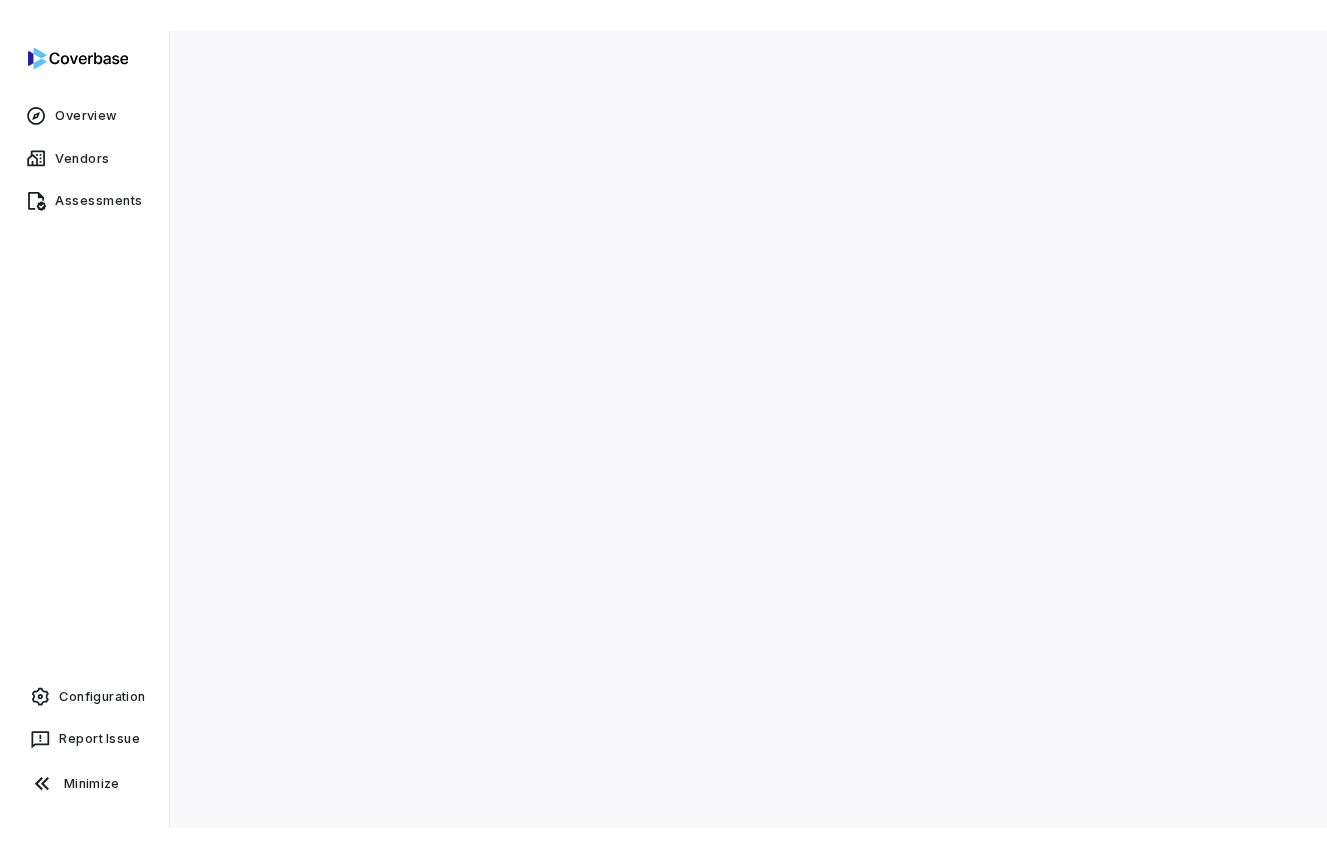scroll, scrollTop: 0, scrollLeft: 0, axis: both 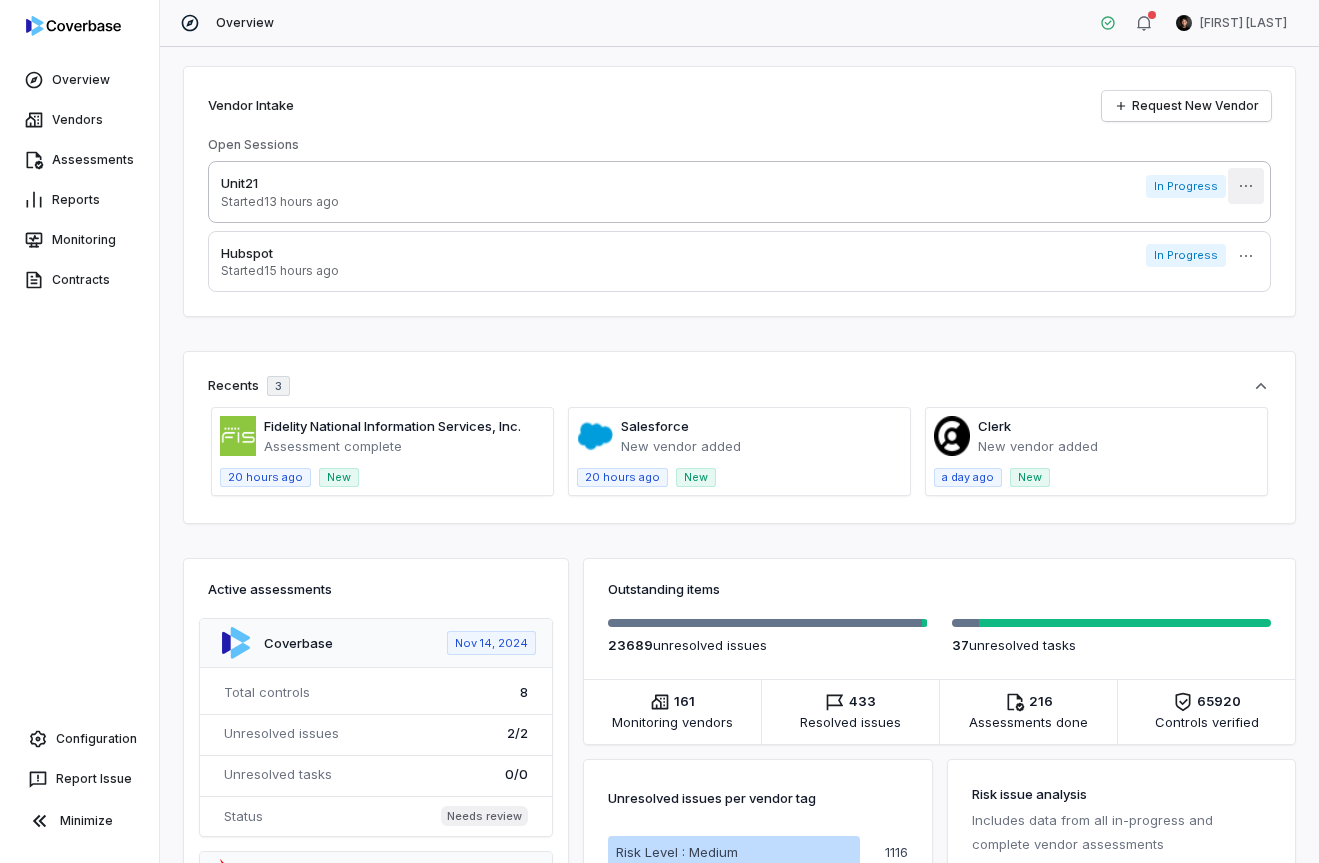 click on "Overview Vendors Assessments Reports Monitoring Contracts Configuration Report Issue Minimize Overview Clarence Chio Vendor Intake Request New Vendor Open Sessions Unit21 Started  13 hours ago In Progress More Hubspot Started  15 hours ago In Progress More Recents 3 Fidelity National Information Services, Inc. Assessment complete 20 hours ago New Salesforce New vendor added 20 hours ago New Clerk New vendor added a day ago New Active assessments Coverbase Nov 14, 2024 Total controls 8 Unresolved issues 2  /  2 Unresolved tasks 0  /  0 Status Needs review Crowdstrike May 13, 2024 Total controls 855 Unresolved issues 739  /  742 Unresolved tasks 0  /  0 Status Needs review Drata Apr 17, 2024 Total controls 104 Unresolved issues 18  /  18 Unresolved tasks 0  /  0 Status Needs review JackHenry Feb 28, 2025 Total controls 334 Unresolved issues 281  /  282 Unresolved tasks 0  /  0 Status Needs review Mimecast Apr 19, 2024 Total controls 855 Unresolved issues 699  /  699 Unresolved tasks 1  /  1 855" at bounding box center (659, 431) 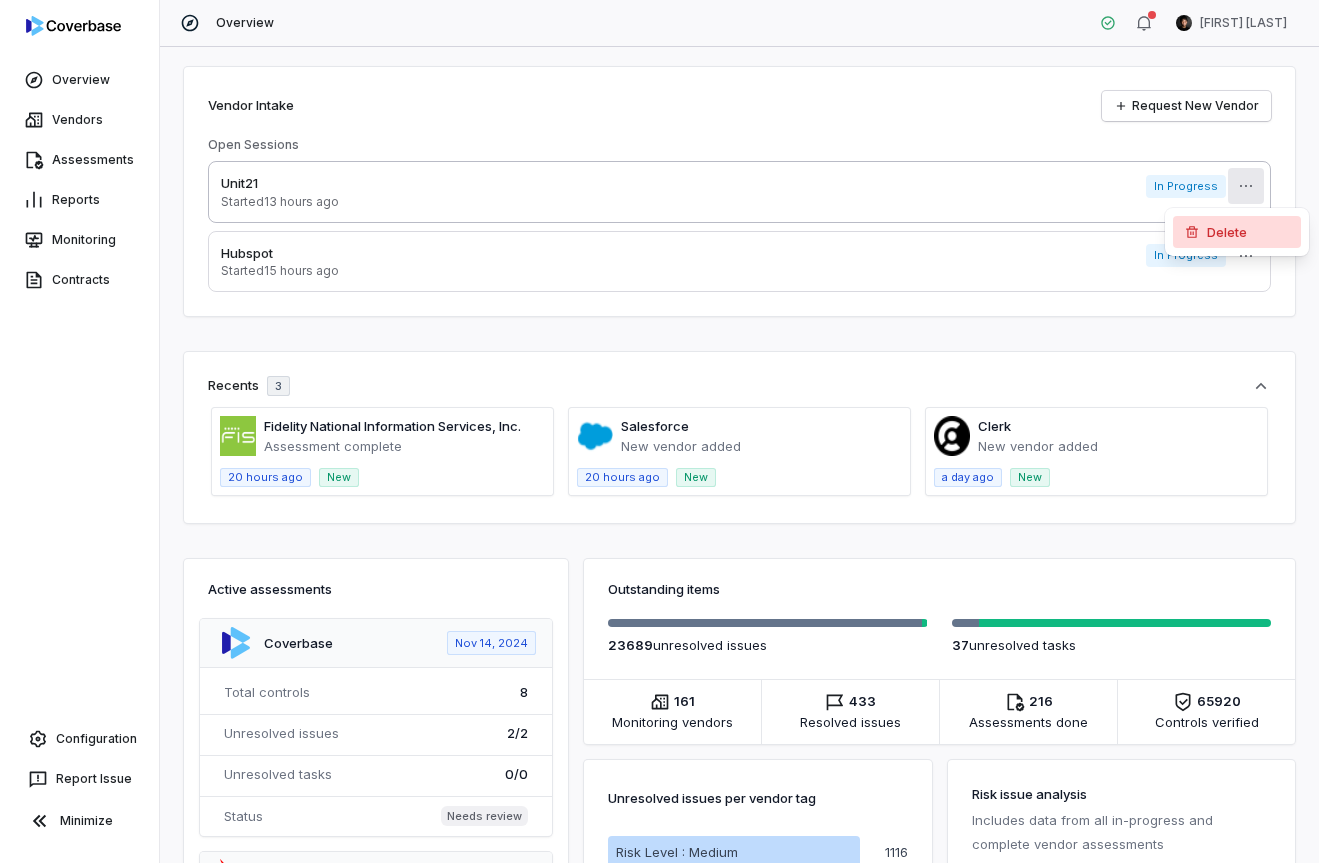 click on "Delete" at bounding box center [1237, 232] 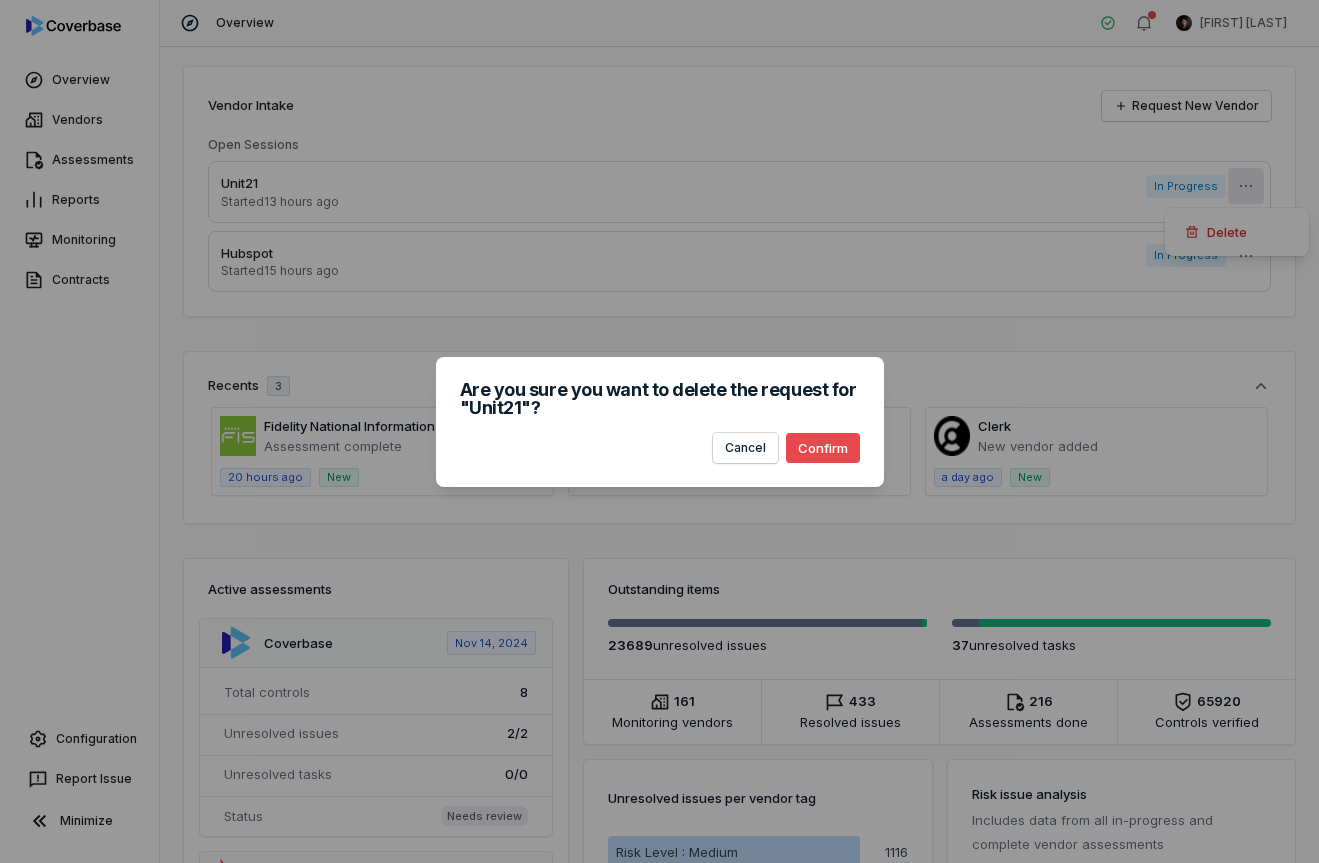 click on "Confirm" at bounding box center [823, 448] 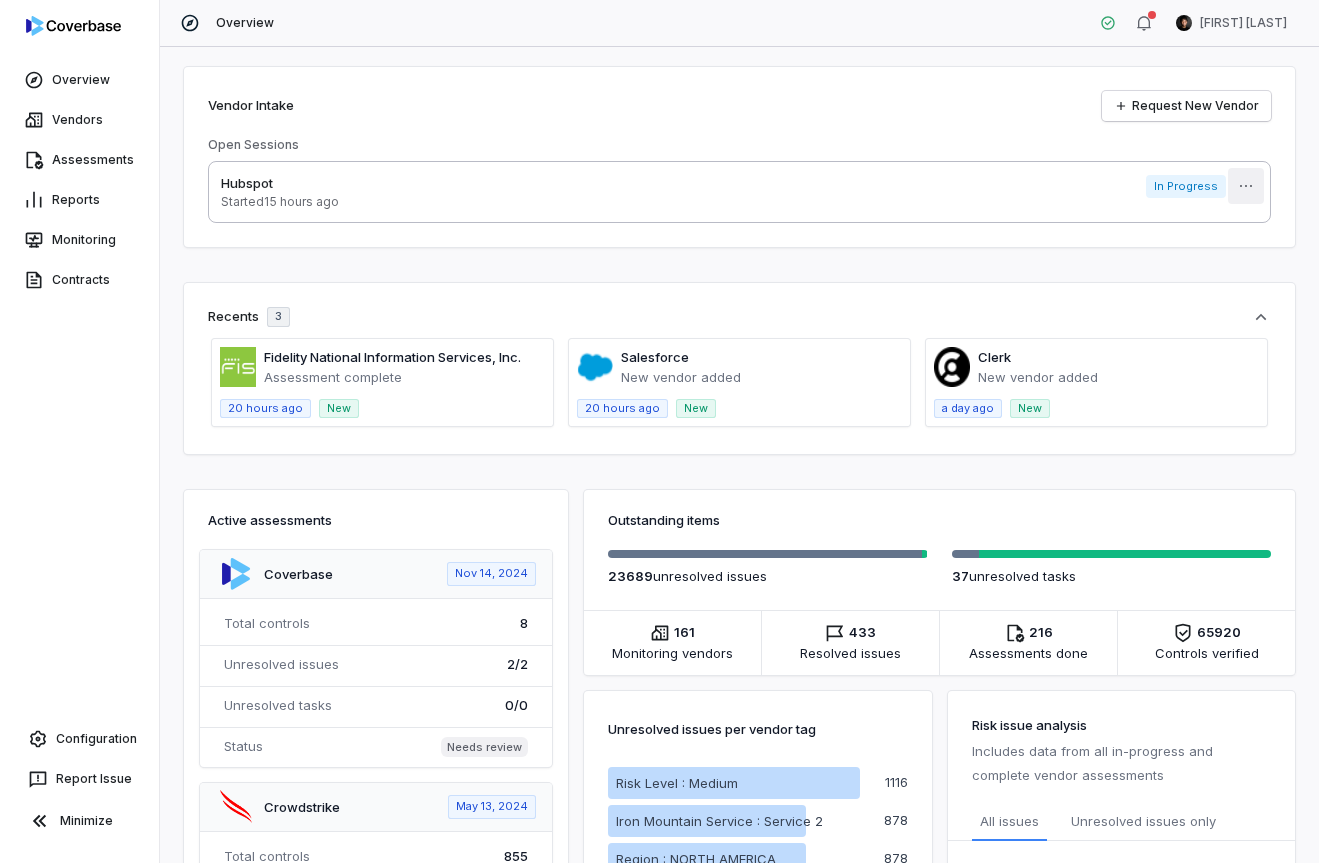 click on "Overview Vendors Assessments Reports Monitoring Contracts Configuration Report Issue Minimize Overview Clarence Chio Vendor Intake Request New Vendor Open Sessions Hubspot Started  15 hours ago In Progress More Recents 3 Fidelity National Information Services, Inc. Assessment complete 20 hours ago New Salesforce New vendor added 20 hours ago New Clerk New vendor added a day ago New Active assessments Coverbase Nov 14, 2024 Total controls 8 Unresolved issues 2  /  2 Unresolved tasks 0  /  0 Status Needs review Crowdstrike May 13, 2024 Total controls 855 Unresolved issues 739  /  742 Unresolved tasks 0  /  0 Status Needs review Drata Apr 17, 2024 Total controls 104 Unresolved issues 18  /  18 Unresolved tasks 0  /  0 Status Needs review JackHenry Feb 28, 2025 Total controls 334 Unresolved issues 281  /  282 Unresolved tasks 0  /  0 Status Needs review Mimecast Apr 19, 2024 Total controls 855 Unresolved issues 699  /  699 Unresolved tasks 1  /  1 Status Complete Crowdstrike May 13, 2024 855 722 0" at bounding box center [659, 431] 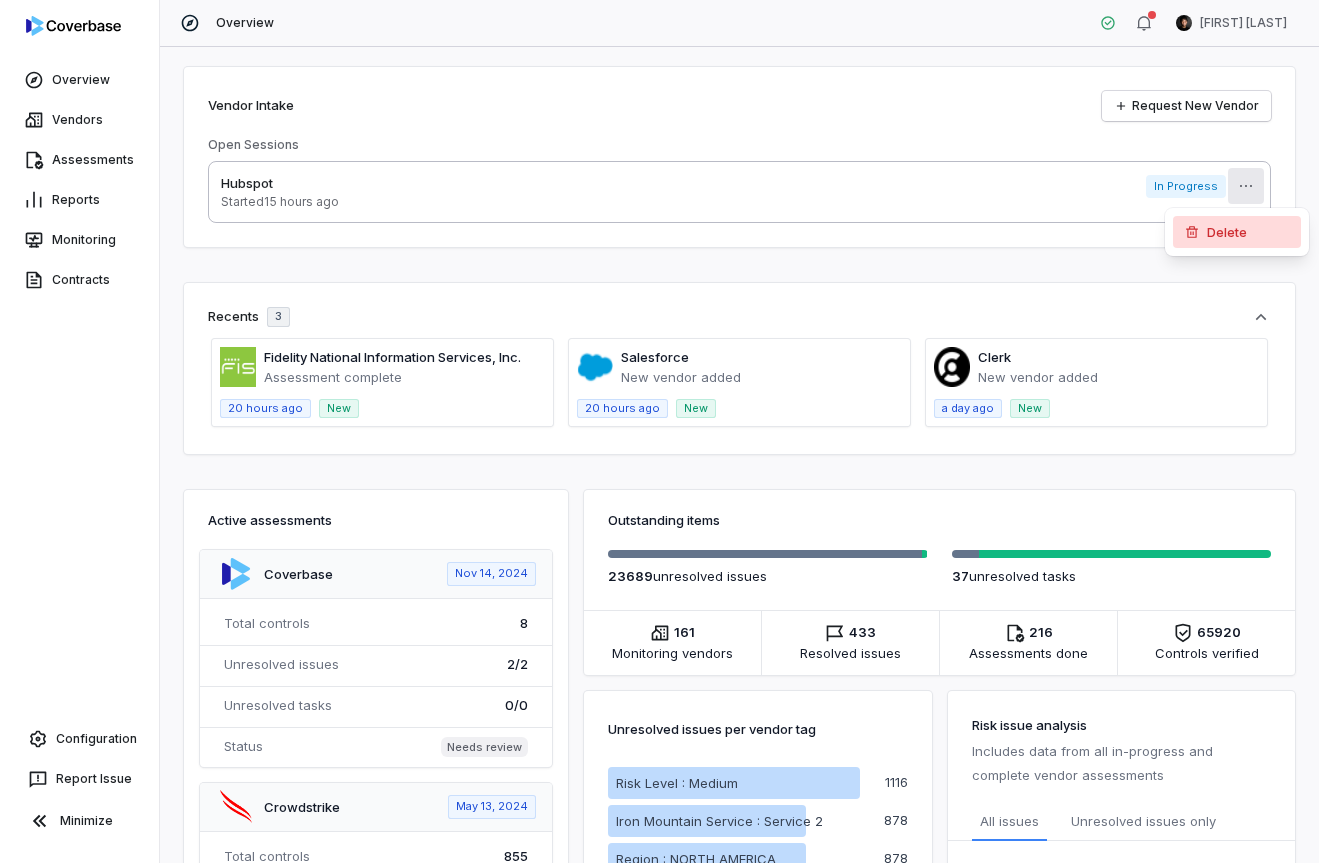 click 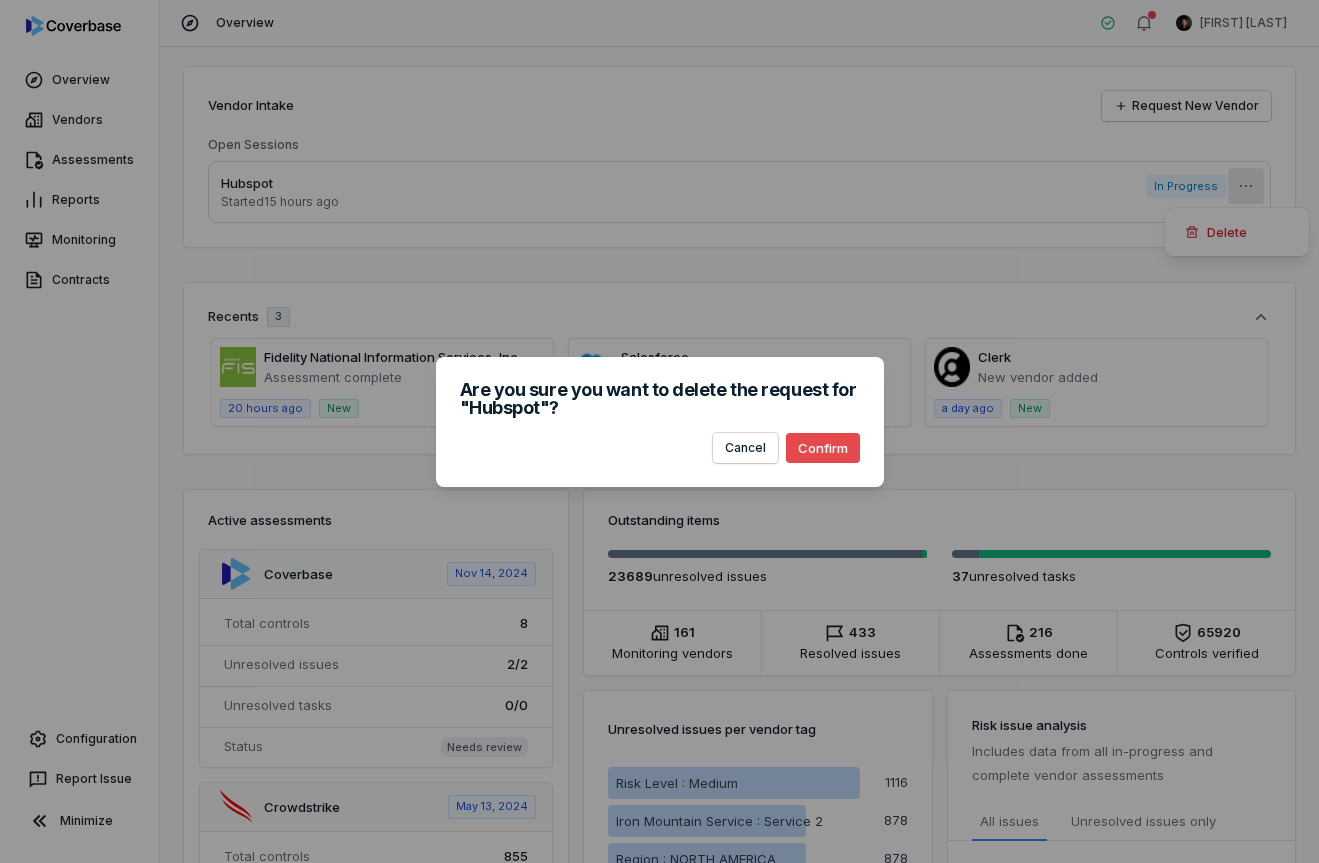 click on "Confirm" at bounding box center (823, 448) 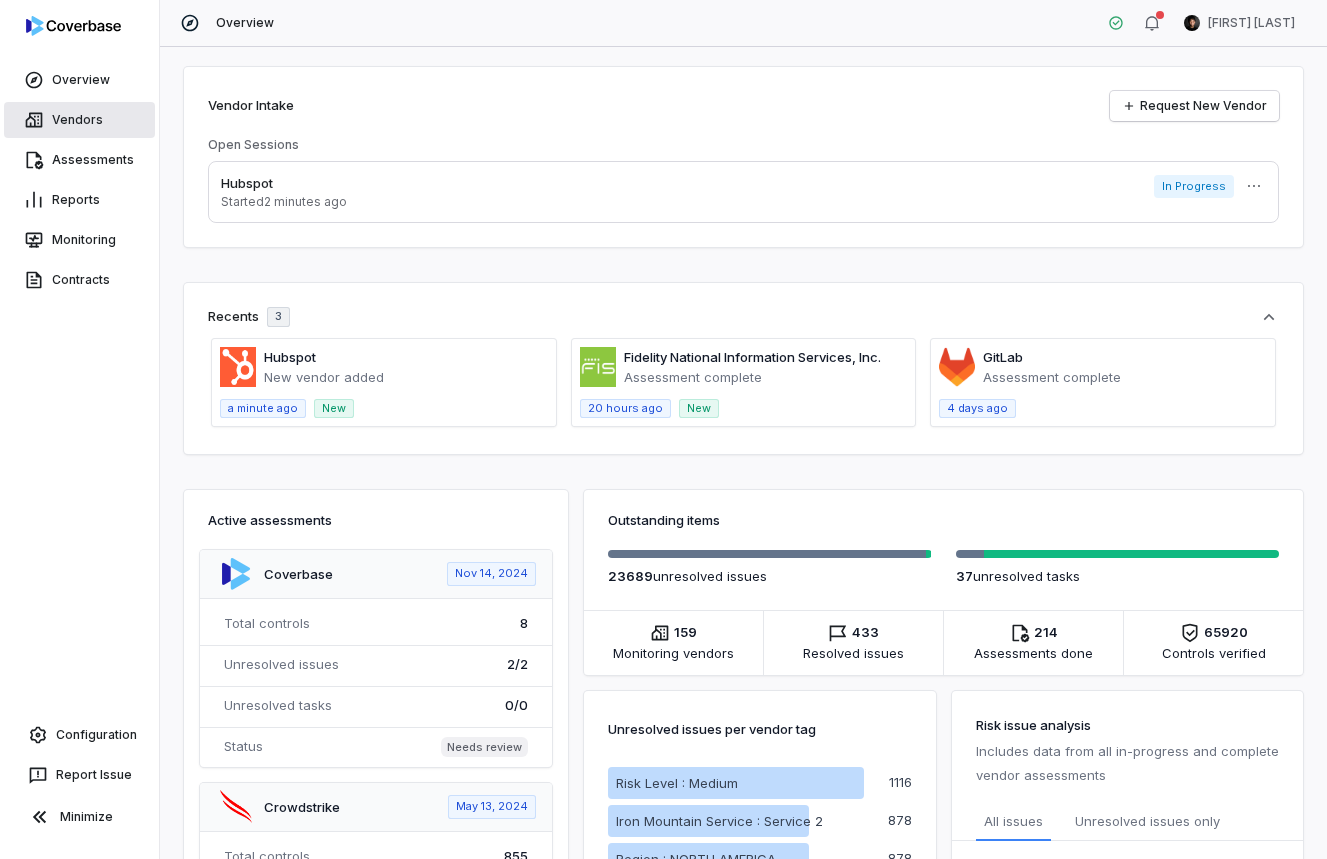 click on "Vendors" at bounding box center [79, 120] 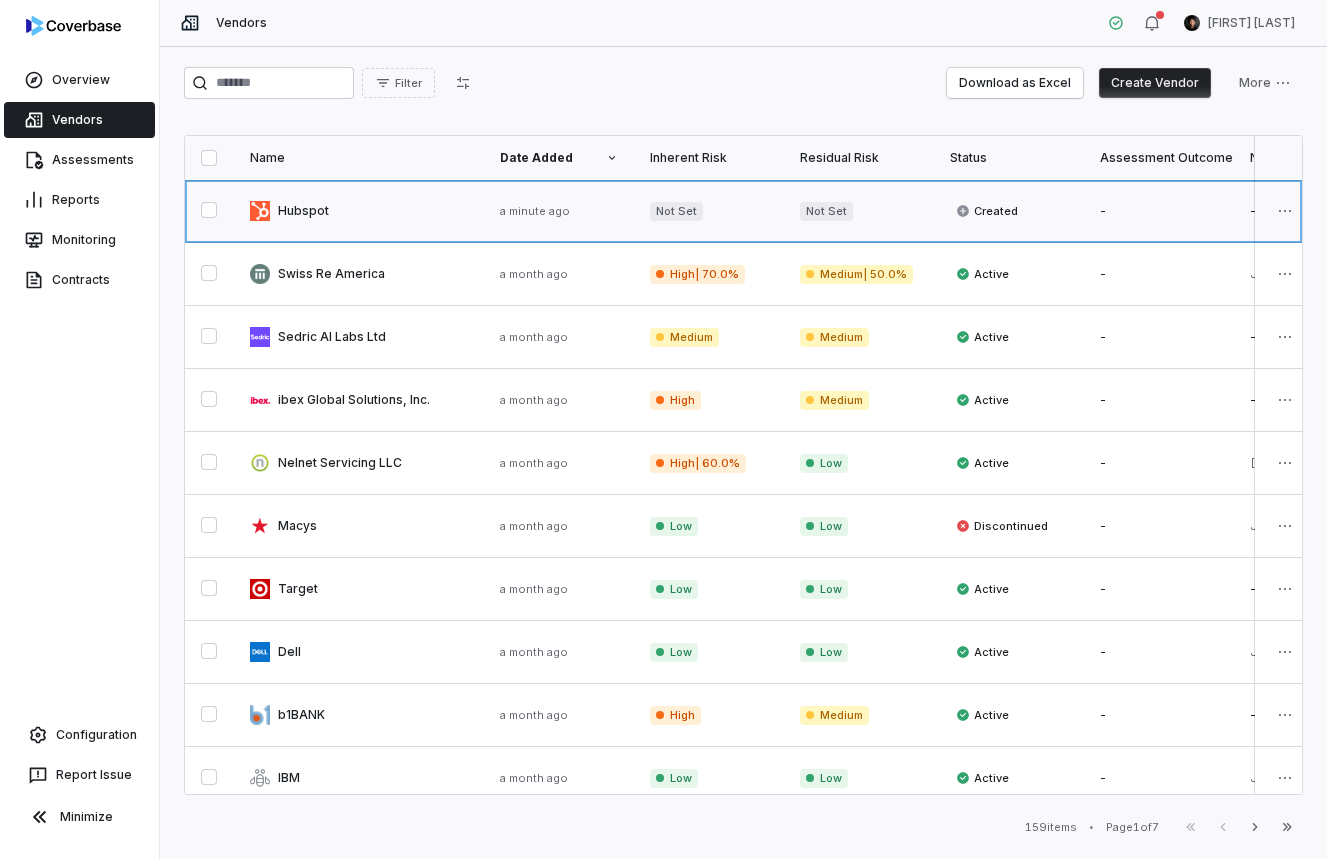 click at bounding box center (359, 211) 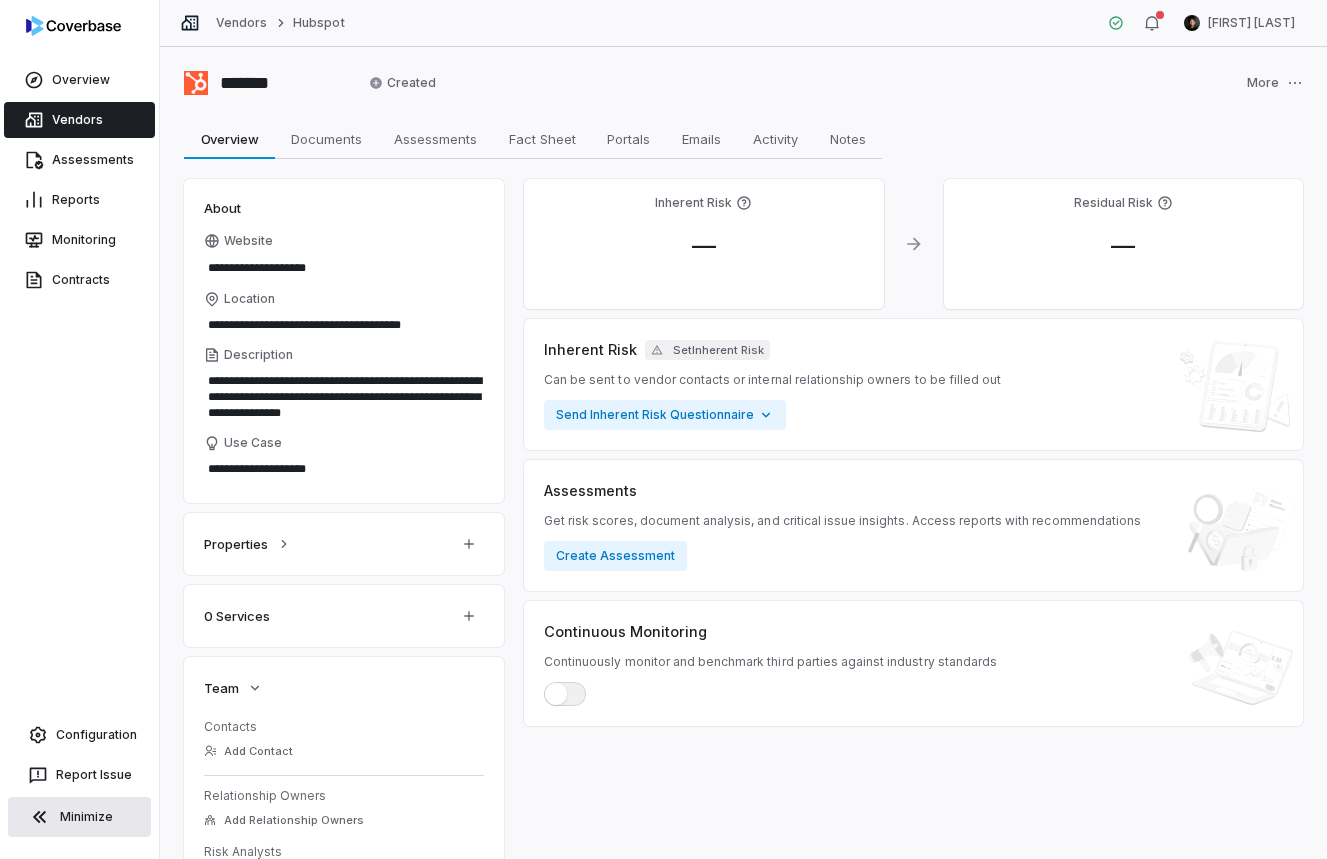 click on "Minimize" at bounding box center (79, 817) 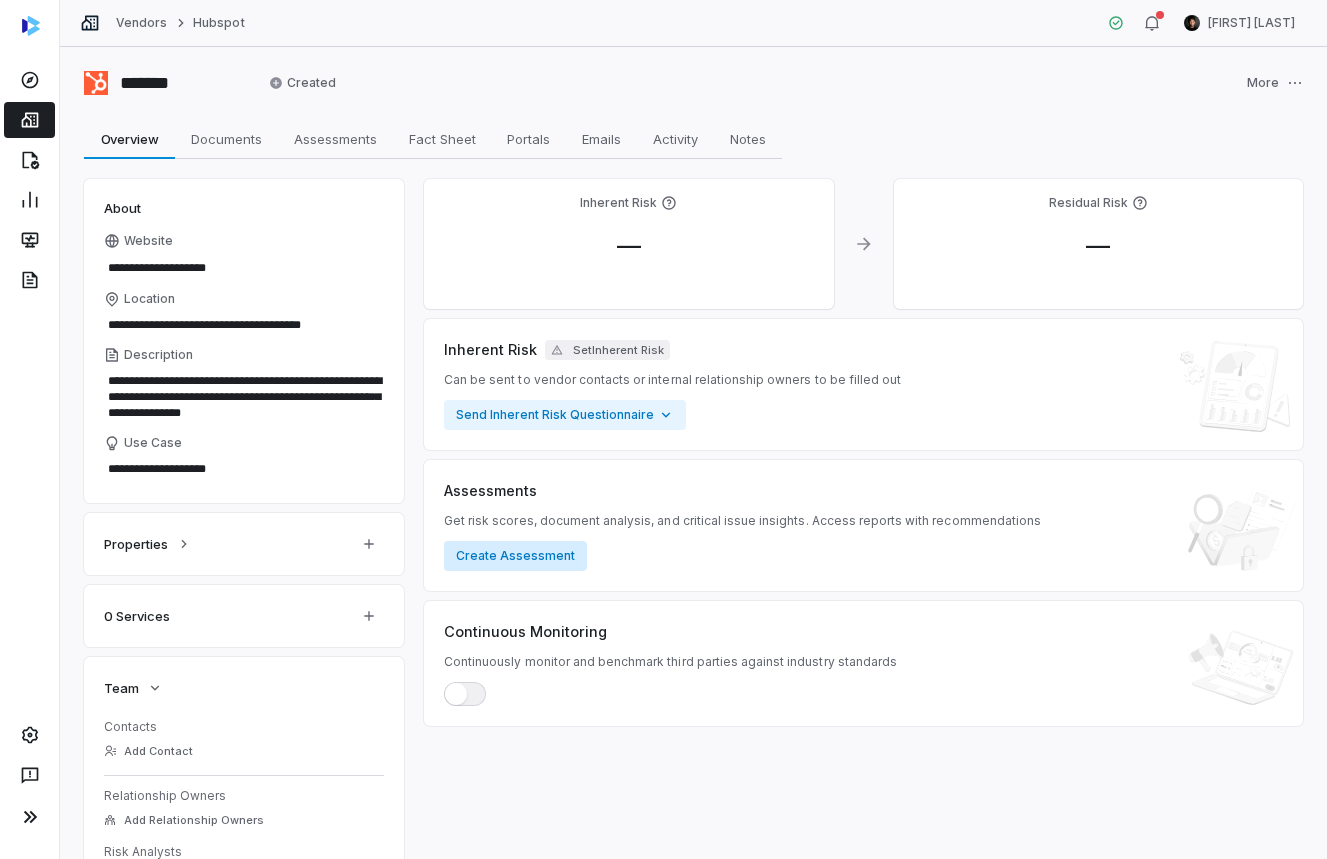 click on "Create Assessment" at bounding box center (515, 556) 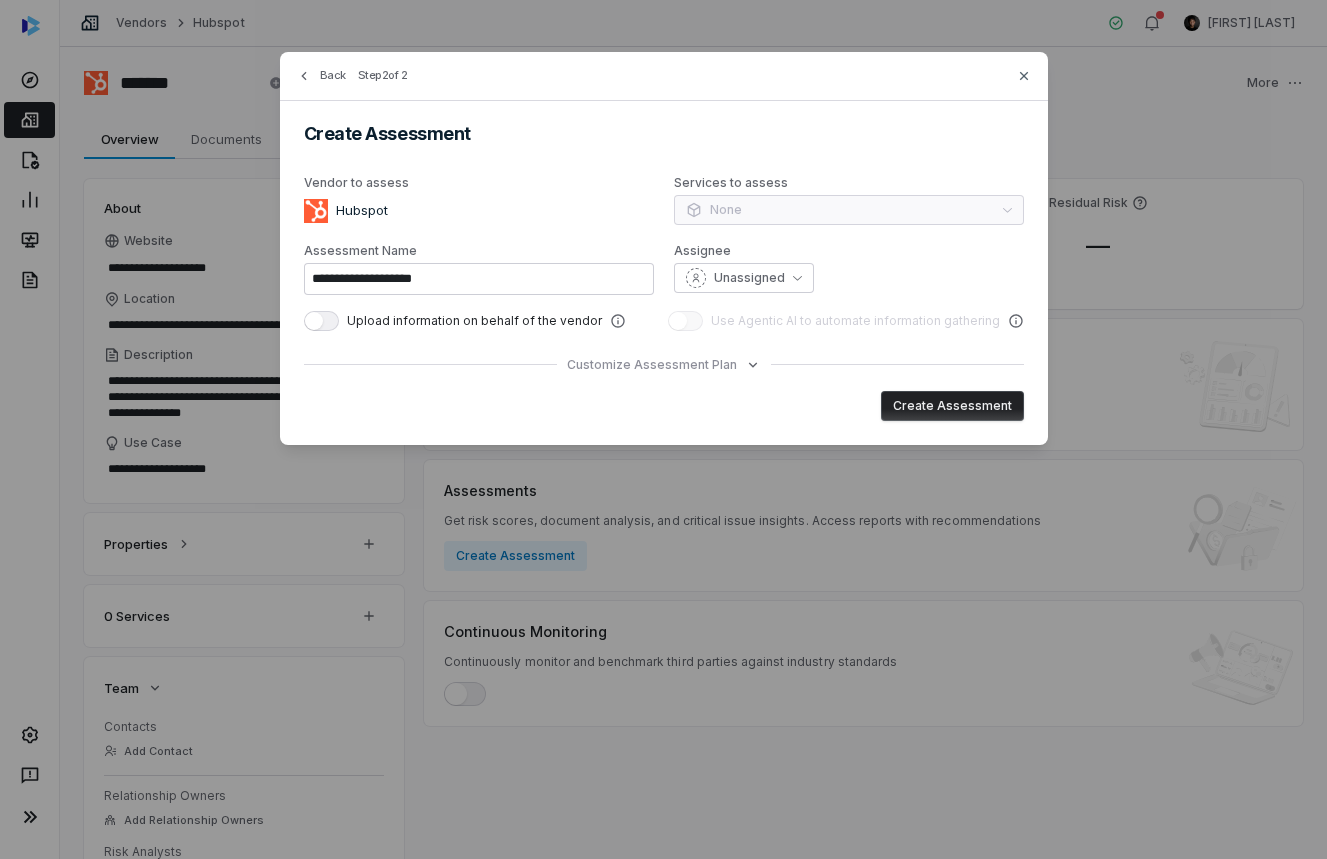 click on "**********" at bounding box center [664, 248] 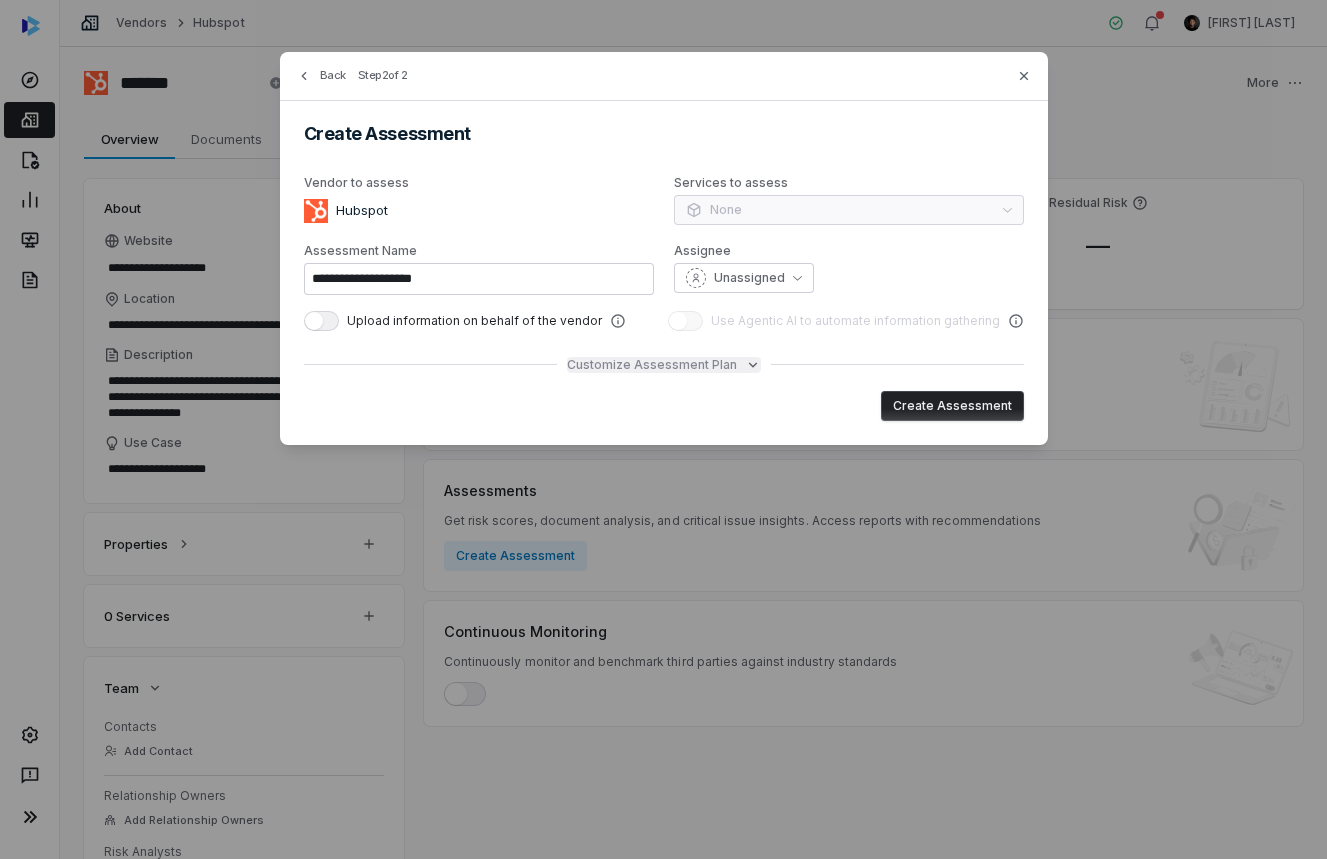 click on "Customize Assessment Plan" at bounding box center [652, 365] 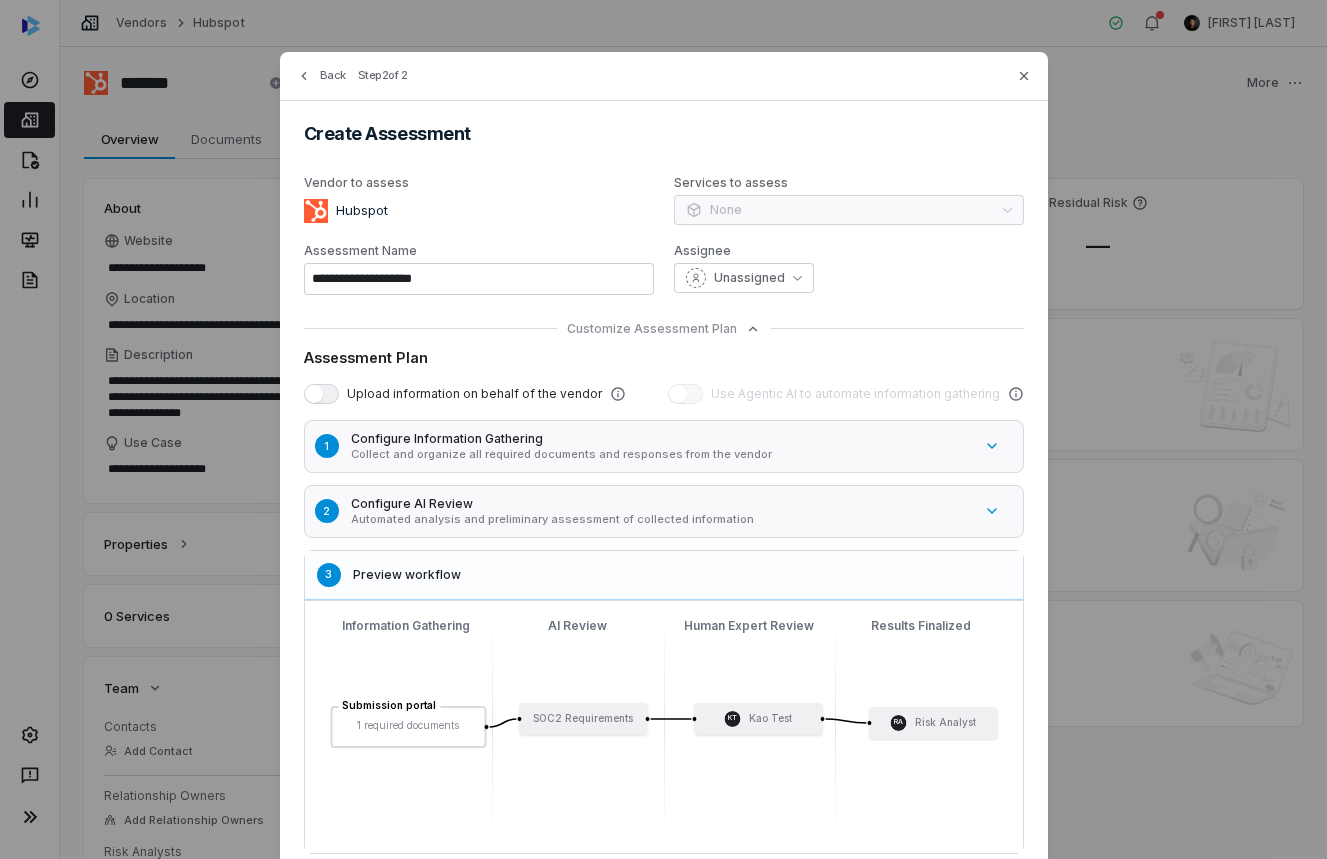 click on "Assessment Plan" at bounding box center [664, 357] 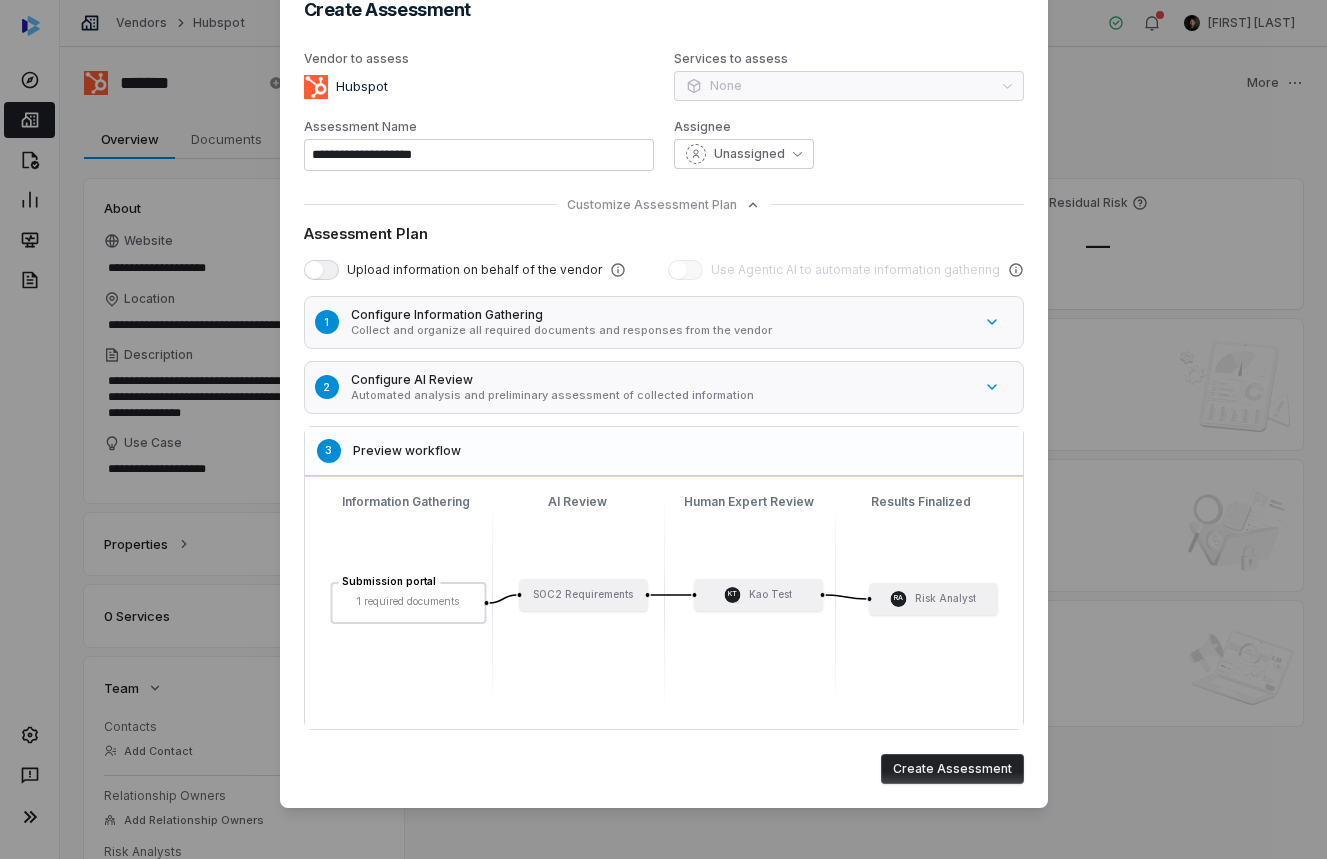 click on "Create Assessment" at bounding box center [952, 769] 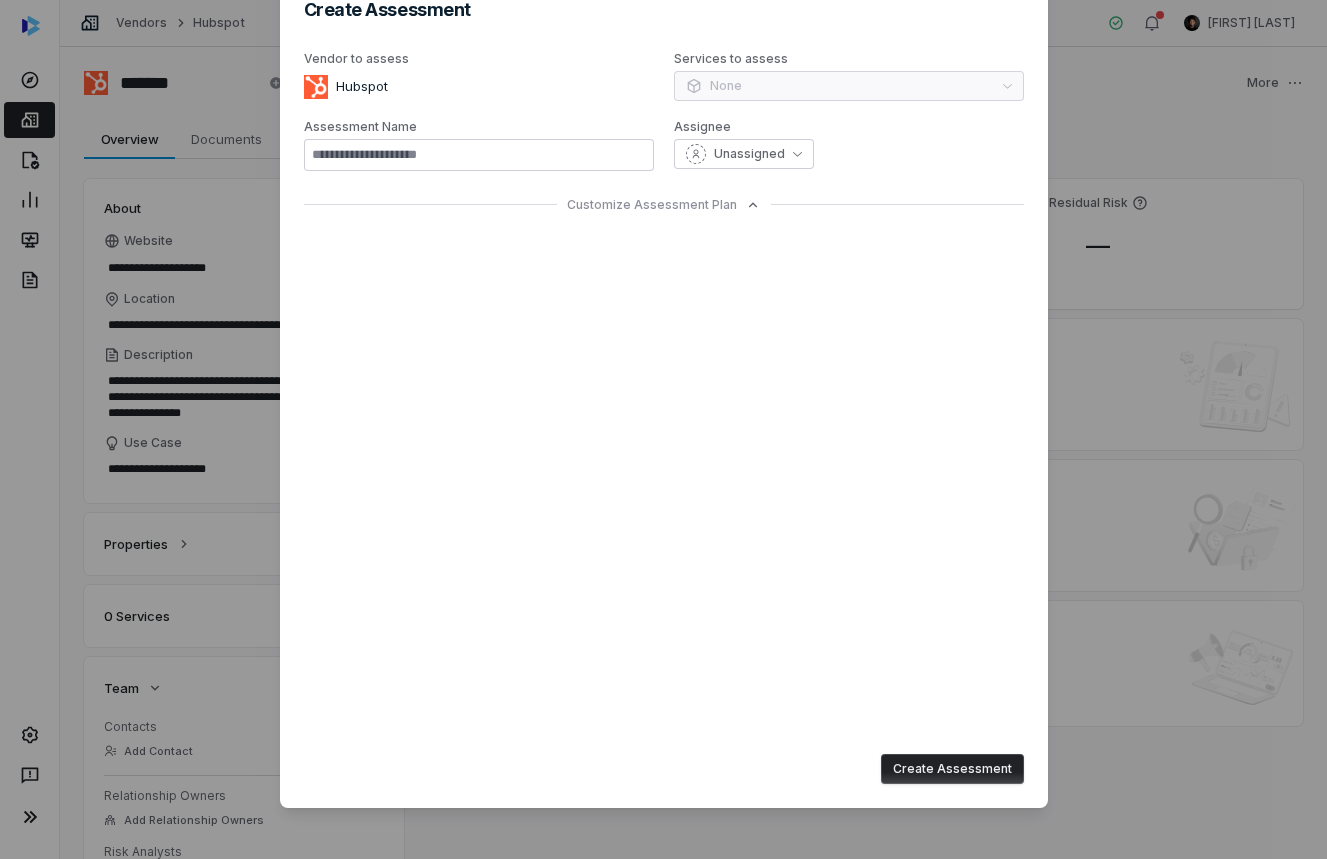 type on "**********" 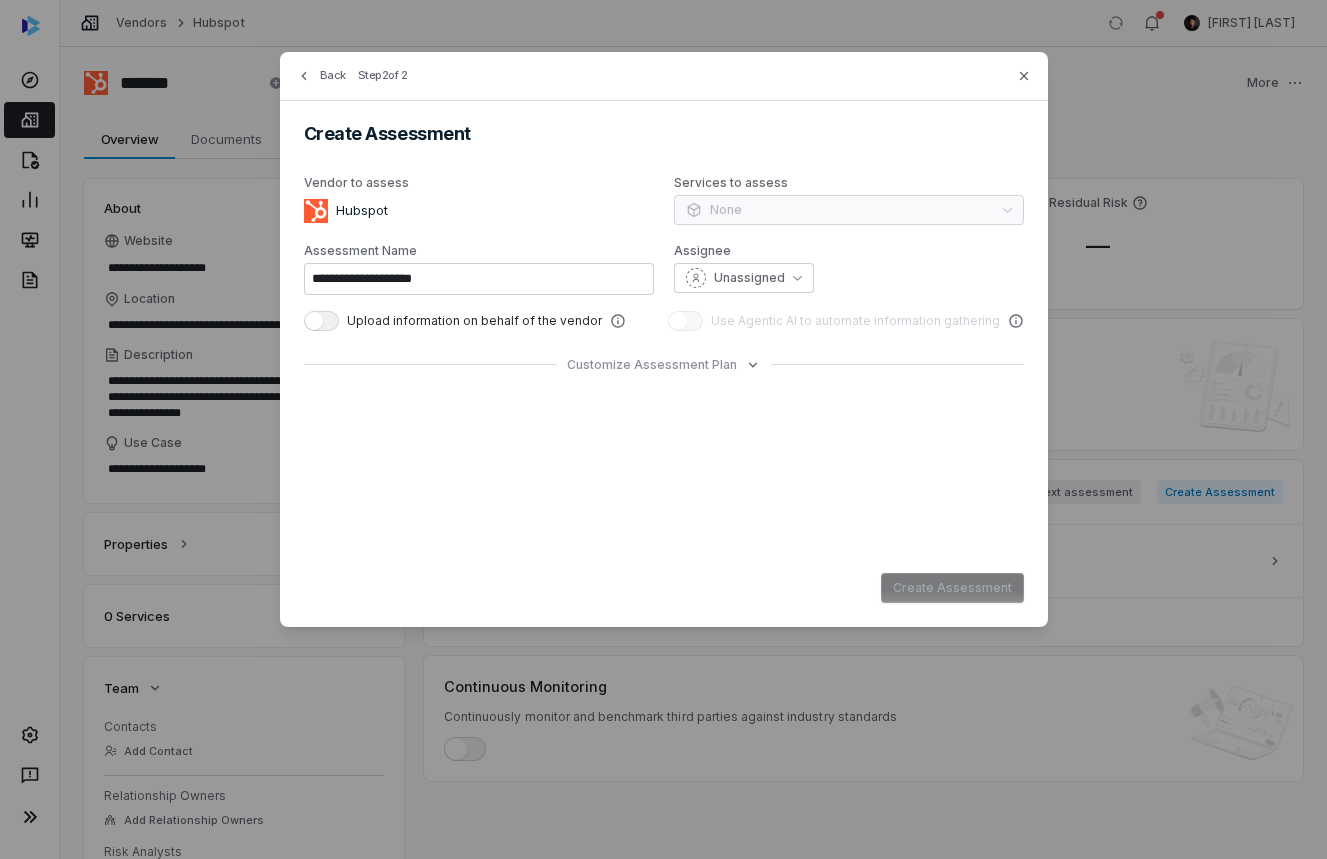 scroll, scrollTop: 0, scrollLeft: 0, axis: both 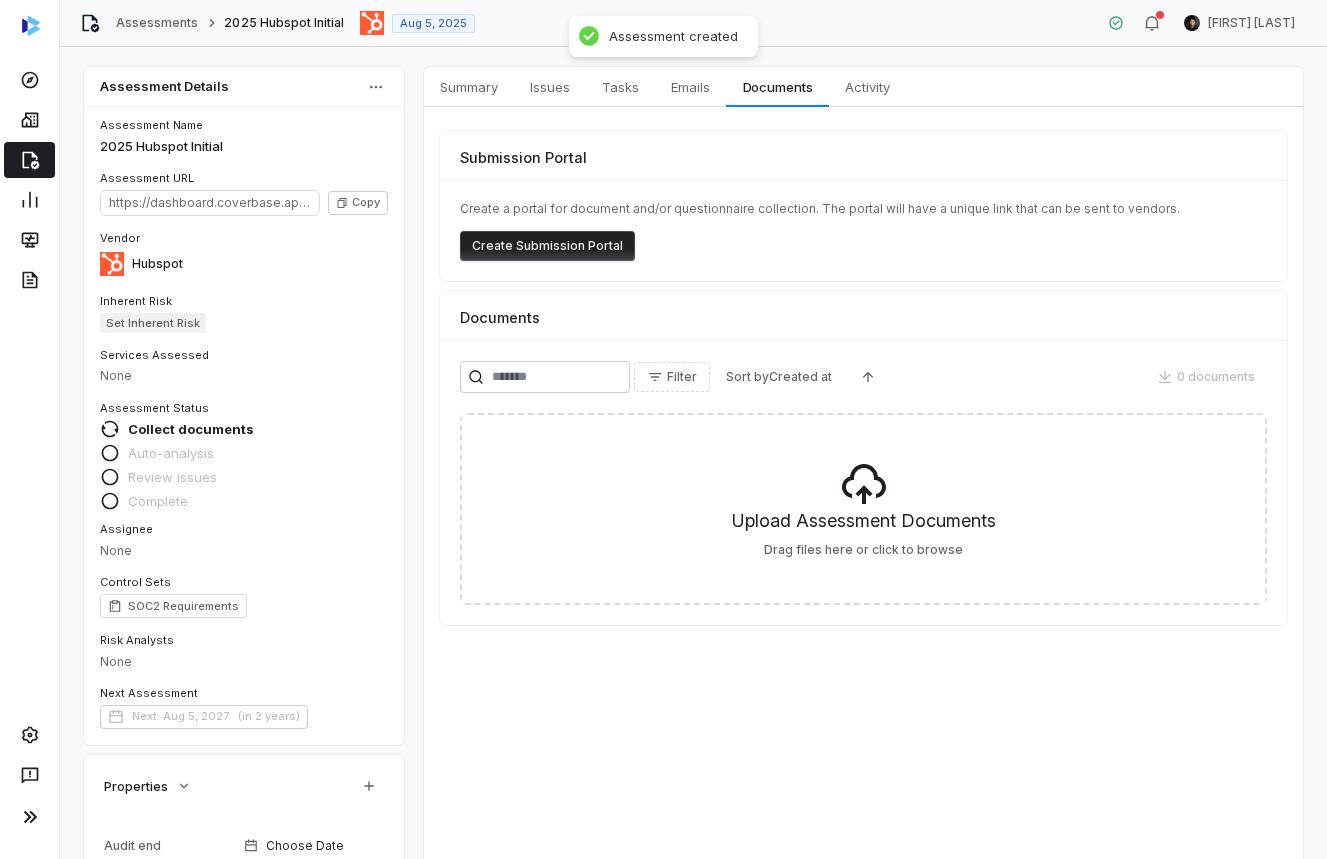 click on "Create Submission Portal" at bounding box center (547, 246) 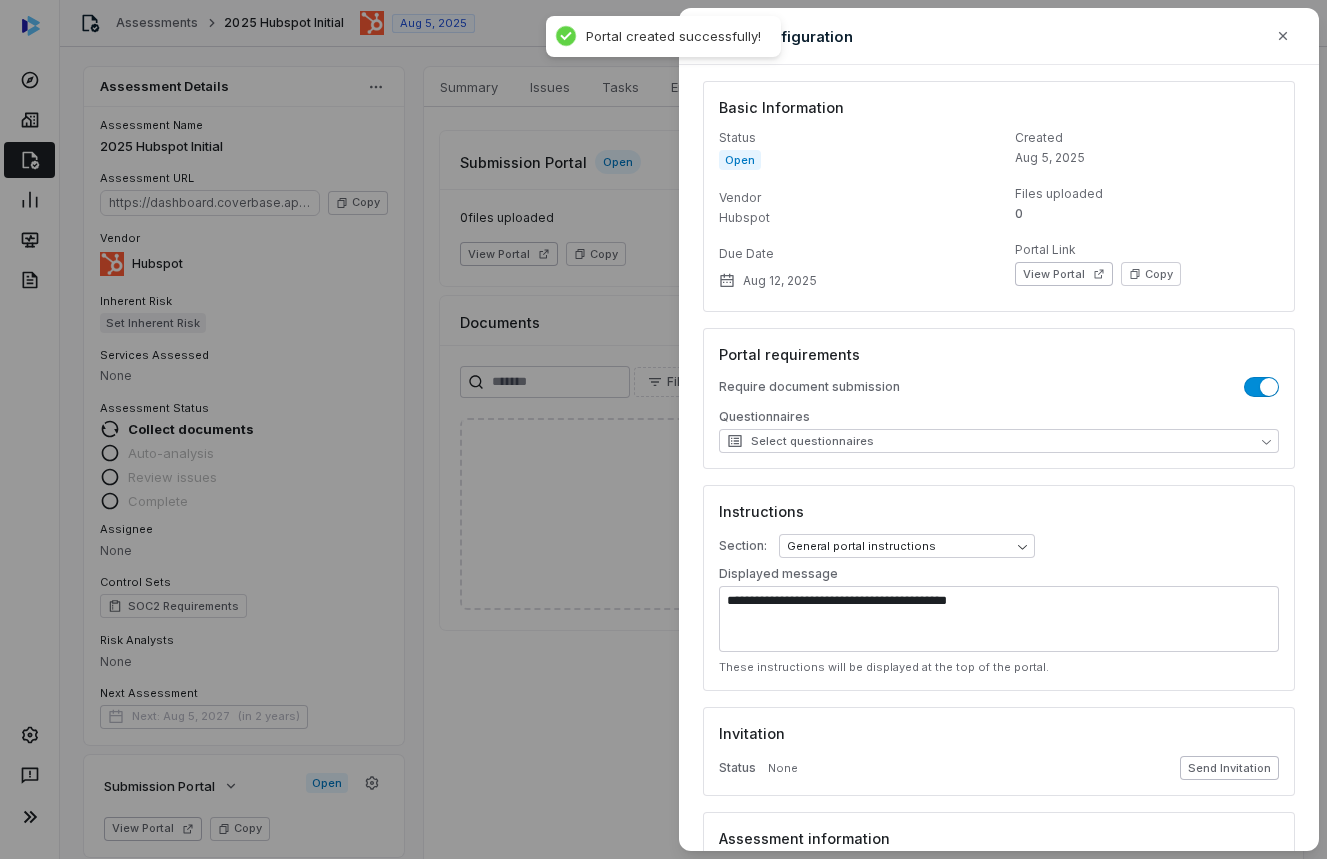 click on "Send Invitation" at bounding box center (1229, 768) 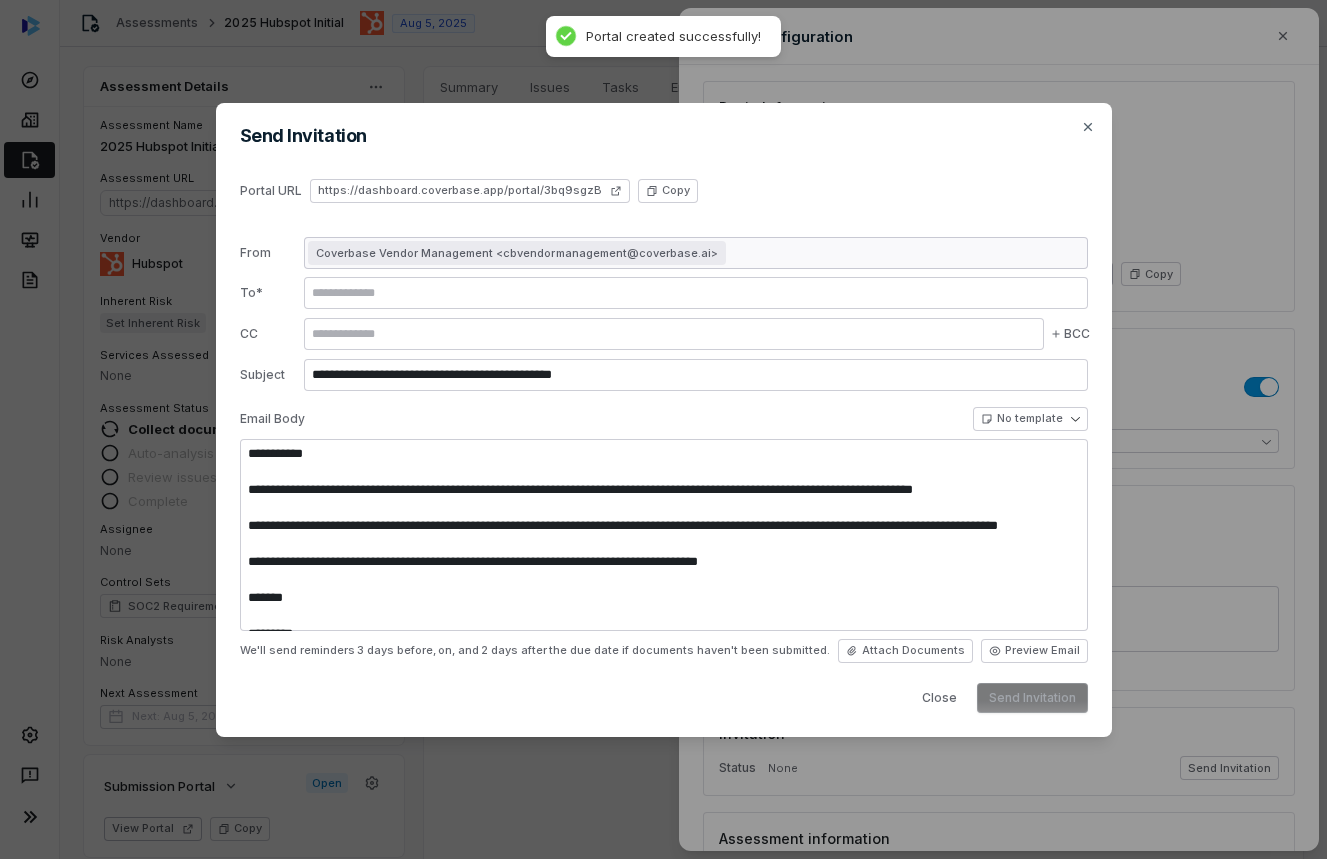 type on "**********" 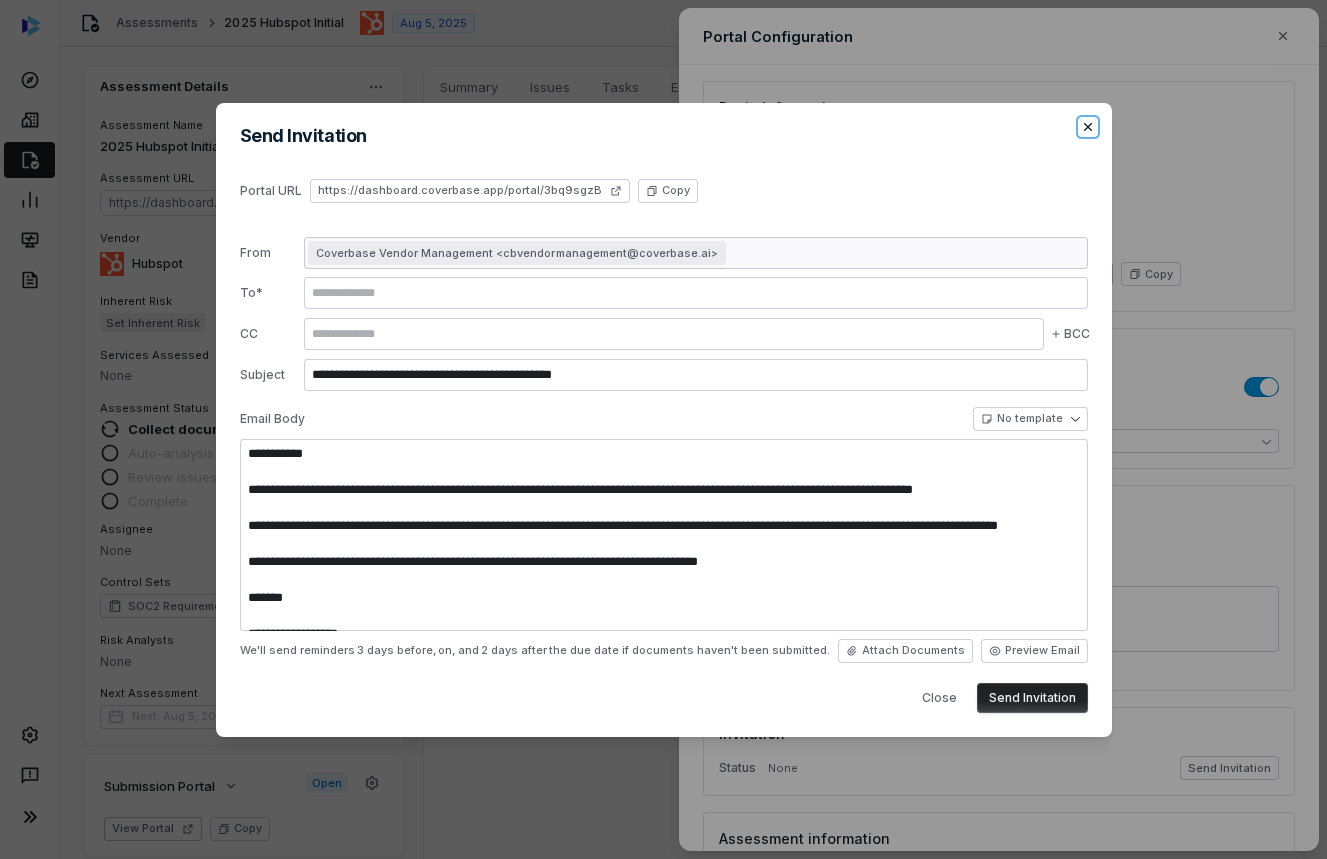 click 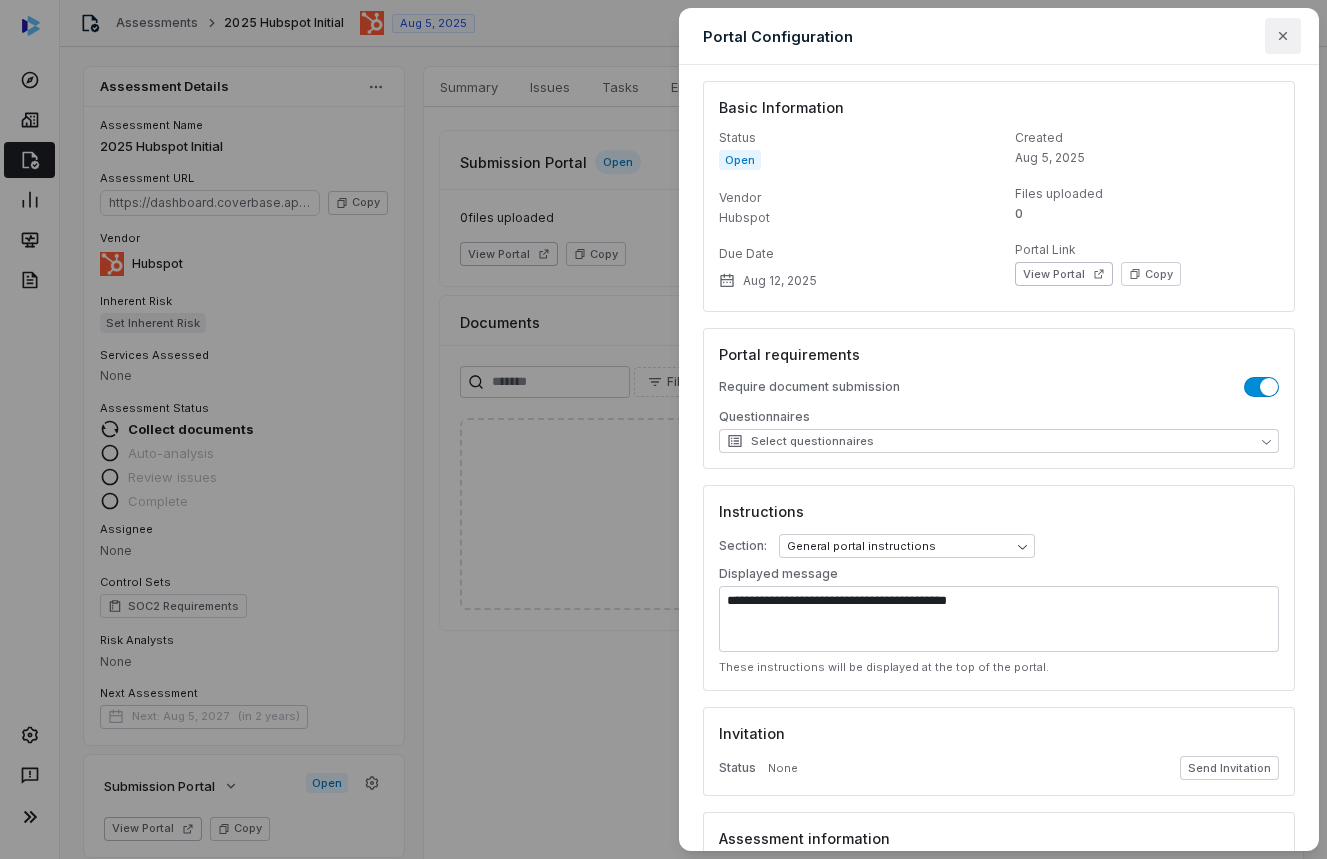 click 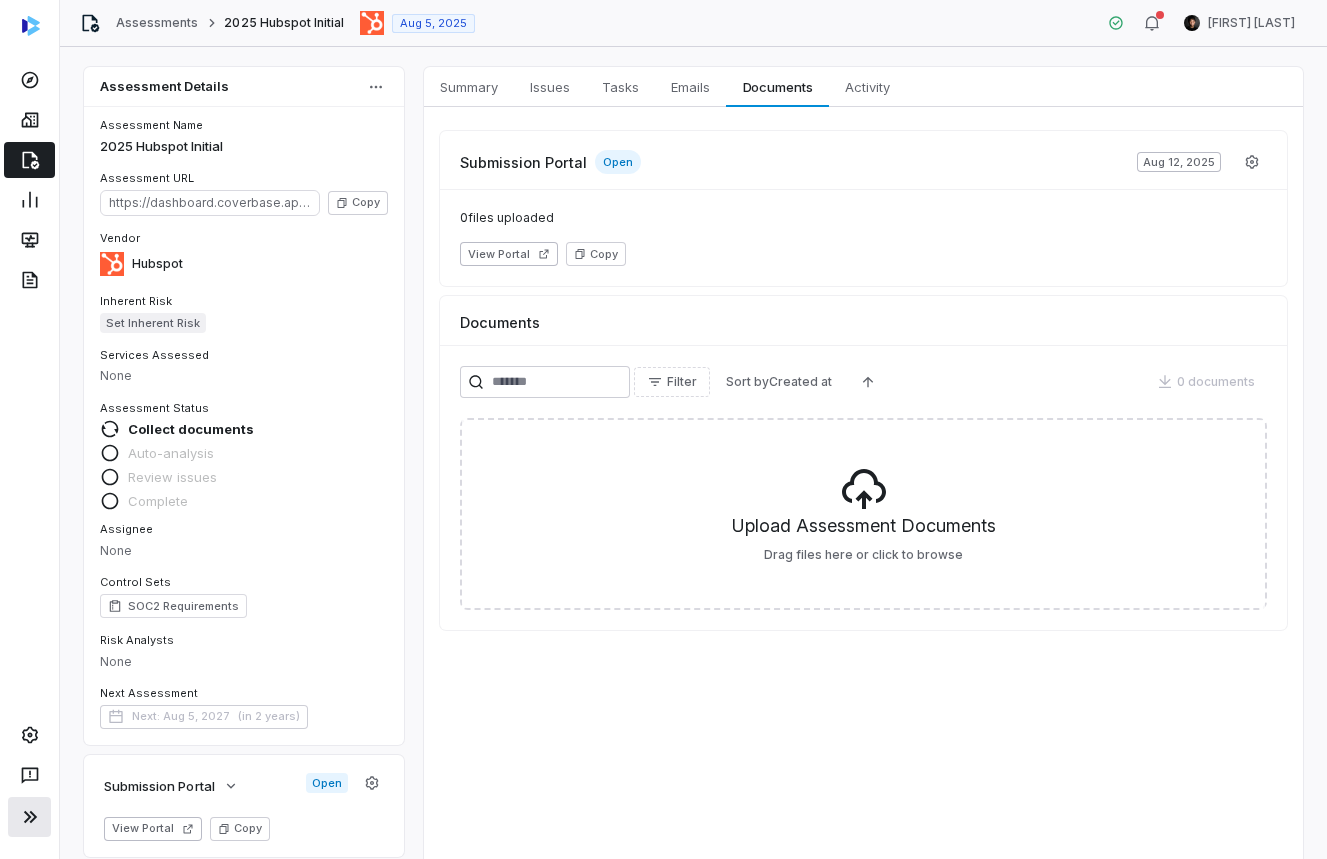 click 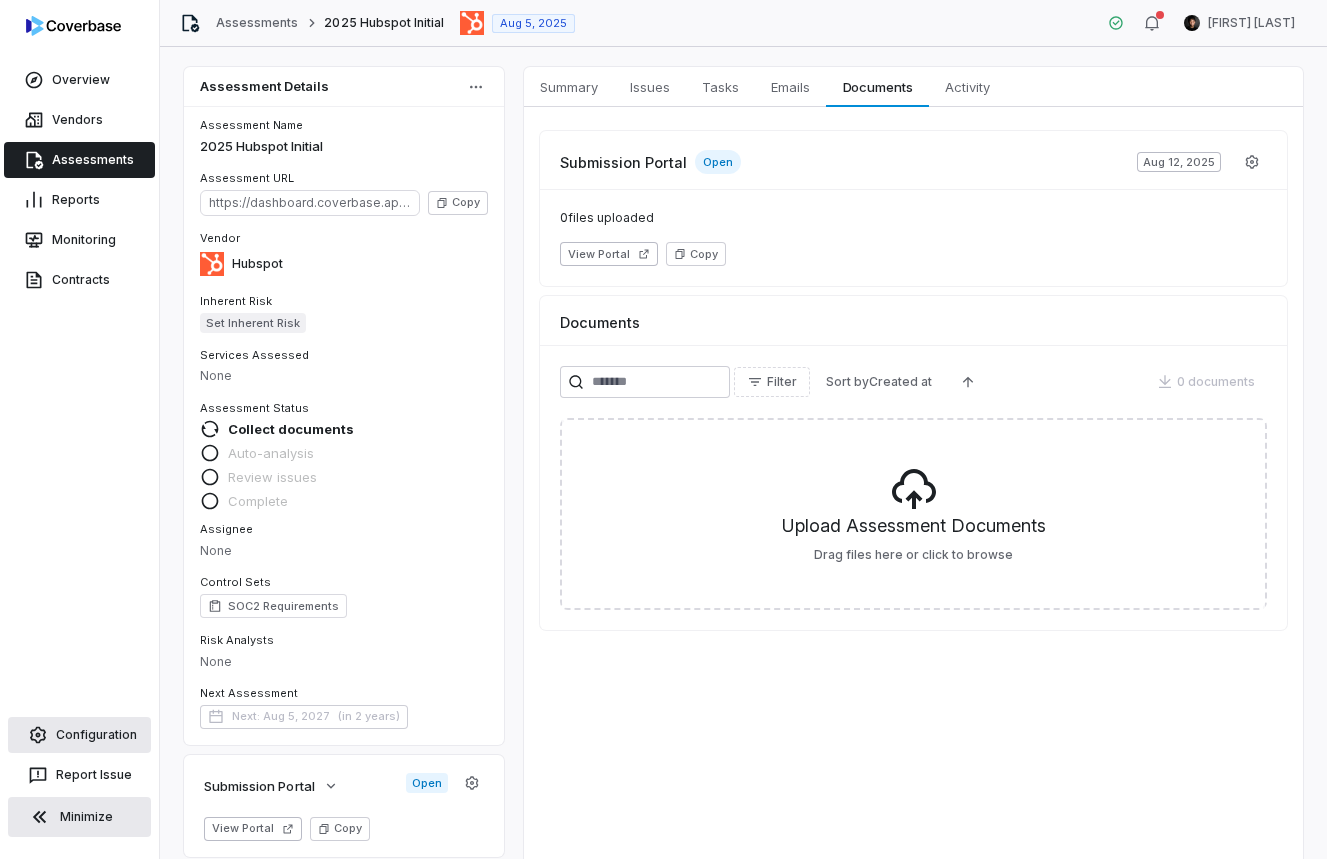 click on "Configuration" at bounding box center [79, 735] 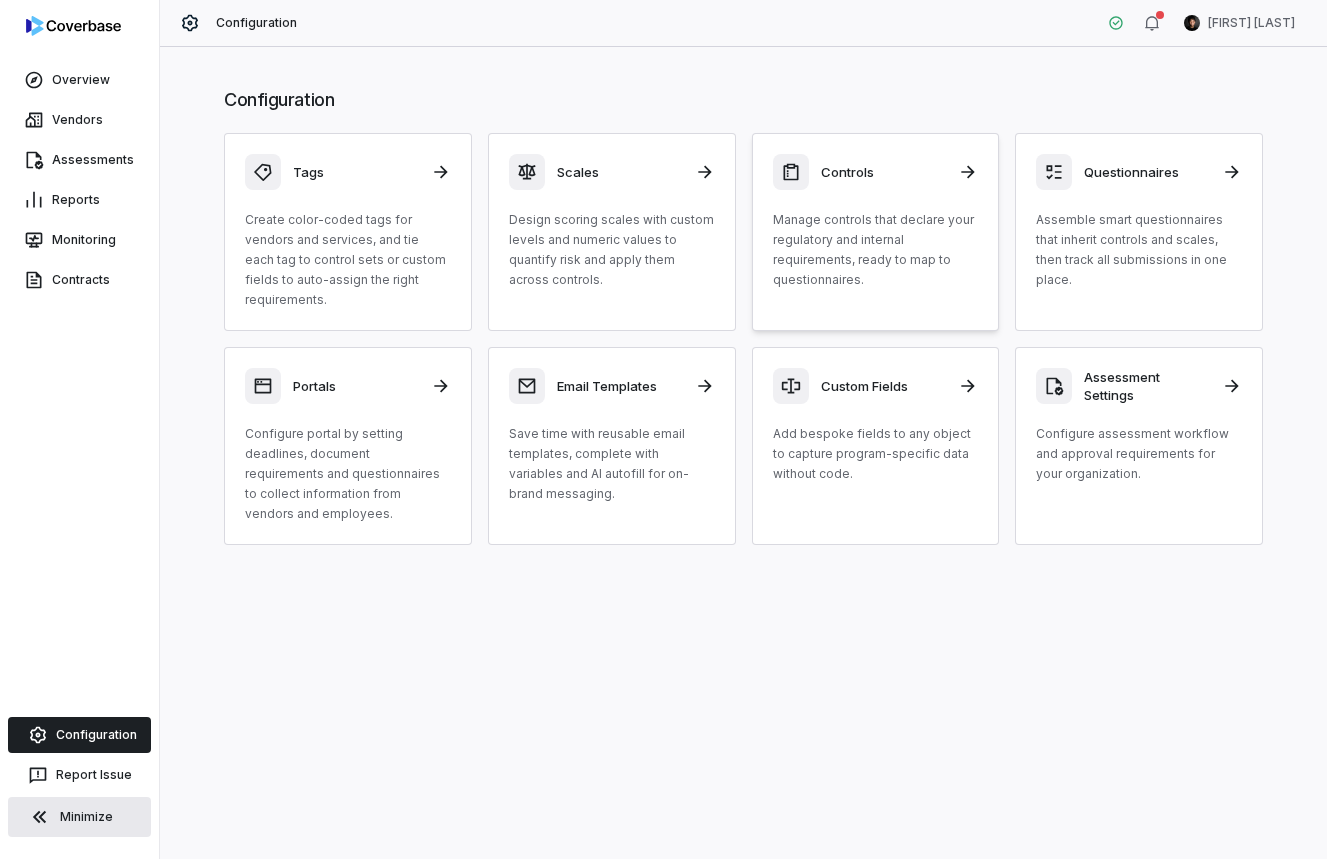 click on "Manage controls that declare your regulatory and internal requirements, ready to map to questionnaires." at bounding box center (876, 250) 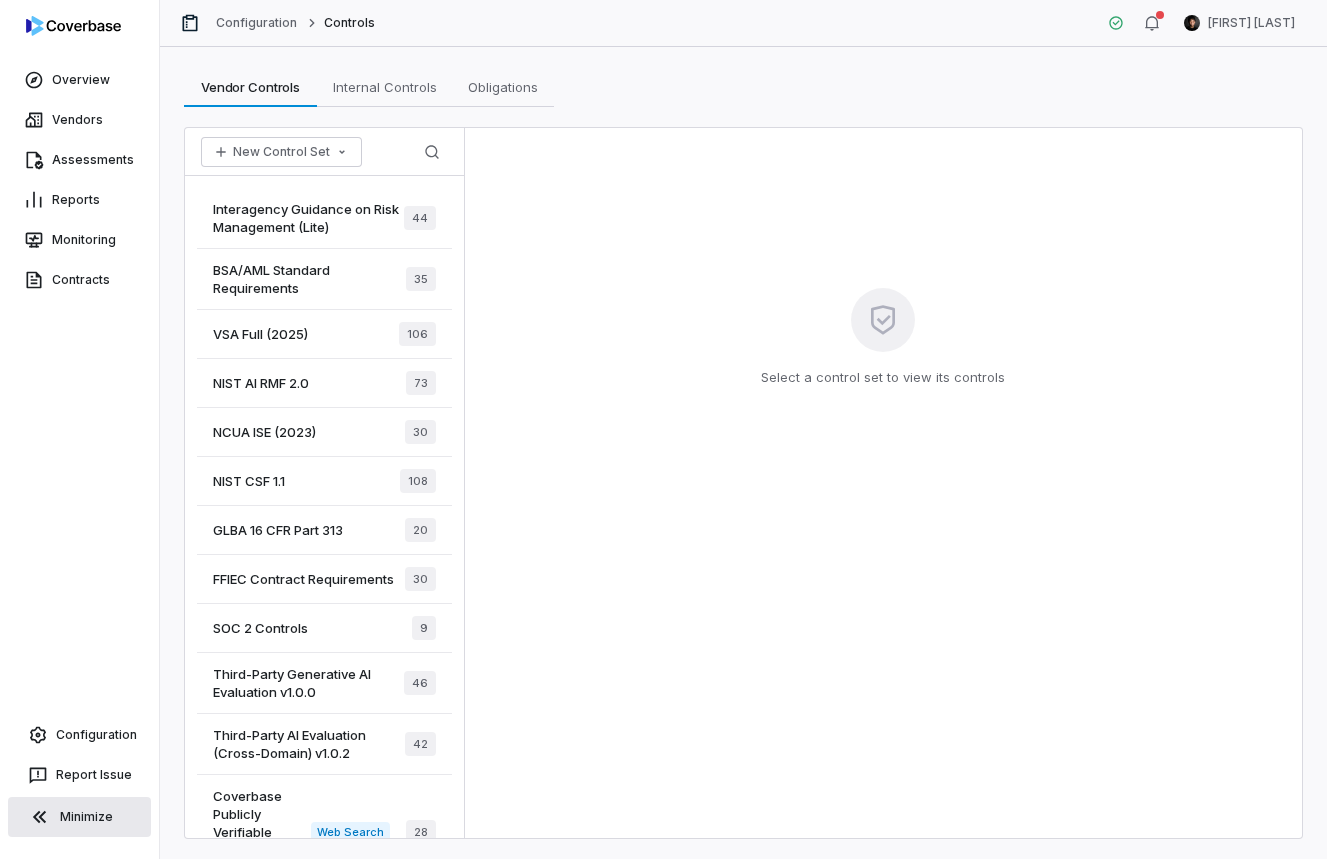 click on "Interagency Guidance on Risk Management (Lite)" at bounding box center [308, 218] 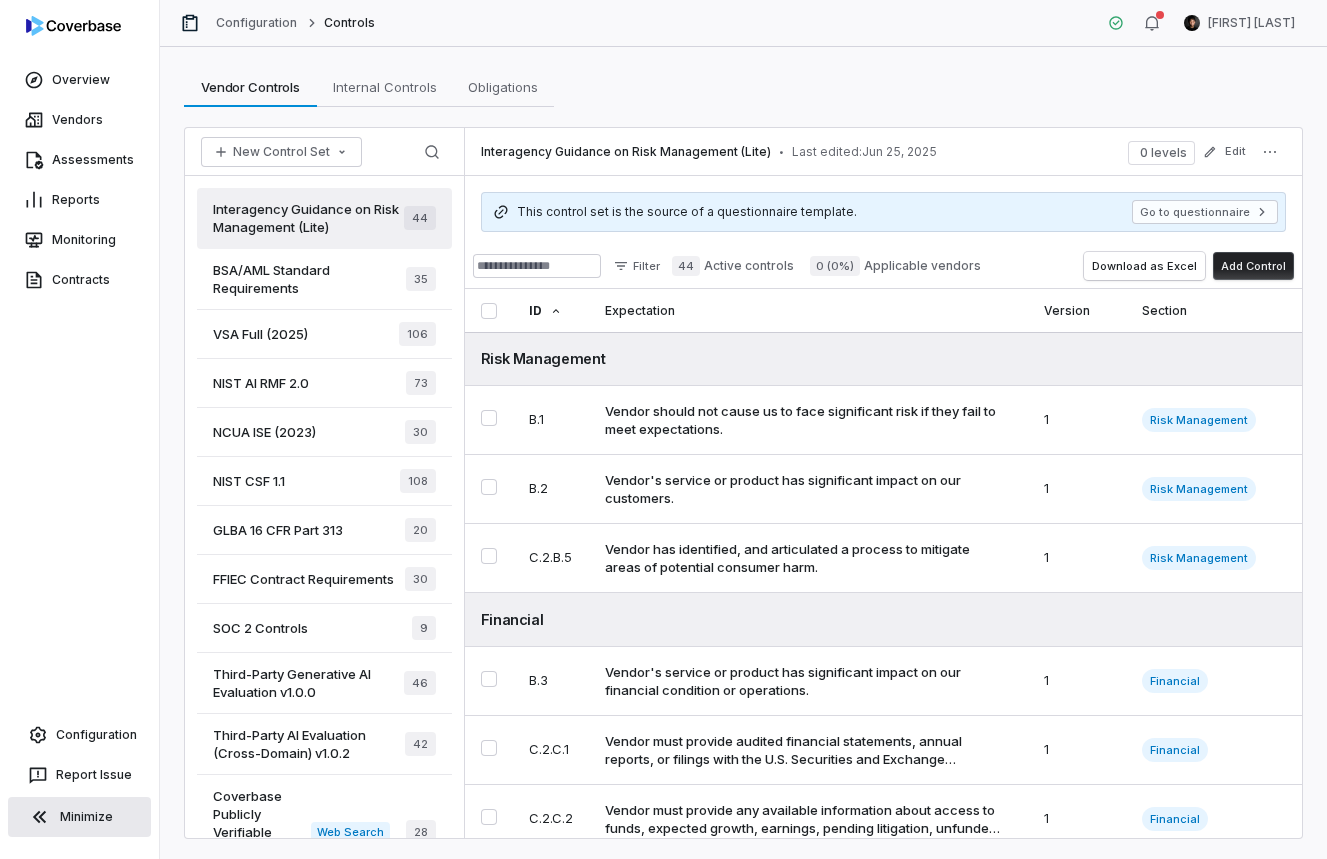 click on "Minimize" at bounding box center [79, 817] 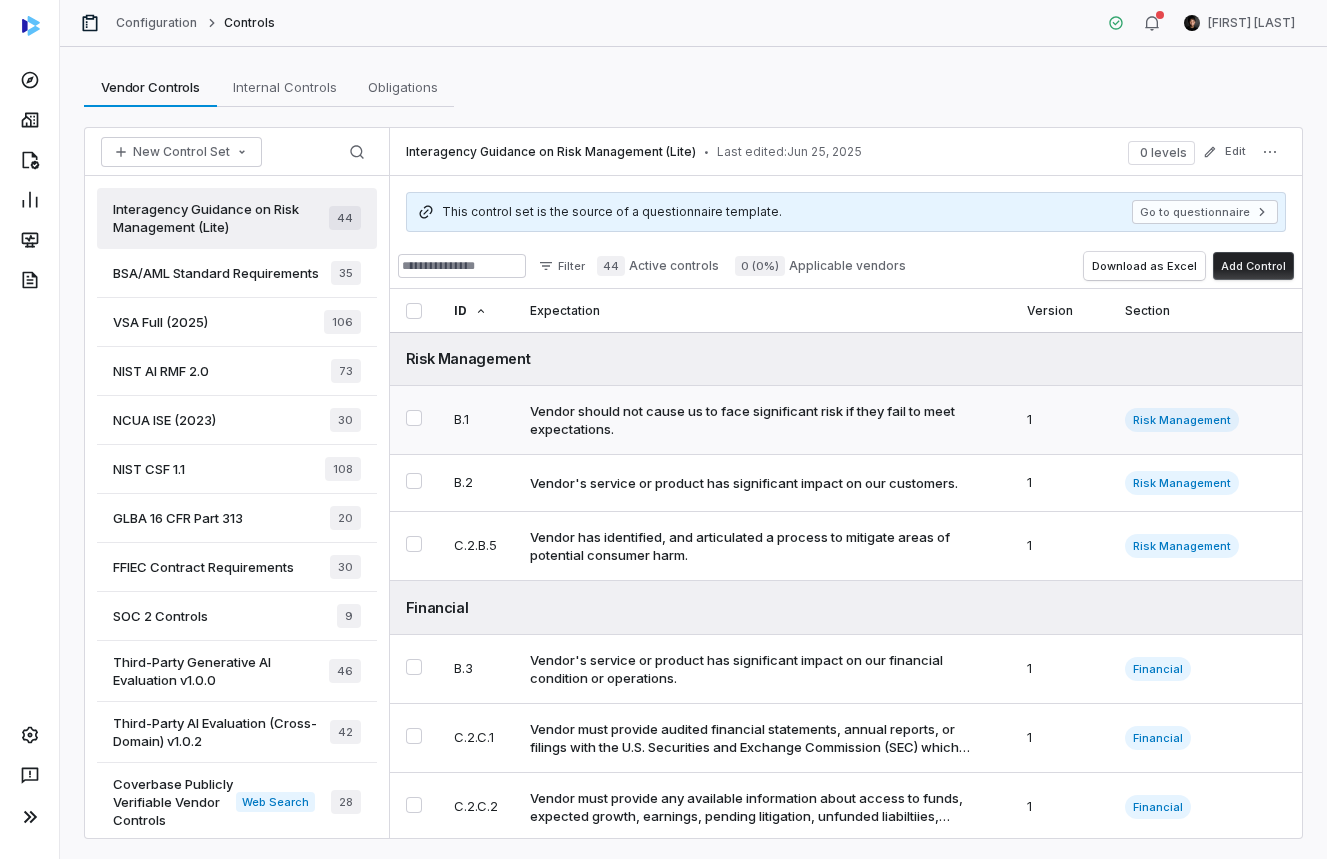 click on "Vendor should not cause us to face significant risk if they fail to meet expectations." at bounding box center [758, 420] 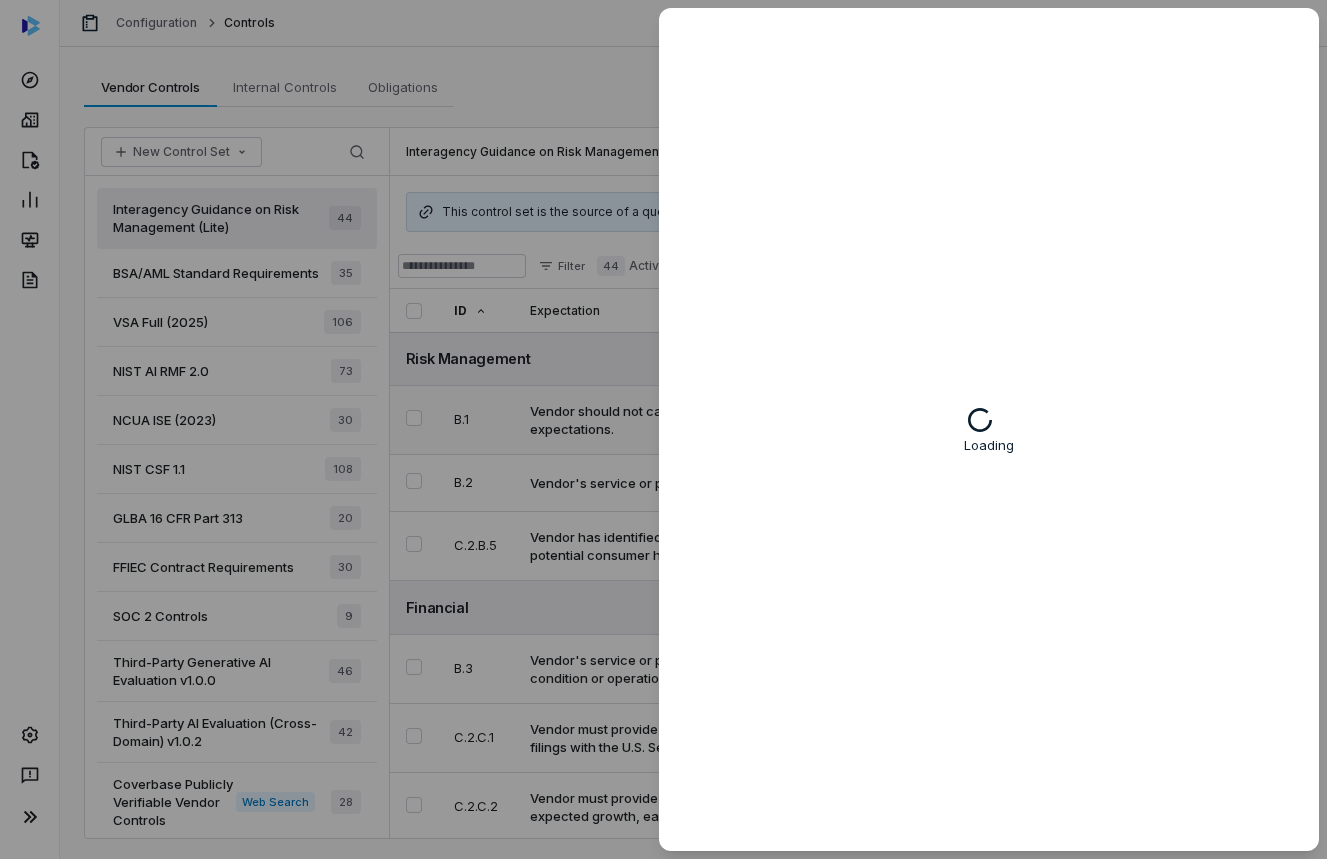 type on "*" 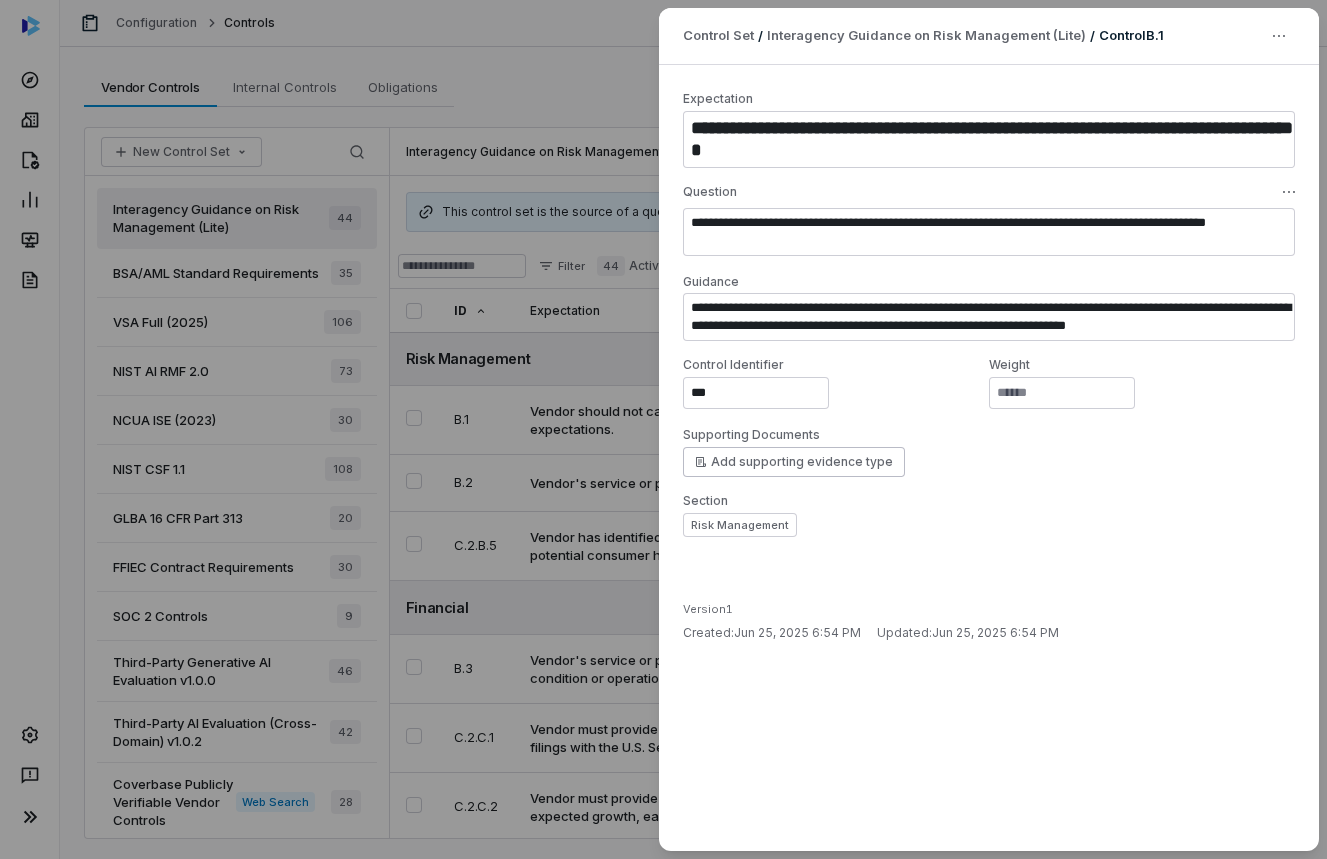 click on "**********" at bounding box center [663, 429] 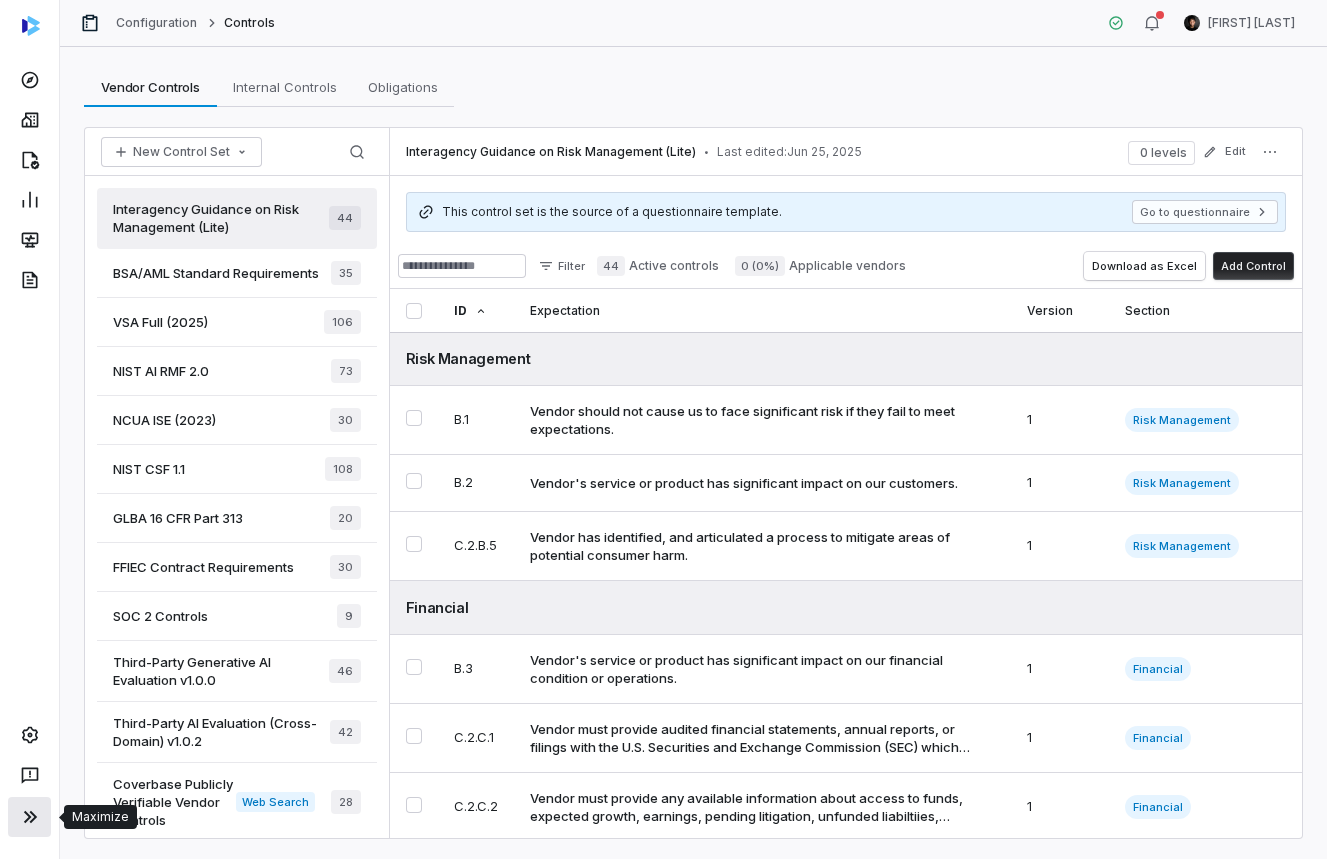 click 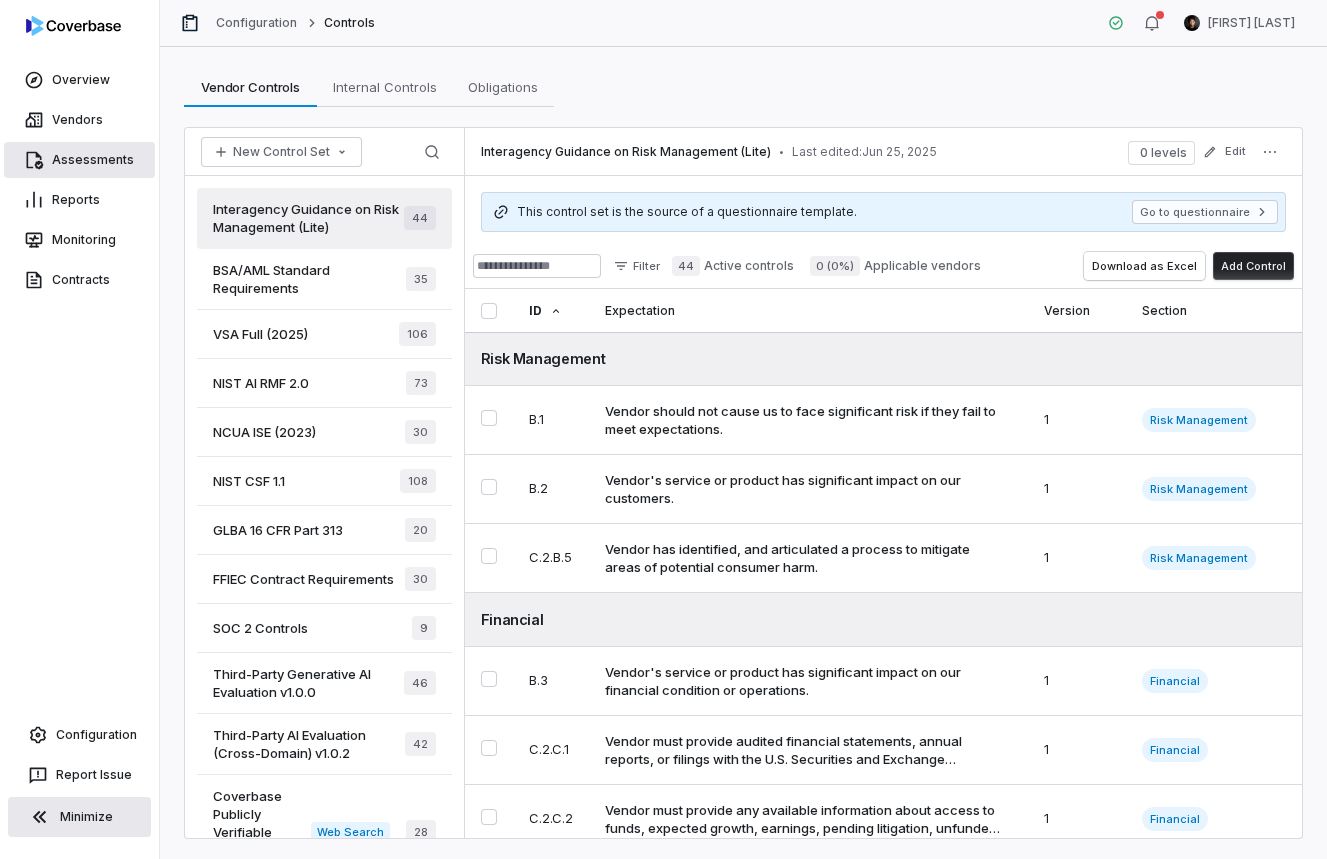 click on "Assessments" at bounding box center [79, 160] 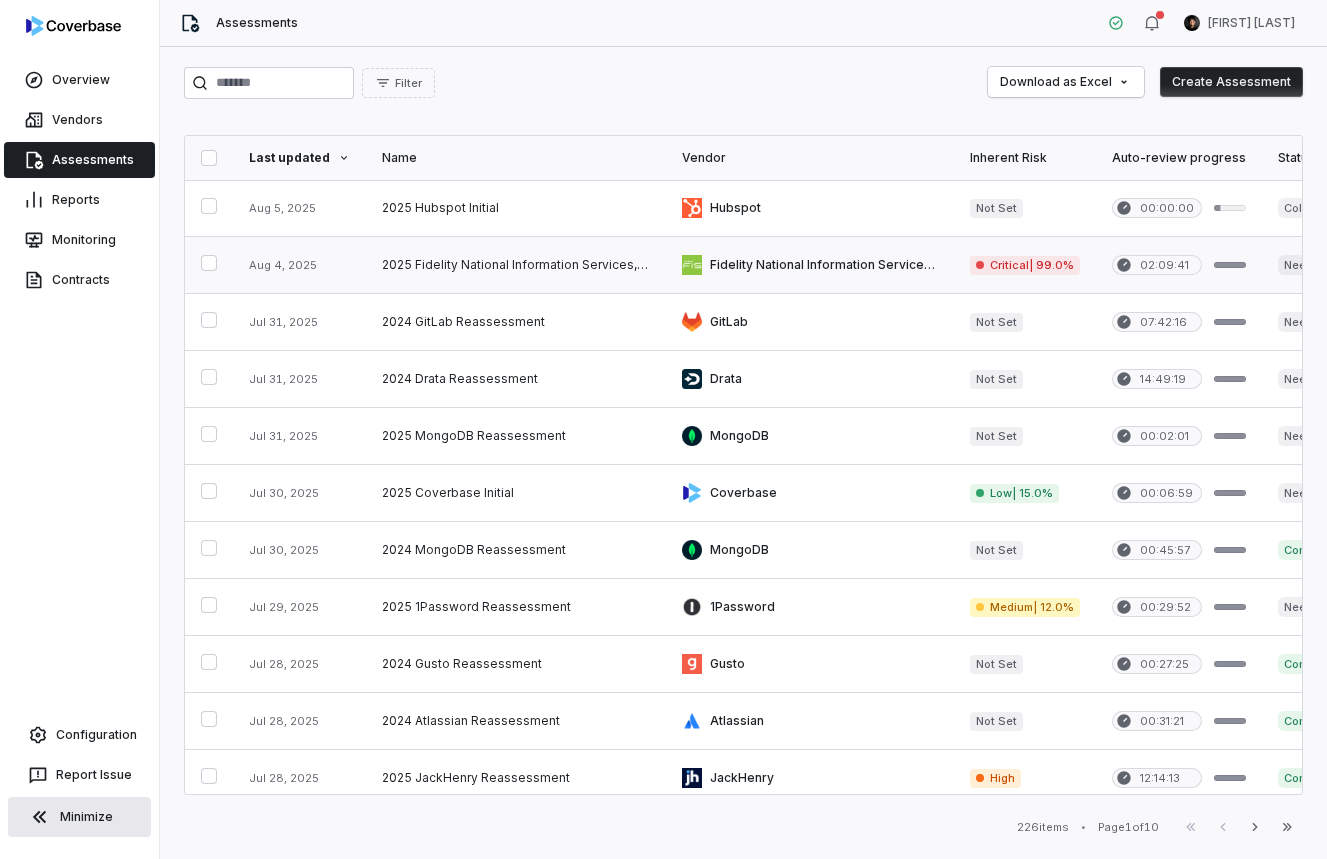 click at bounding box center [516, 265] 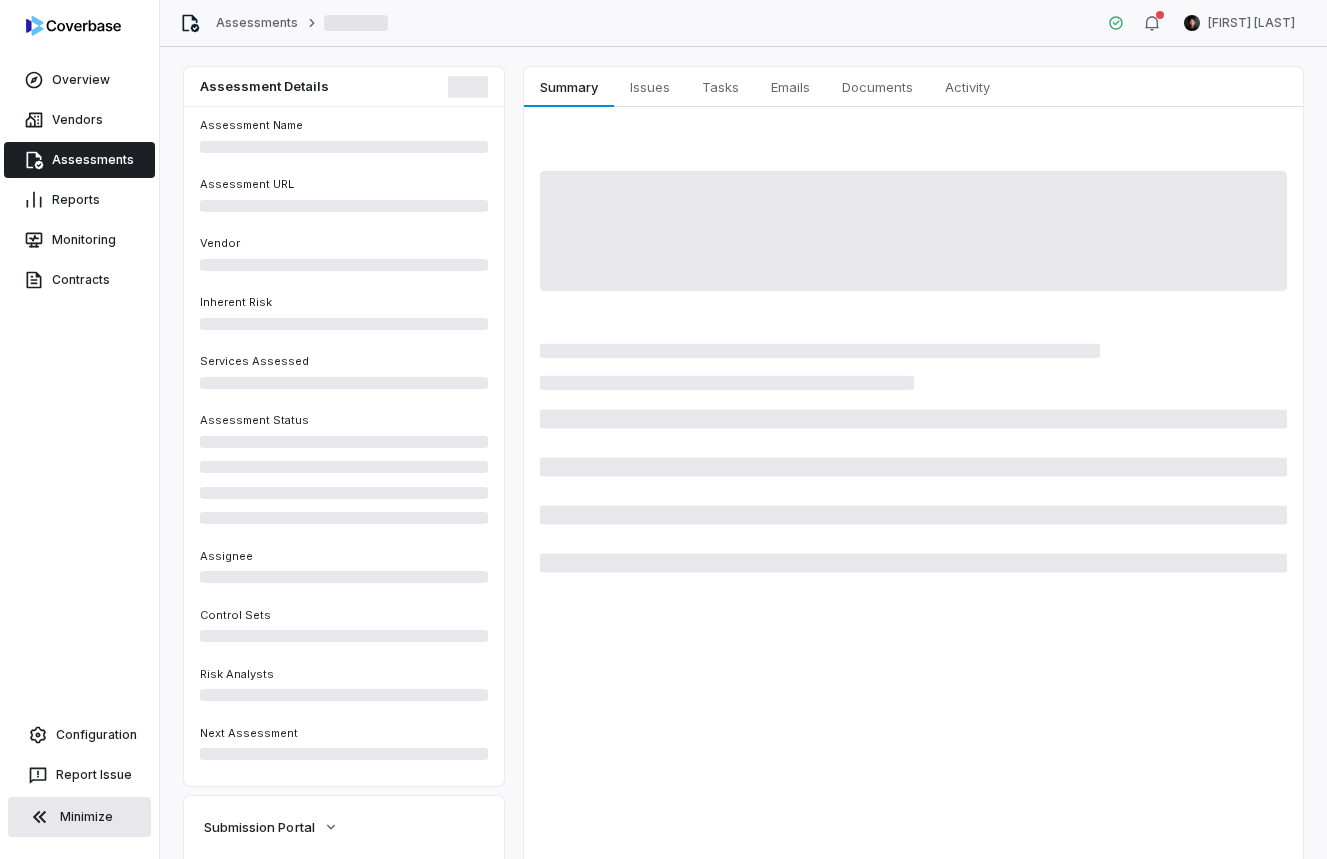 click on "Minimize" at bounding box center (79, 817) 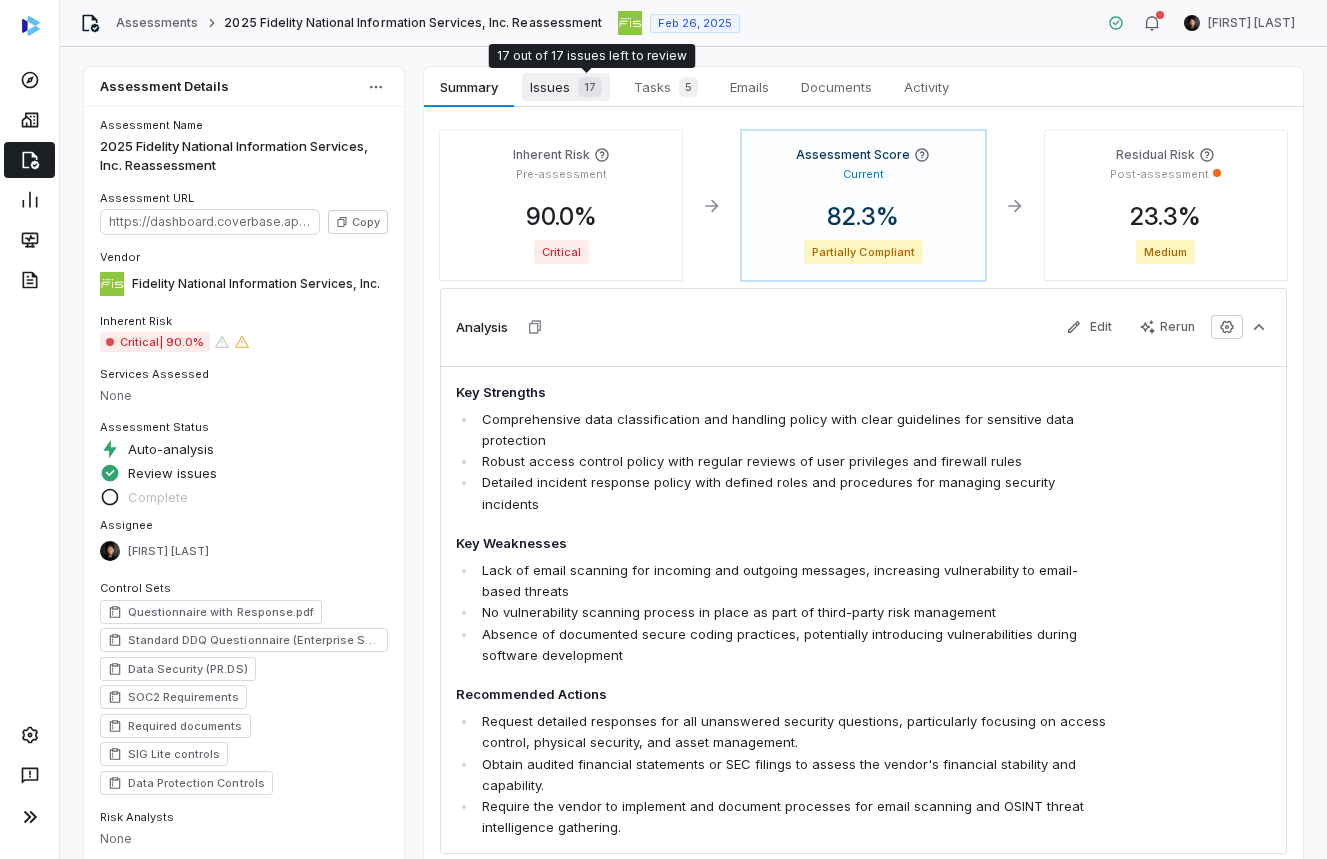type 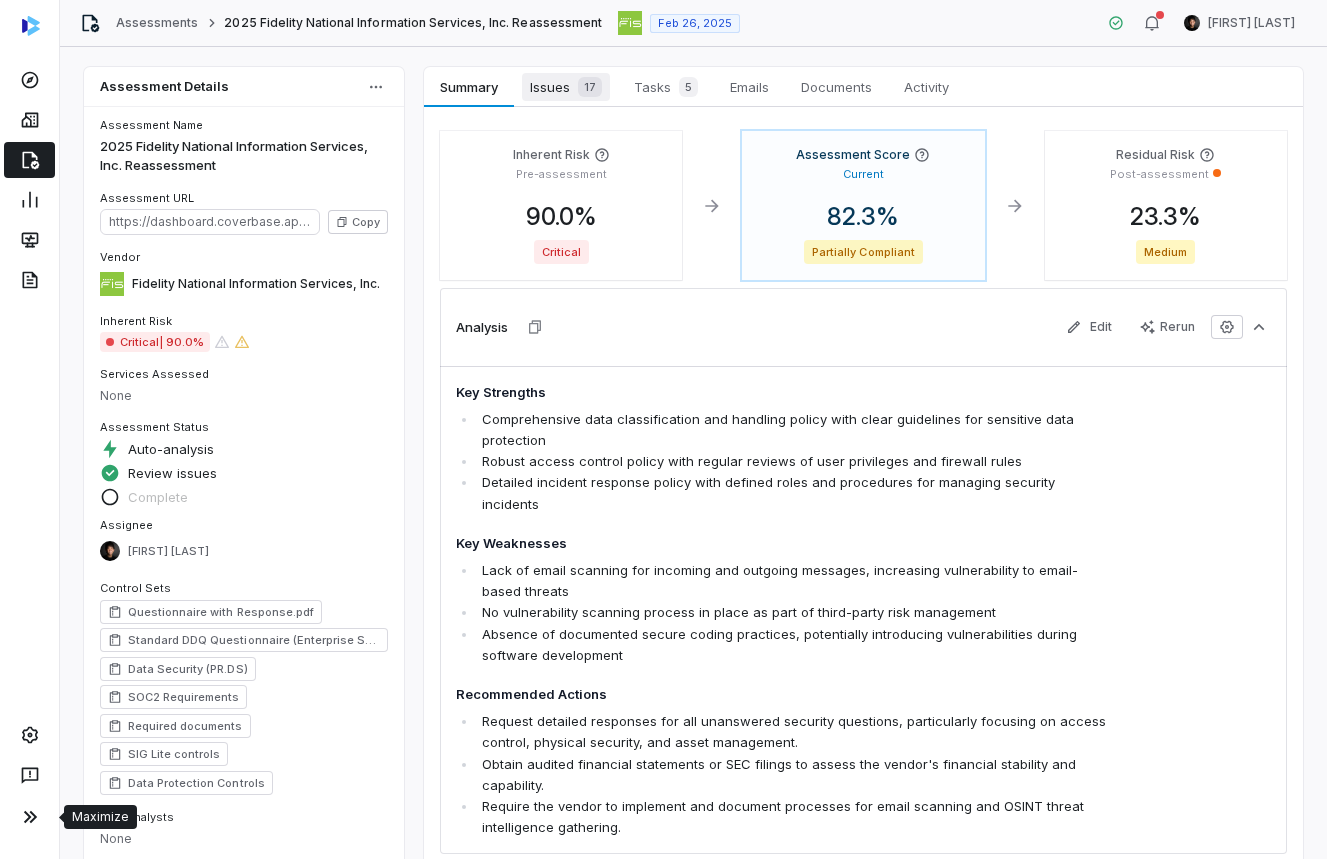 click on "Issues 17" at bounding box center [566, 87] 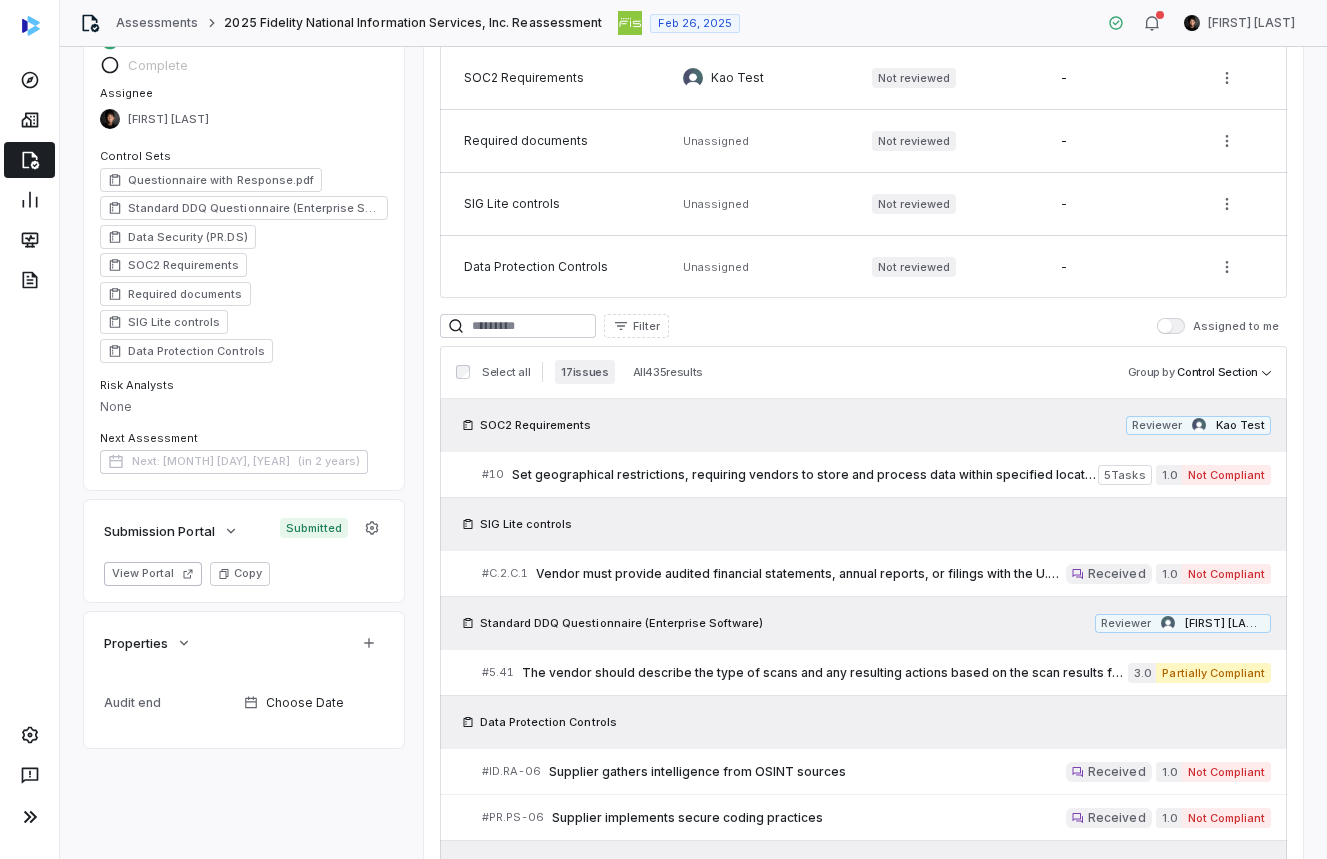 scroll, scrollTop: 466, scrollLeft: 0, axis: vertical 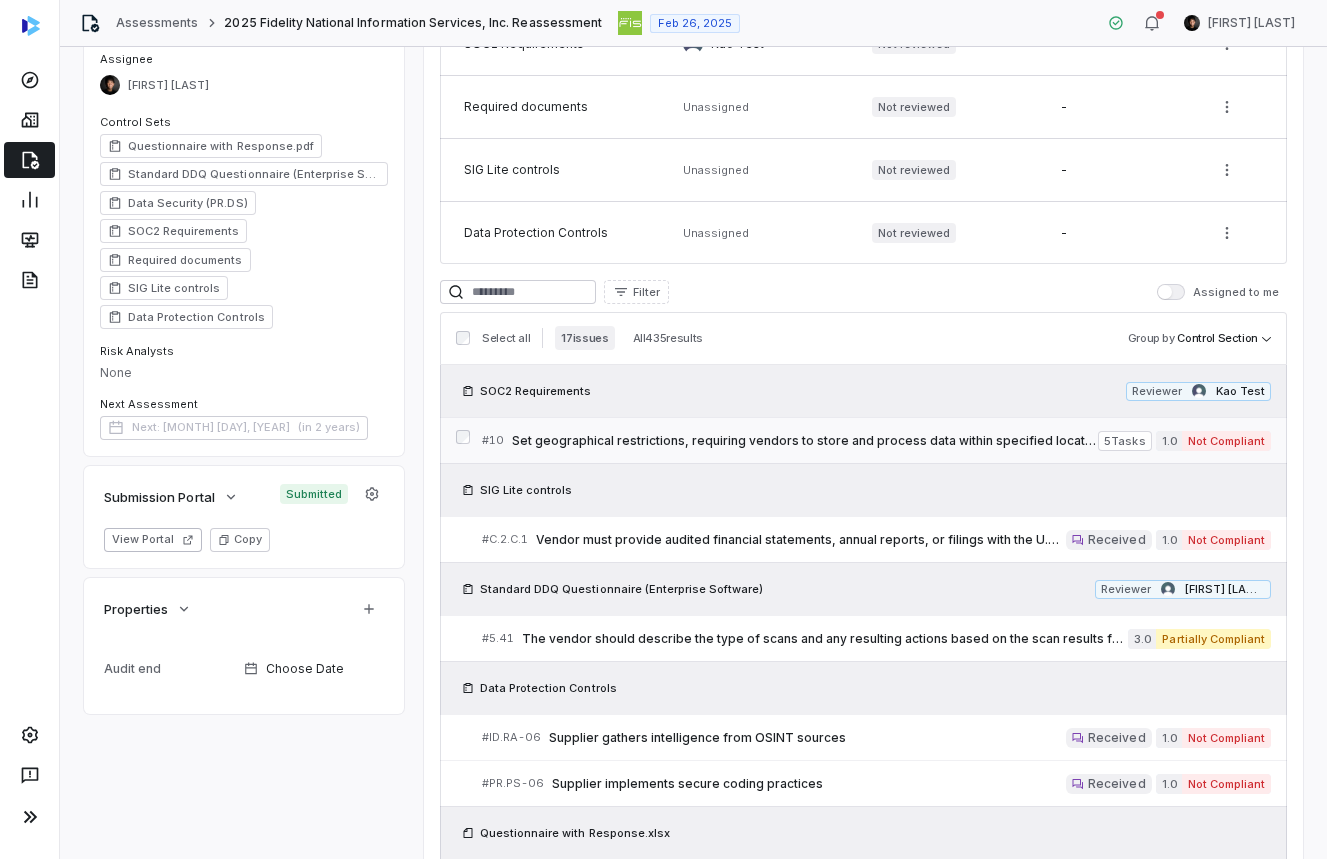 click on "Set geographical restrictions, requiring vendors to store and process data within specified locations, aligning with regulatory requirements and ensuring data sovereignty." at bounding box center [805, 441] 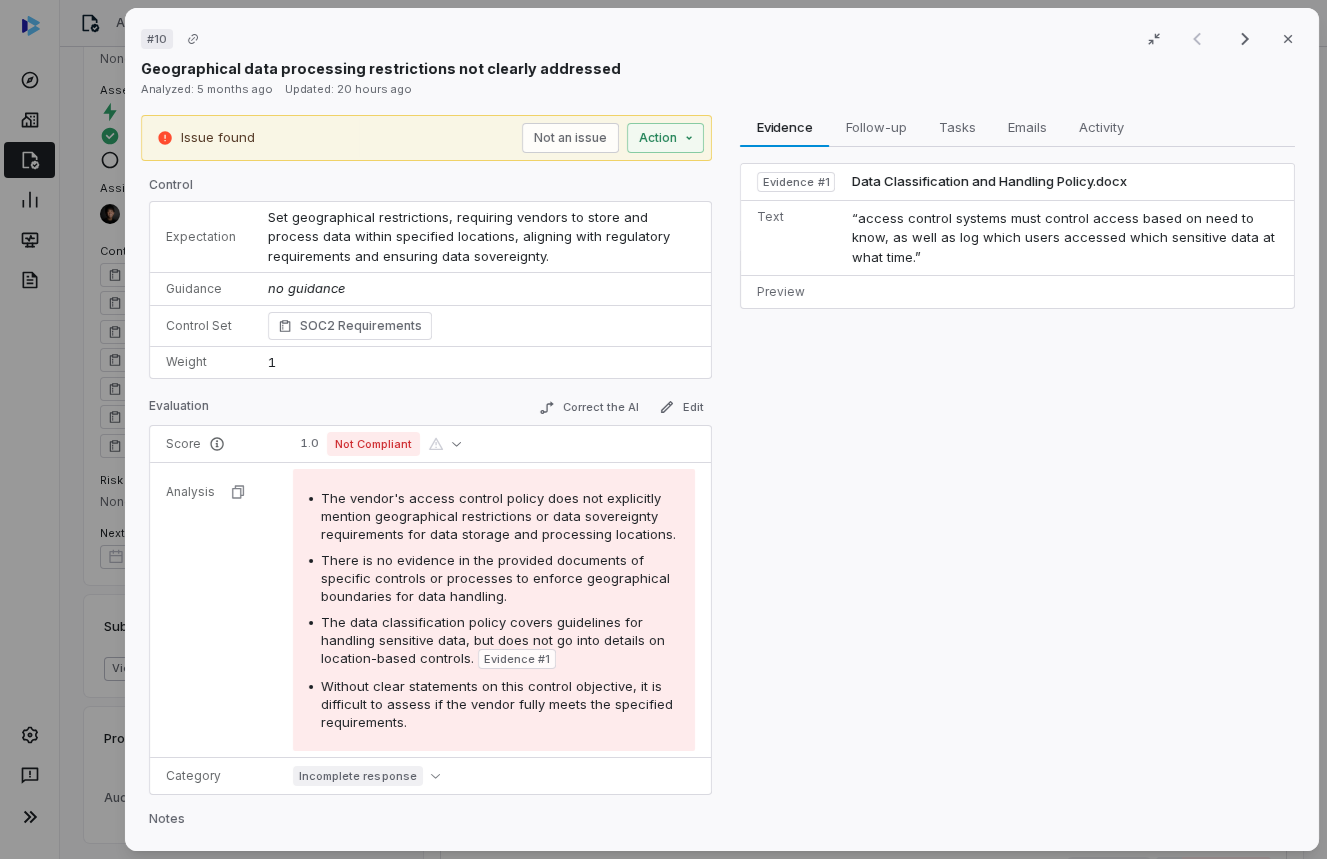 scroll, scrollTop: 466, scrollLeft: 0, axis: vertical 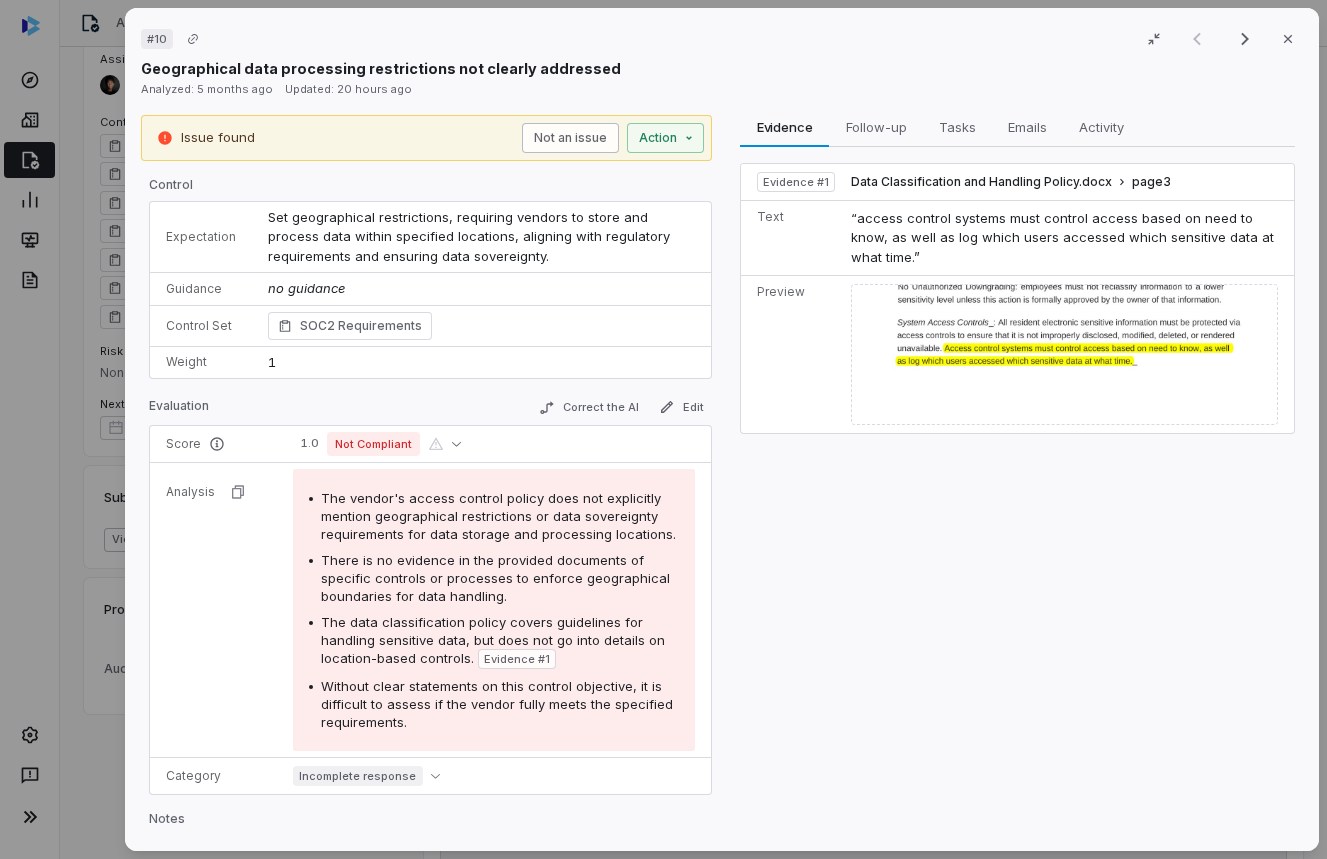 click on "Not an issue" at bounding box center [570, 138] 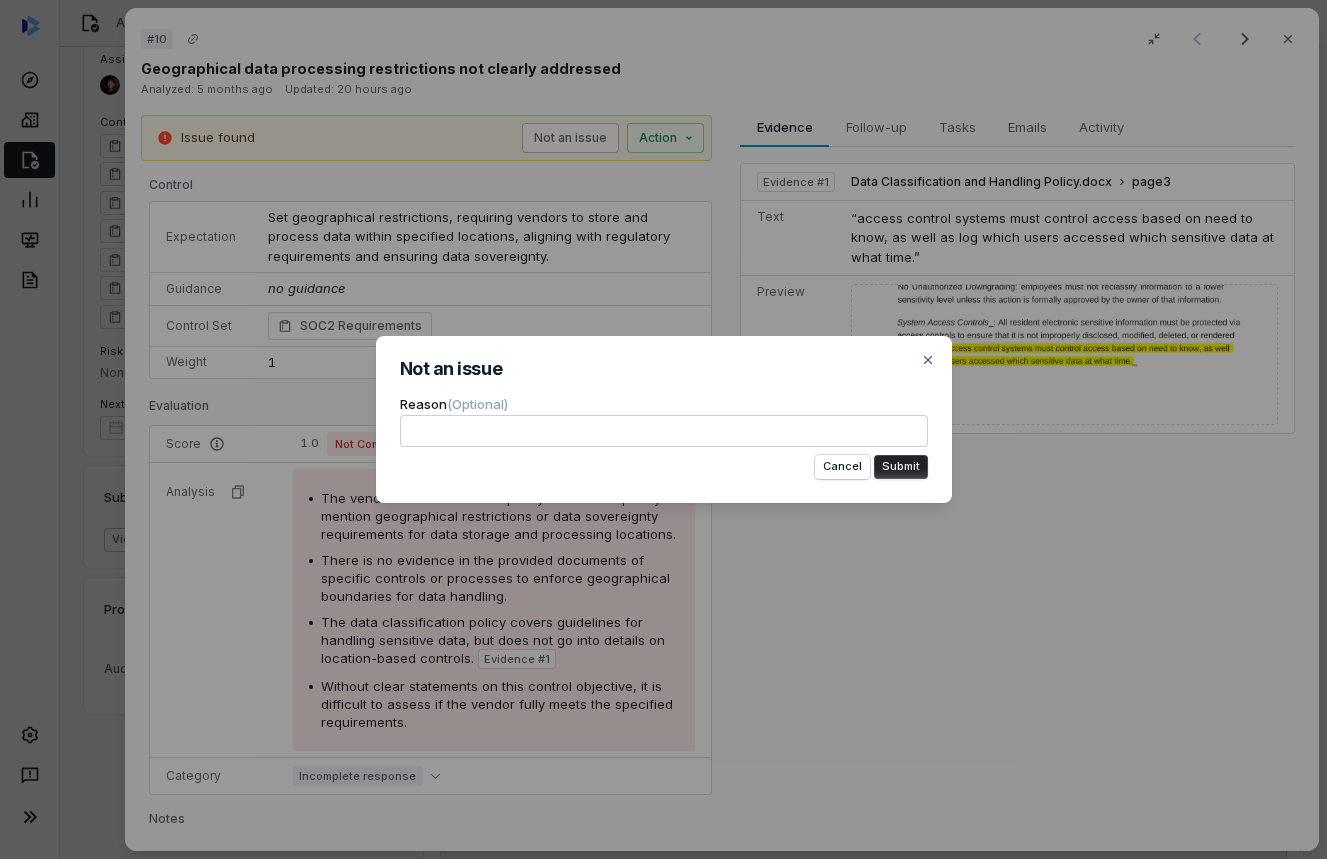 type 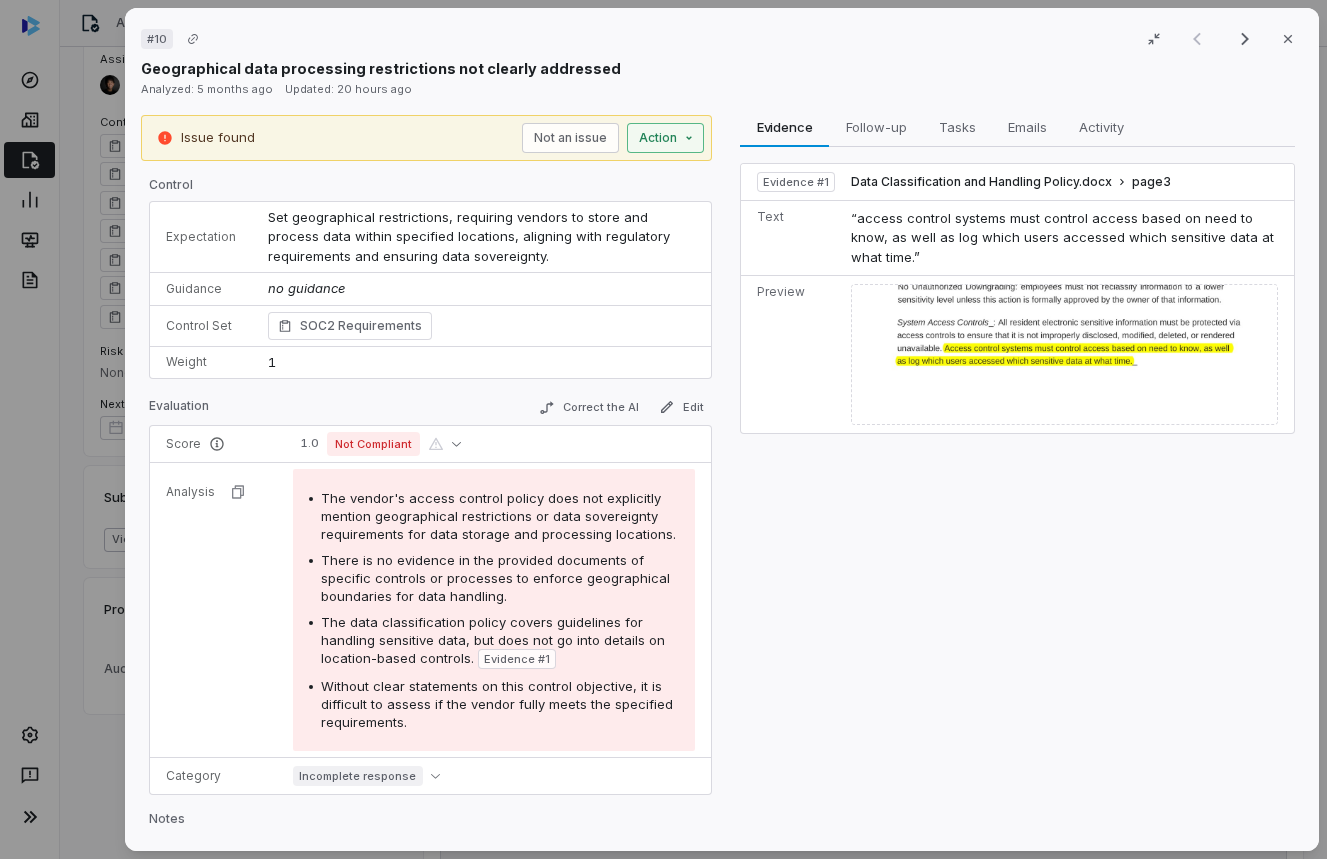 click on "# 10 Result 1 of 17 Close Geographical data processing restrictions not clearly addressed Analyzed: 5 months ago Updated: 20 hours ago Issue found Not an issue Action Control Expectation Set geographical restrictions, requiring vendors to store and process data within specified locations, aligning with regulatory requirements and ensuring data sovereignty. Guidance no guidance Control Set SOC2 Requirements Weight 1 Evaluation Correct the AI Edit   Score 1.0 Not Compliant Analysis The vendor's access control policy does not explicitly mention geographical restrictions or data sovereignty requirements for data storage and processing locations. There is no evidence in the provided documents of specific controls or processes to enforce geographical boundaries for data handling. The data classification policy covers guidelines for handling sensitive data, but does not go into details on location-based controls. Evidence # 1 Category Incomplete response Notes   Save Evidence Evidence Follow-up Follow-up Tasks Tasks" at bounding box center (663, 429) 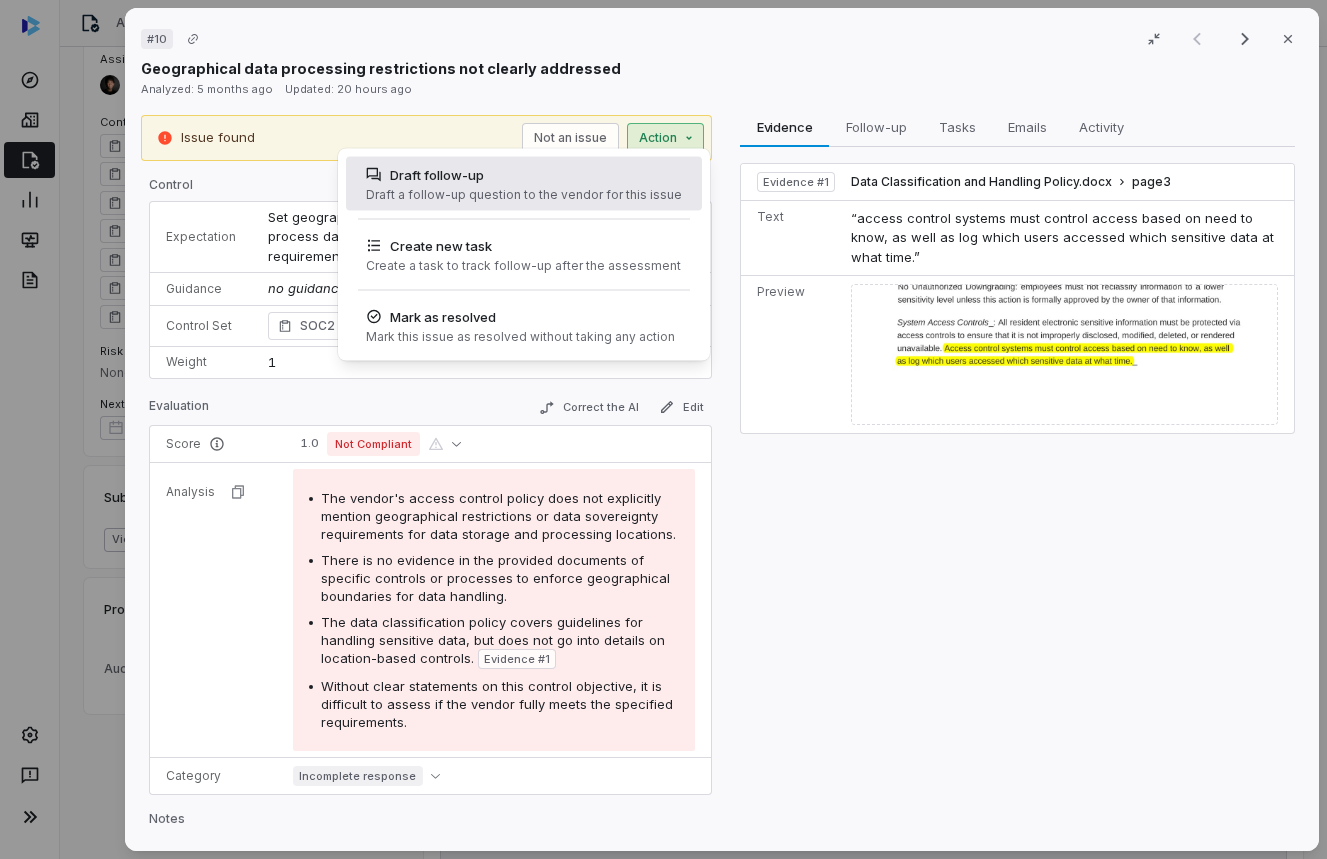 click on "Draft follow-up" at bounding box center [524, 175] 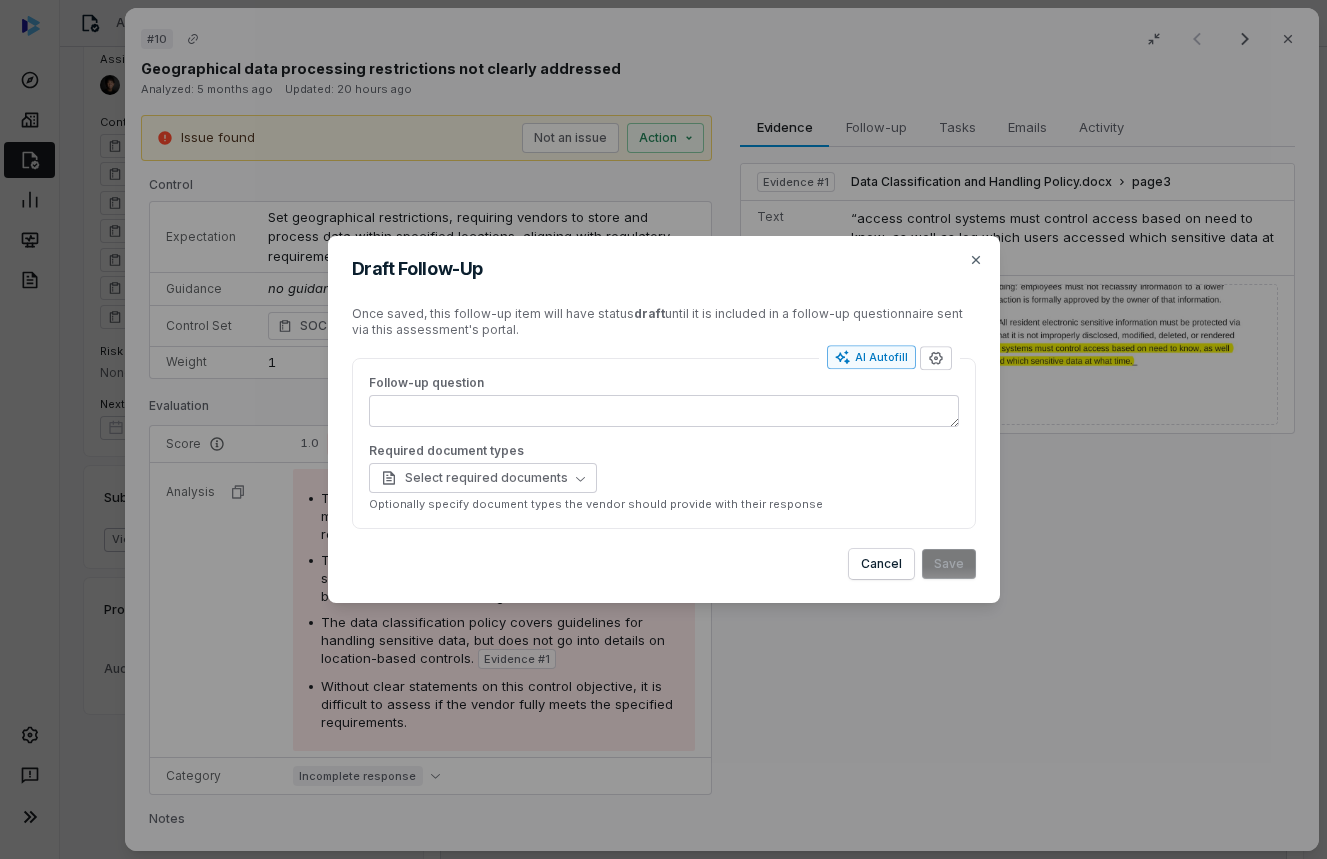 click on "AI Autofill" at bounding box center (871, 357) 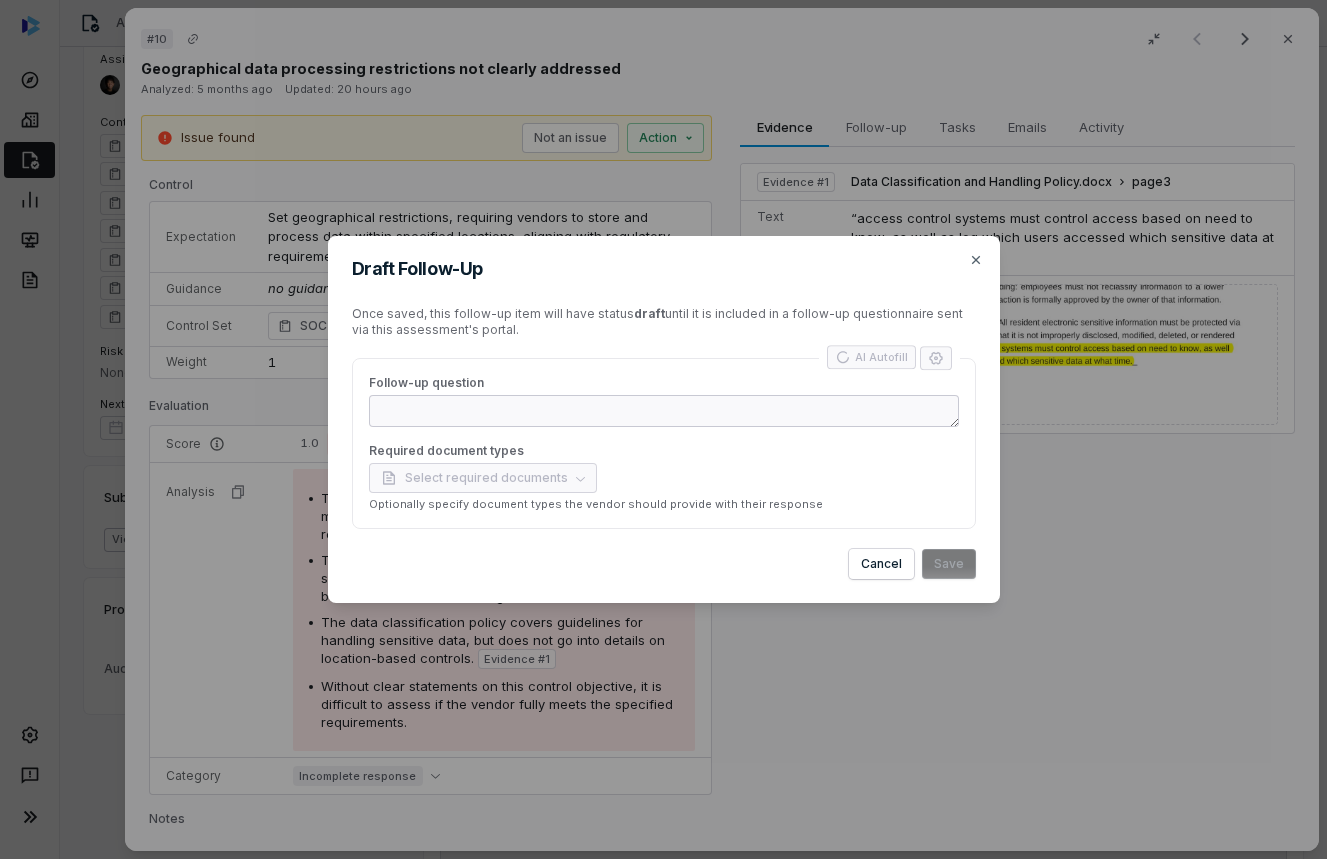 type on "*" 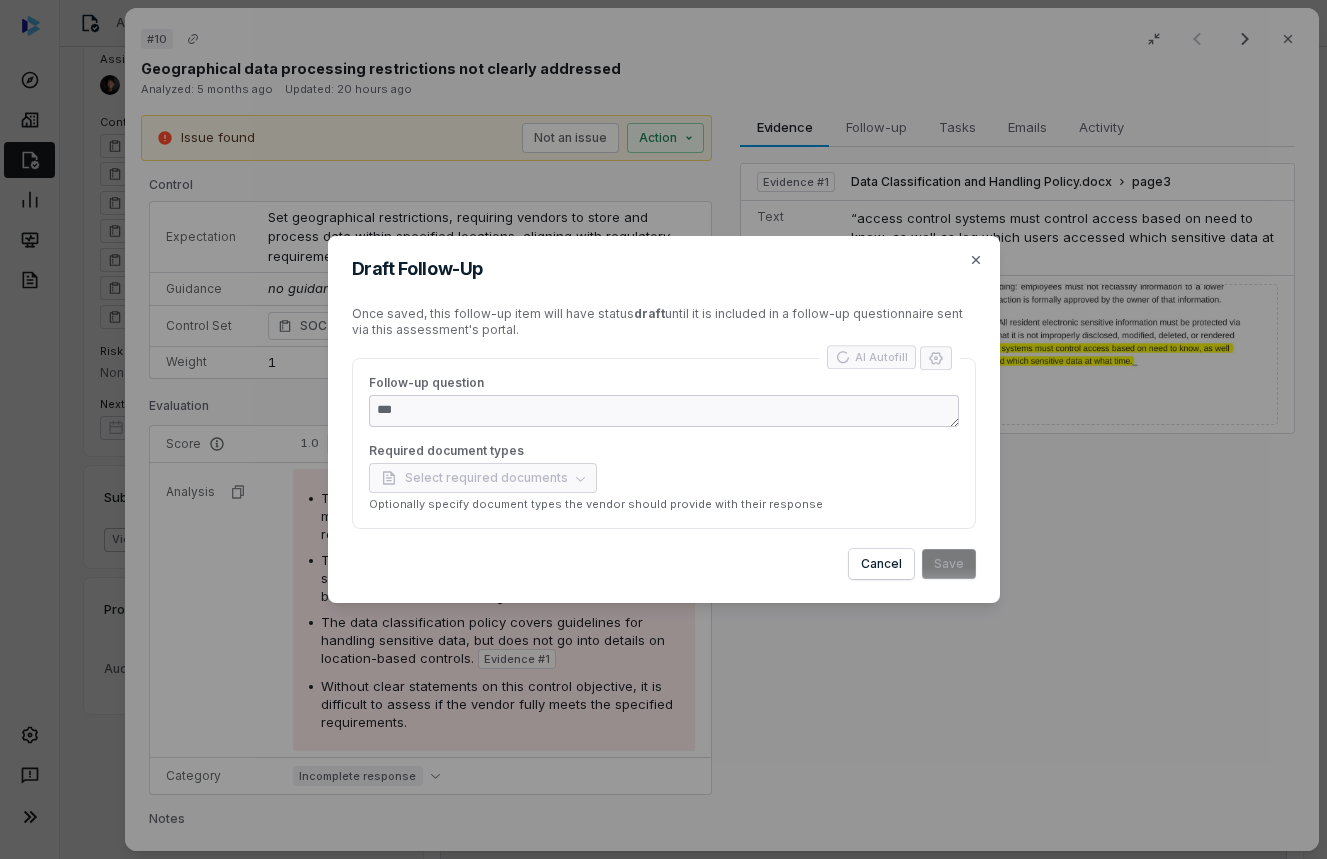 type on "*" 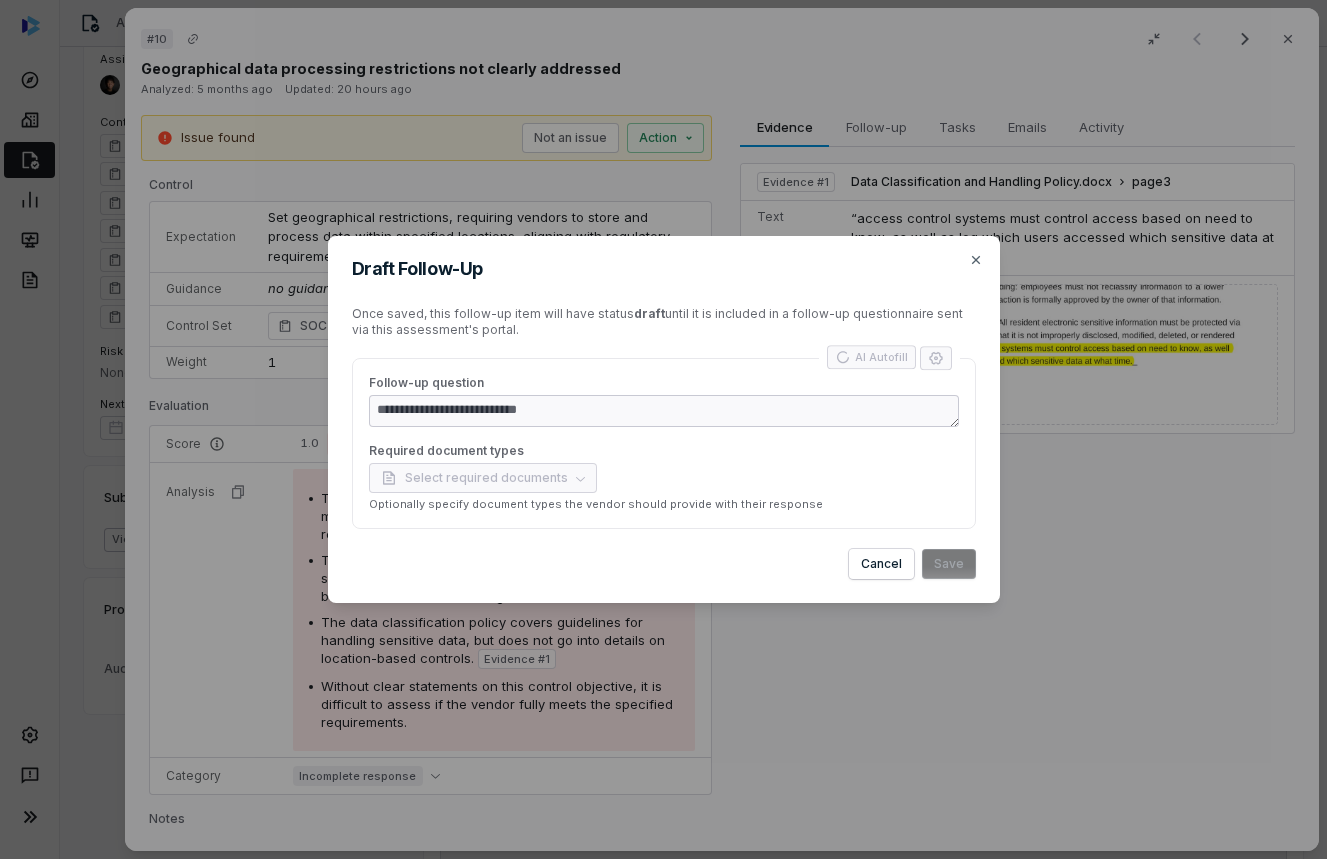 type on "*" 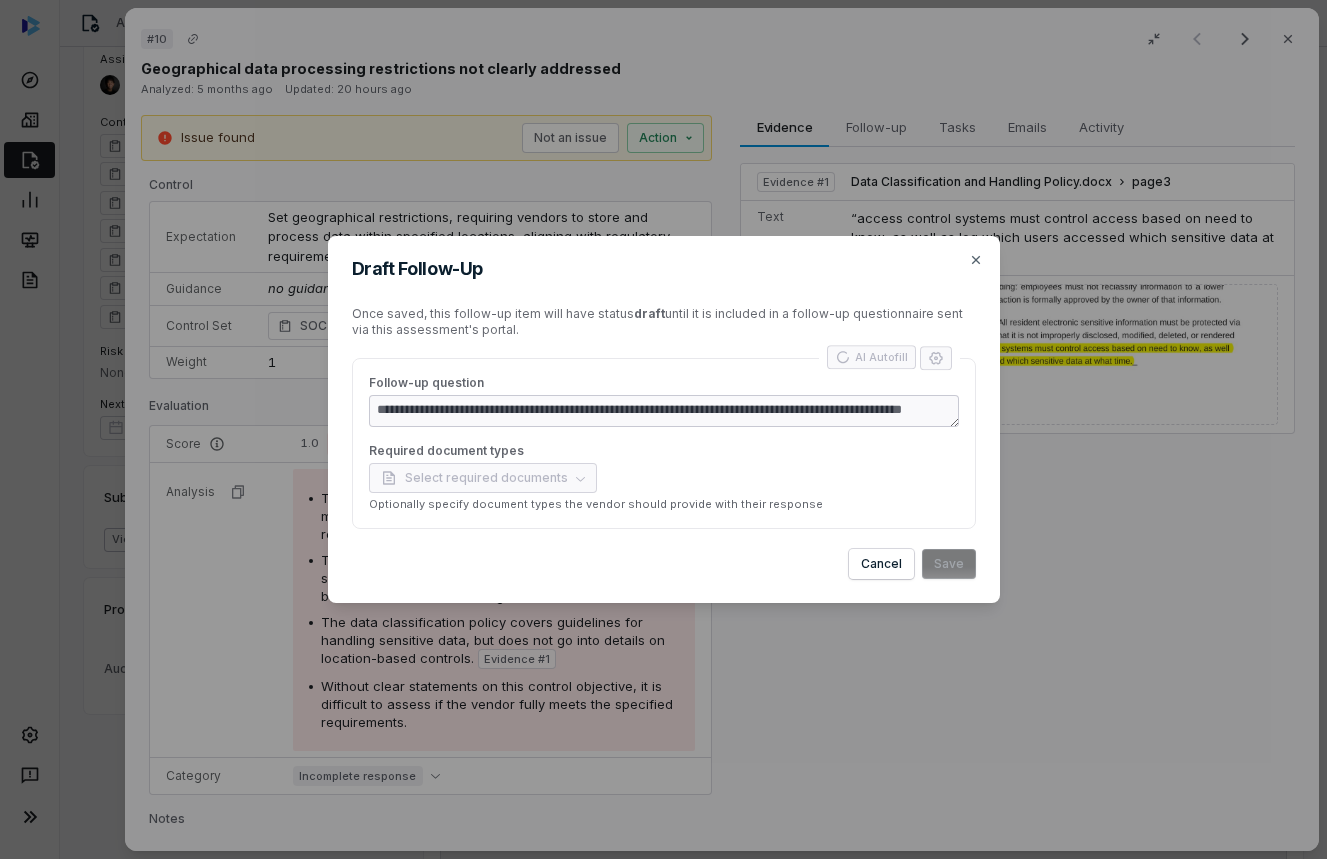 type on "*" 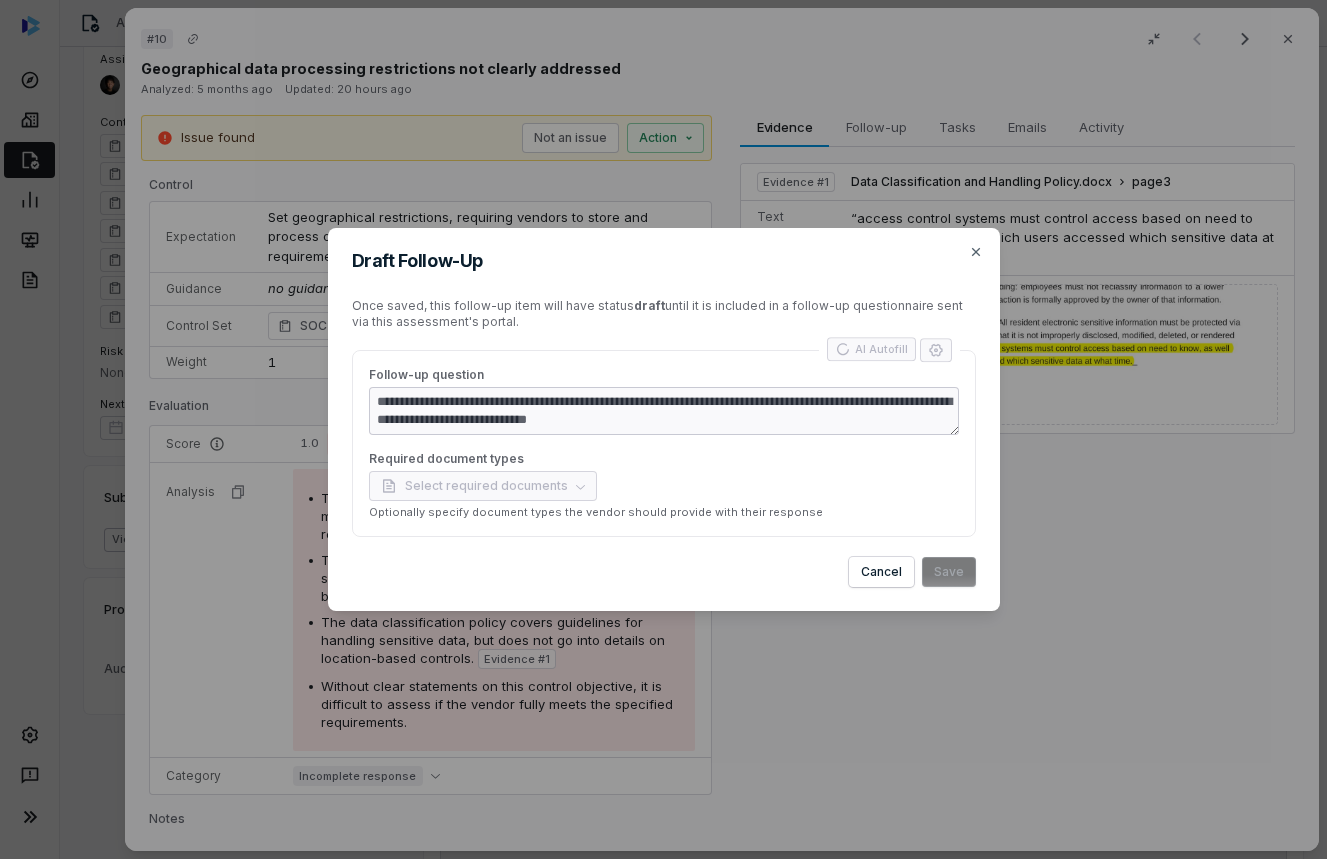 type on "*" 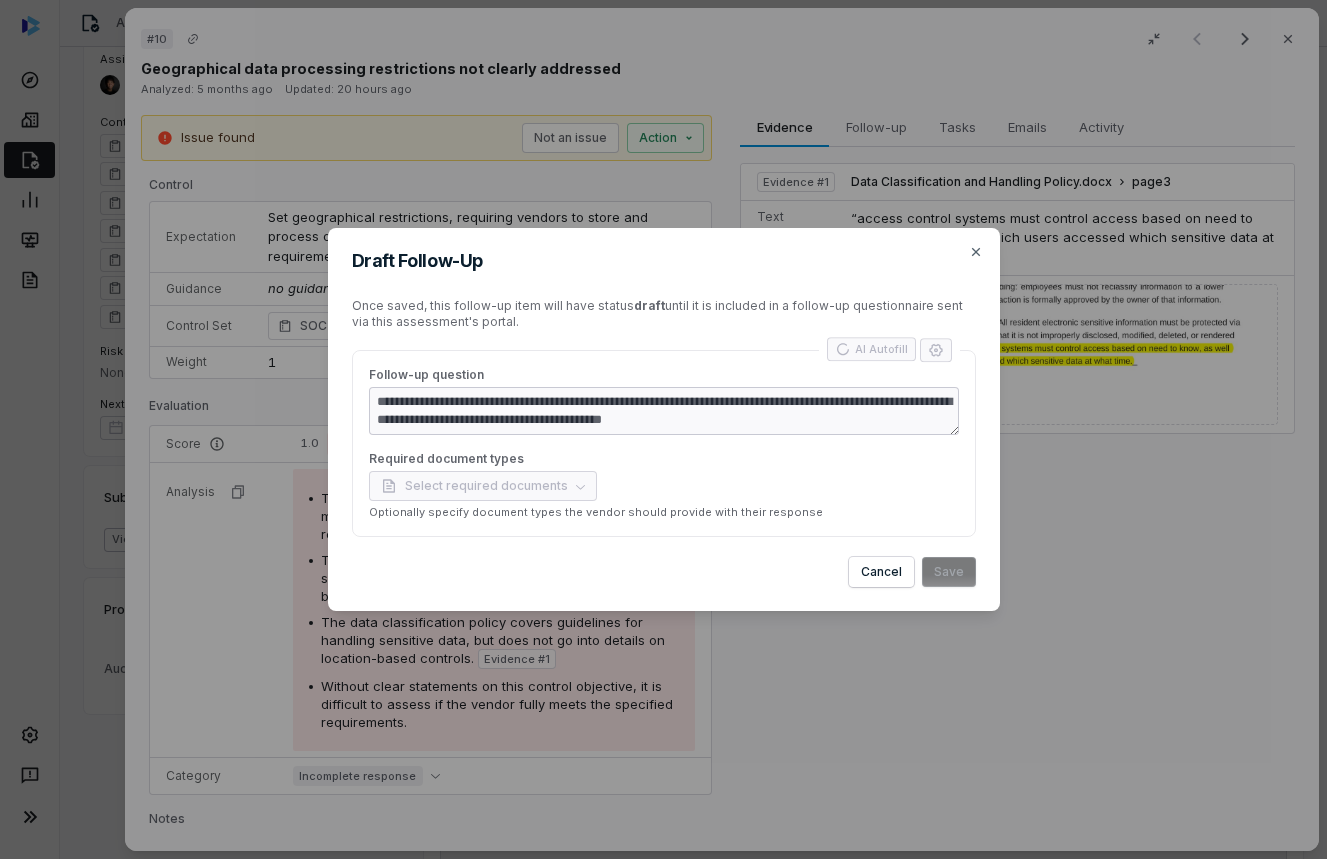 type on "*" 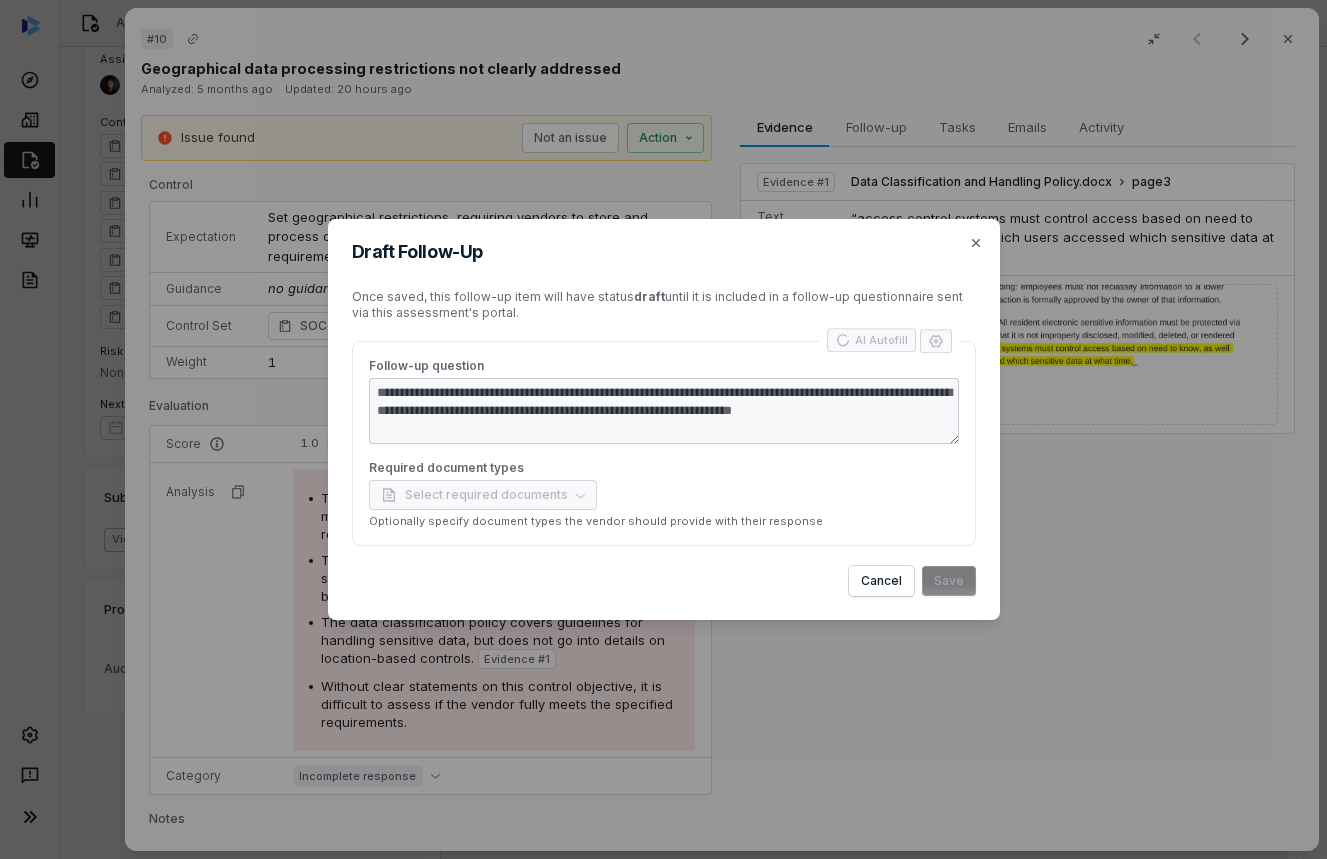 type on "*" 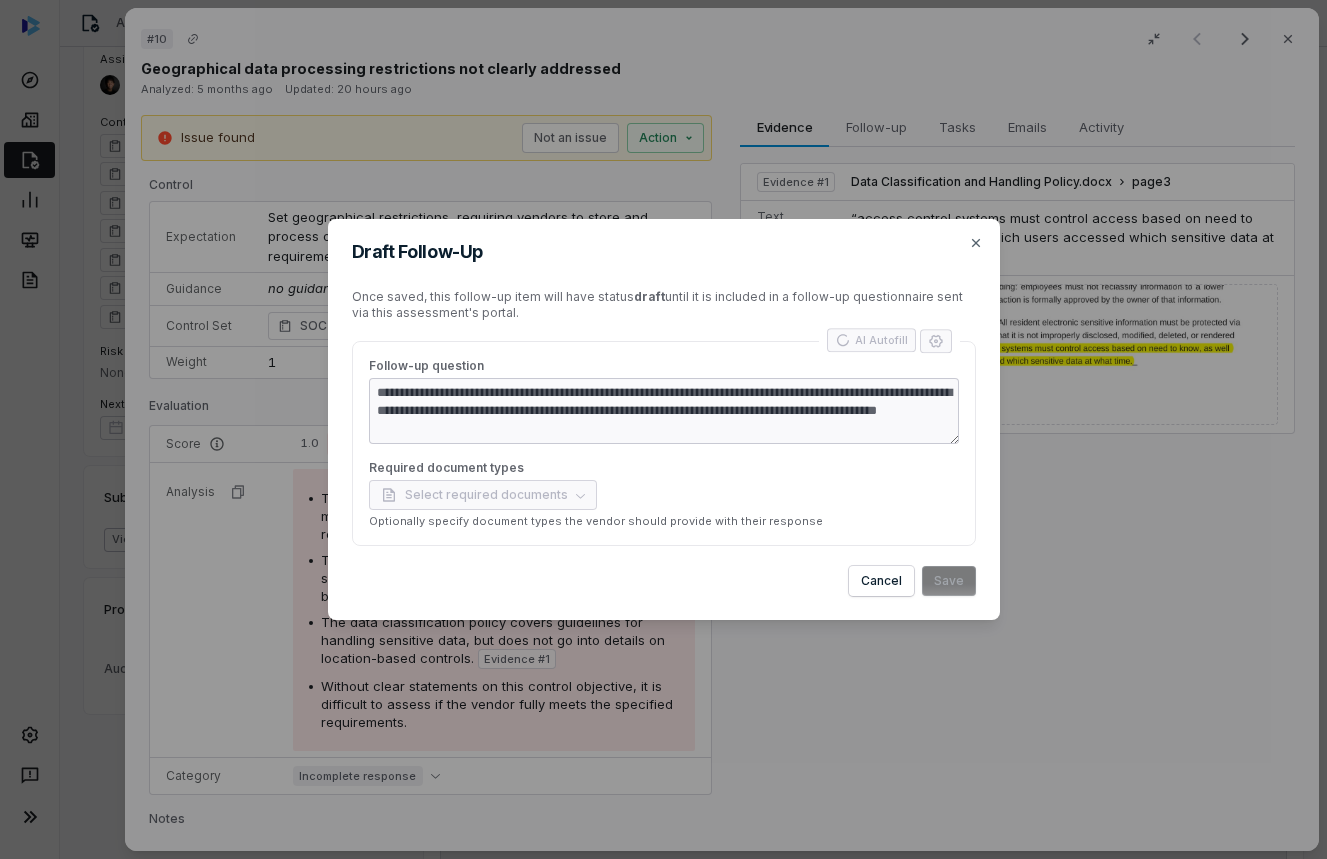type on "*" 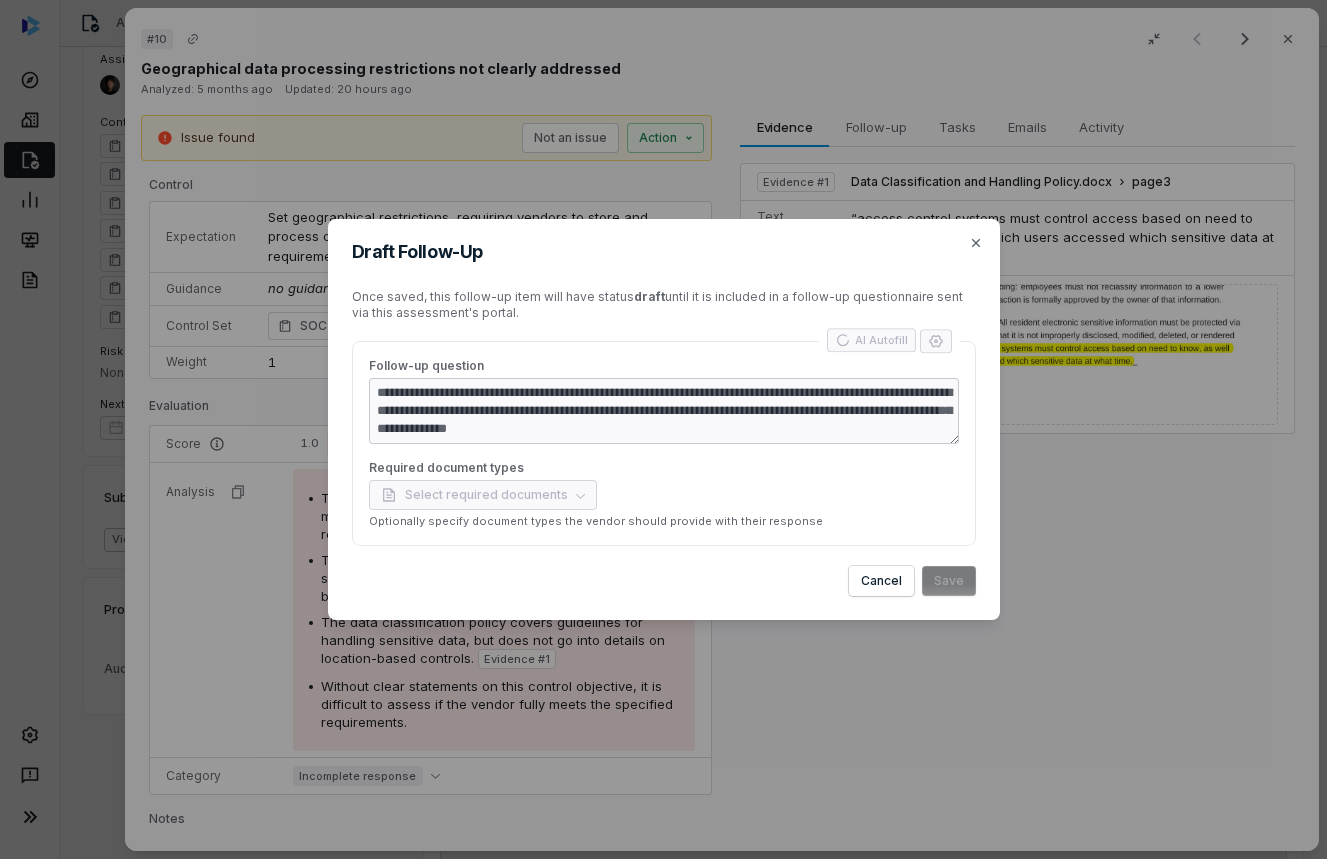 type on "*" 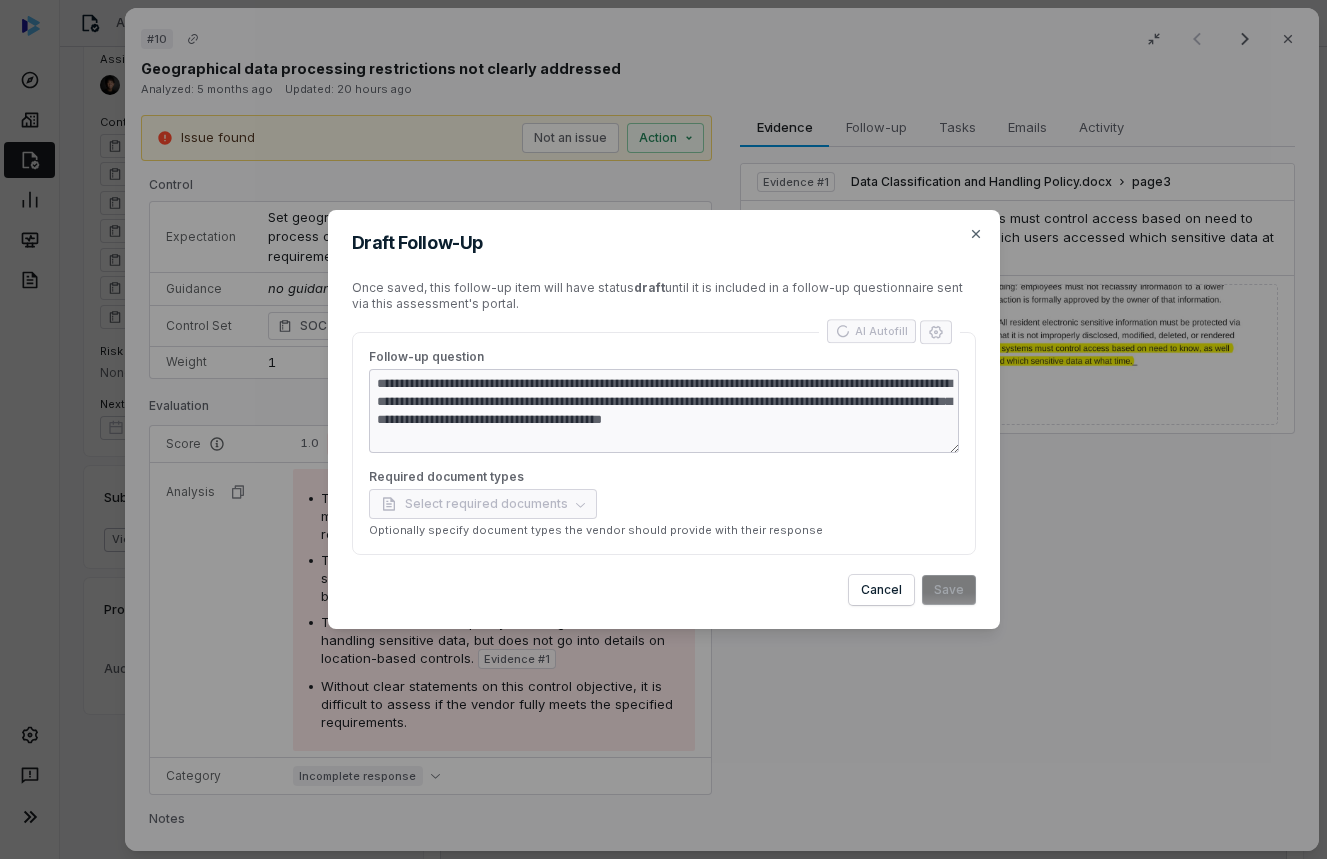type on "*" 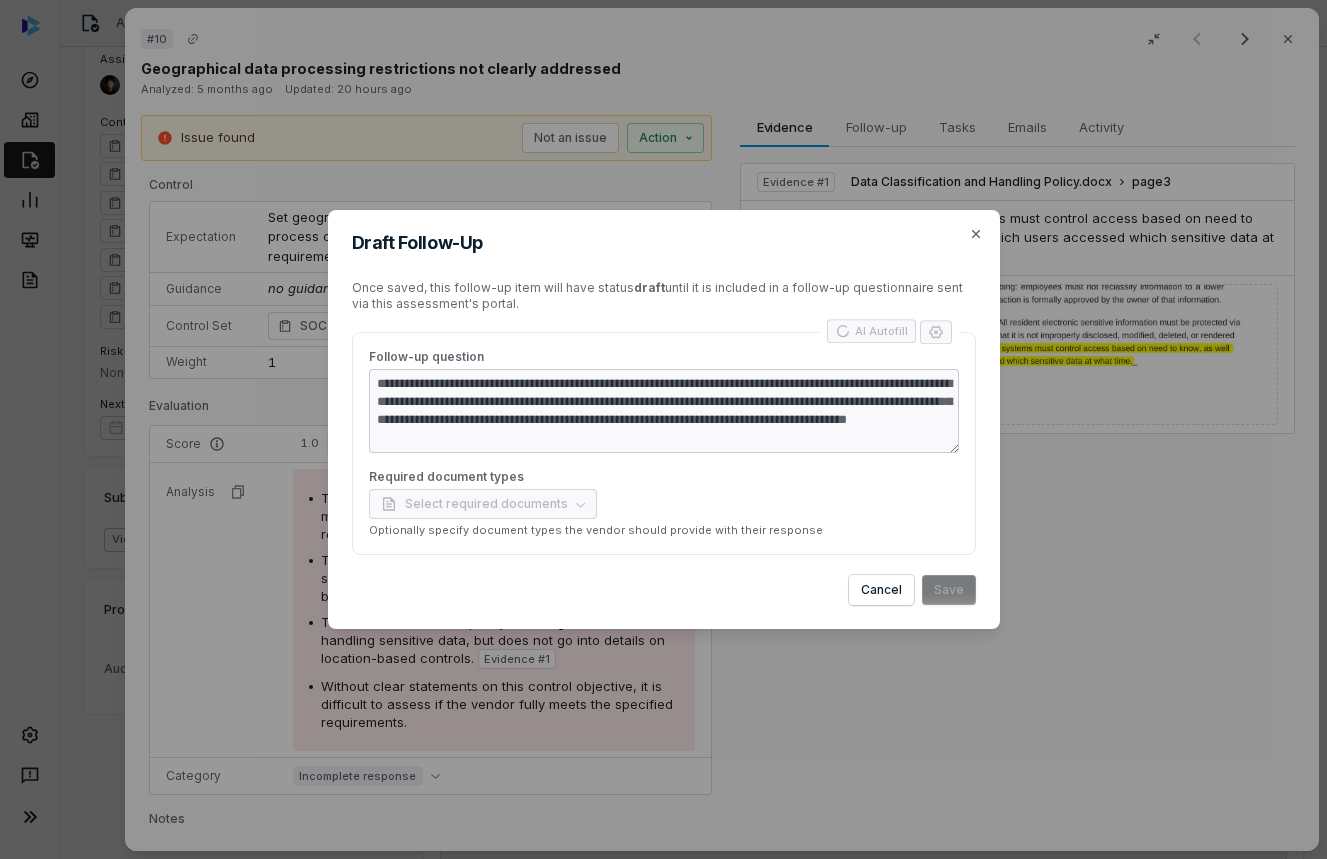 type on "*" 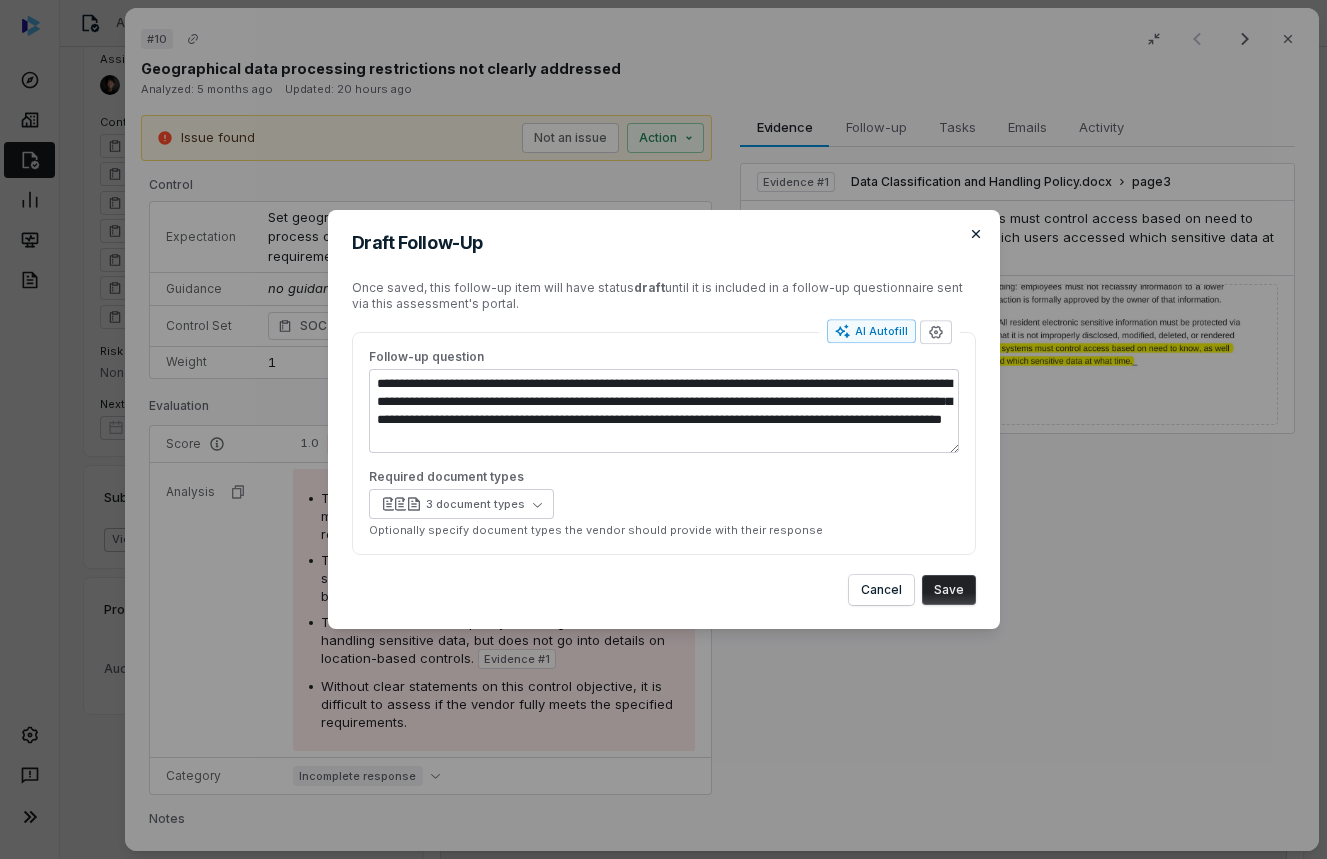 click 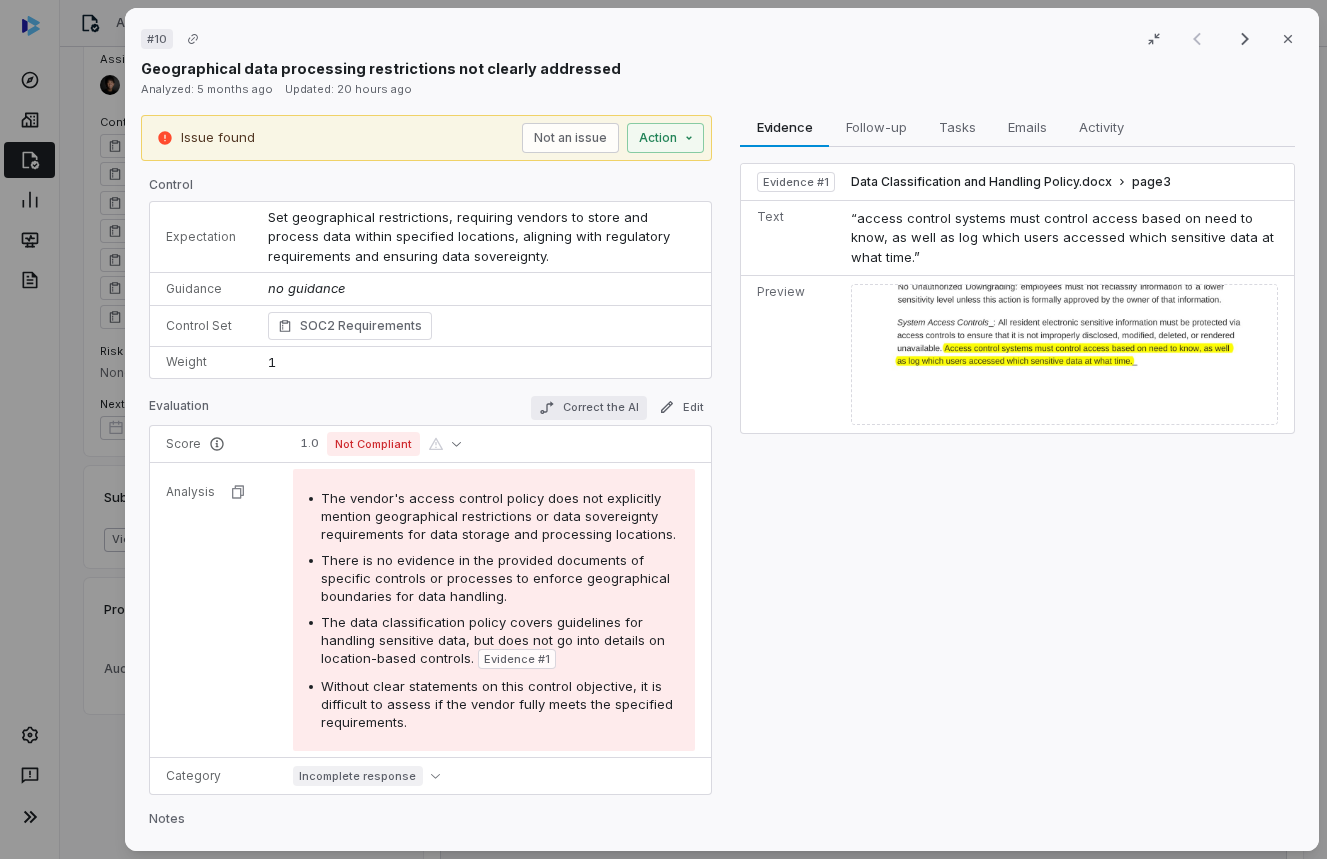 click on "Correct the AI" at bounding box center [589, 408] 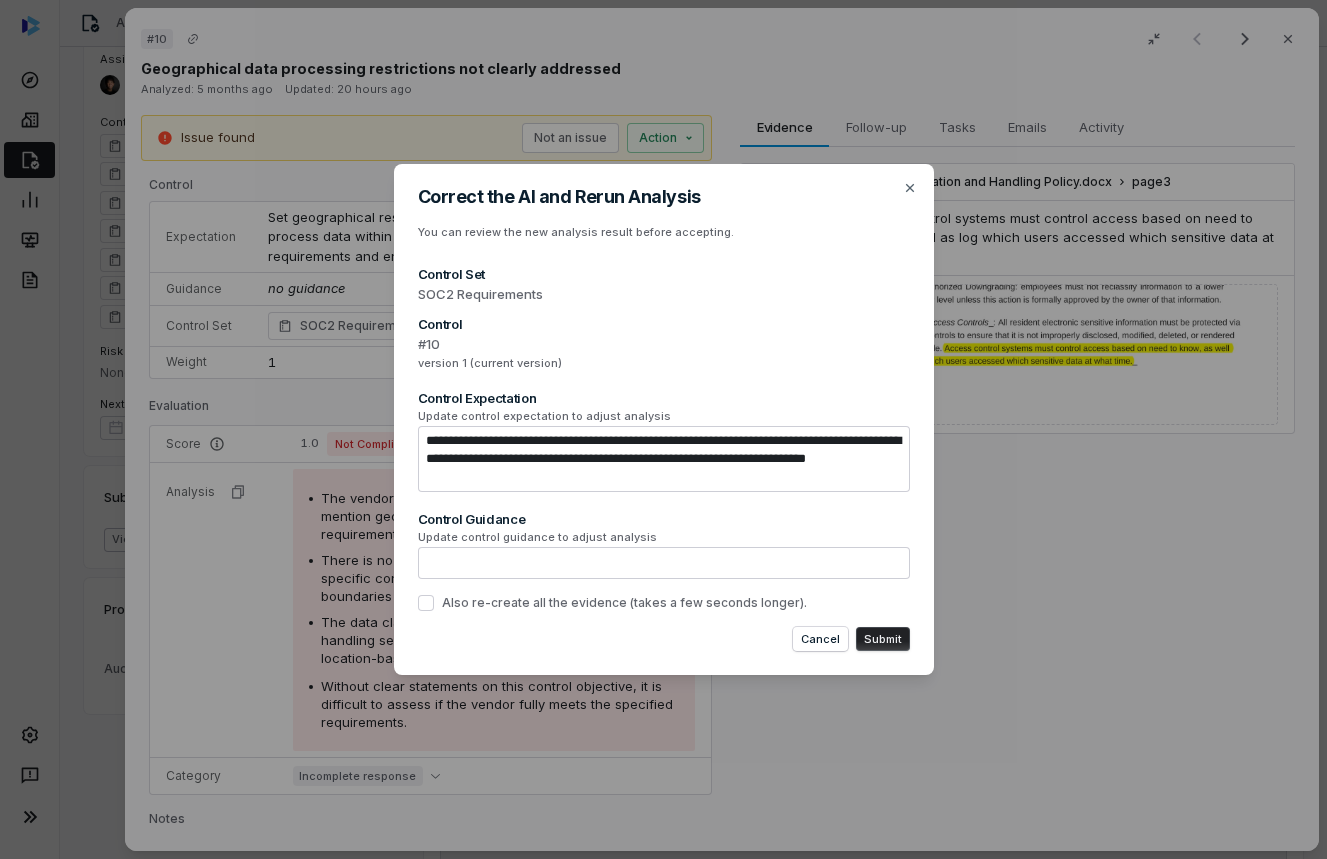 click on "**********" at bounding box center [664, 459] 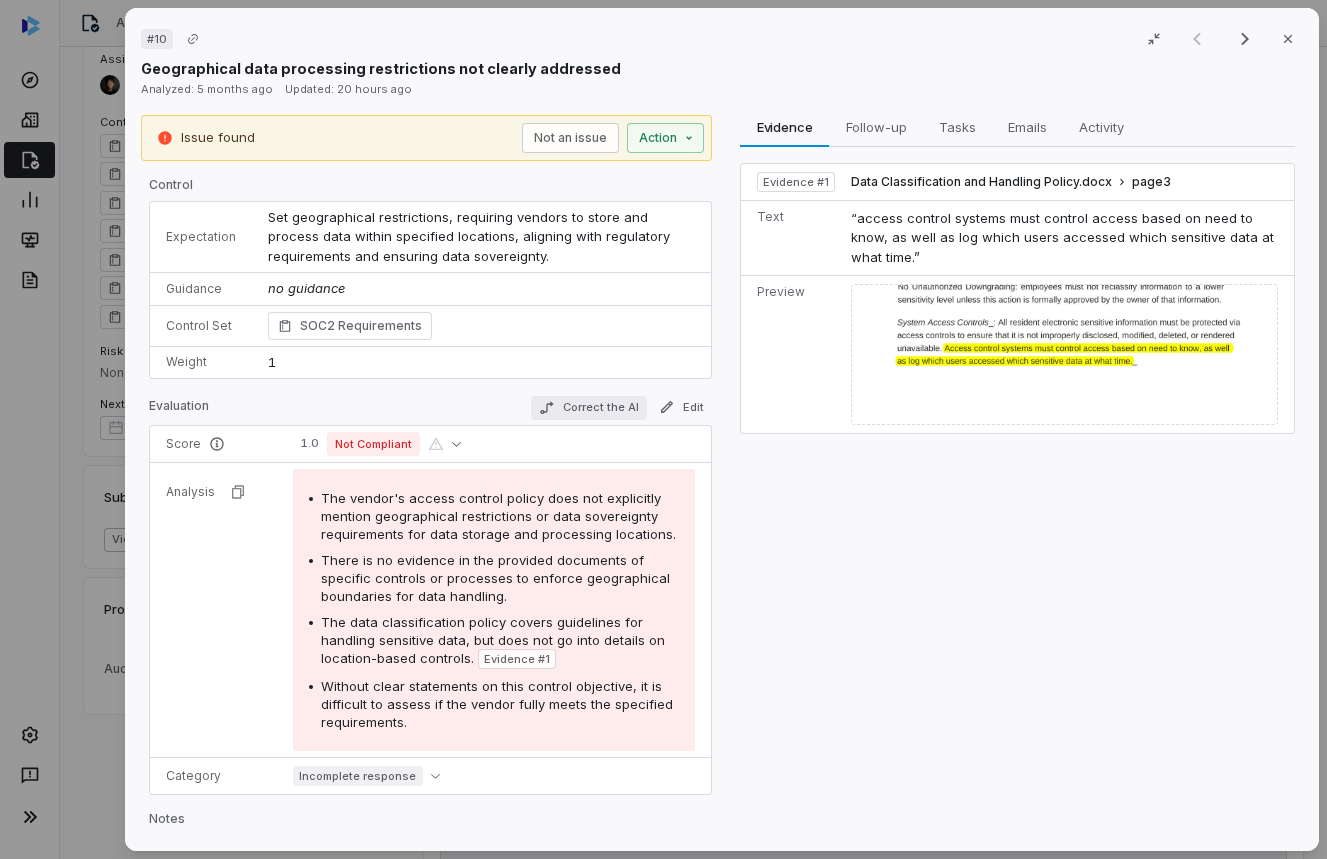 click on "Correct the AI" at bounding box center (589, 408) 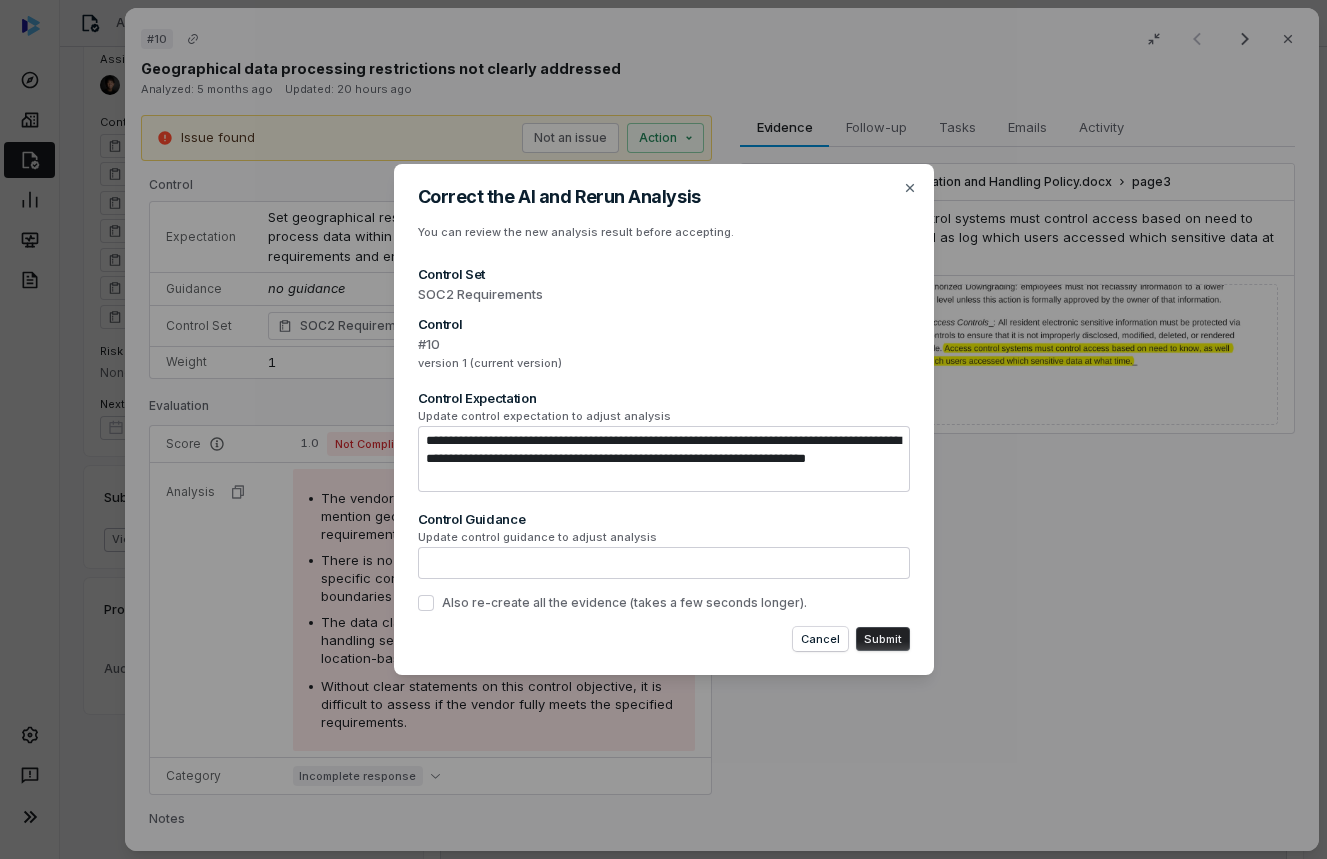 click at bounding box center (664, 563) 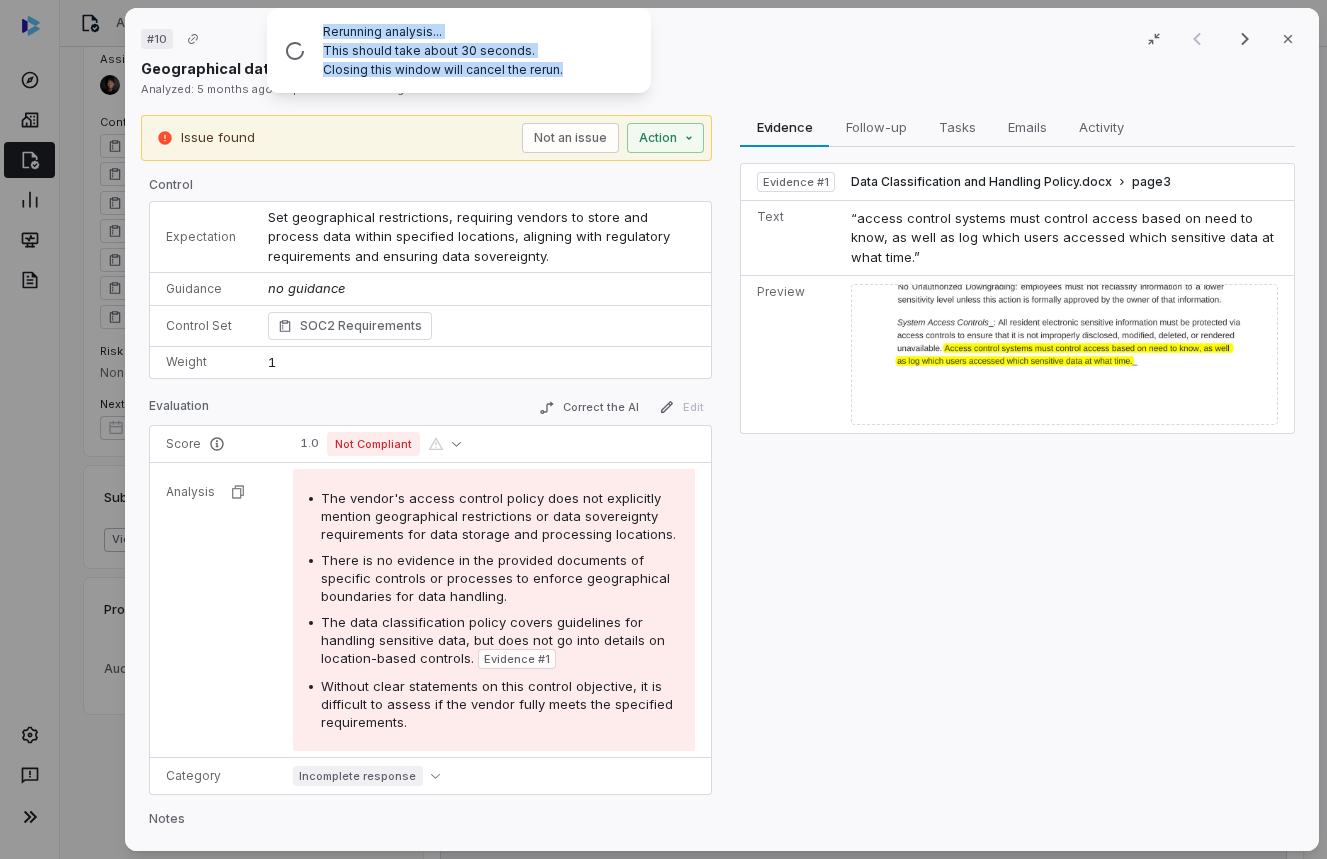 drag, startPoint x: 319, startPoint y: 33, endPoint x: 562, endPoint y: 79, distance: 247.31558 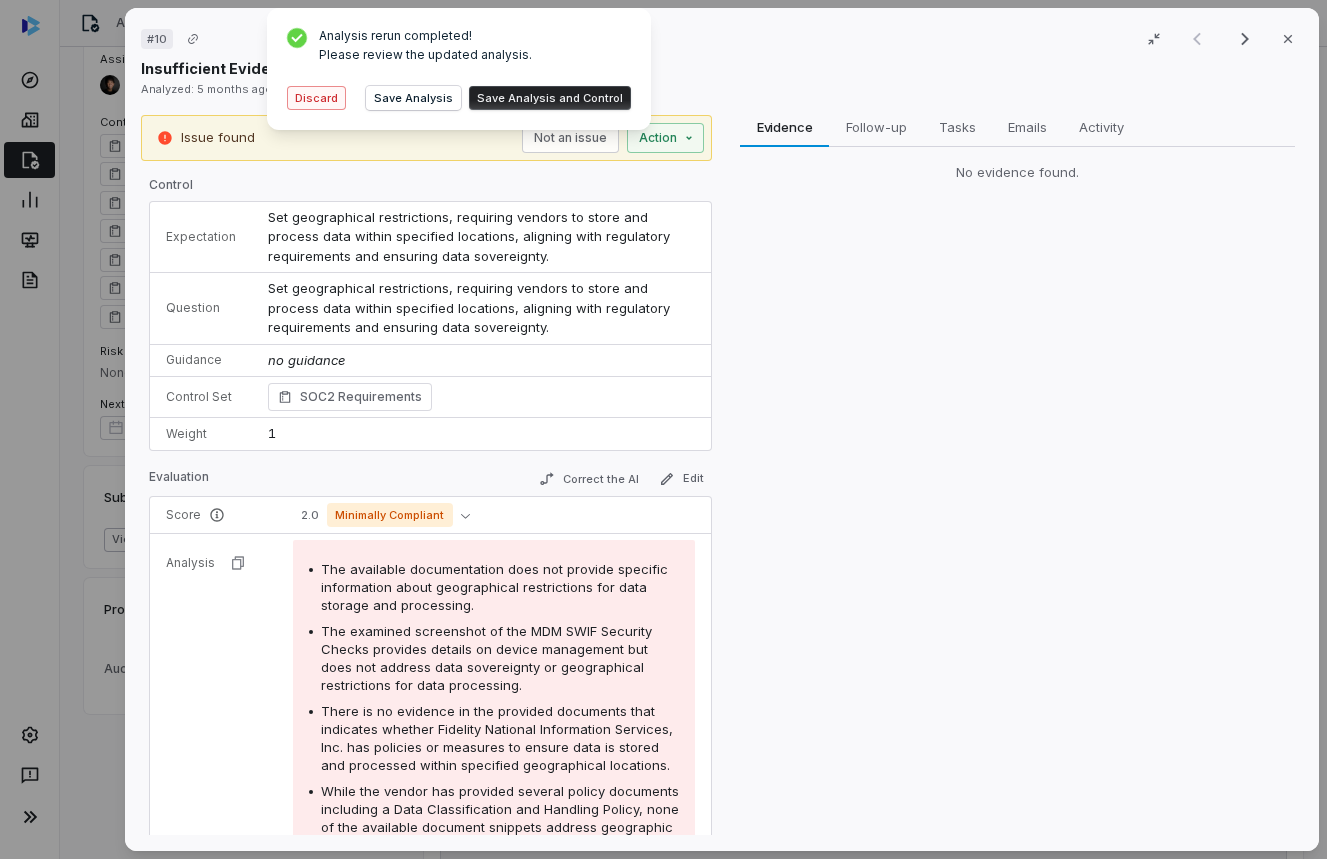click on "Discard" at bounding box center [316, 98] 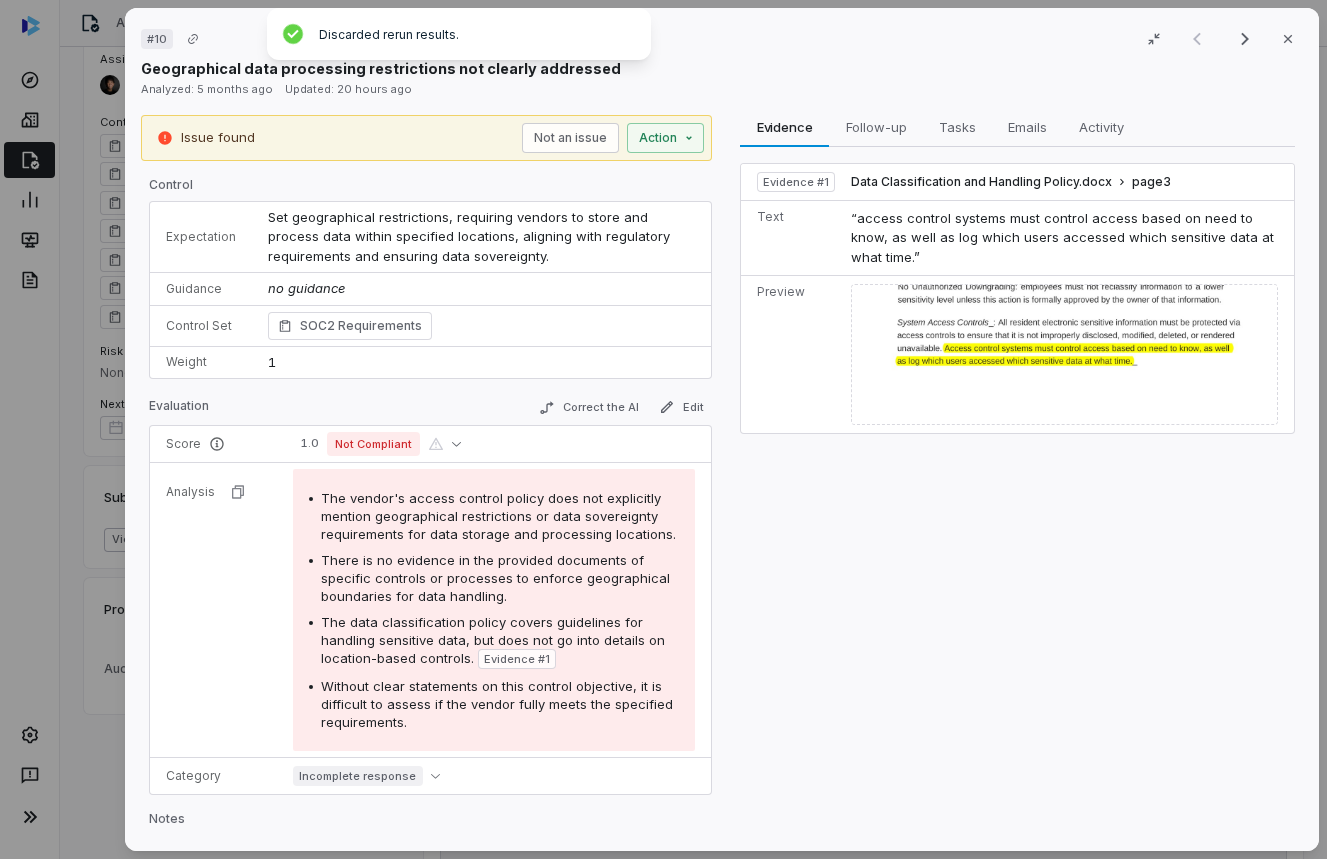 click on "Set geographical restrictions, requiring vendors to store and process data within specified locations, aligning with regulatory requirements and ensuring data sovereignty." at bounding box center (481, 237) 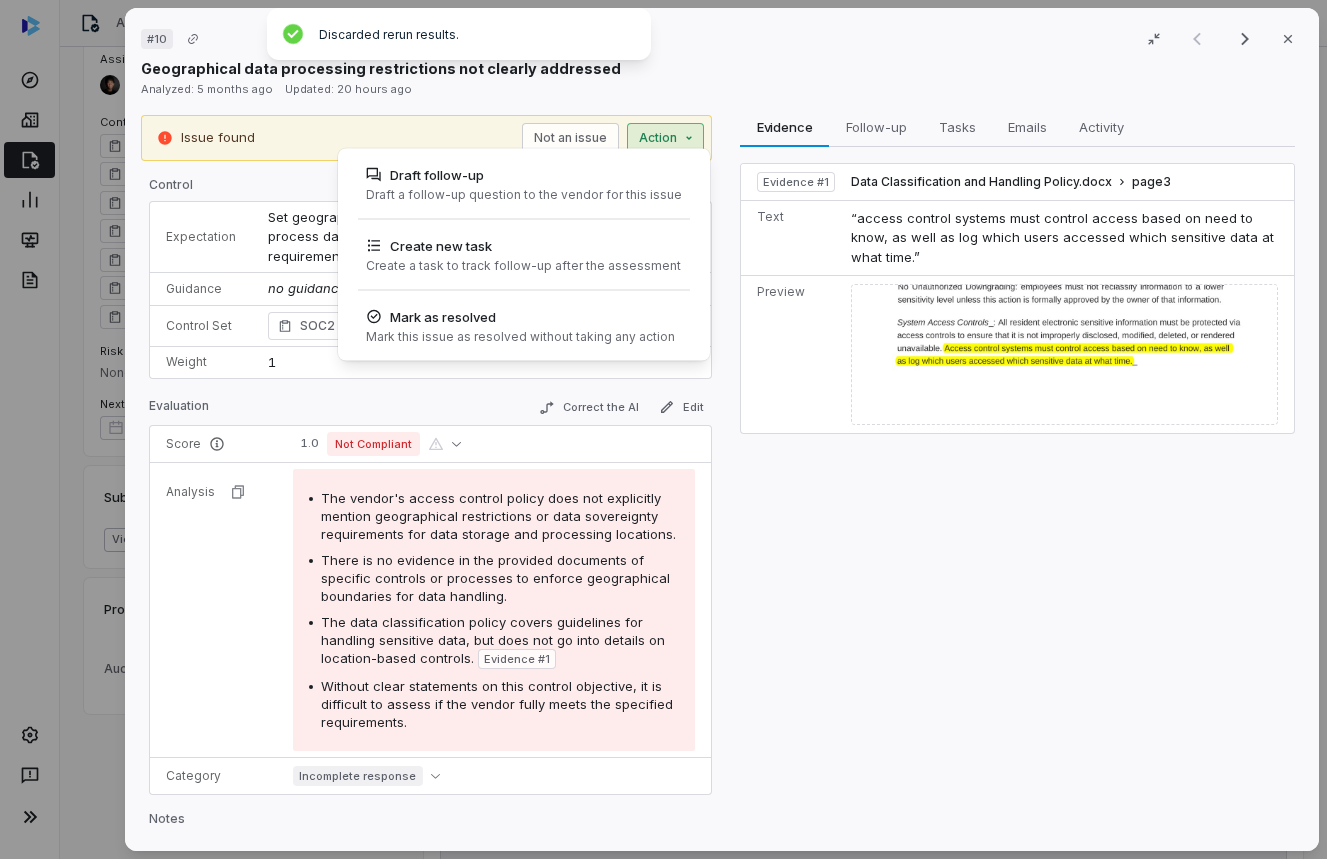 click on "# 10 Result 1 of 17 Close Geographical data processing restrictions not clearly addressed Analyzed: 5 months ago Updated: 20 hours ago Issue found Not an issue Action Draft follow-up Draft a follow-up question to the vendor for this issue Create new task Create a task to track follow-up after the assessment Mark as resolved Mark this issue as resolved without taking any action Control Expectation Set geographical restrictions, requiring vendors to store and process data within specified locations, aligning with regulatory requirements and ensuring data sovereignty. Guidance no guidance Control Set SOC2 Requirements Weight 1 Evaluation Correct the AI Edit   Score 1.0 Not Compliant Analysis The vendor's access control policy does not explicitly mention geographical restrictions or data sovereignty requirements for data storage and processing locations. There is no evidence in the provided documents of specific controls or processes to enforce geographical boundaries for data handling. Evidence # 1 Category   1" at bounding box center (663, 429) 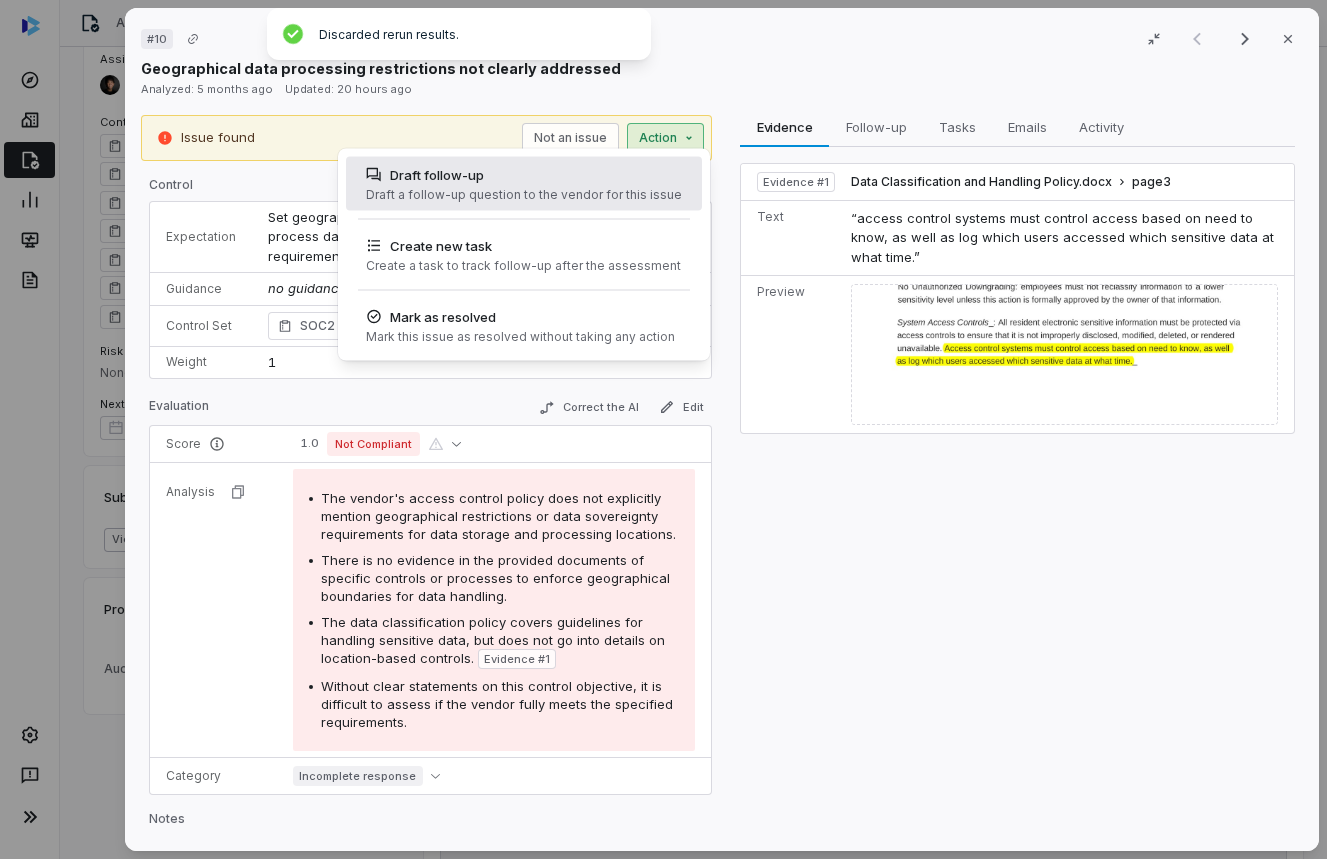 click on "Draft a follow-up question to the vendor for this issue" at bounding box center [524, 195] 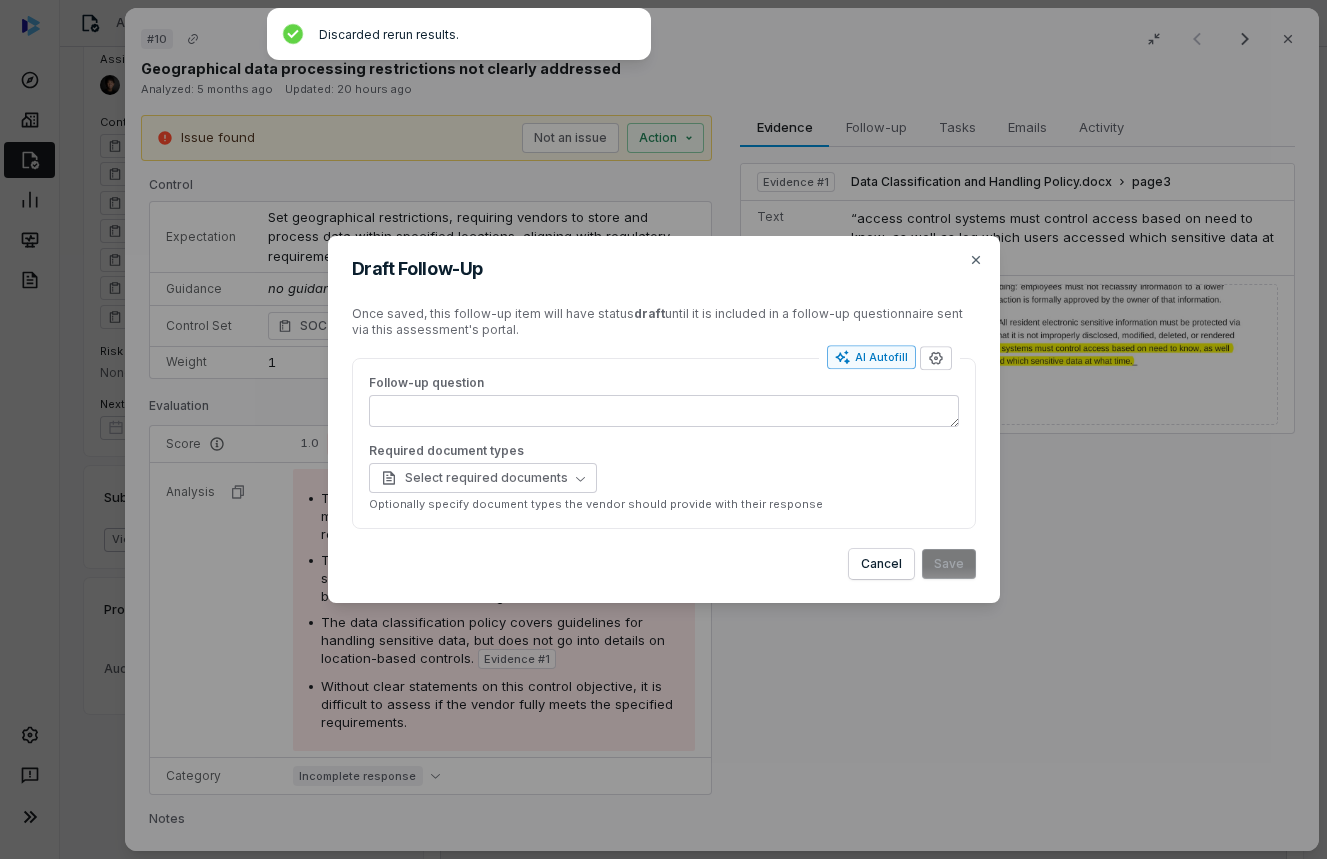 click on "AI Autofill" at bounding box center [871, 357] 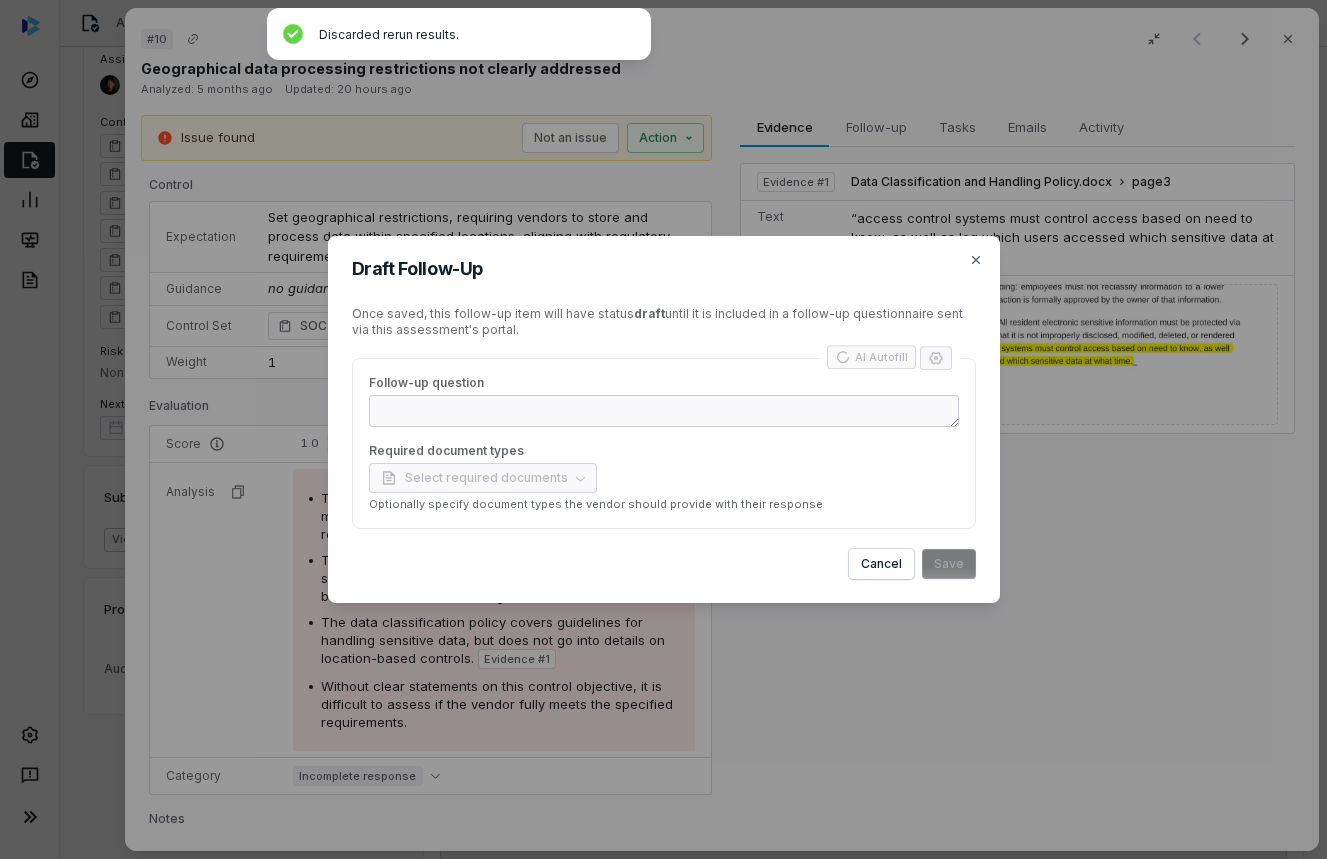 type on "*" 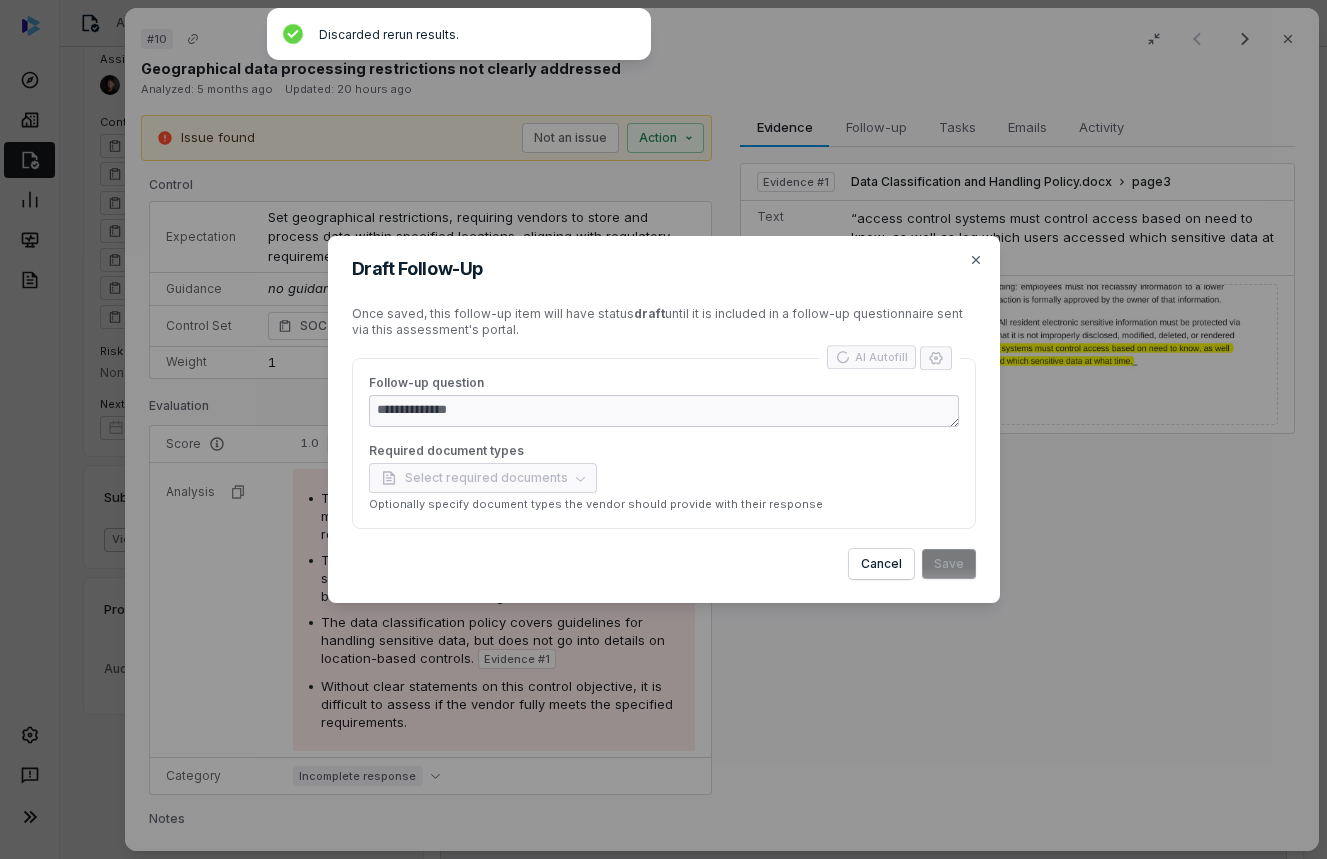 type on "*" 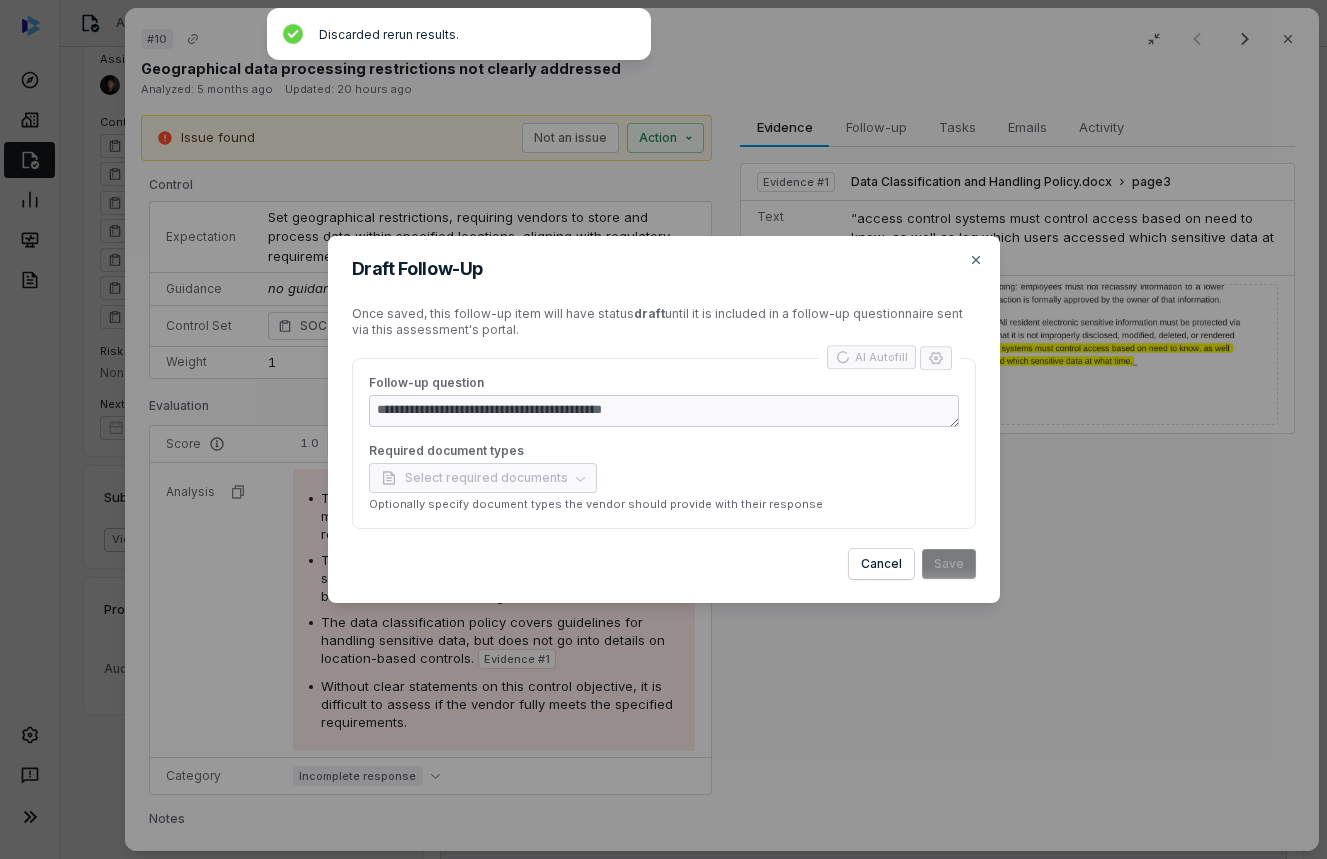 type on "*" 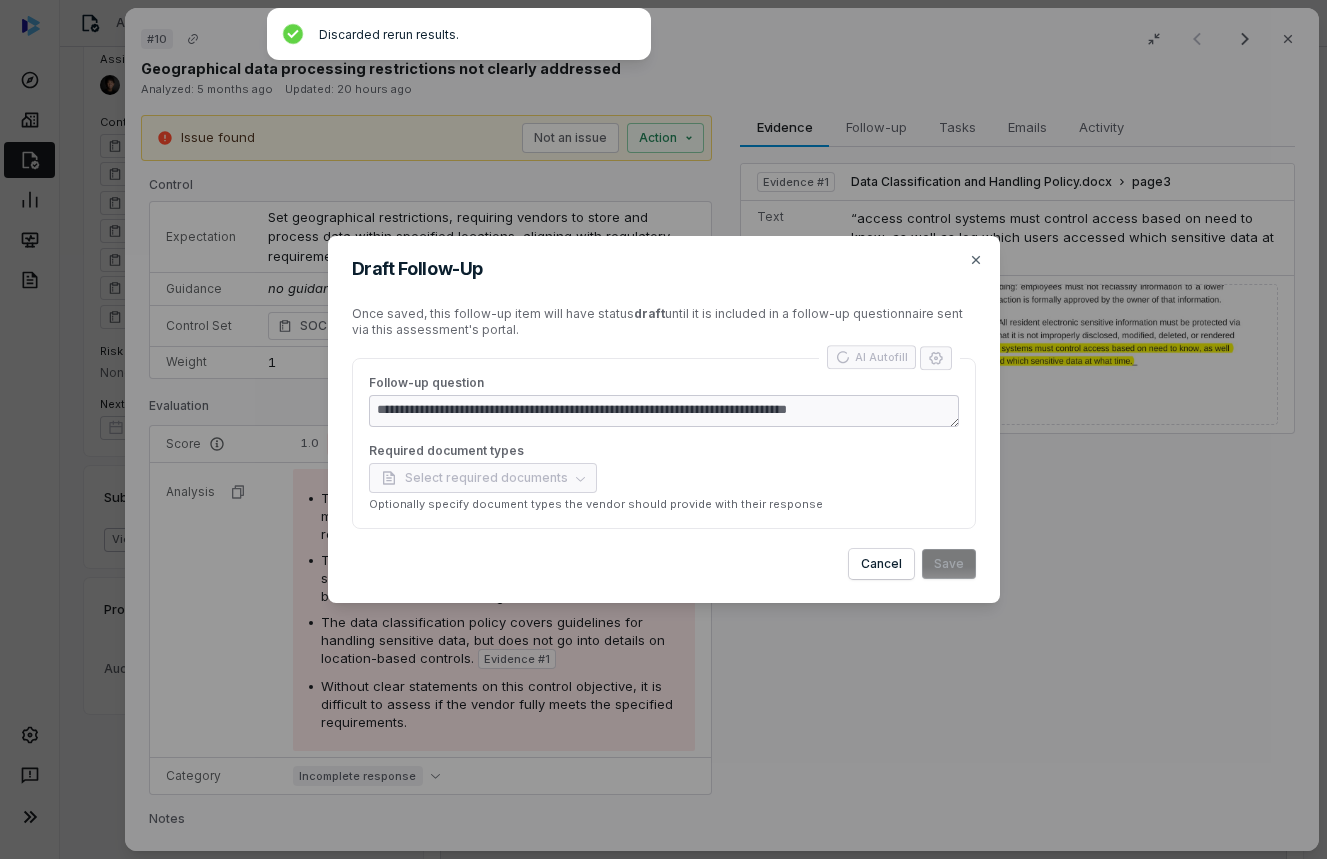 type on "*" 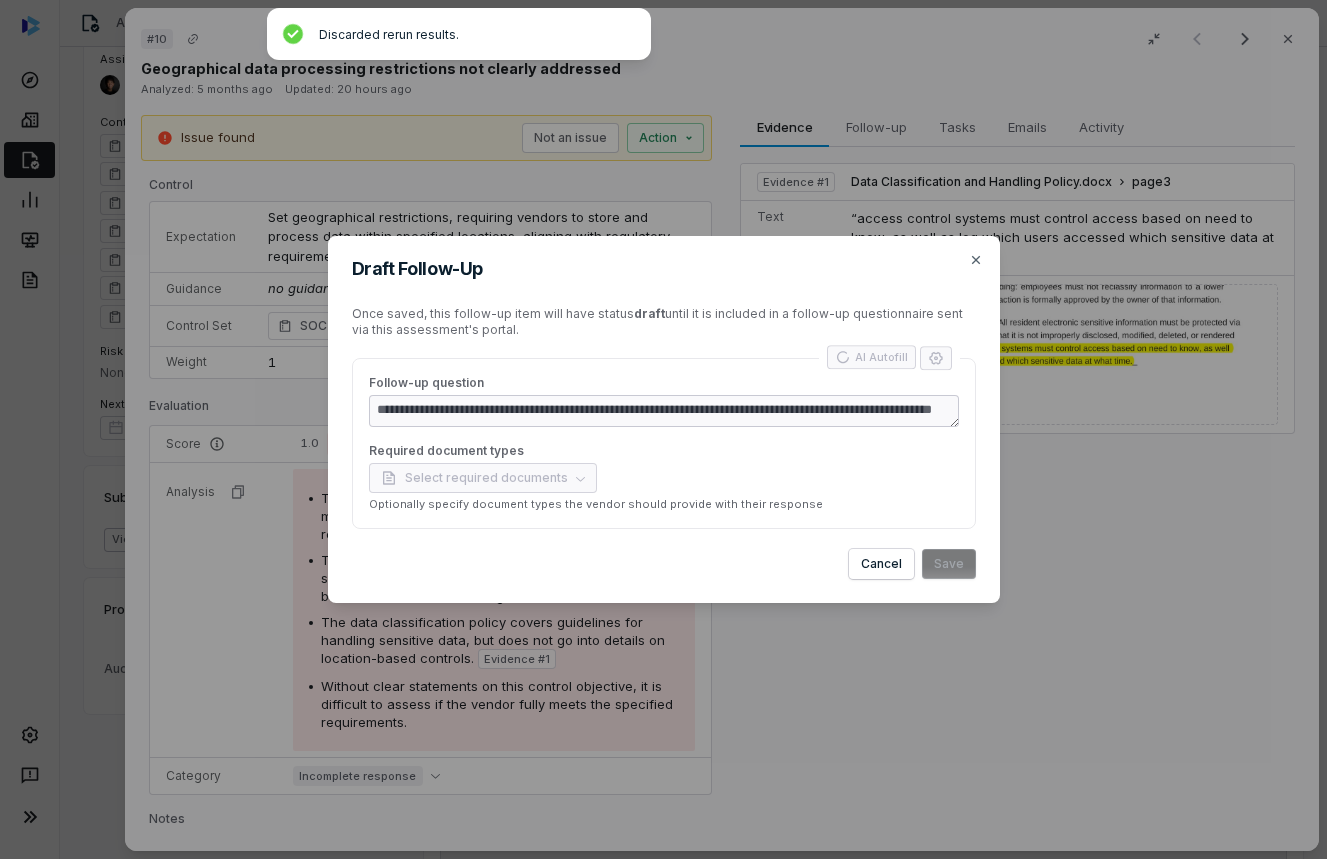 type on "*" 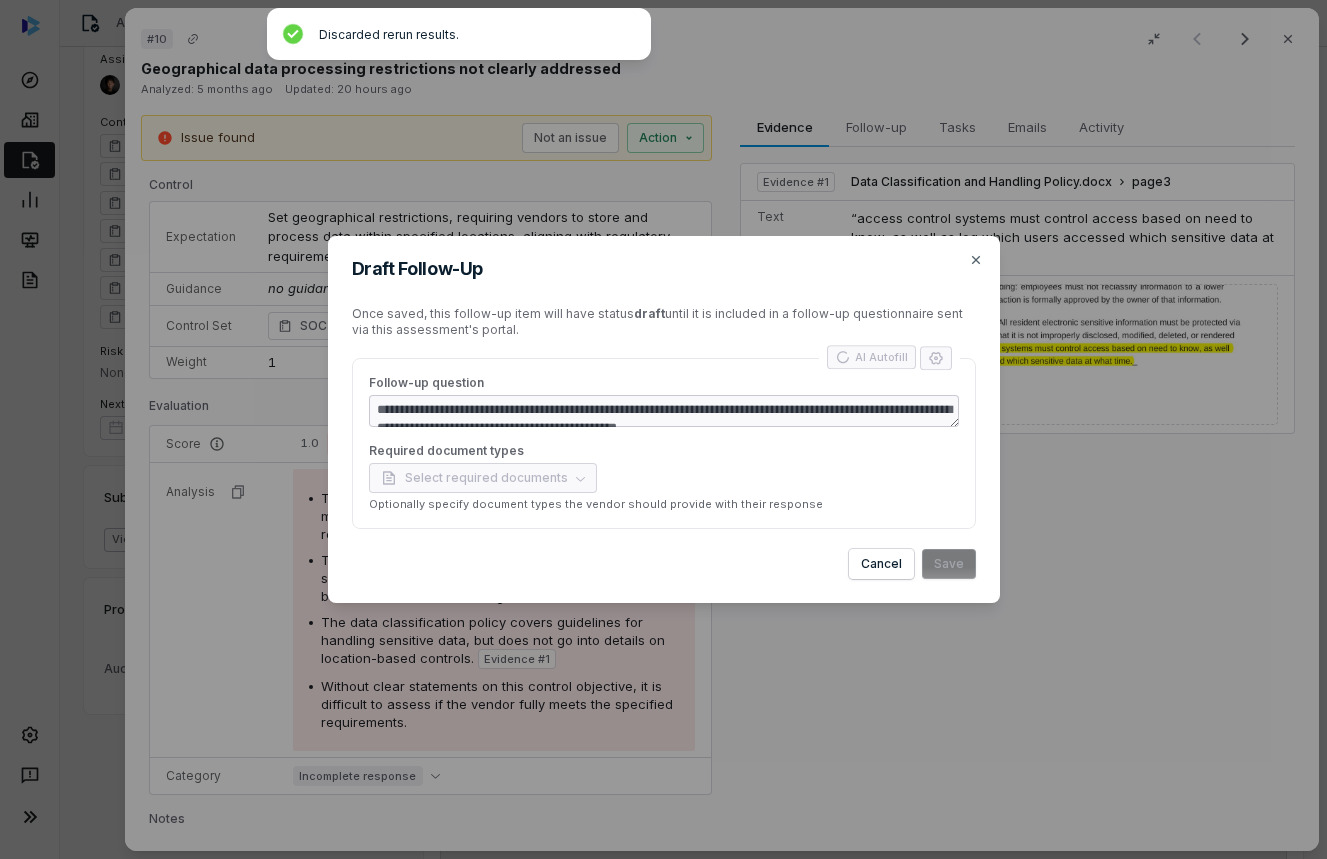 type on "*" 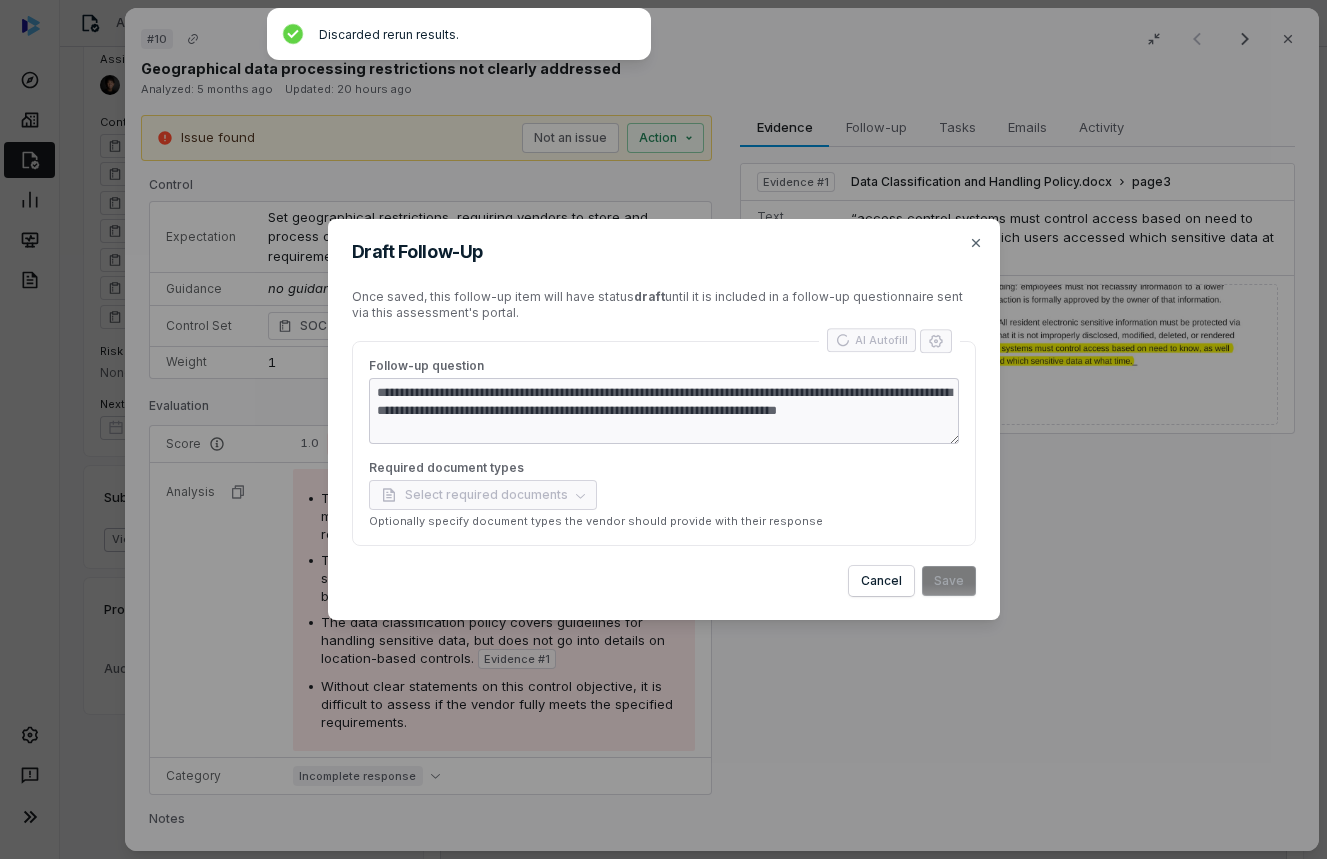 type on "*" 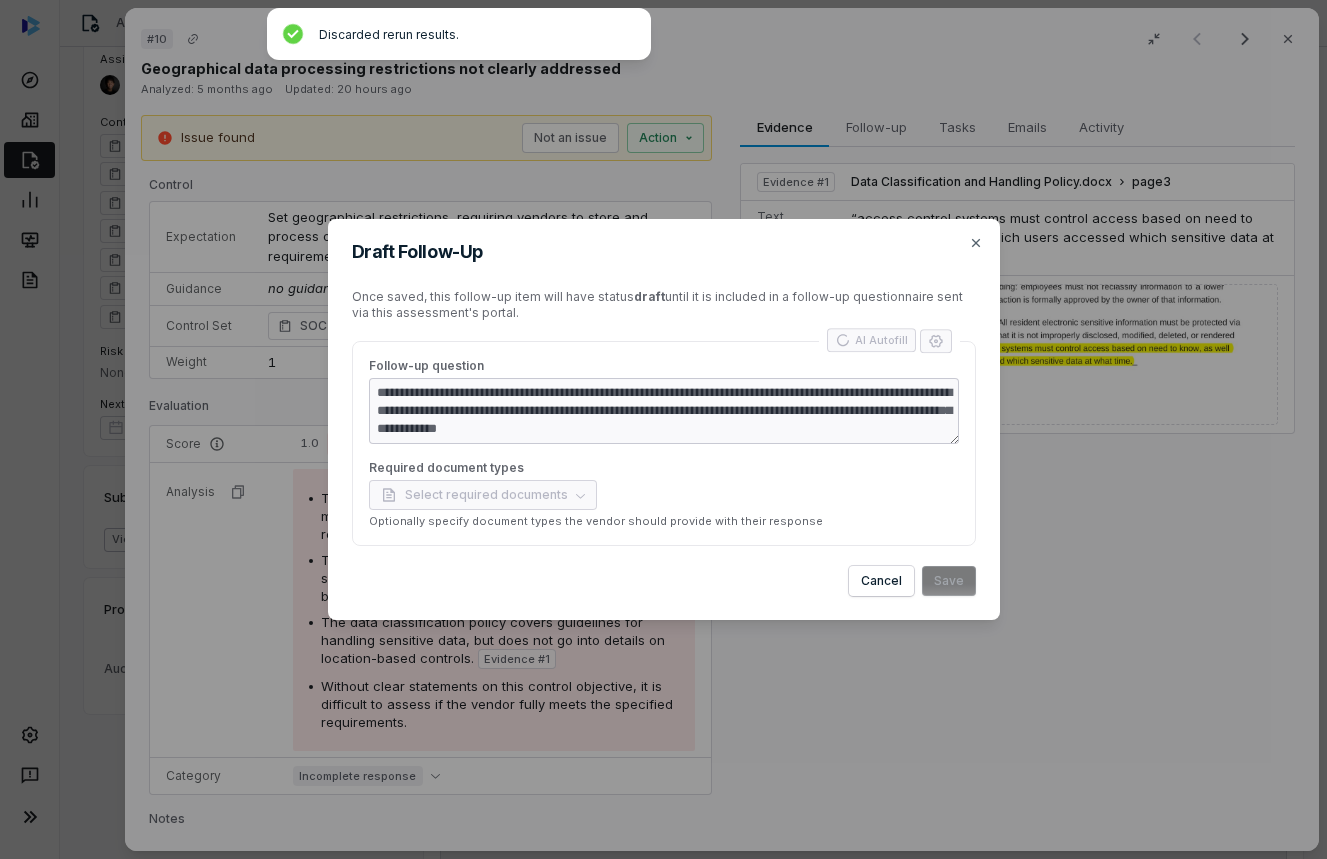 type on "*" 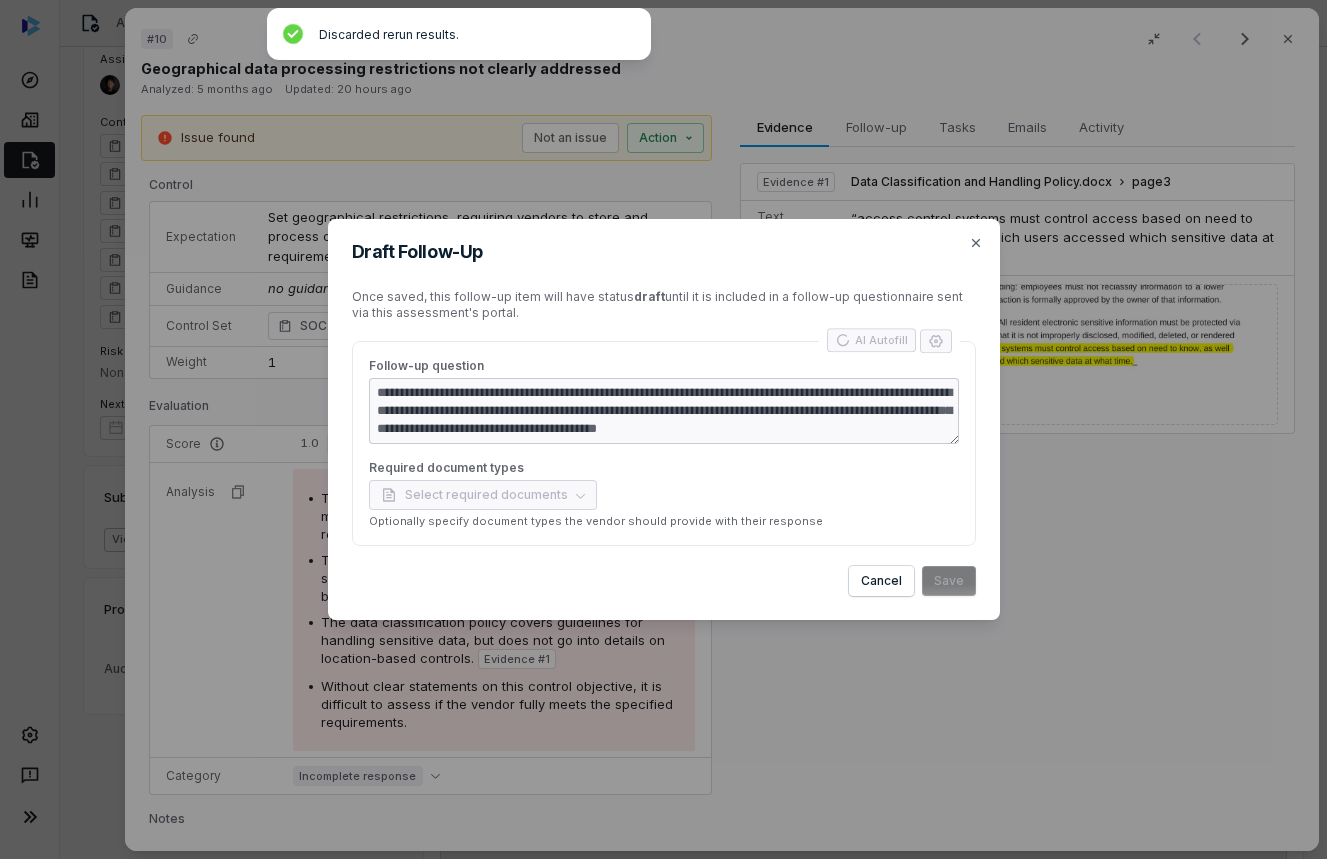 type on "*" 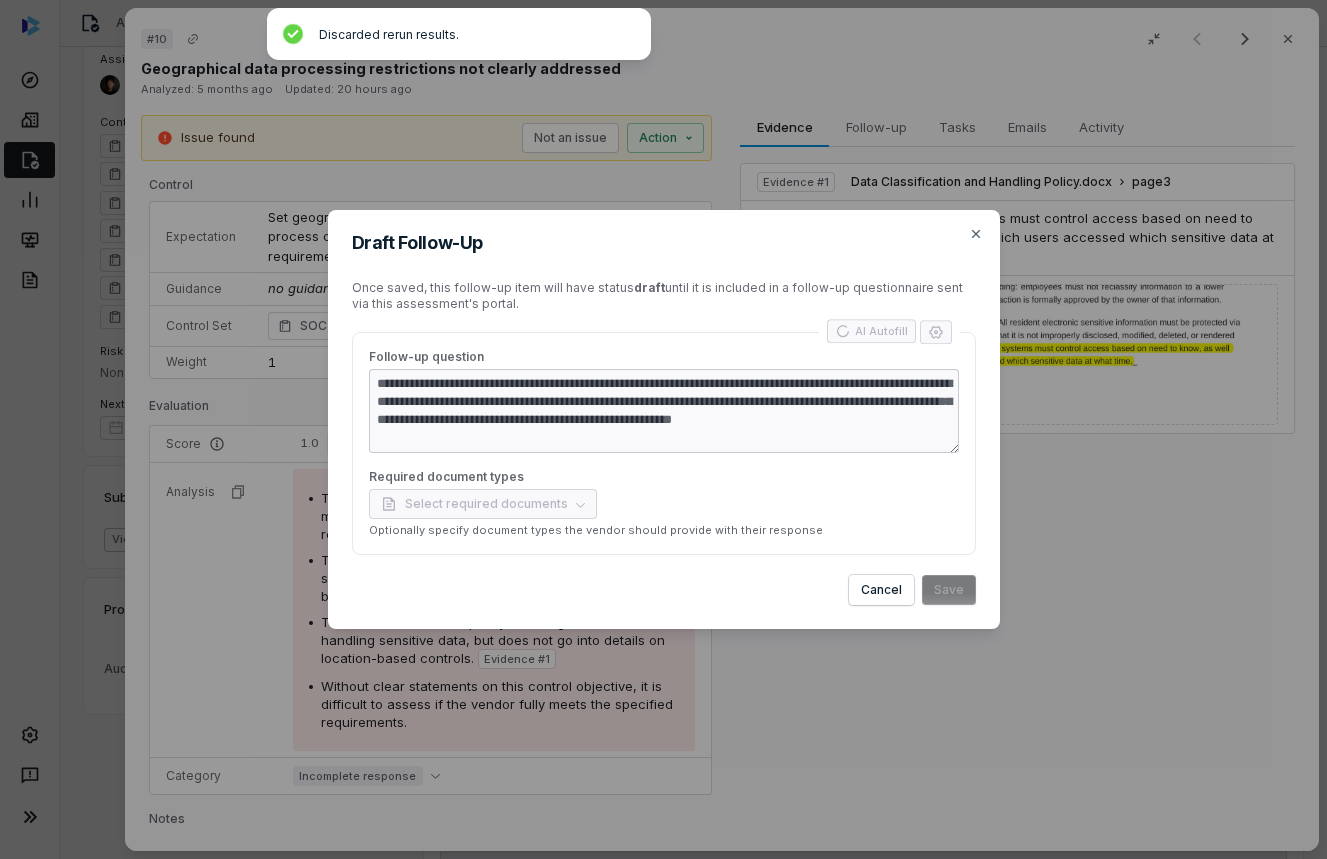 type on "*" 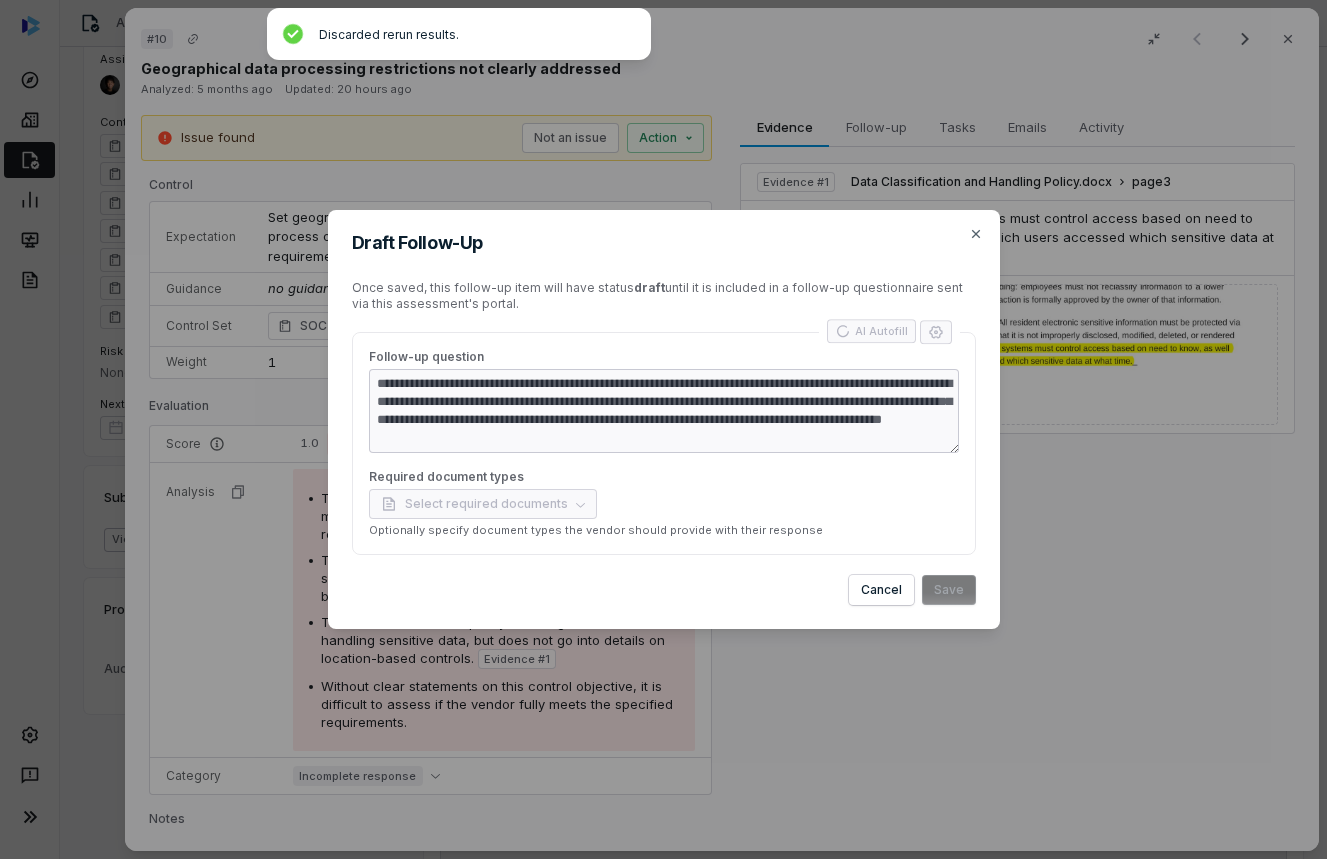 type on "*" 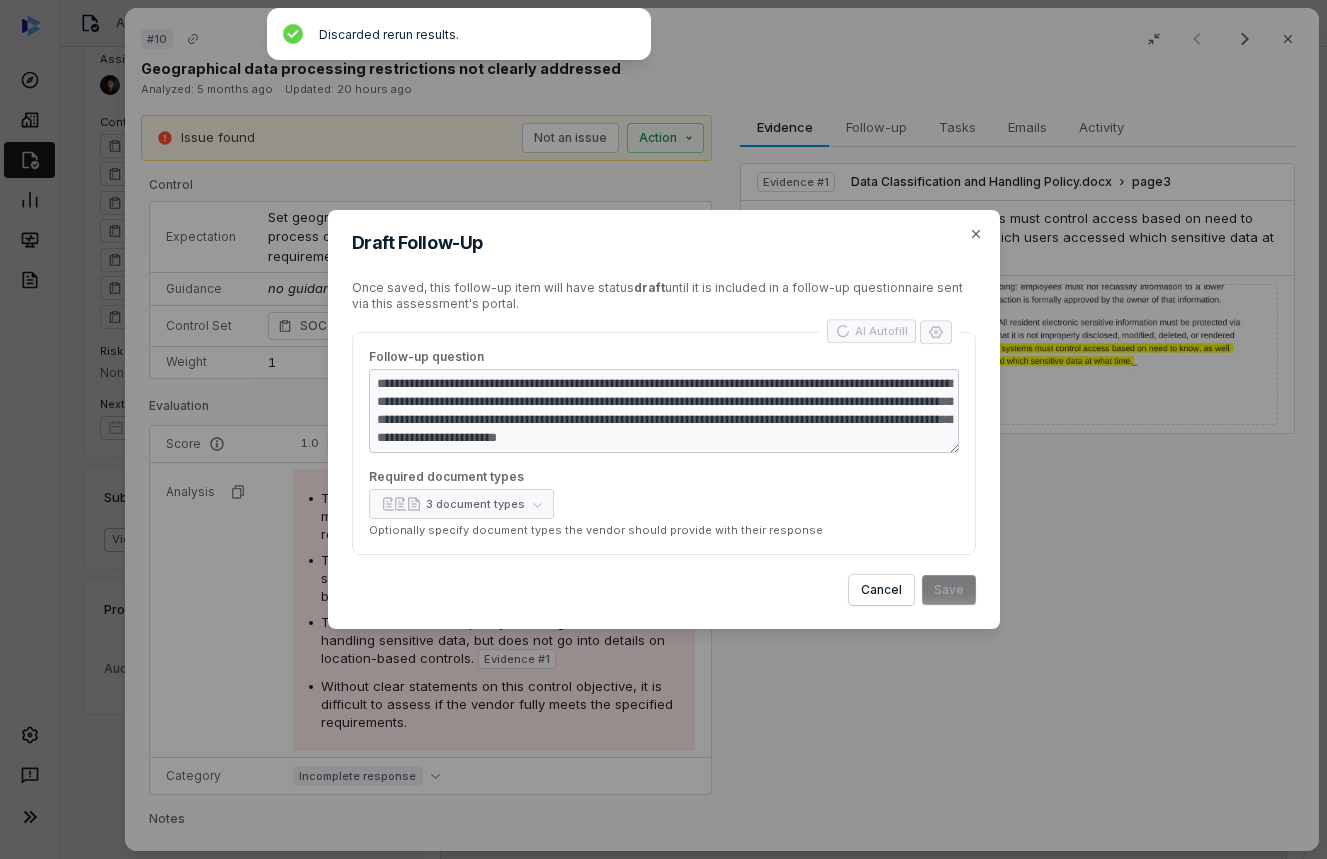 type on "*" 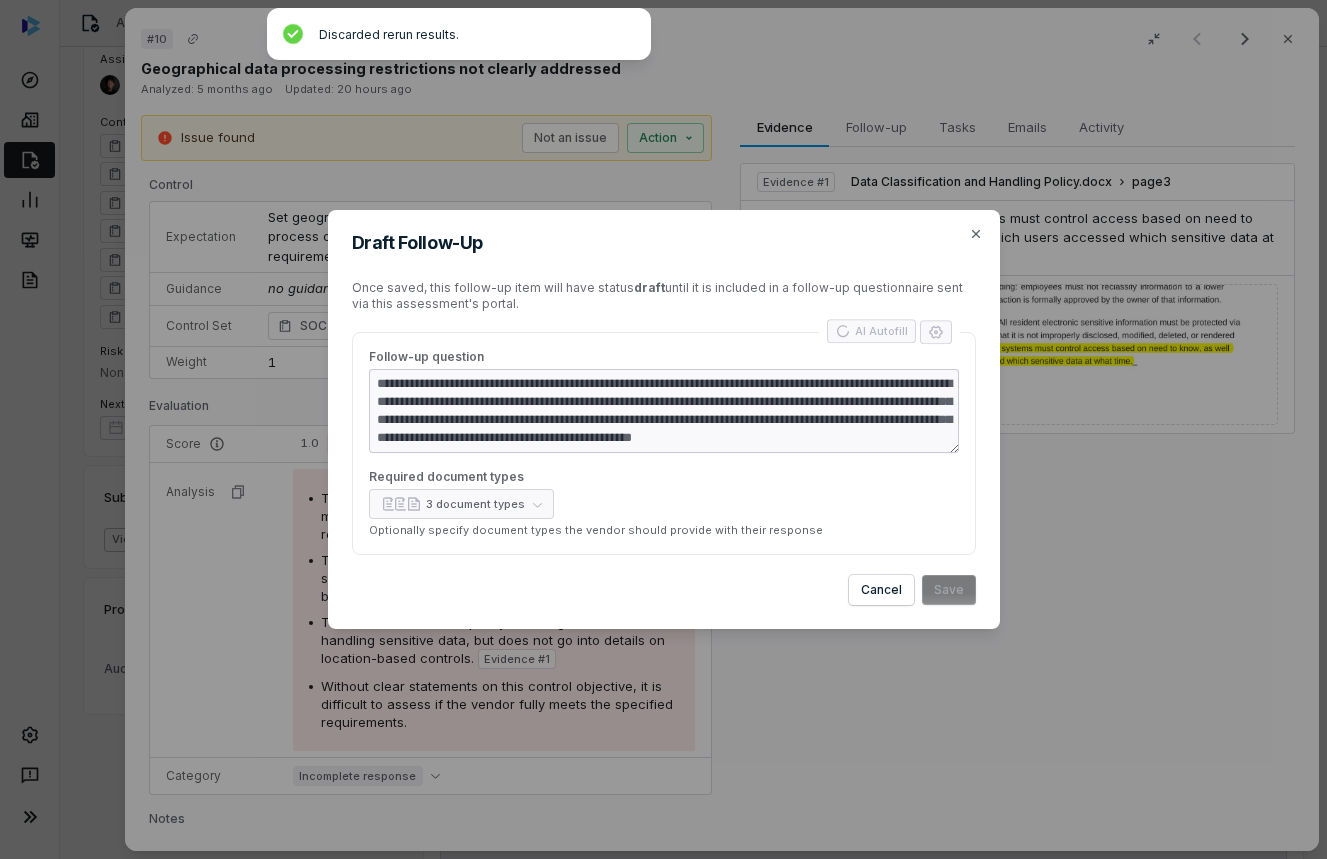 type on "*" 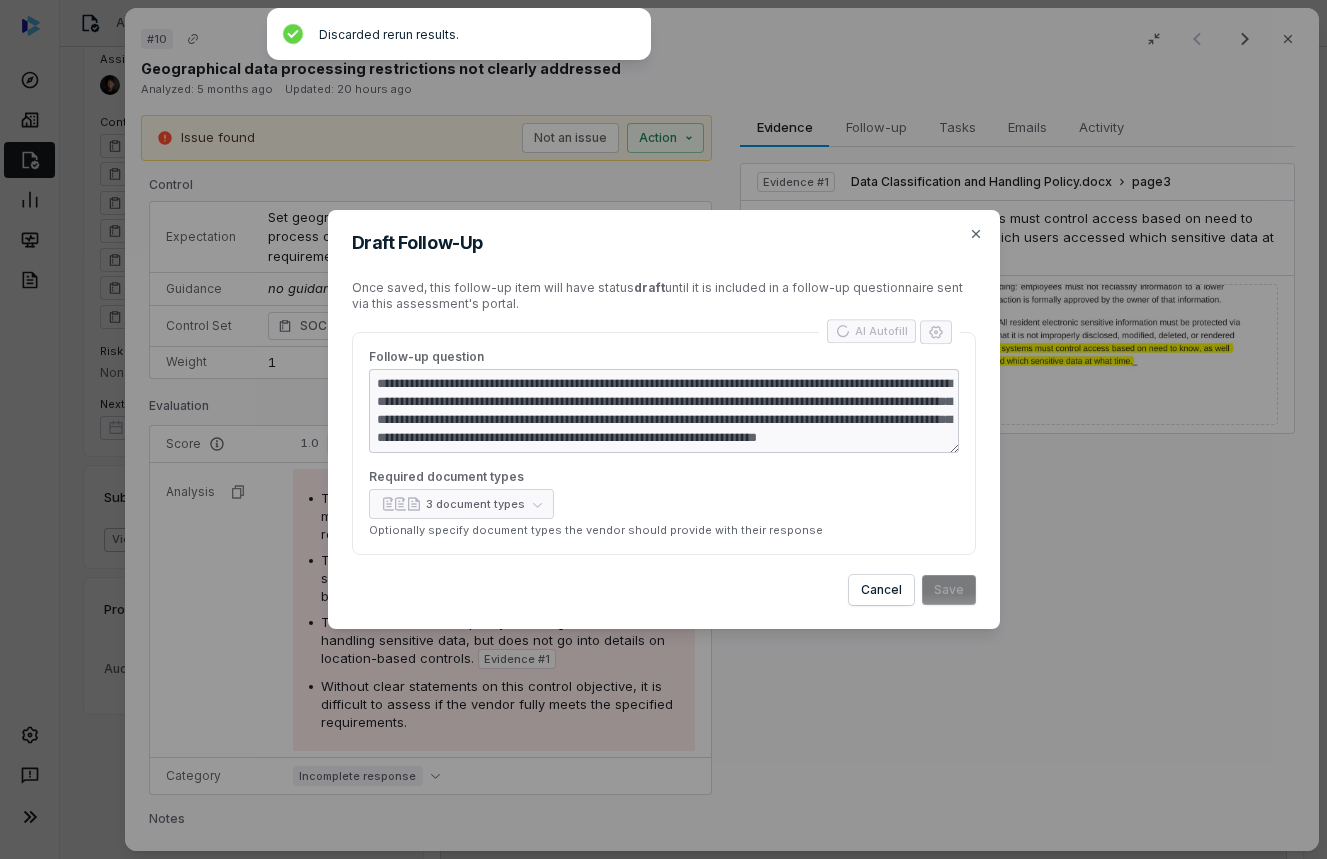 type on "*" 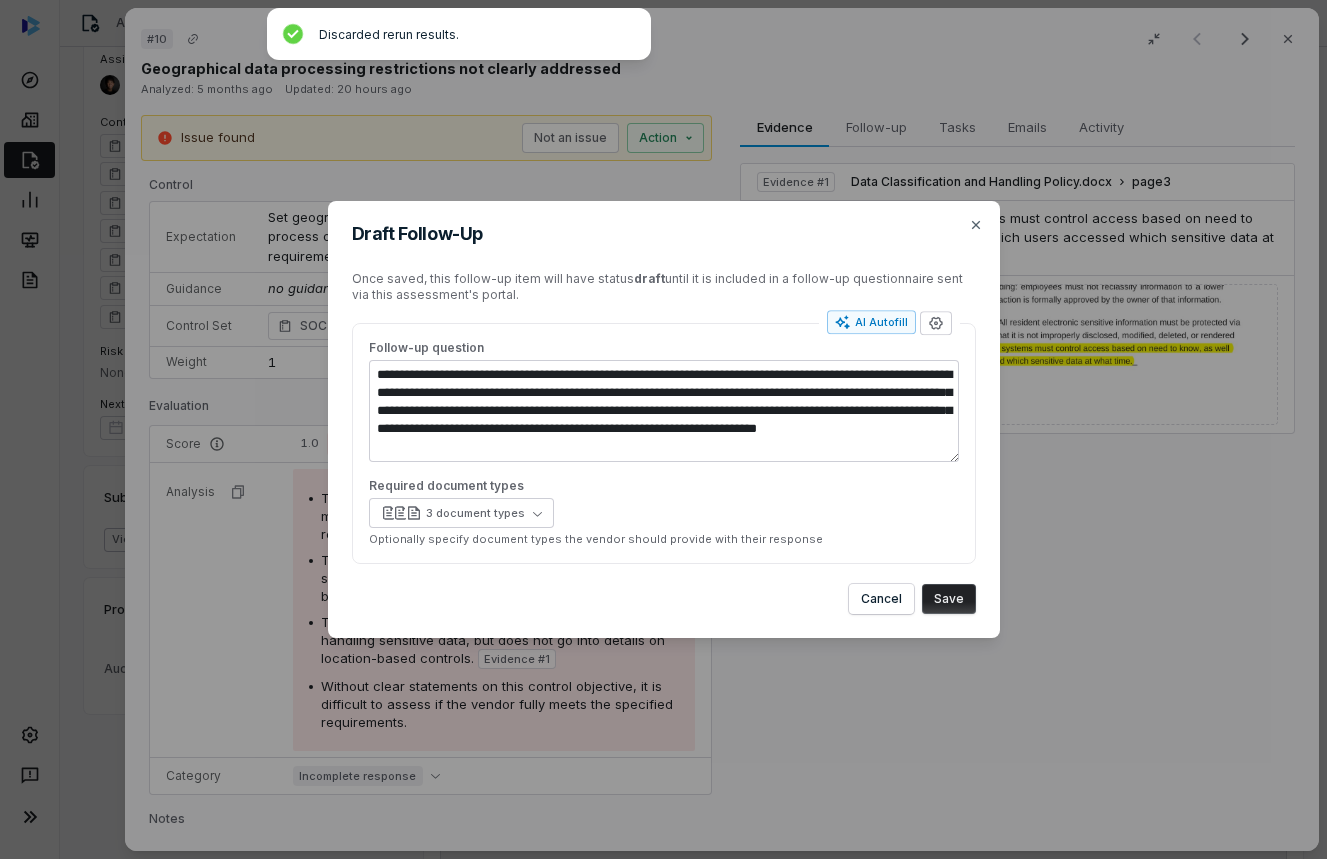 click on "Save" at bounding box center (949, 599) 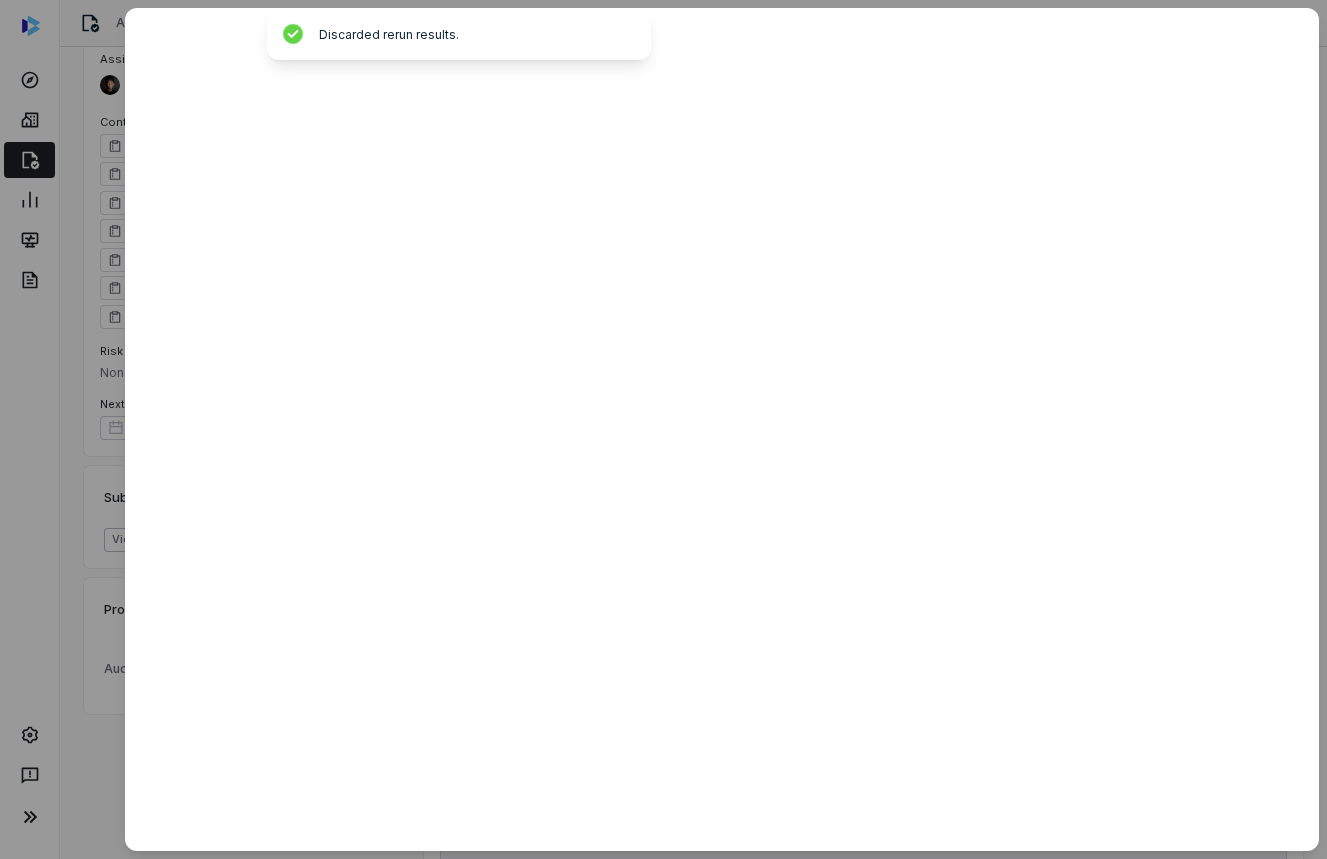 click at bounding box center (663, 429) 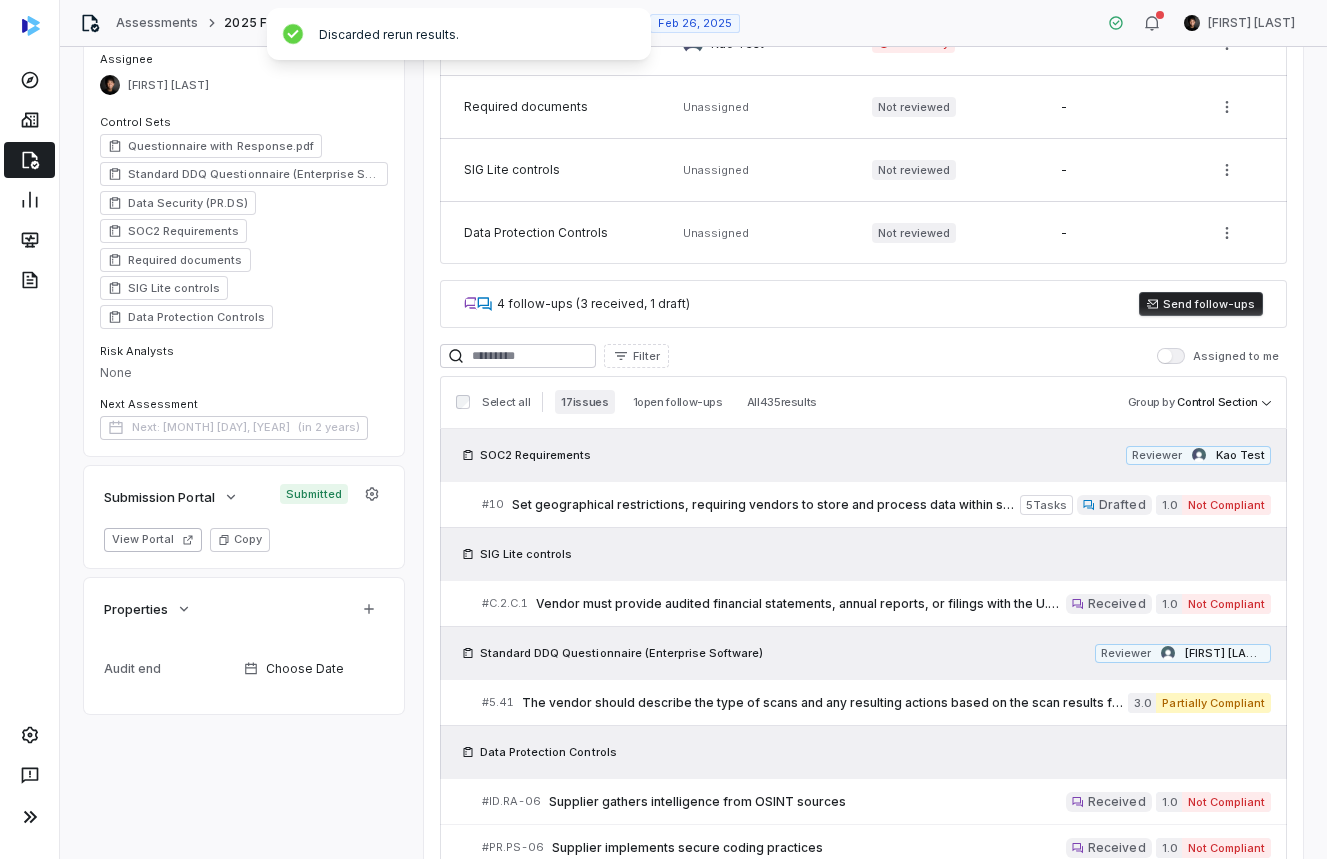 click on "Send follow-ups" at bounding box center (1201, 304) 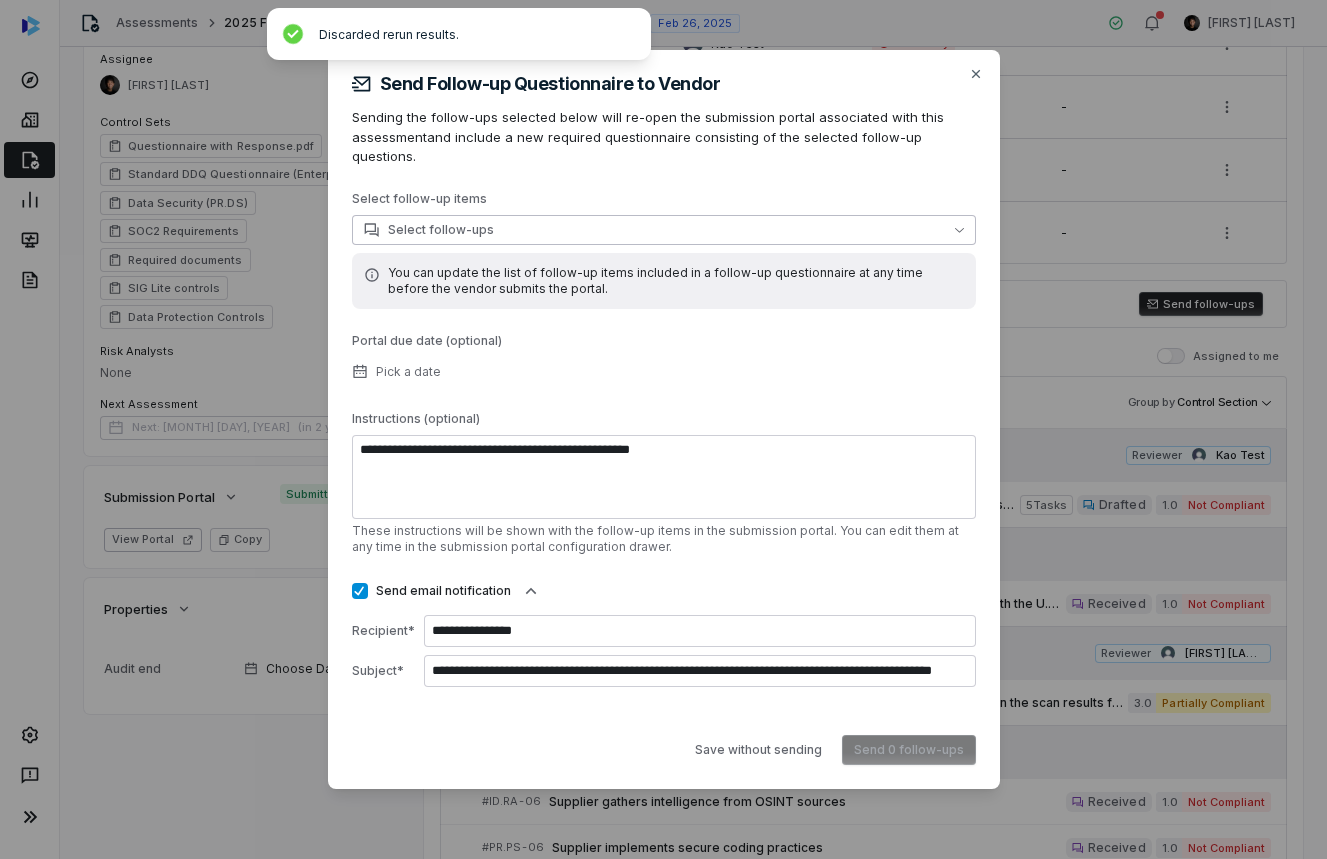 click on "Select follow-ups" at bounding box center [429, 230] 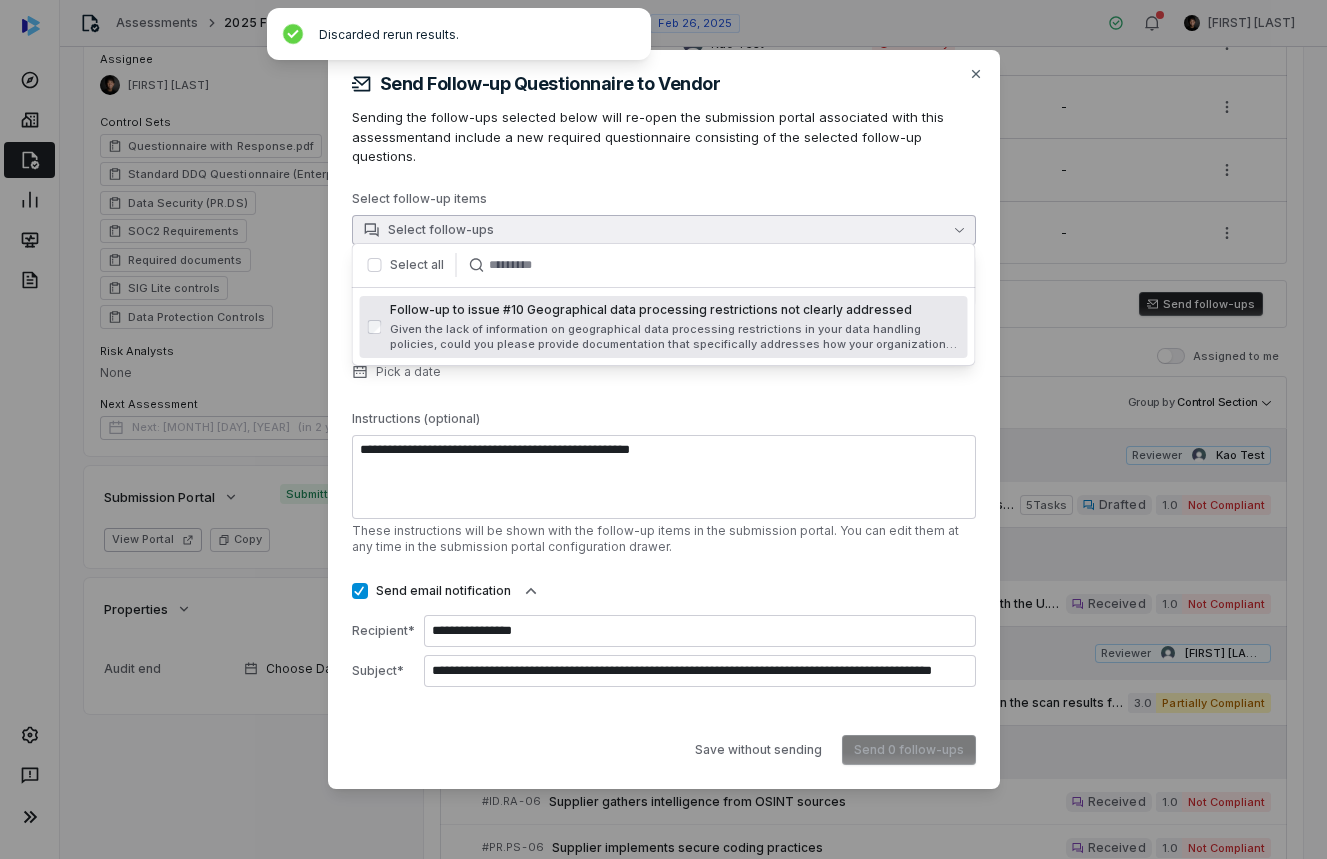 click at bounding box center [375, 265] 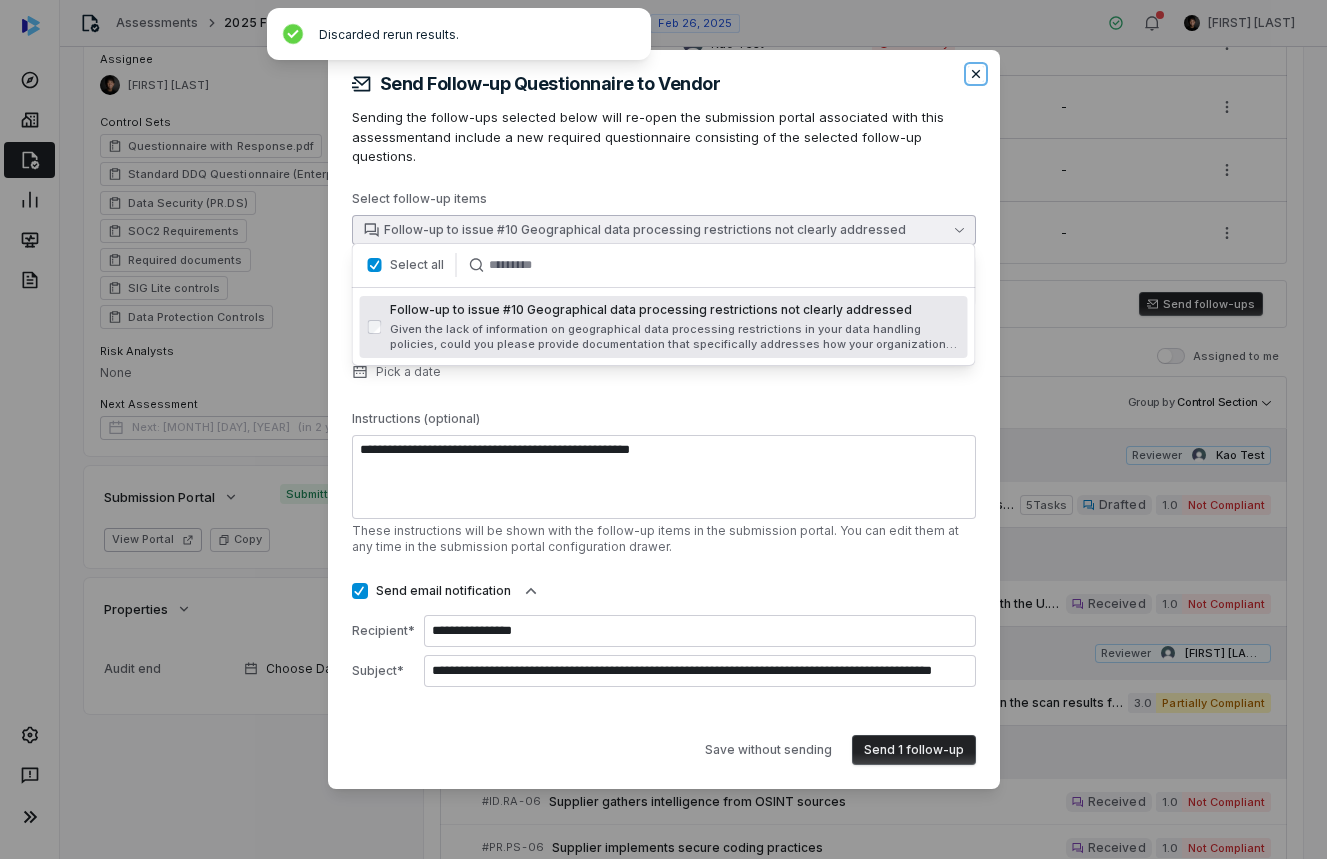 click 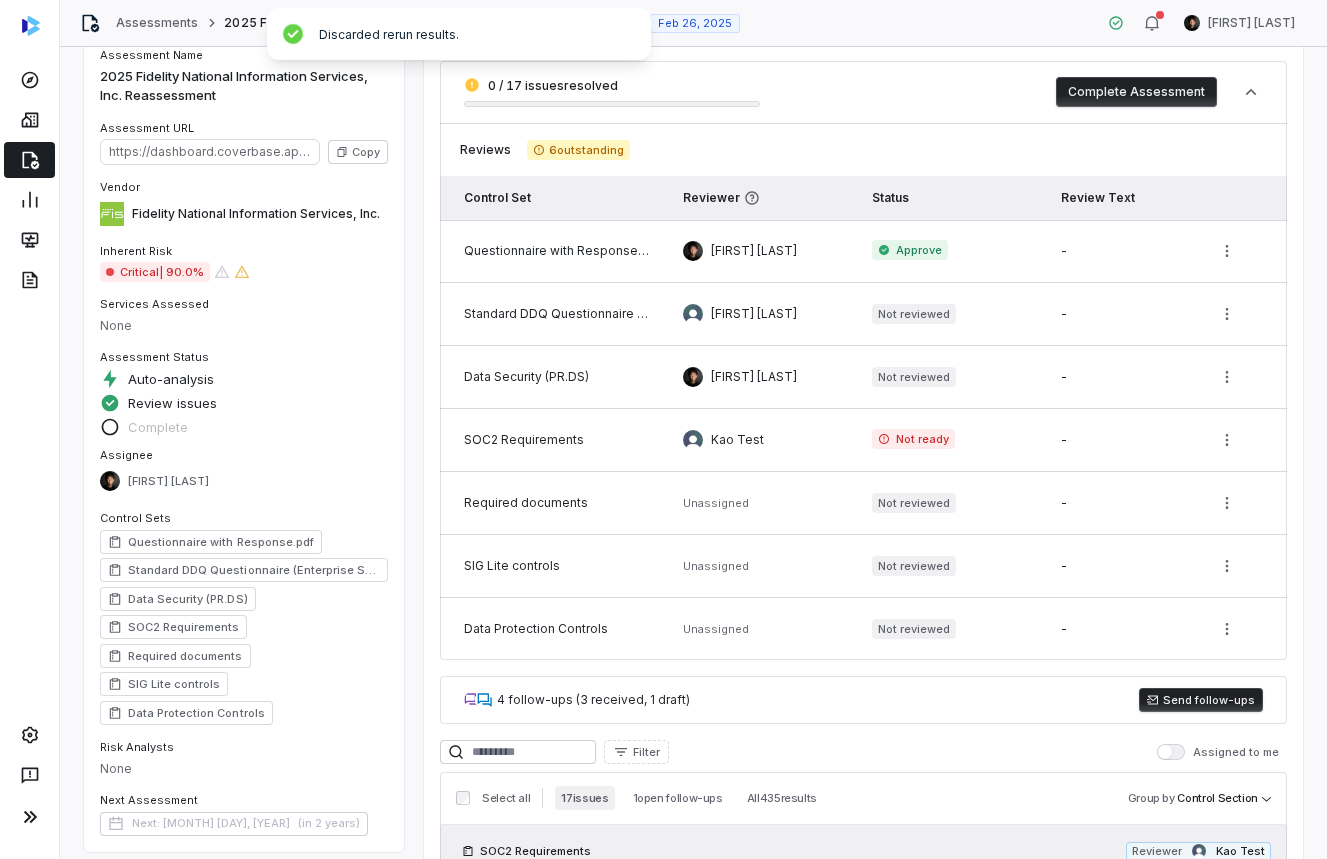 scroll, scrollTop: 0, scrollLeft: 0, axis: both 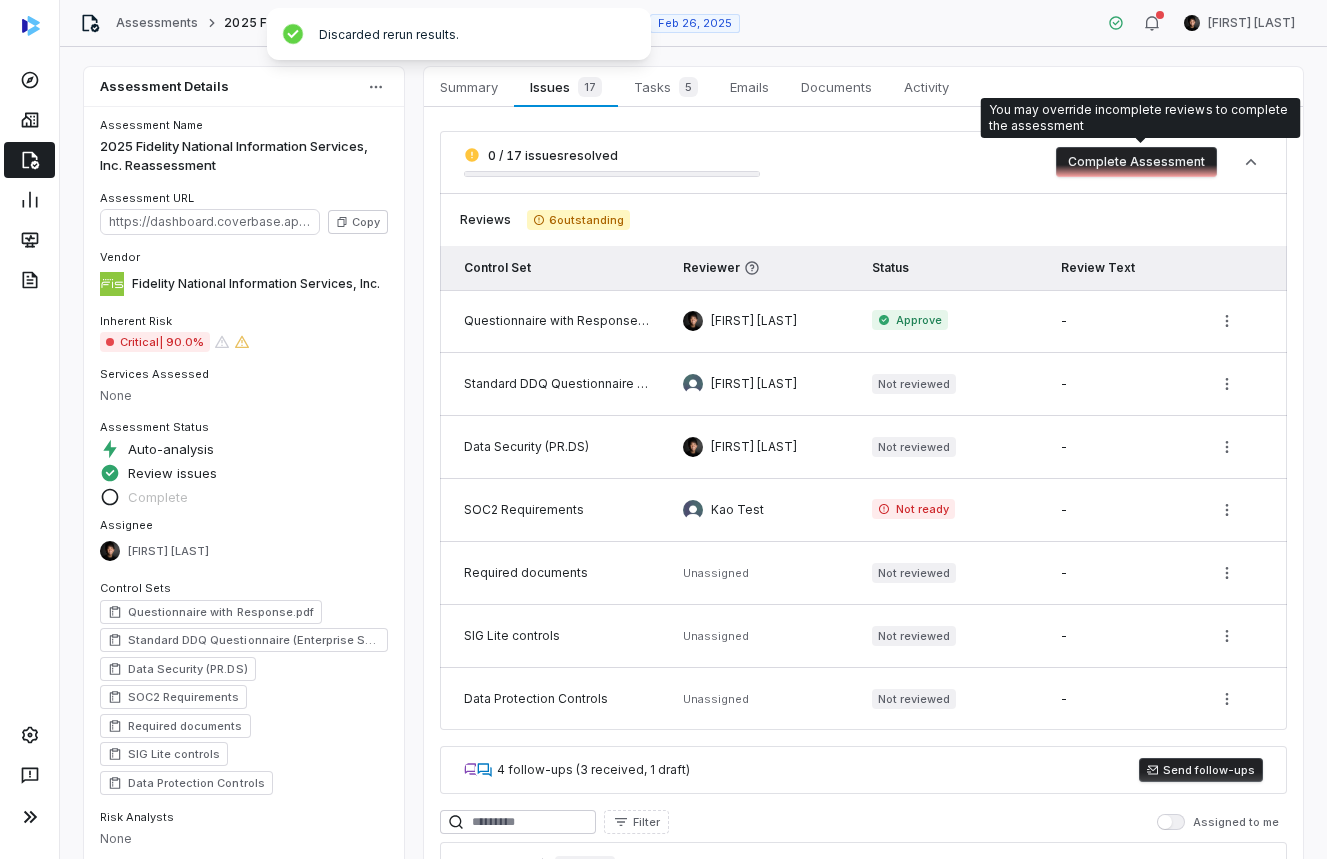 click on "Complete Assessment" at bounding box center (1136, 162) 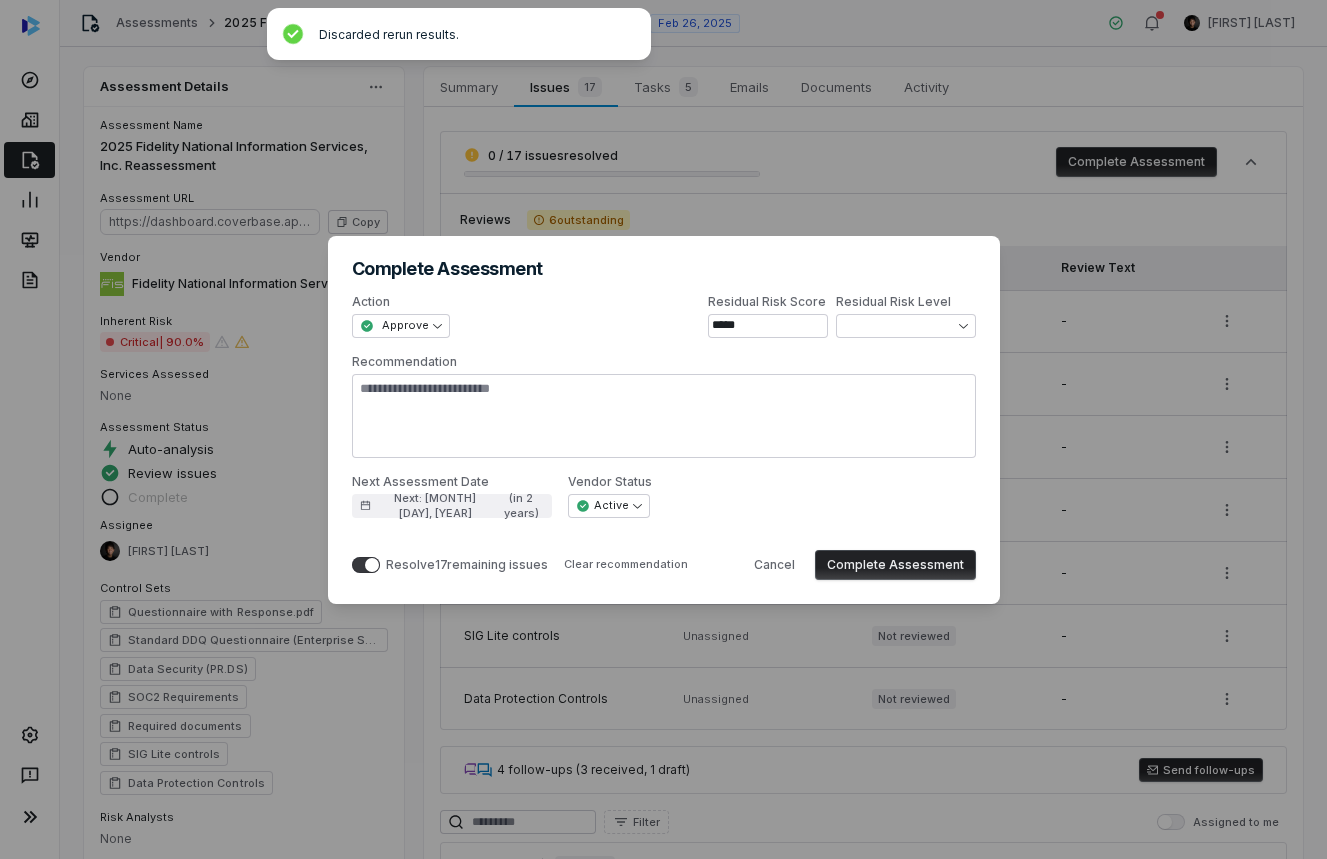 click on "**********" at bounding box center [663, 430] 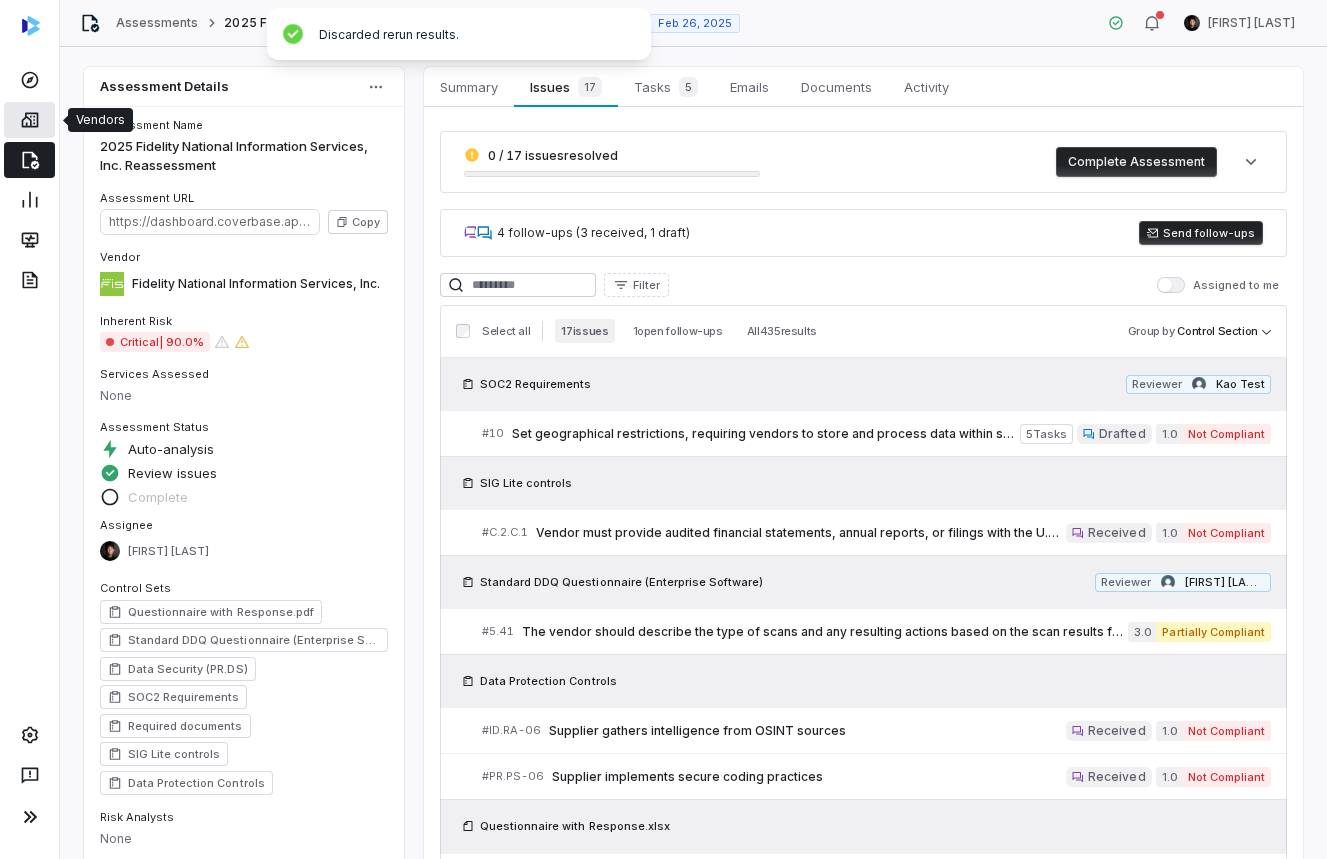 click 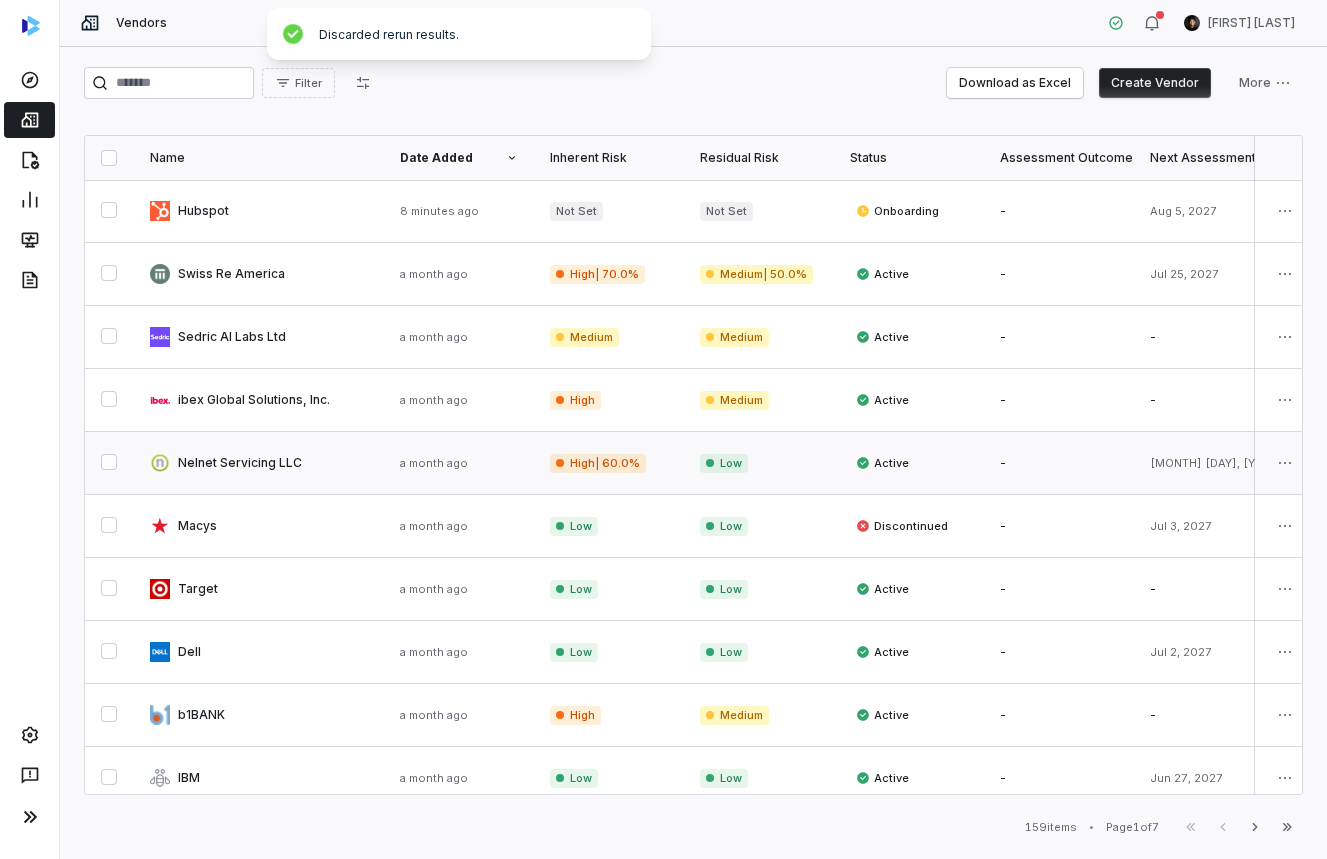 click at bounding box center (259, 463) 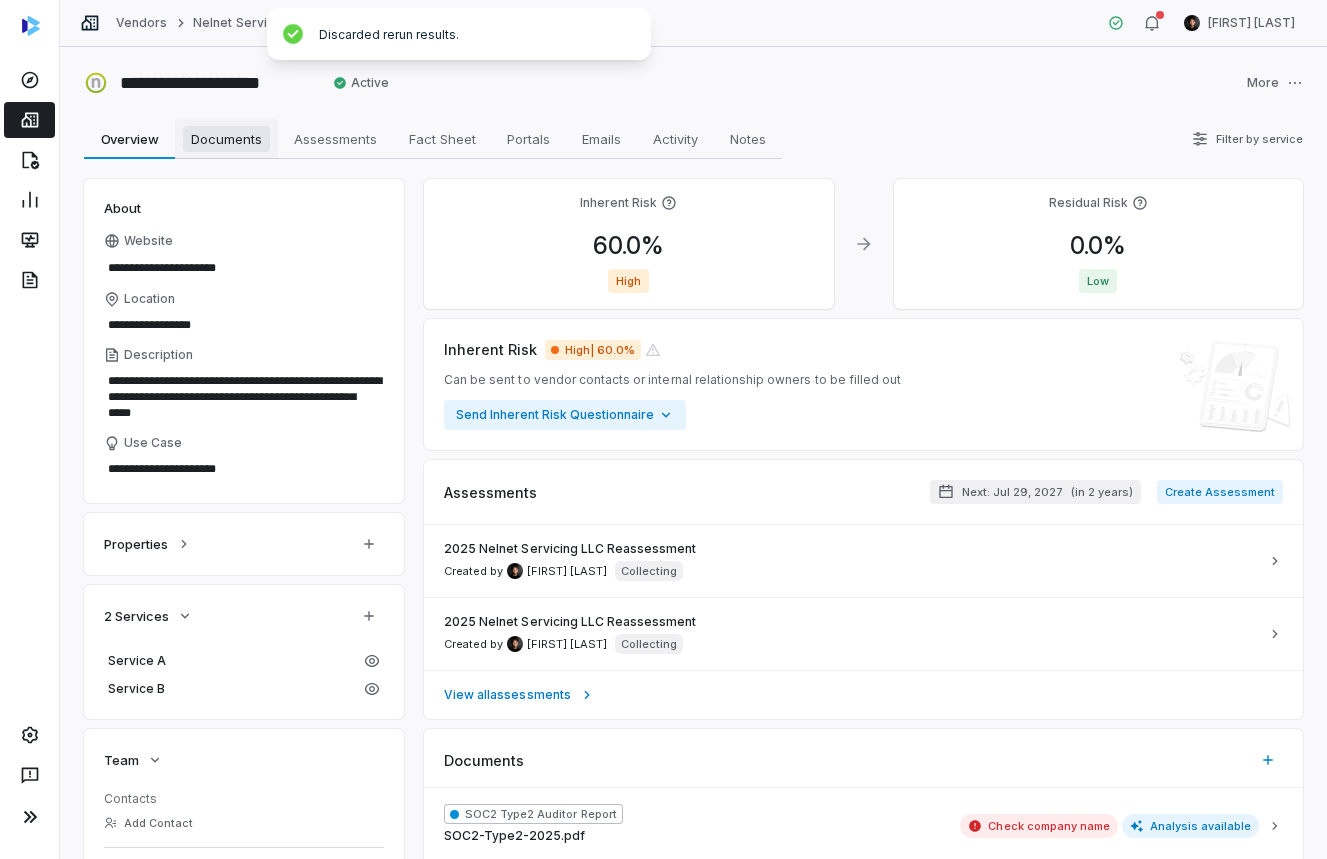 click on "Documents" at bounding box center [226, 139] 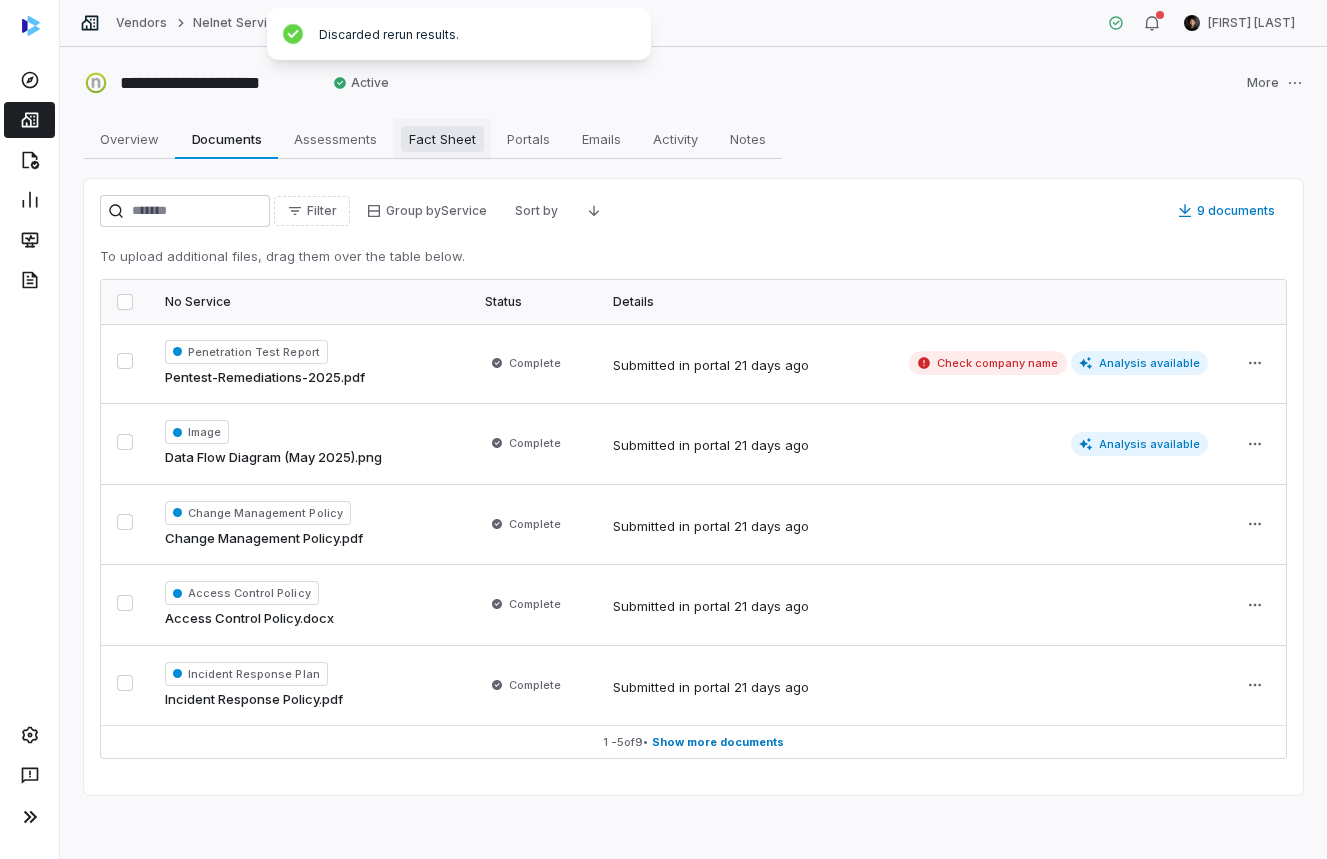 click on "Fact Sheet" at bounding box center [442, 139] 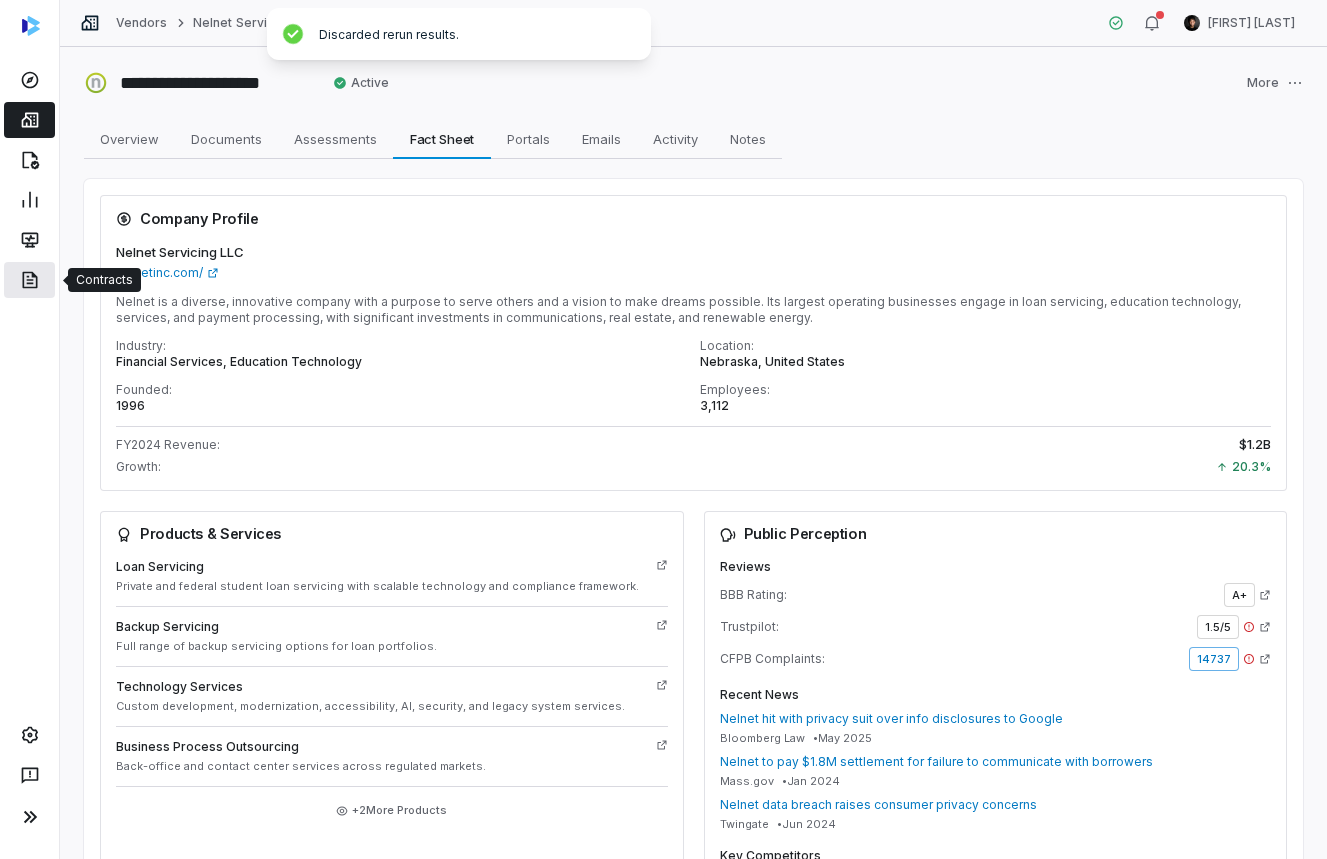 click 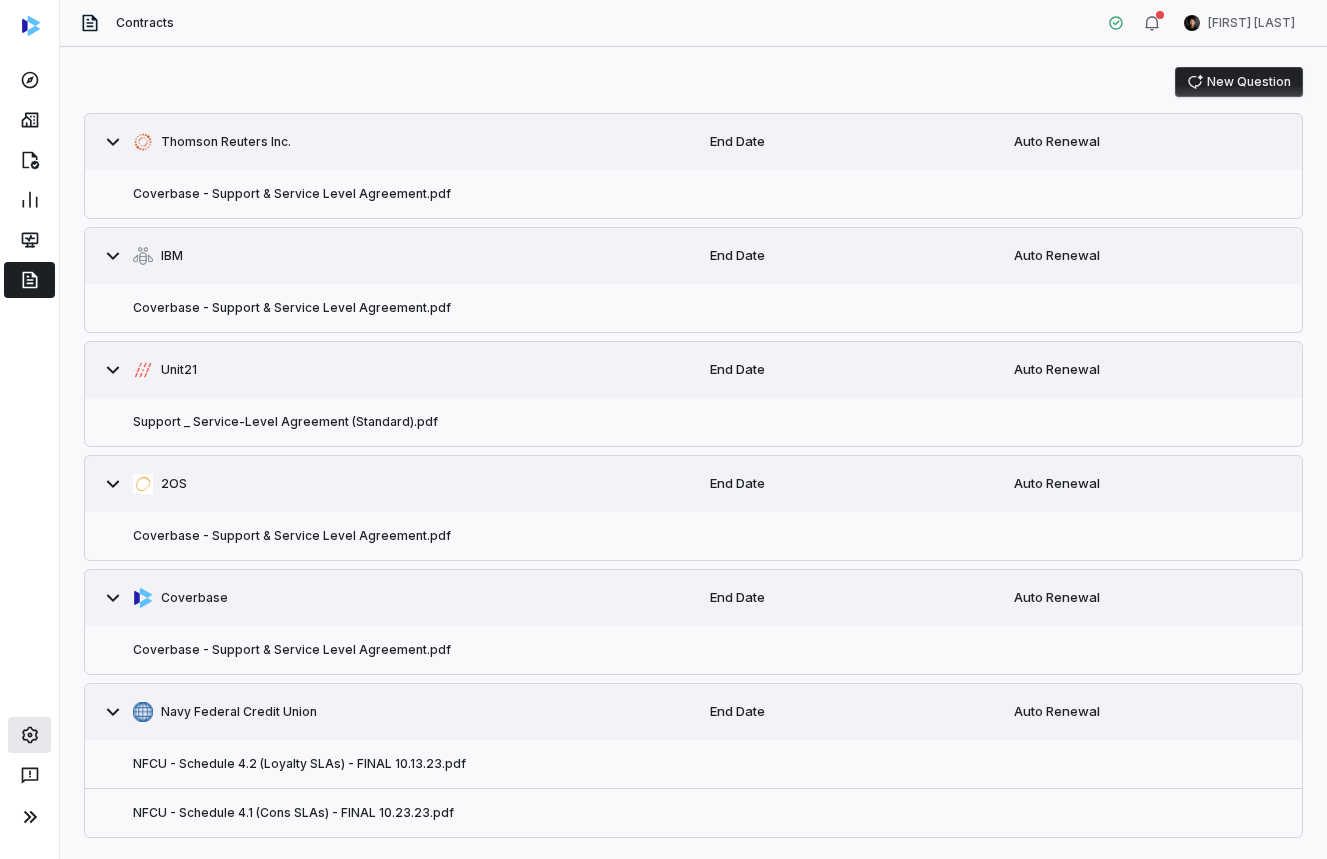 click 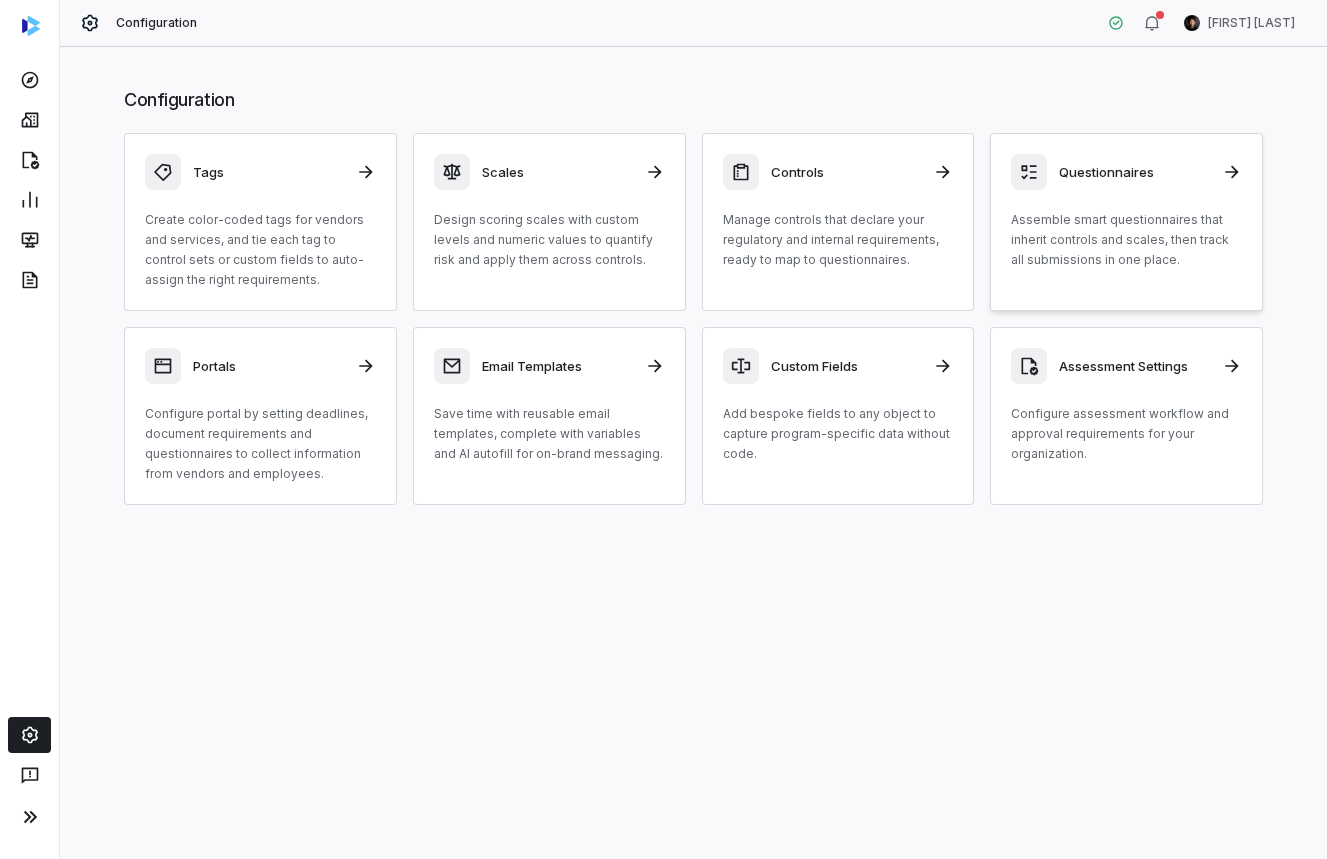 click on "Questionnaires Assemble smart questionnaires that inherit controls and scales, then track all submissions in one place." at bounding box center [1126, 212] 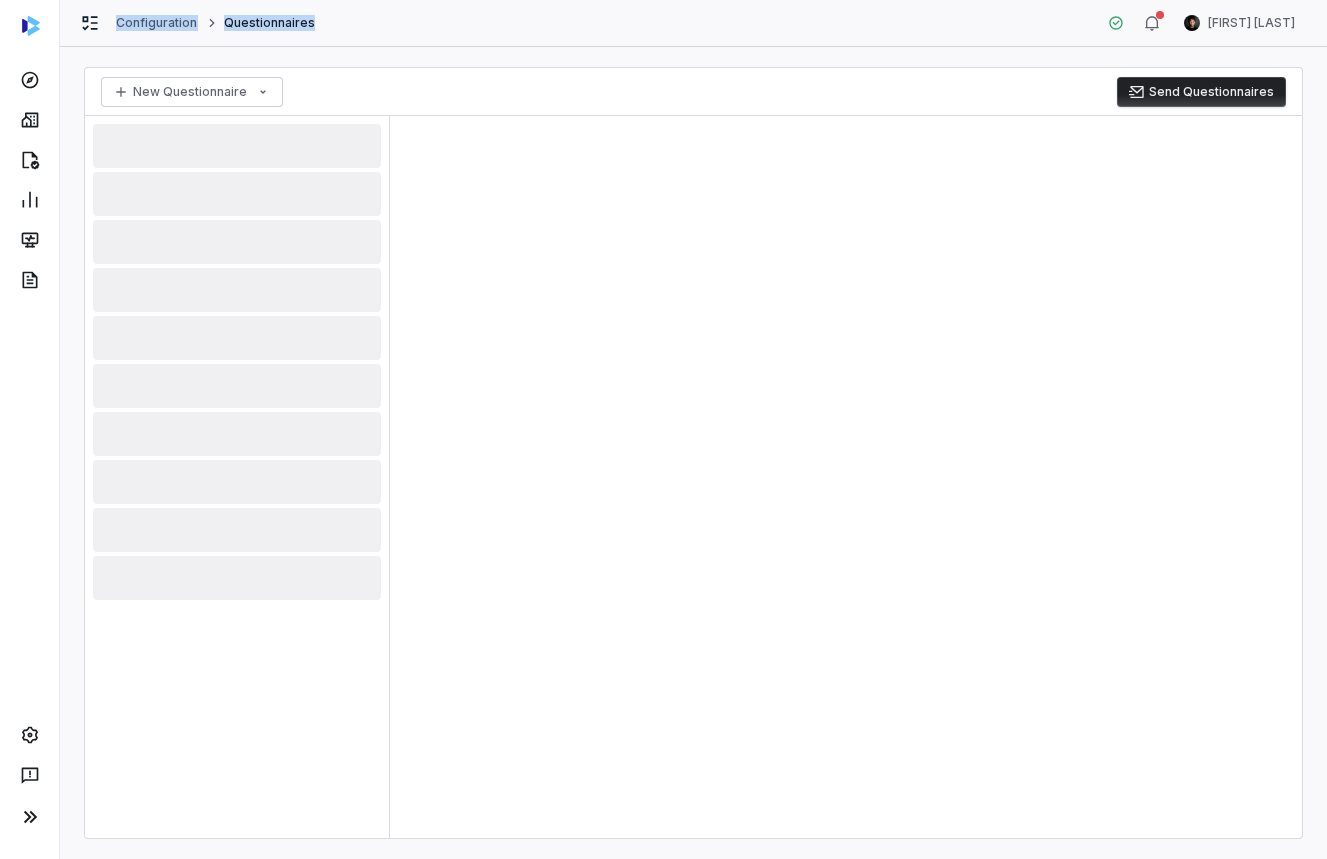 click at bounding box center [846, 477] 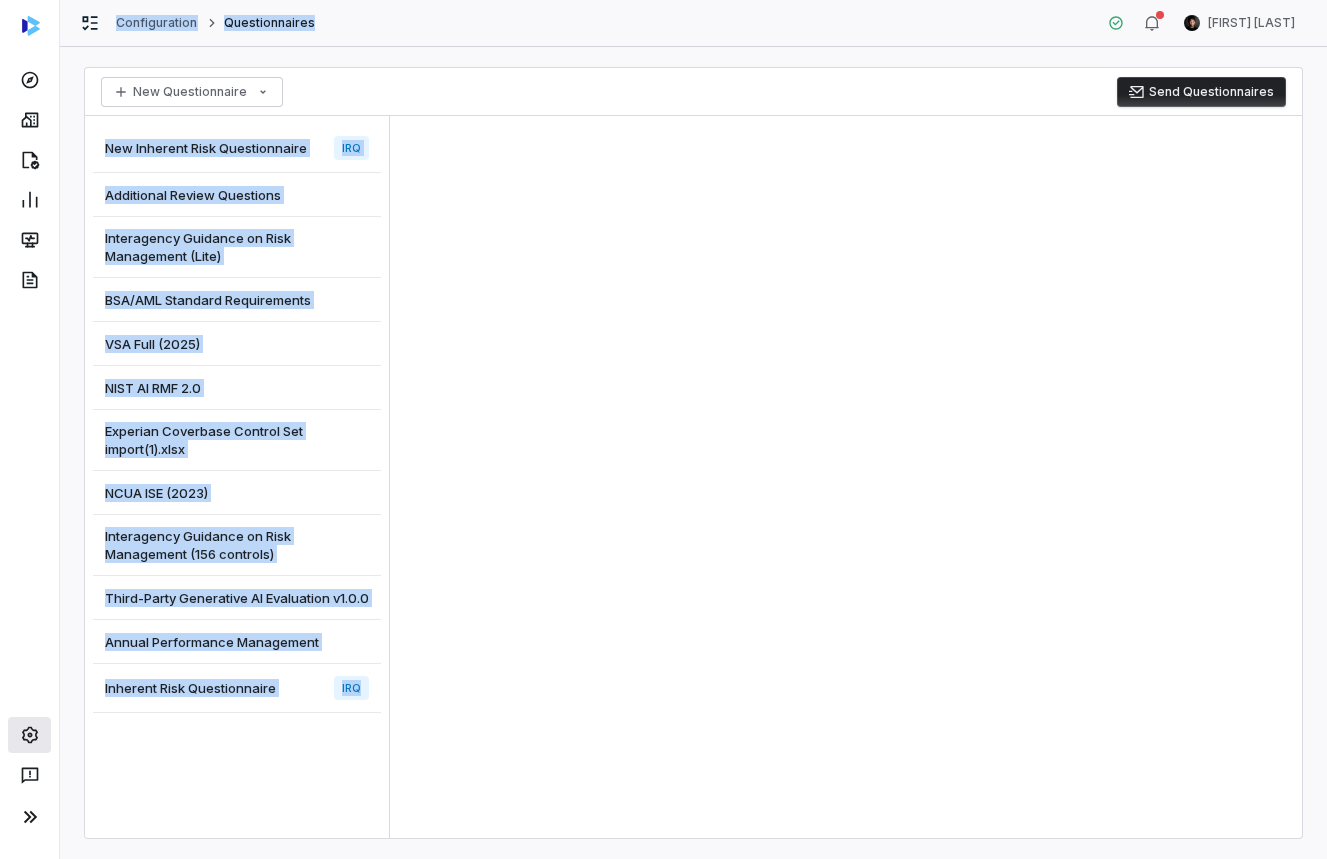 click 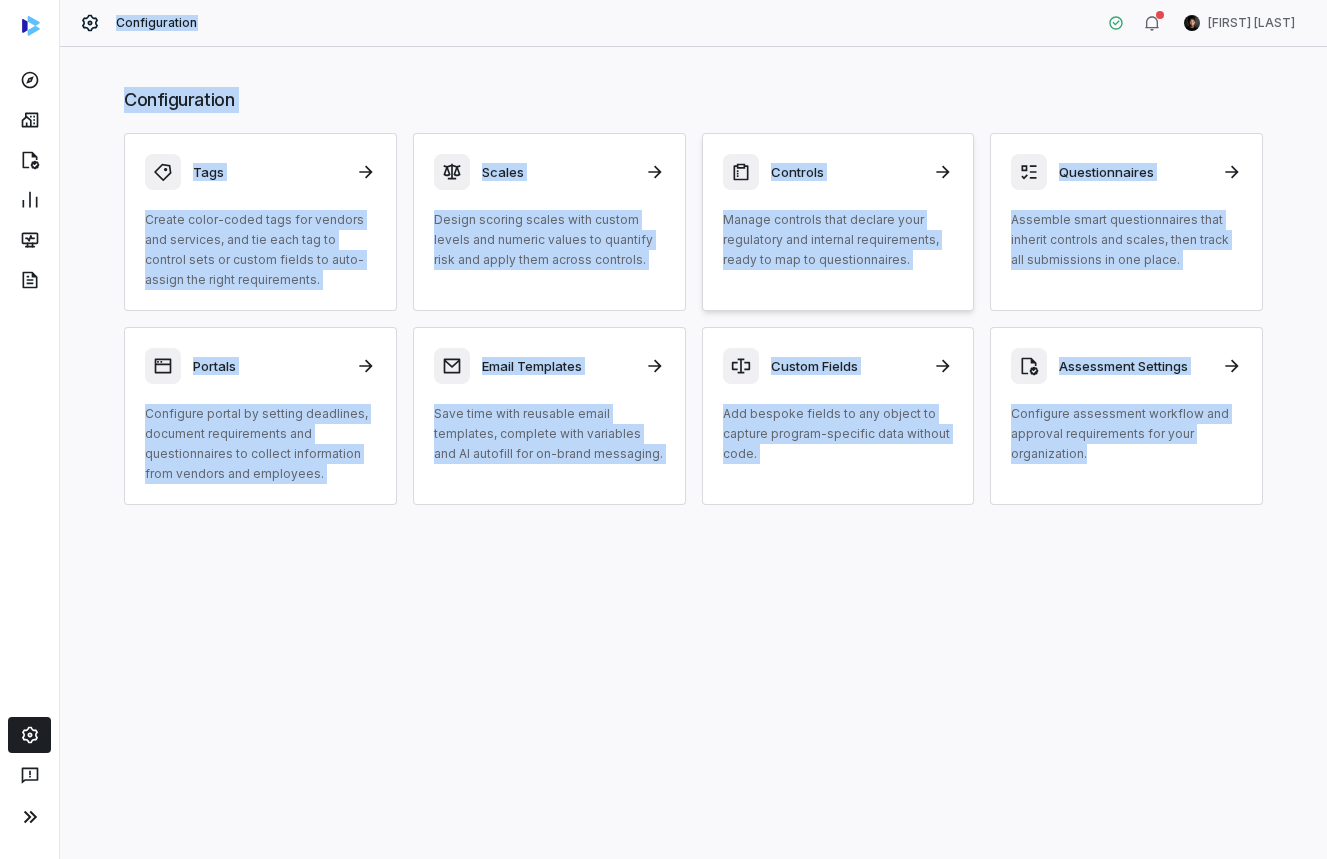 click on "Manage controls that declare your regulatory and internal requirements, ready to map to questionnaires." at bounding box center (838, 240) 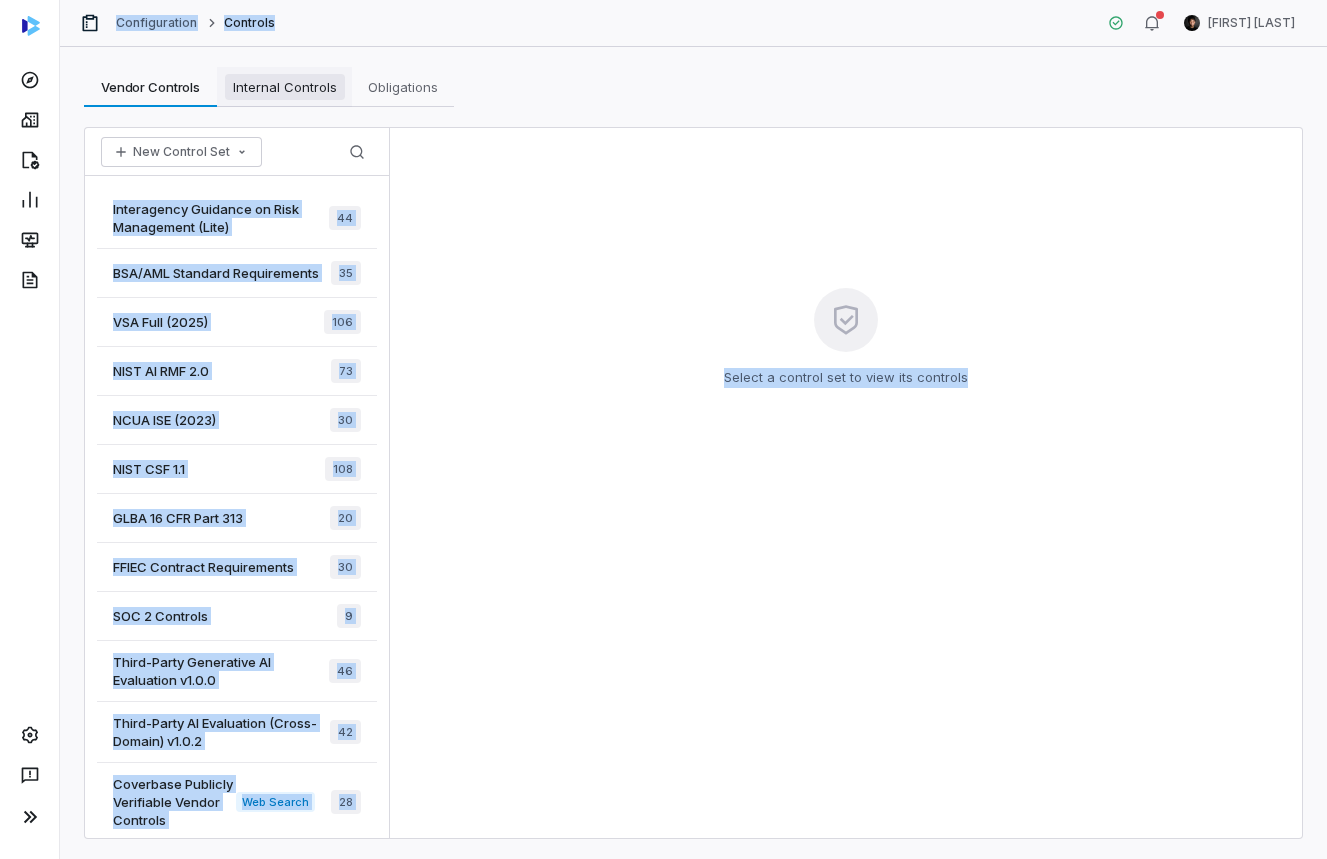 click on "Internal Controls" at bounding box center (285, 87) 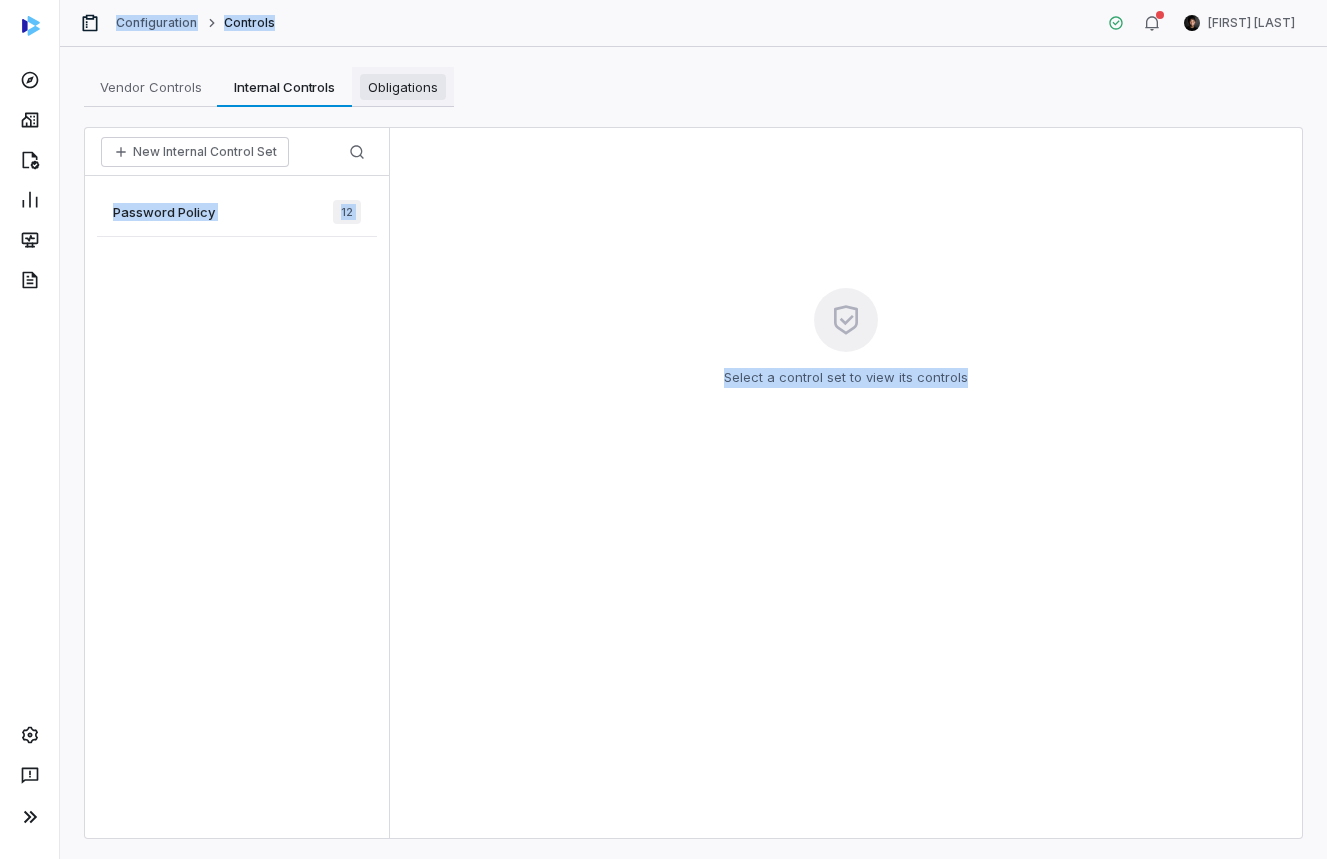 click on "Obligations" at bounding box center (403, 87) 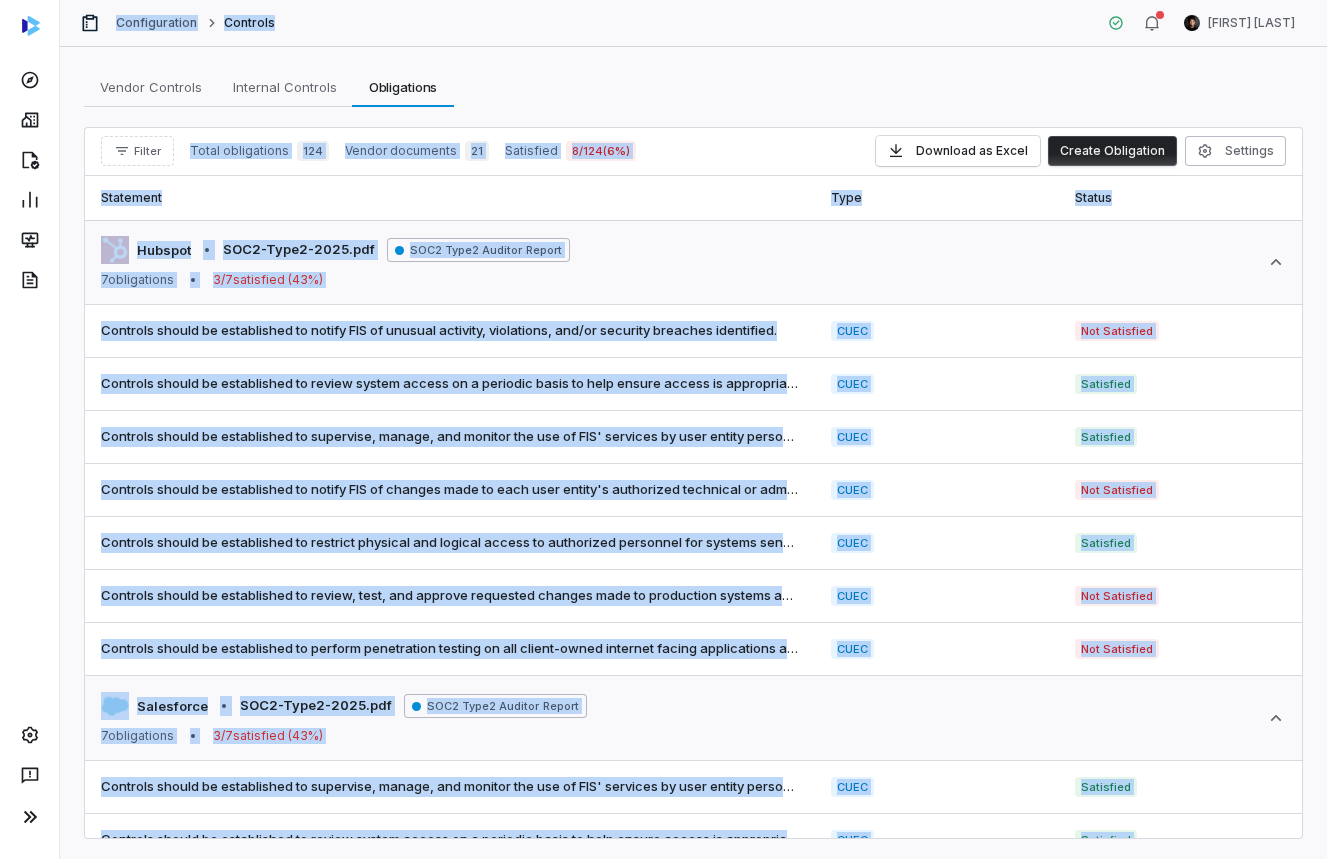 click on "Statement" at bounding box center (450, 198) 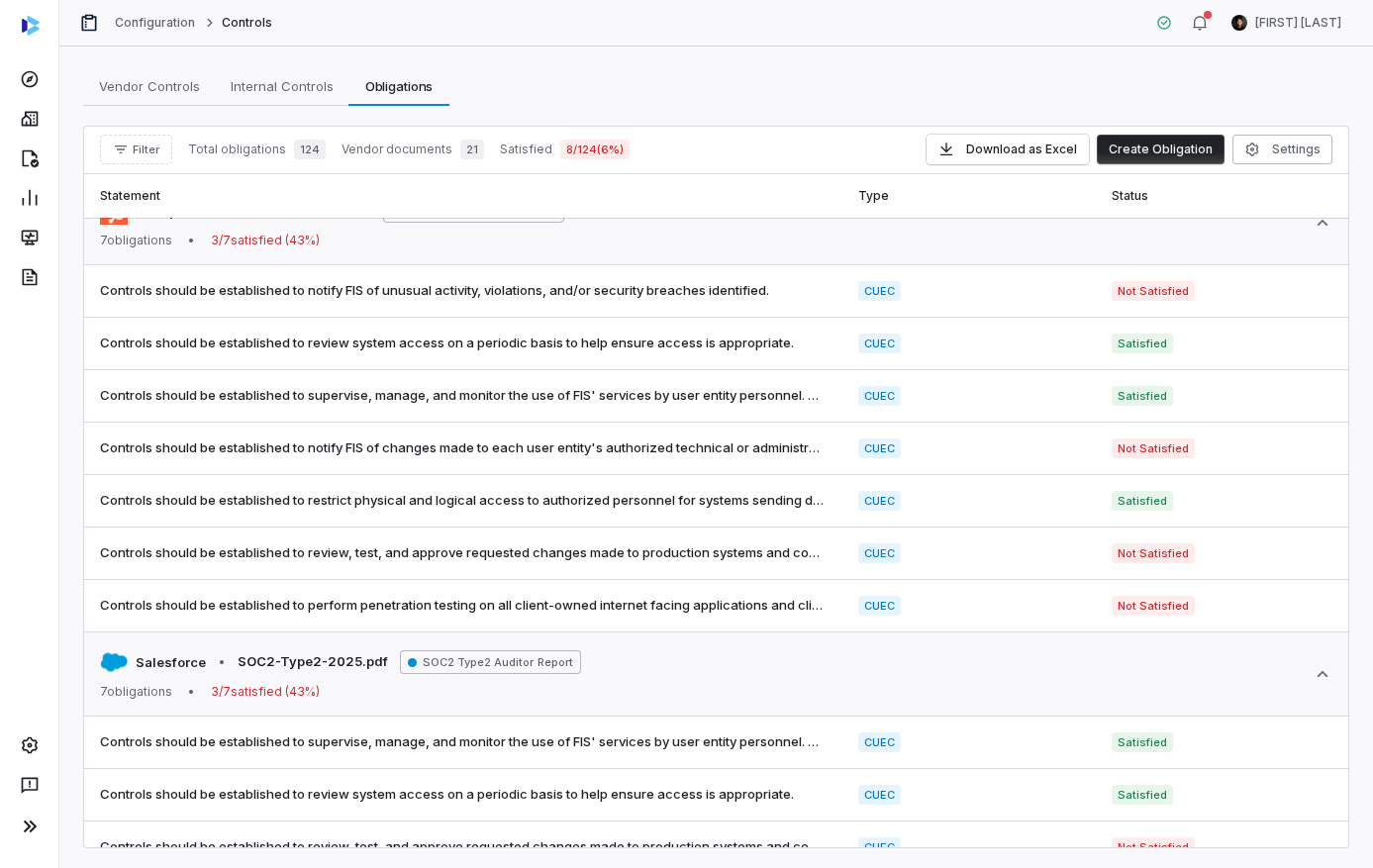 scroll, scrollTop: 40, scrollLeft: 0, axis: vertical 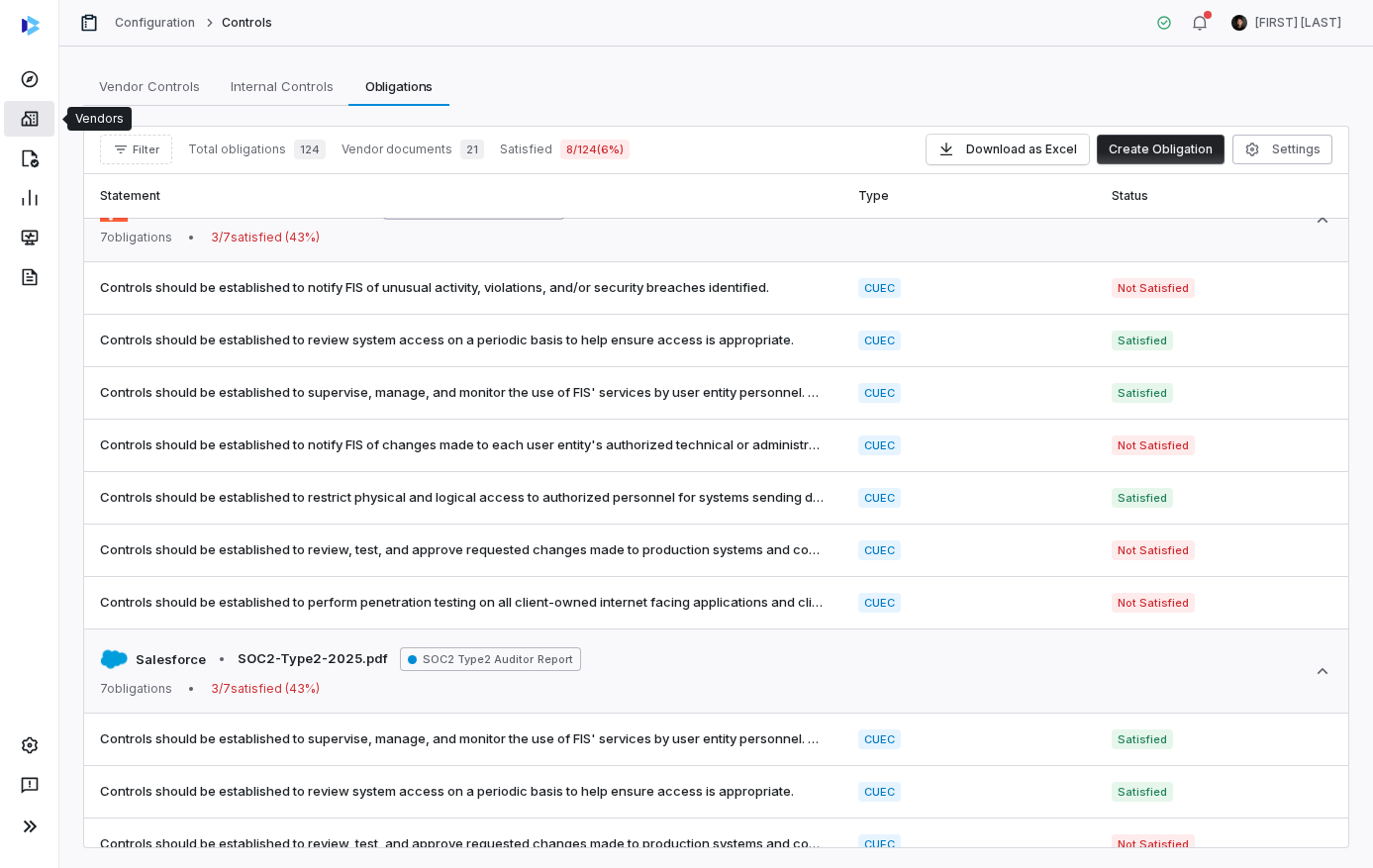 click 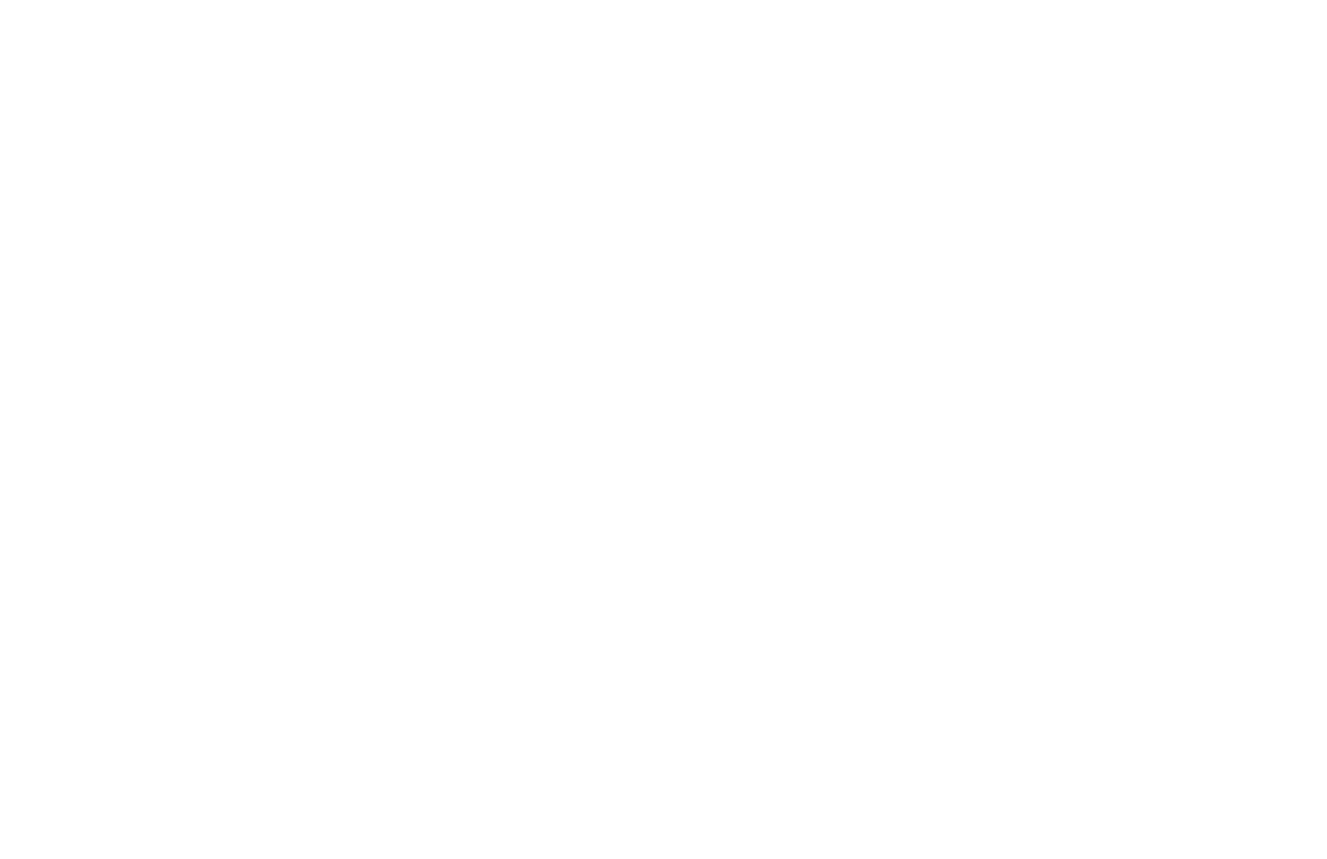 scroll, scrollTop: 0, scrollLeft: 0, axis: both 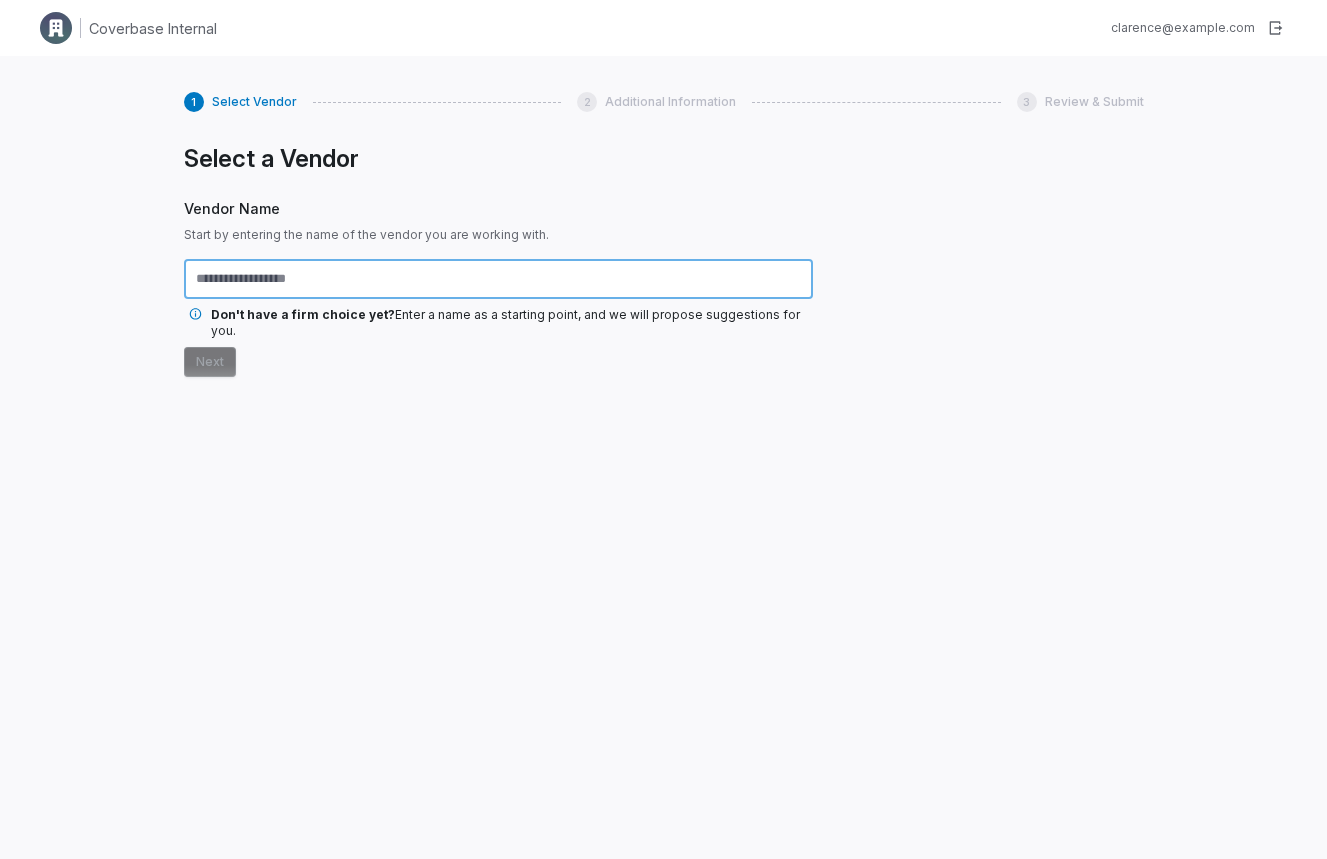 click at bounding box center [498, 279] 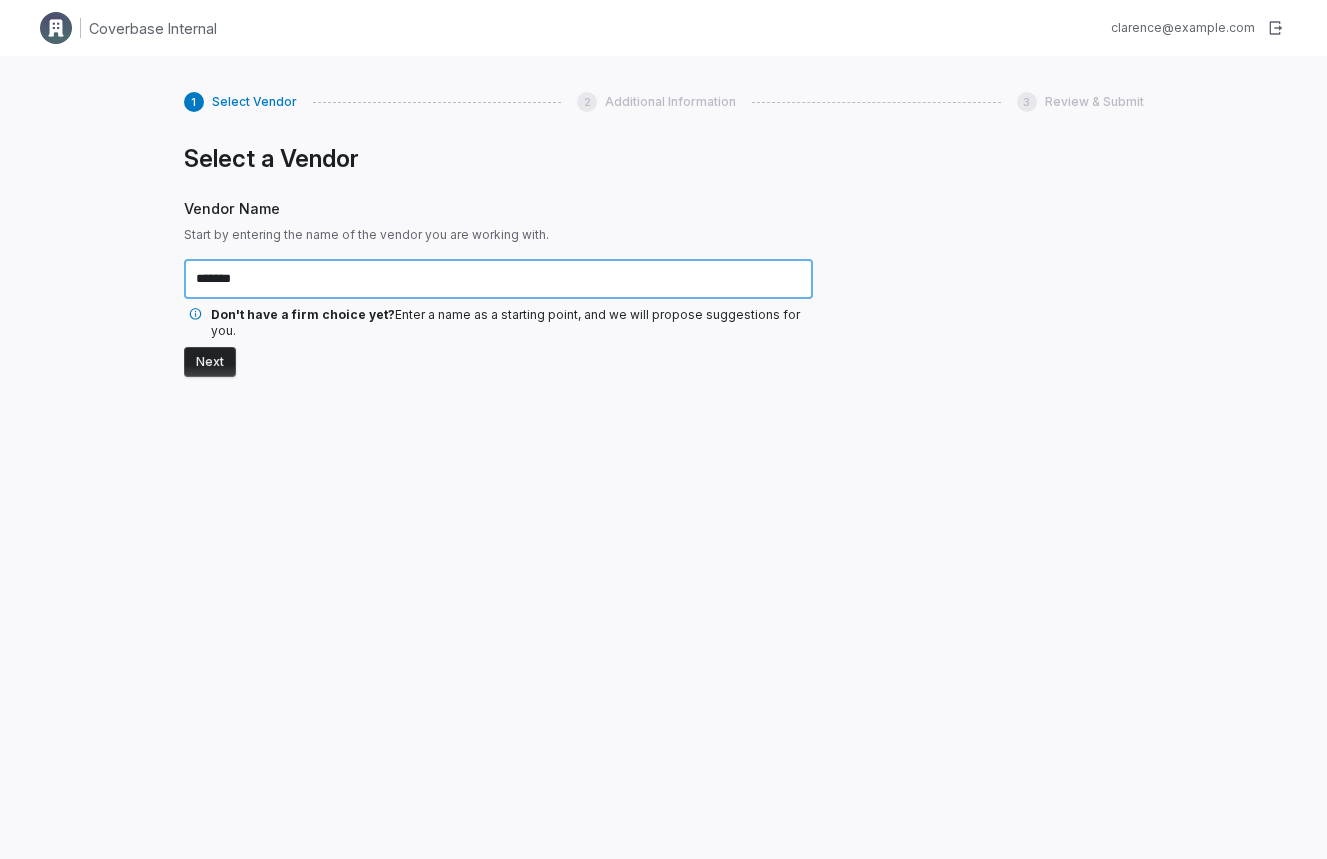 type on "*******" 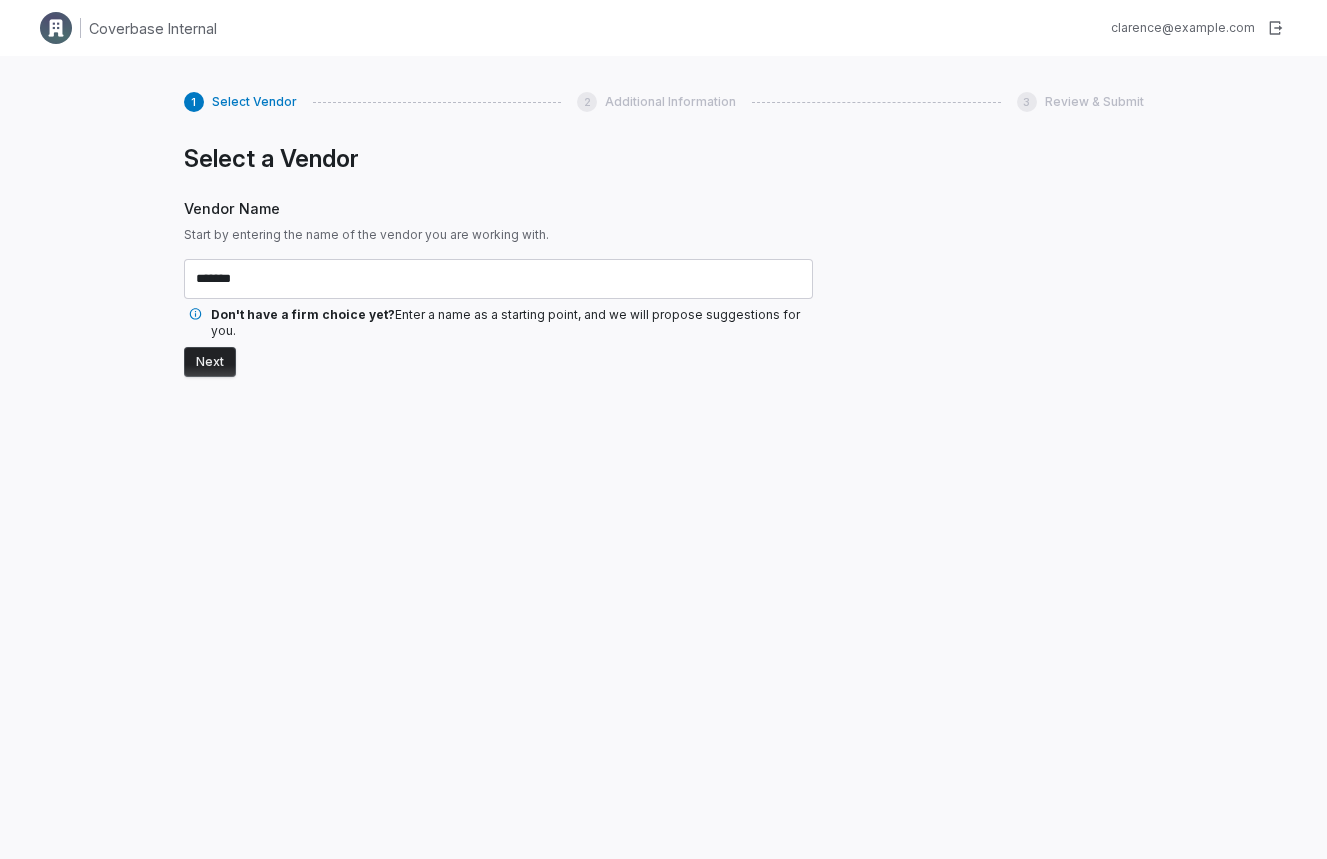 click on "Next" at bounding box center (210, 362) 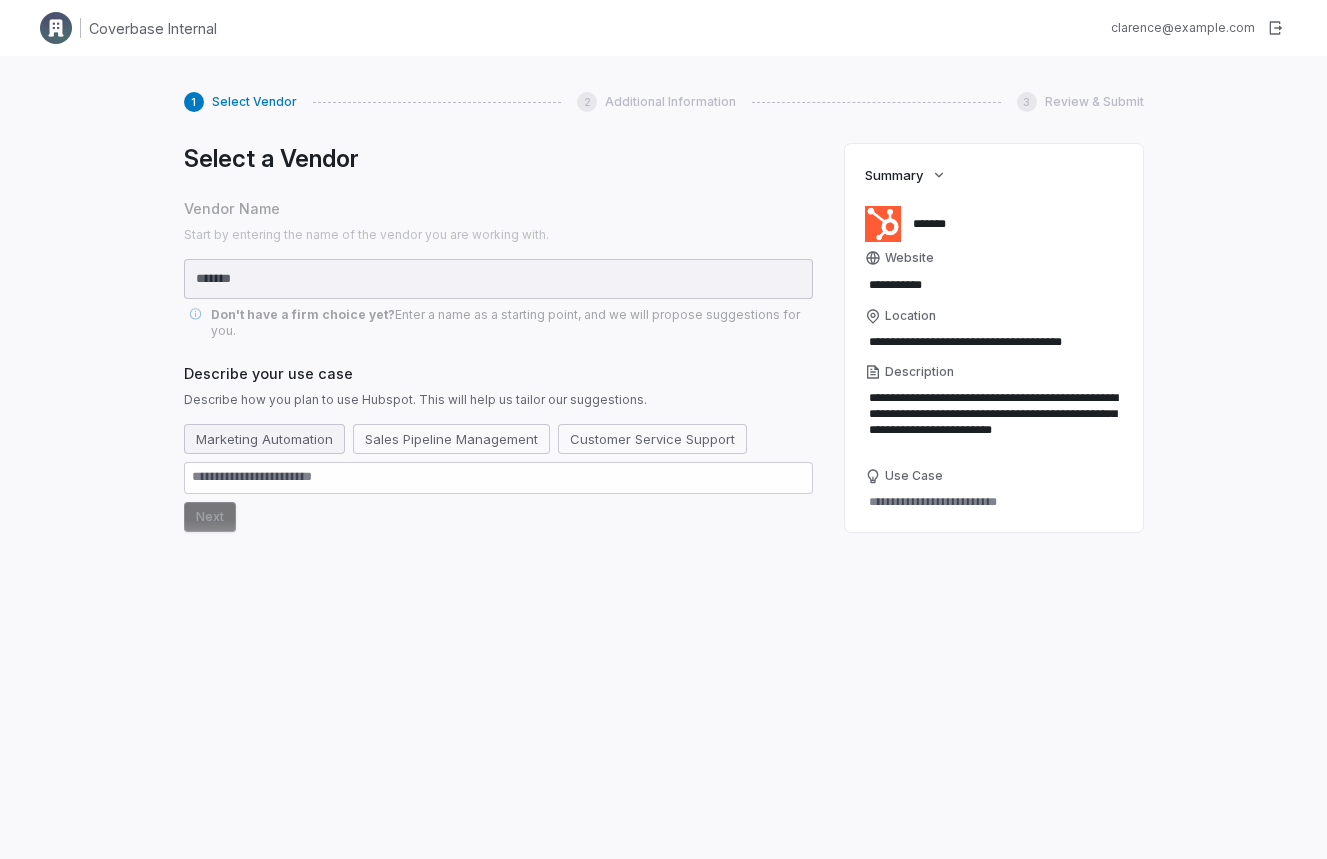 click on "Marketing Automation" at bounding box center (264, 439) 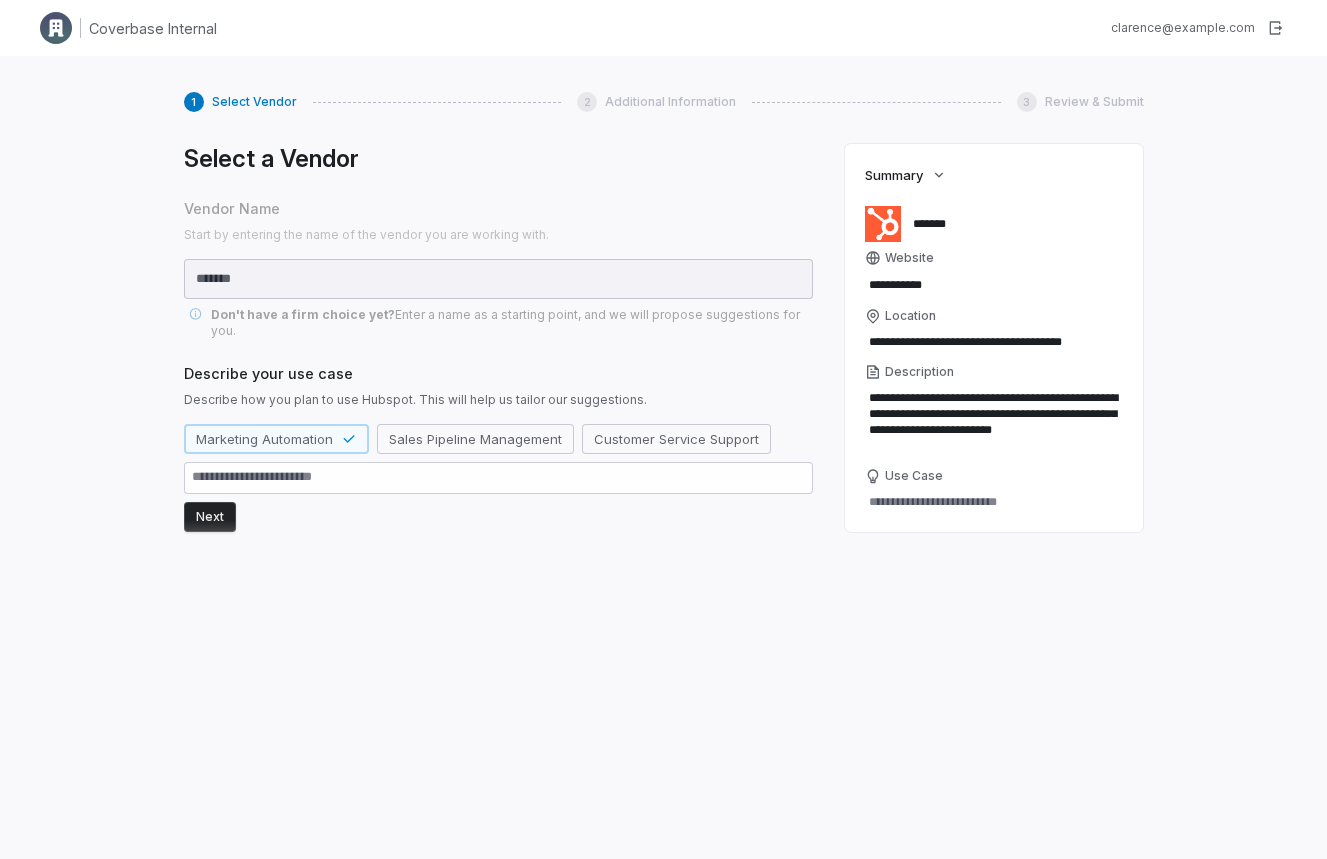 click on "Next" at bounding box center [210, 517] 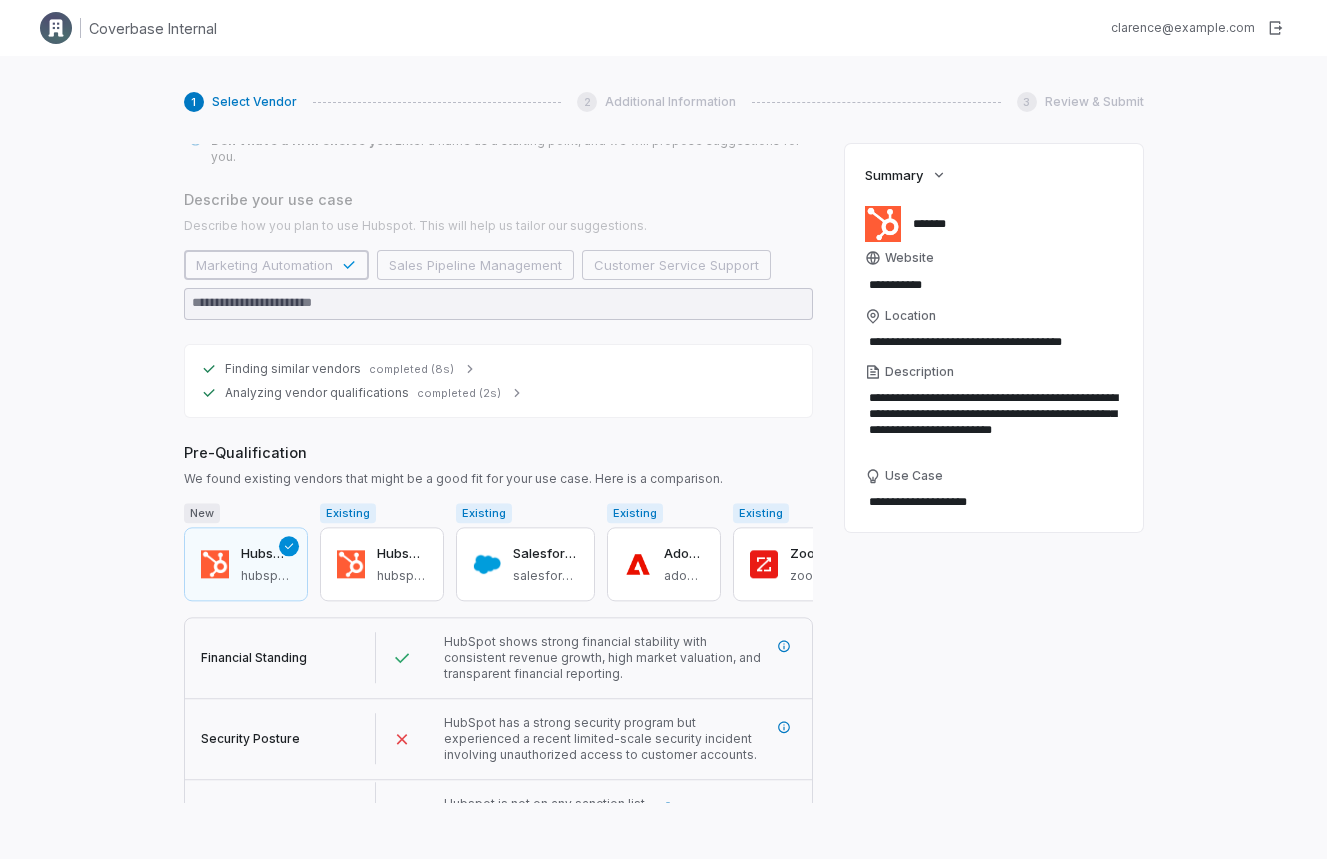 scroll, scrollTop: 229, scrollLeft: 0, axis: vertical 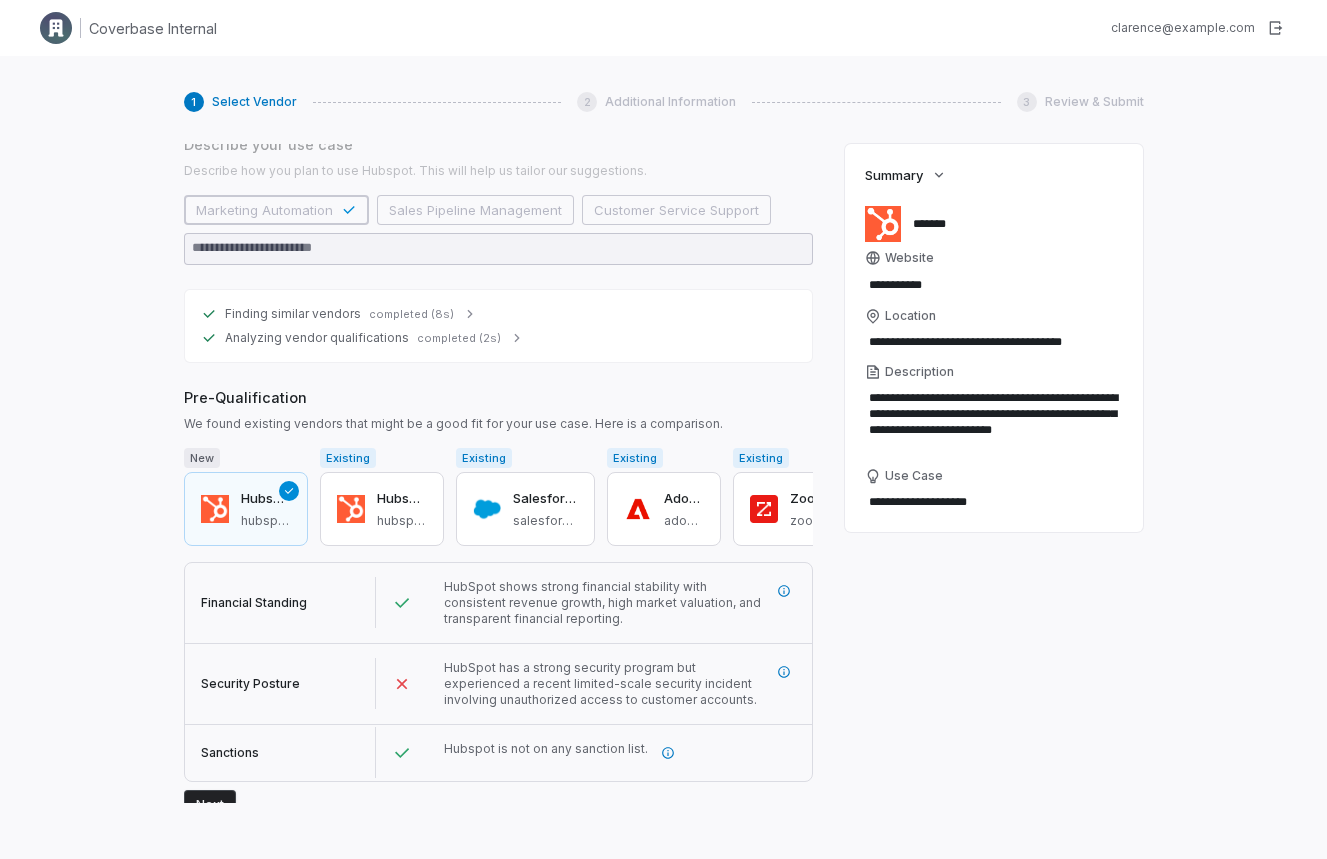 click on "completed (8s)" at bounding box center (411, 314) 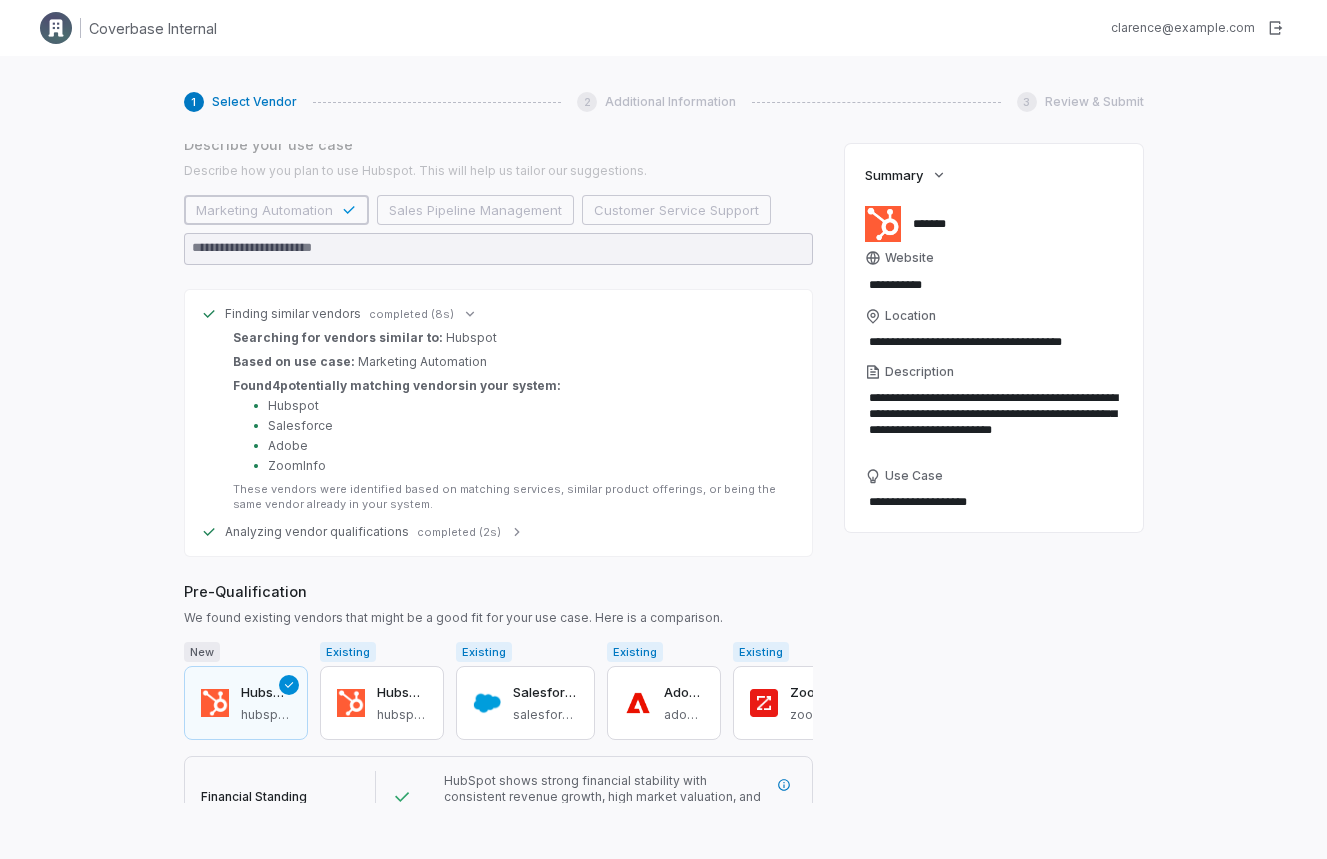 click on "completed (2s)" at bounding box center [459, 532] 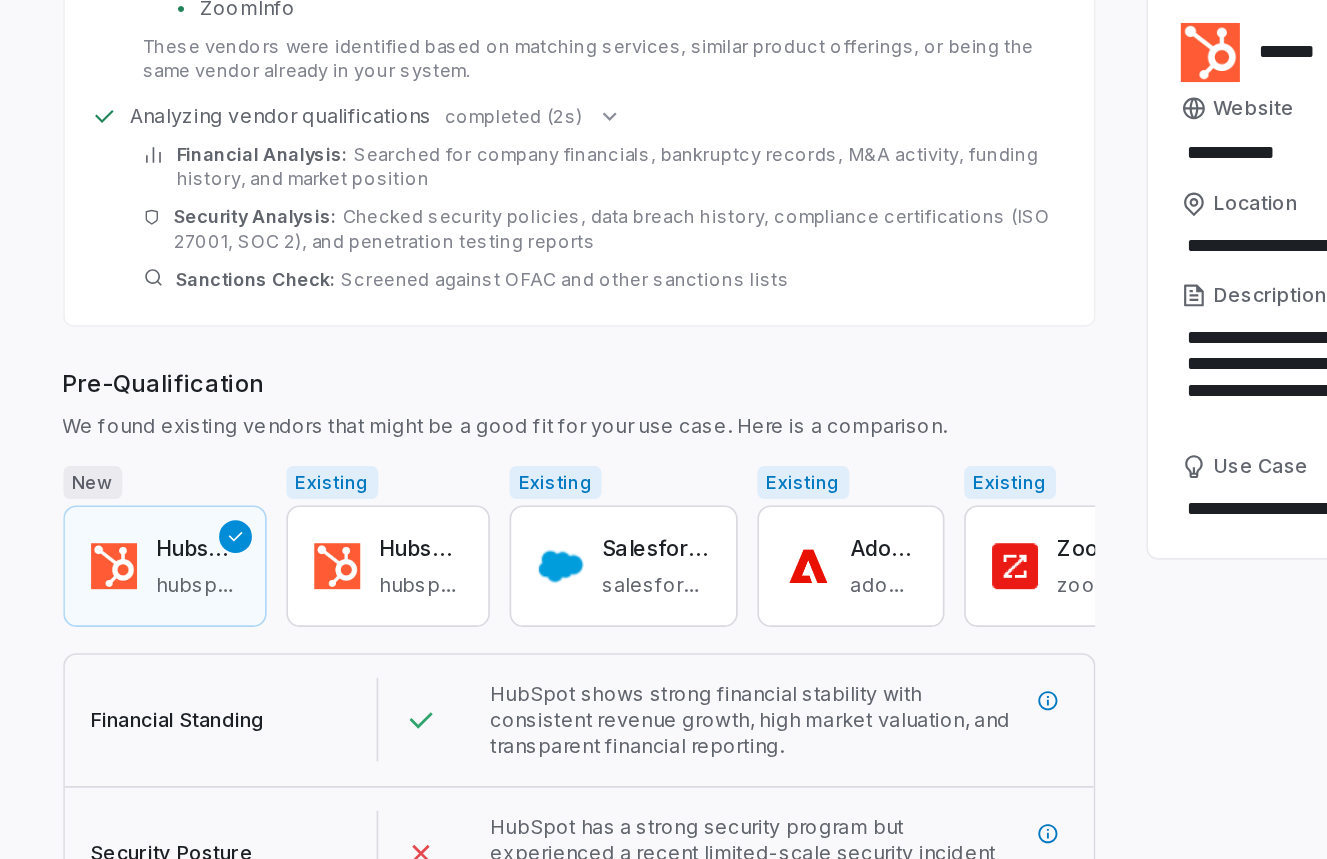 scroll, scrollTop: 526, scrollLeft: 0, axis: vertical 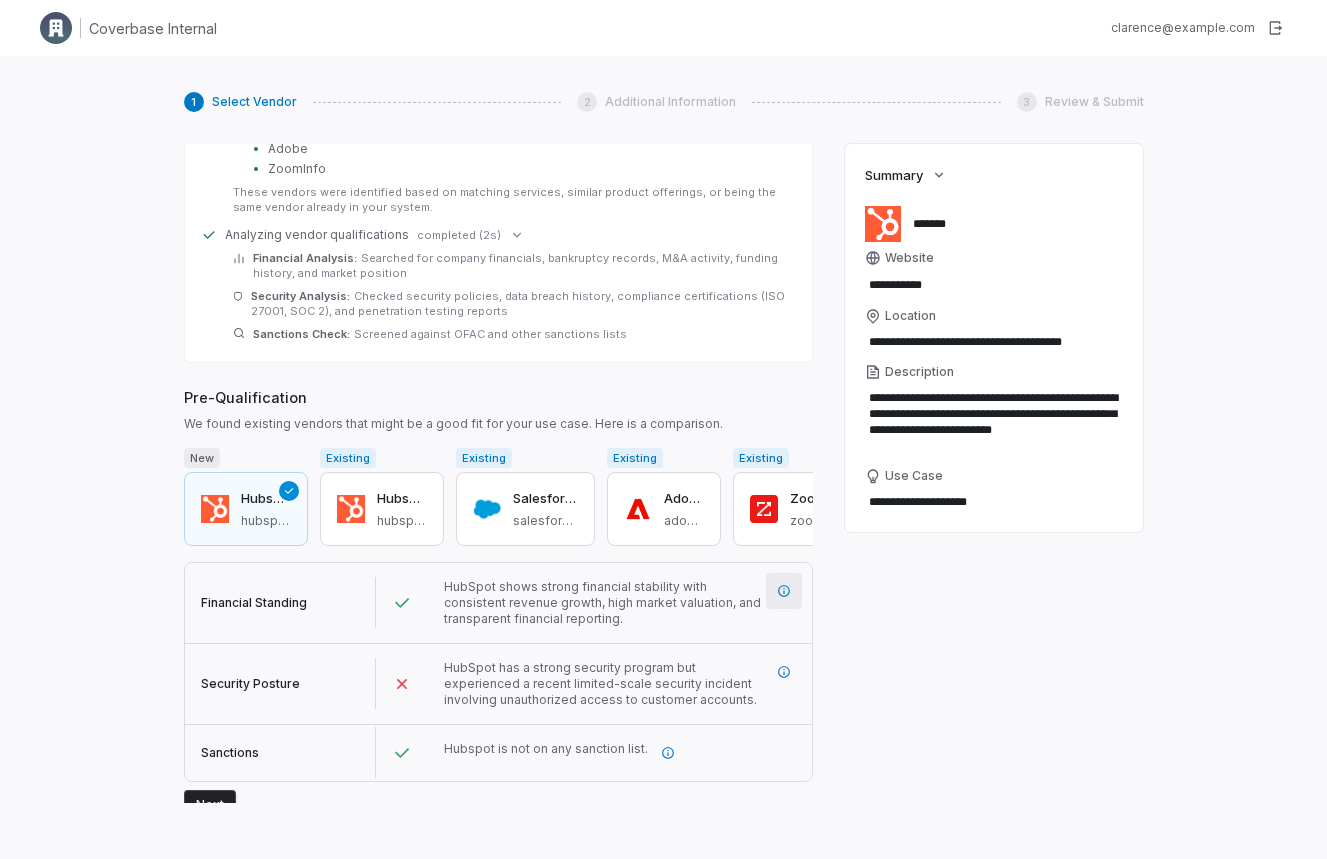 click at bounding box center (784, 591) 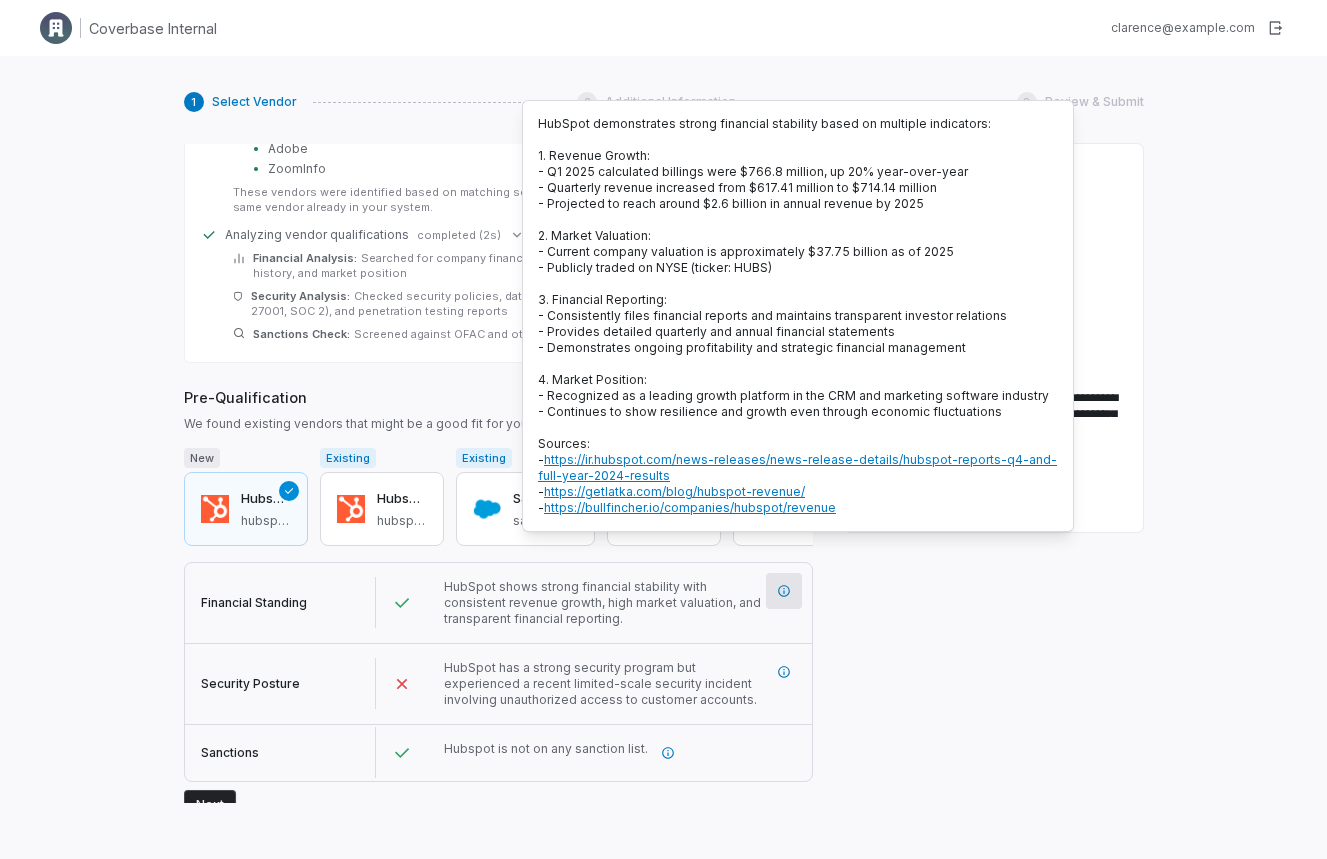 click on "Existing" at bounding box center [382, 458] 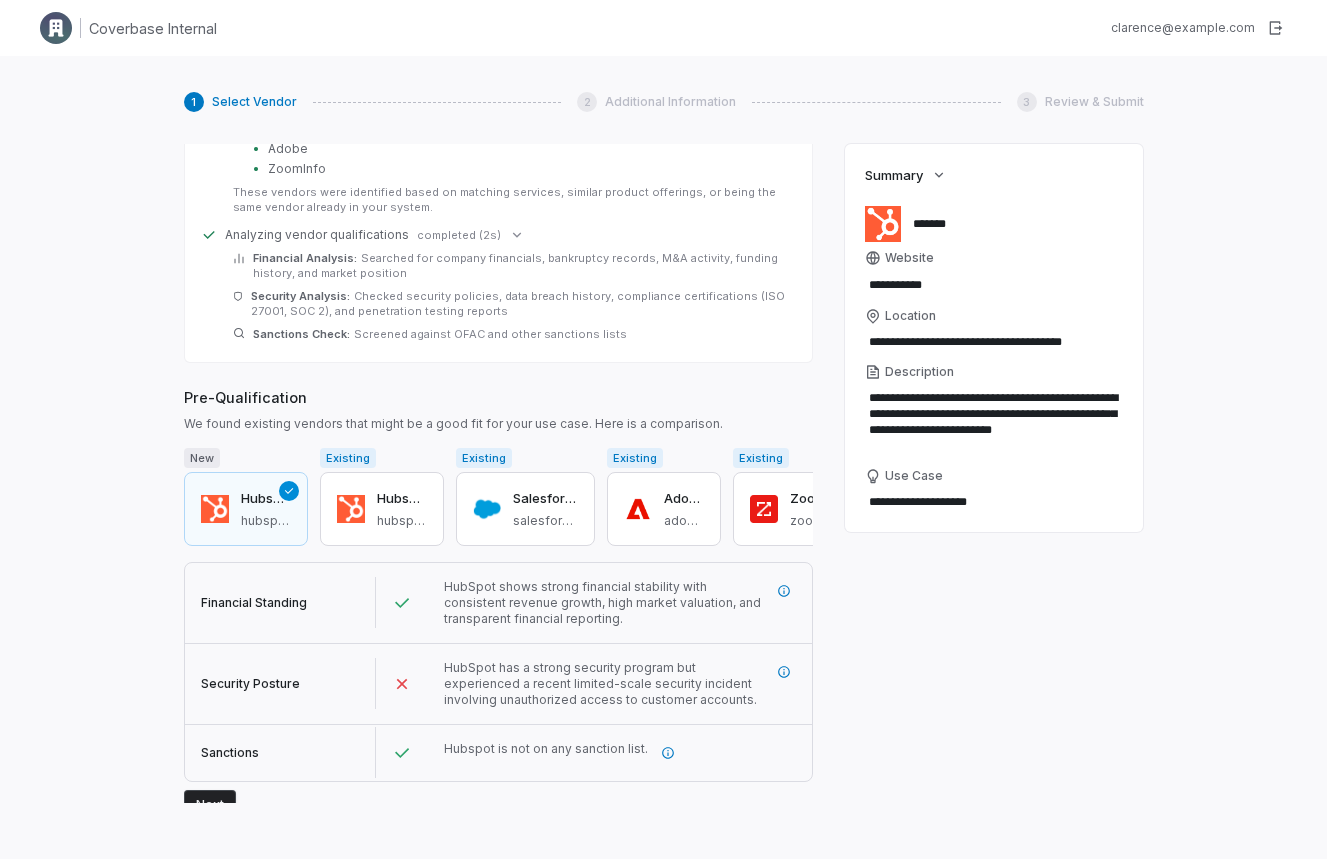 click on "Next" at bounding box center [210, 805] 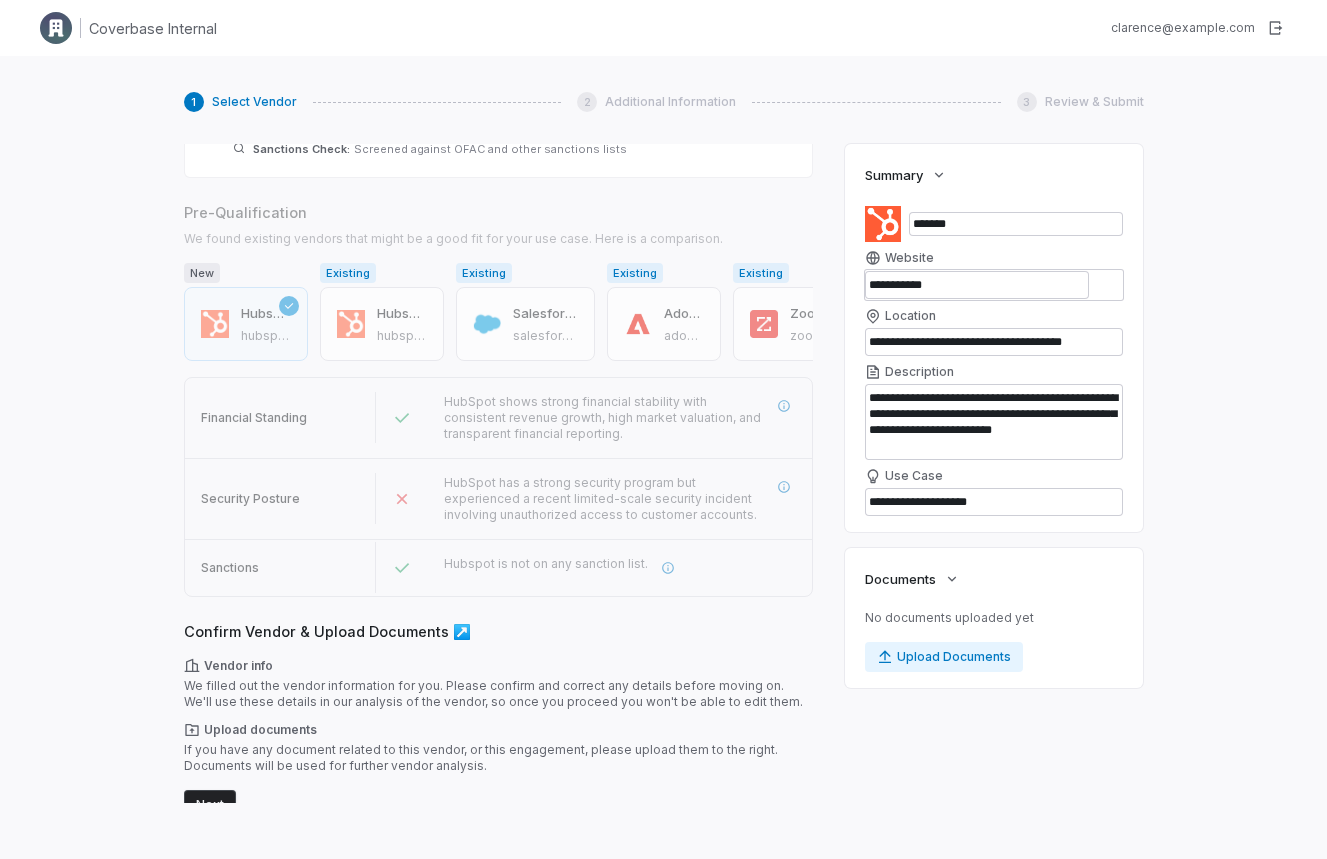 click on "Next" at bounding box center [210, 805] 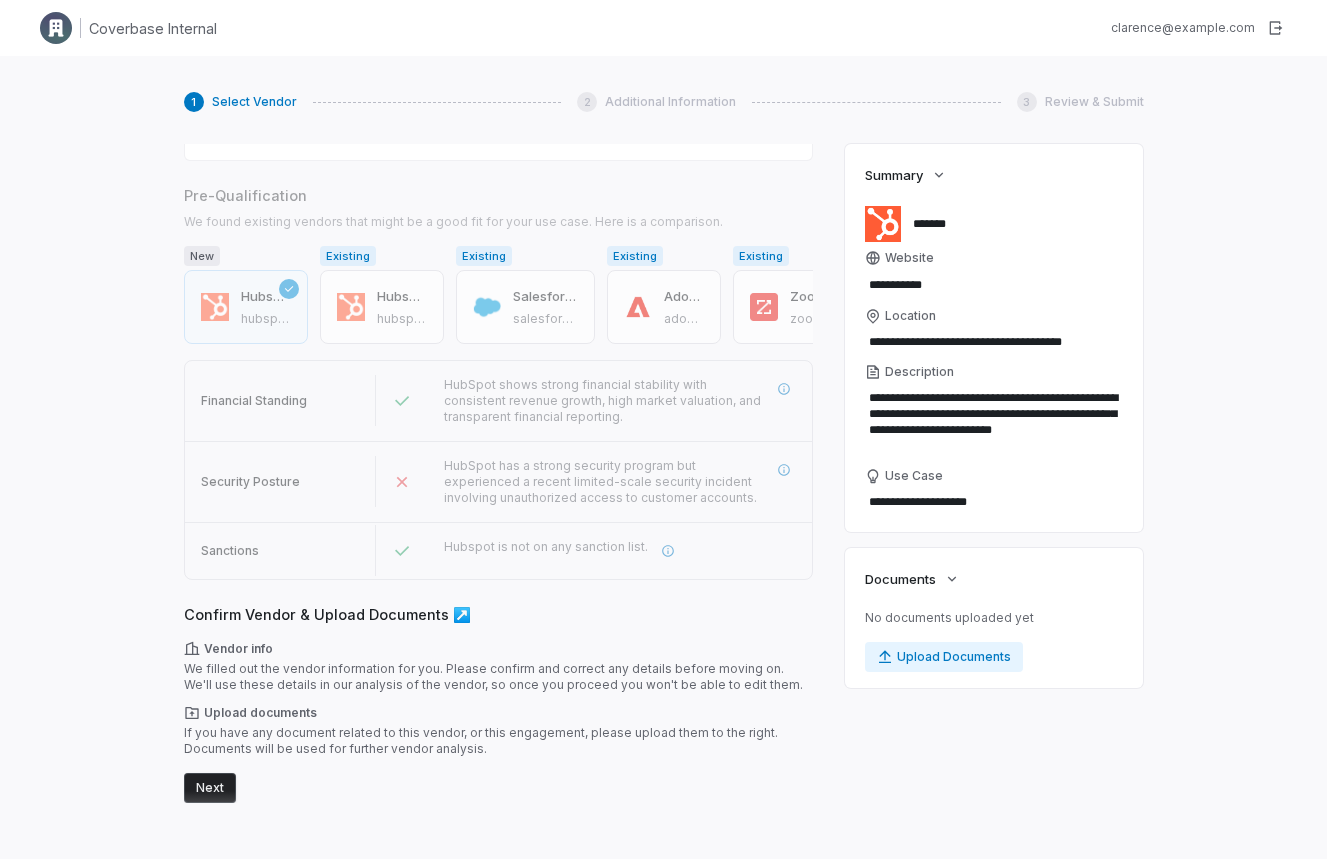 scroll, scrollTop: 711, scrollLeft: 0, axis: vertical 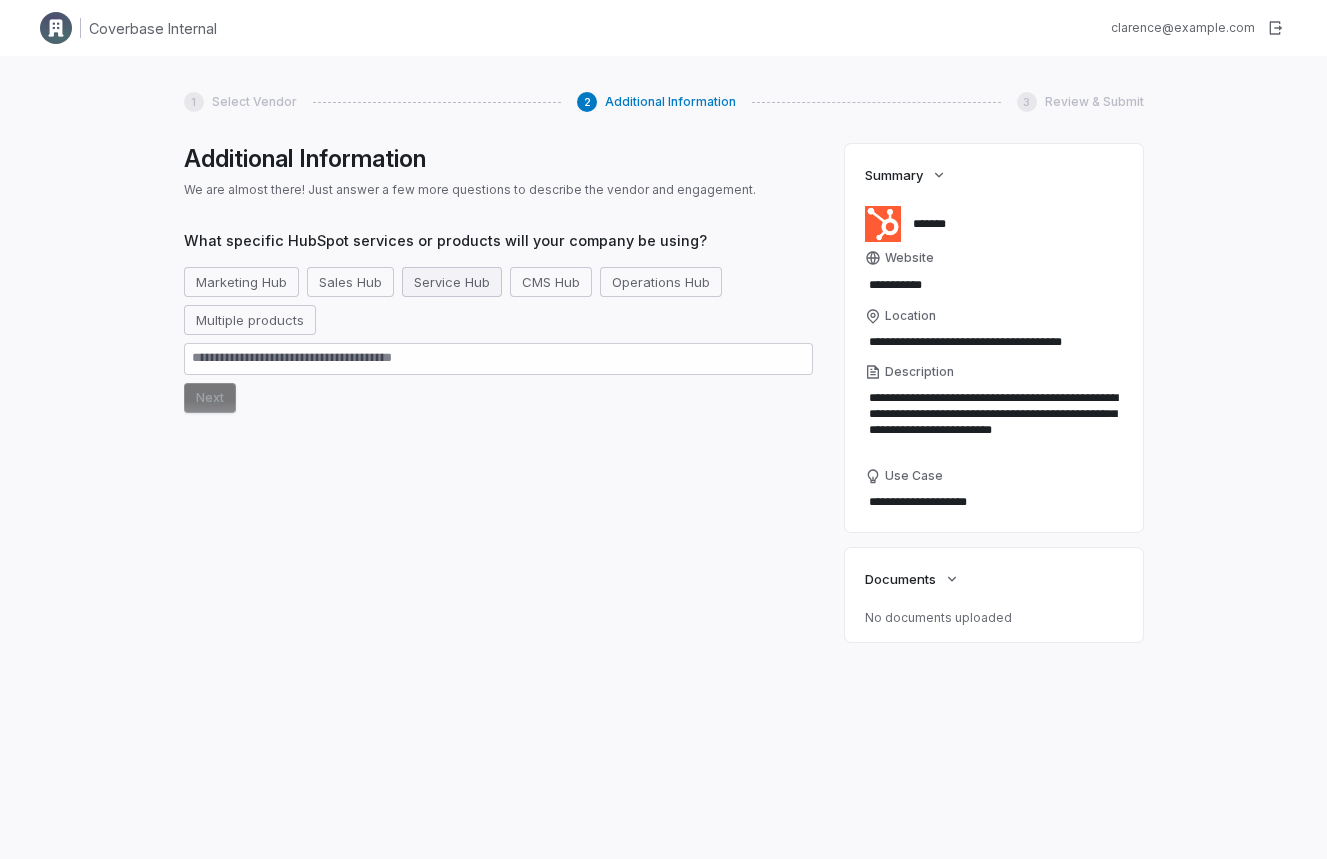 click on "Service Hub" at bounding box center (452, 282) 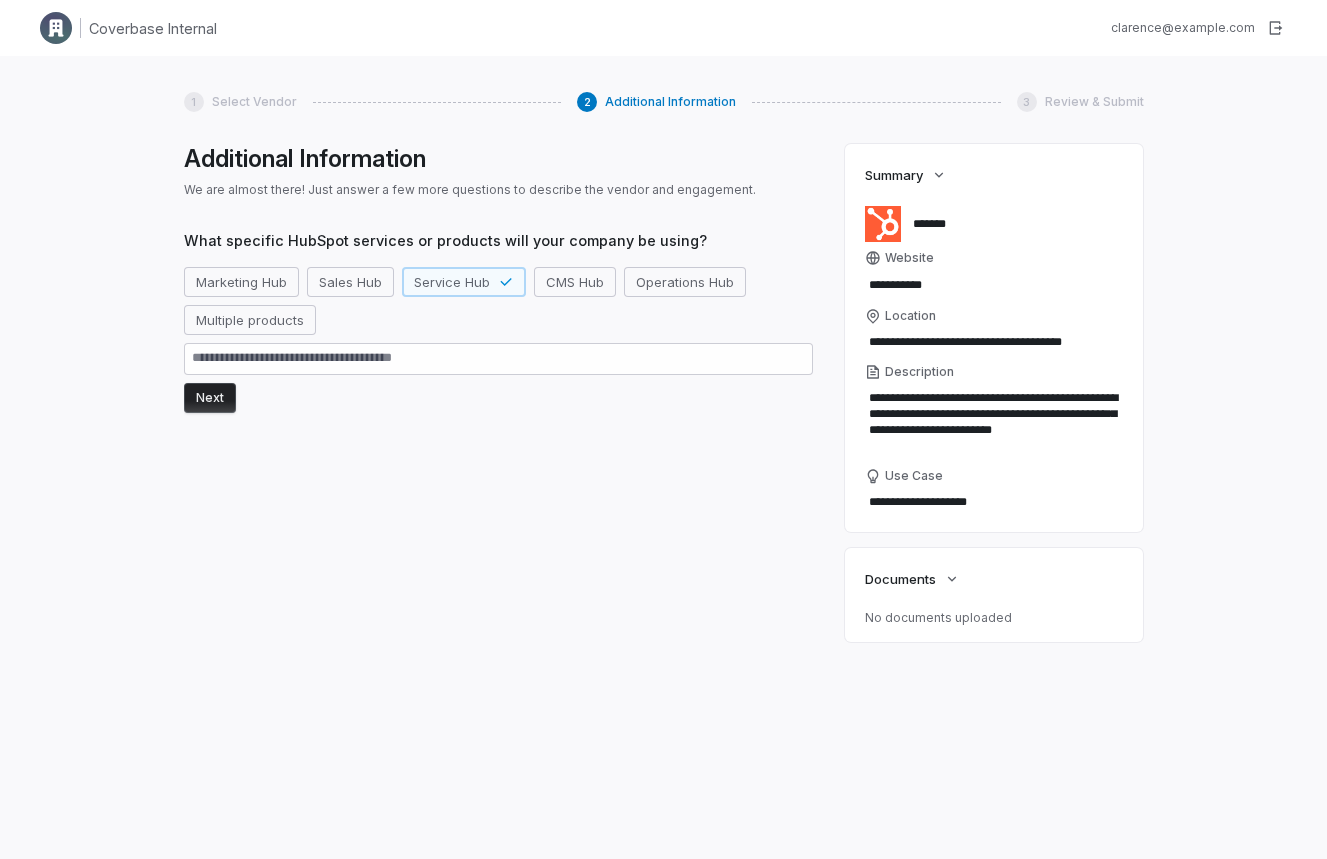 click on "Next" at bounding box center [210, 398] 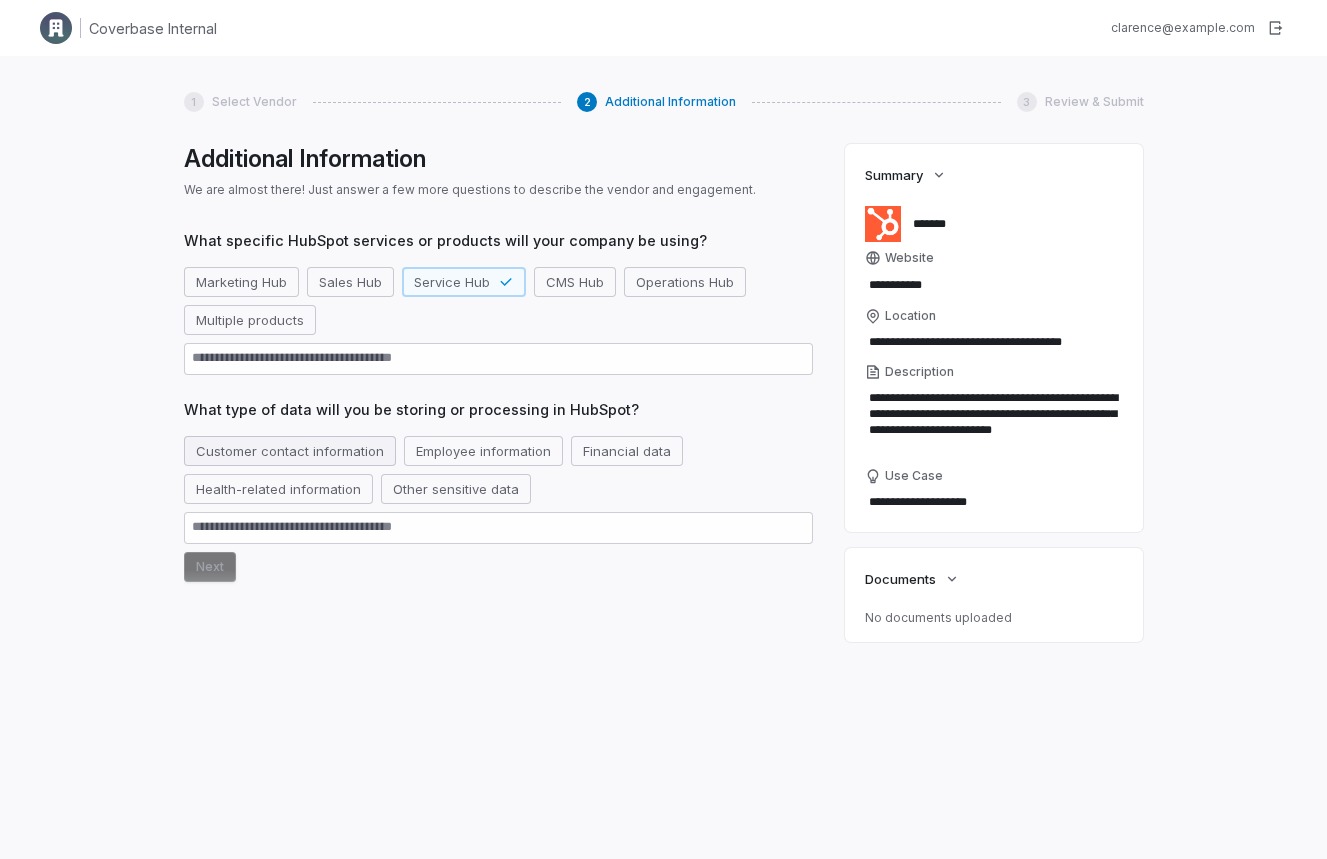 click on "Customer contact information" at bounding box center [290, 451] 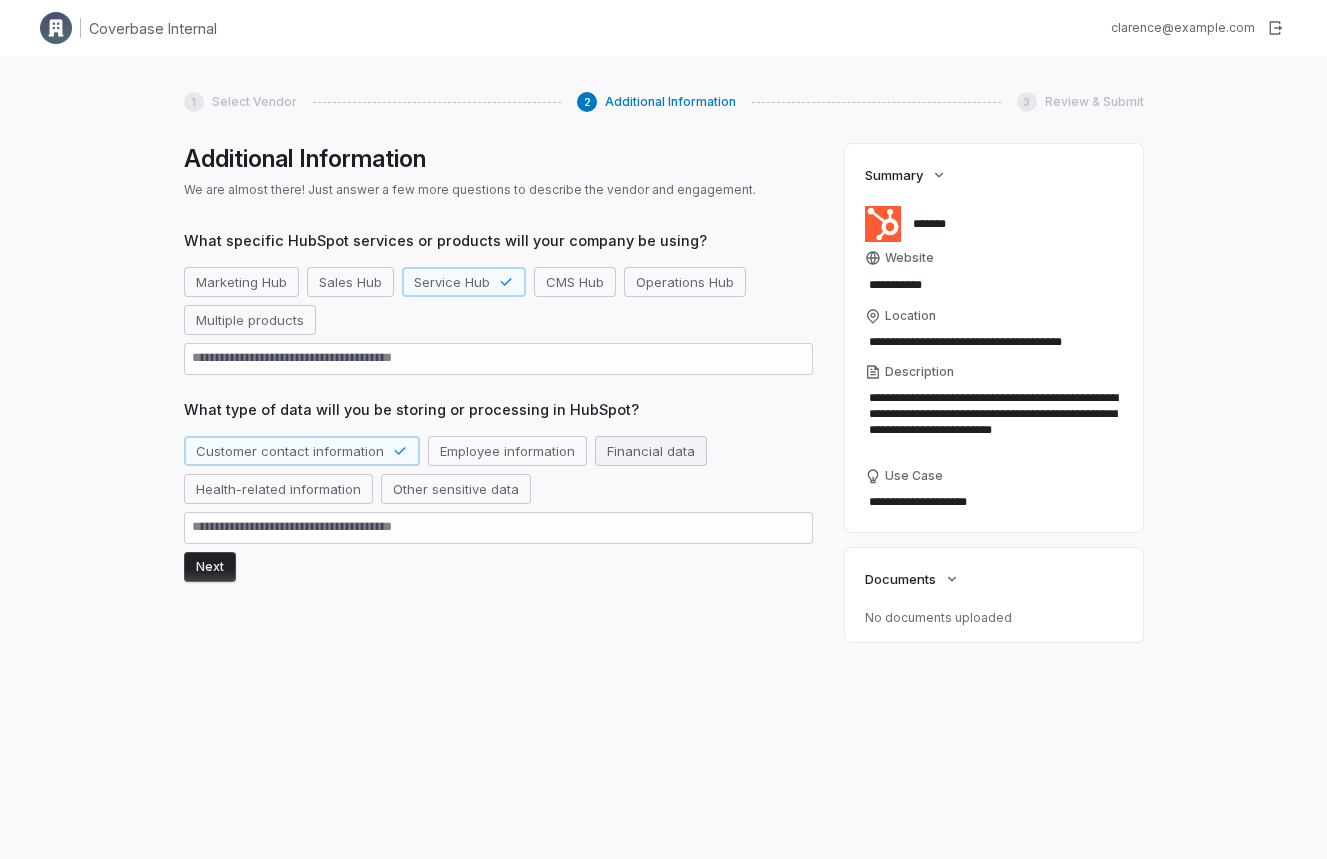 click on "Financial data" at bounding box center (651, 451) 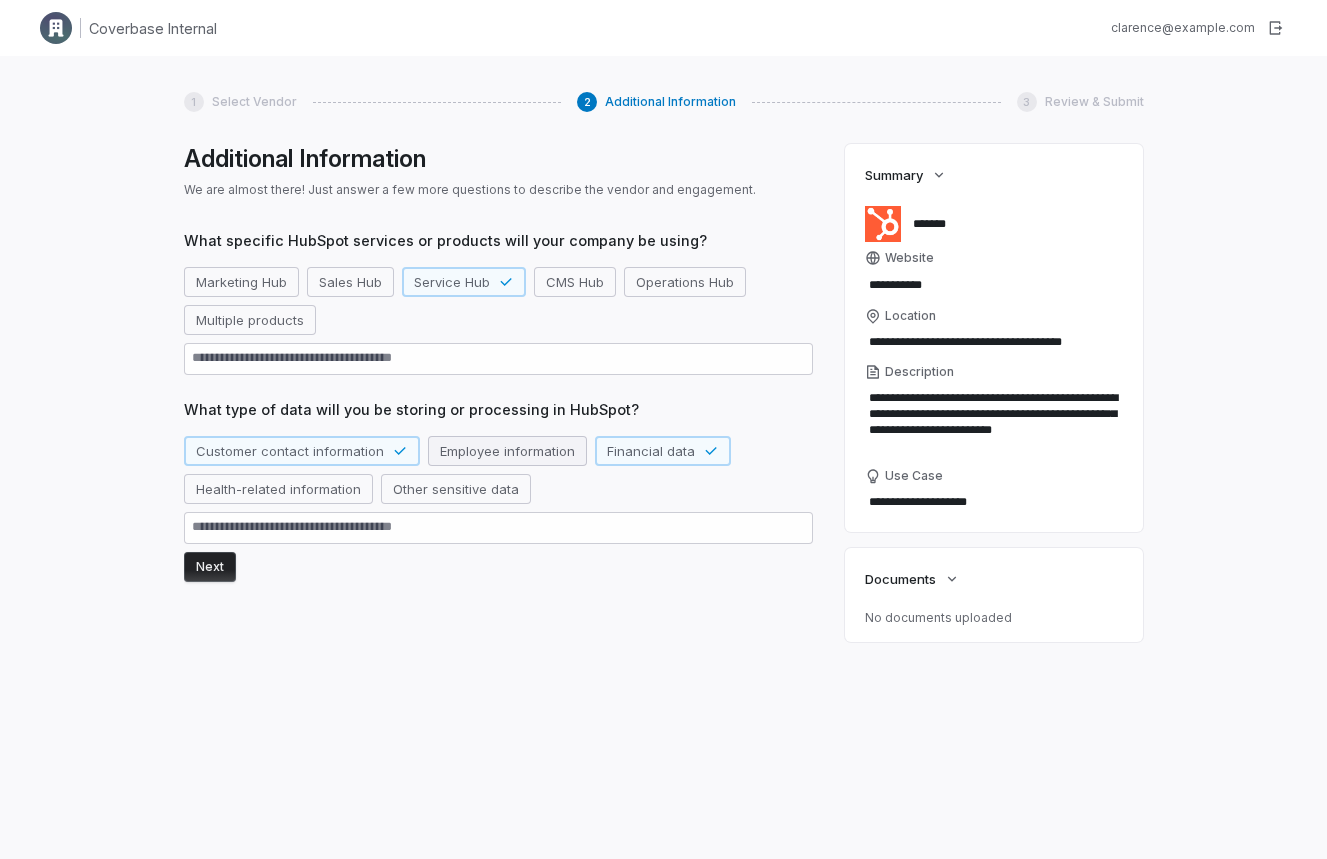 click on "Employee information" at bounding box center (507, 451) 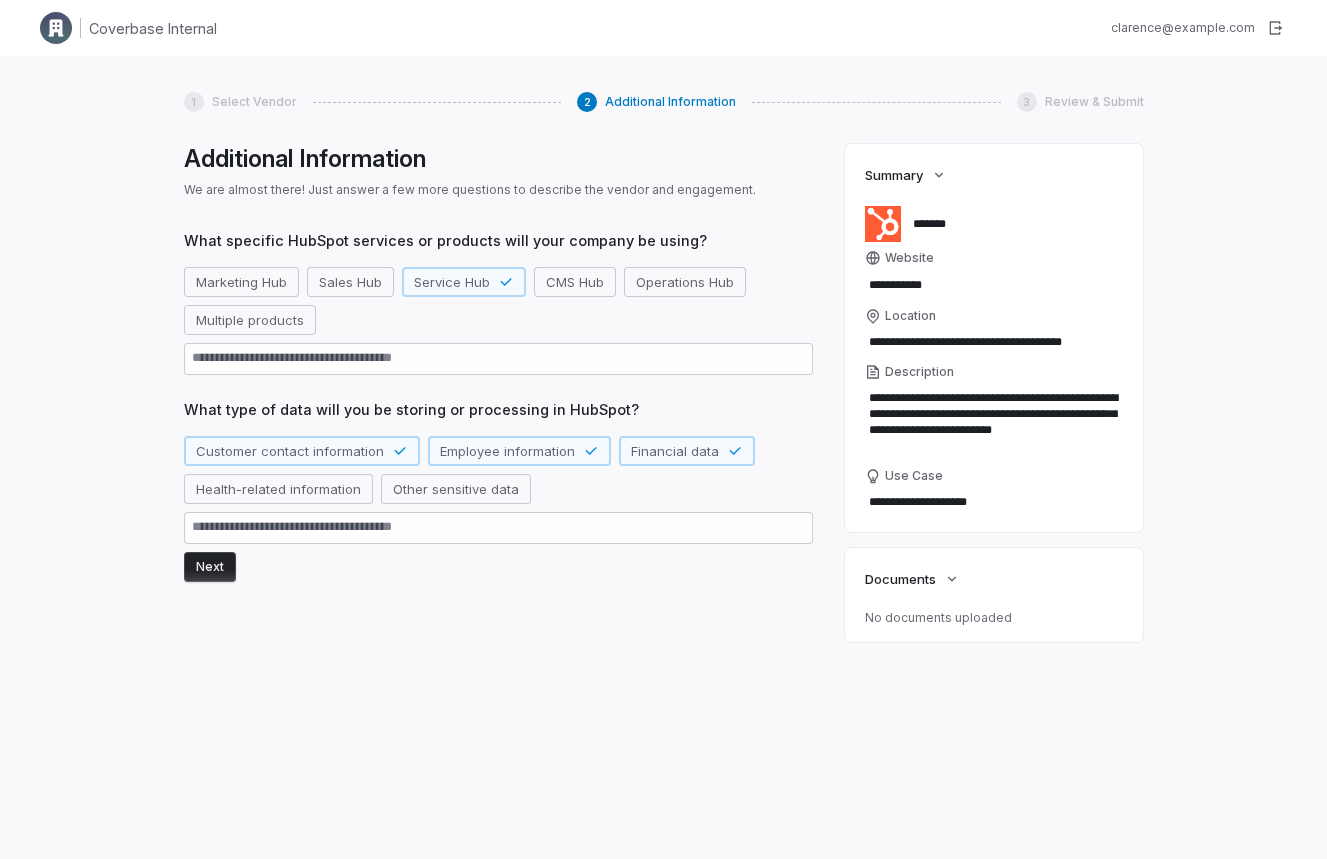 click on "Next" at bounding box center [210, 567] 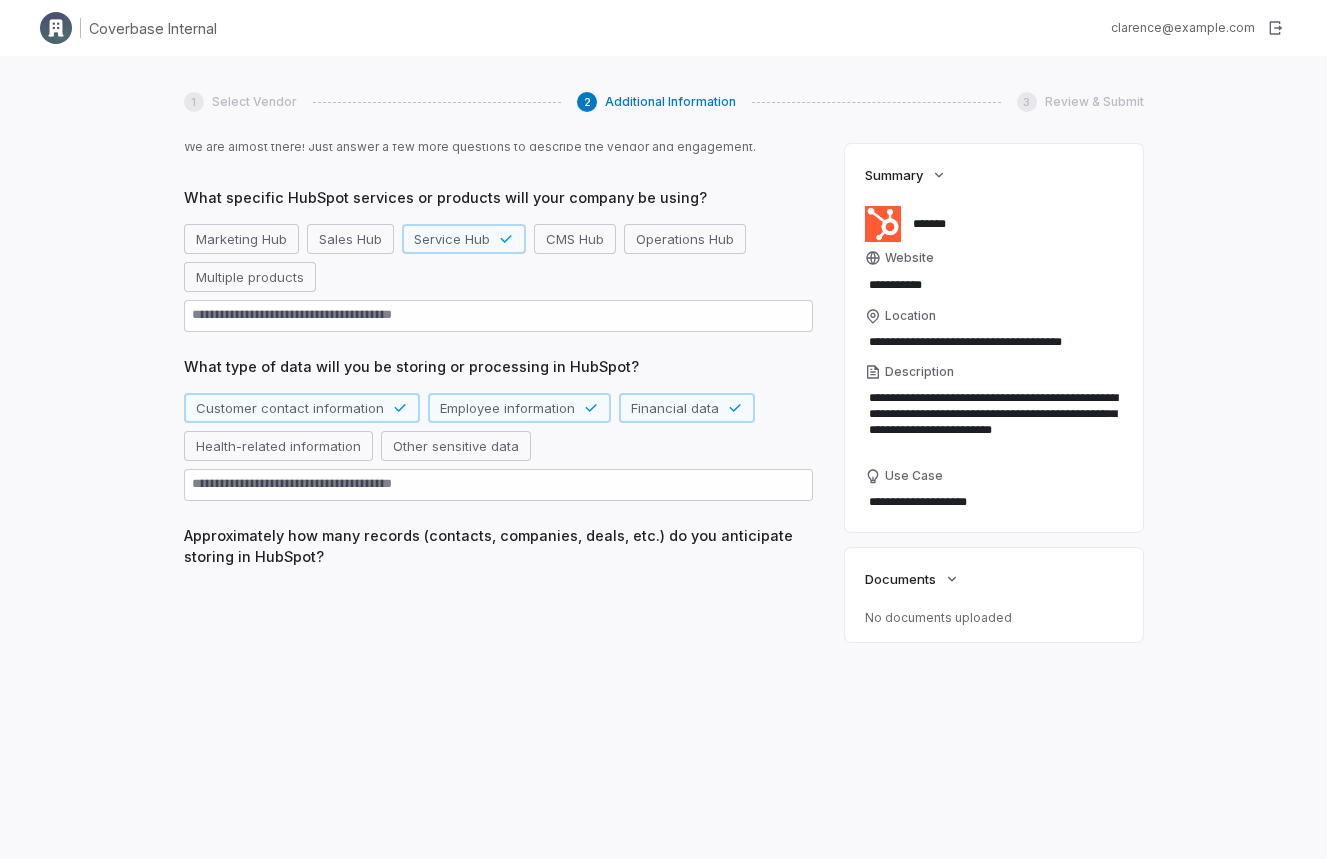 scroll, scrollTop: 59, scrollLeft: 0, axis: vertical 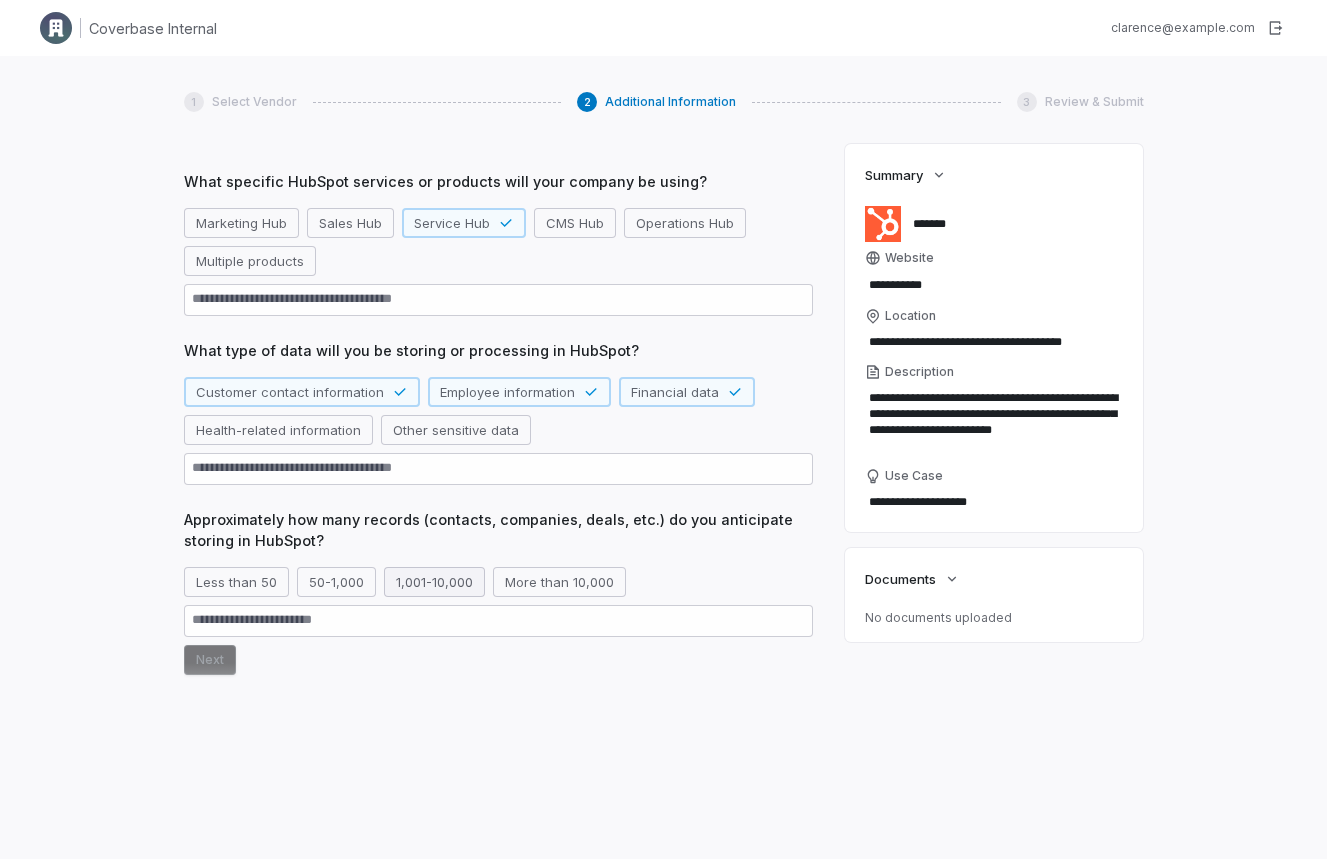 click on "1,001-10,000" at bounding box center (434, 582) 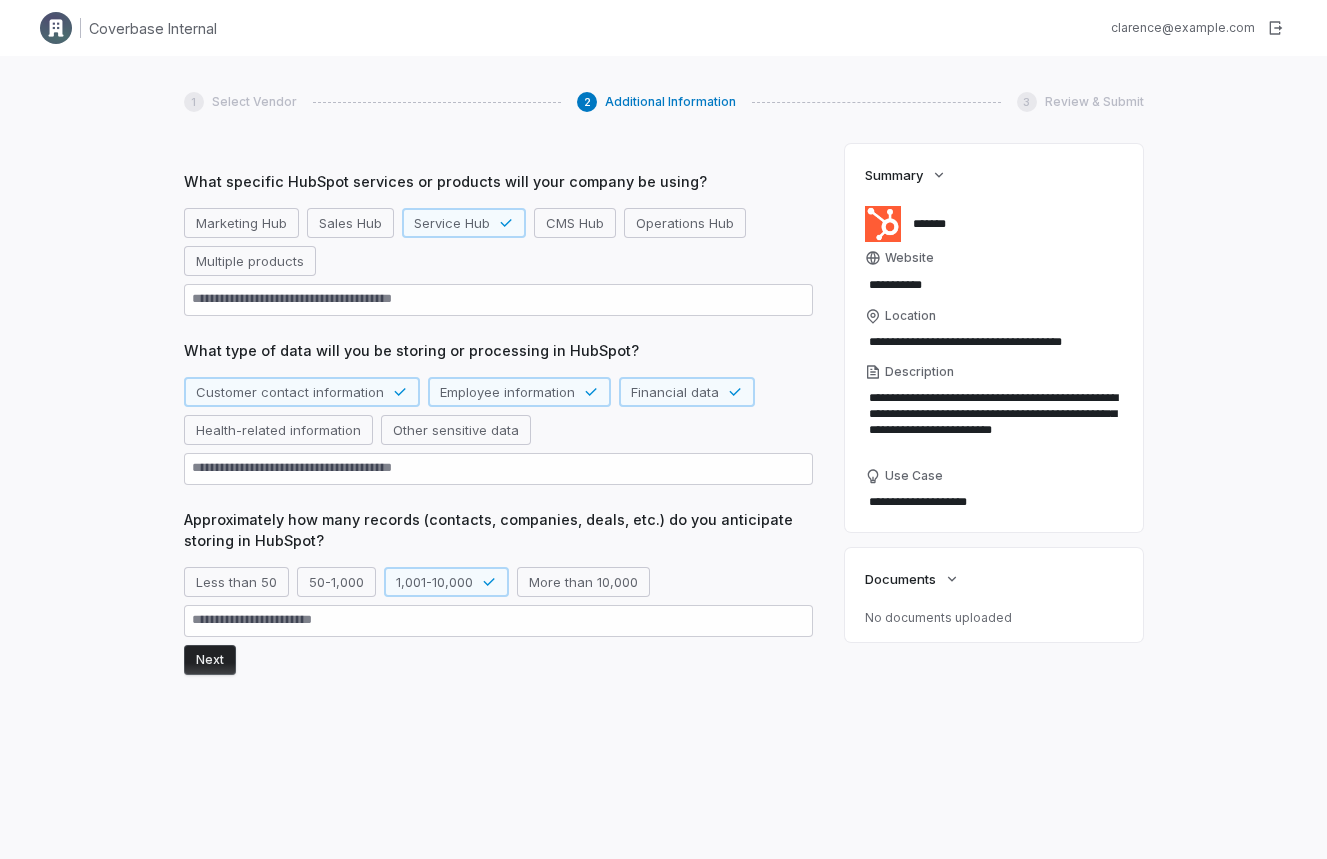click on "Next" at bounding box center (210, 660) 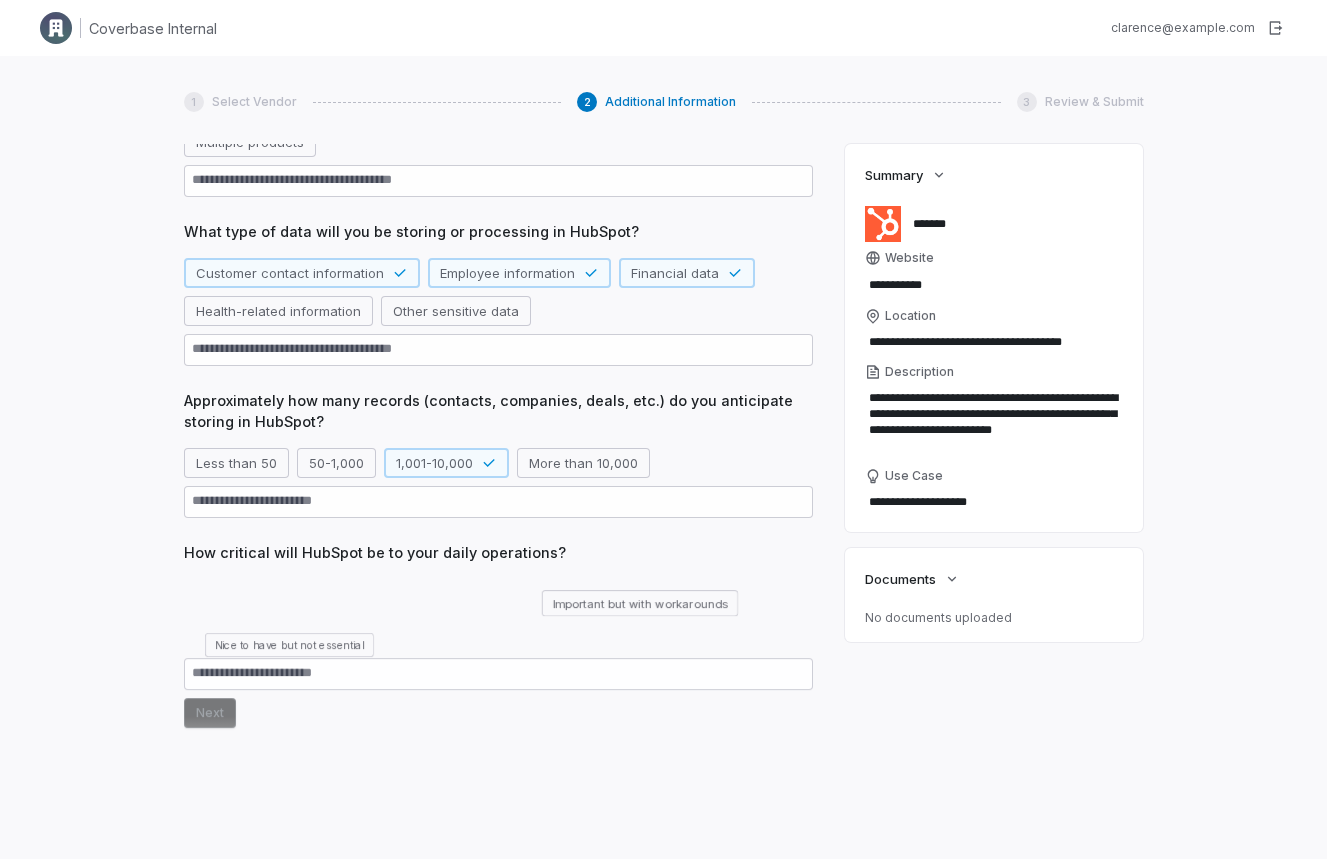 scroll, scrollTop: 204, scrollLeft: 0, axis: vertical 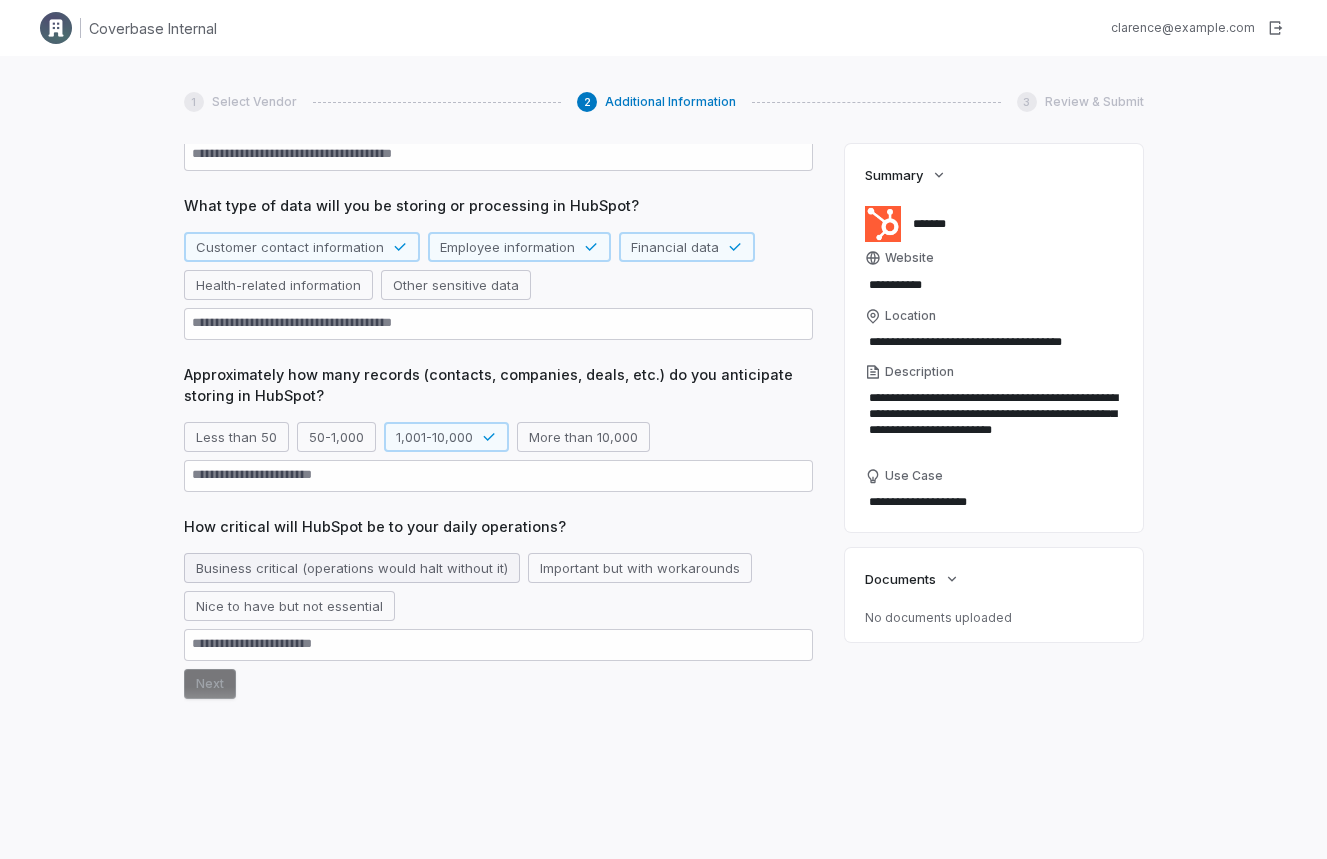 click on "Business critical (operations would halt without it)" at bounding box center [352, 568] 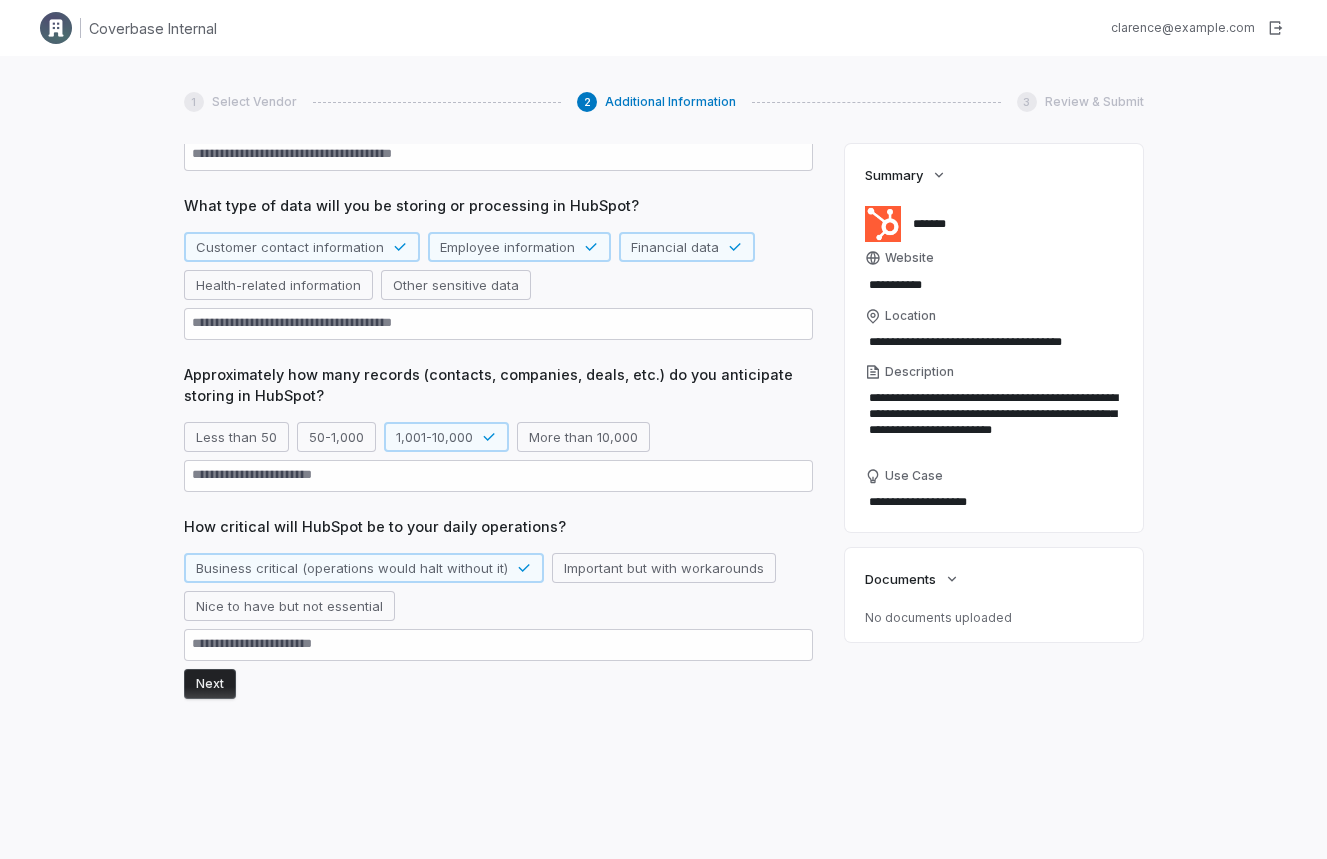 click on "Next" at bounding box center [210, 684] 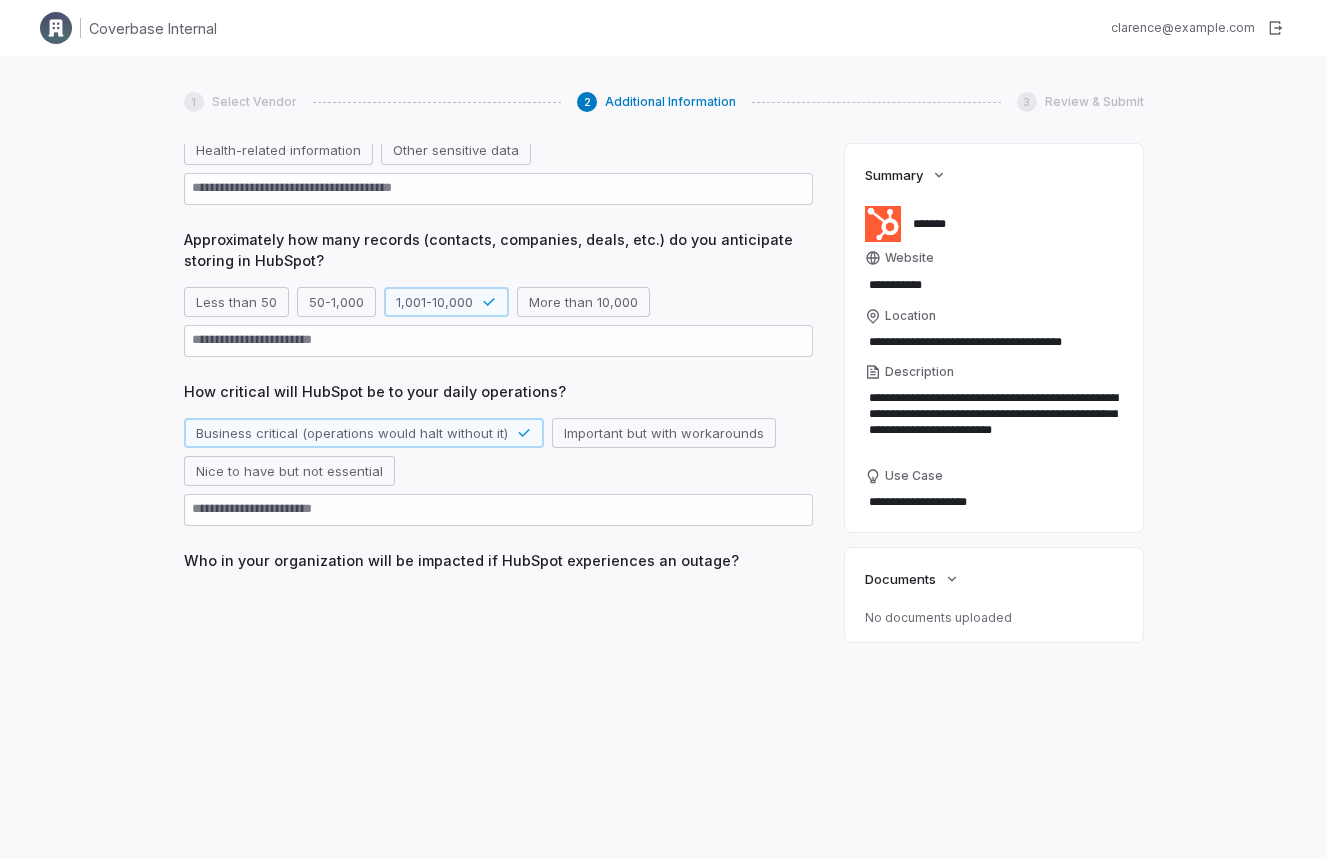 scroll, scrollTop: 349, scrollLeft: 0, axis: vertical 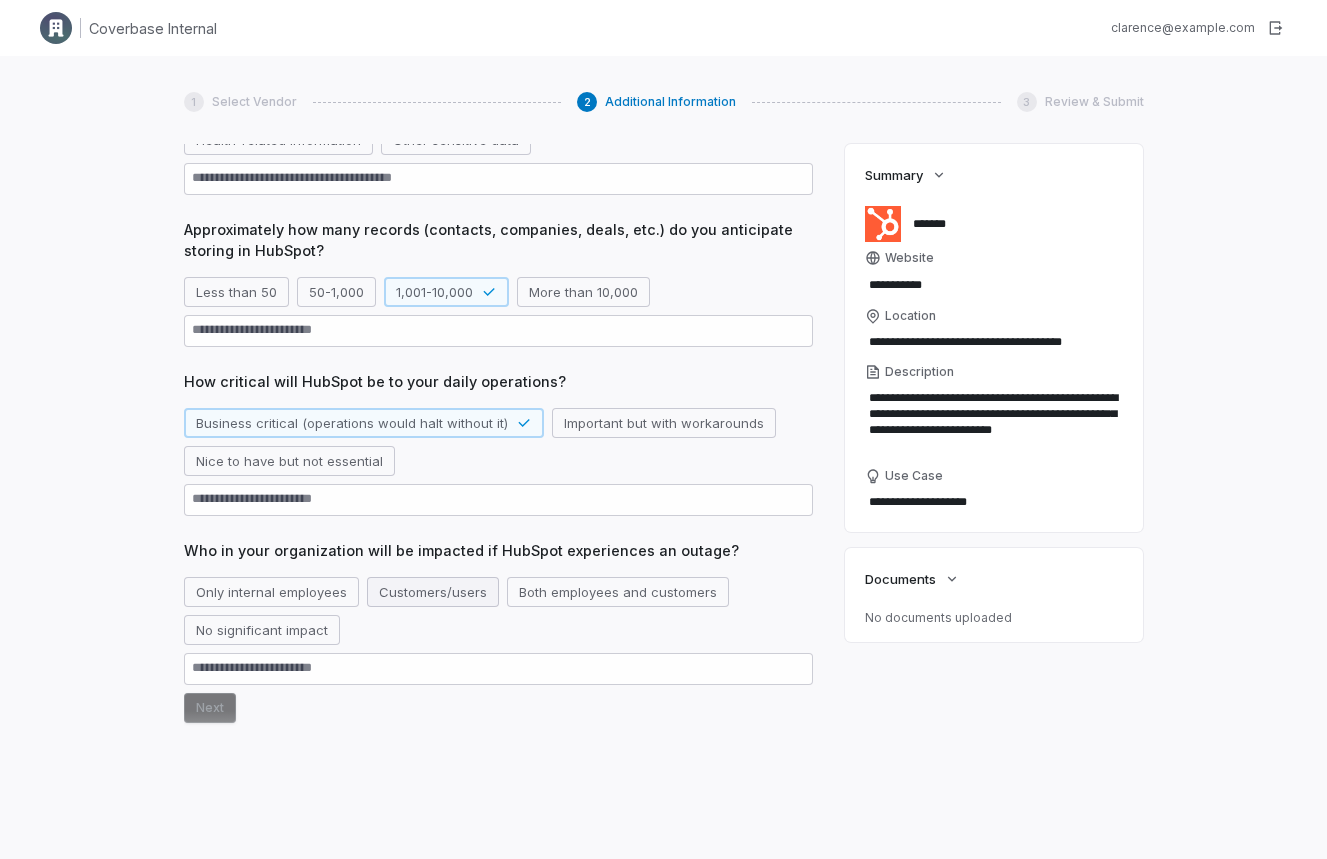 click on "Customers/users" at bounding box center (433, 592) 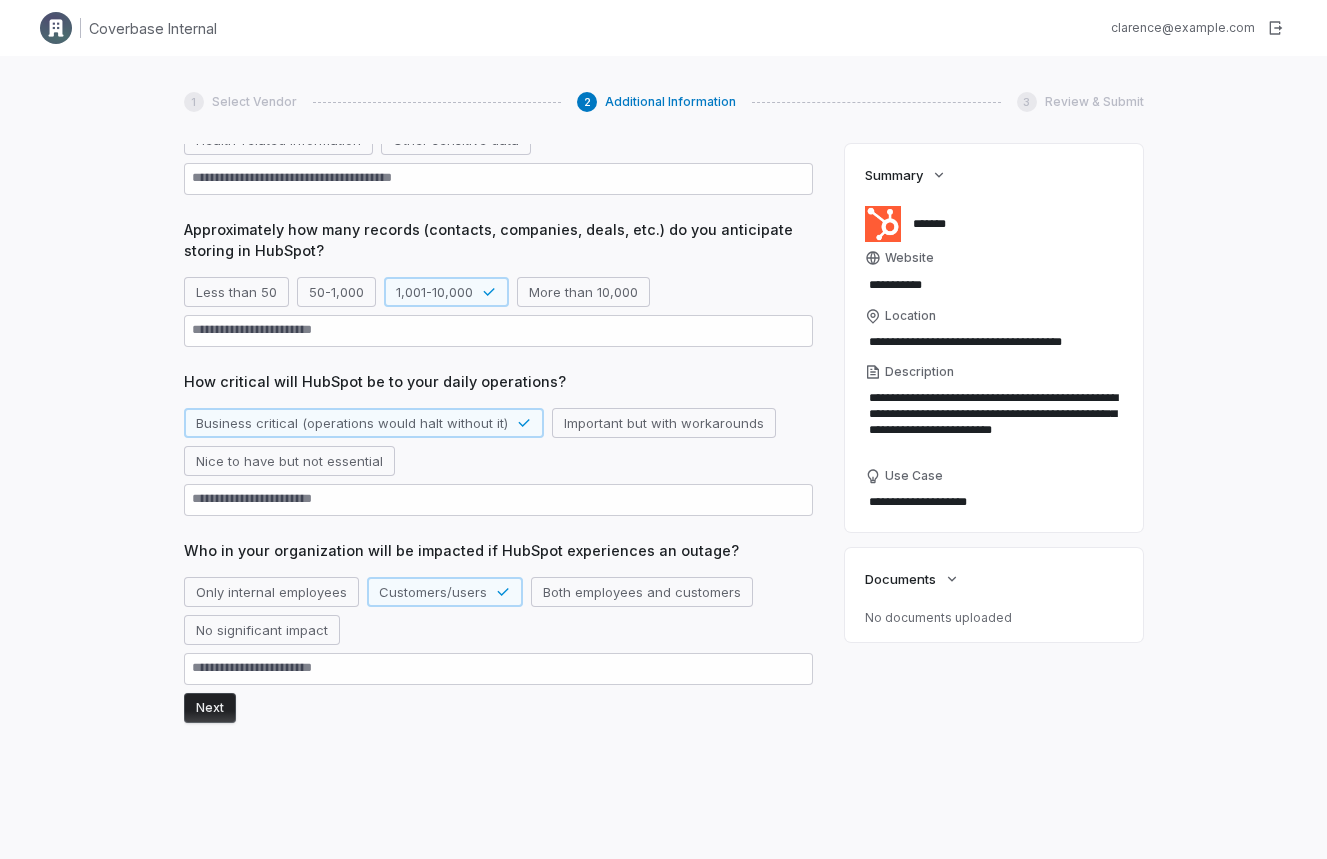 click on "Next" at bounding box center (210, 708) 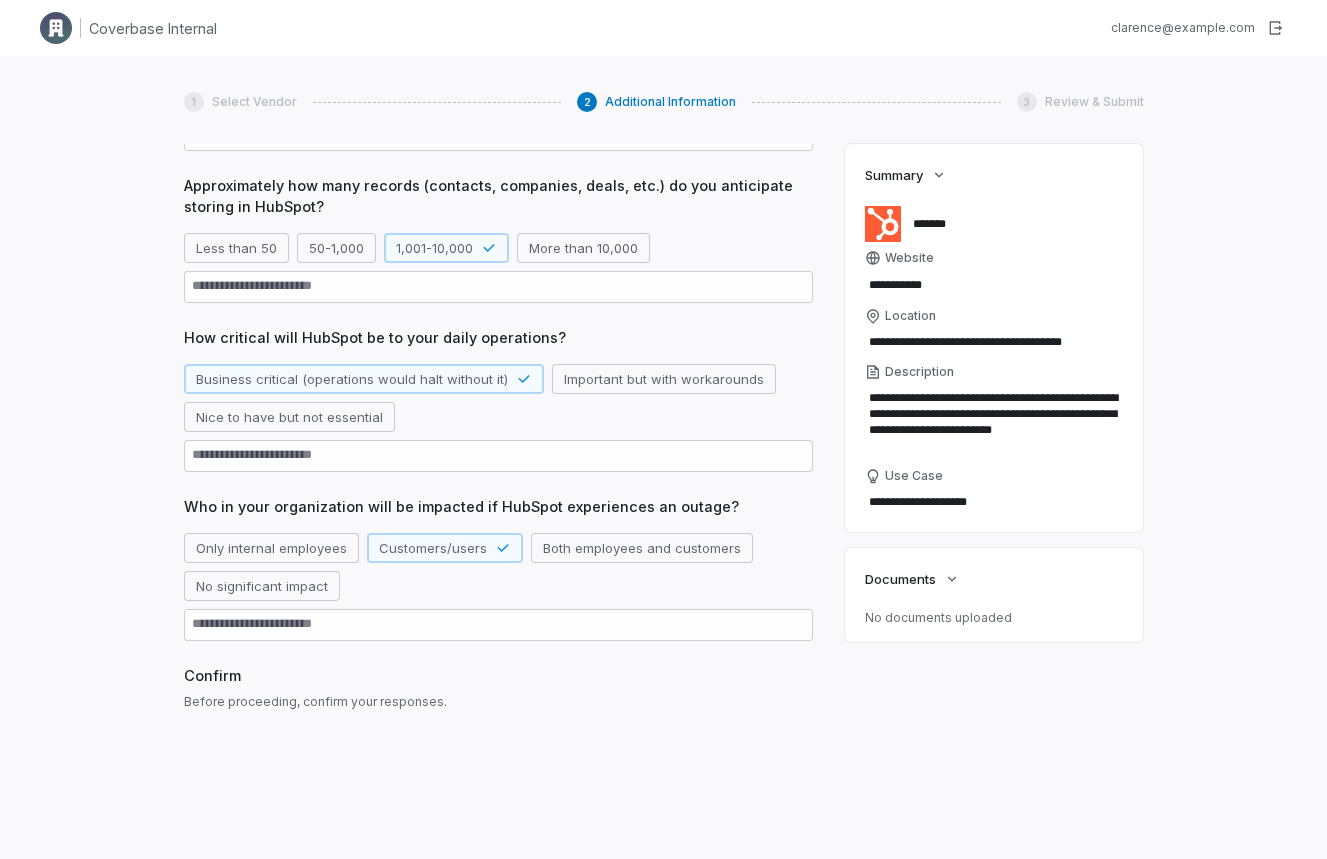 scroll, scrollTop: 410, scrollLeft: 0, axis: vertical 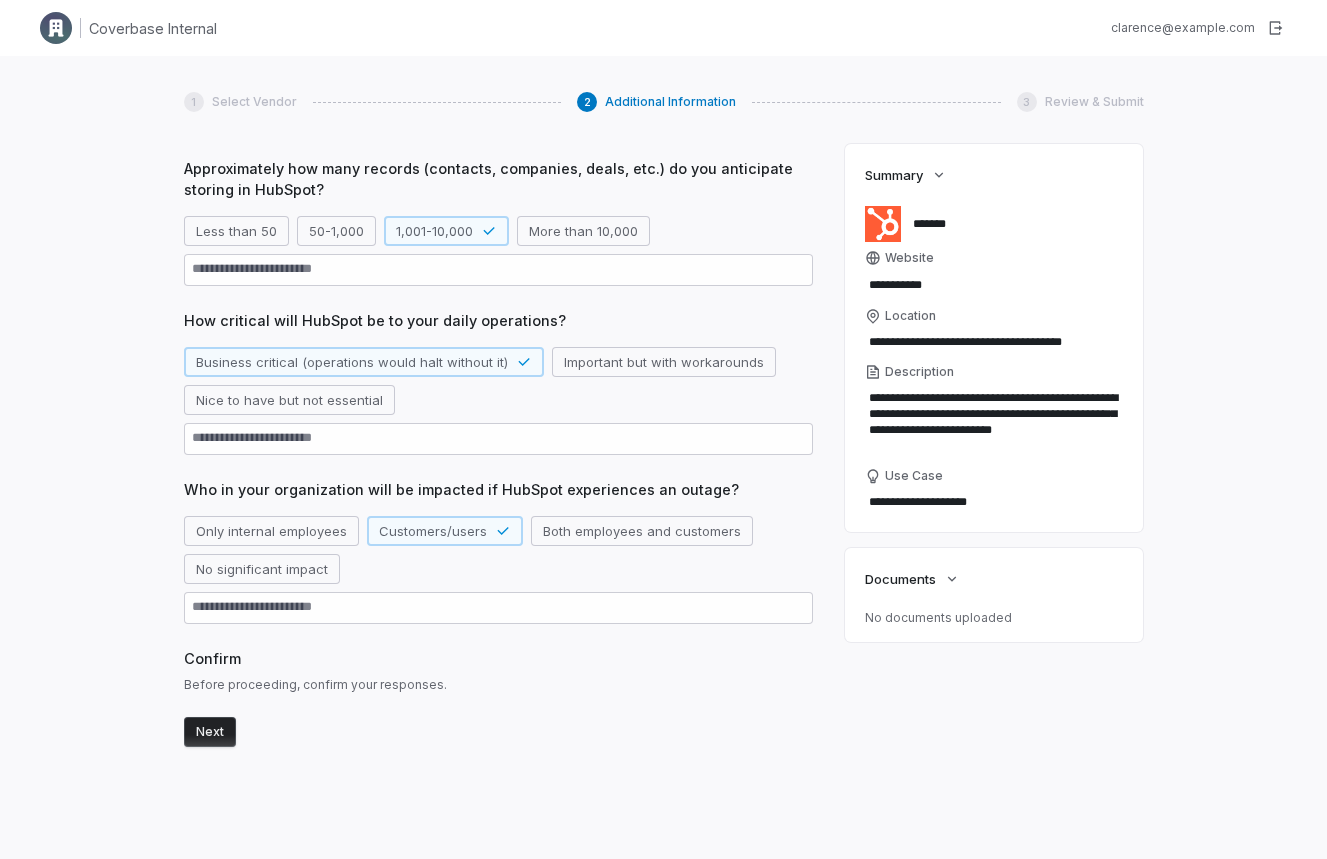 click on "Next" at bounding box center [210, 732] 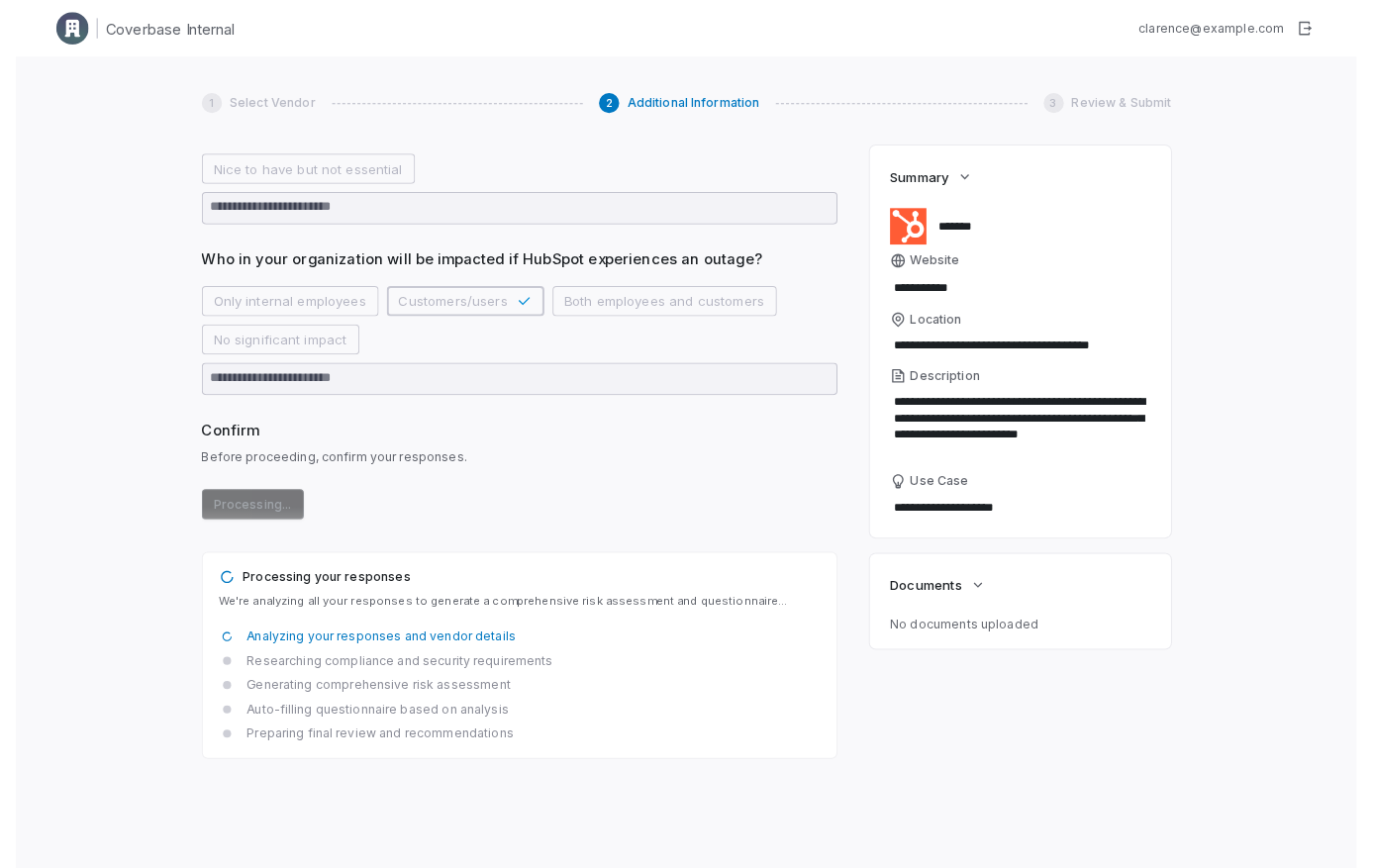scroll, scrollTop: 639, scrollLeft: 0, axis: vertical 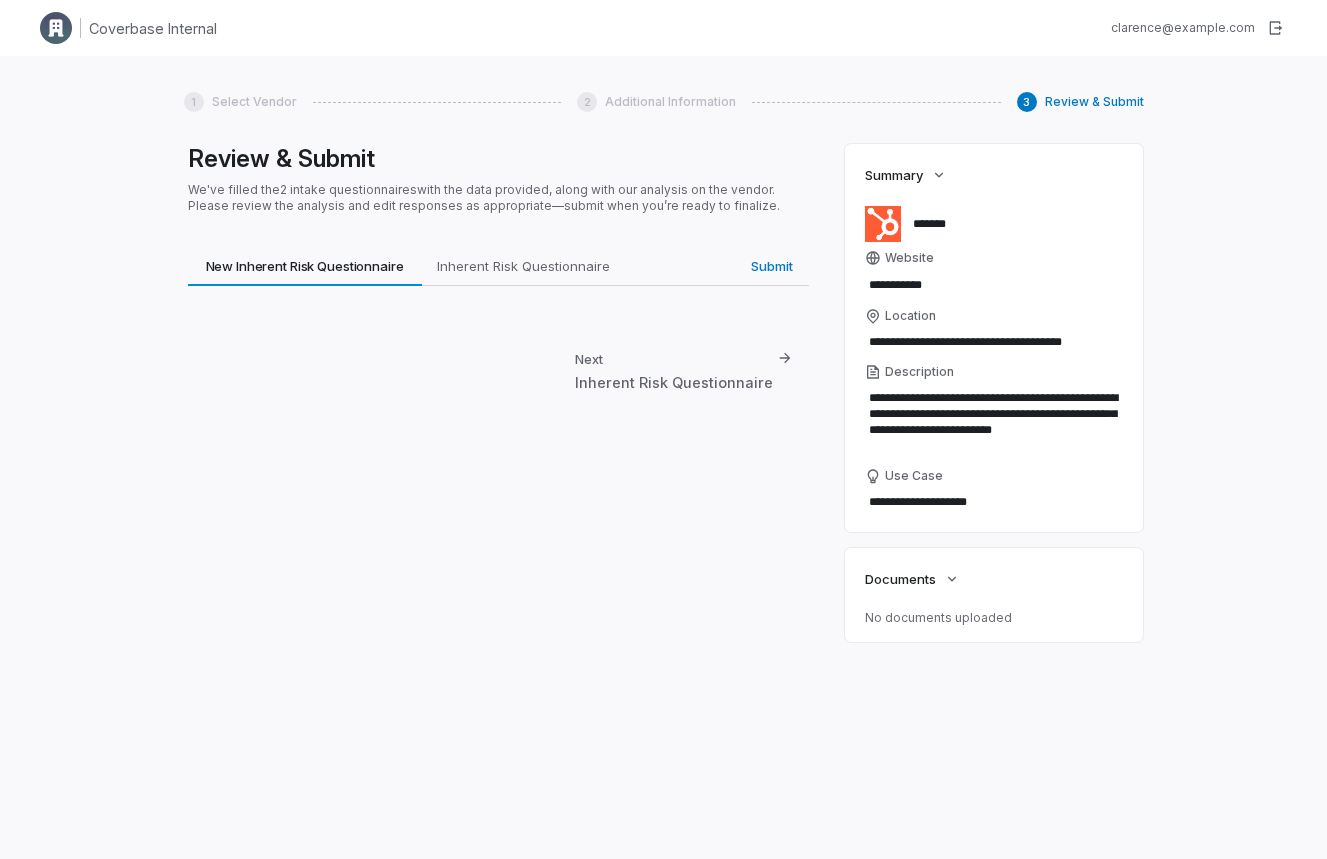 type on "*" 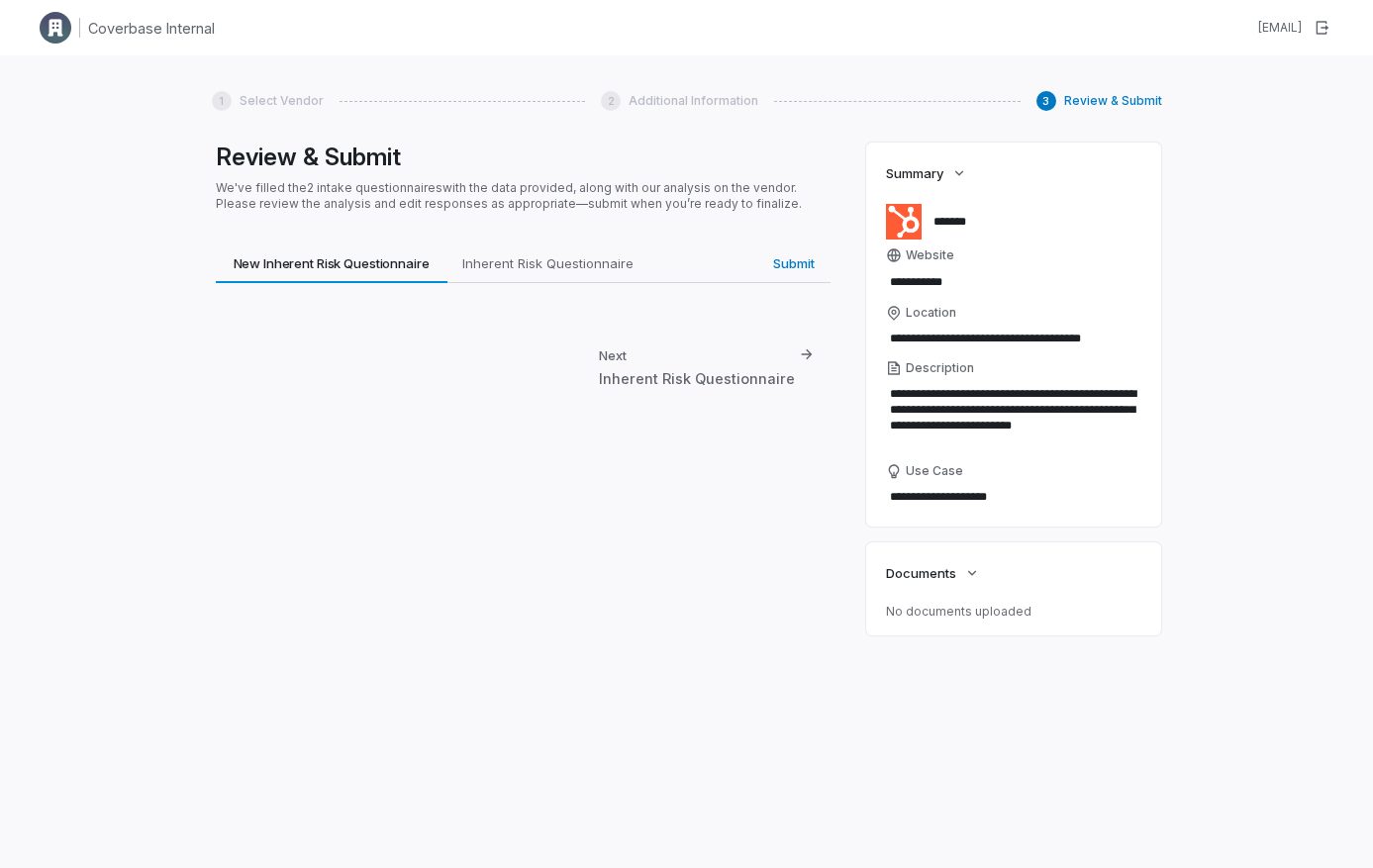 scroll, scrollTop: 0, scrollLeft: 0, axis: both 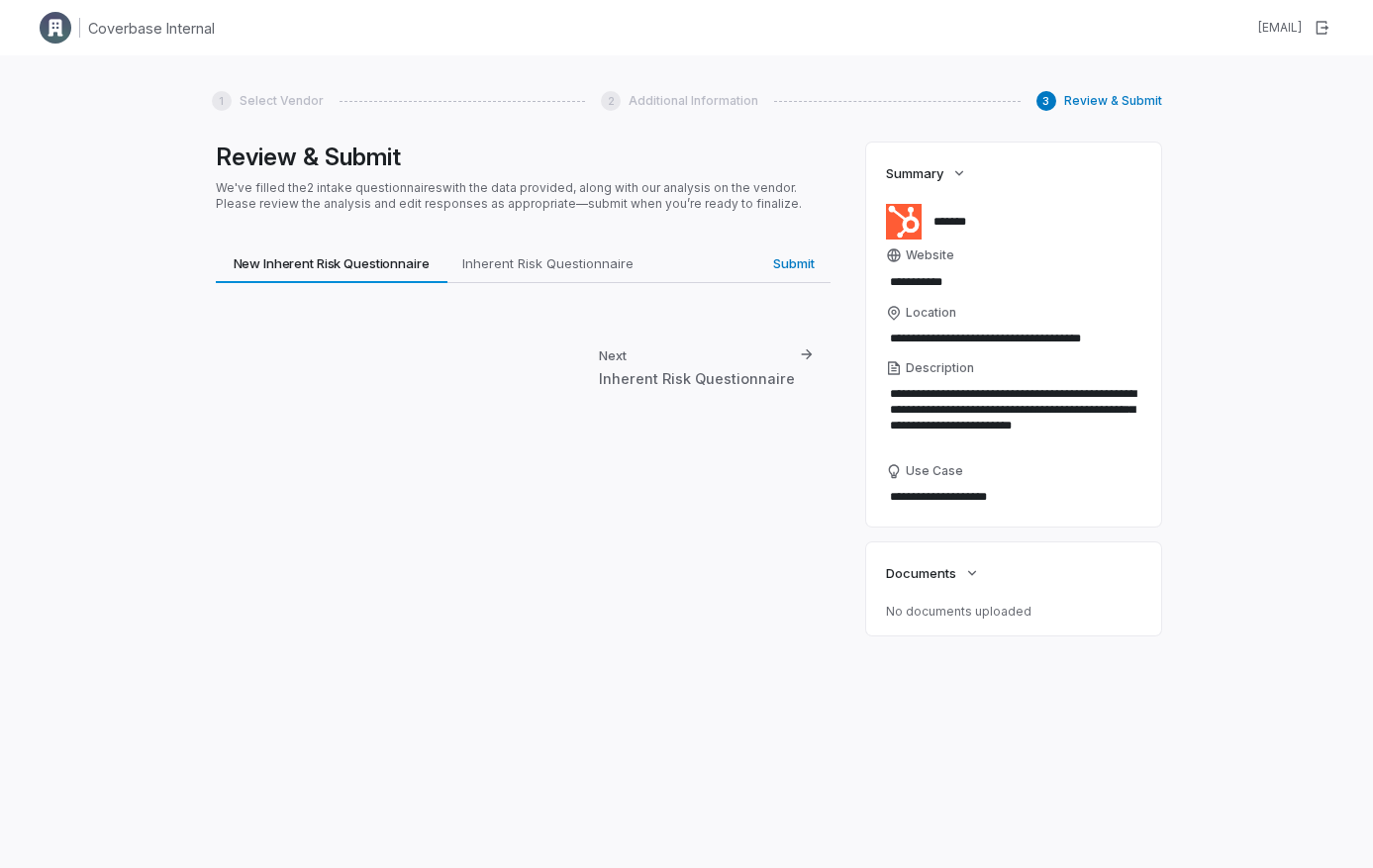 type on "*" 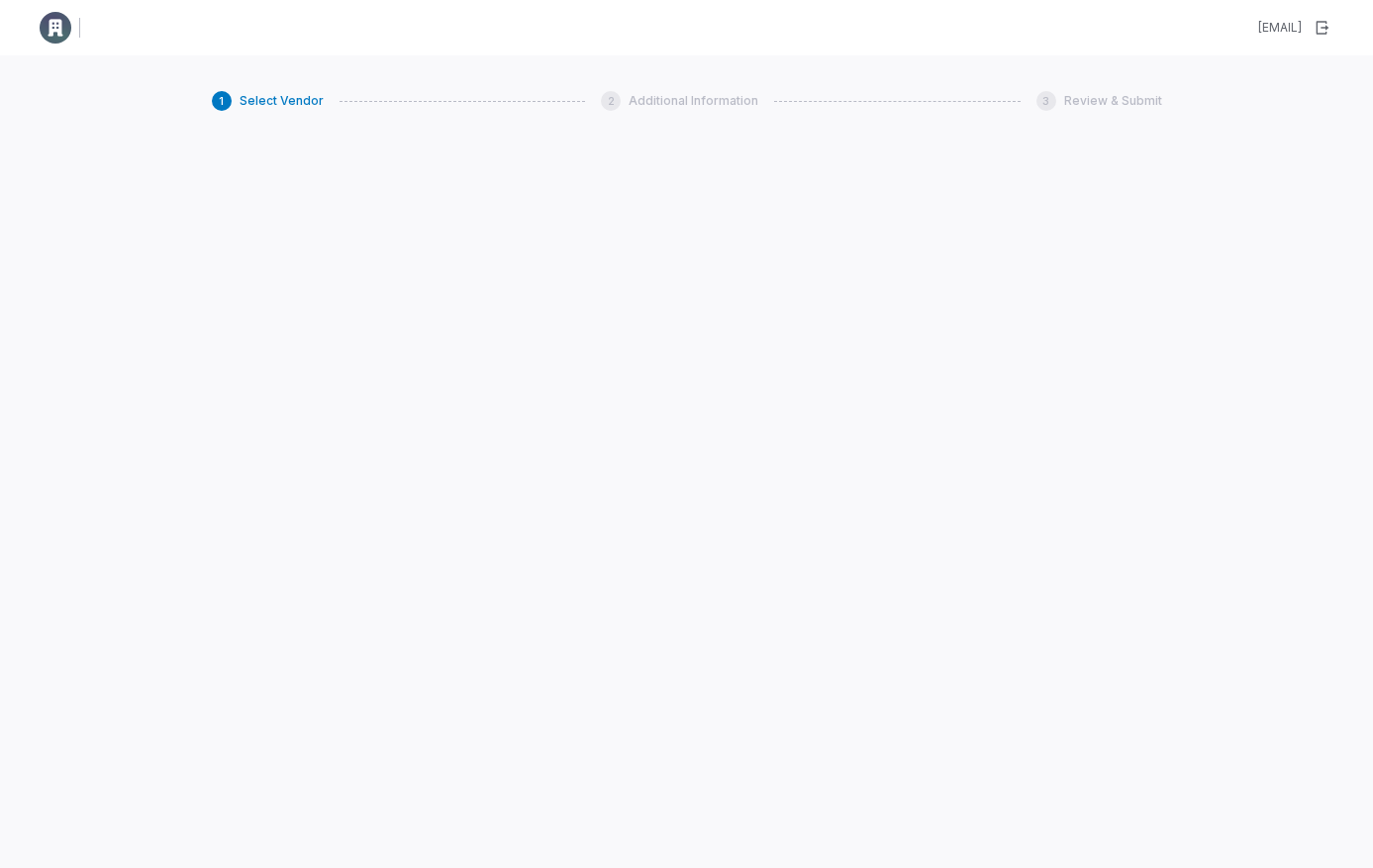 scroll, scrollTop: 0, scrollLeft: 0, axis: both 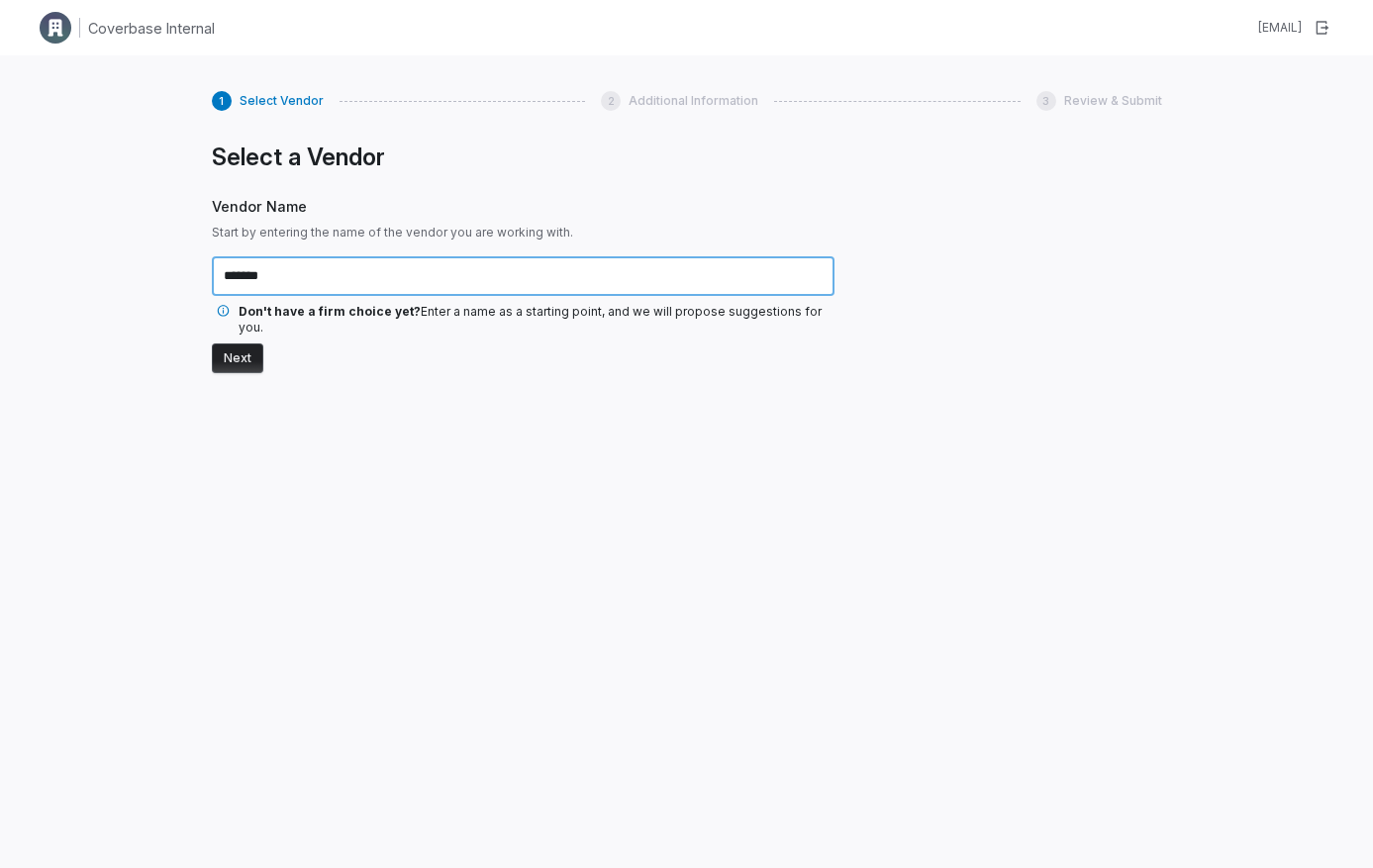 type on "*******" 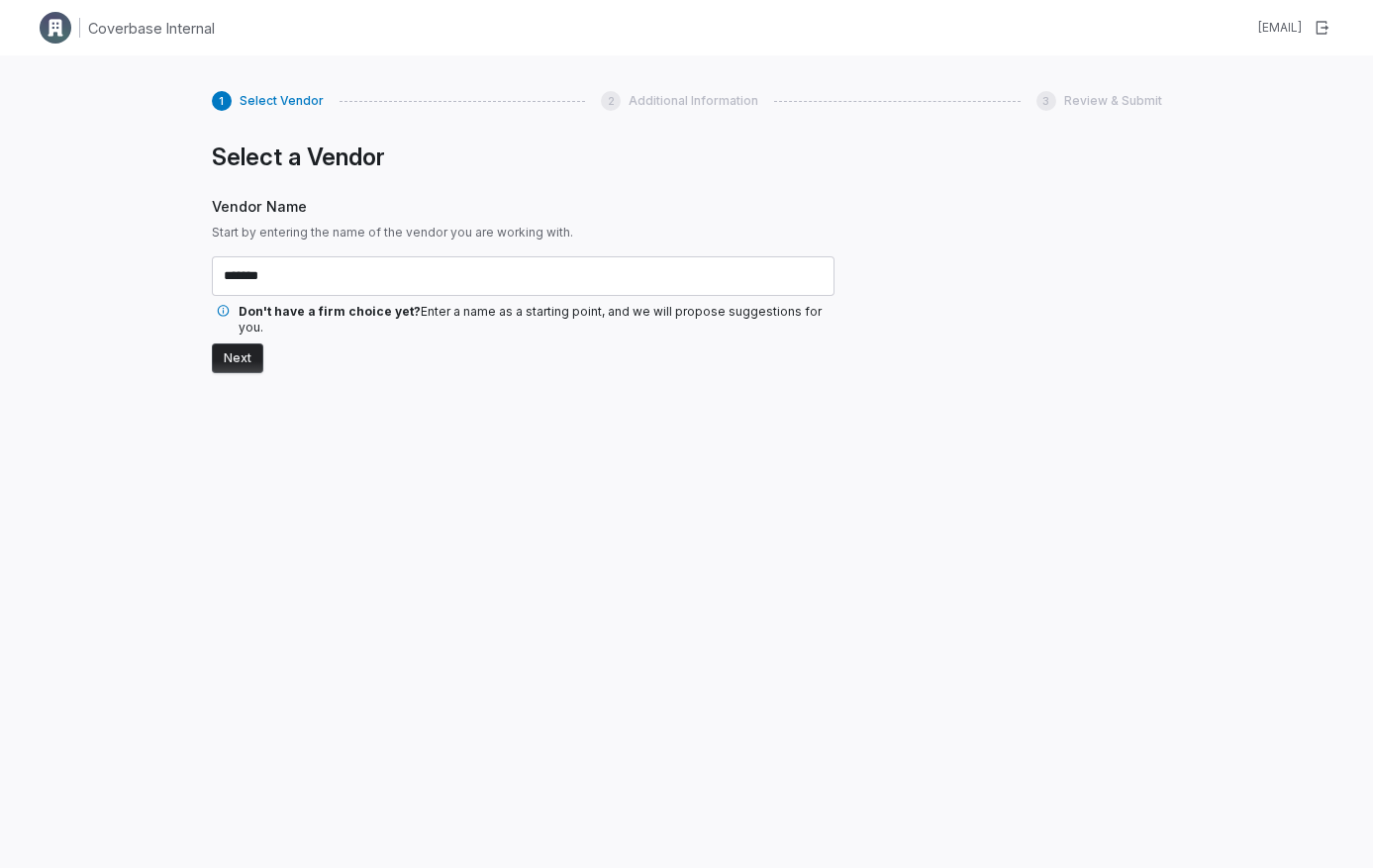 click on "Next" at bounding box center (238, 358) 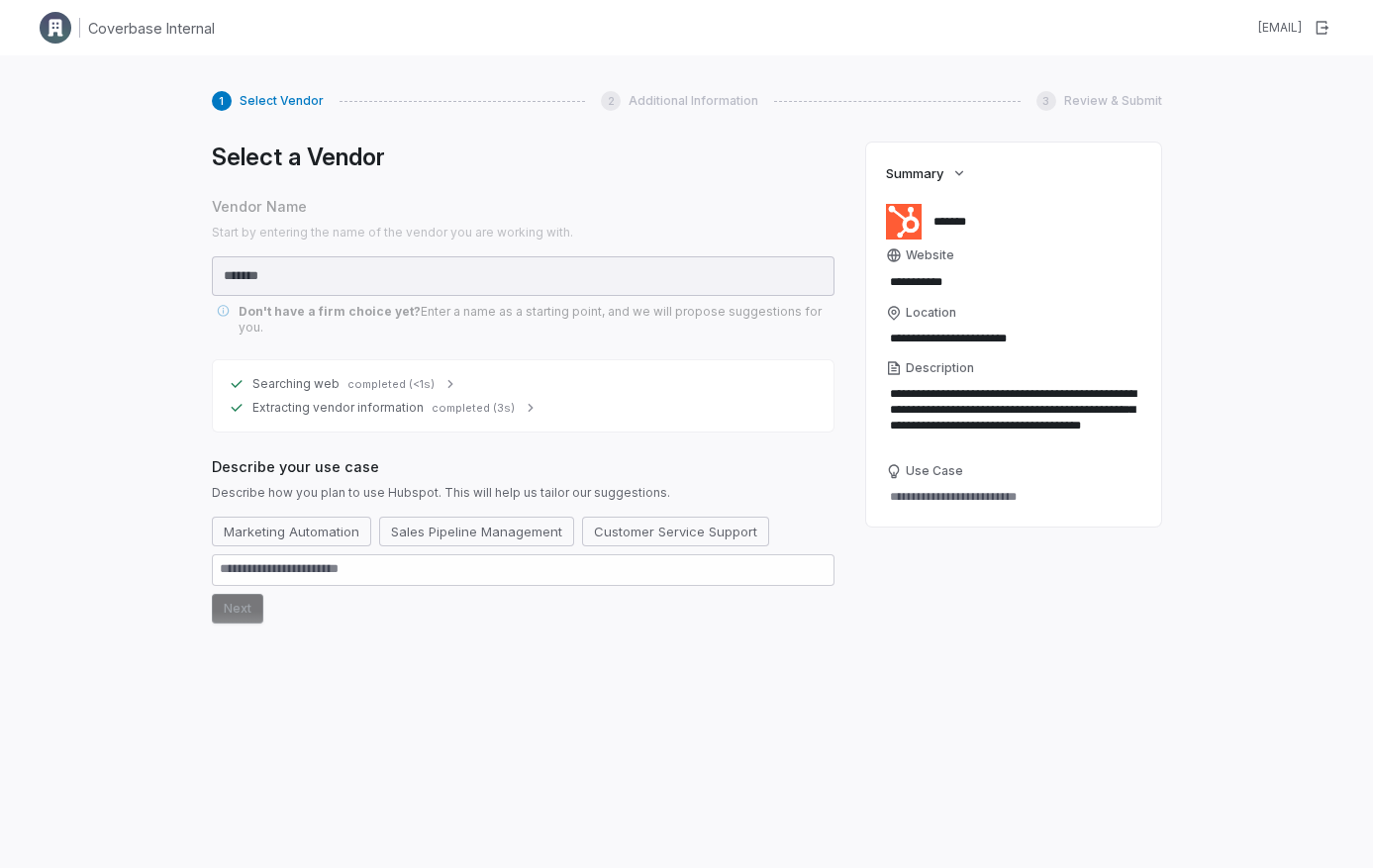 click on "completed (<1s)" at bounding box center (391, 384) 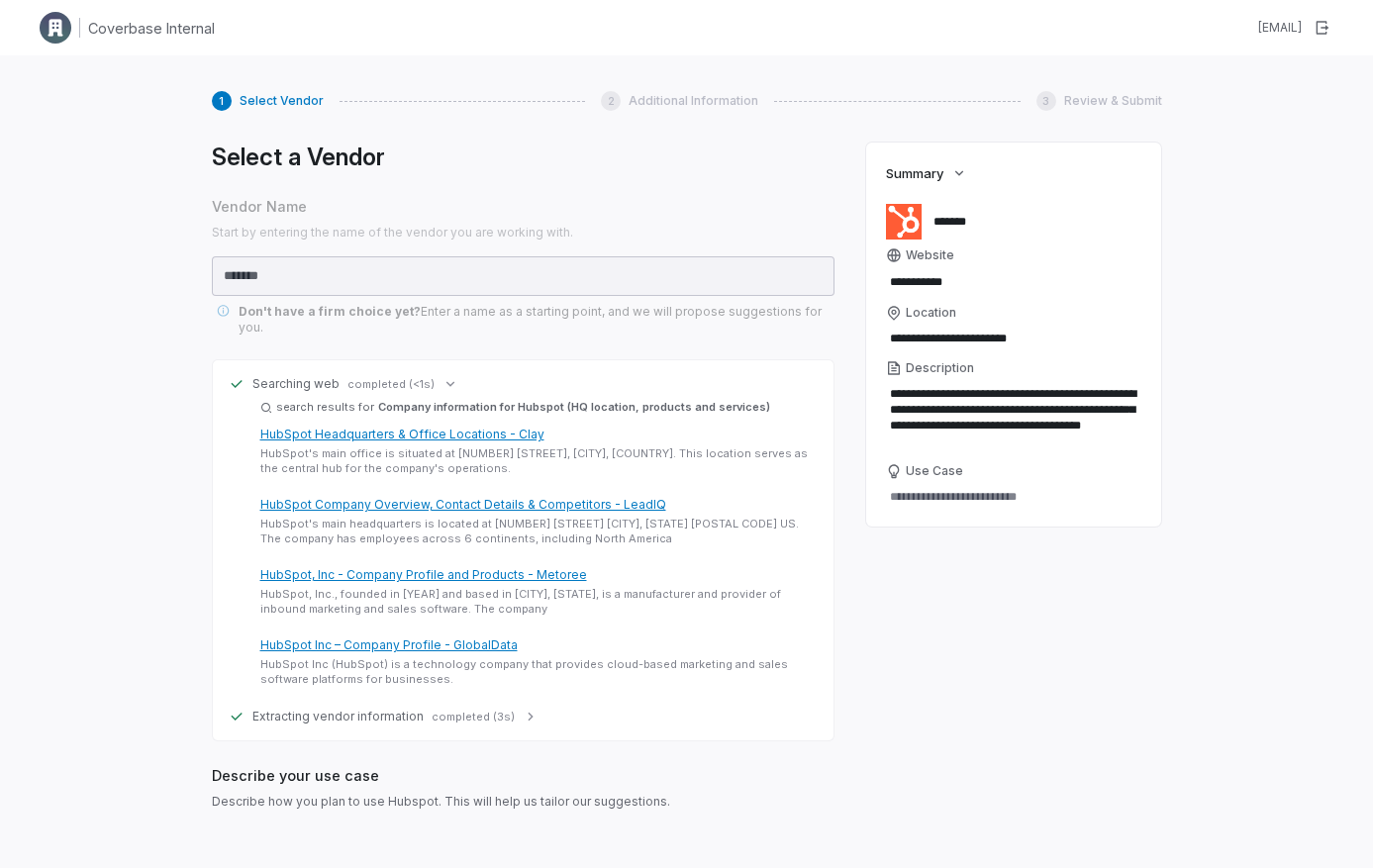 click on "completed (3s)" at bounding box center [473, 717] 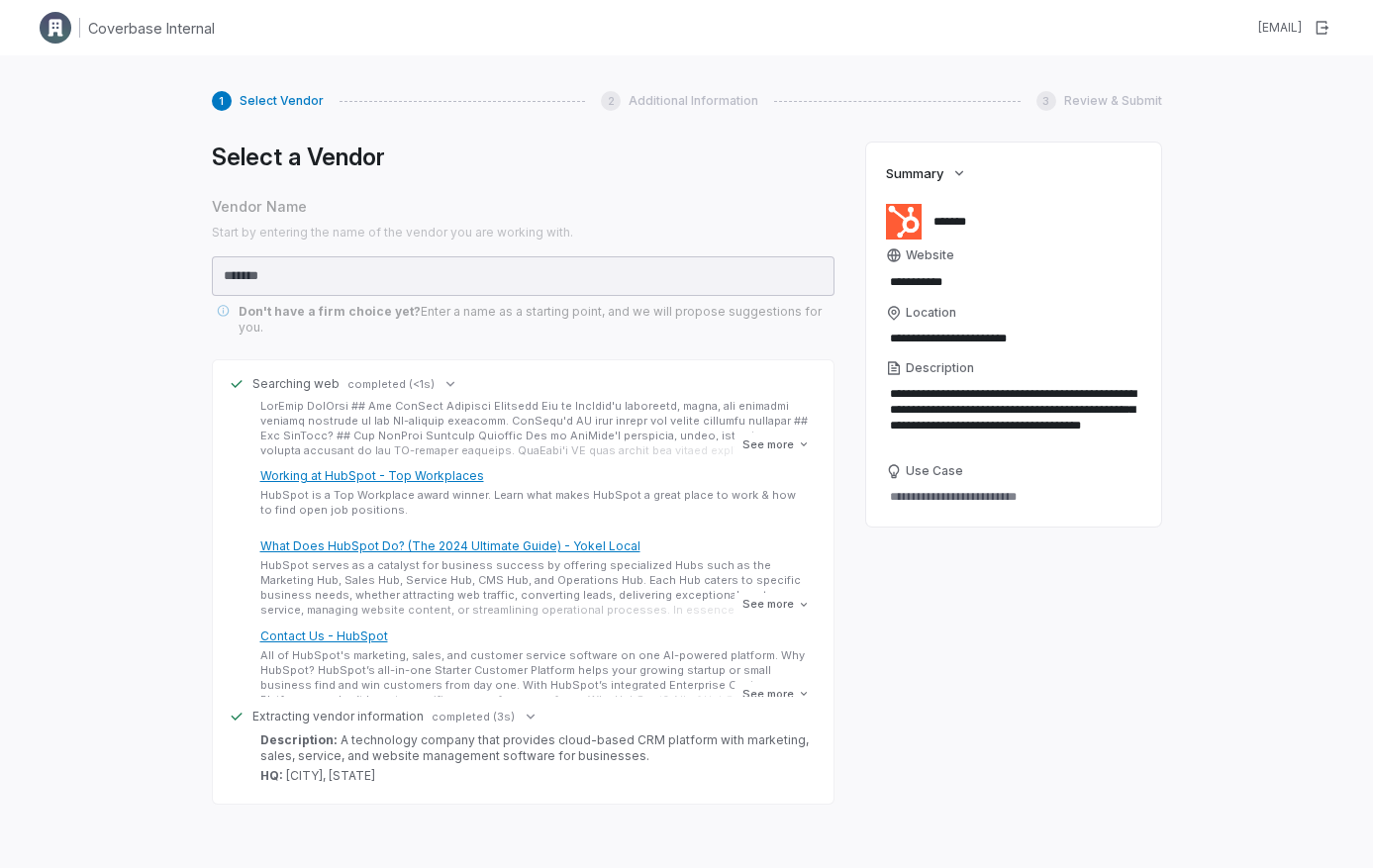 scroll, scrollTop: 1194, scrollLeft: 0, axis: vertical 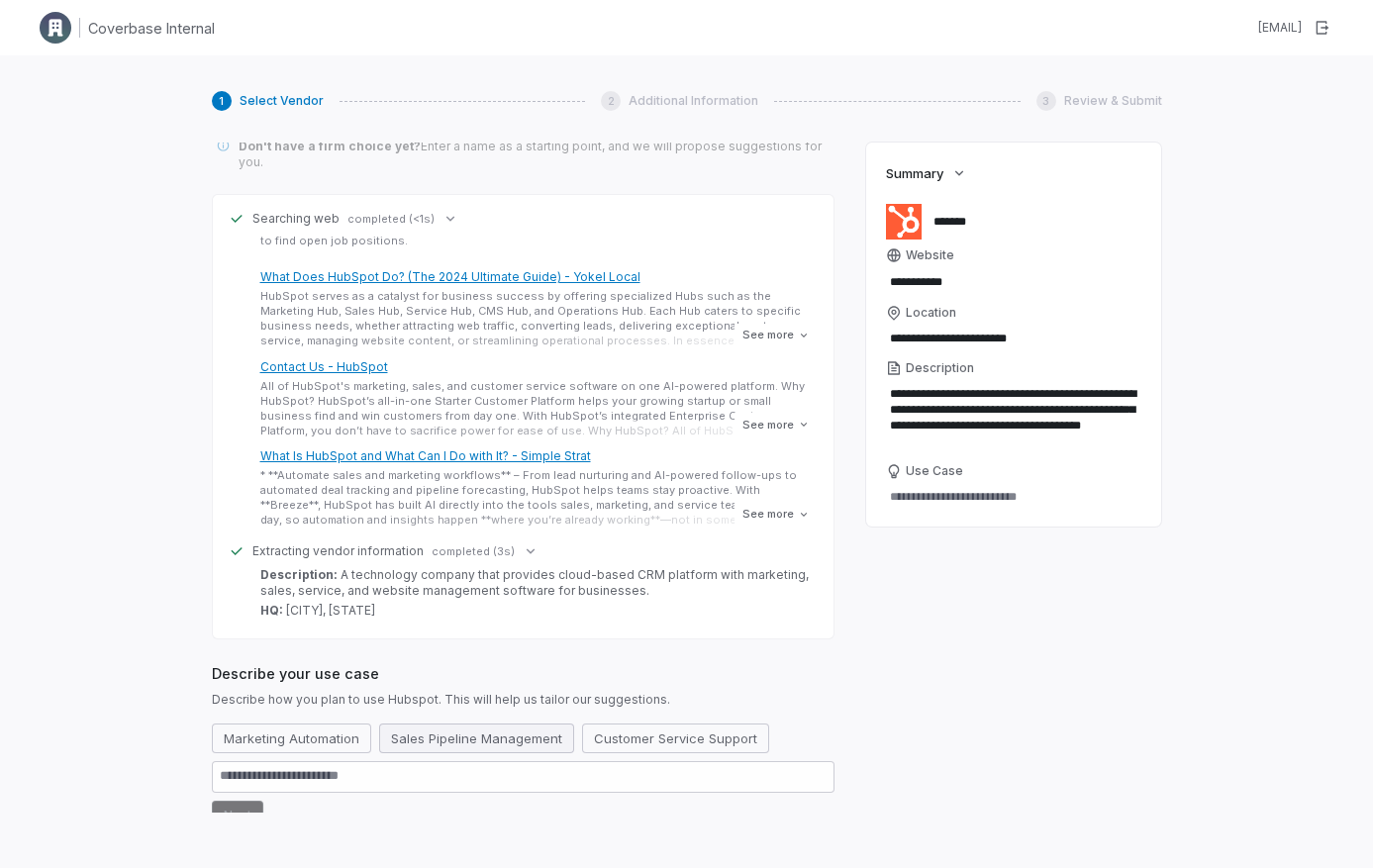click on "Sales Pipeline Management" at bounding box center (476, 738) 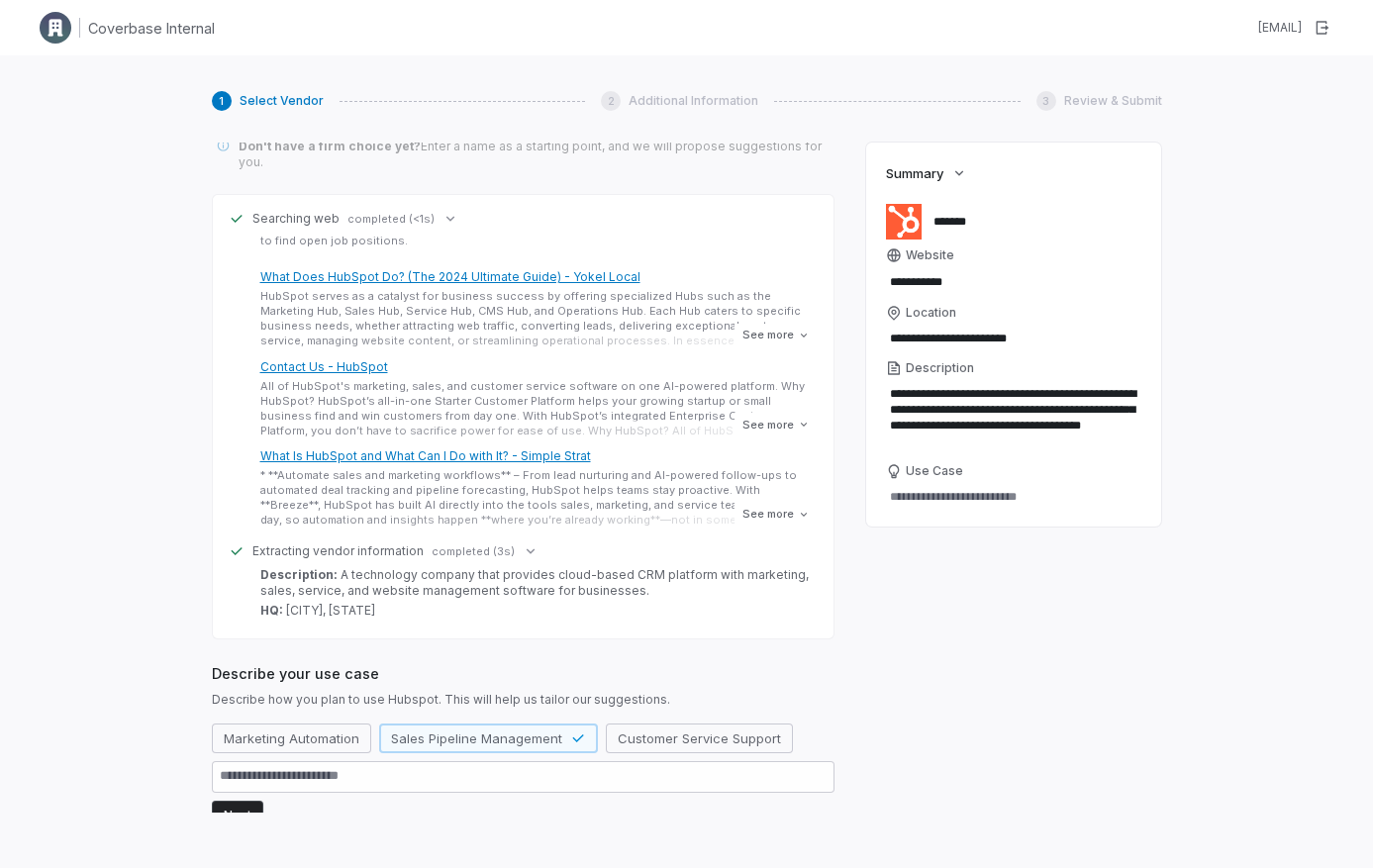 click on "Next" at bounding box center (238, 816) 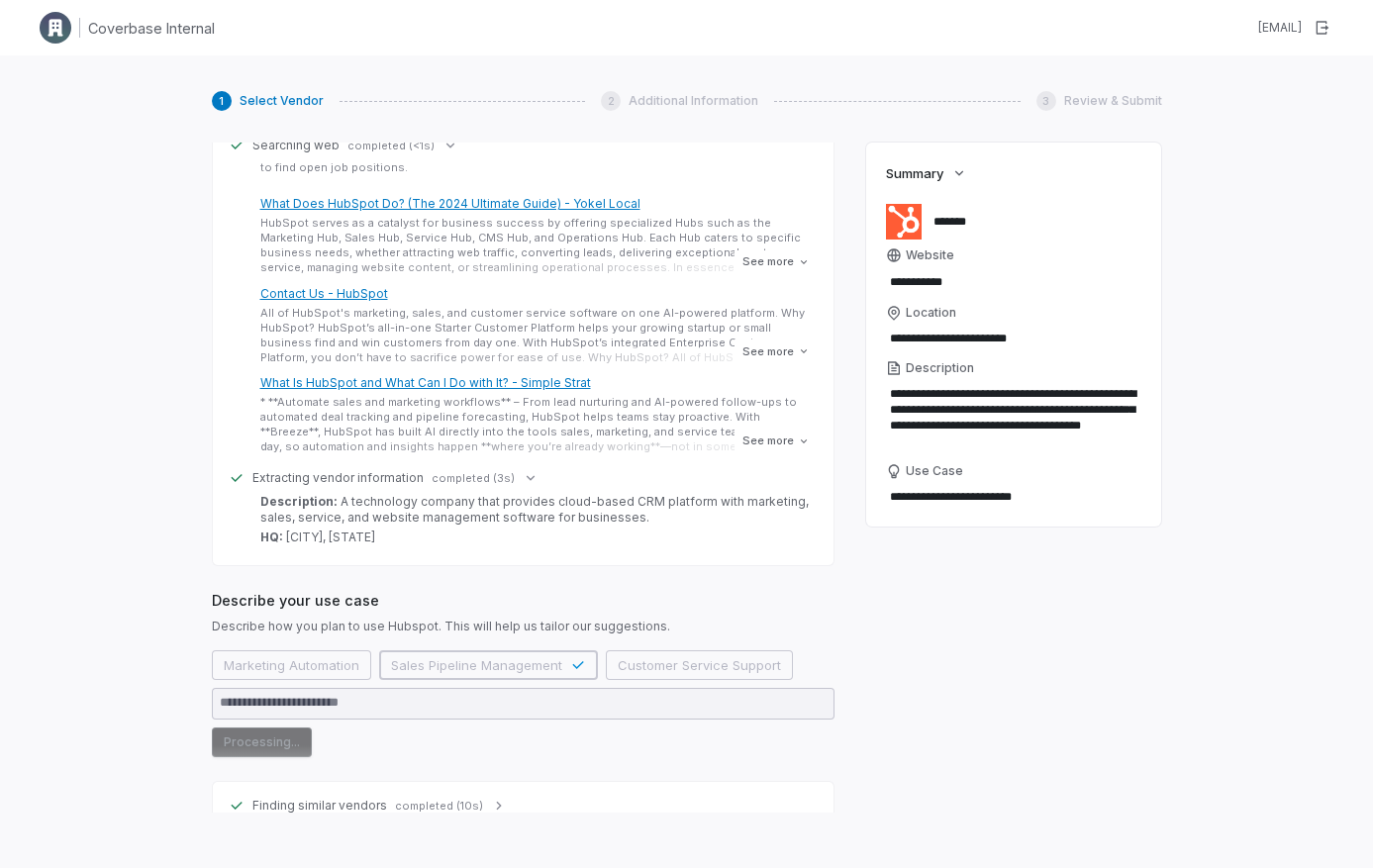 scroll, scrollTop: 262, scrollLeft: 0, axis: vertical 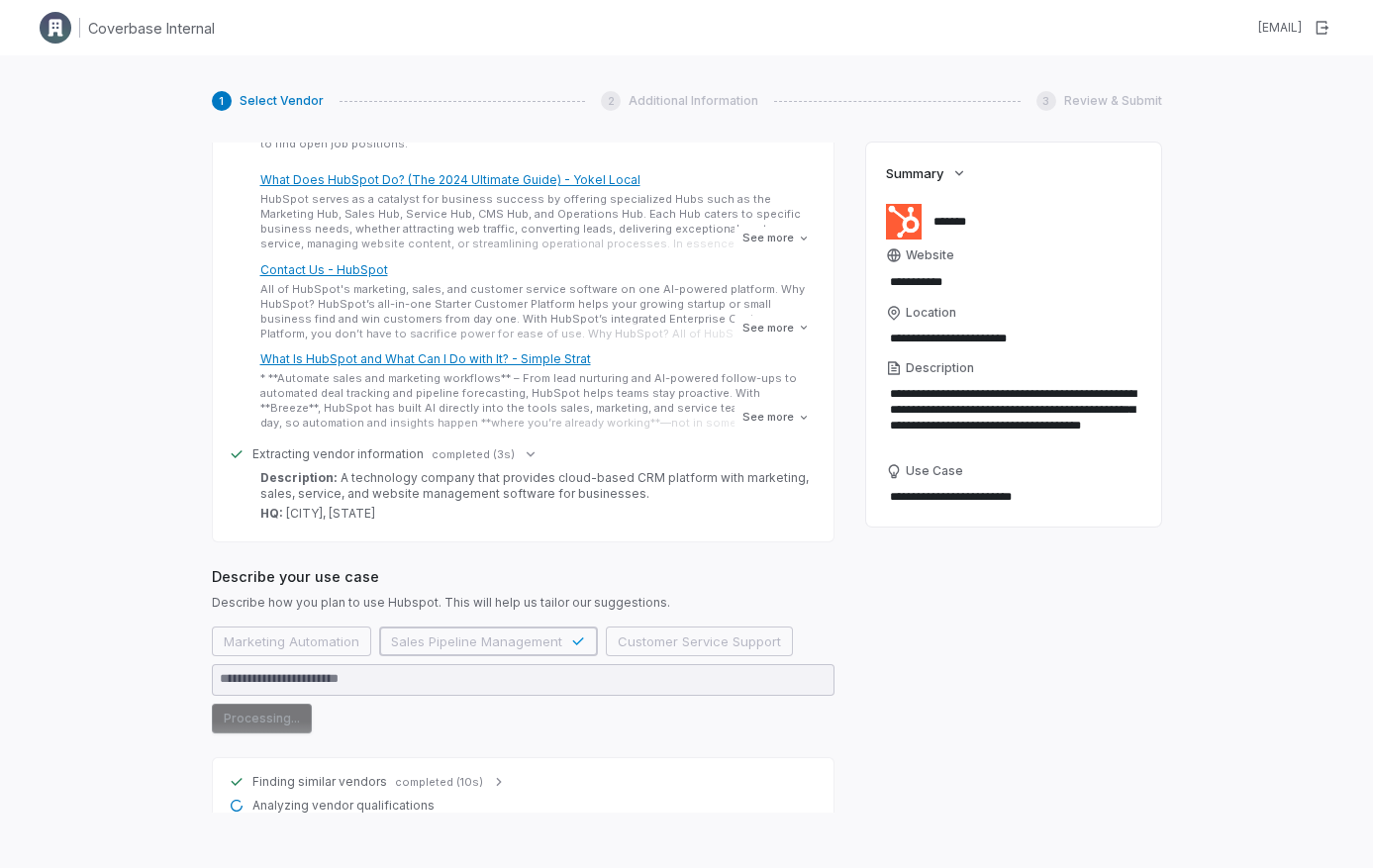 click on "Finding similar vendors completed (10s) Analyzing vendor qualifications" at bounding box center [523, 794] 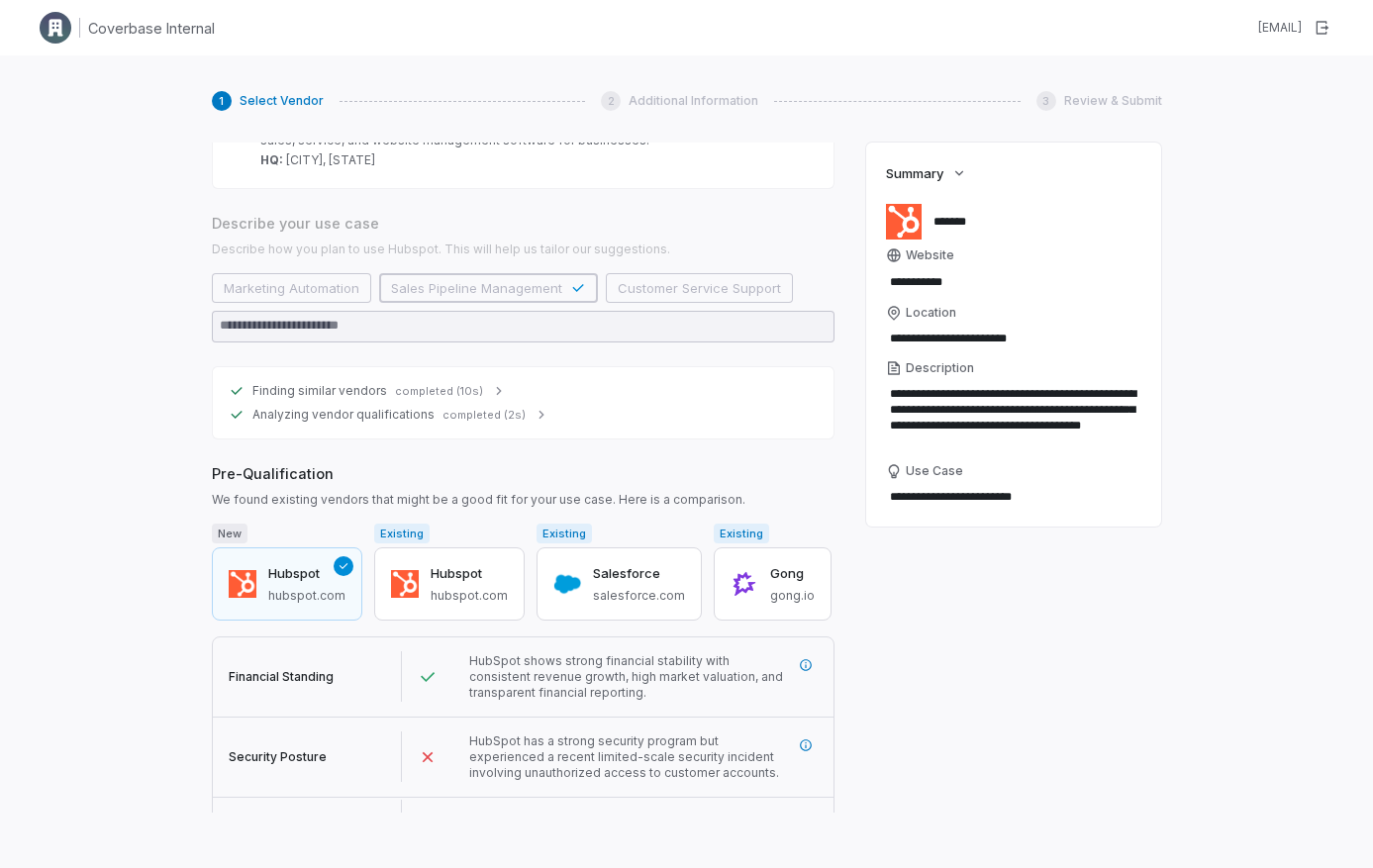 scroll, scrollTop: 677, scrollLeft: 0, axis: vertical 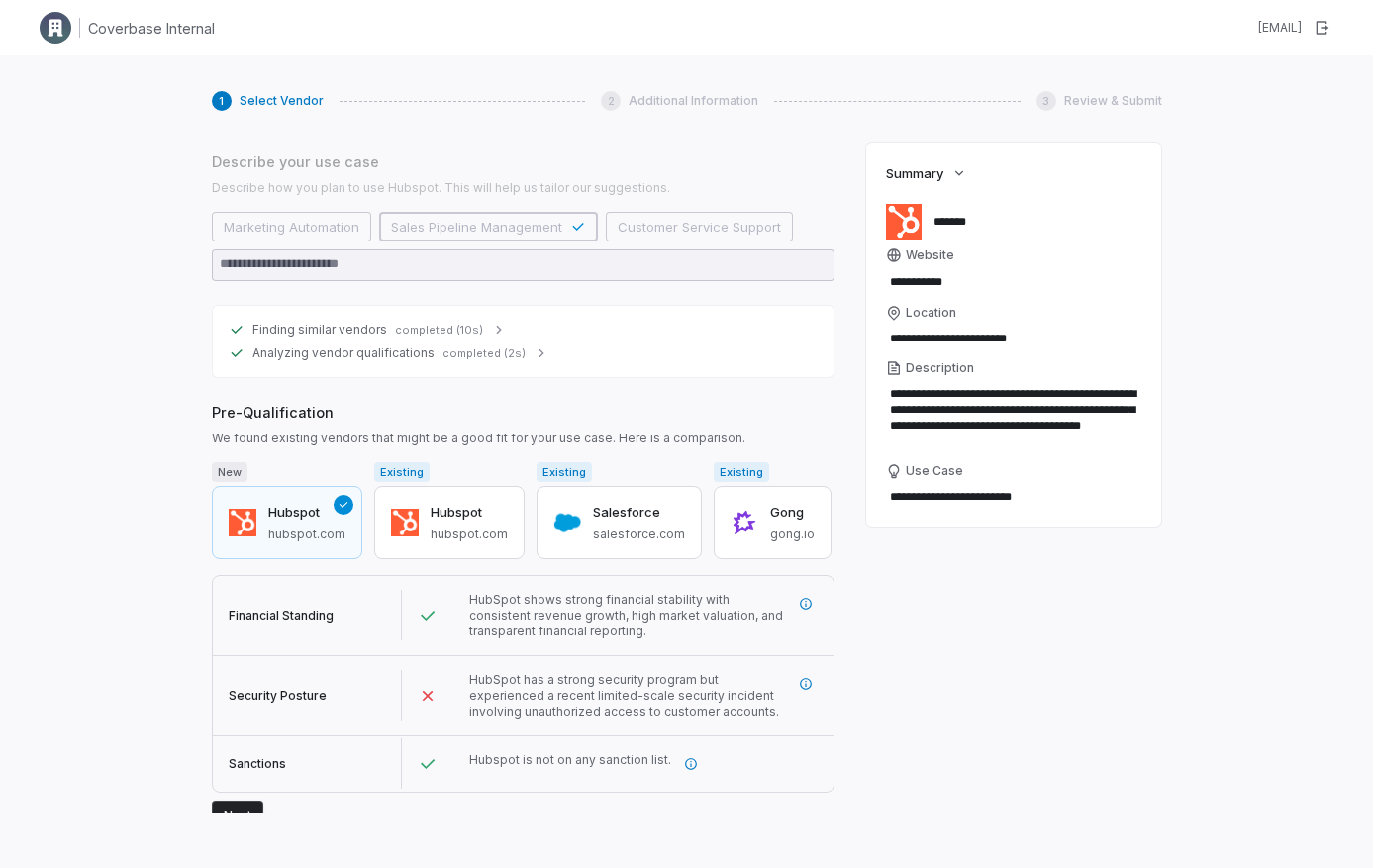click 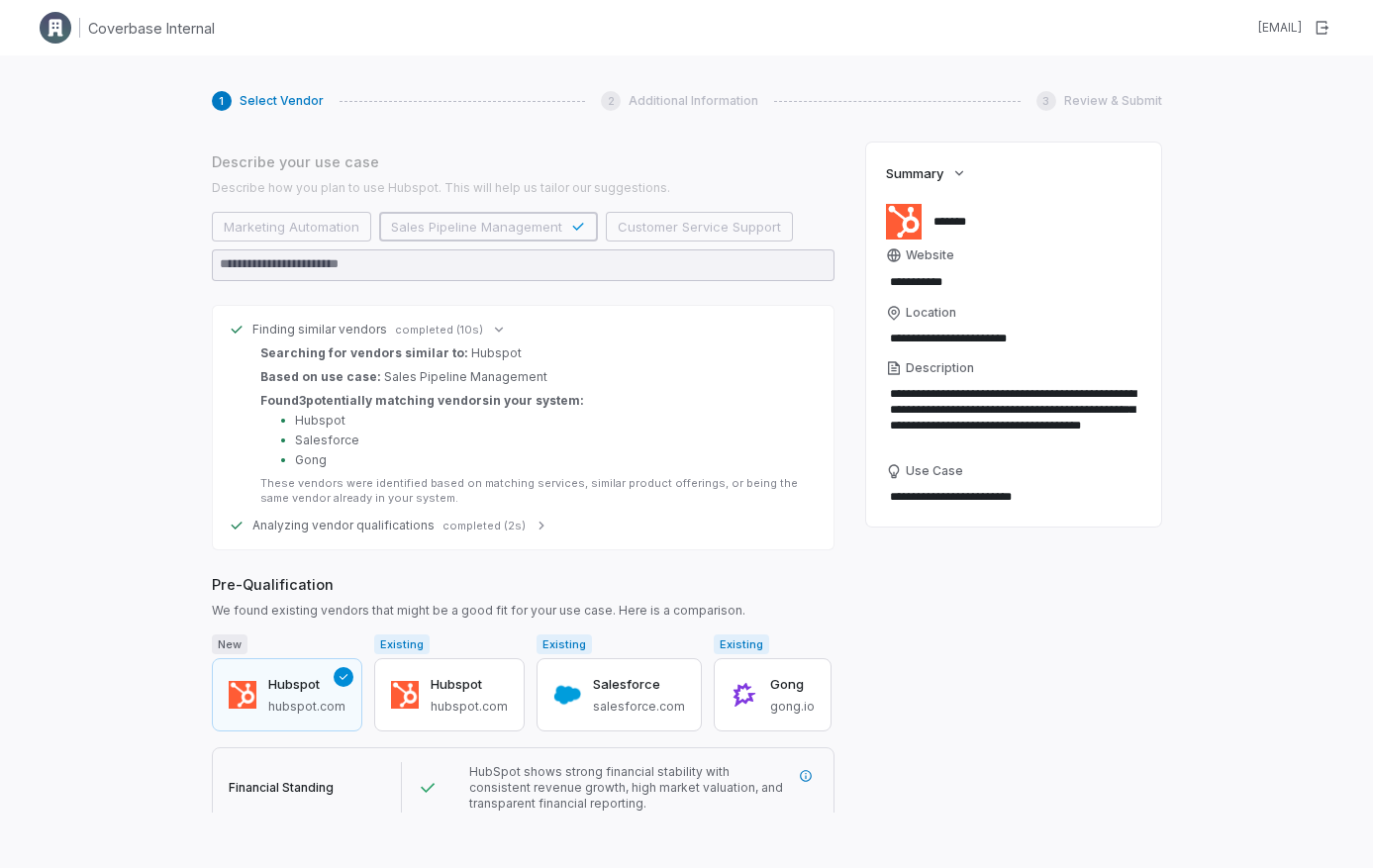 click on "completed (2s)" at bounding box center (484, 526) 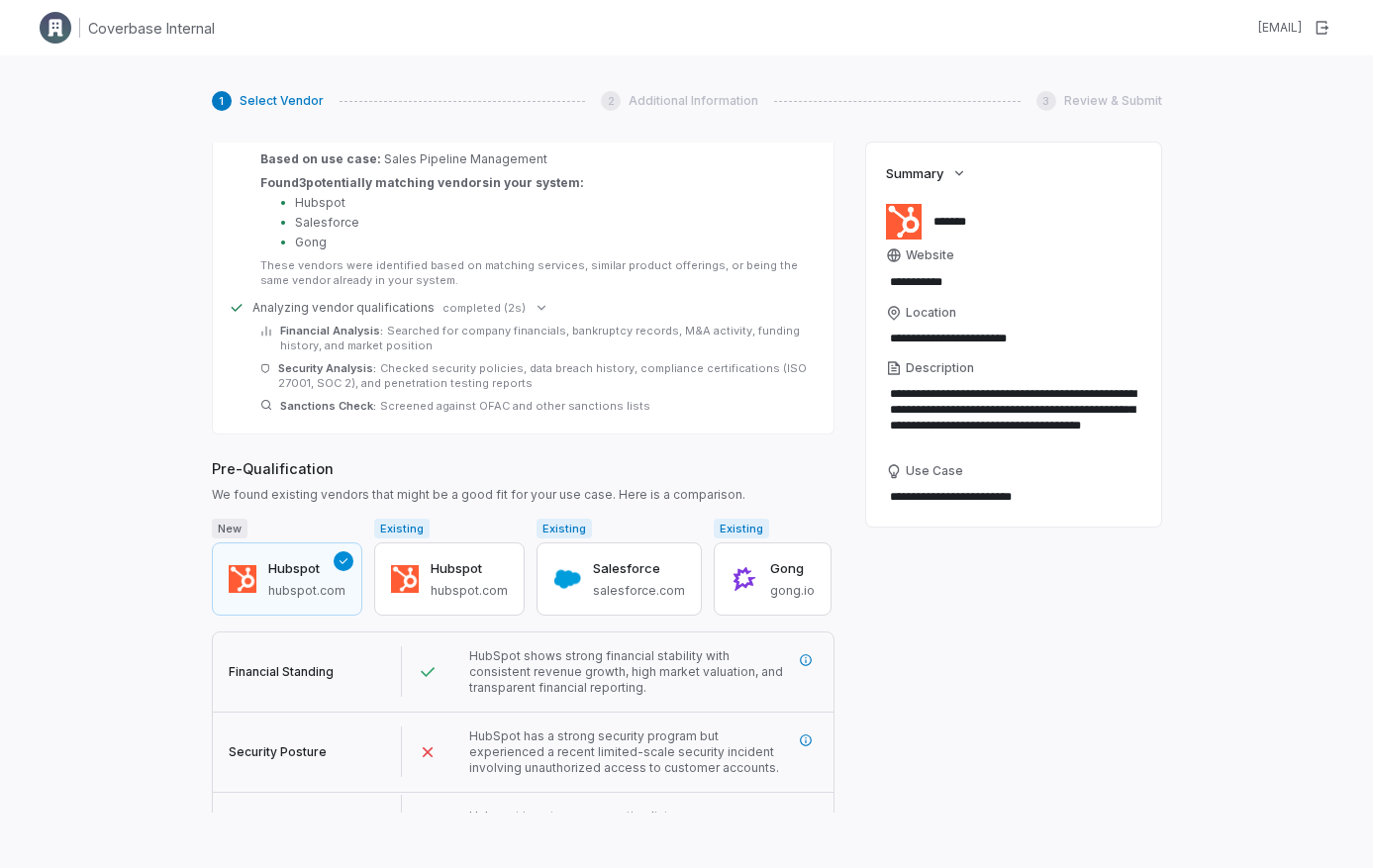 scroll, scrollTop: 949, scrollLeft: 0, axis: vertical 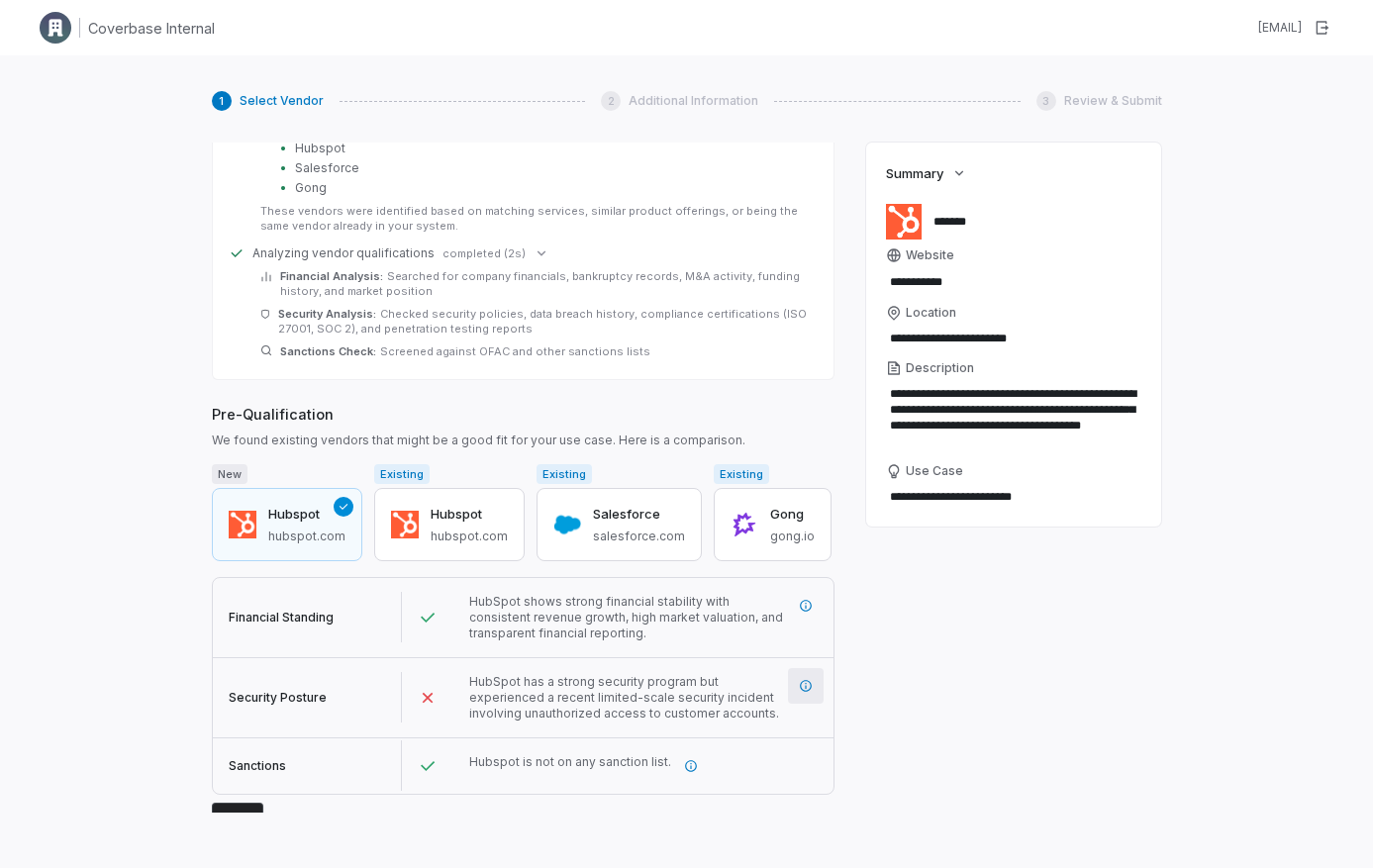 click at bounding box center (806, 686) 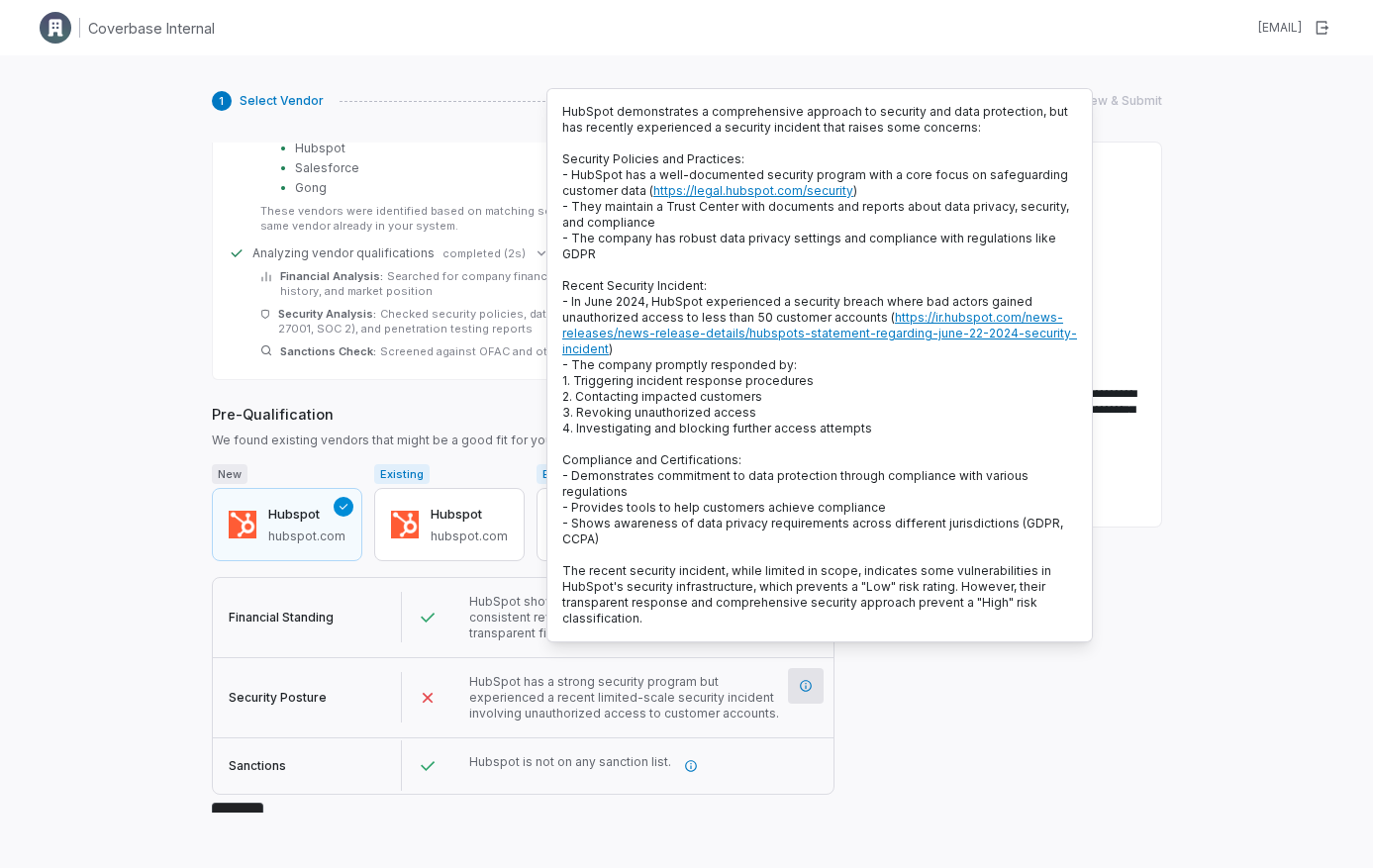click on "HubSpot has a strong security program but experienced a recent limited-scale security incident involving unauthorized access to customer accounts." at bounding box center (624, 697) 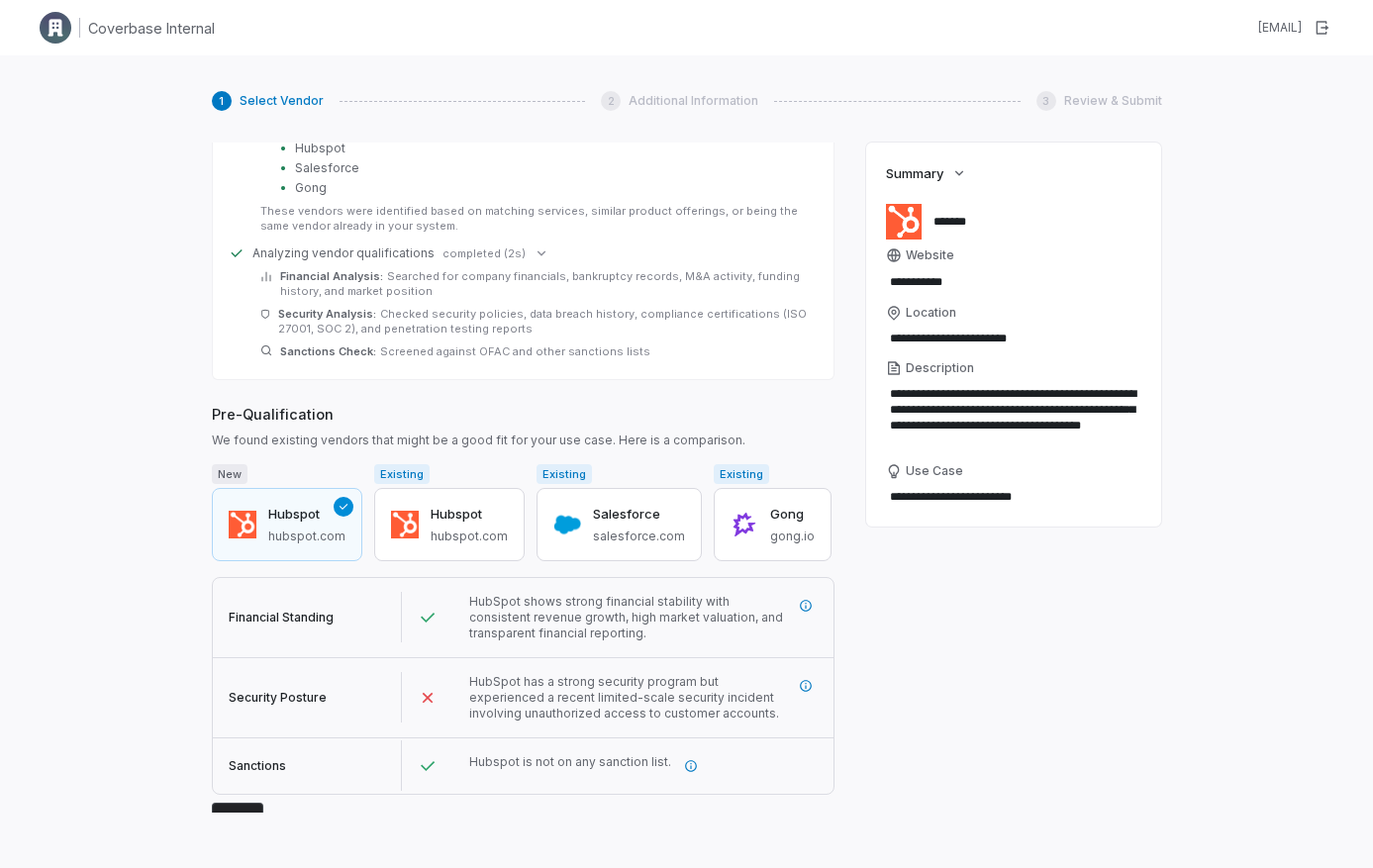 click on "Next" at bounding box center (238, 818) 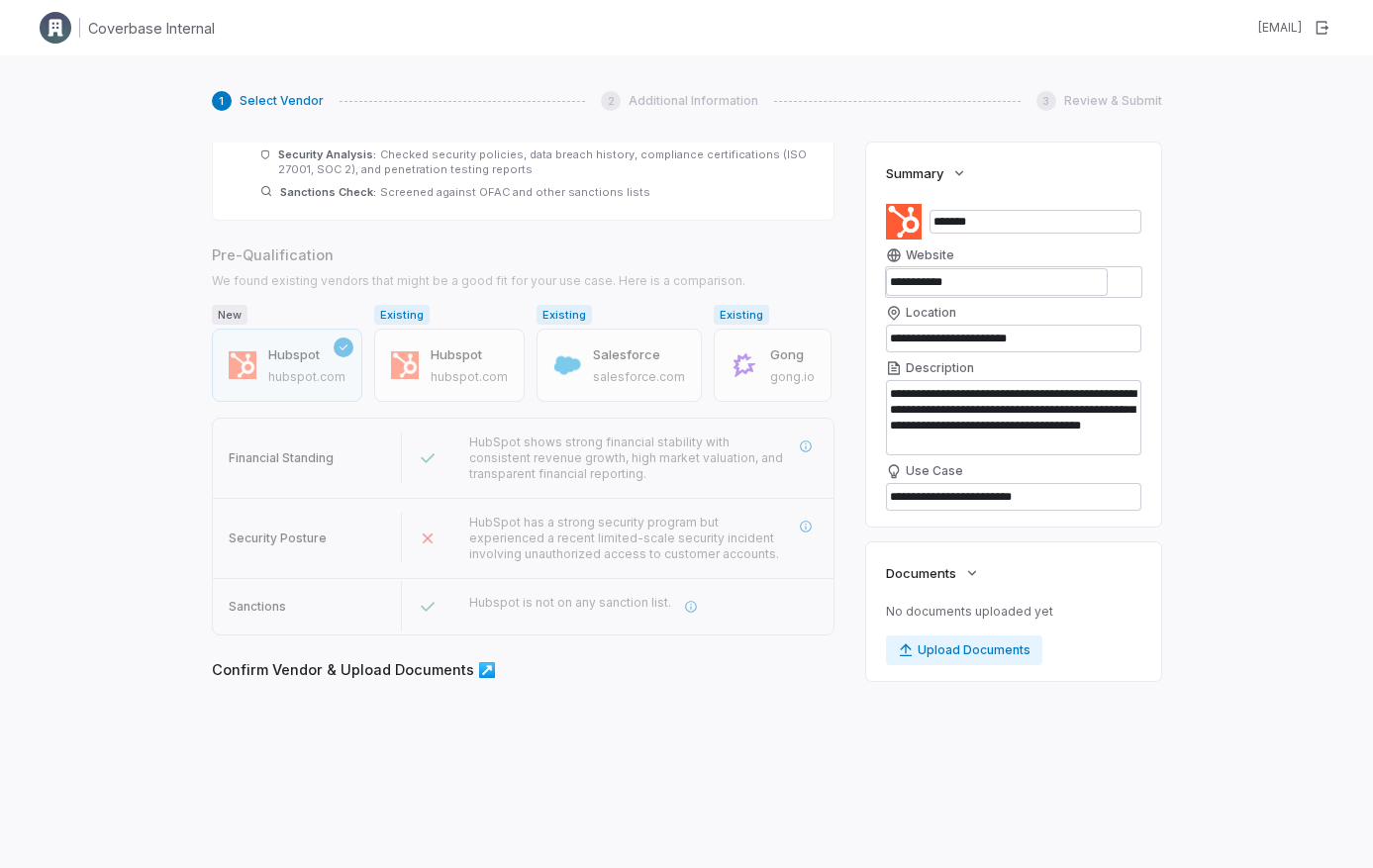 scroll, scrollTop: 1134, scrollLeft: 0, axis: vertical 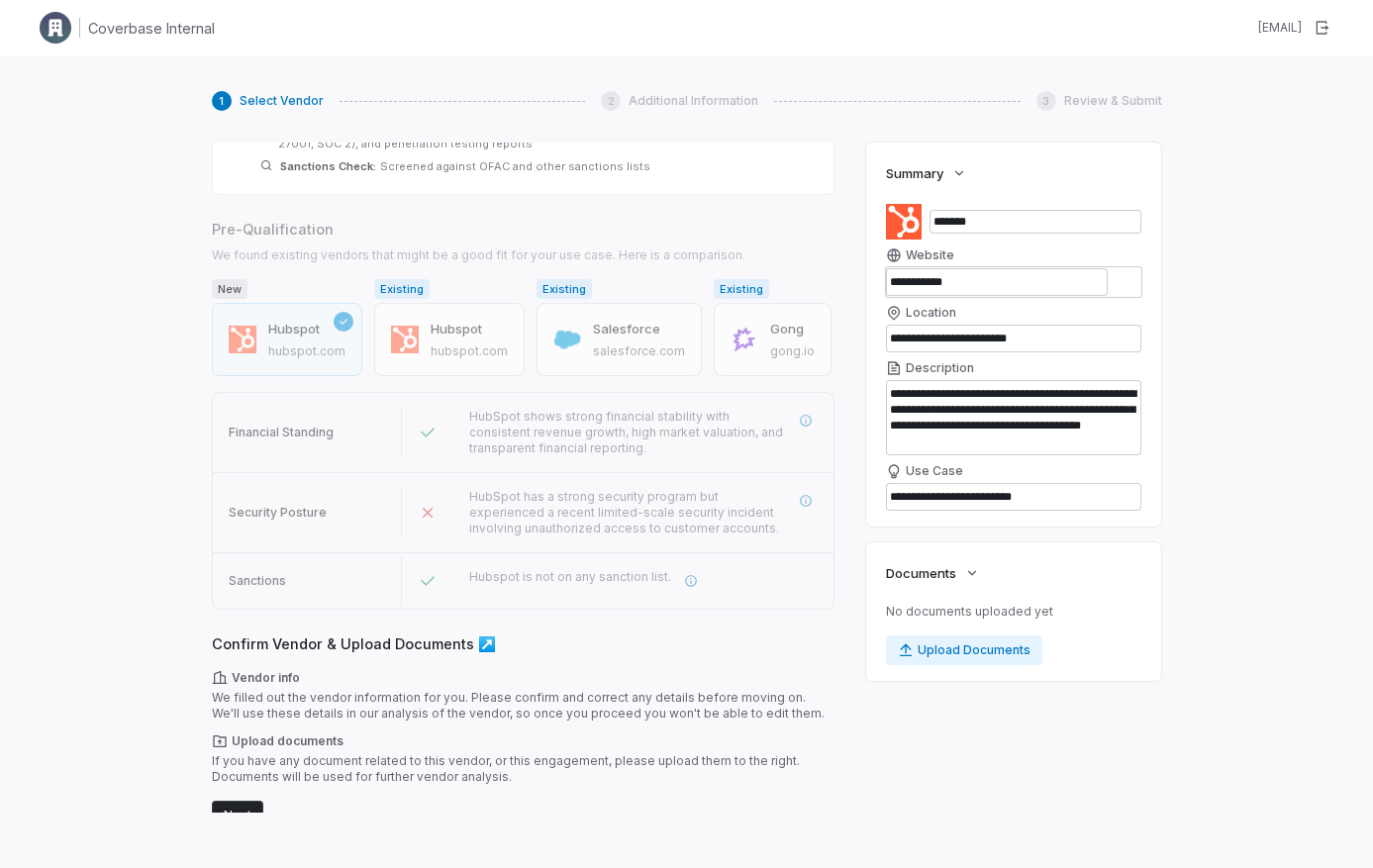 click on "Next" at bounding box center [238, 816] 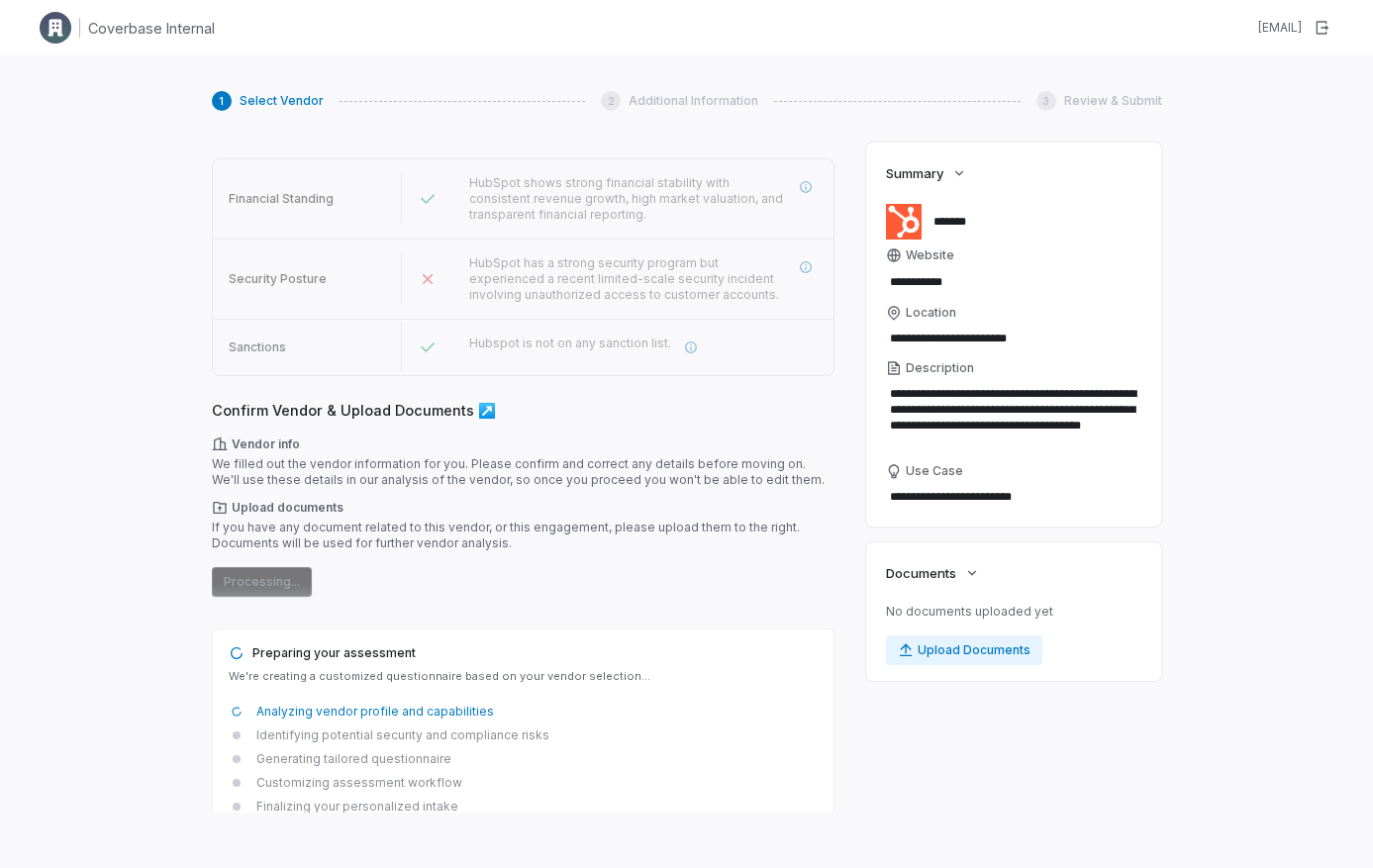 scroll, scrollTop: 0, scrollLeft: 0, axis: both 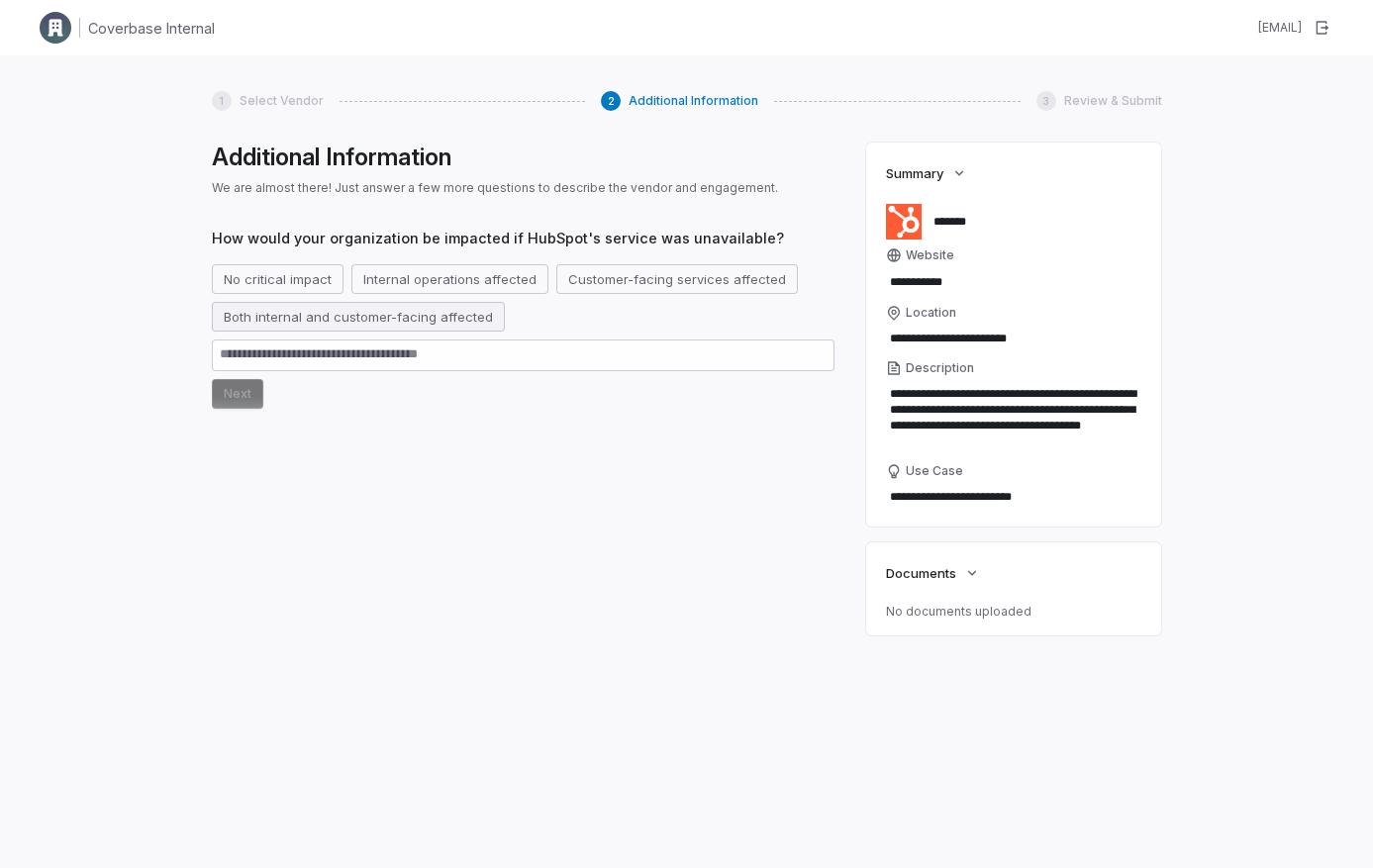 click on "Both internal and customer-facing affected" at bounding box center [358, 317] 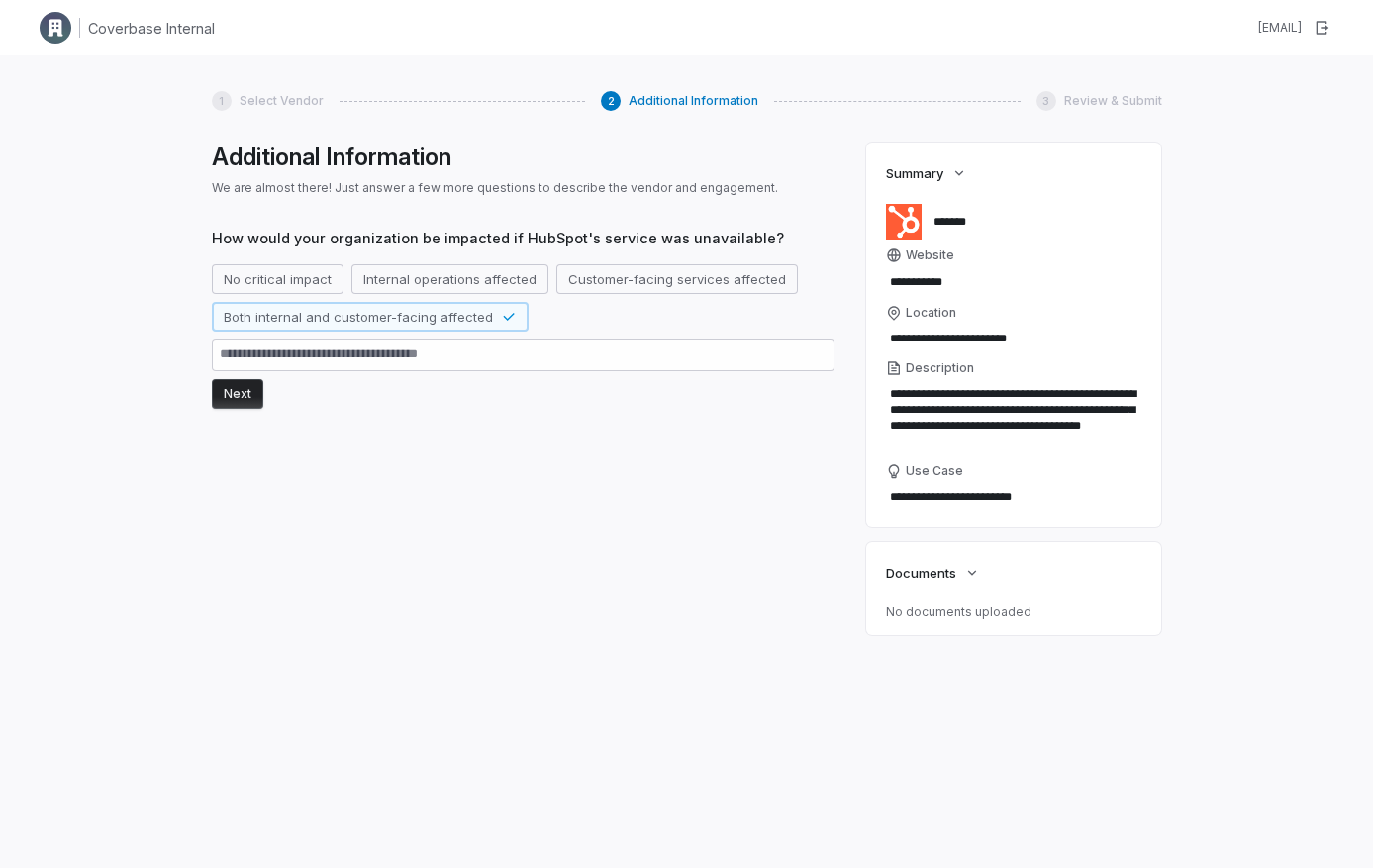 click on "Next" at bounding box center [238, 394] 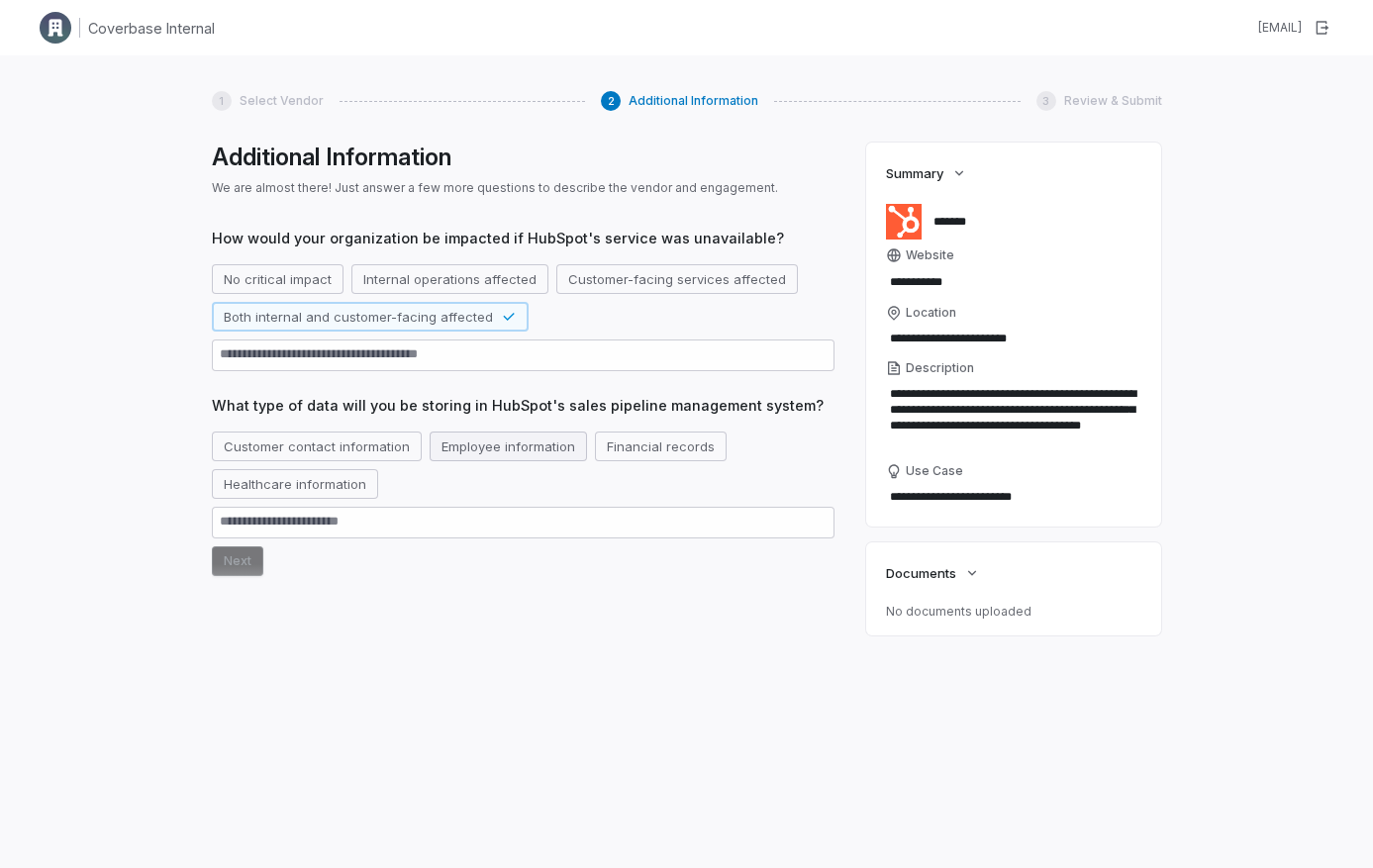 click on "Employee information" at bounding box center (508, 446) 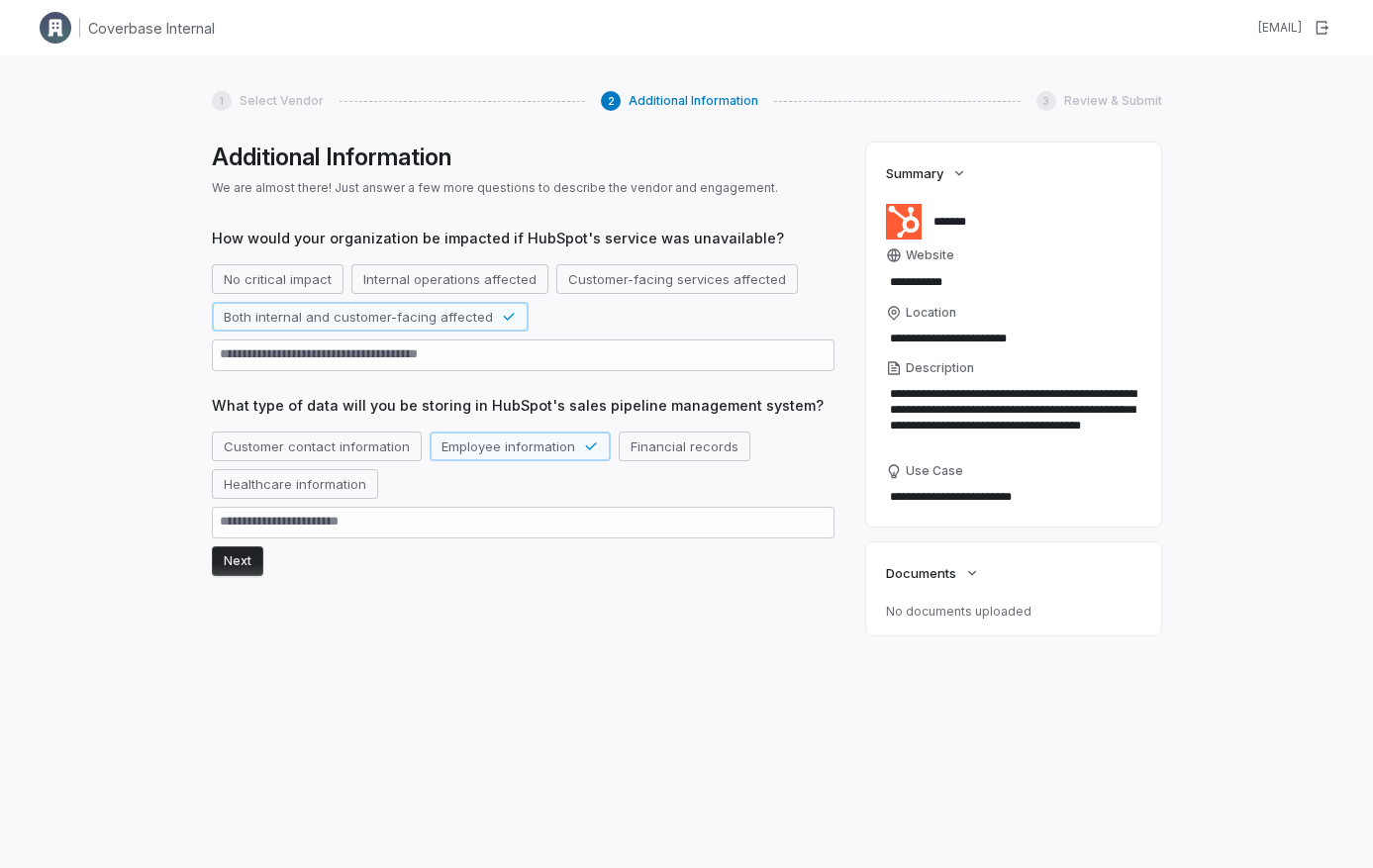 click on "Next" at bounding box center [238, 561] 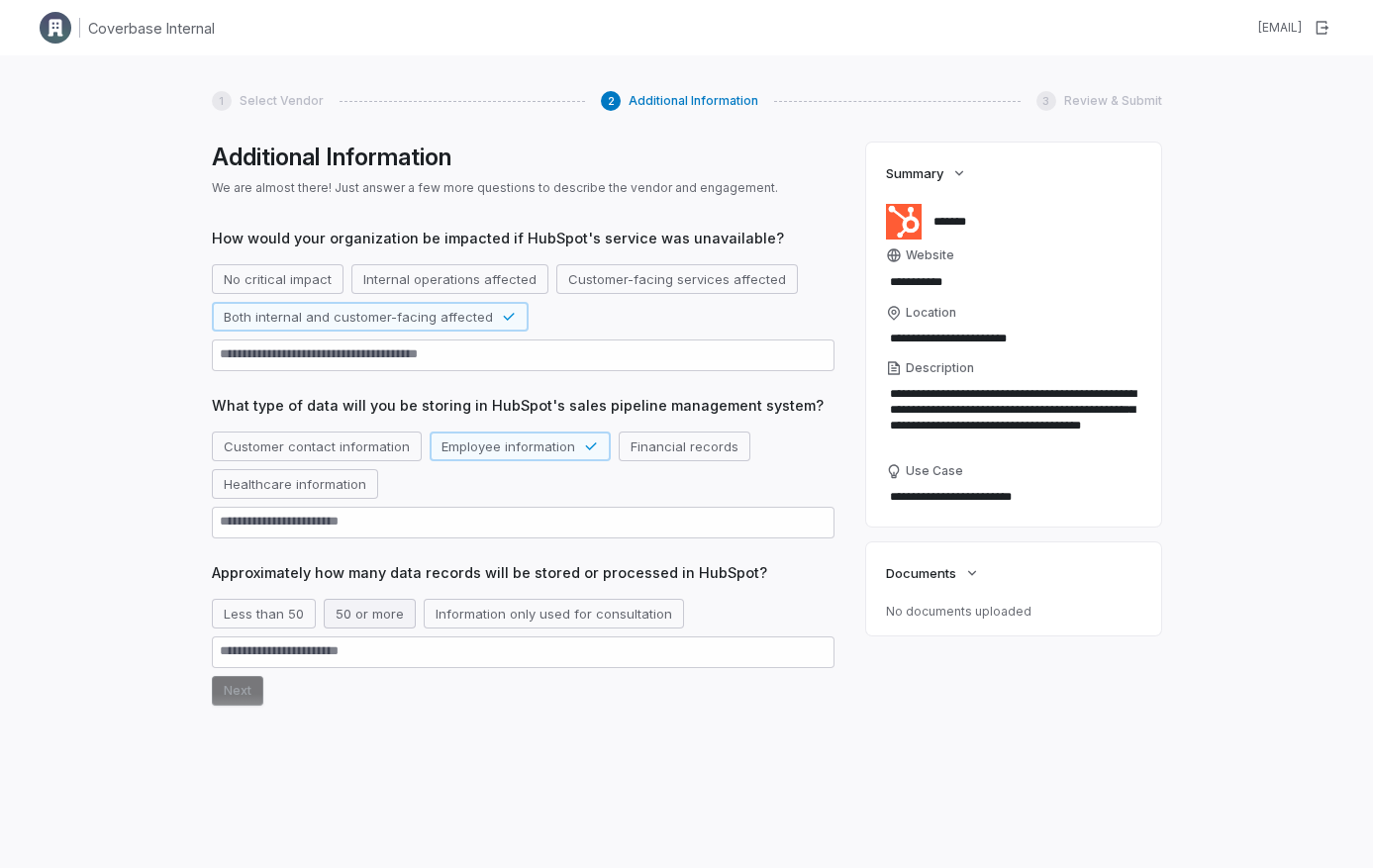 click on "50 or more" at bounding box center [369, 614] 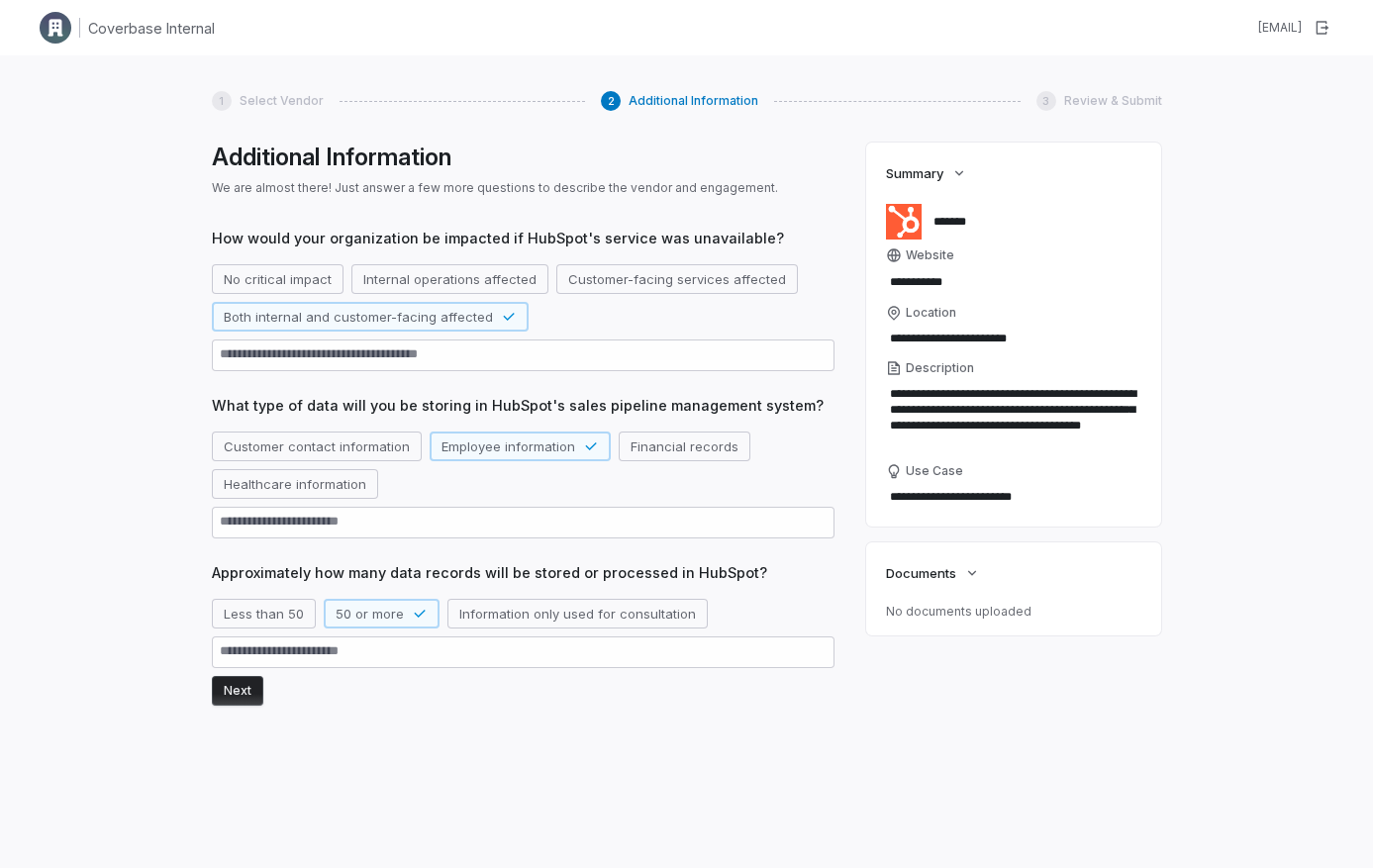 click on "Next" at bounding box center [238, 691] 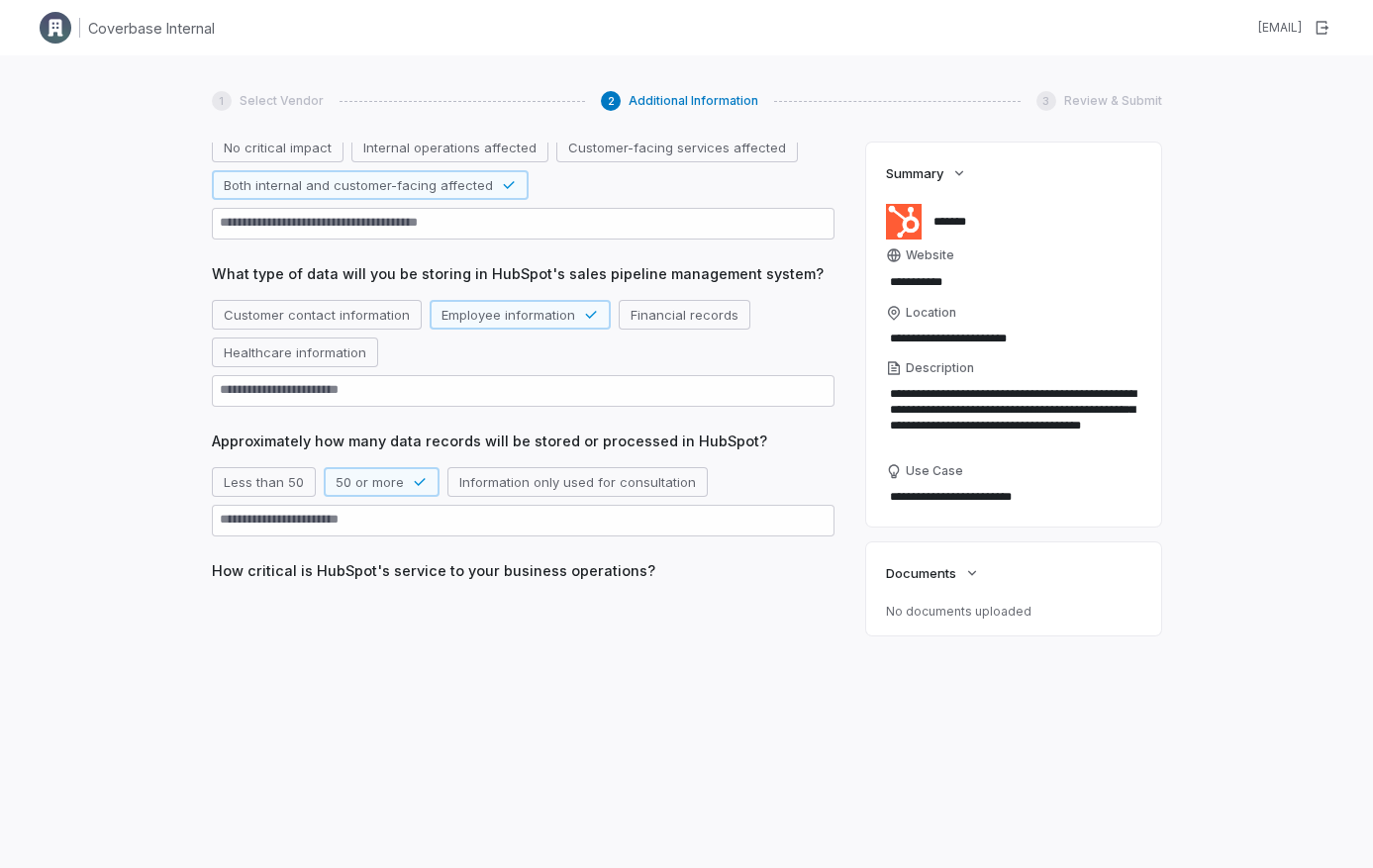 scroll, scrollTop: 140, scrollLeft: 0, axis: vertical 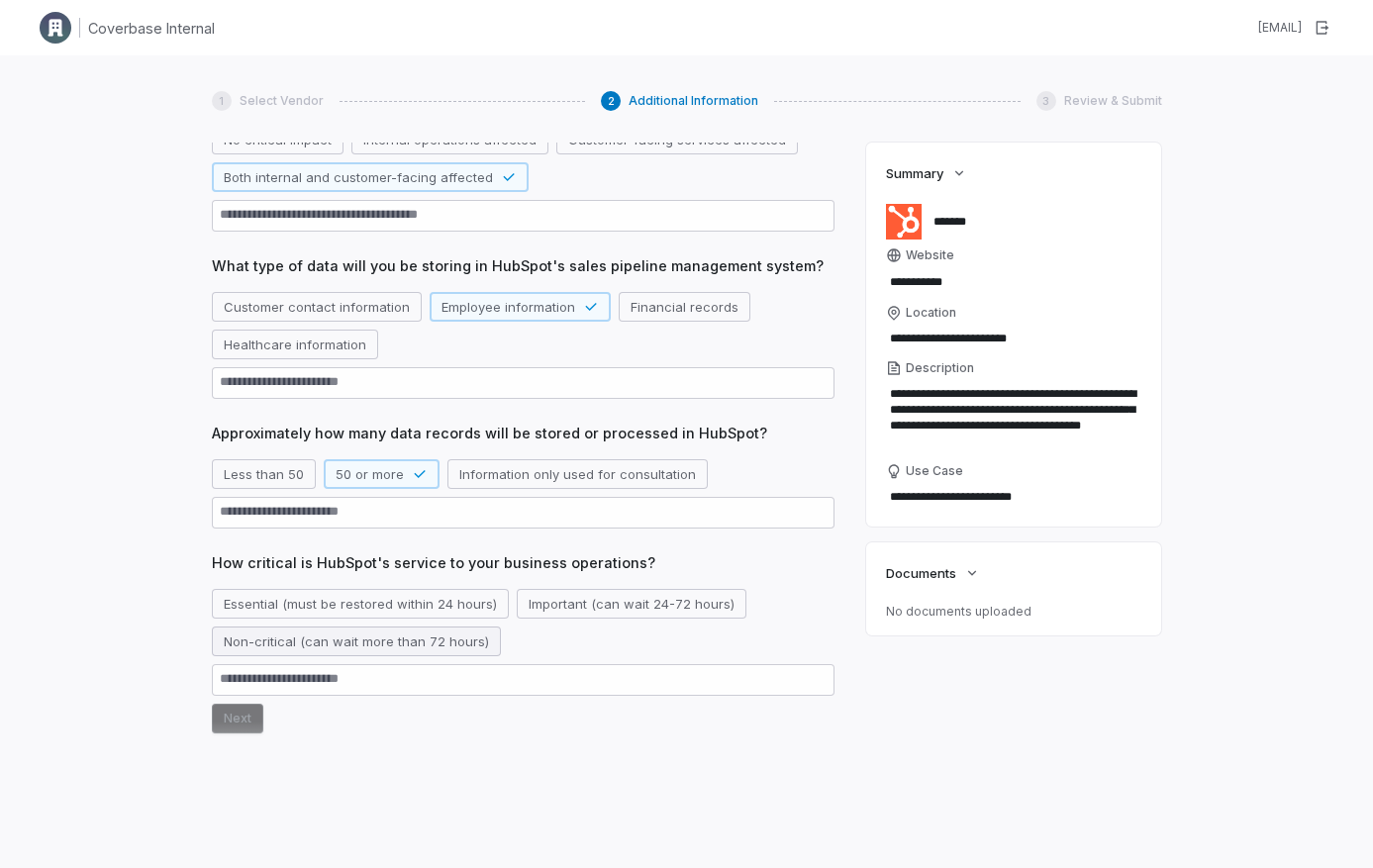click on "Non-critical (can wait more than 72 hours)" at bounding box center [356, 641] 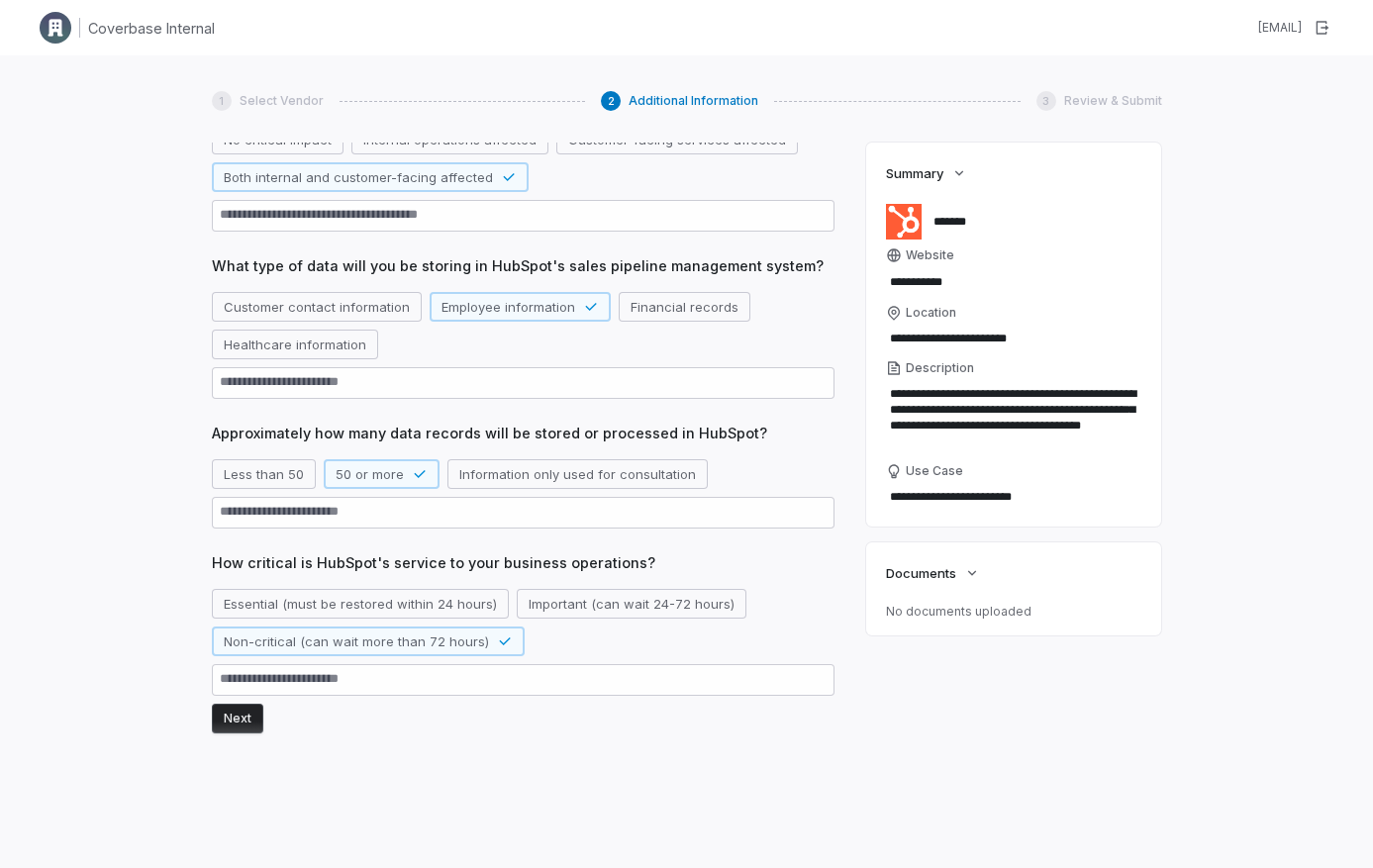 click on "Next" at bounding box center (238, 719) 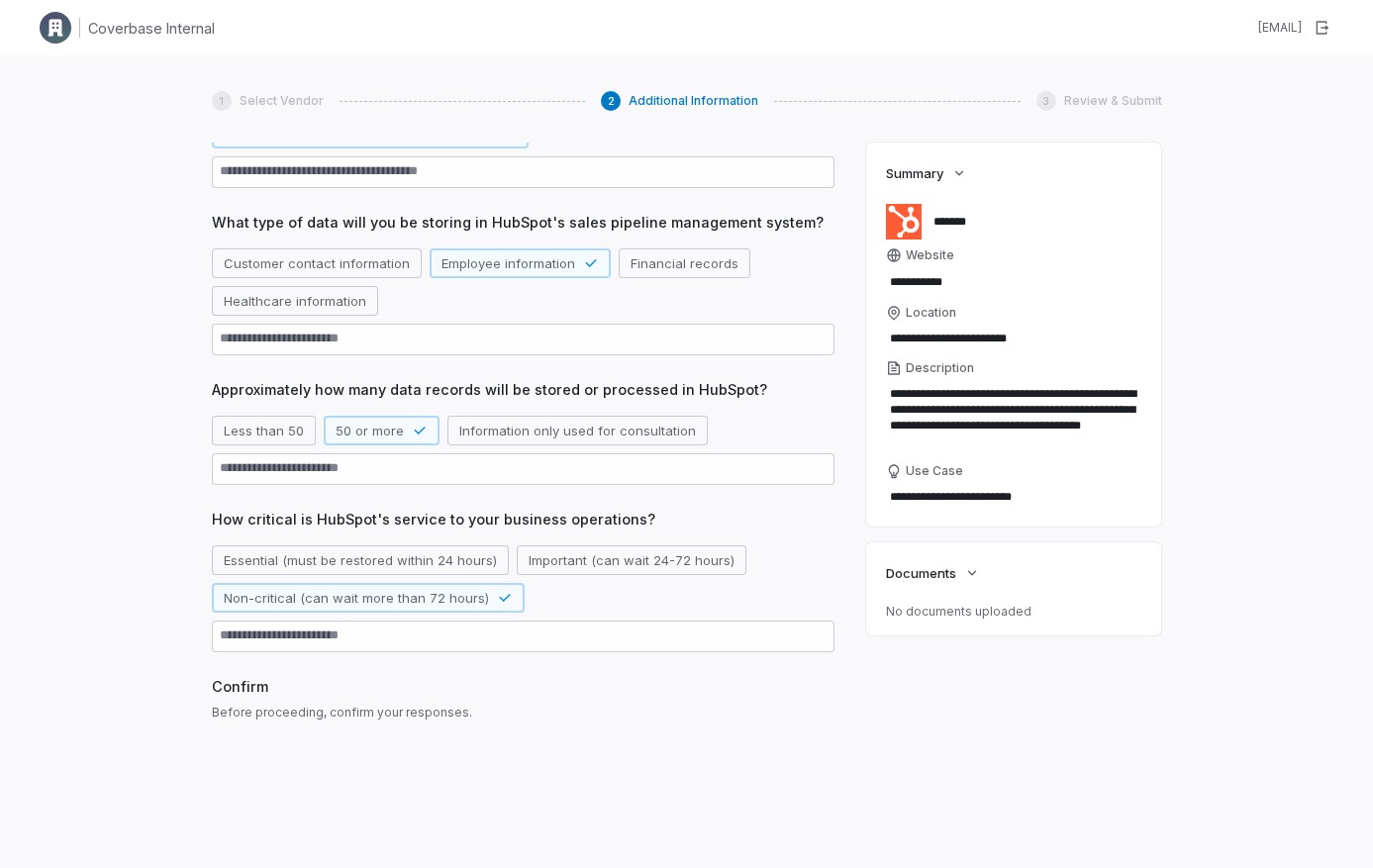 scroll, scrollTop: 200, scrollLeft: 0, axis: vertical 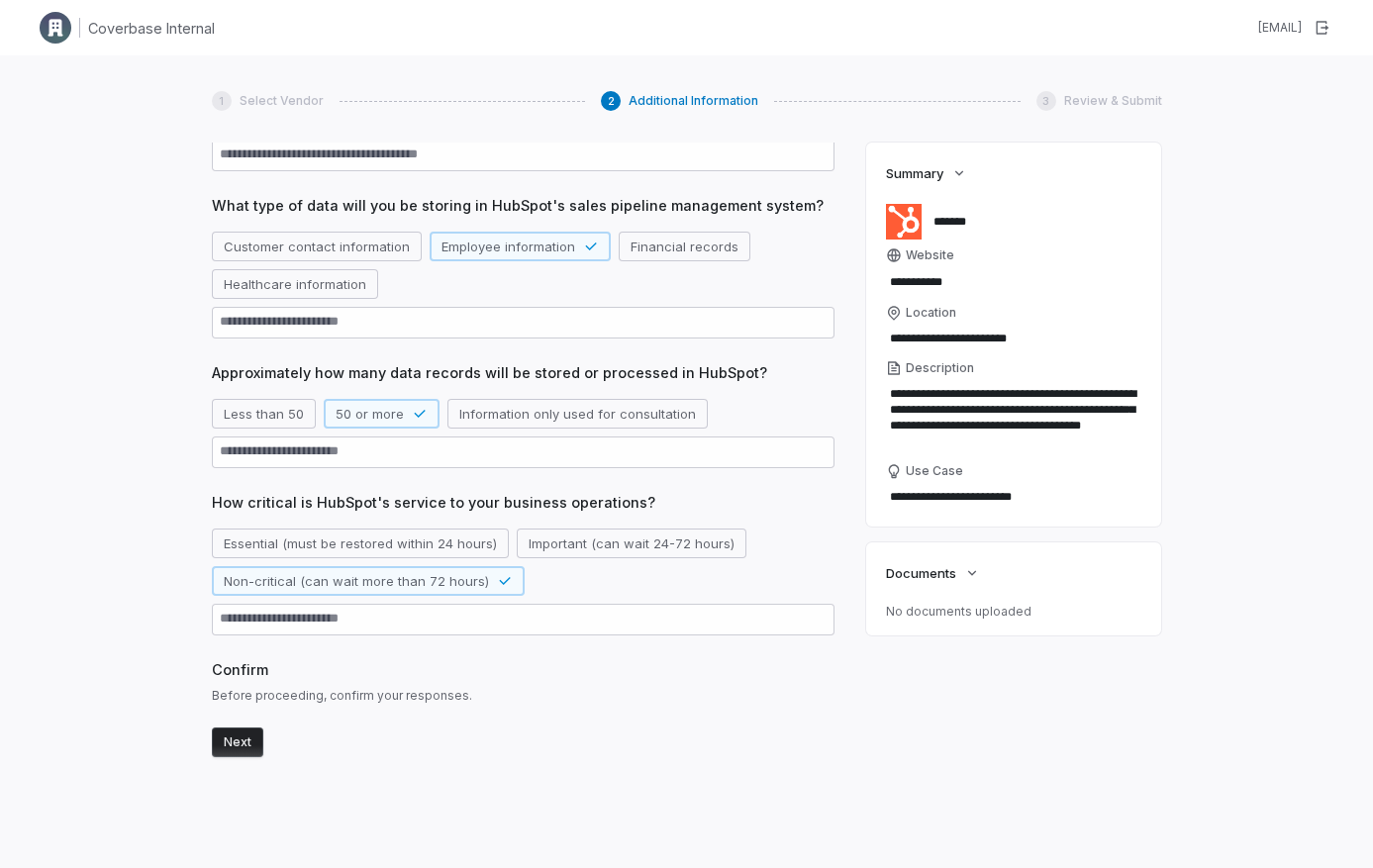 click on "Next" at bounding box center [238, 742] 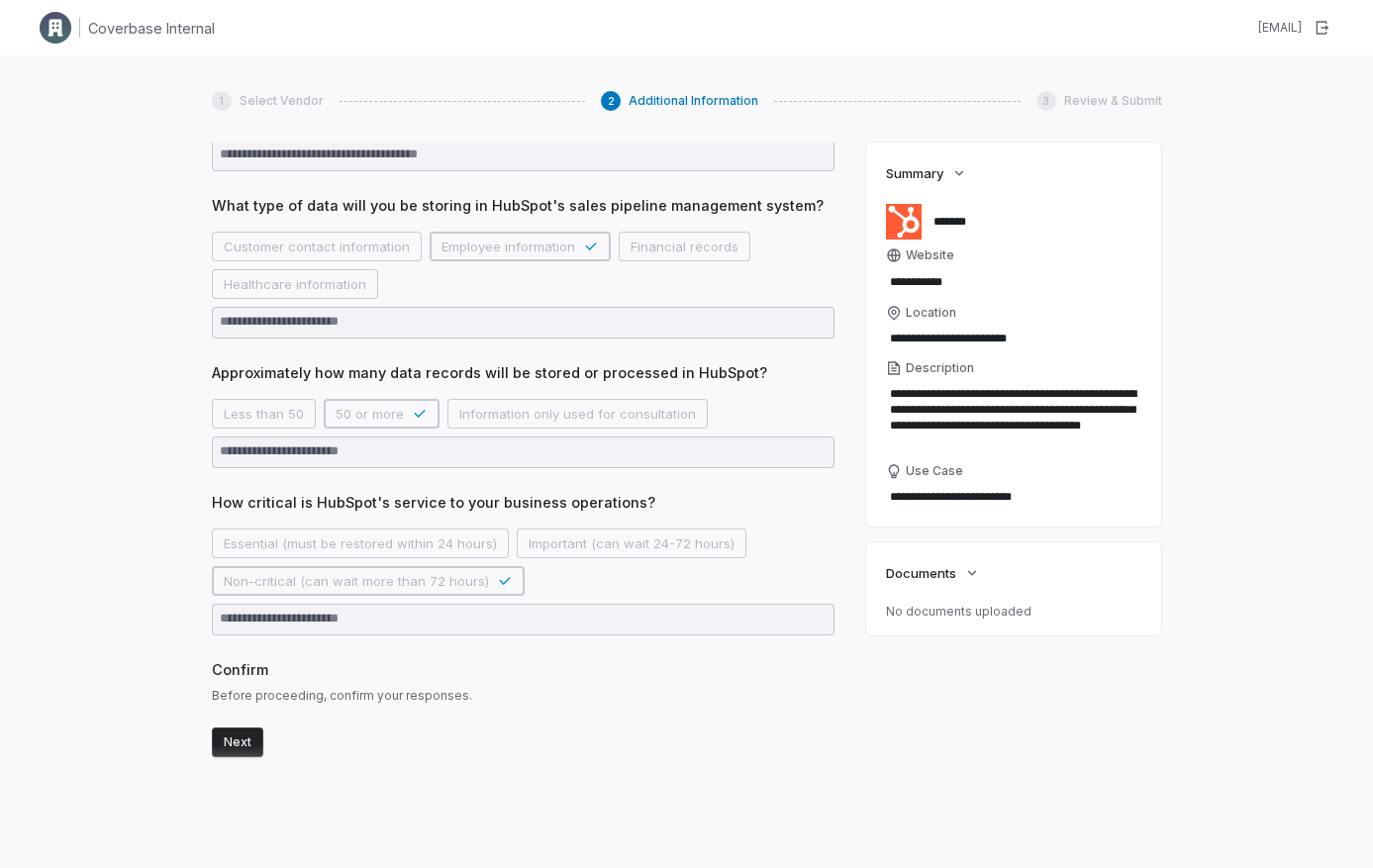 scroll, scrollTop: 200, scrollLeft: 0, axis: vertical 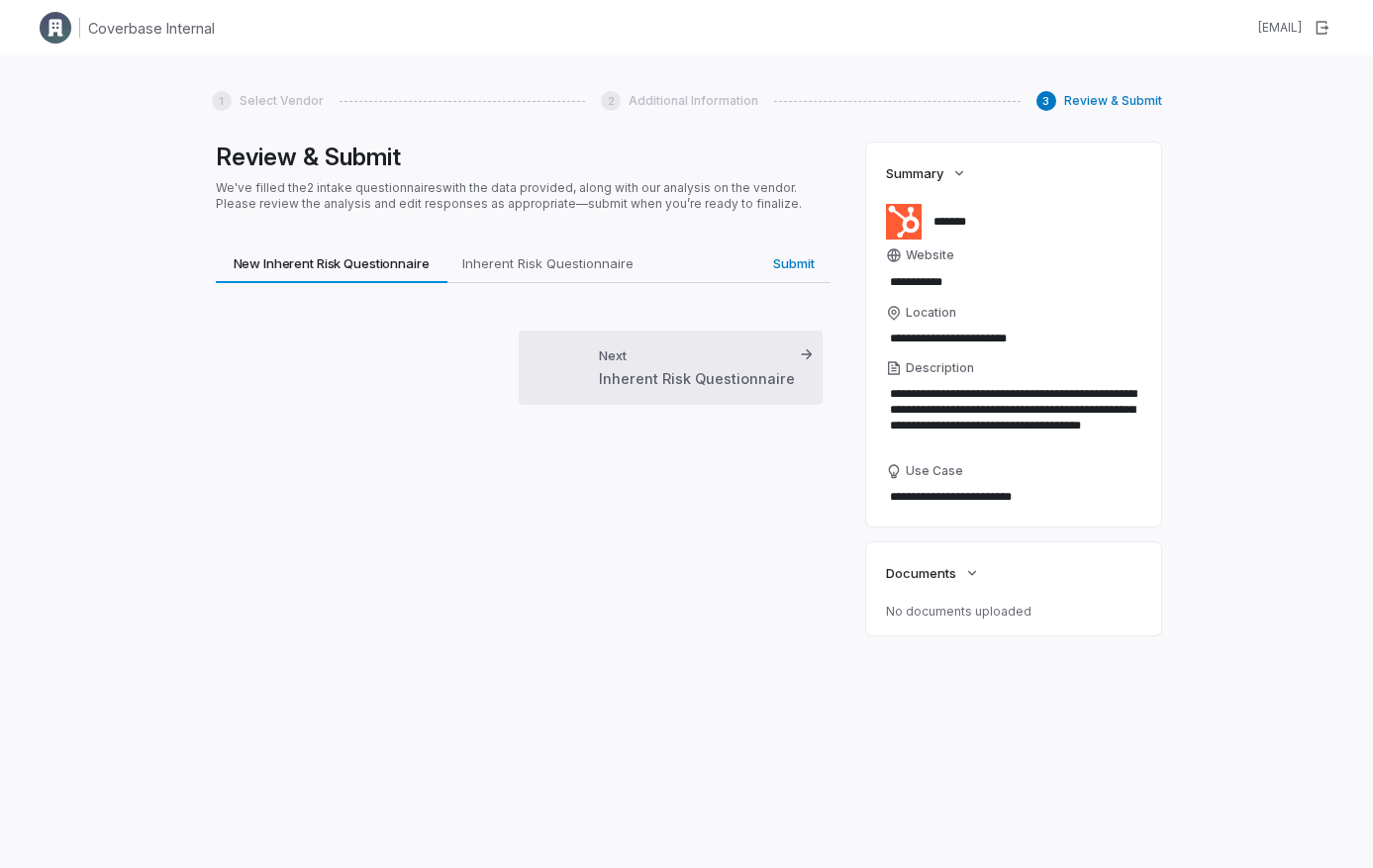 click on "Next Inherent Risk Questionnaire" at bounding box center (697, 367) 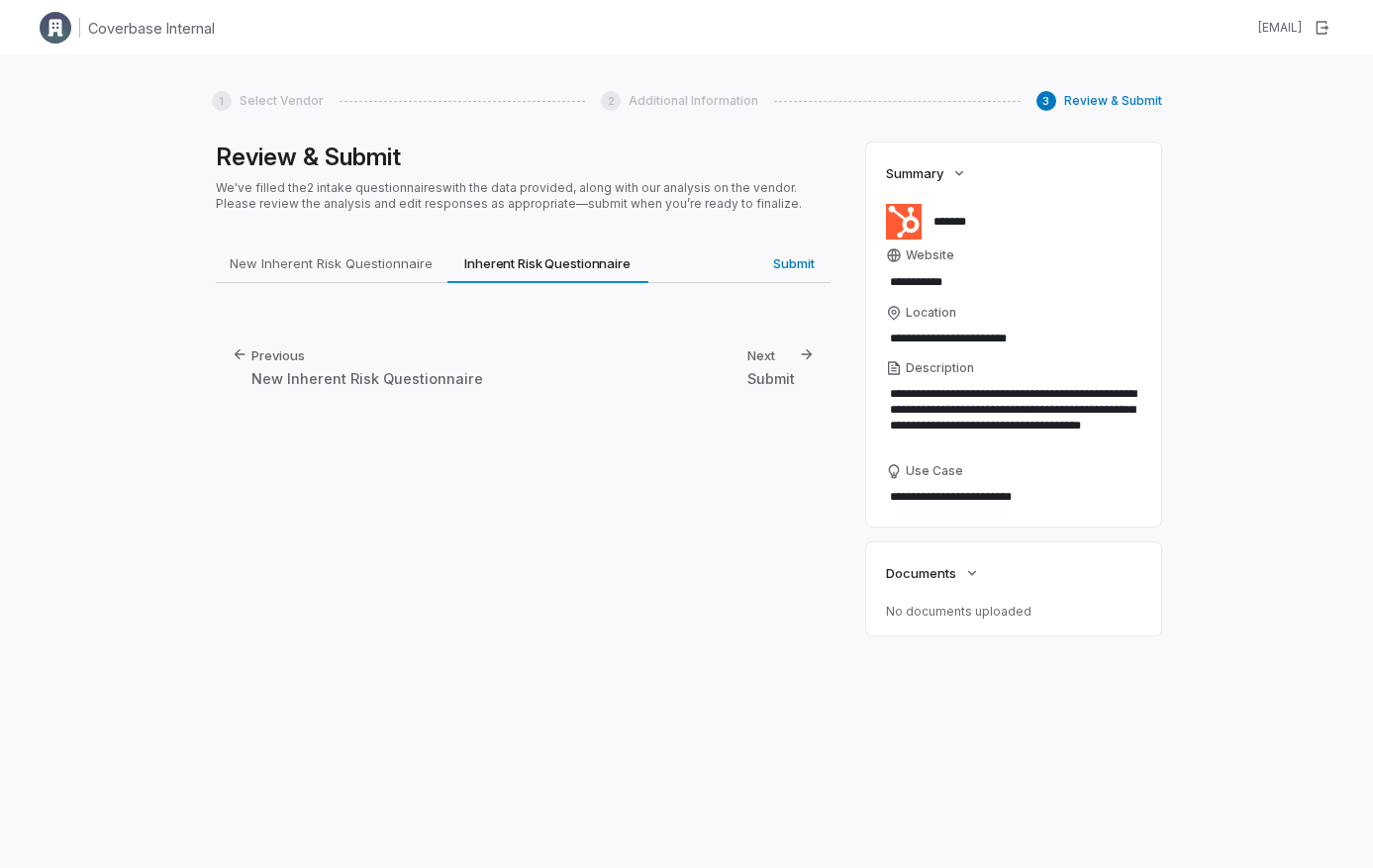 type on "*" 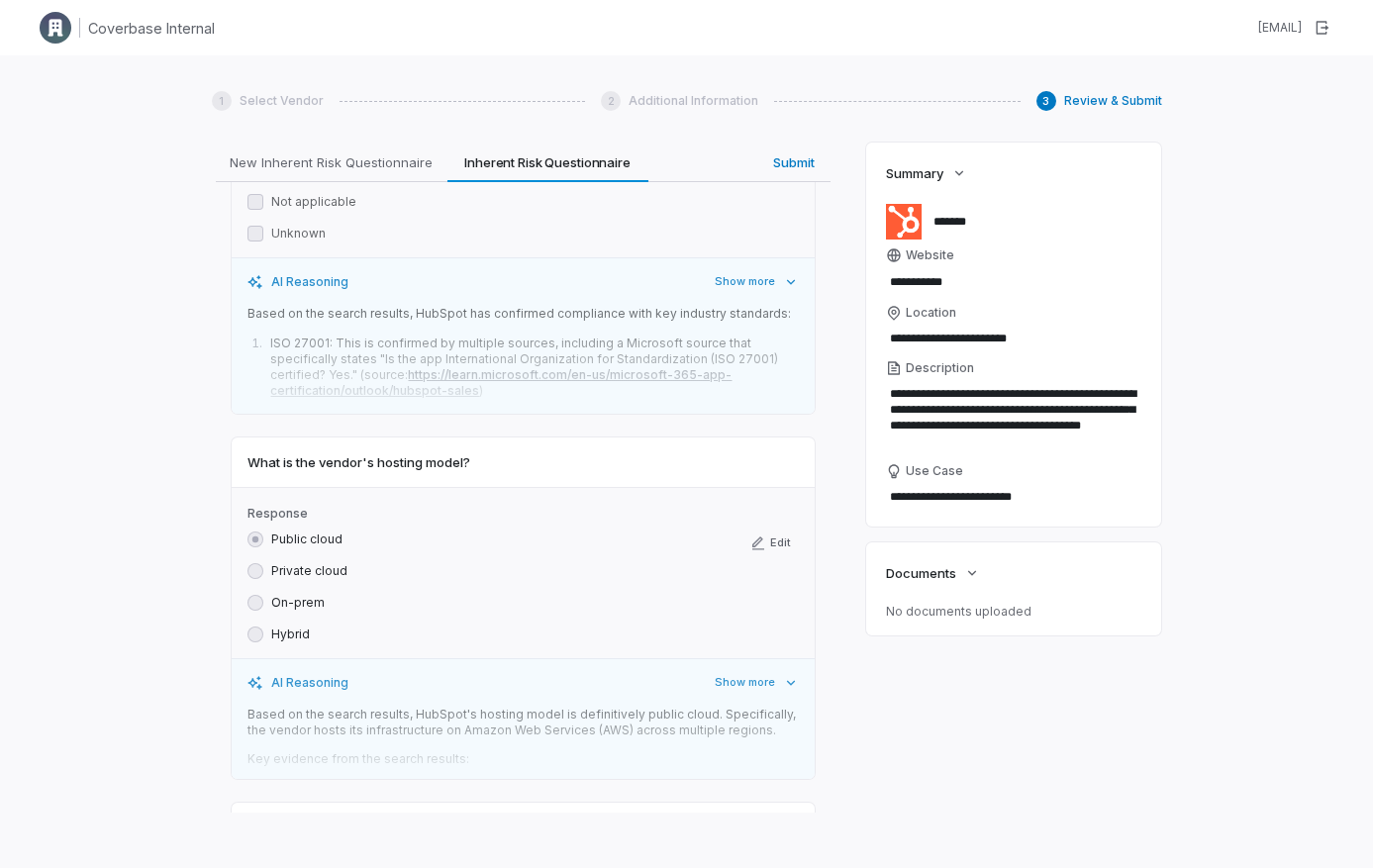 scroll, scrollTop: 2273, scrollLeft: 0, axis: vertical 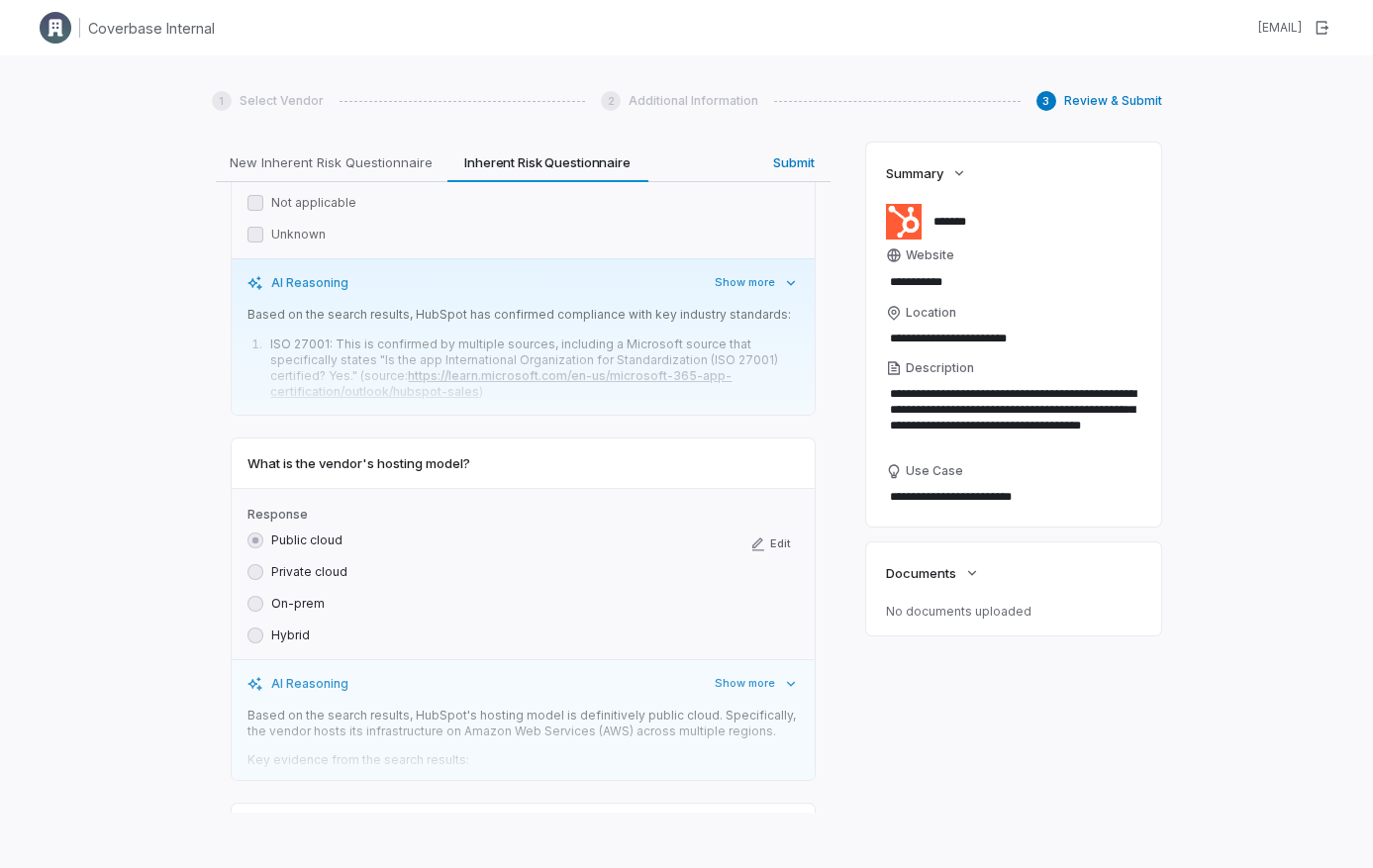 click on "ISO 27001: This is confirmed by multiple sources, including a Microsoft source that specifically states "Is the app International Organization for Standardization (ISO 27001) certified? Yes." (source:  https://learn.microsoft.com/en-us/microsoft-365-app-certification/outlook/hubspot-sales )" at bounding box center (532, 368) 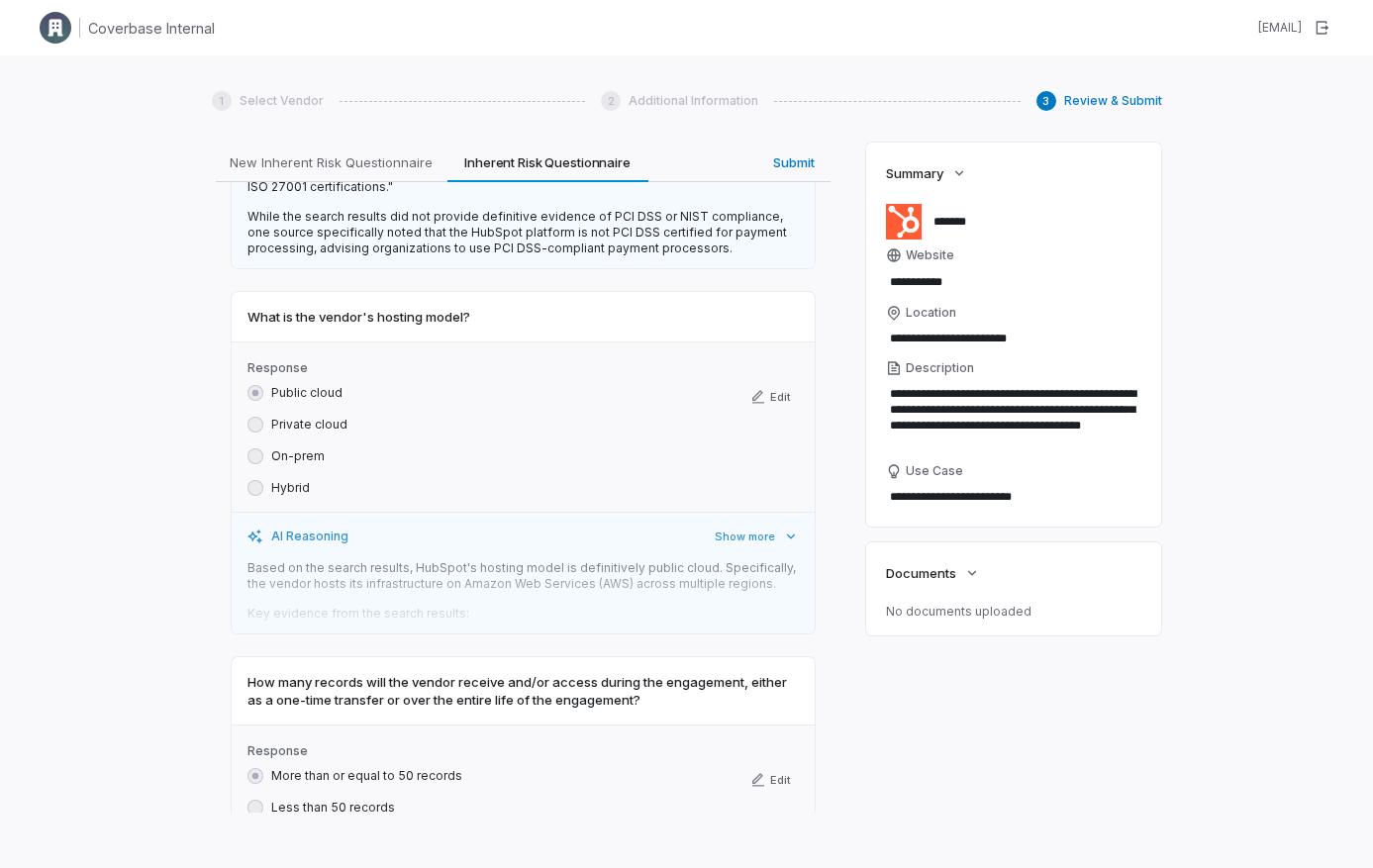 scroll, scrollTop: 2910, scrollLeft: 0, axis: vertical 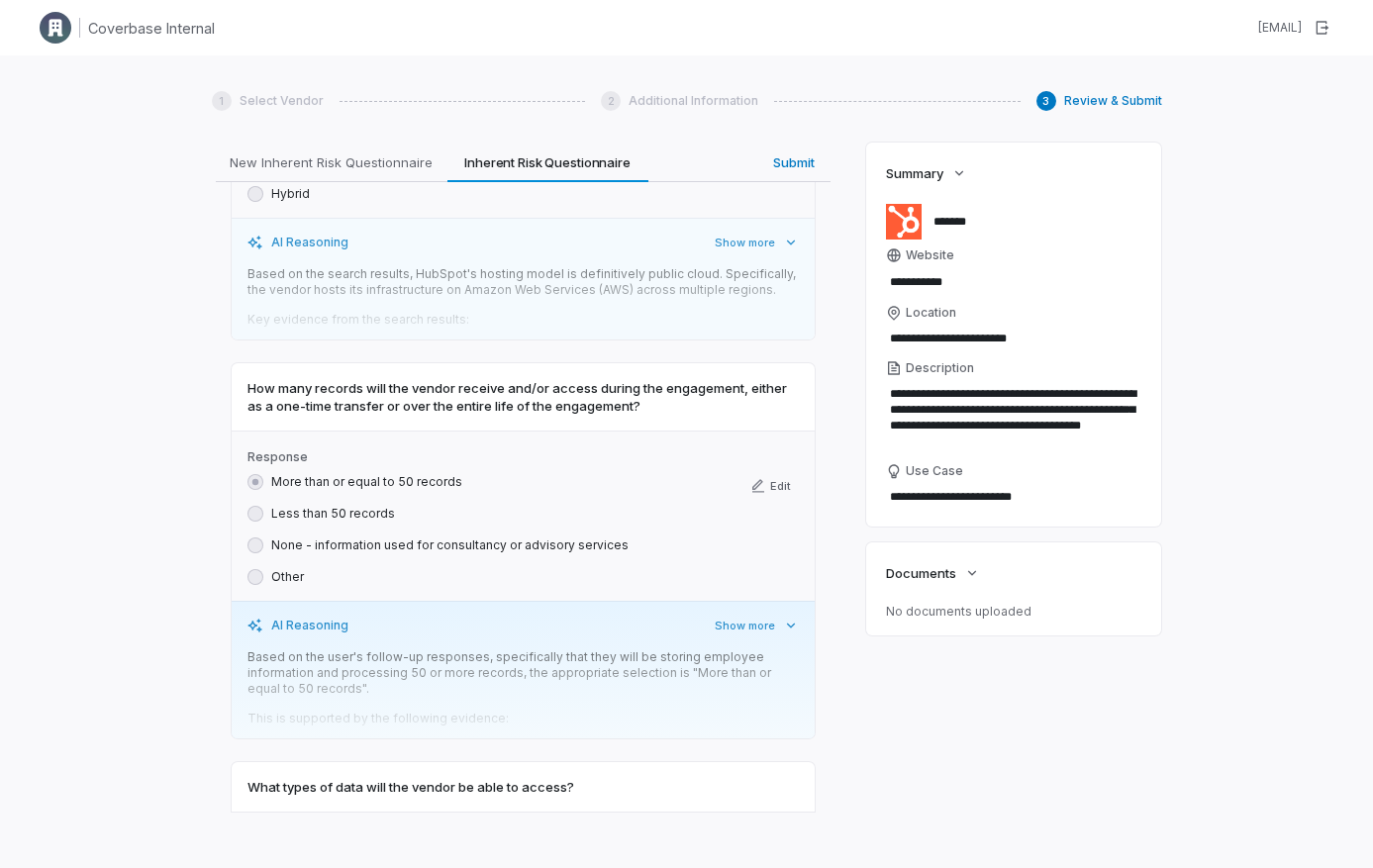 click on "Based on the user's follow-up responses, specifically that they will be storing employee information and processing 50 or more records, the appropriate selection is "More than or equal to 50 records"." at bounding box center [523, 673] 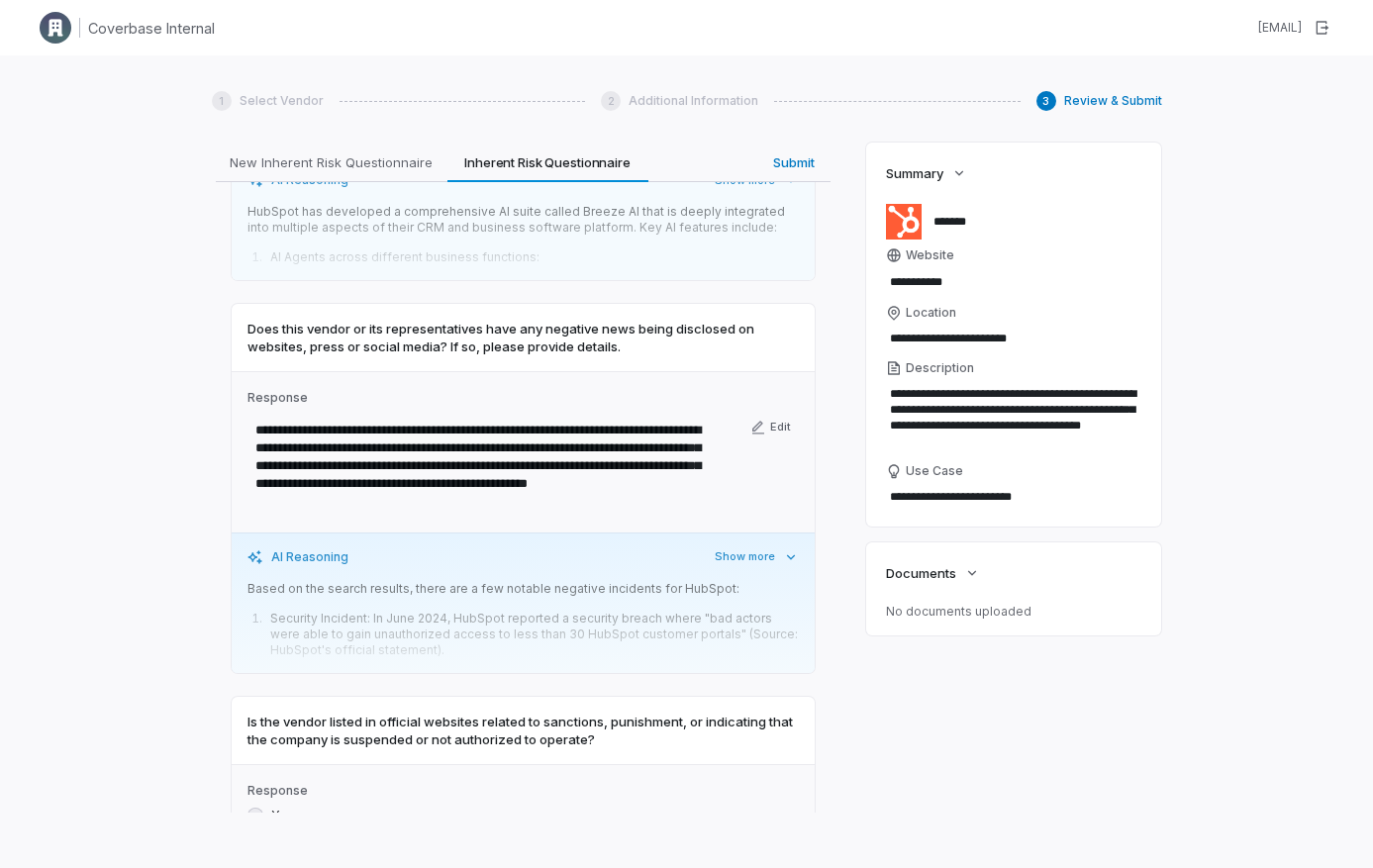 scroll, scrollTop: 4724, scrollLeft: 0, axis: vertical 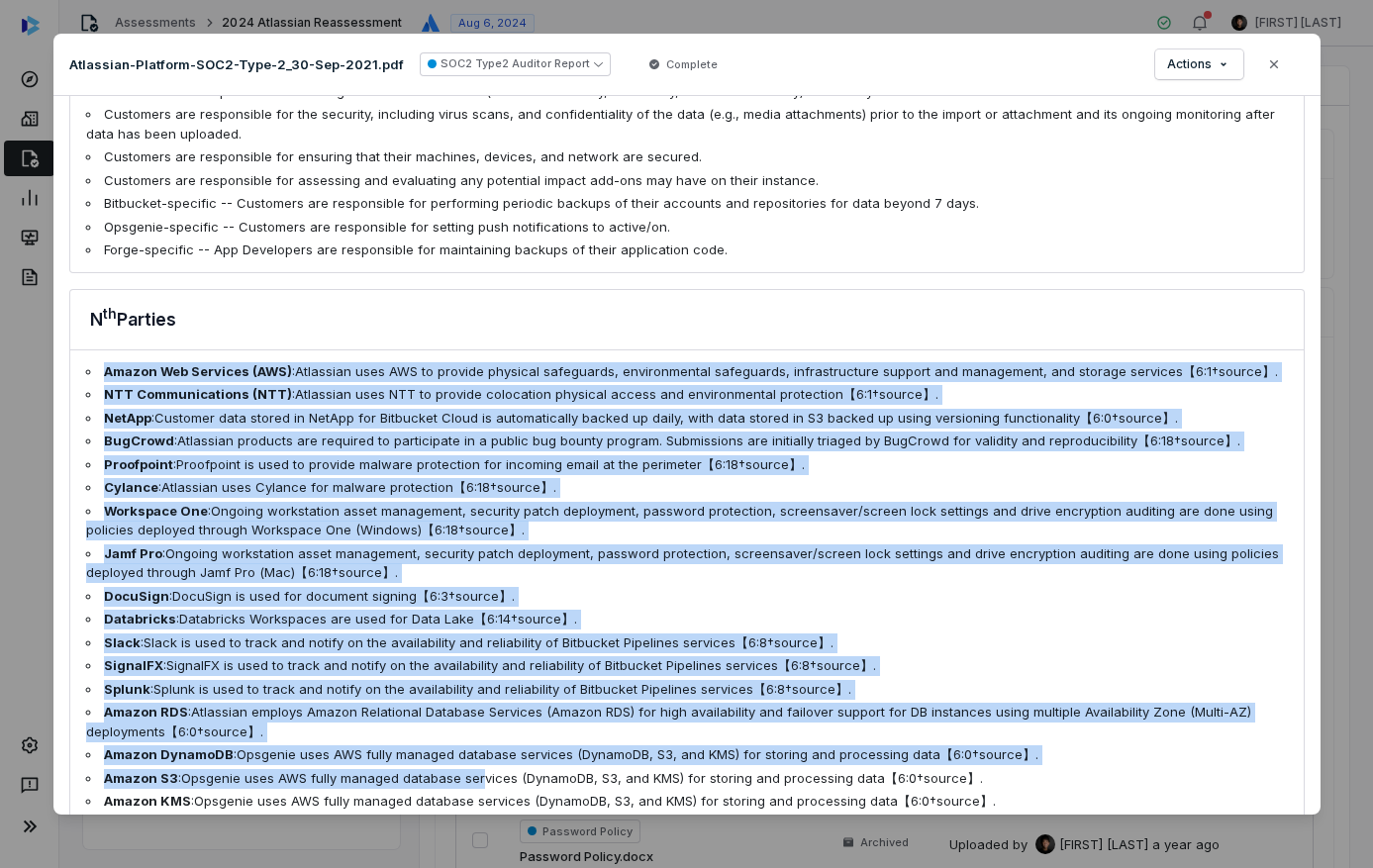 drag, startPoint x: 90, startPoint y: 291, endPoint x: 482, endPoint y: 713, distance: 575.9757 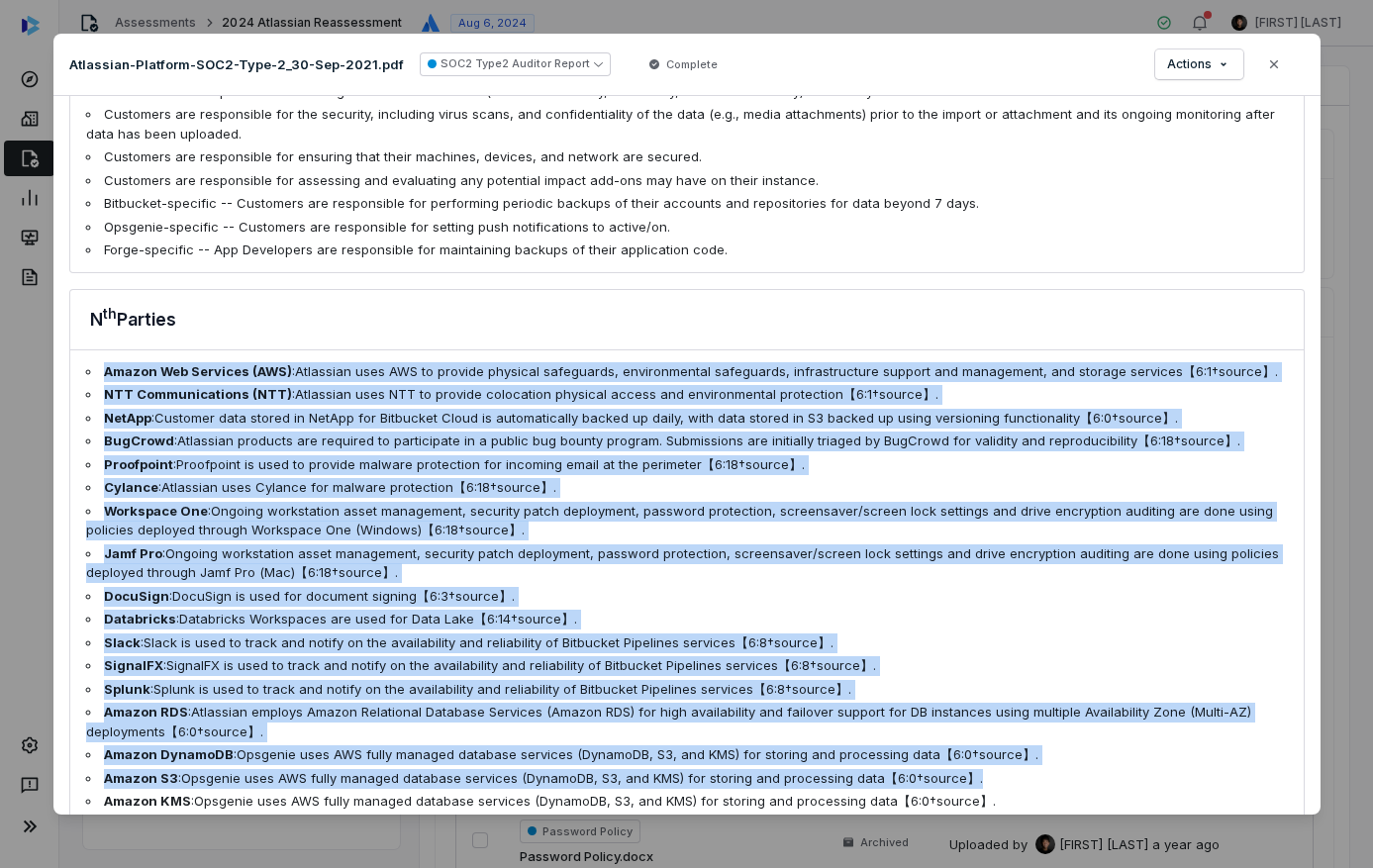 click on "Amazon Web Services (AWS) :  Atlassian uses AWS to provide physical safeguards, environmental safeguards, infrastructure support and management, and storage services【6:1†source】. NTT Communications (NTT) :  Atlassian uses NTT to provide colocation physical access and environmental protection【6:1†source】. NetApp :  Customer data stored in NetApp for Bitbucket Cloud is automatically backed up daily, with data stored in S3 backed up using versioning functionality【6:0†source】. BugCrowd :  Atlassian products are required to participate in a public bug bounty program. Submissions are initially triaged by BugCrowd for validity and reproducibility【6:18†source】. Proofpoint :  Proofpoint is used to provide malware protection for incoming email at the perimeter【6:18†source】. Cylance :  Atlassian uses Cylance for malware protection【6:18†source】. Workspace One :  Jamf Pro :  DocuSign :  DocuSign is used for document signing【6:3†source】. Databricks :  Slack :  SignalFX :  Splunk :" at bounding box center [687, 610] 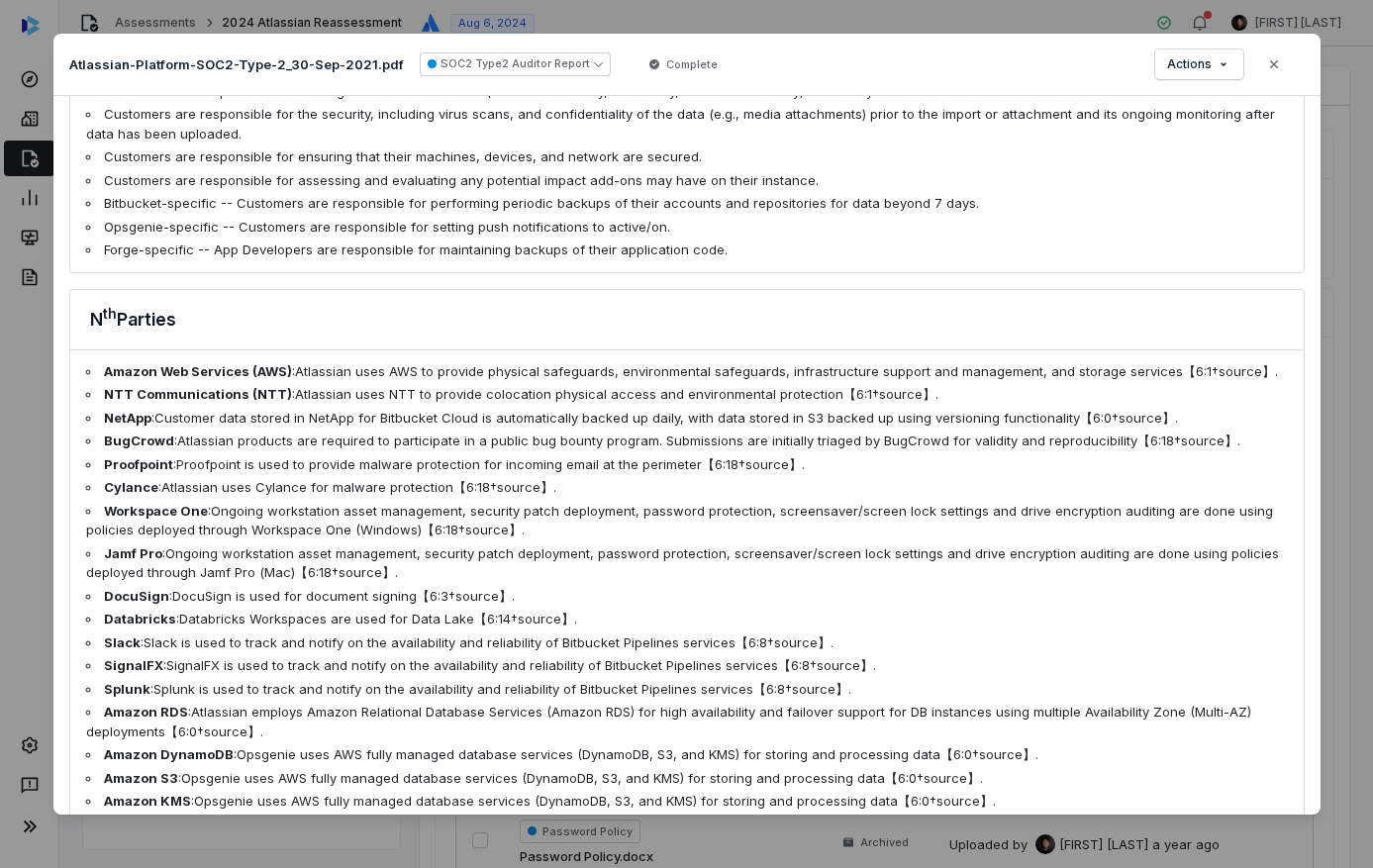 click on "Document Preview Atlassian-Platform-SOC2-Type-2_30-Sep-2021.pdf SOC2 Type2 Auditor Report Complete Actions Close SOC2 Type 2 Analysis Document:  Atlassian-Platform-SOC2-Type-2_30-Sep-2021.pdf Overview Page  1  of  135 Company Name Atlassian Corporation Plc Opinion Summary Unqualified Exceptions 11 Audit Period 2022-01-01 to 2022-12-31 3 years ago Independent Service Auditor Coalfire Controls, LLC Services Evaluated Jira Cloud · Confluence Cloud · Bitbucket Cloud · Opsgenie · Forge · Atlas · Jira Service Management · Jira Align · Jira Product Discovery · Jira Work Management · Data Lake · Atlassian Analytics · Compass · Statuspage · Trello · Halp Subservice Organizations AWS Azure MongoDB Databricks Splunk NTT Communications NetApp Trust Services Criteria Security Availability Processing Integrity Confidentiality Privacy Trust Services Criteria Common Criteria Control Environment CC1.1 CC1.2 CC1.3 CC1.4 CC1.5 Information and Communication CC2.1 CC2.2 CC2.3 Exceptions   CC2.1 Control Test CC2.1" at bounding box center [686, 434] 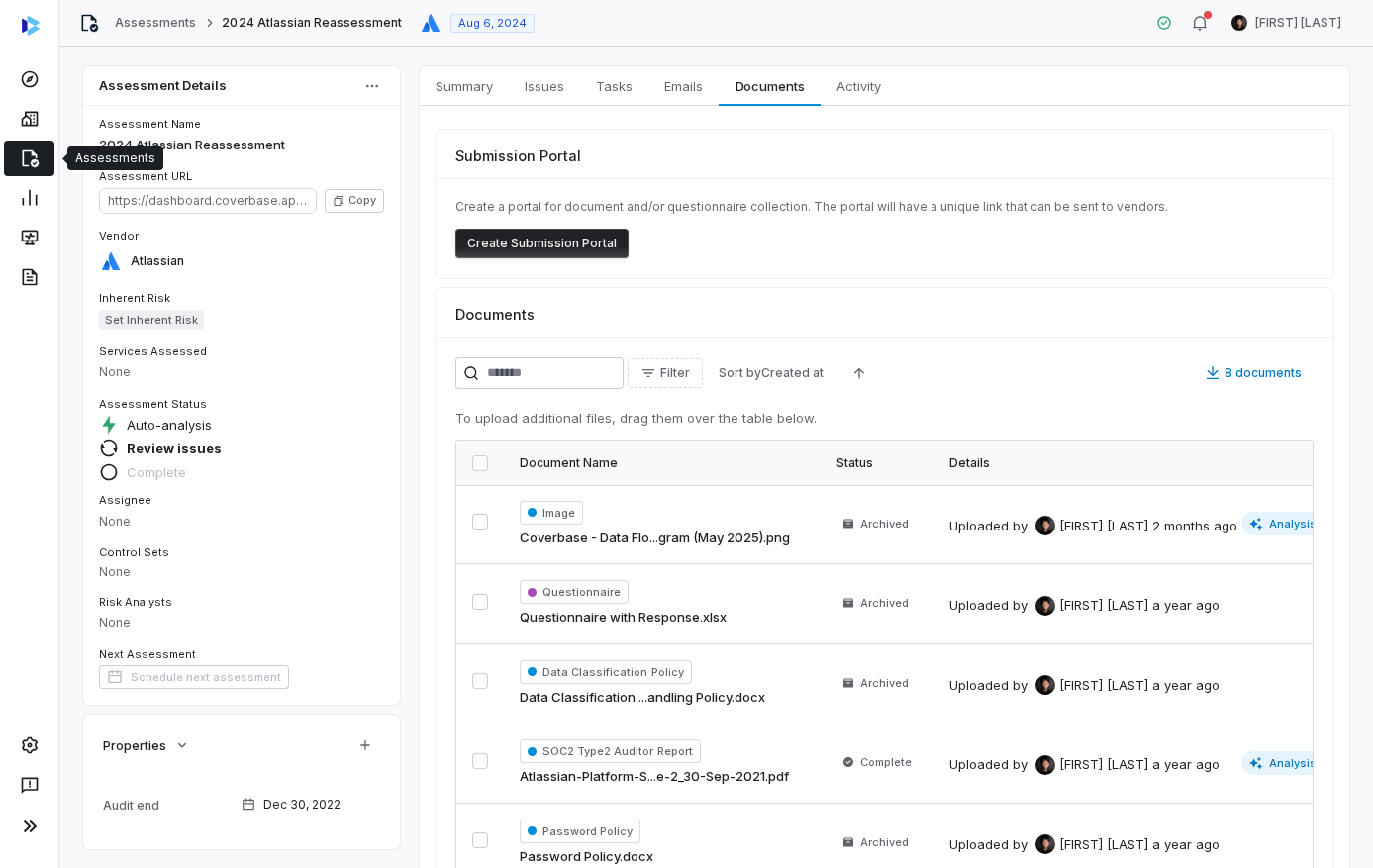 click at bounding box center [29, 158] 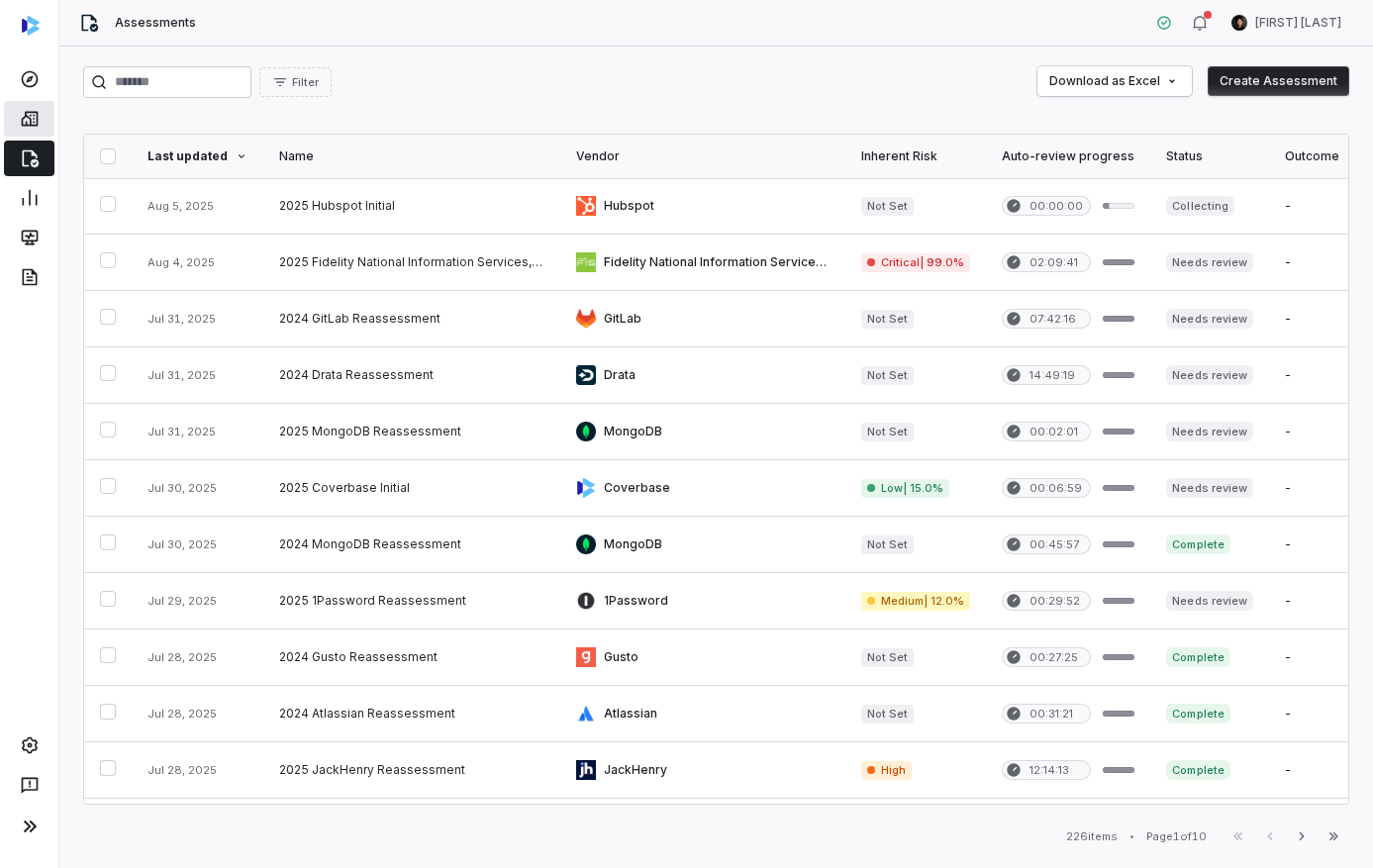 click at bounding box center [29, 119] 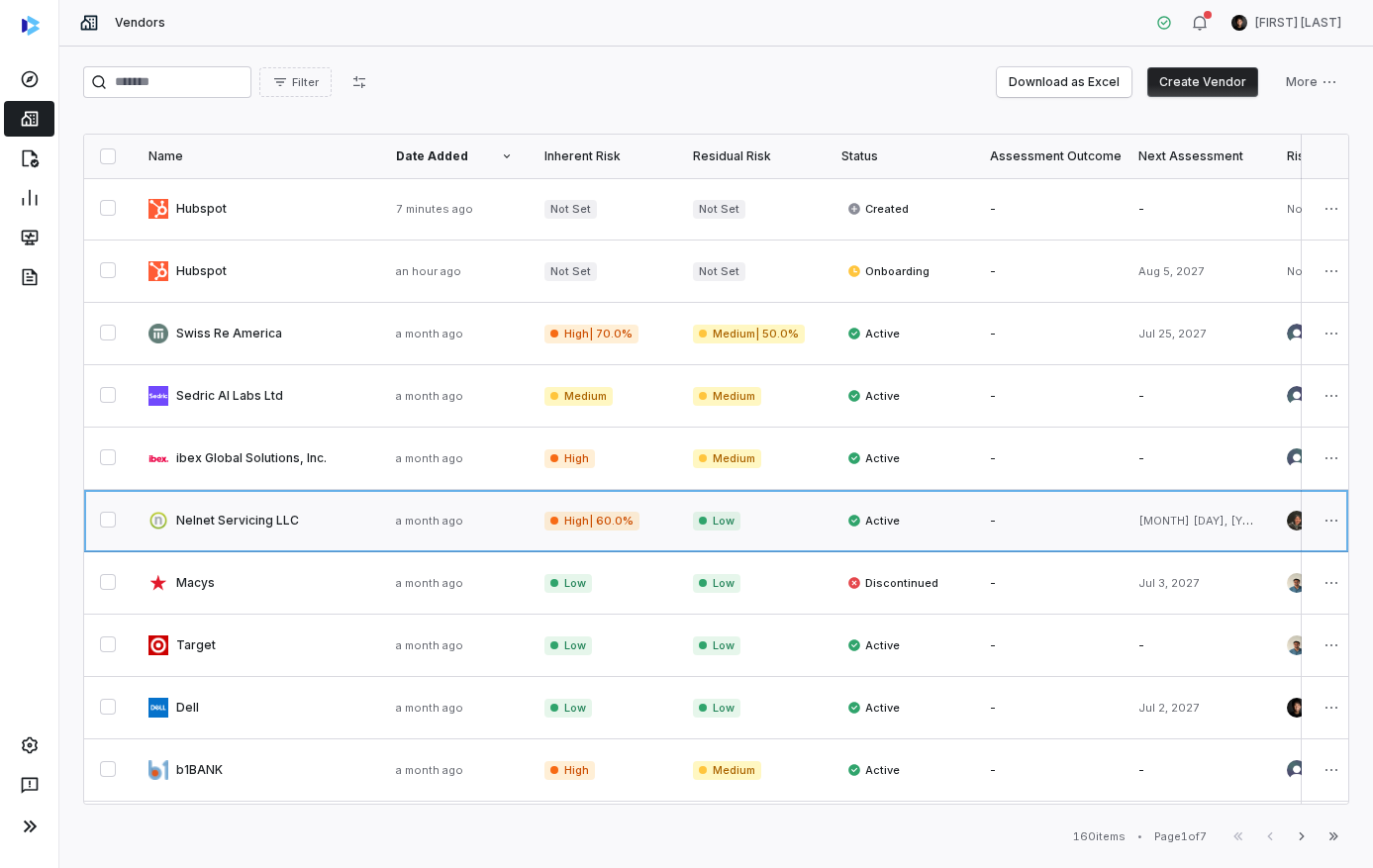click at bounding box center (256, 521) 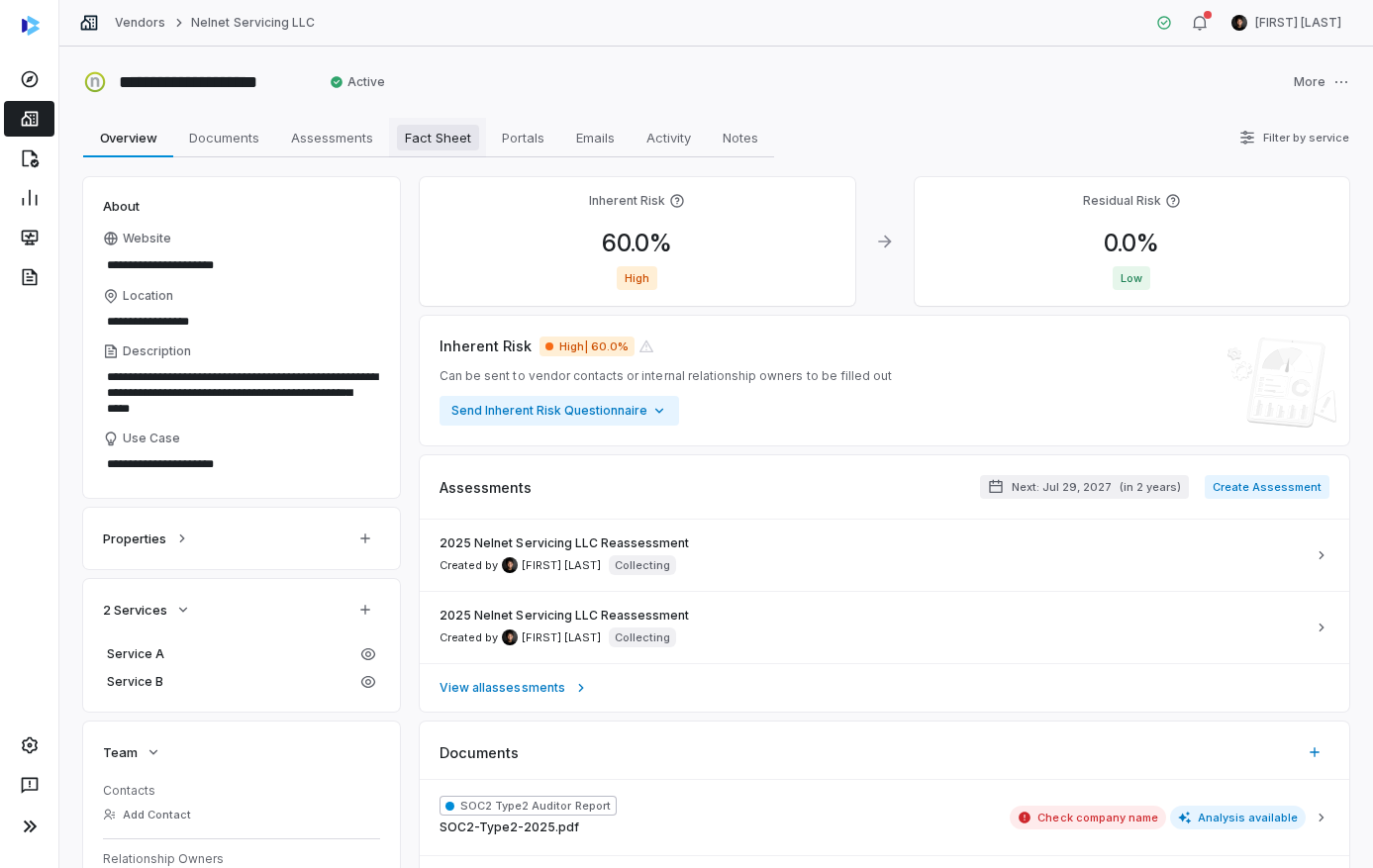 click on "Fact Sheet" at bounding box center (438, 138) 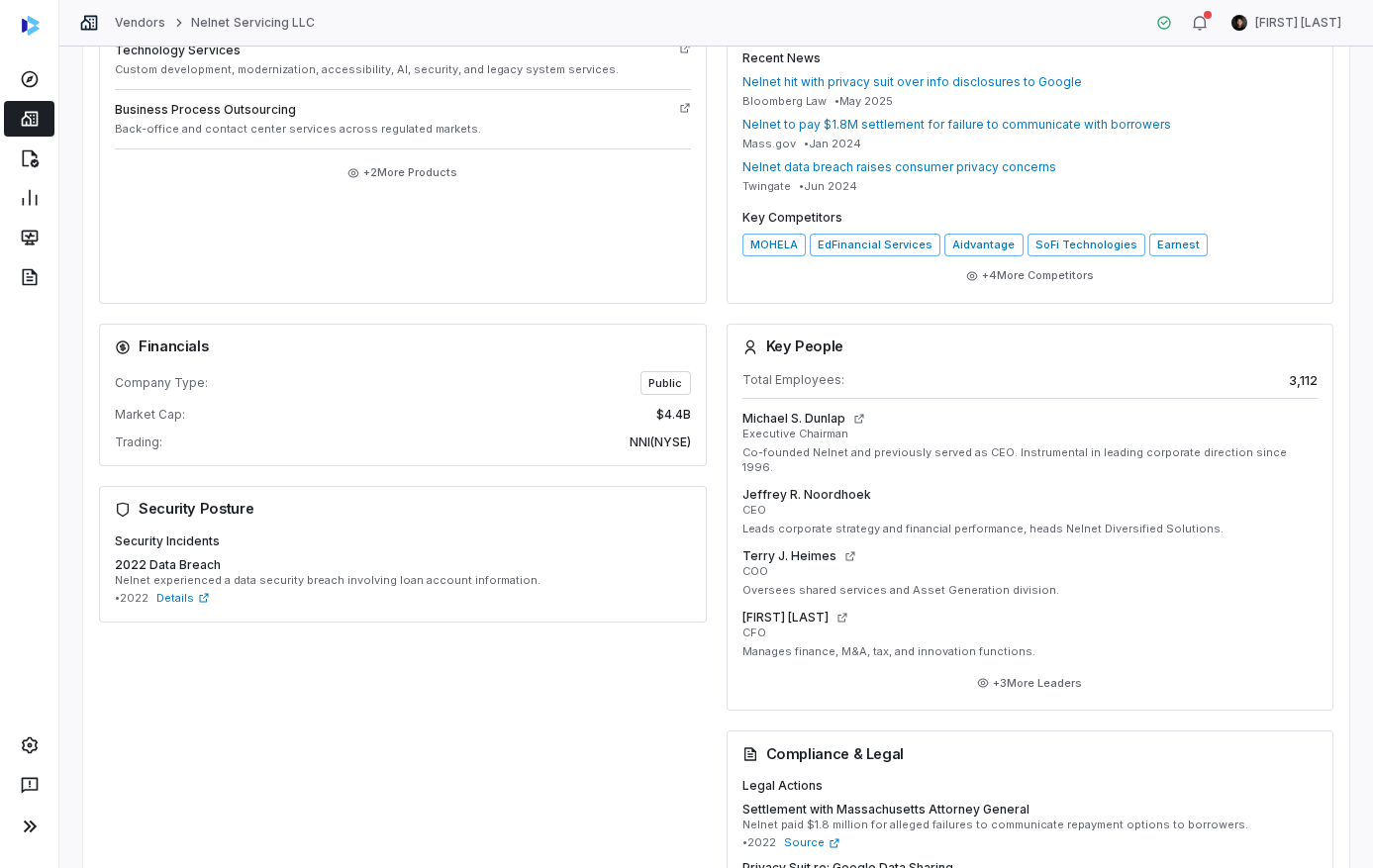 scroll, scrollTop: 645, scrollLeft: 0, axis: vertical 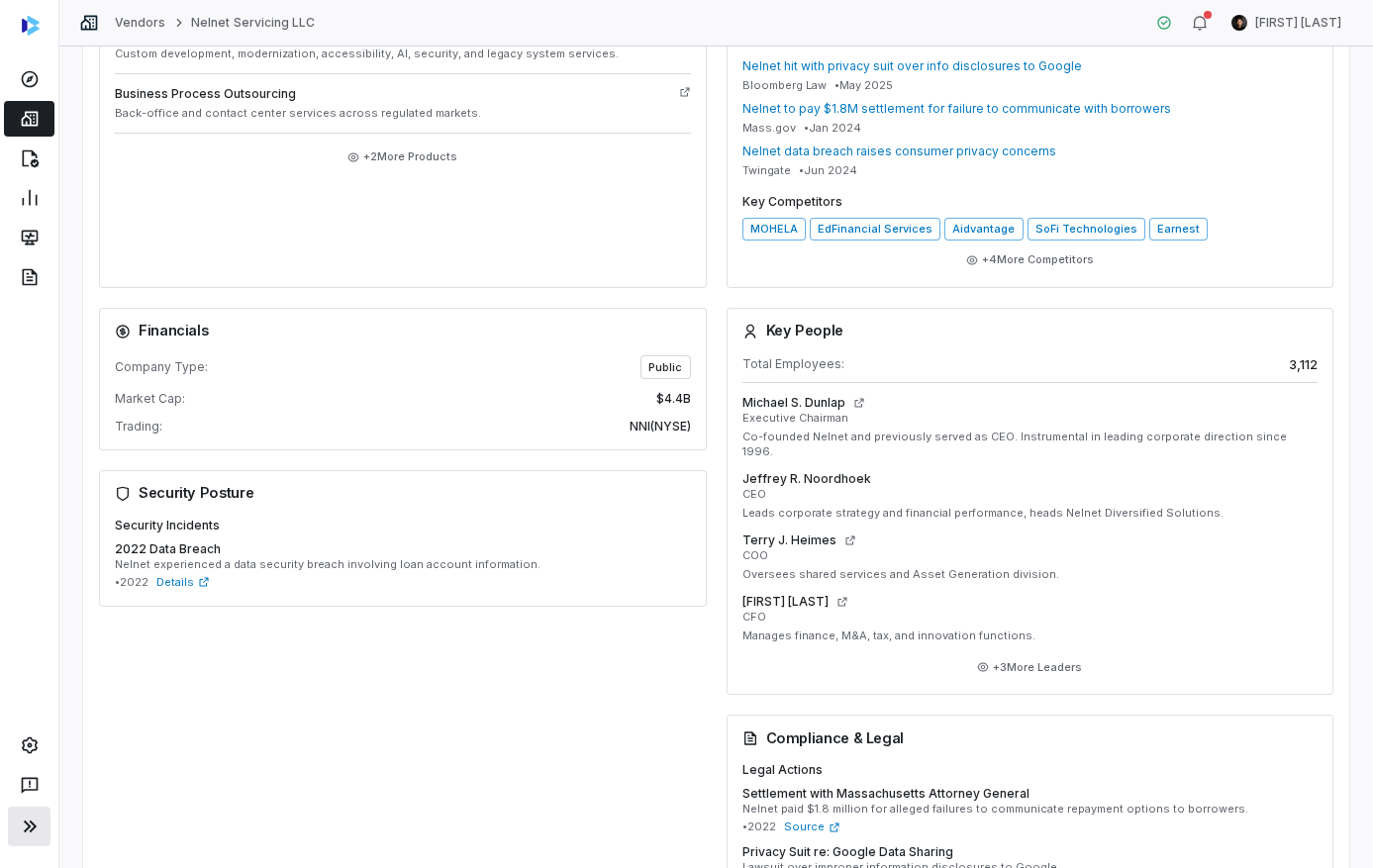 click 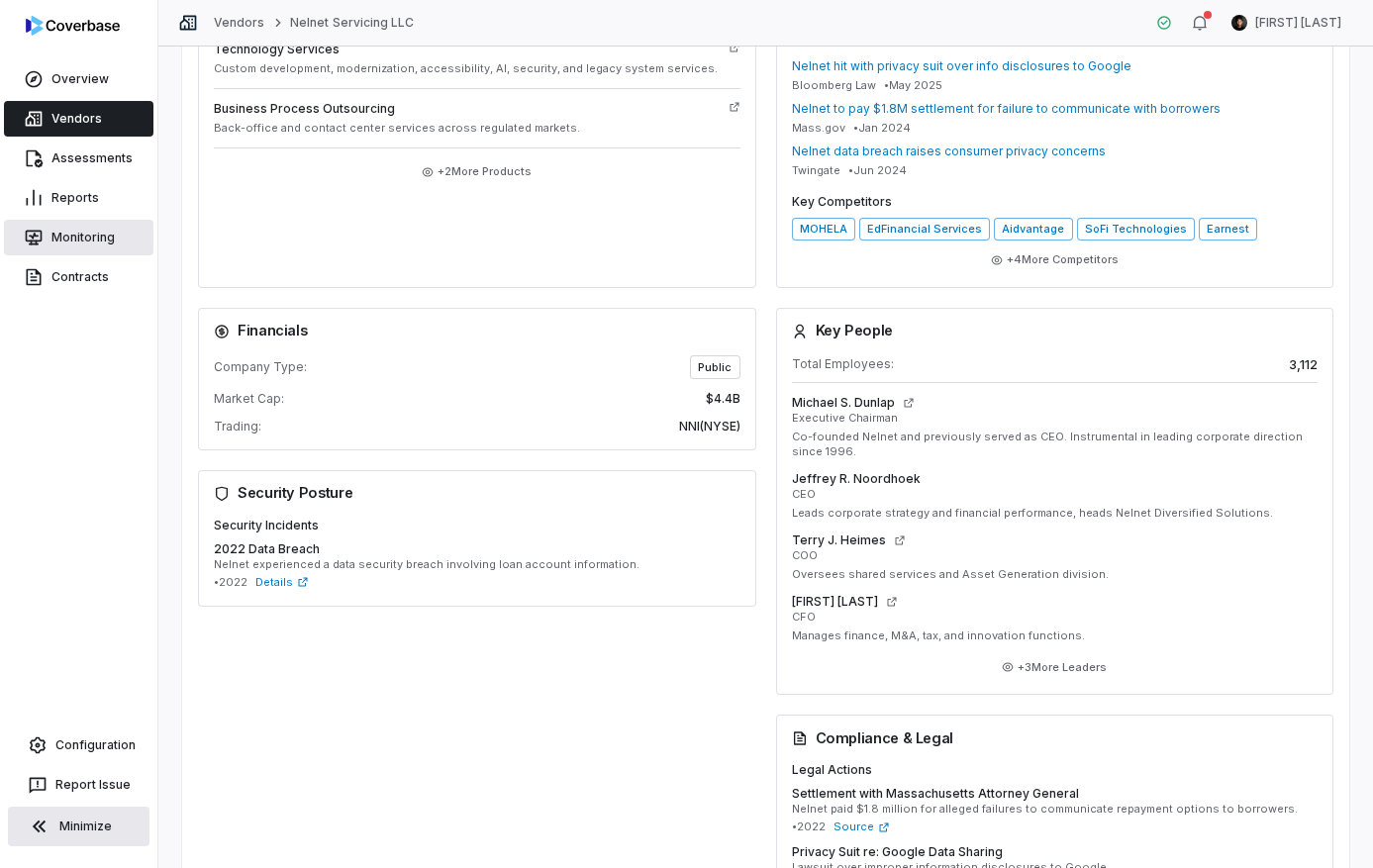click on "Monitoring" at bounding box center [78, 238] 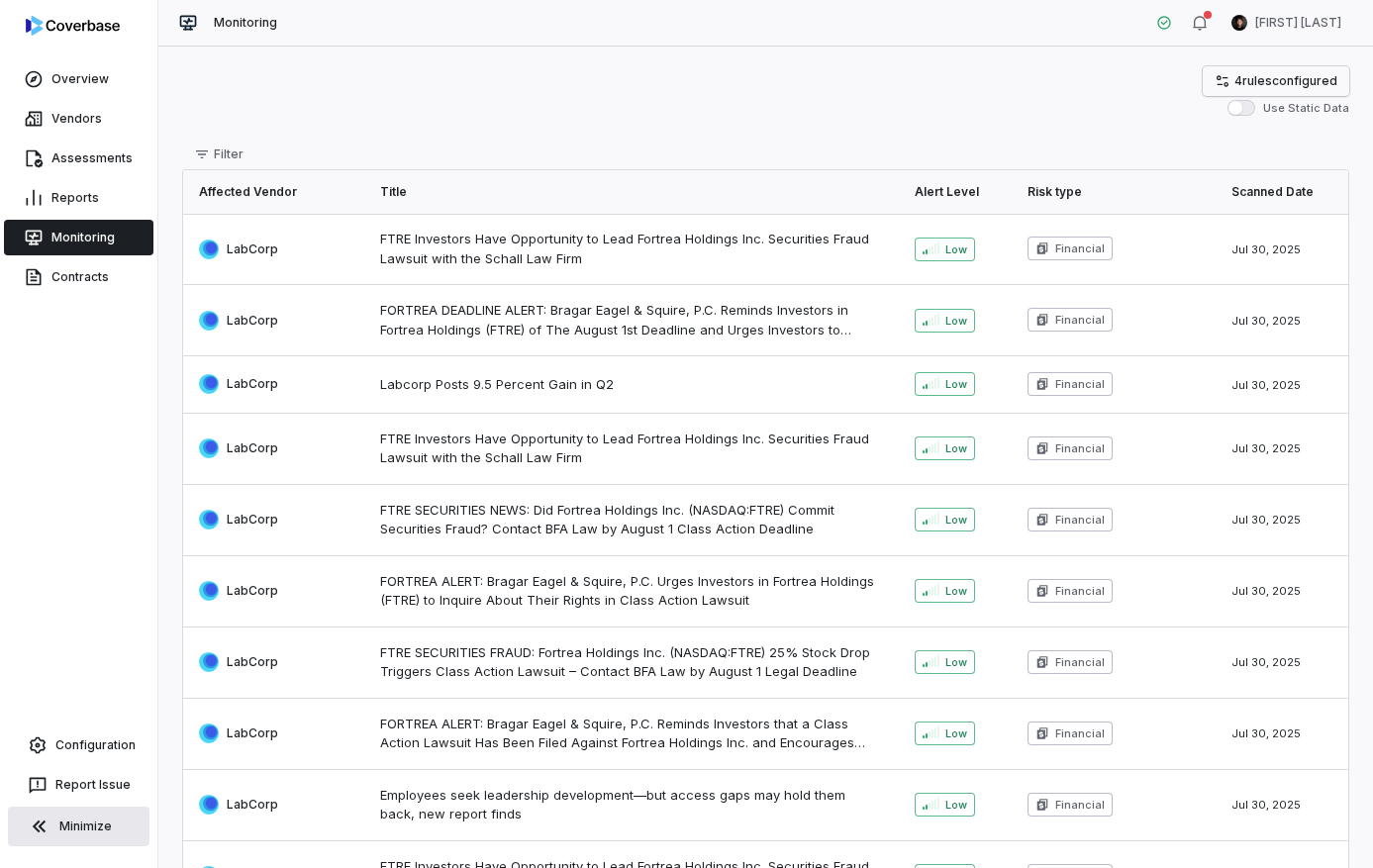 click on "4  rule s  configured" at bounding box center (1286, 81) 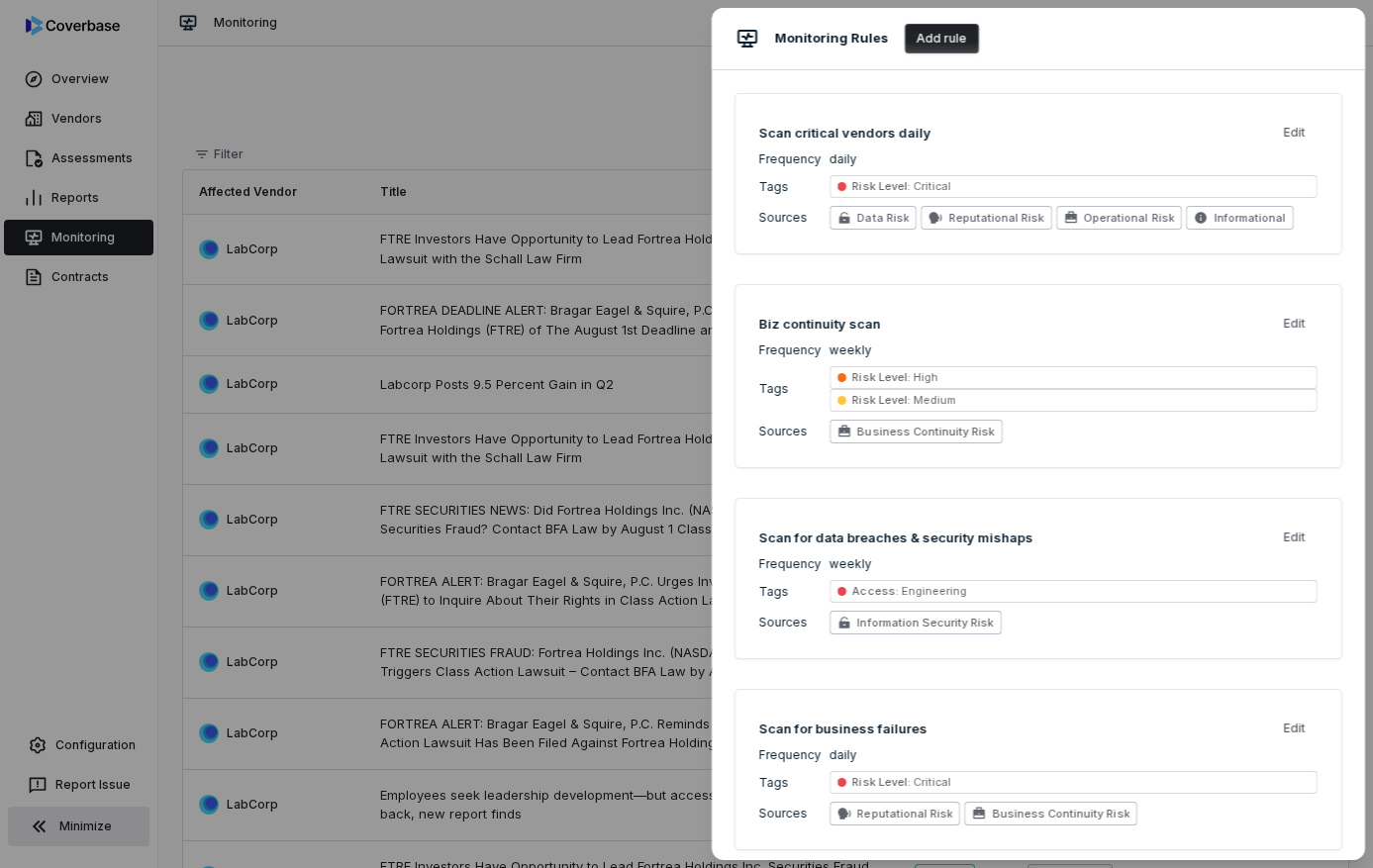 click on "Monitoring Rules  Add rule Scan critical vendors daily Edit Frequency daily Tags Risk Level :   Critical Sources Data Risk Reputational Risk Operational Risk Informational Biz continuity scan Edit Frequency weekly Tags Risk Level :   High Risk Level :   Medium Sources Business Continuity Risk Scan for data breaches & security mishaps Edit Frequency weekly Tags Access :   Engineering Sources Information Security Risk Scan for business failures Edit Frequency daily Tags Risk Level :   Critical Sources Reputational Risk Business Continuity Risk" at bounding box center (686, 434) 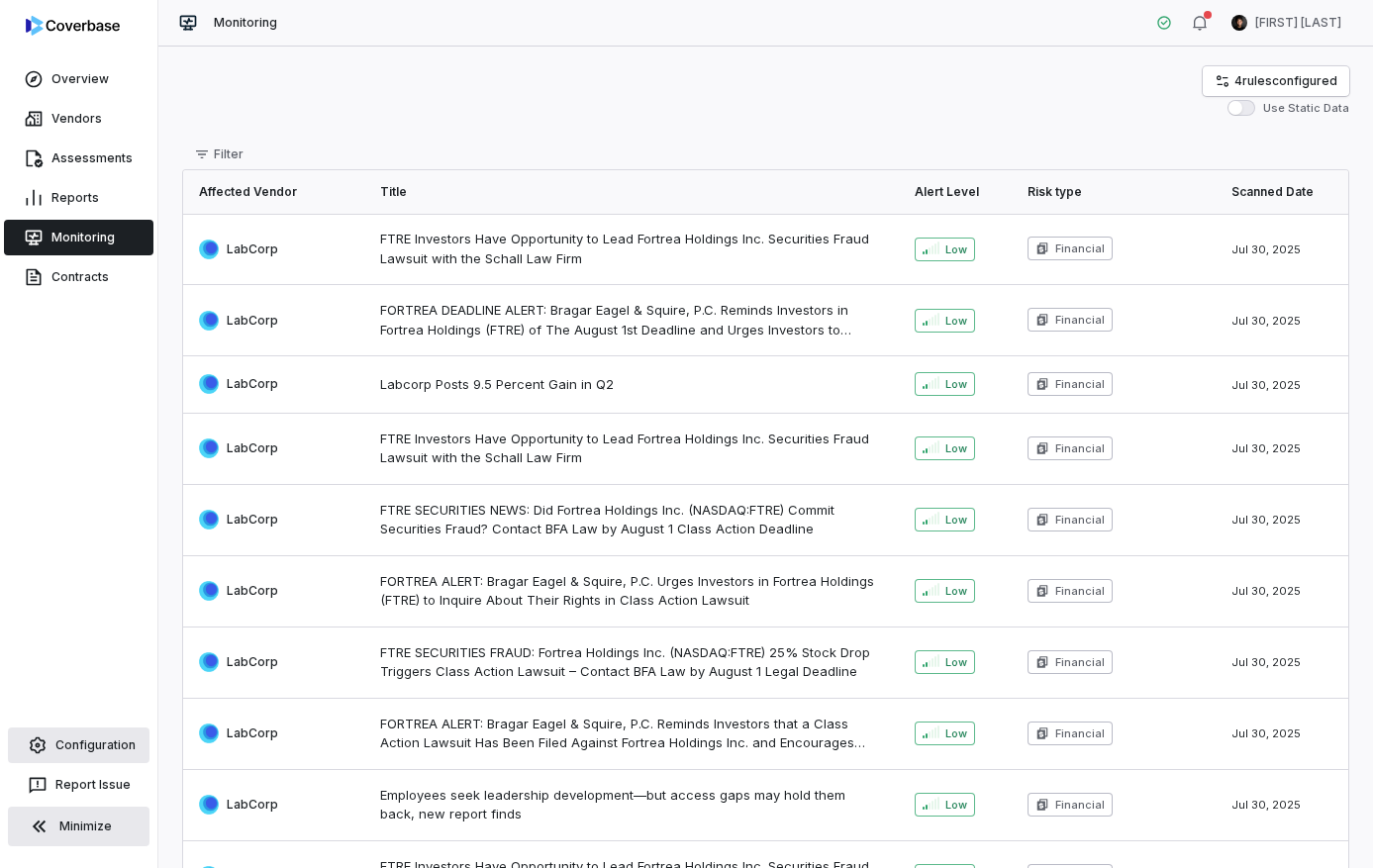 click on "Configuration" at bounding box center (78, 745) 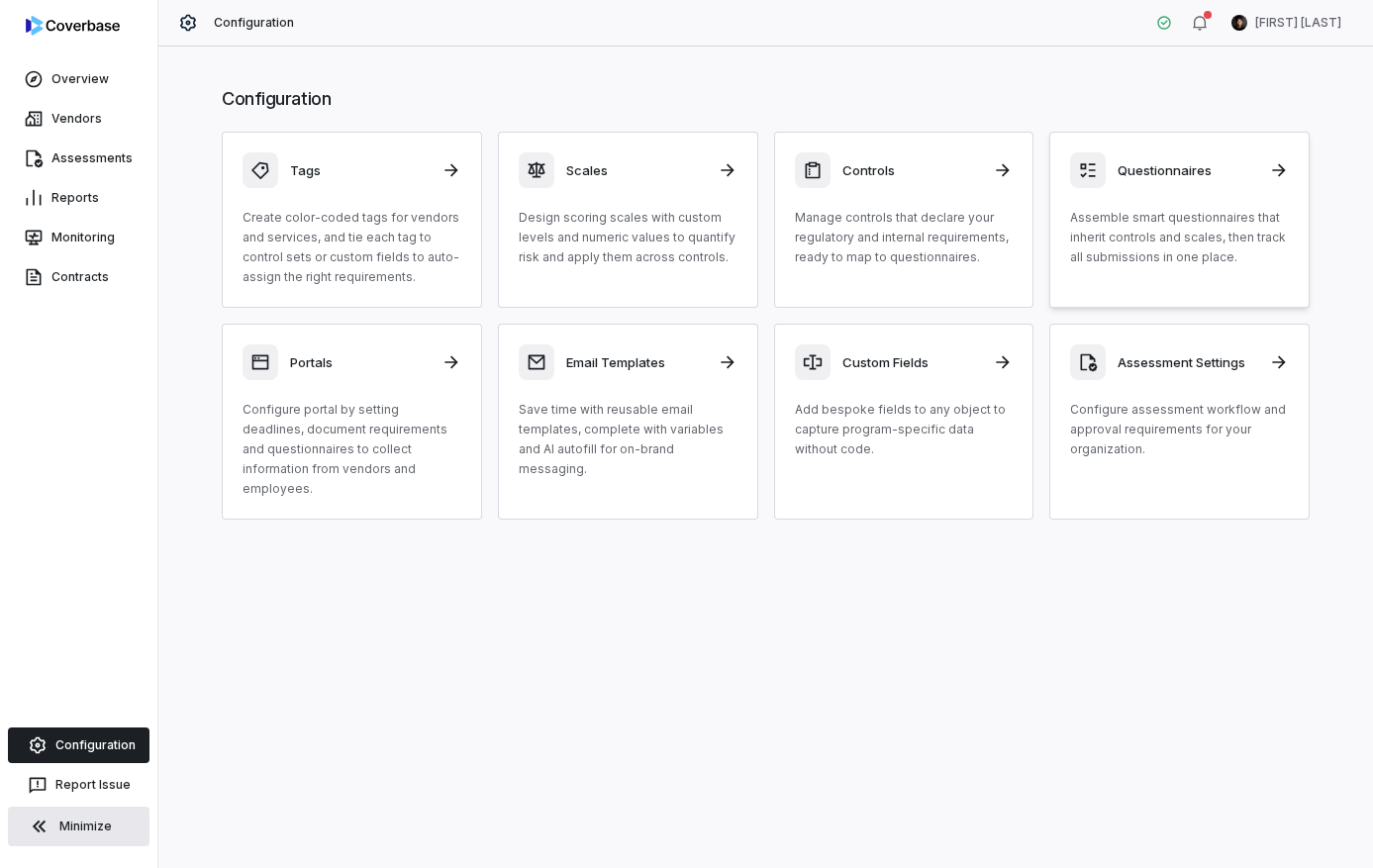 click on "Assemble smart questionnaires that inherit controls and scales, then track all submissions in one place." at bounding box center [1179, 238] 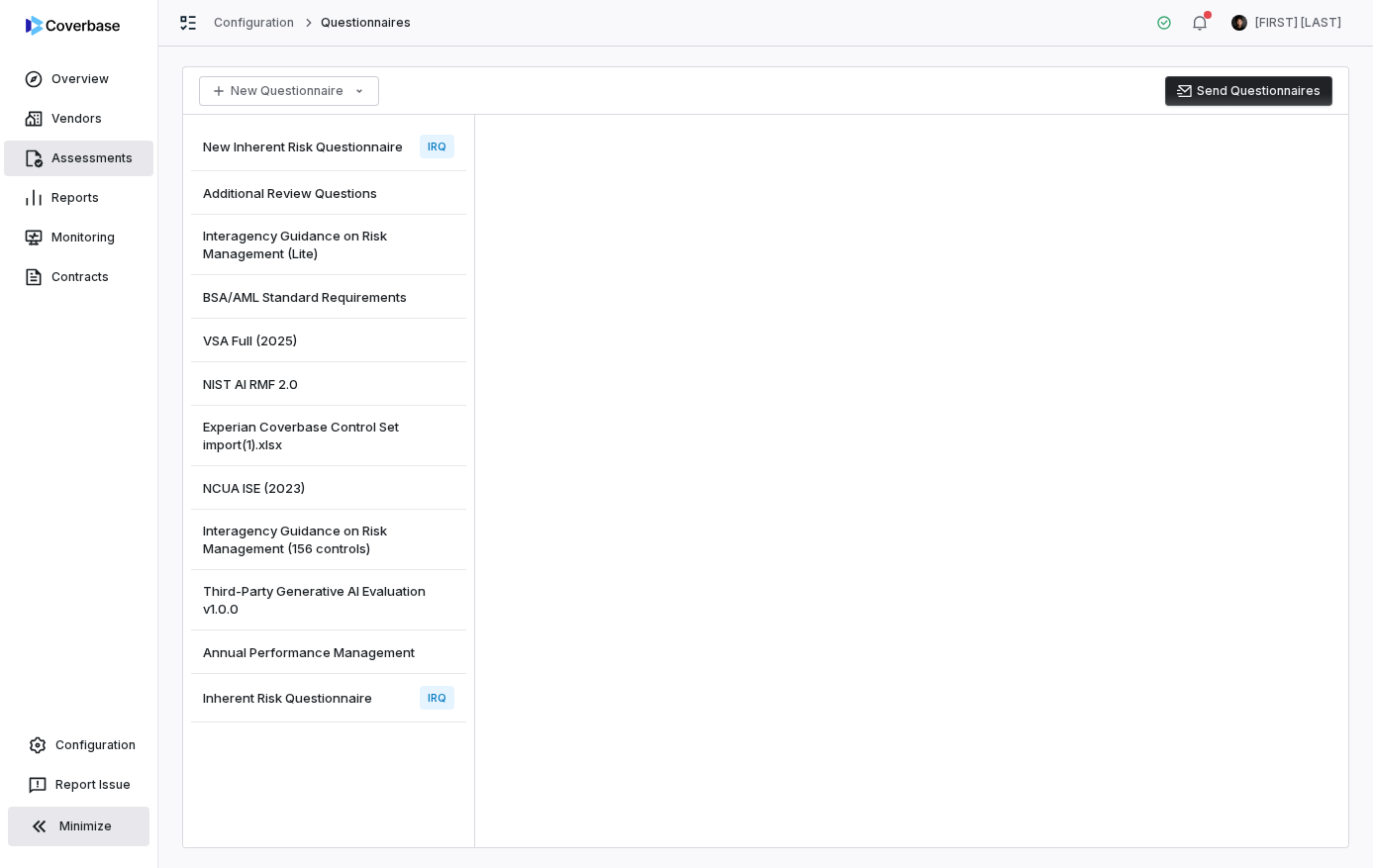 click on "Assessments" at bounding box center (78, 158) 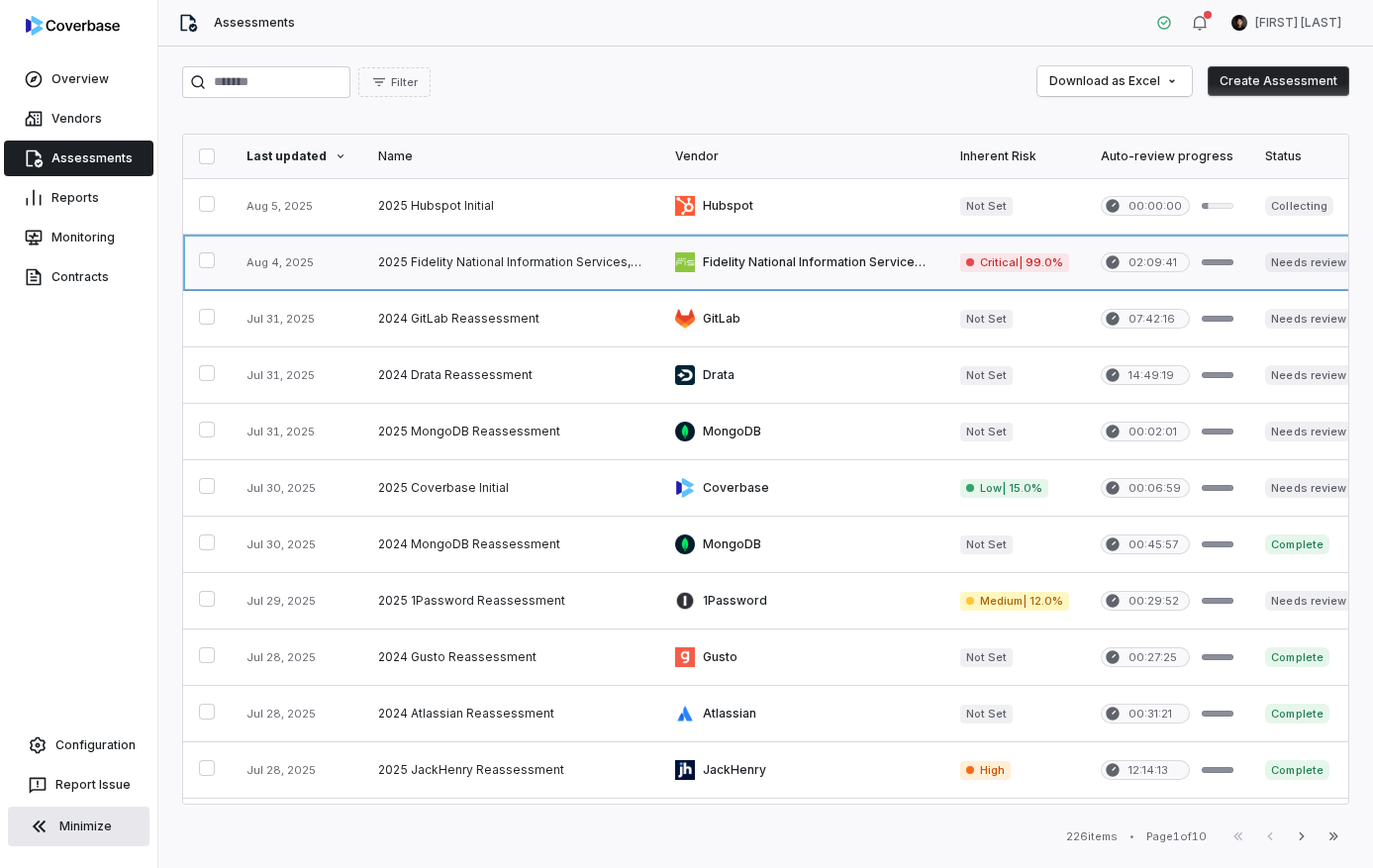 click at bounding box center [511, 262] 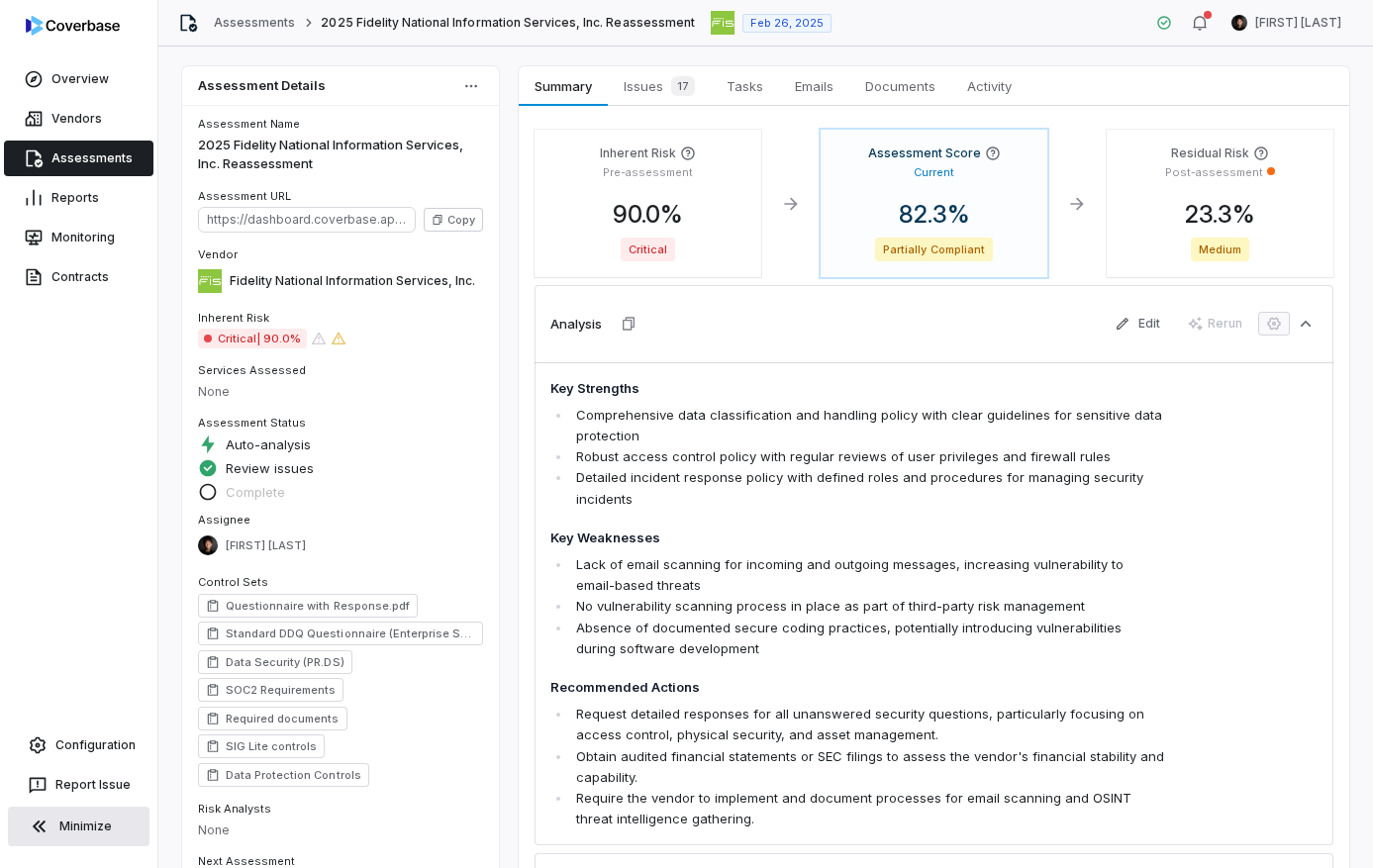 click on "Minimize" at bounding box center [78, 826] 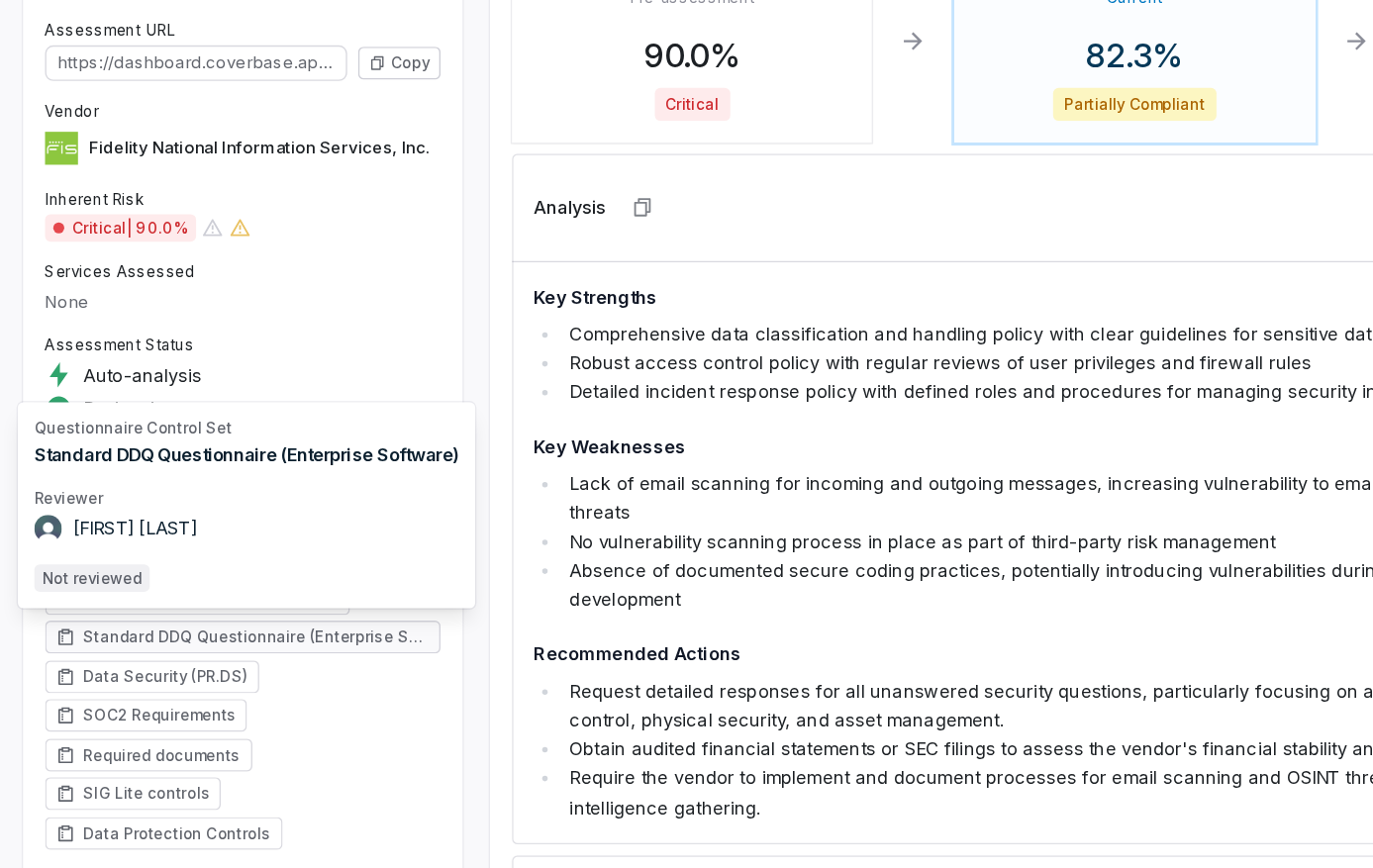 scroll, scrollTop: 113, scrollLeft: 0, axis: vertical 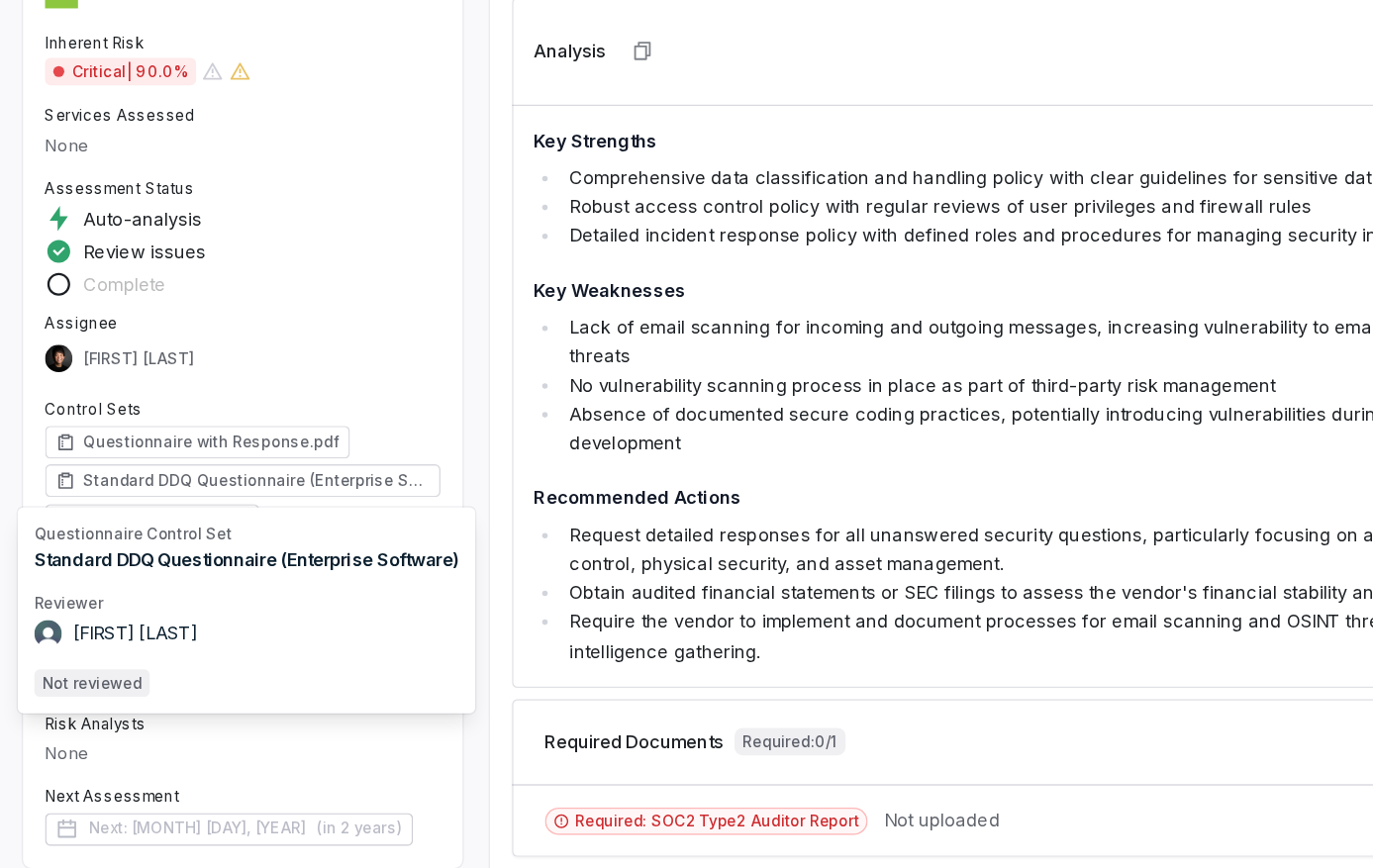 click on "None" at bounding box center (242, 718) 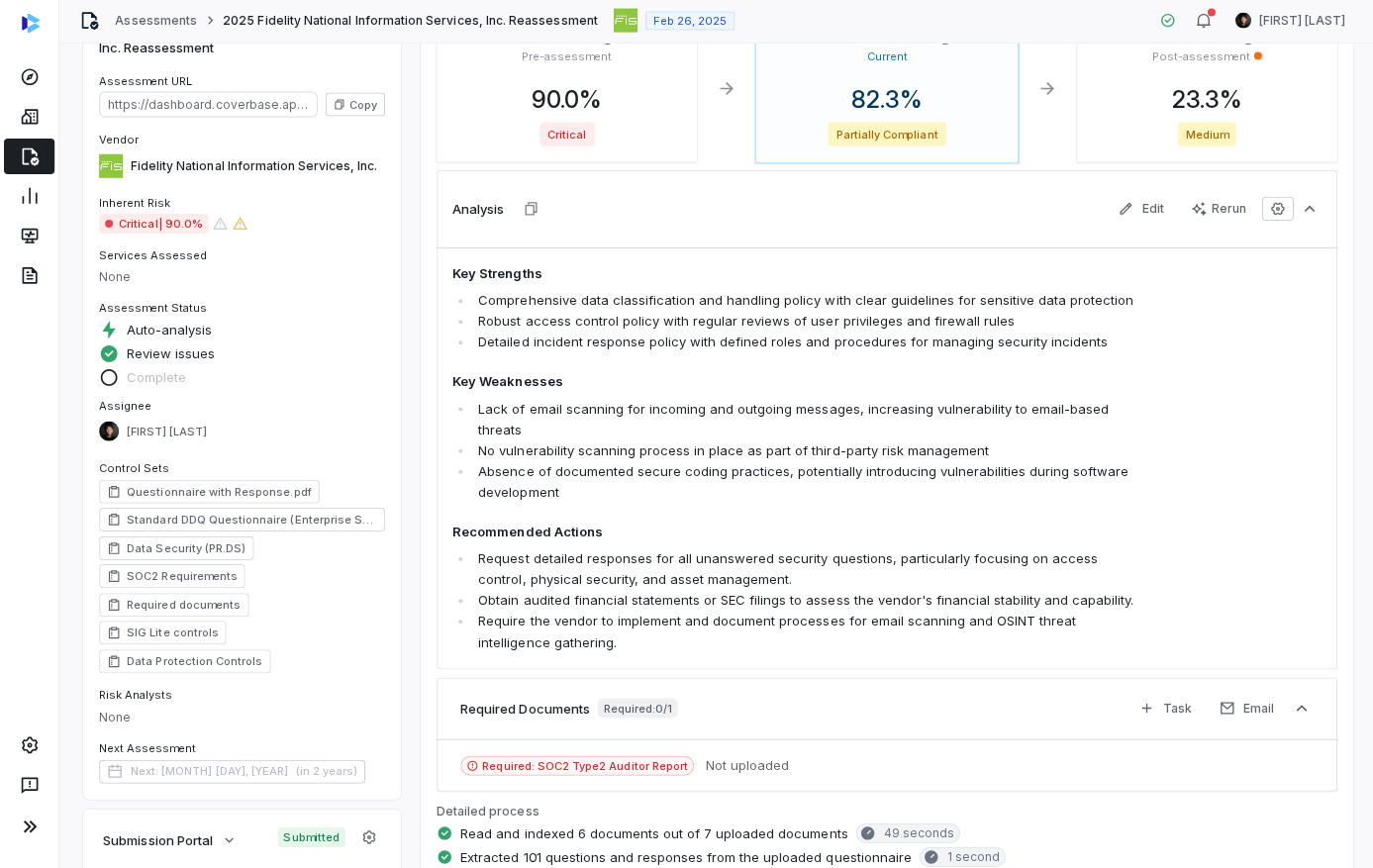 scroll, scrollTop: 0, scrollLeft: 0, axis: both 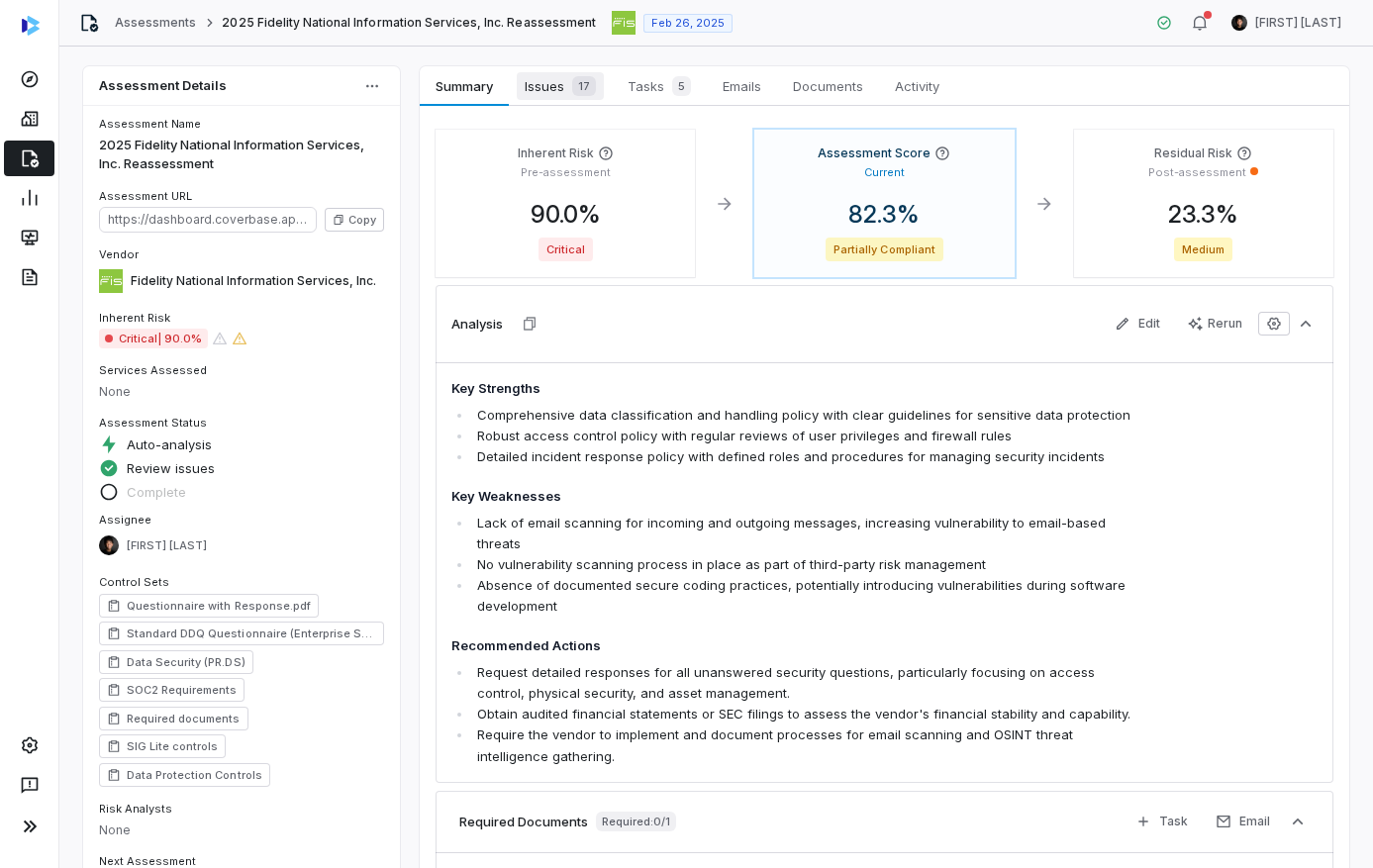 click on "17" at bounding box center (584, 86) 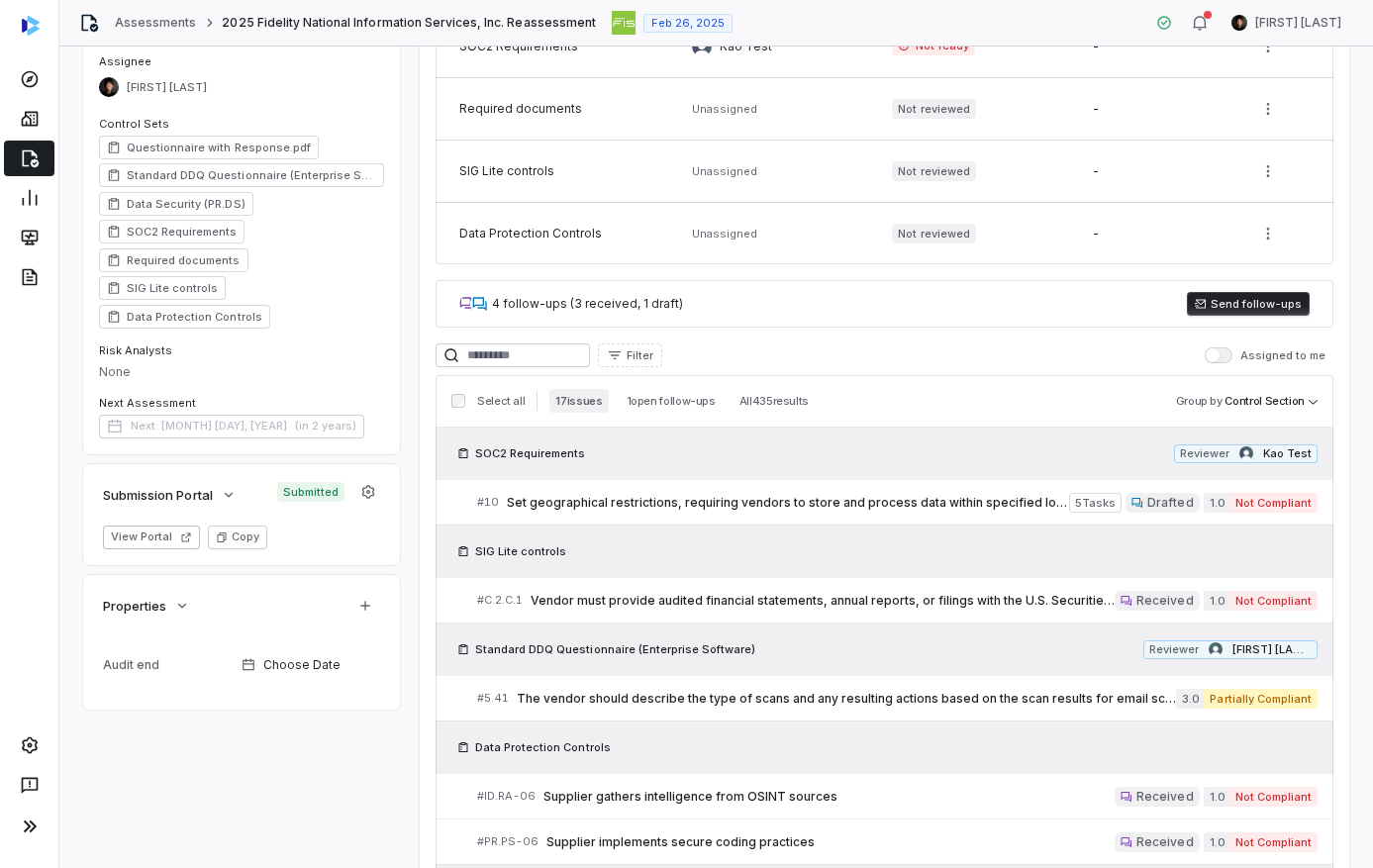 scroll, scrollTop: 559, scrollLeft: 0, axis: vertical 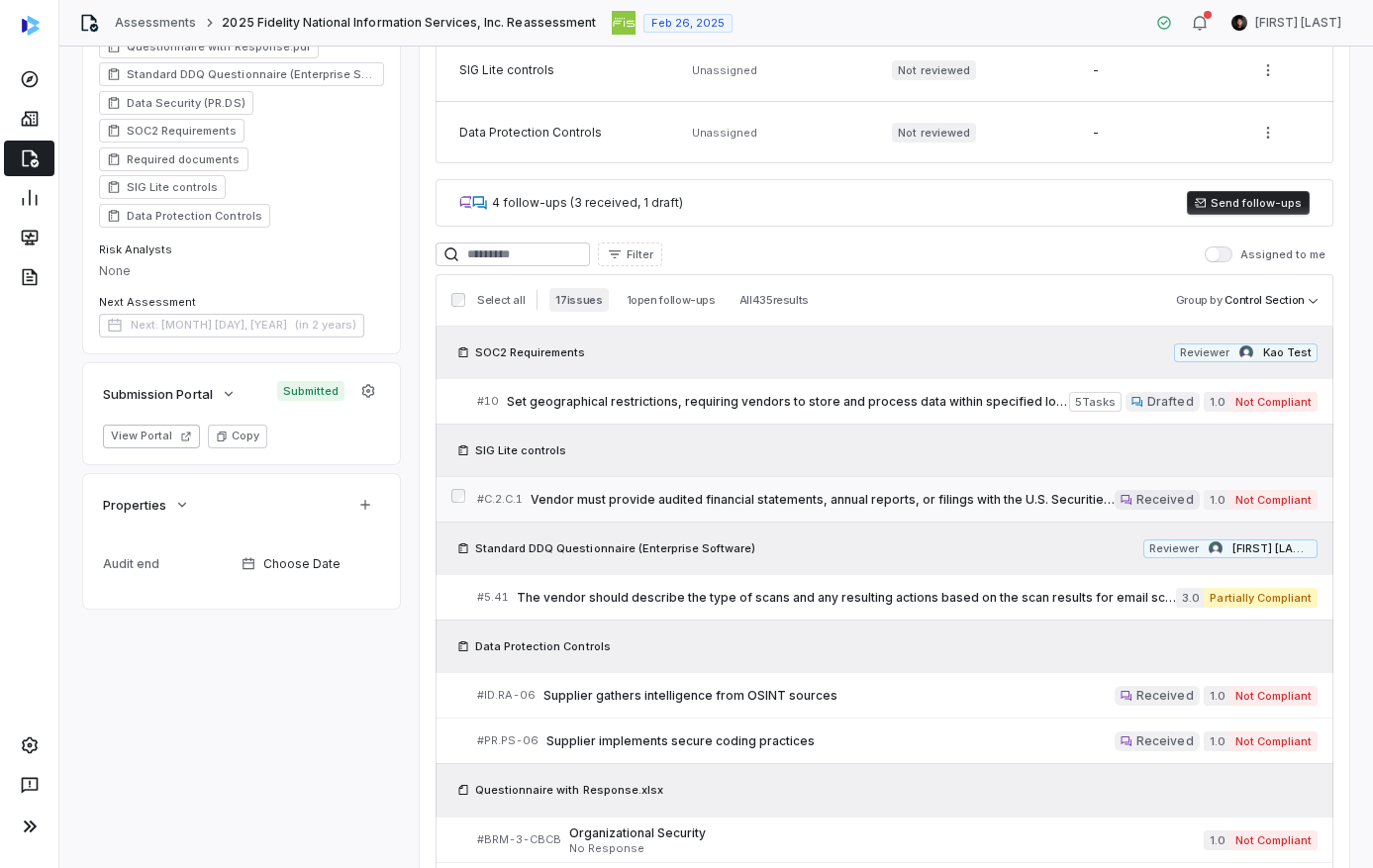 click on "Vendor must provide audited financial statements, annual reports, or filings with the U.S. Securities and Exchange Commission (SEC) which demonstrate their financial capability and stability to deliver their product or service. Document showing access to funds, expected growth, earnings, pending litigation, unfunded liabilities, and reports from debt rating agencies would also be helpful." at bounding box center (823, 500) 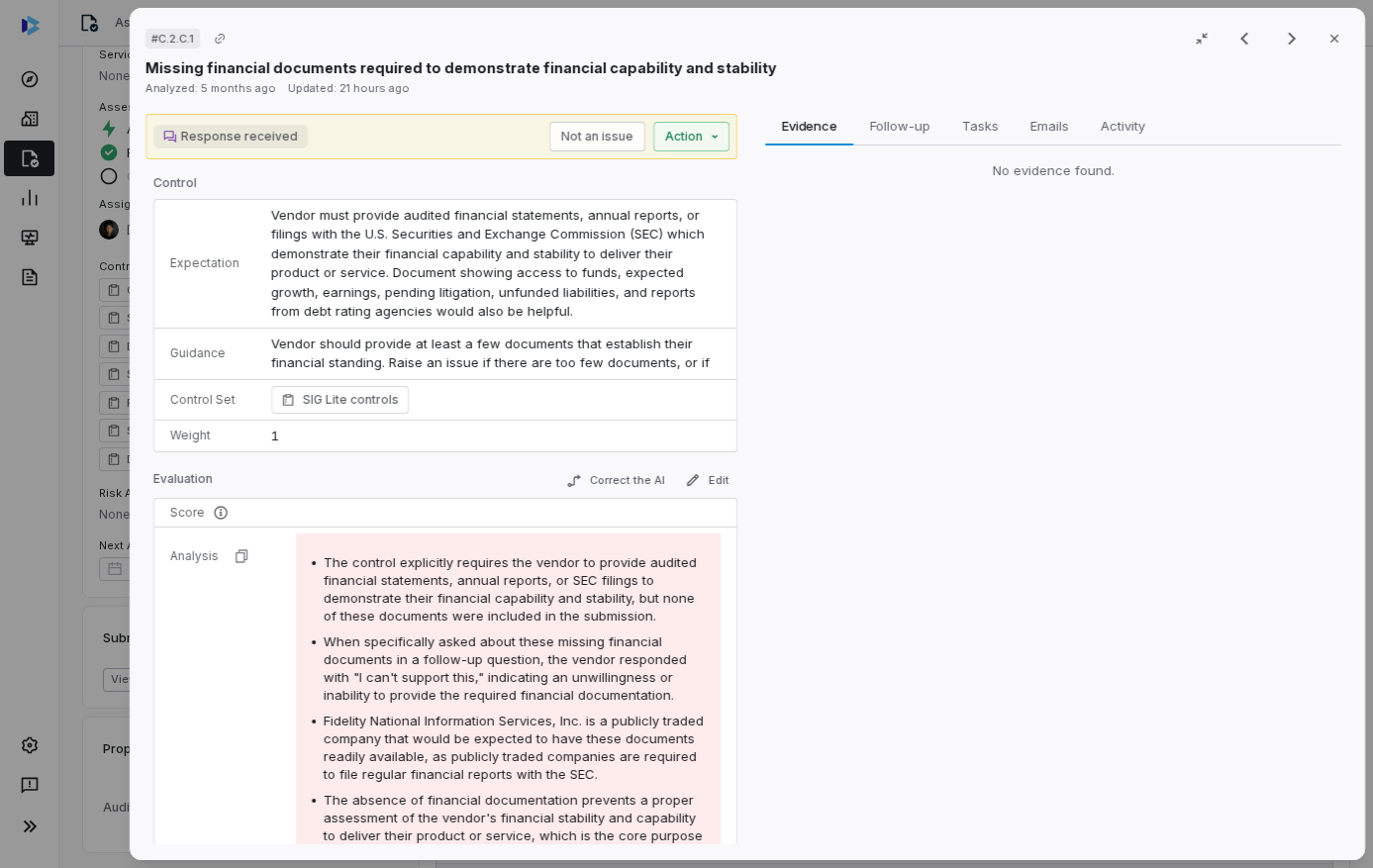 scroll, scrollTop: 559, scrollLeft: 0, axis: vertical 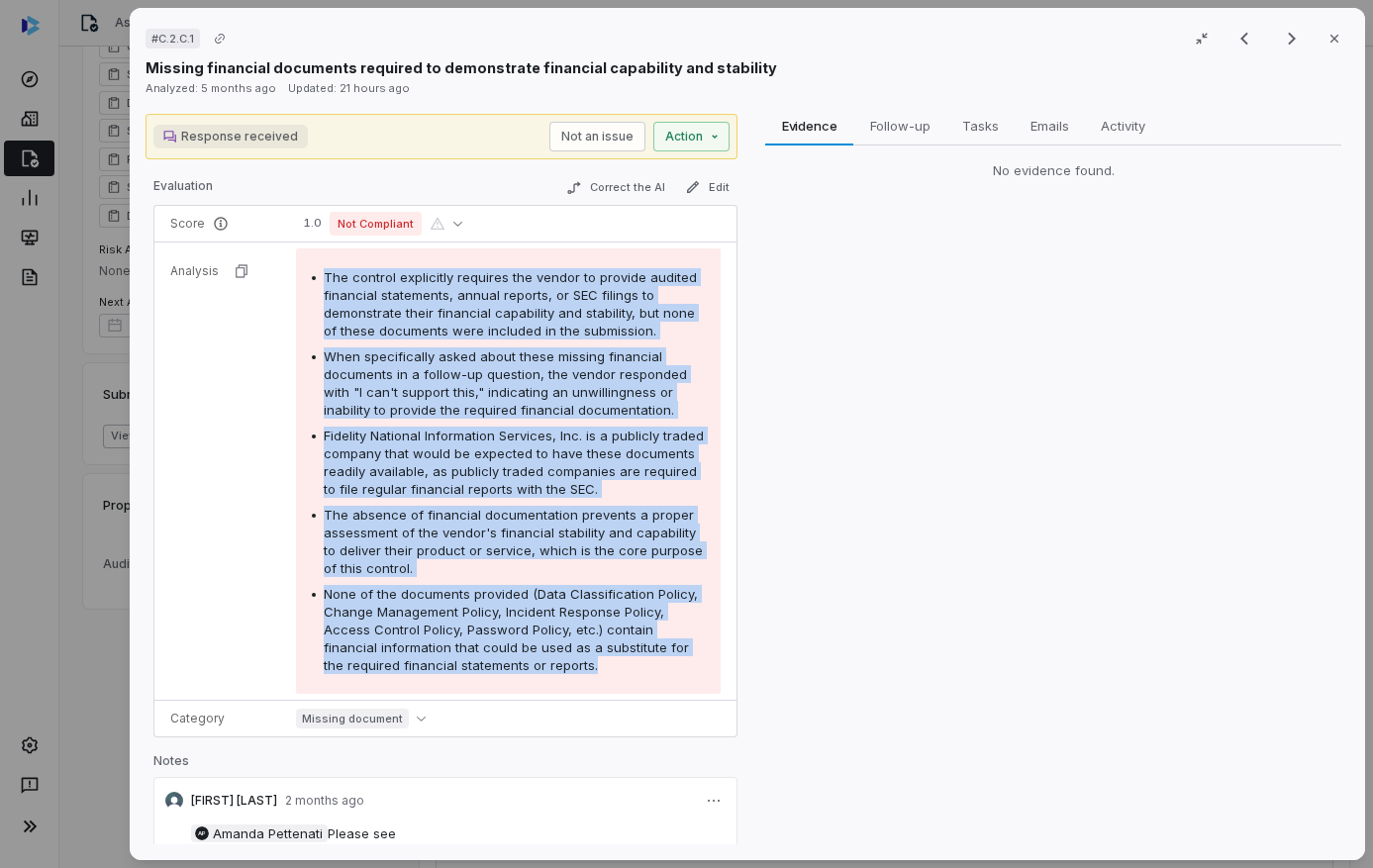 drag, startPoint x: 319, startPoint y: 275, endPoint x: 613, endPoint y: 657, distance: 482.03734 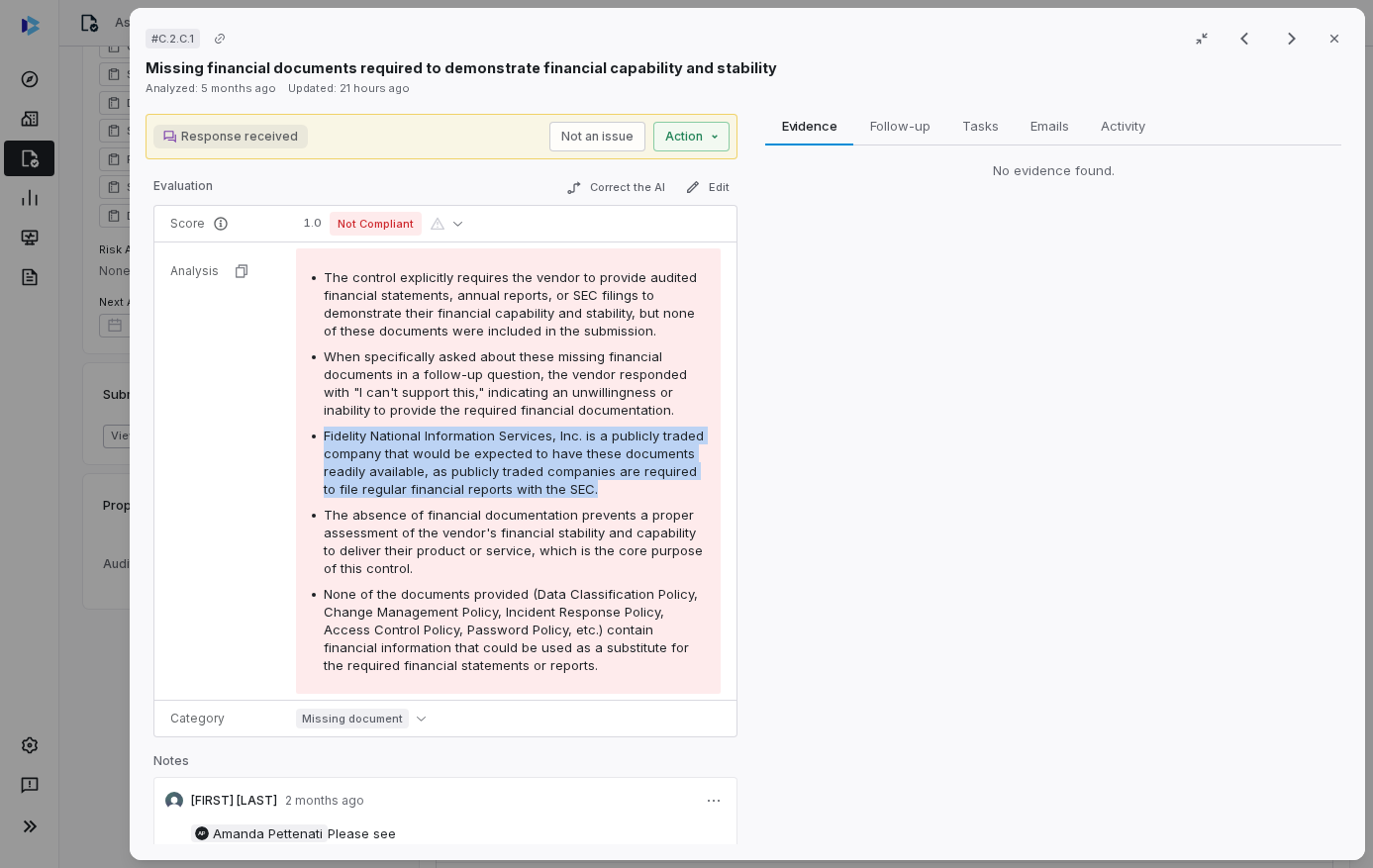 drag, startPoint x: 325, startPoint y: 433, endPoint x: 619, endPoint y: 493, distance: 300.05999 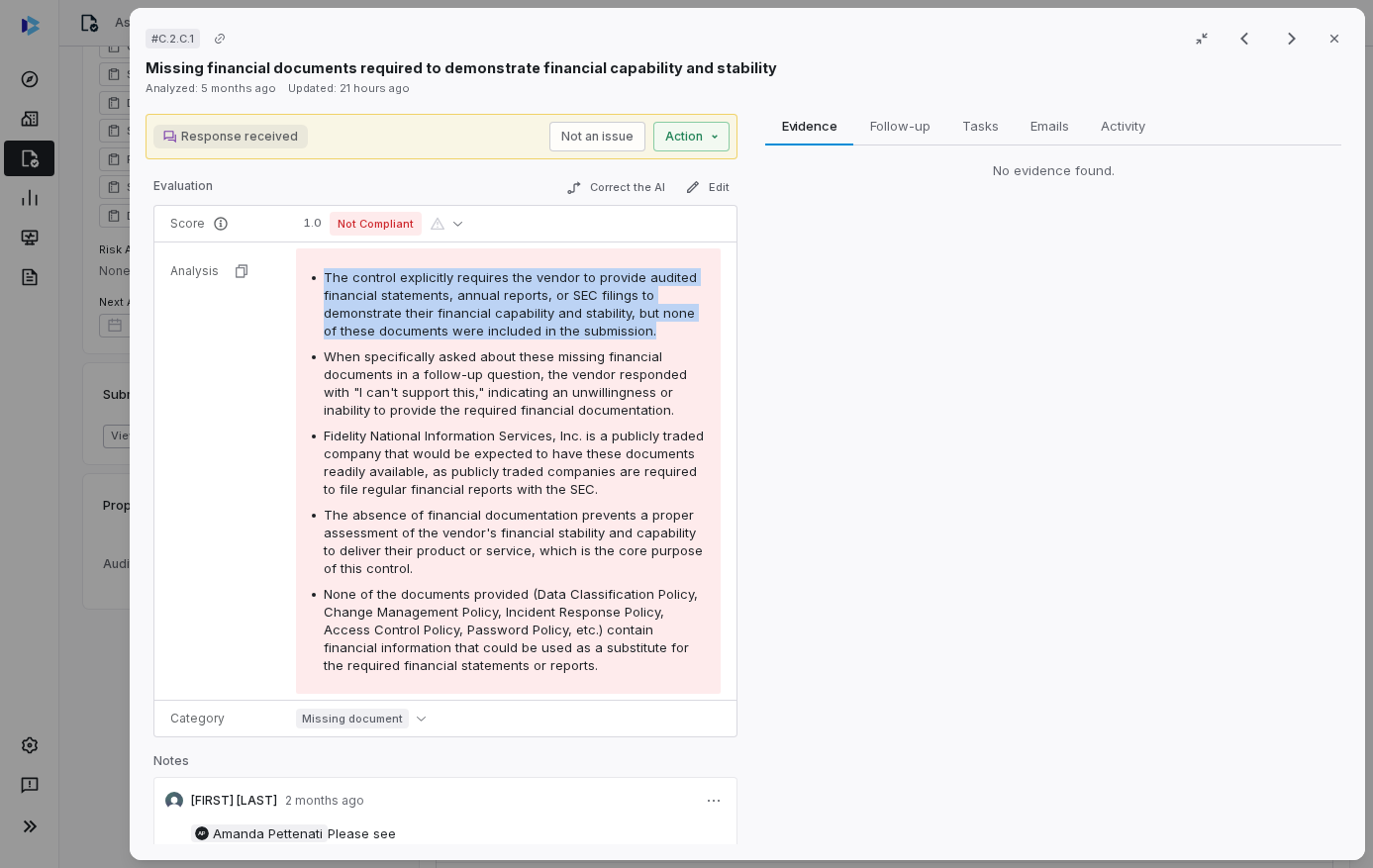 drag, startPoint x: 420, startPoint y: 258, endPoint x: 657, endPoint y: 322, distance: 245.4893 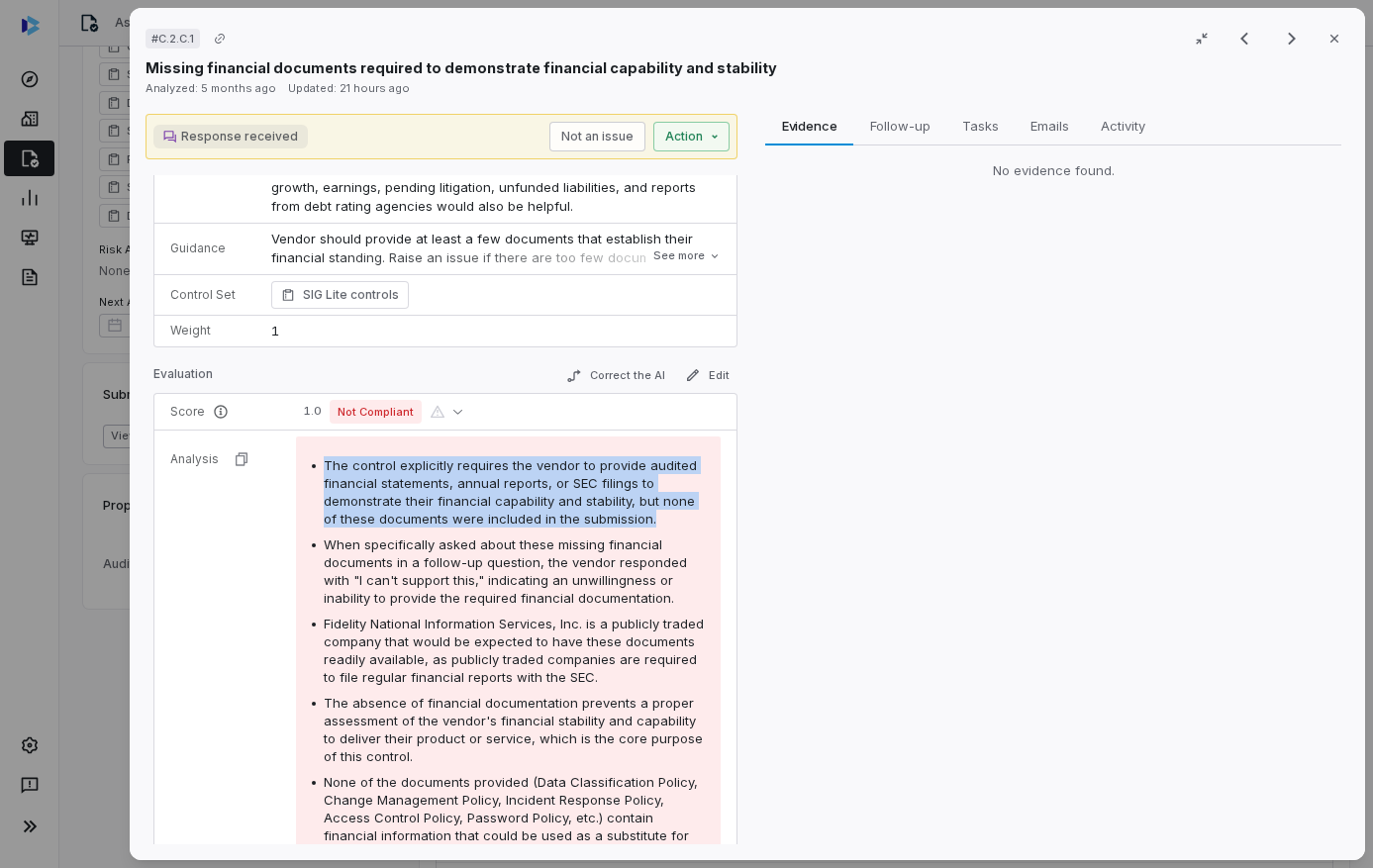 scroll, scrollTop: 0, scrollLeft: 0, axis: both 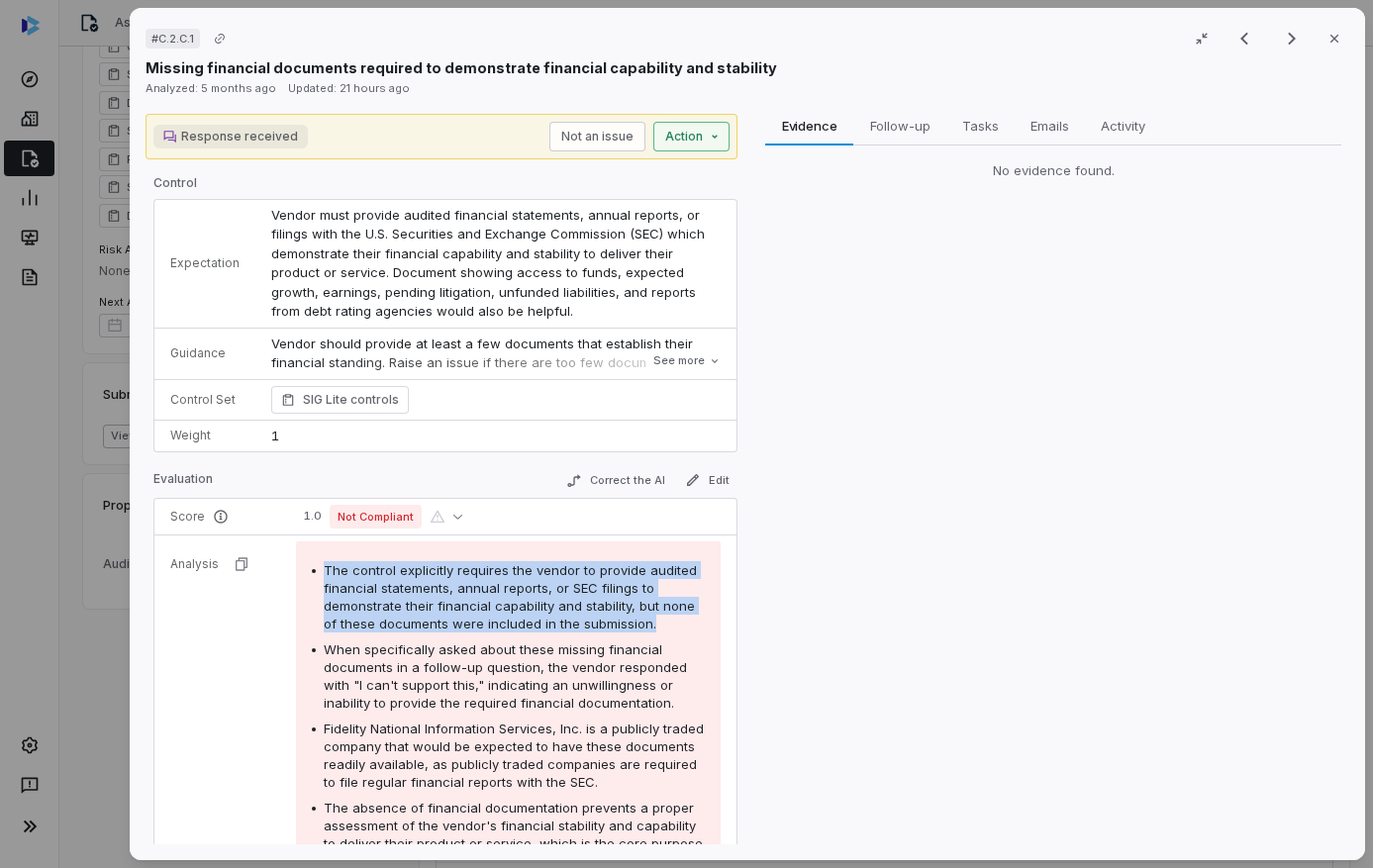 click on "Action" at bounding box center (691, 137) 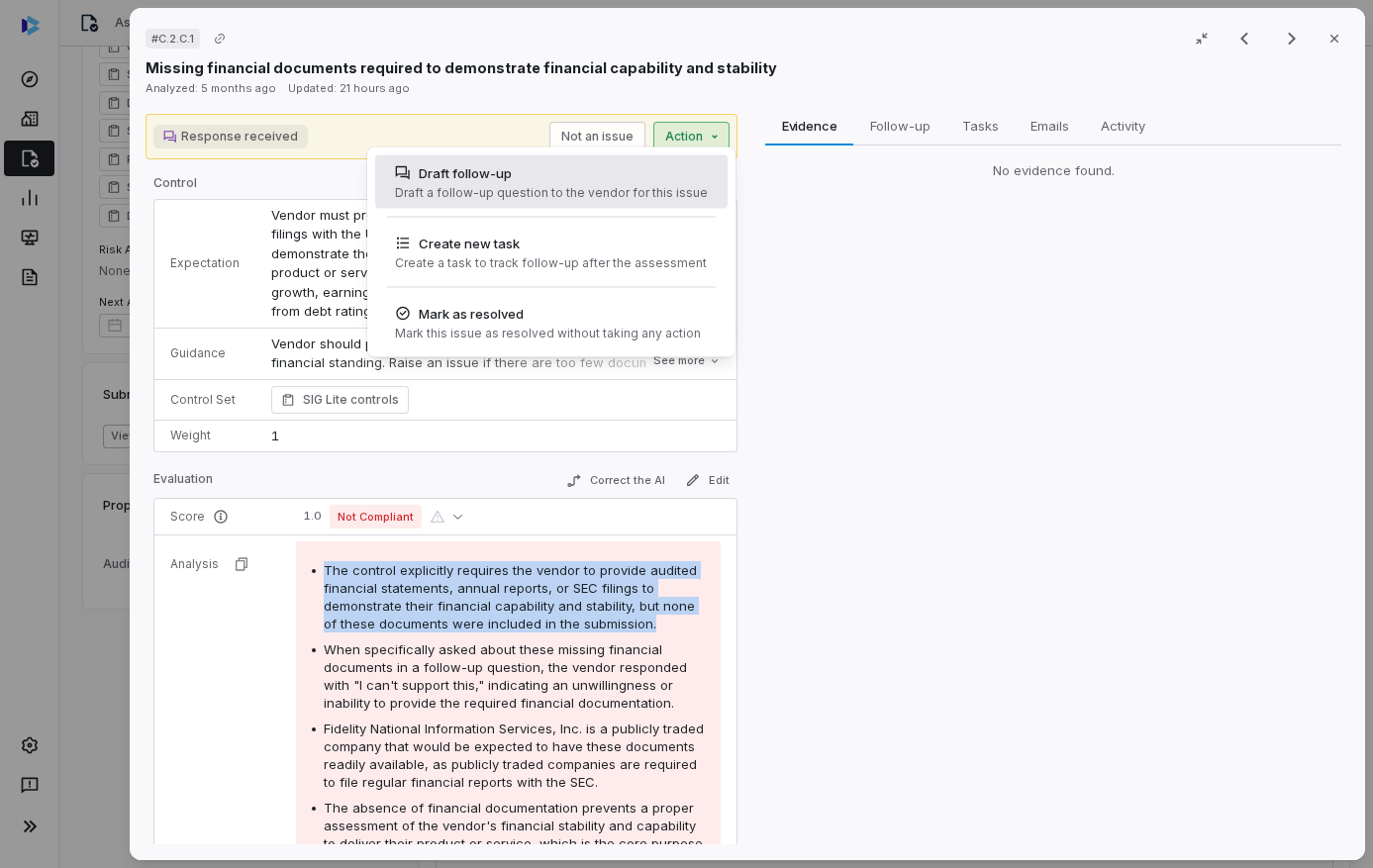 click on "Draft follow-up" at bounding box center [551, 173] 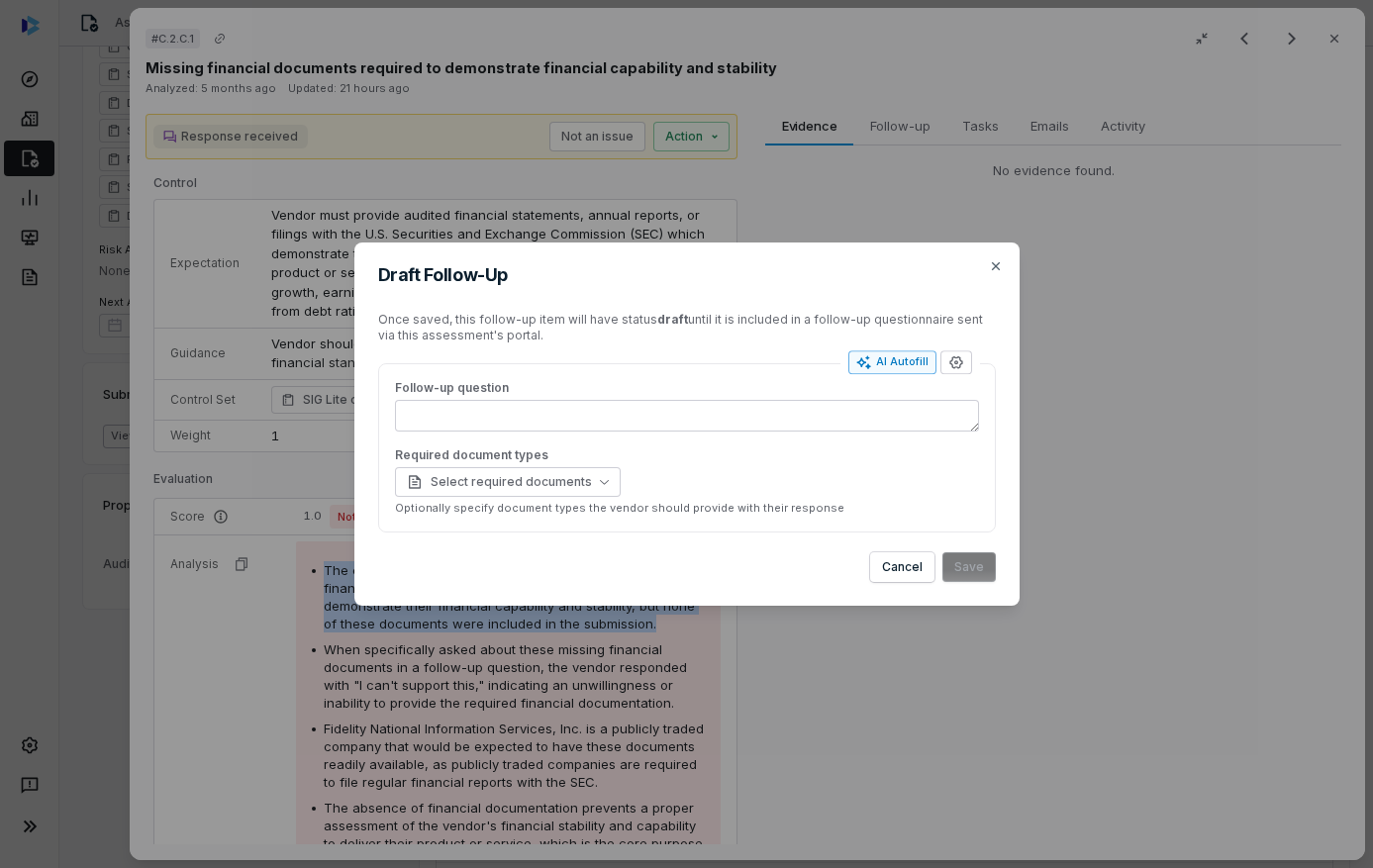 click on "AI Autofill" at bounding box center (892, 362) 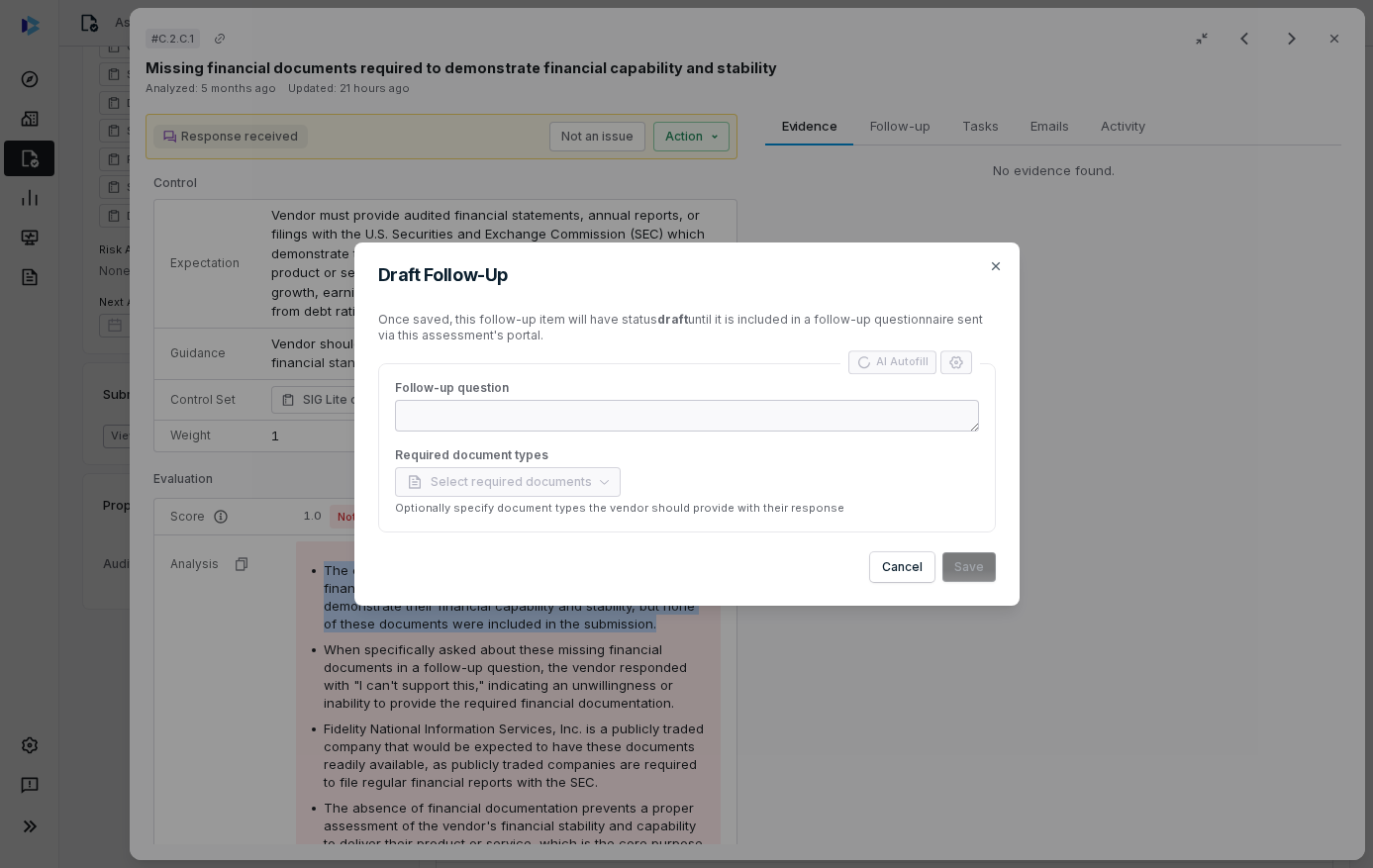 type on "*" 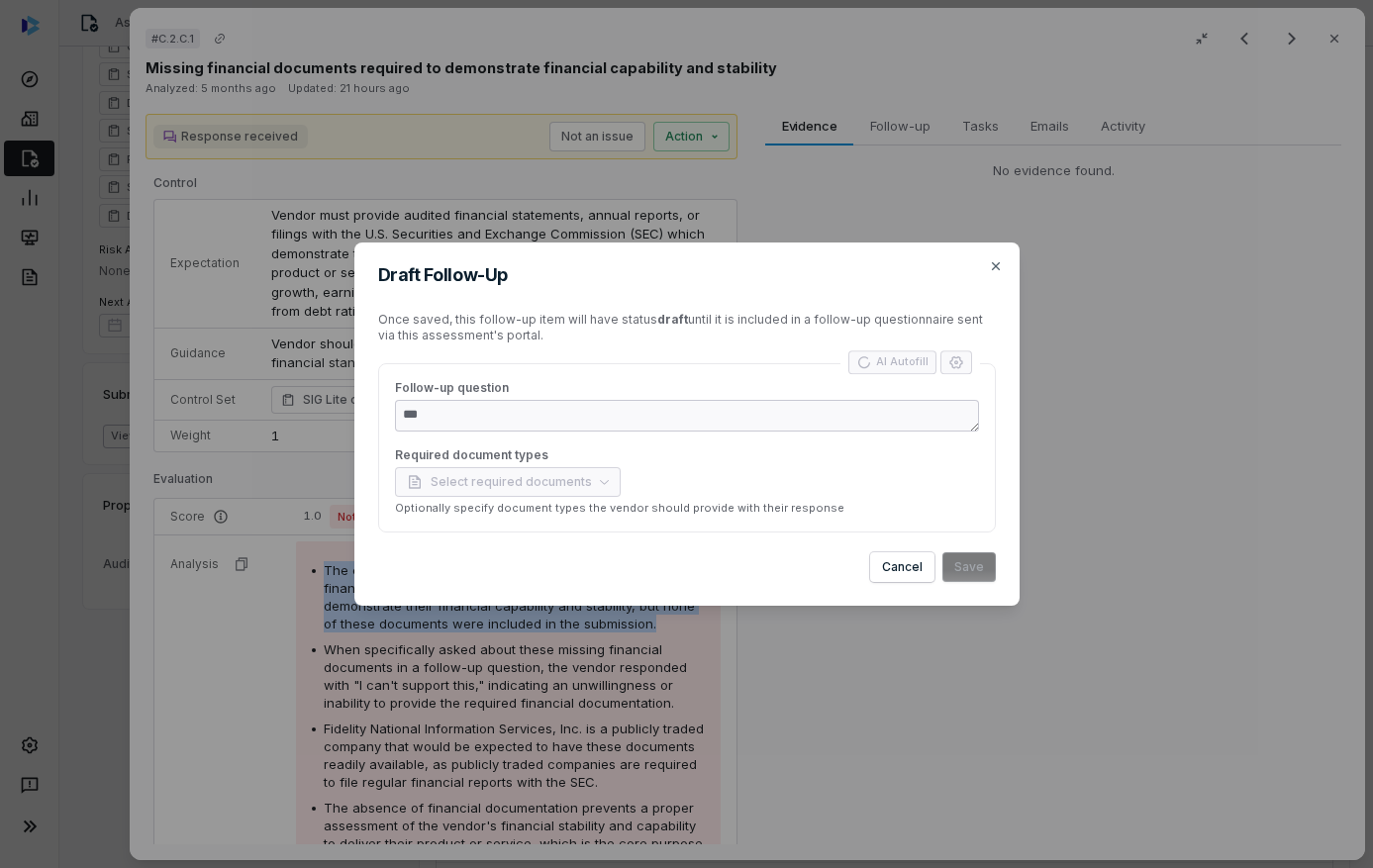 type on "*" 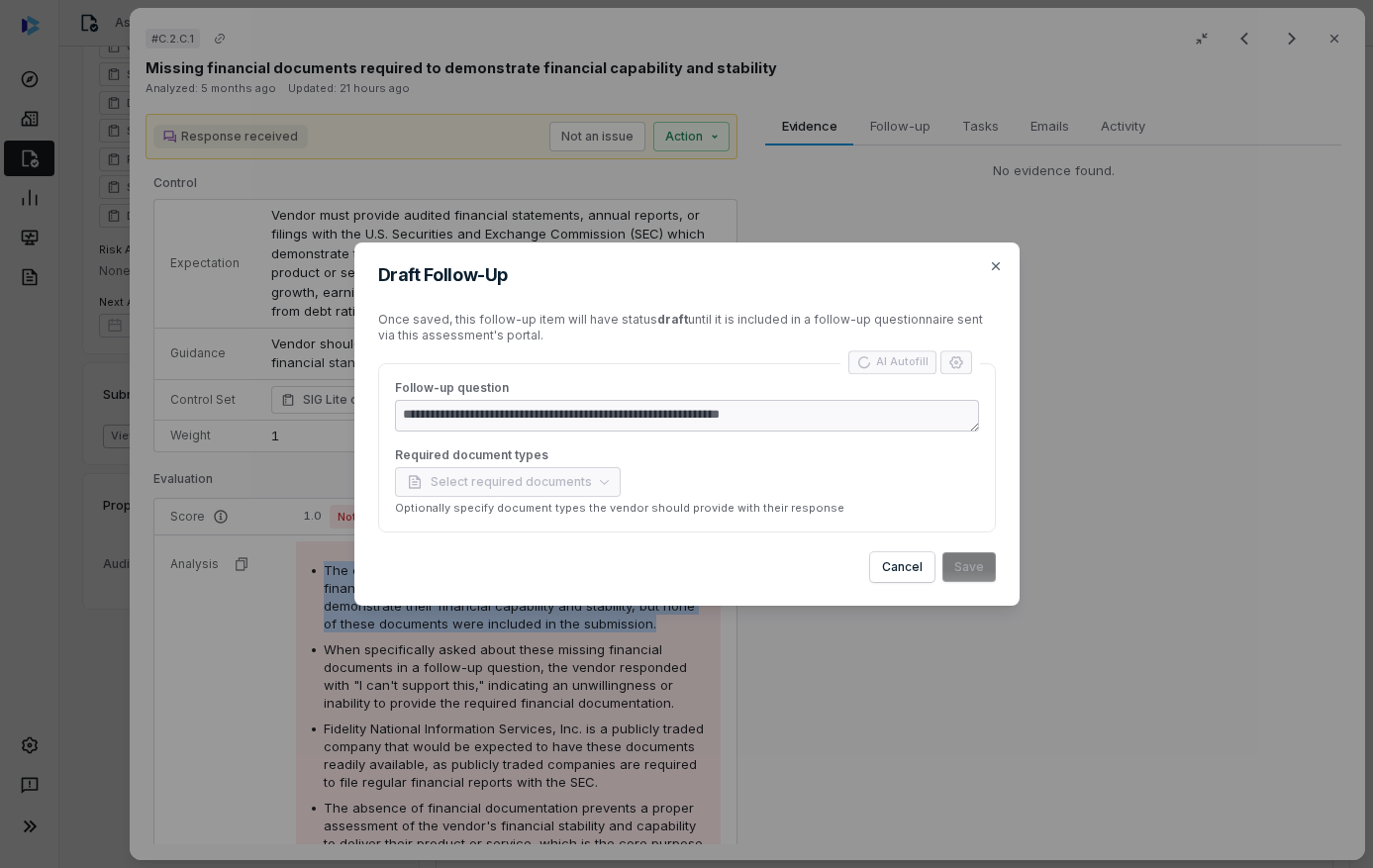 type on "*" 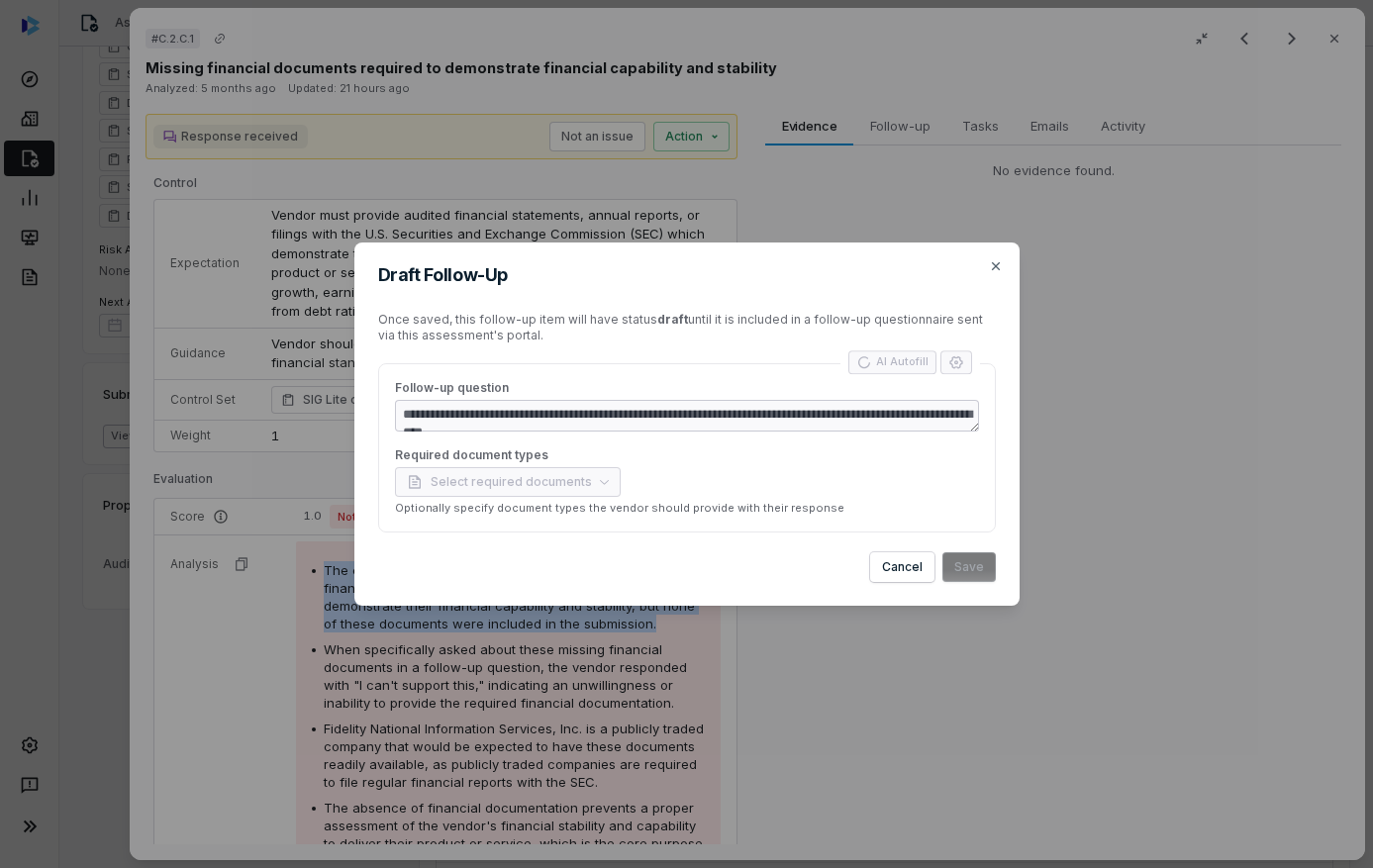 type on "*" 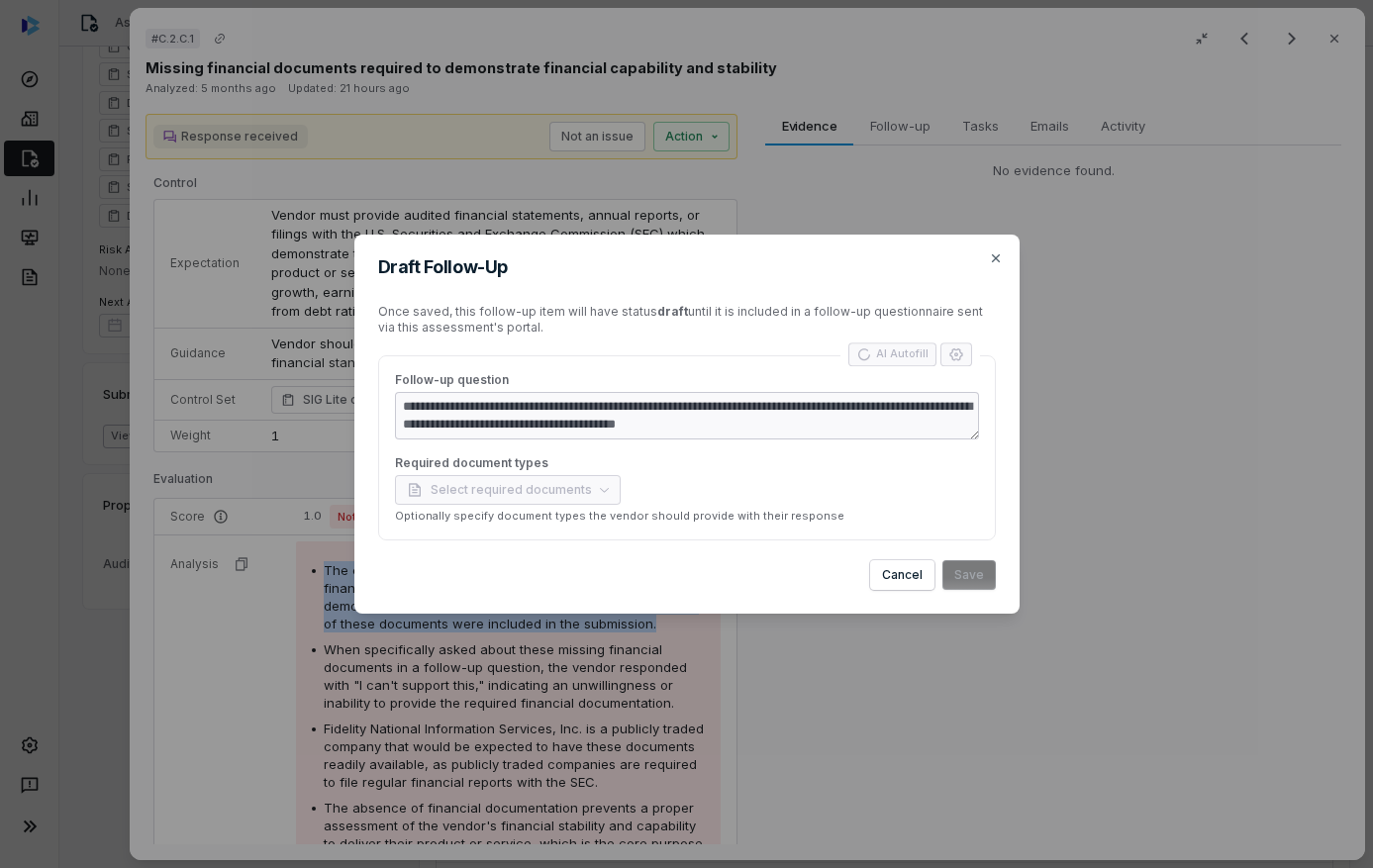 type on "*" 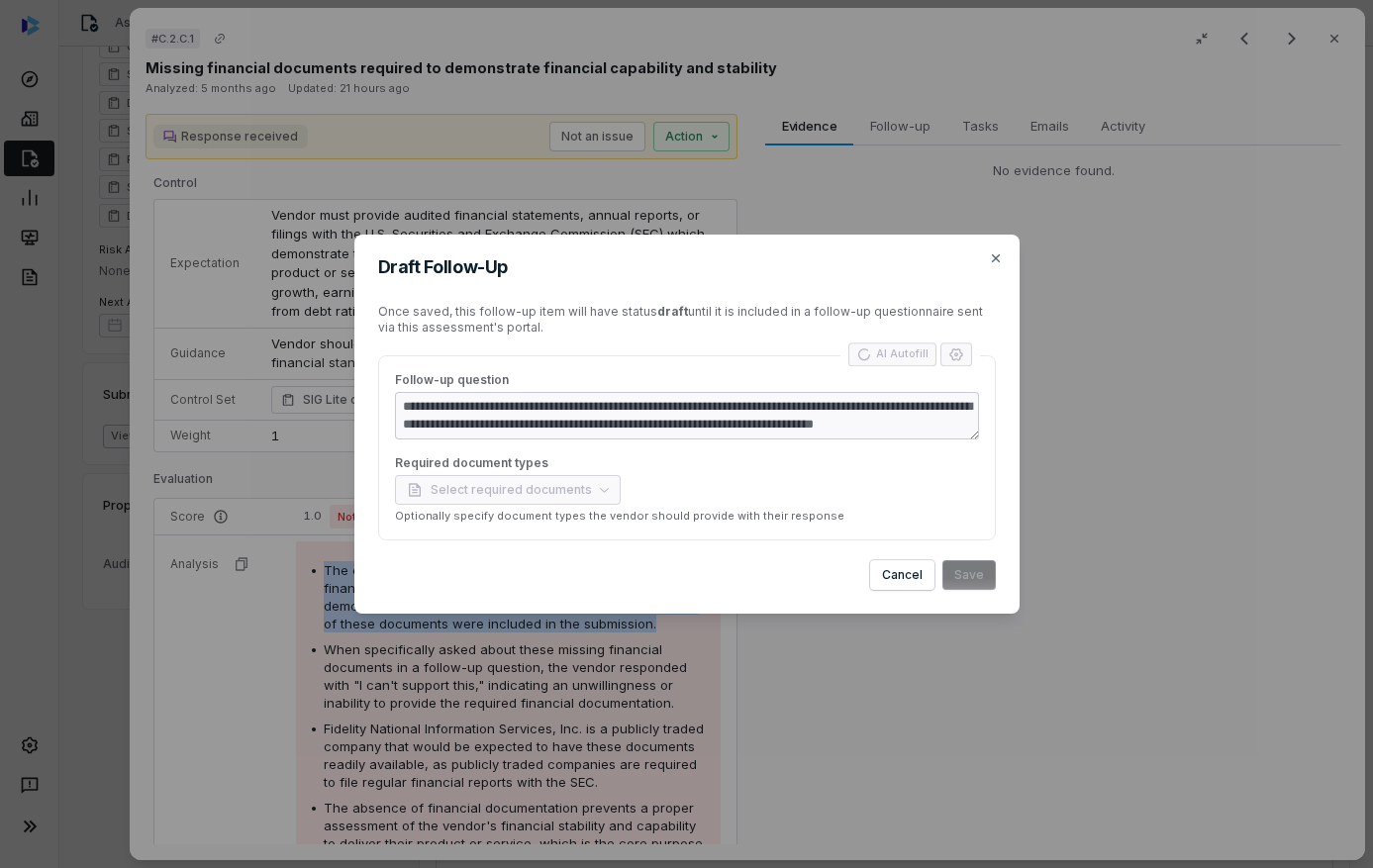 type on "*" 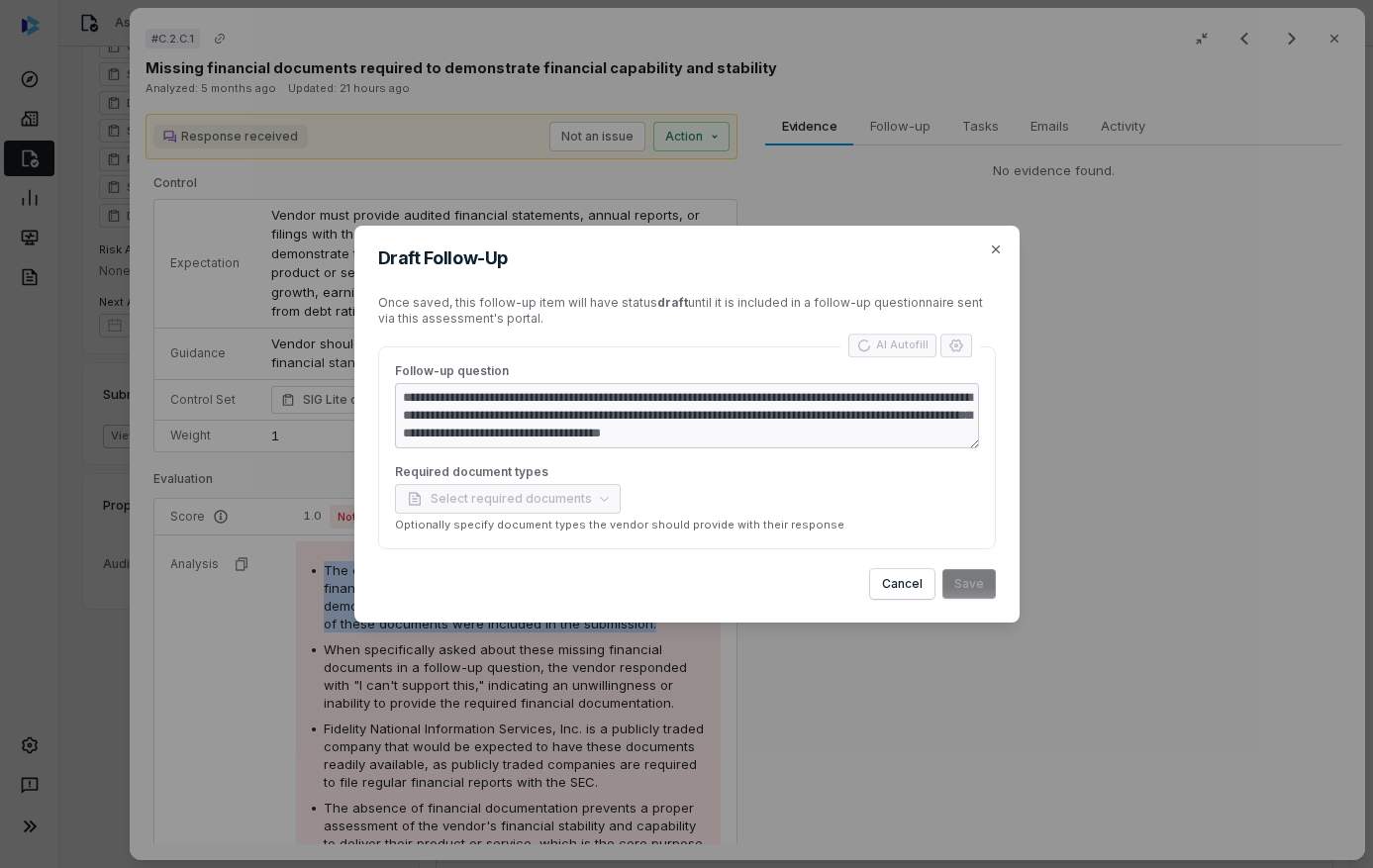 type on "*" 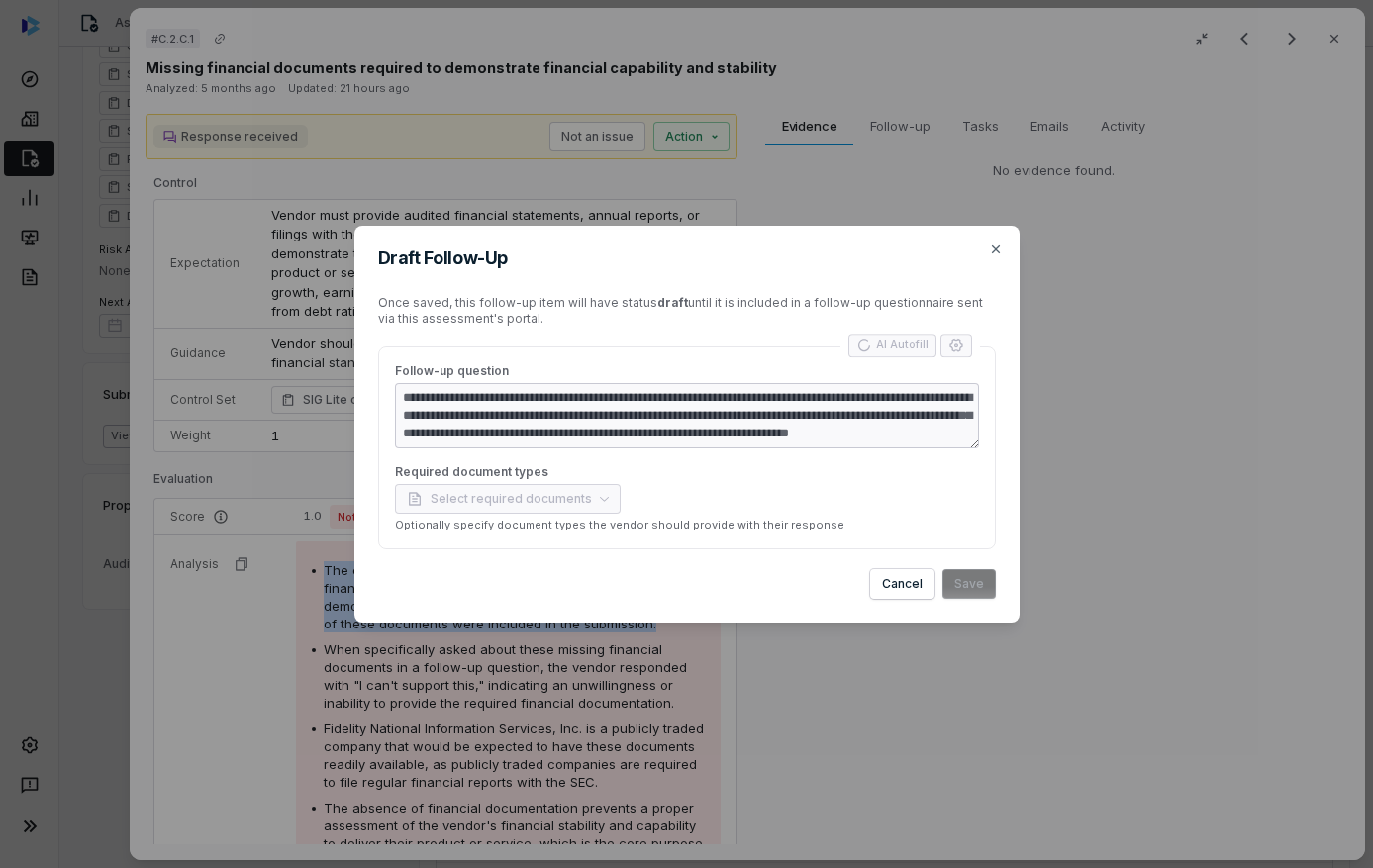 type on "*" 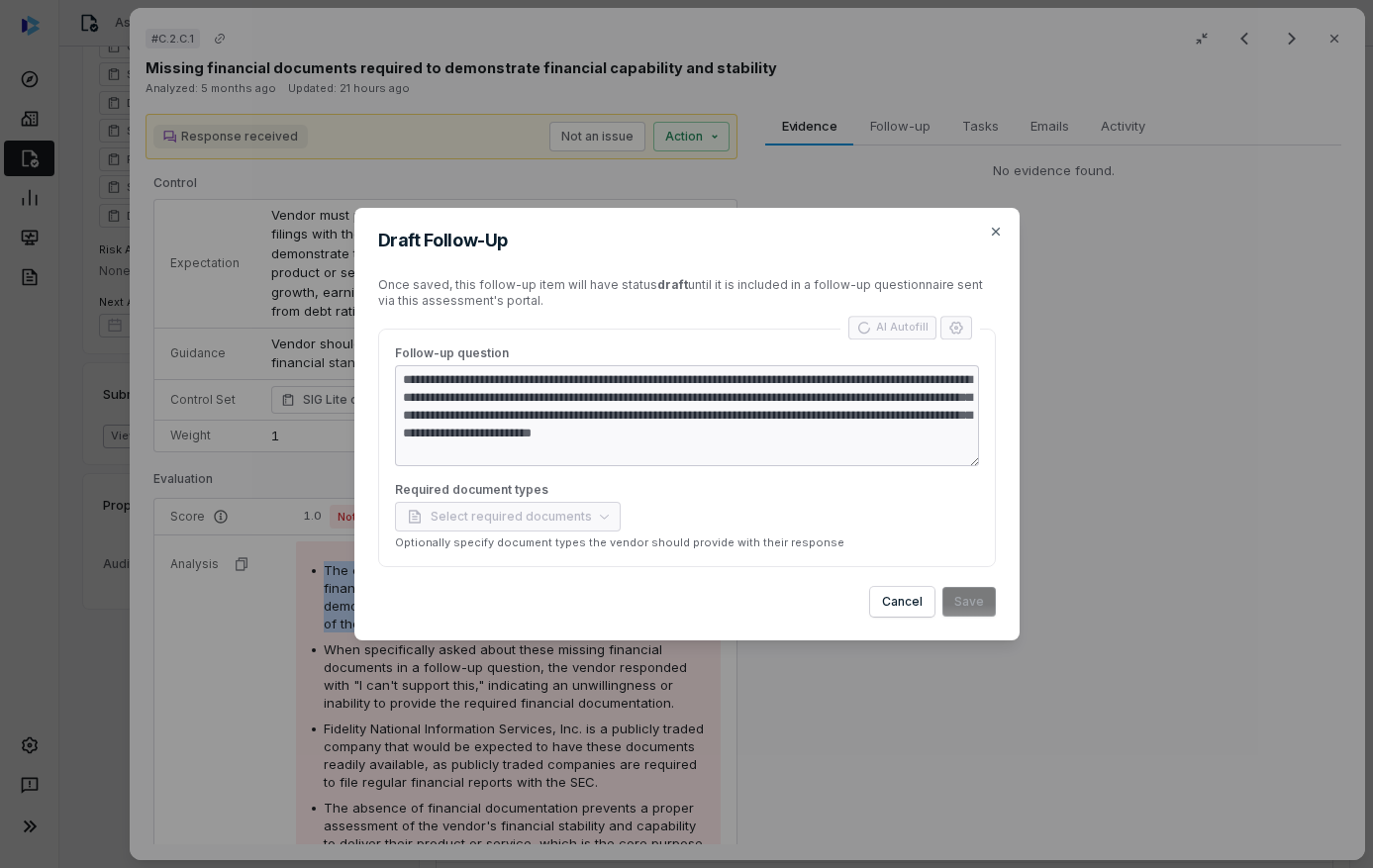 type on "*" 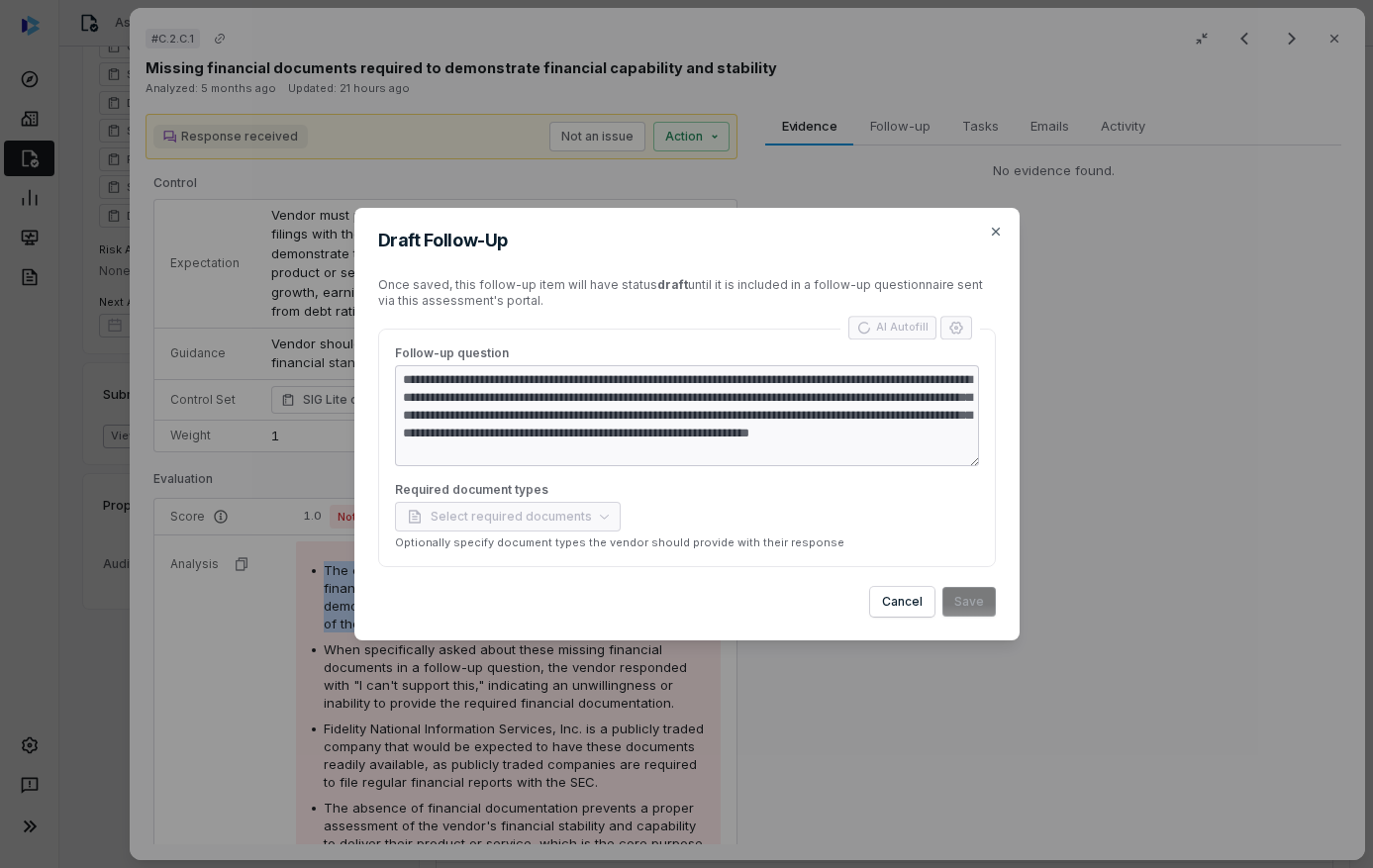 type on "*" 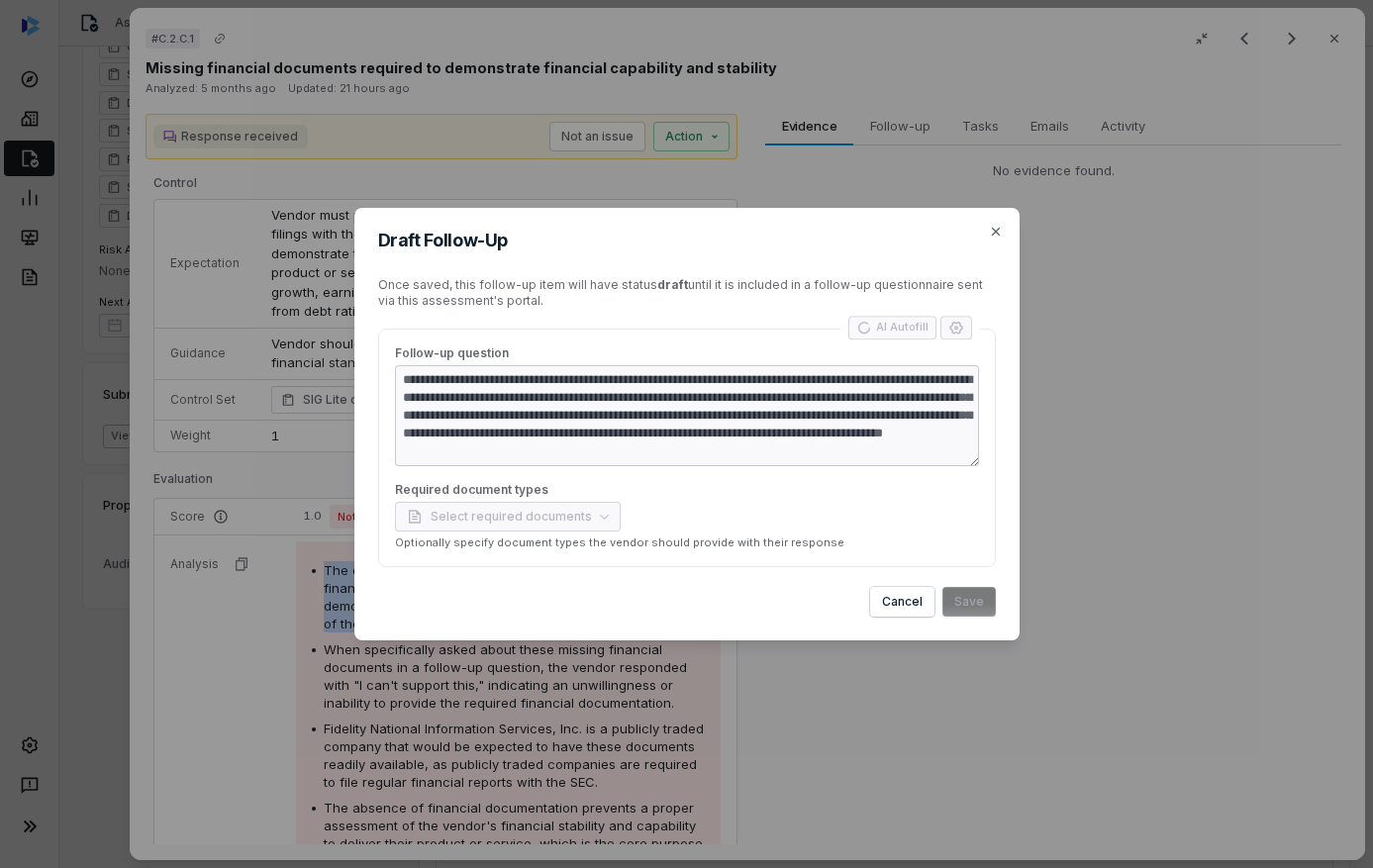type on "*" 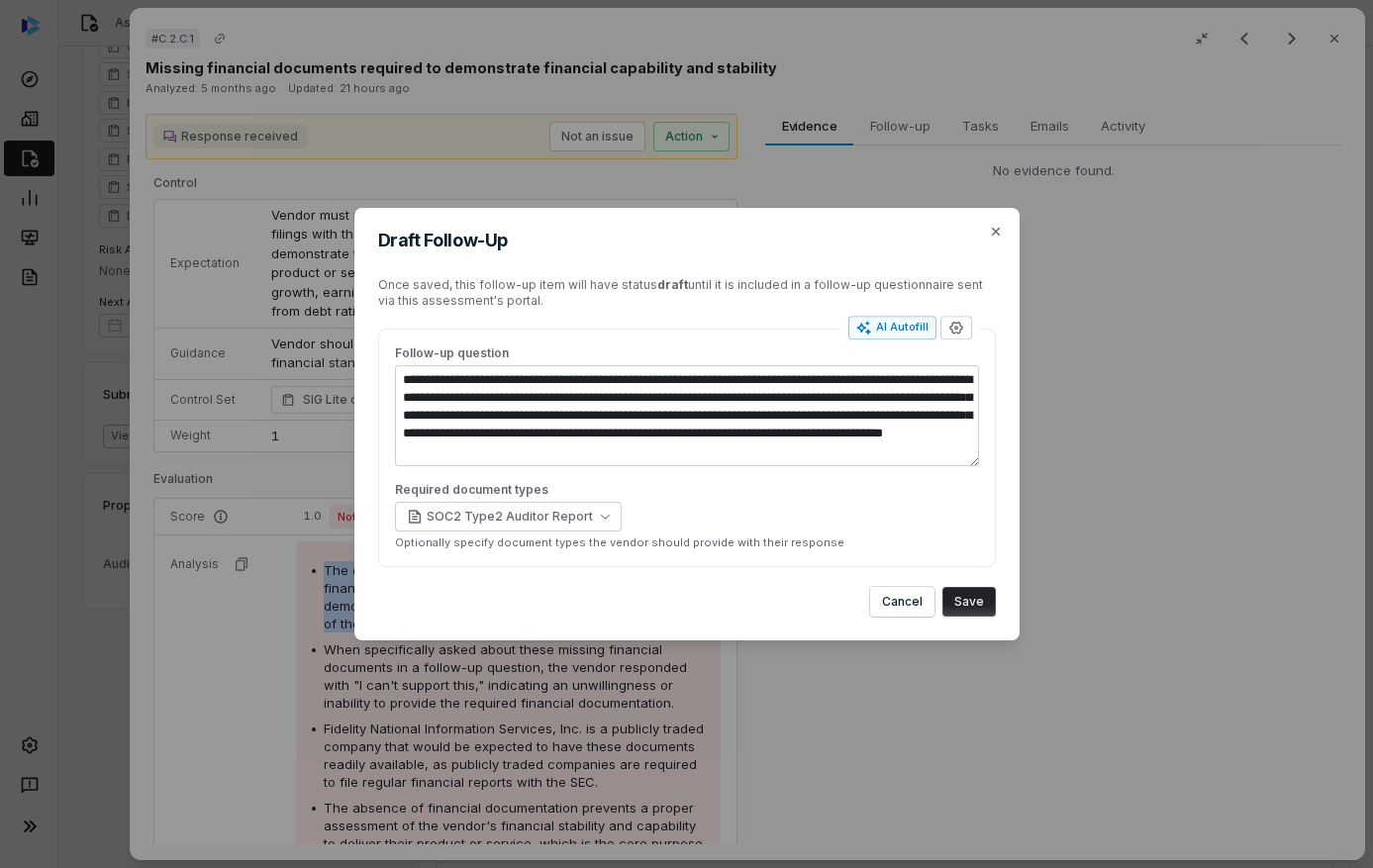 click on "Save" at bounding box center (969, 602) 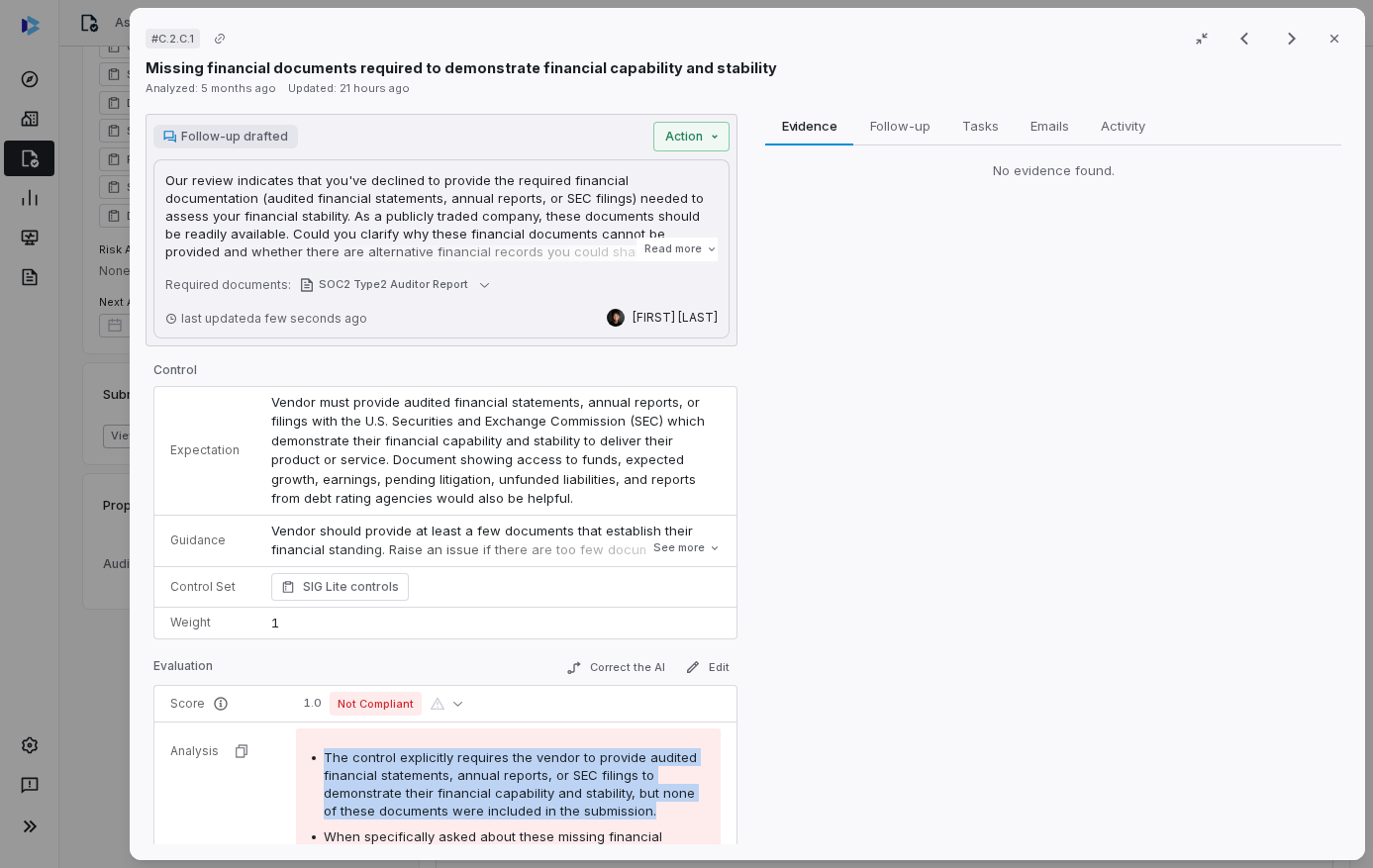 type 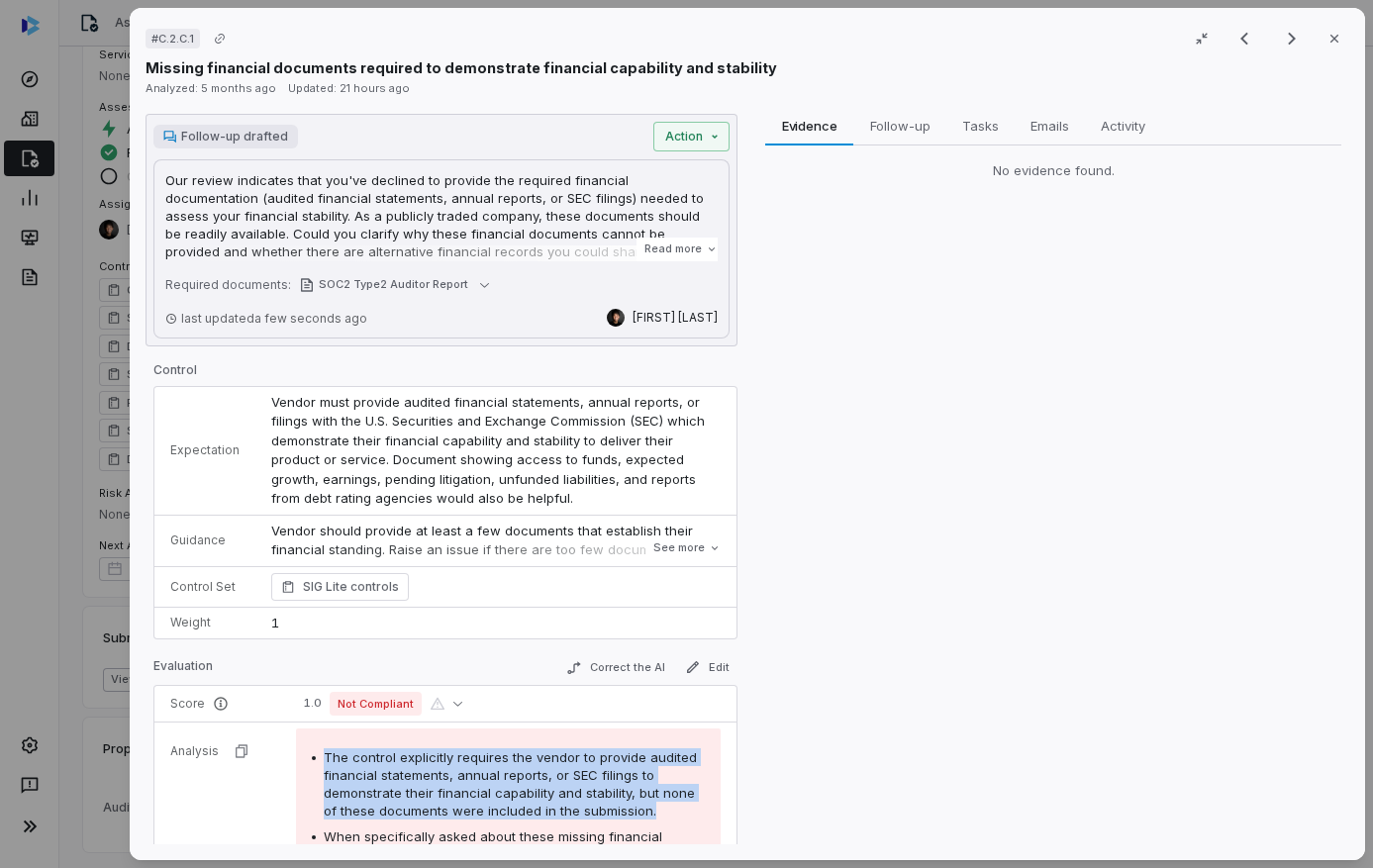 scroll, scrollTop: 559, scrollLeft: 0, axis: vertical 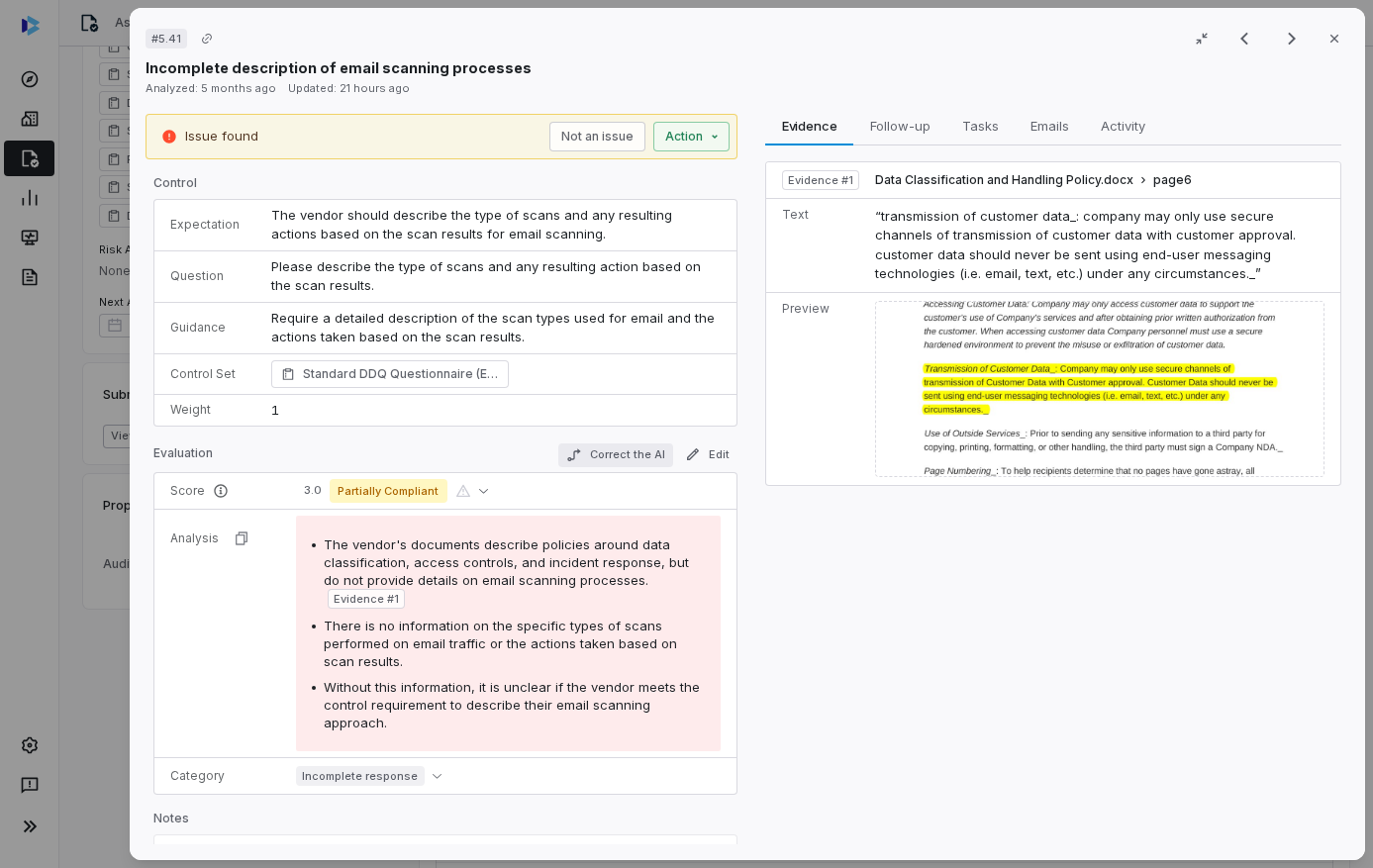 click on "Correct the AI" at bounding box center [616, 455] 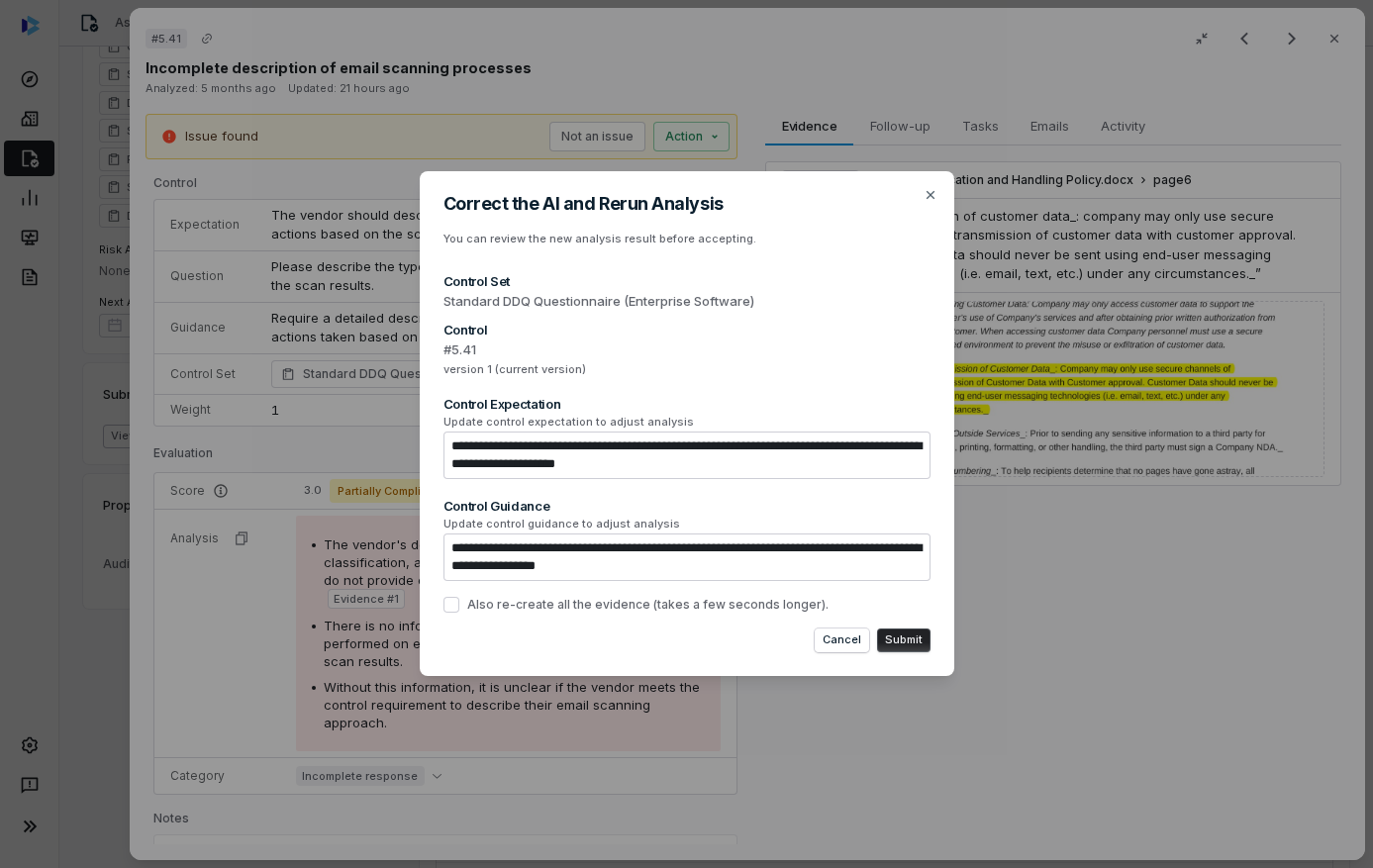 click on "**********" at bounding box center [687, 557] 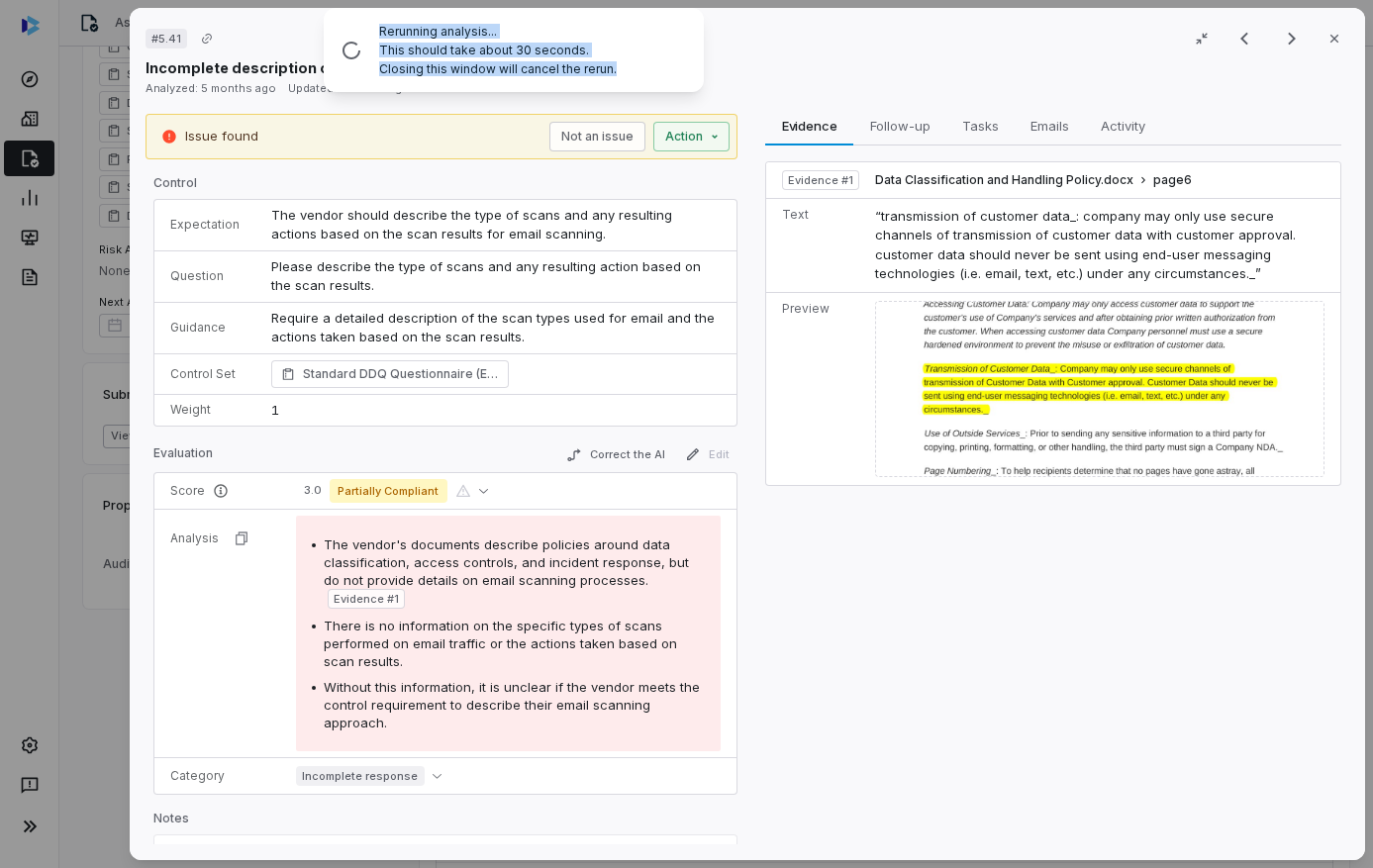 drag, startPoint x: 382, startPoint y: 26, endPoint x: 612, endPoint y: 67, distance: 233.62577 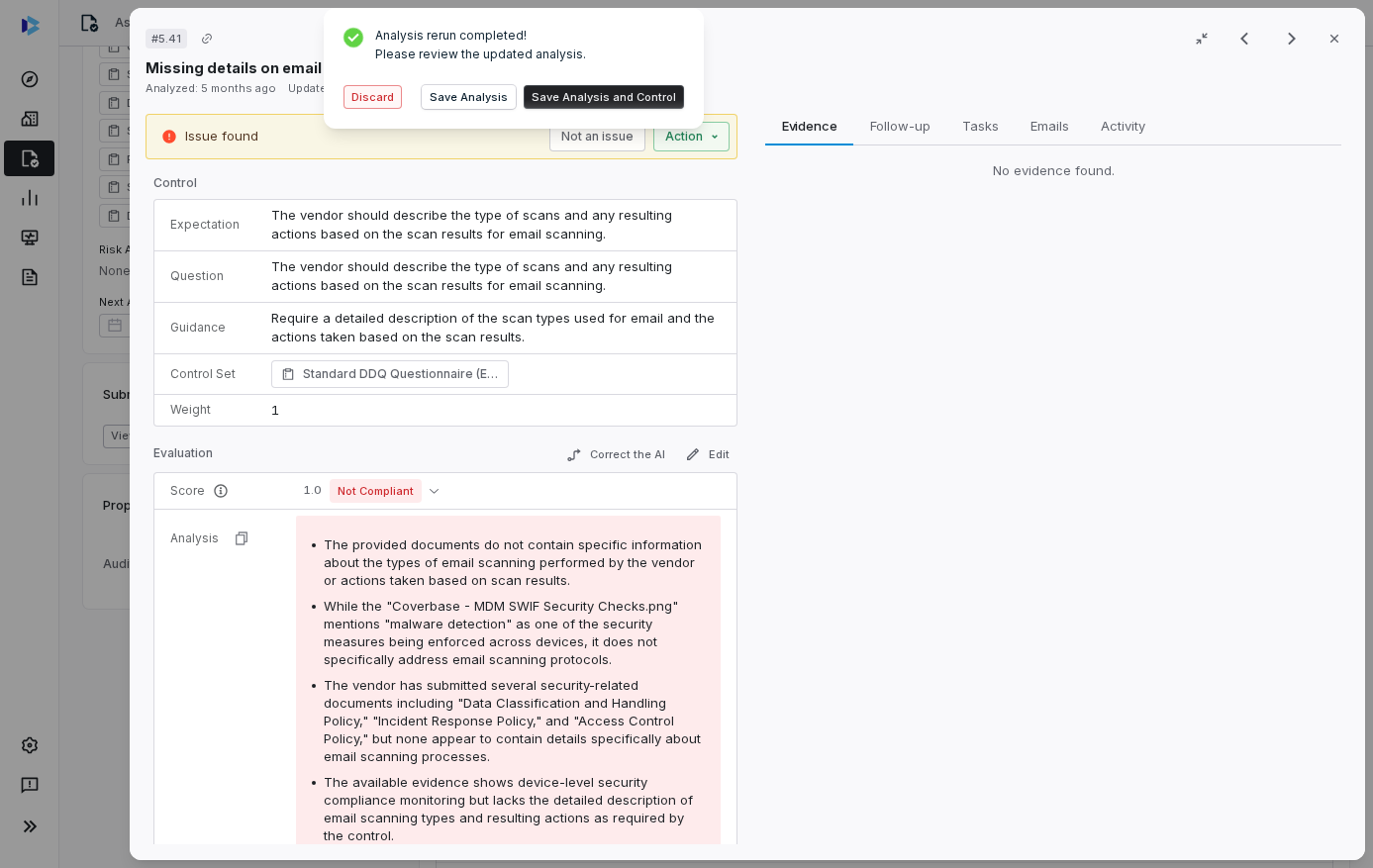 click on "Discard" at bounding box center (372, 97) 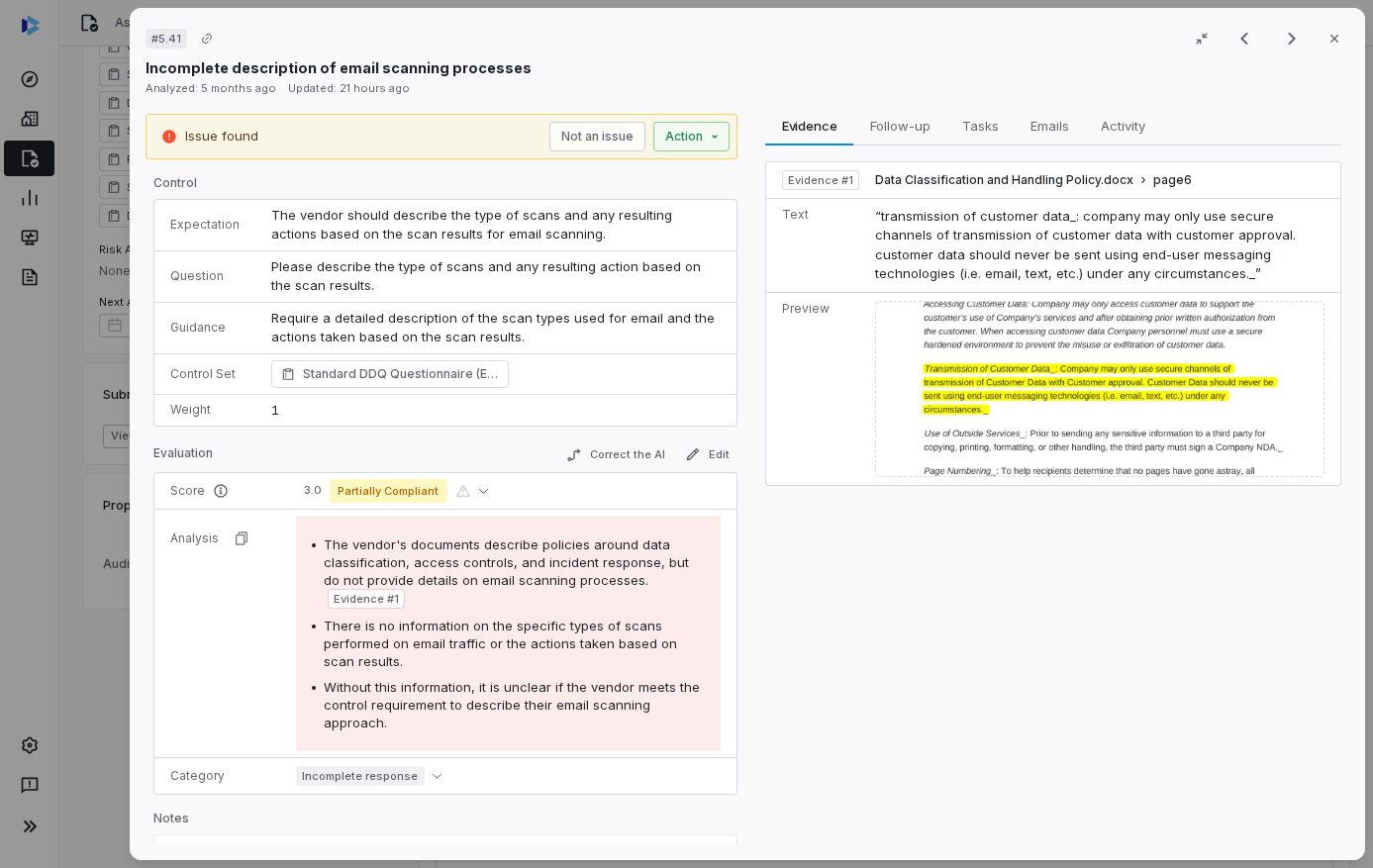 click on "# 5.41 Result 3 of 17 Close Incomplete description of email scanning processes Analyzed: 5 months ago Updated: 21 hours ago Issue found Not an issue Action Control Expectation The vendor should describe the type of scans and any resulting actions based on the scan results for email scanning. Question Please describe the type of scans and any resulting action based on the scan results. Guidance Require a detailed description of the scan types used for email and the actions taken based on the scan results. Require a detailed description of the scan types used for email and the actions taken based on the scan results. Control Set Standard DDQ Questionnaire (Enterprise Software) Weight 1 Evaluation Correct the AI Edit   Score 3.0 Partially Compliant Analysis The vendor's documents describe policies around data classification, access controls, and incident response, but do not provide details on email scanning processes. Evidence # 1 Category Incomplete response Notes   Save Evidence Evidence Follow-up Follow-up 1" at bounding box center (686, 434) 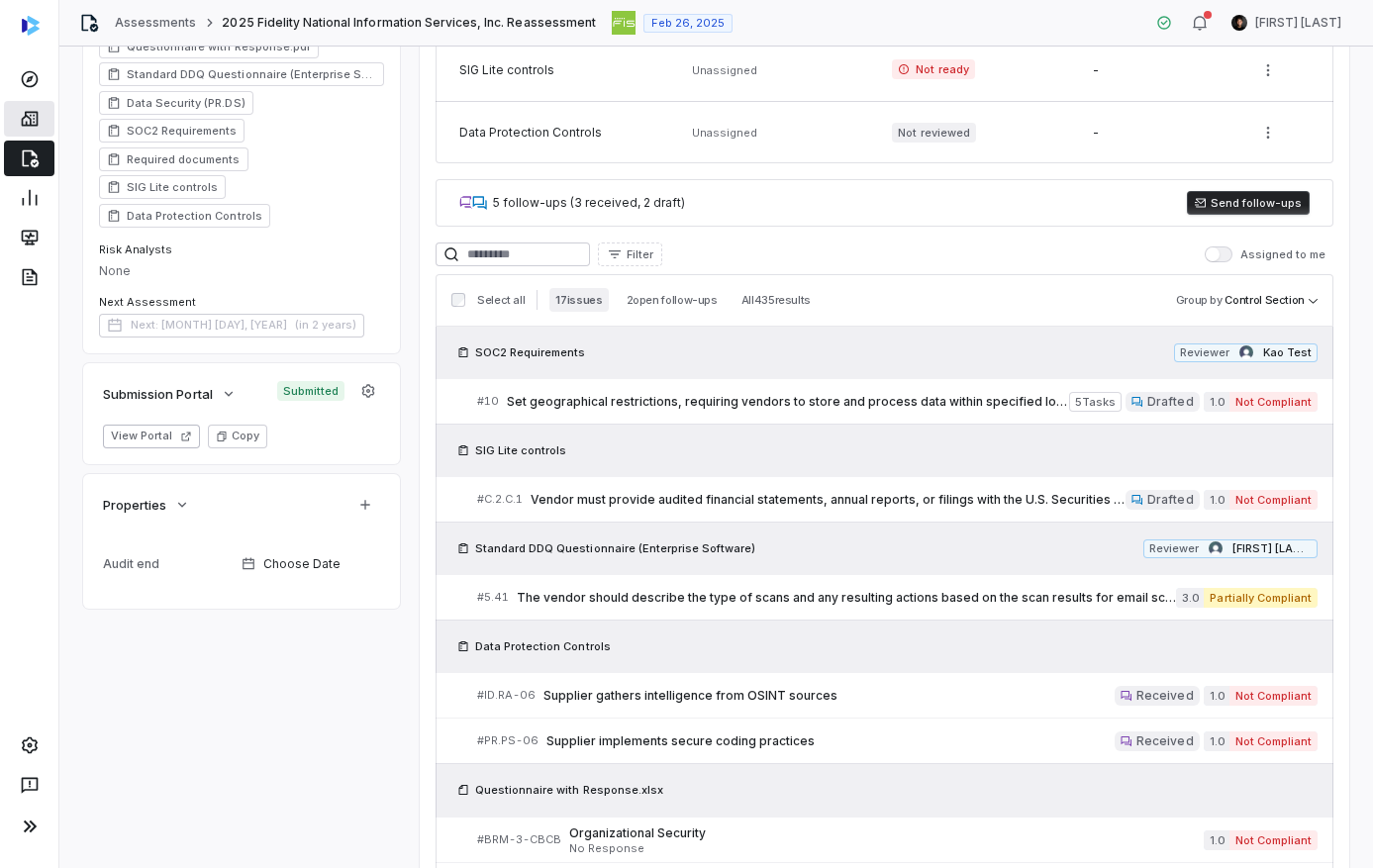 click at bounding box center (29, 119) 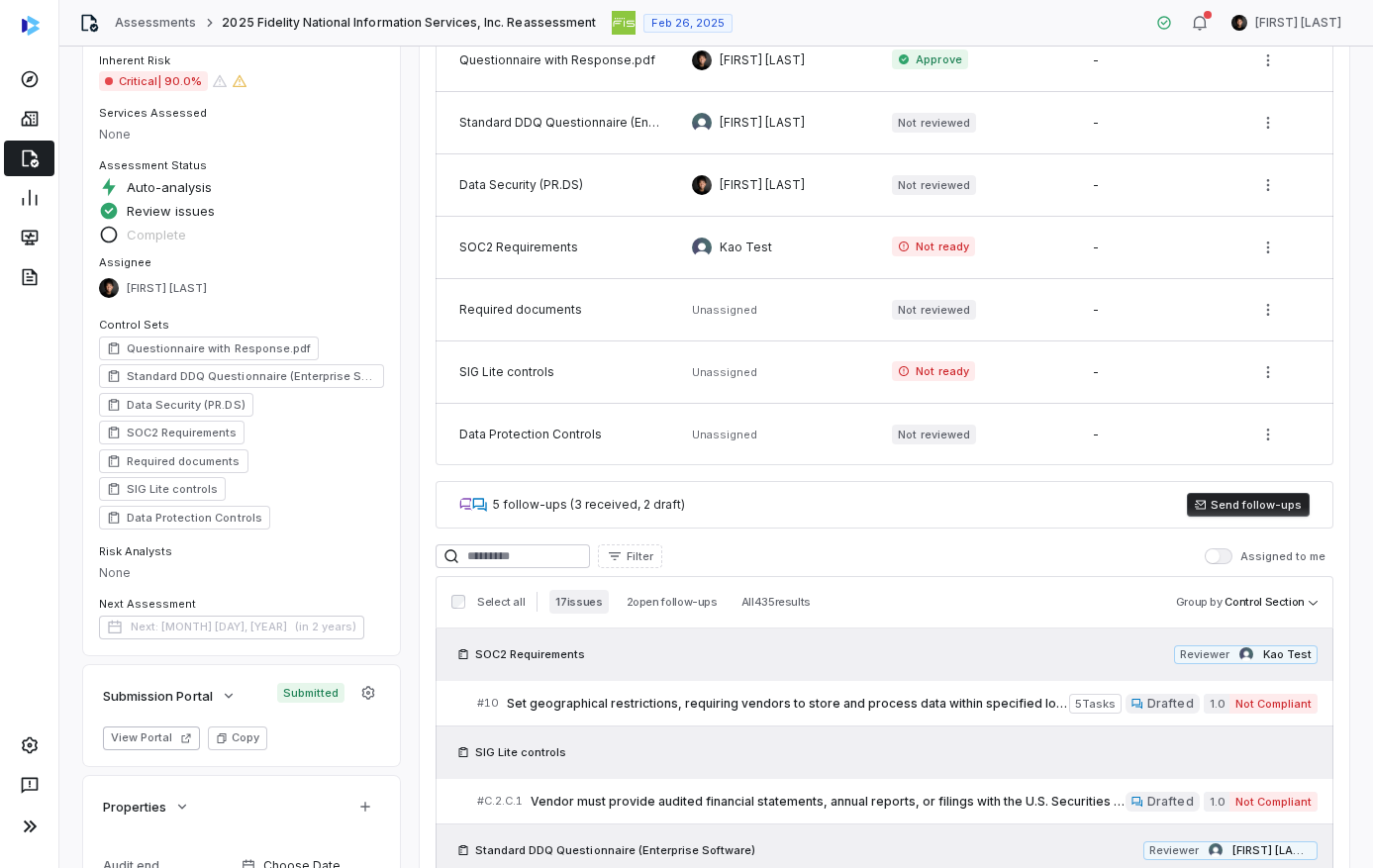 scroll, scrollTop: 298, scrollLeft: 0, axis: vertical 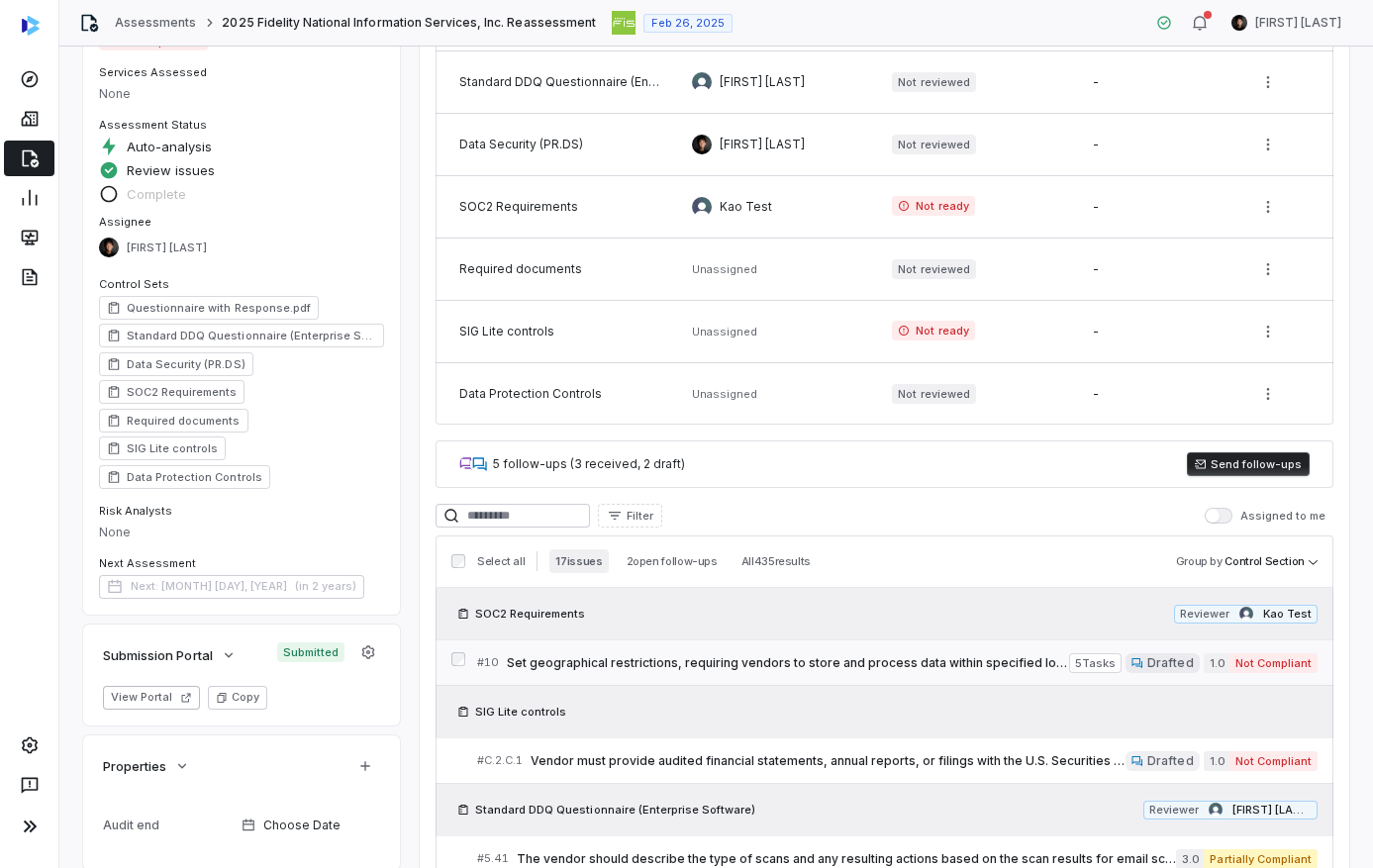 click on "Set geographical restrictions, requiring vendors to store and process data within specified locations, aligning with regulatory requirements and ensuring data sovereignty." at bounding box center (788, 663) 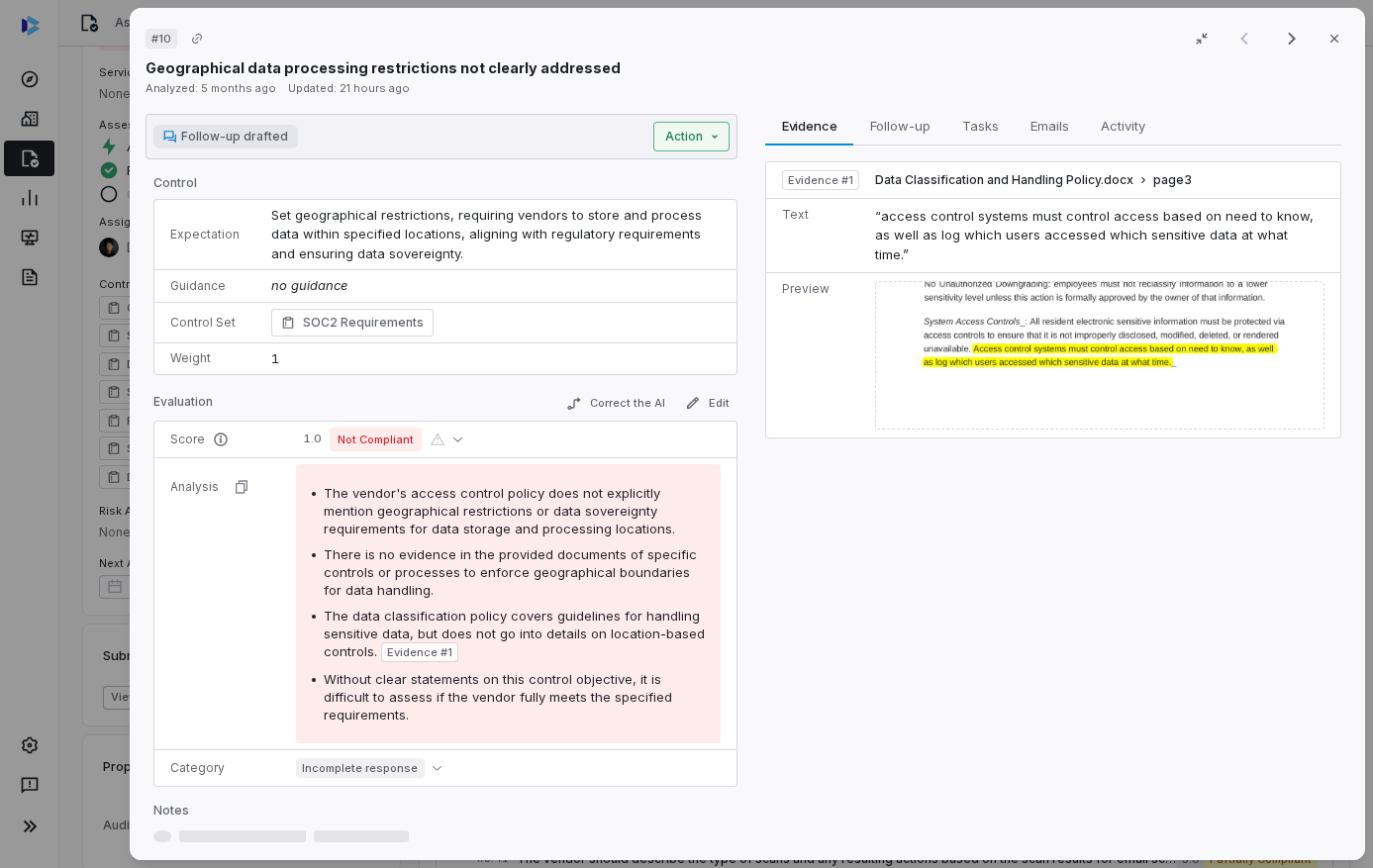click on "Action" at bounding box center [691, 137] 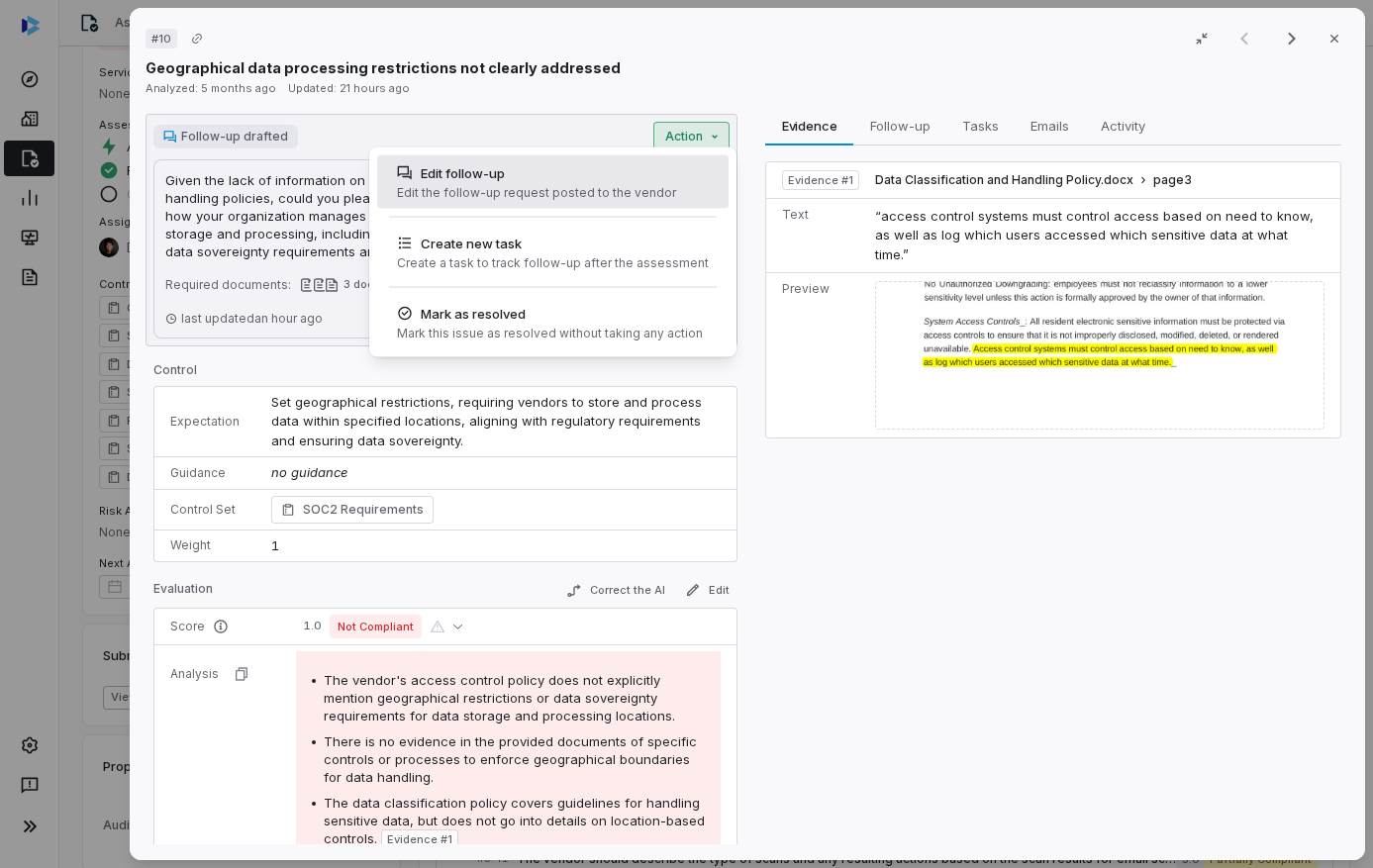 click on "Edit the follow-up request posted to the vendor" at bounding box center (537, 193) 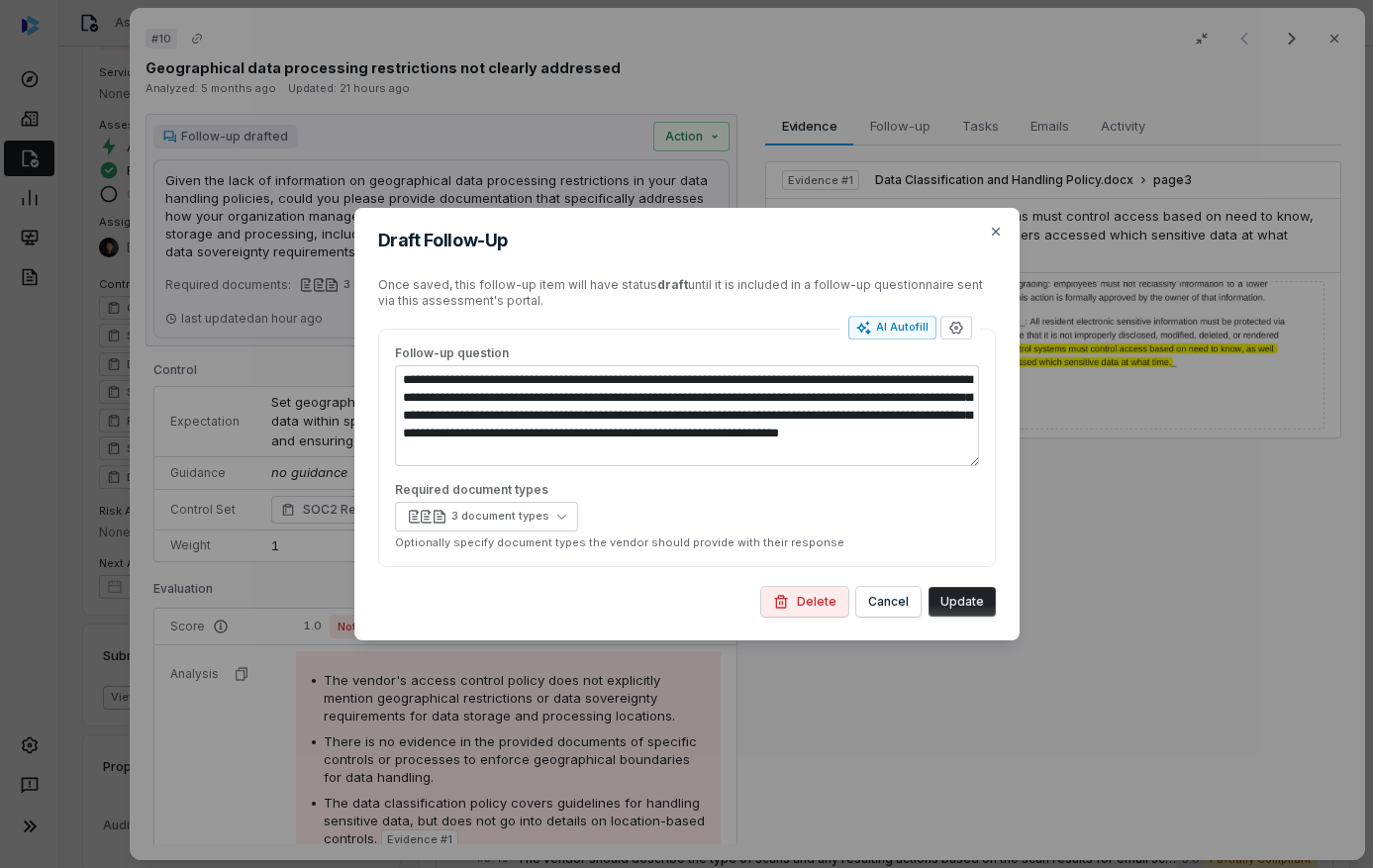 click on "**********" at bounding box center [687, 424] 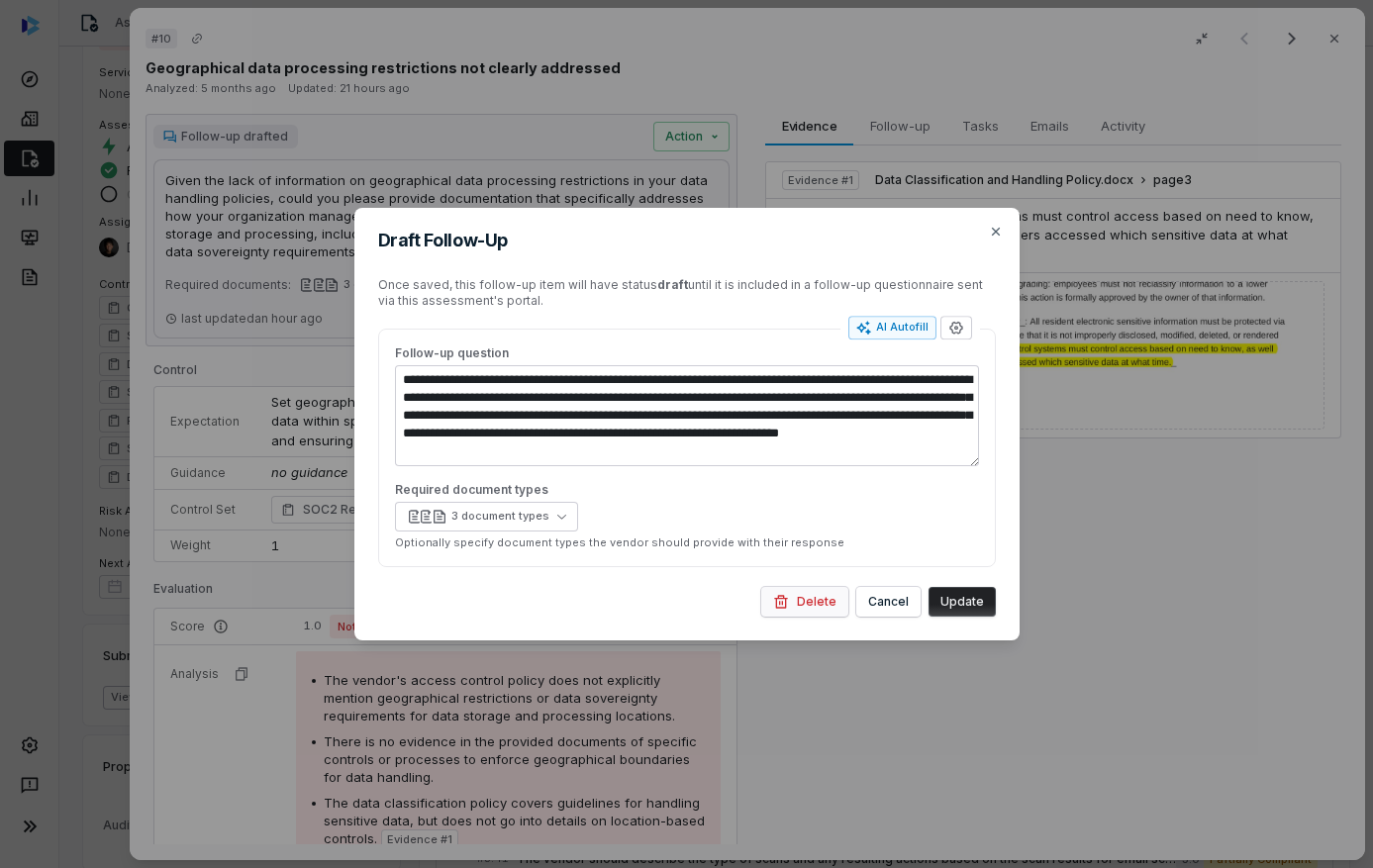 click on "Delete" at bounding box center (805, 602) 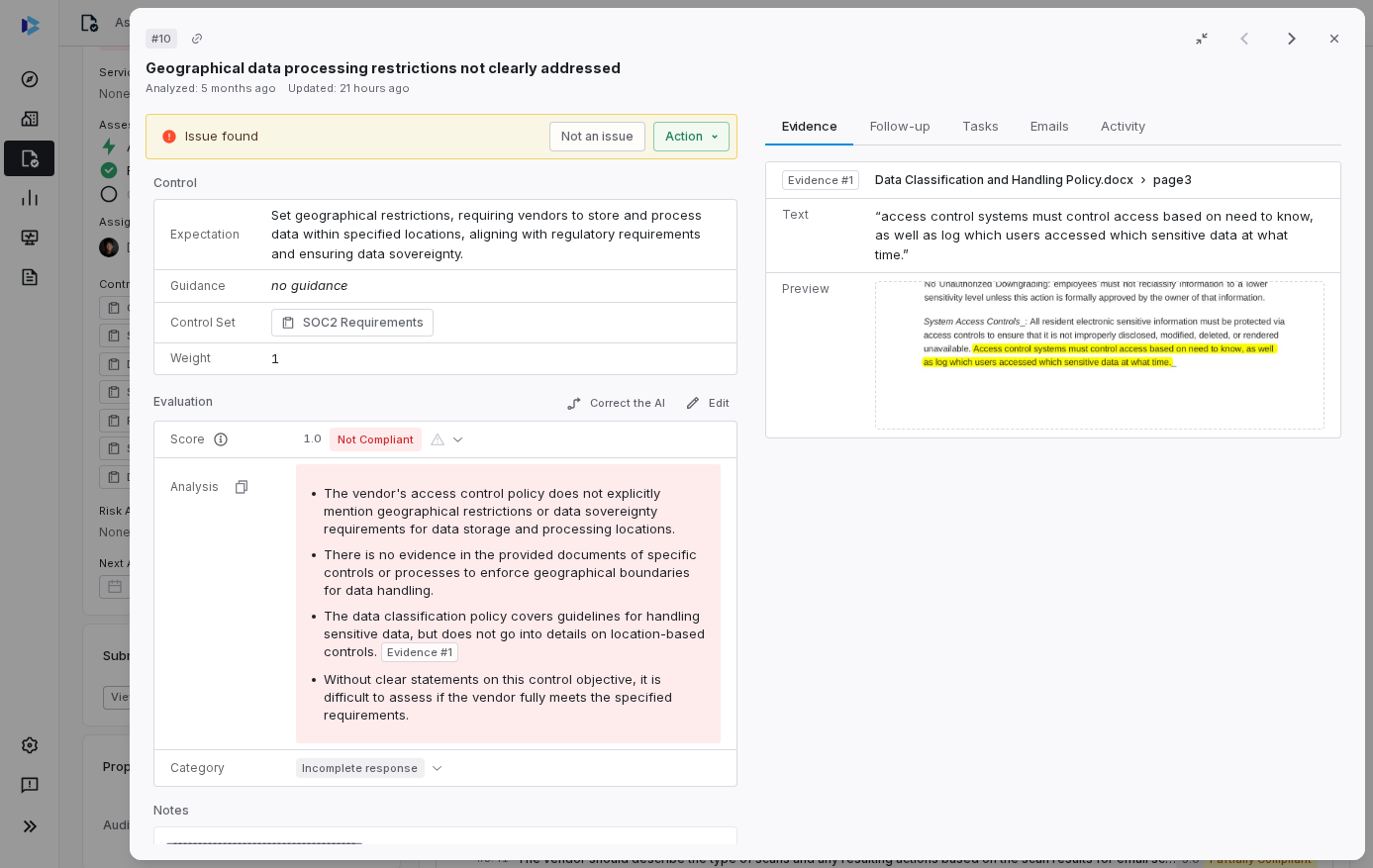 click on "# 10 Result 1 of 17 Close Geographical data processing restrictions not clearly addressed Analyzed: 5 months ago Updated: 21 hours ago Issue found Not an issue Action Control Expectation Set geographical restrictions, requiring vendors to store and process data within specified locations, aligning with regulatory requirements and ensuring data sovereignty. Guidance no guidance Control Set SOC2 Requirements Weight 1 Evaluation Correct the AI Edit   Score 1.0 Not Compliant Analysis The vendor's access control policy does not explicitly mention geographical restrictions or data sovereignty requirements for data storage and processing locations. There is no evidence in the provided documents of specific controls or processes to enforce geographical boundaries for data handling. The data classification policy covers guidelines for handling sensitive data, but does not go into details on location-based controls. Evidence # 1 Category Incomplete response Notes   Save Evidence Evidence Follow-up Follow-up Tasks Tasks" at bounding box center [686, 434] 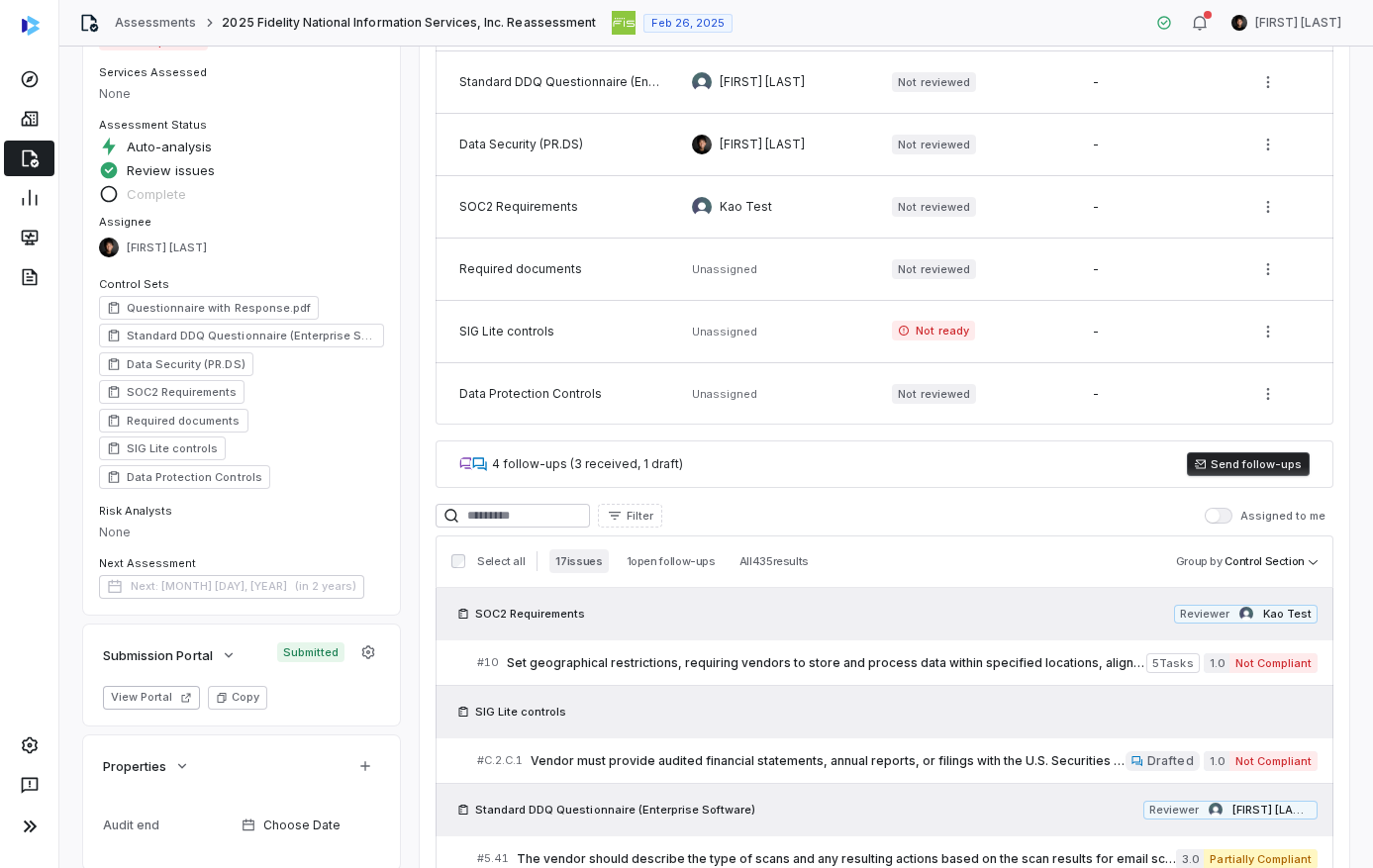 scroll, scrollTop: 408, scrollLeft: 0, axis: vertical 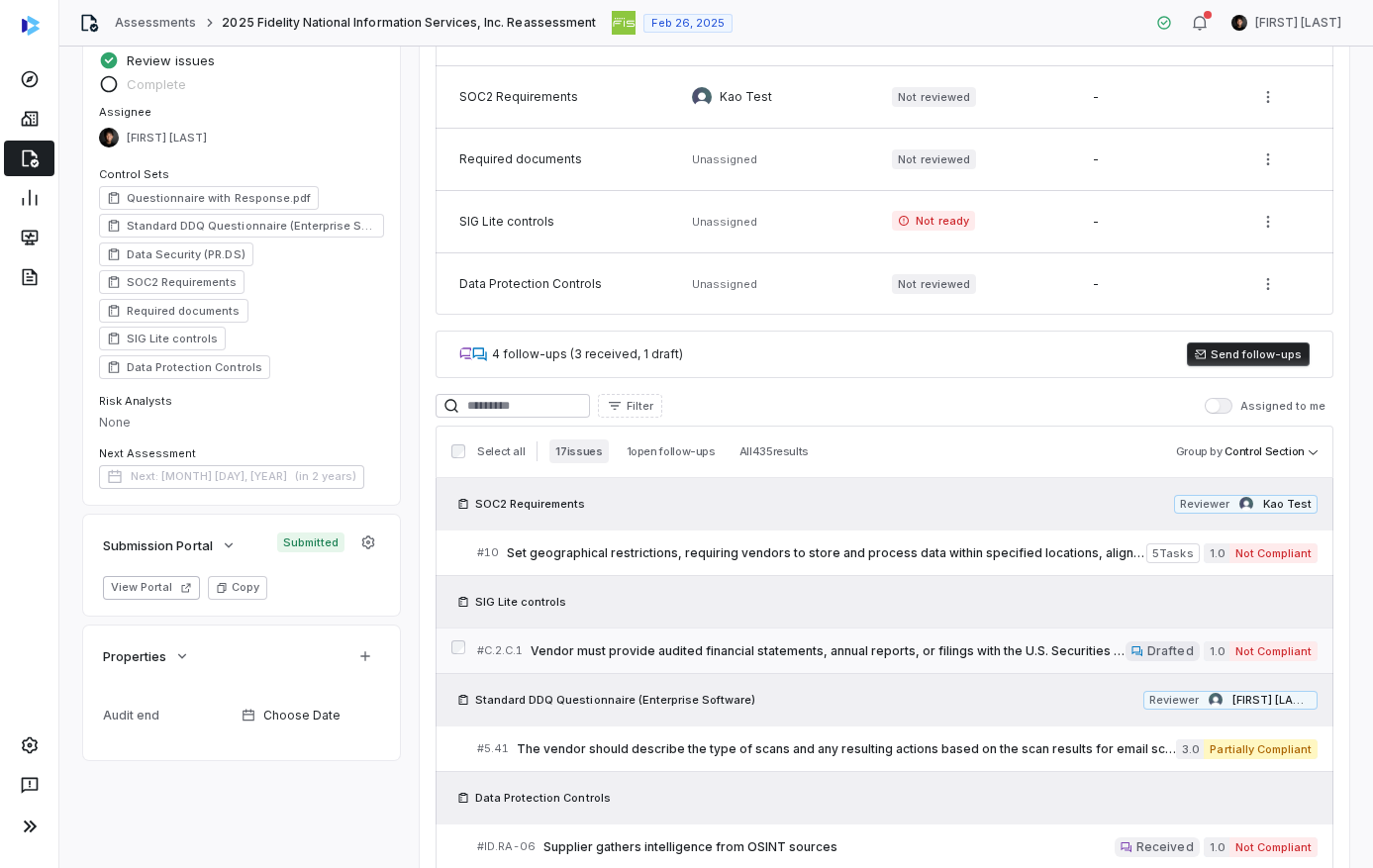 click on "Vendor must provide audited financial statements, annual reports, or filings with the U.S. Securities and Exchange Commission (SEC) which demonstrate their financial capability and stability to deliver their product or service. Document showing access to funds, expected growth, earnings, pending litigation, unfunded liabilities, and reports from debt rating agencies would also be helpful." at bounding box center [828, 651] 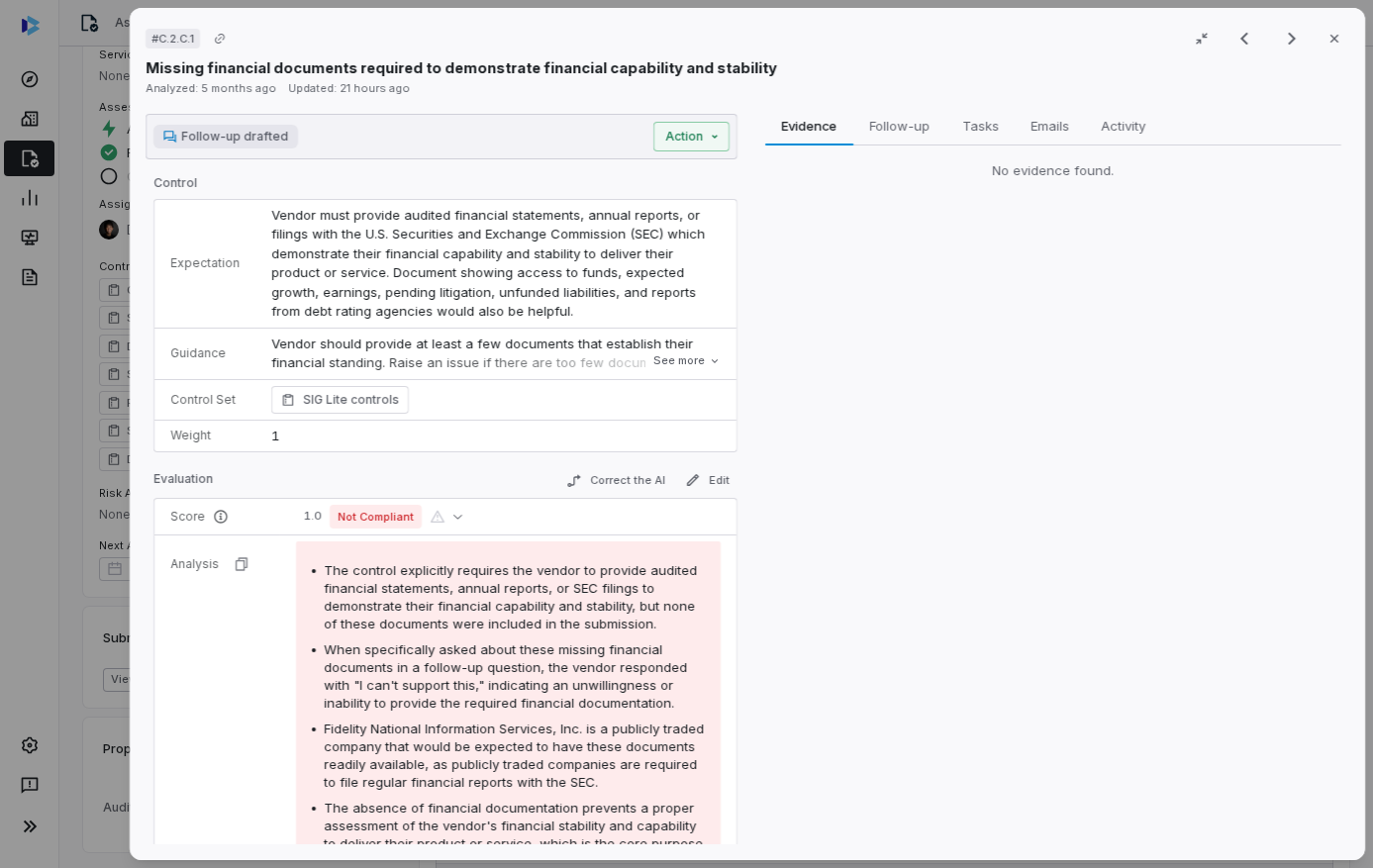 scroll, scrollTop: 408, scrollLeft: 0, axis: vertical 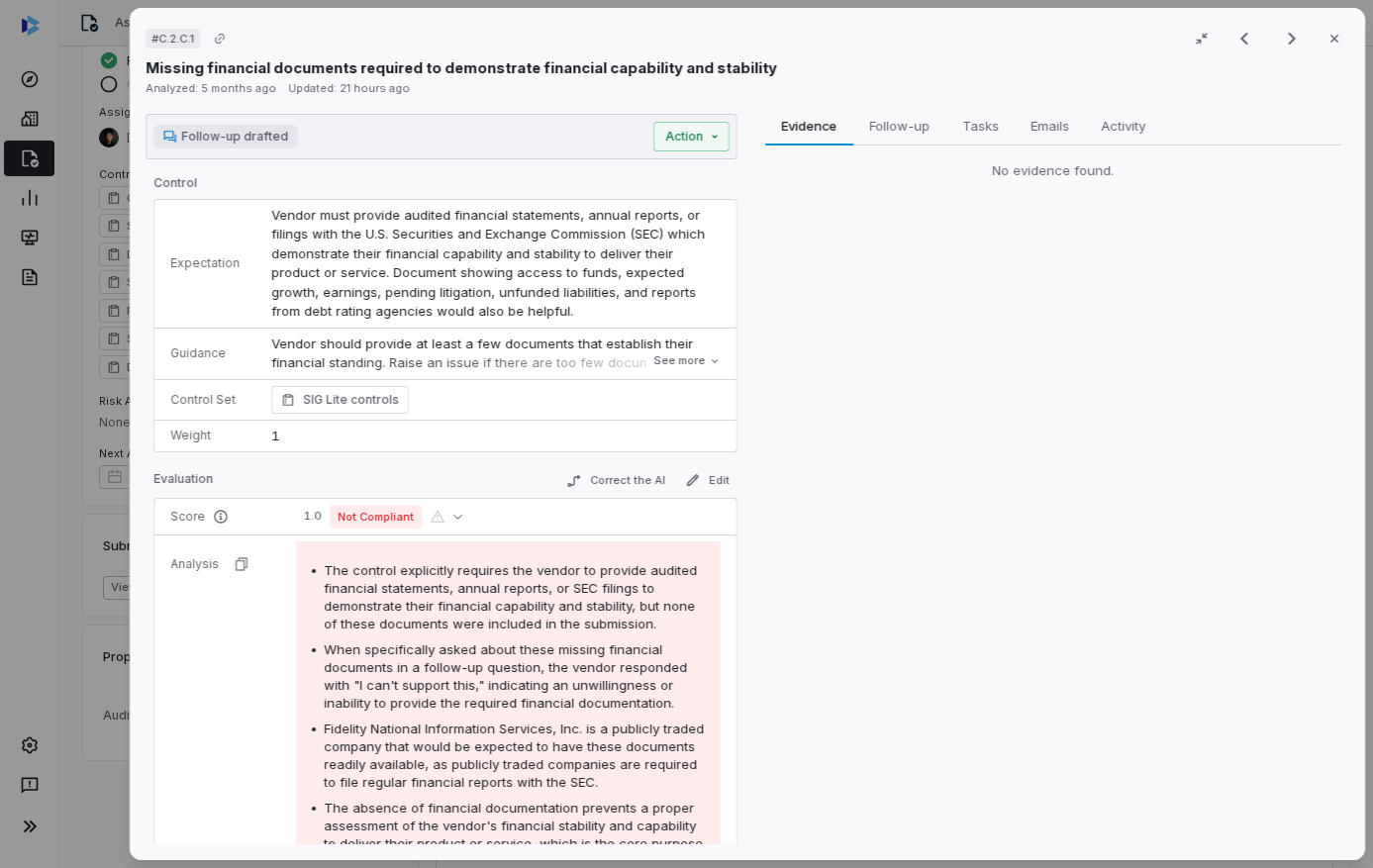 click on "Follow-up drafted Action" at bounding box center [441, 137] 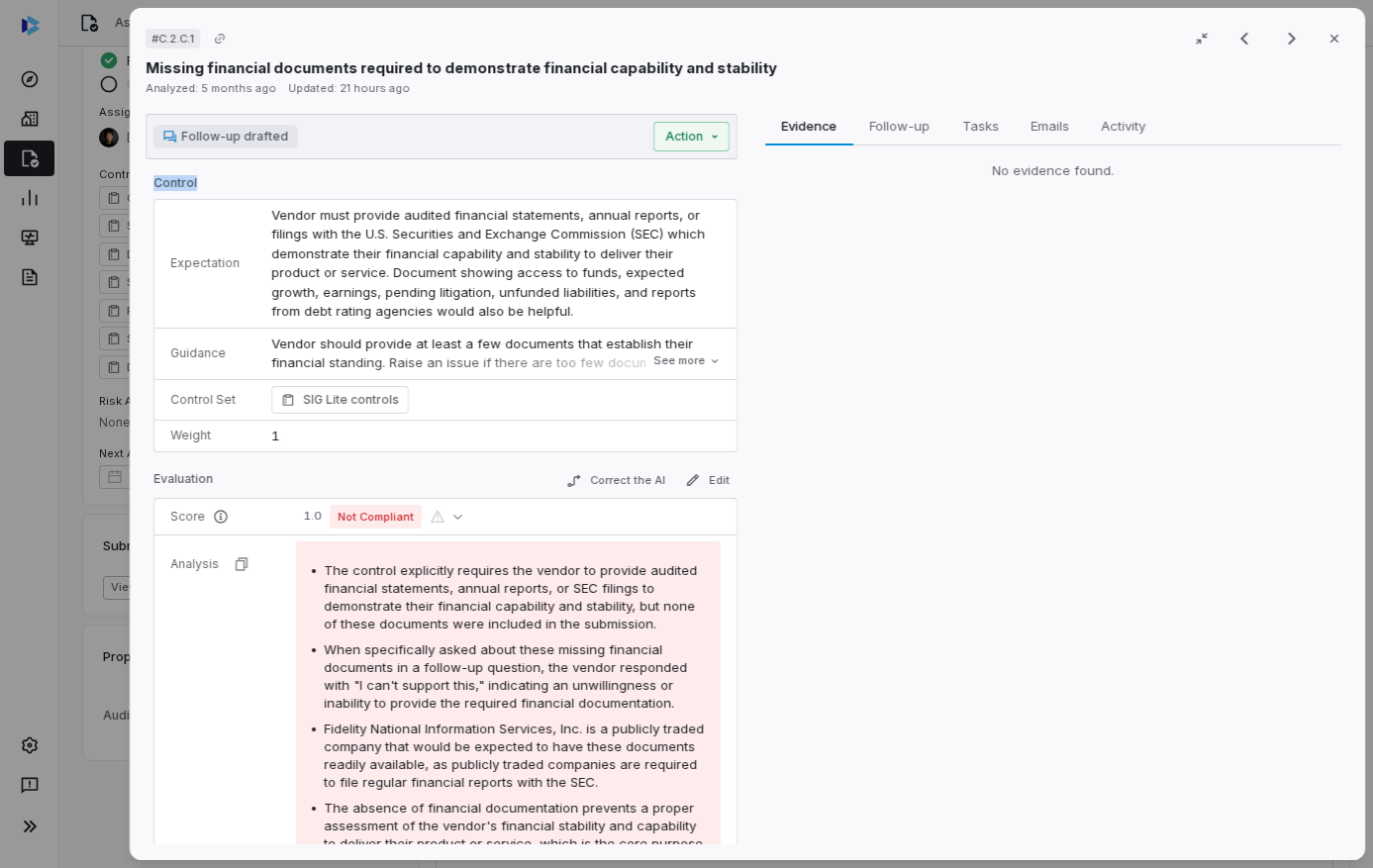 click on "Follow-up drafted Action" at bounding box center [441, 137] 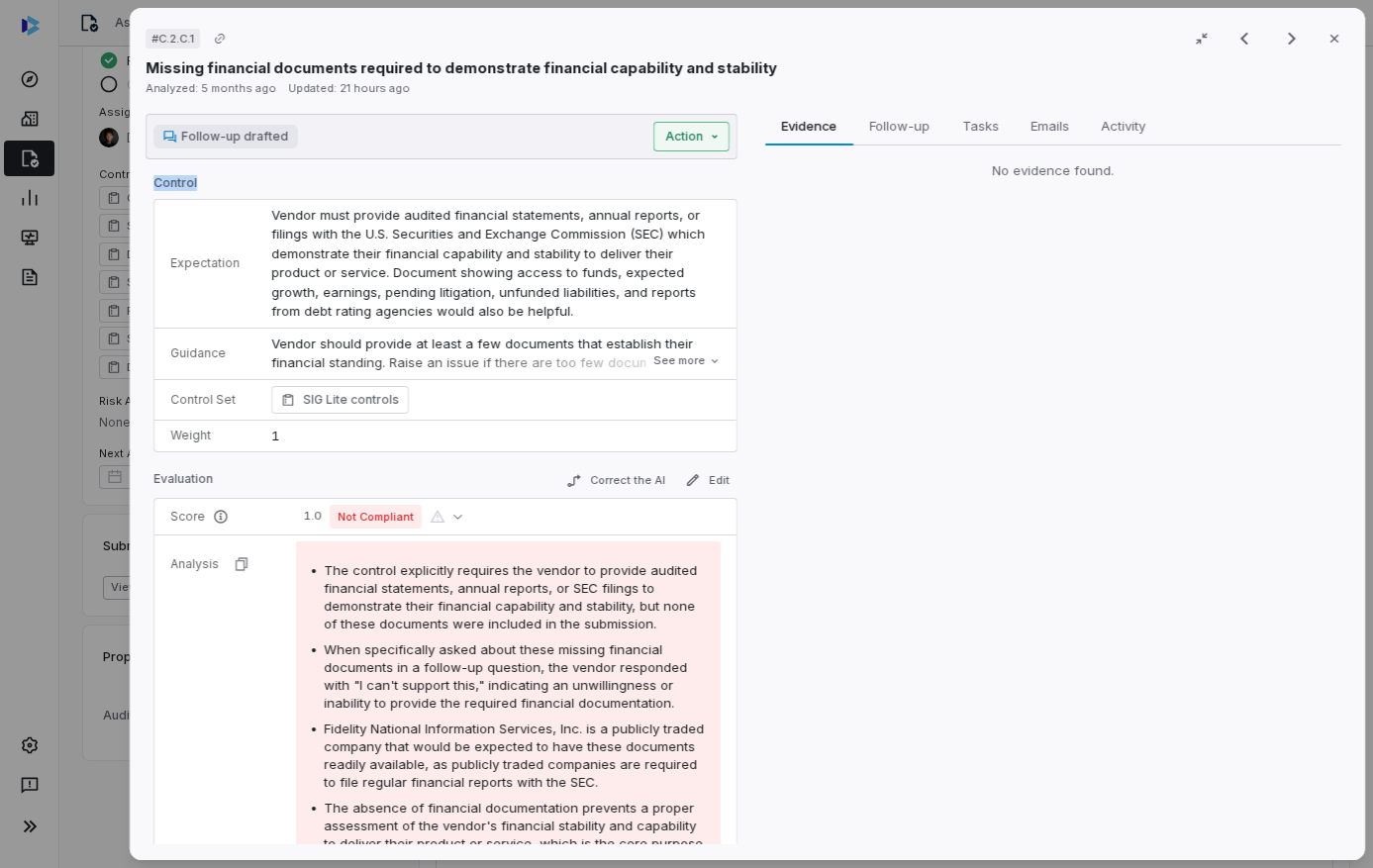 click on "Action" at bounding box center [691, 137] 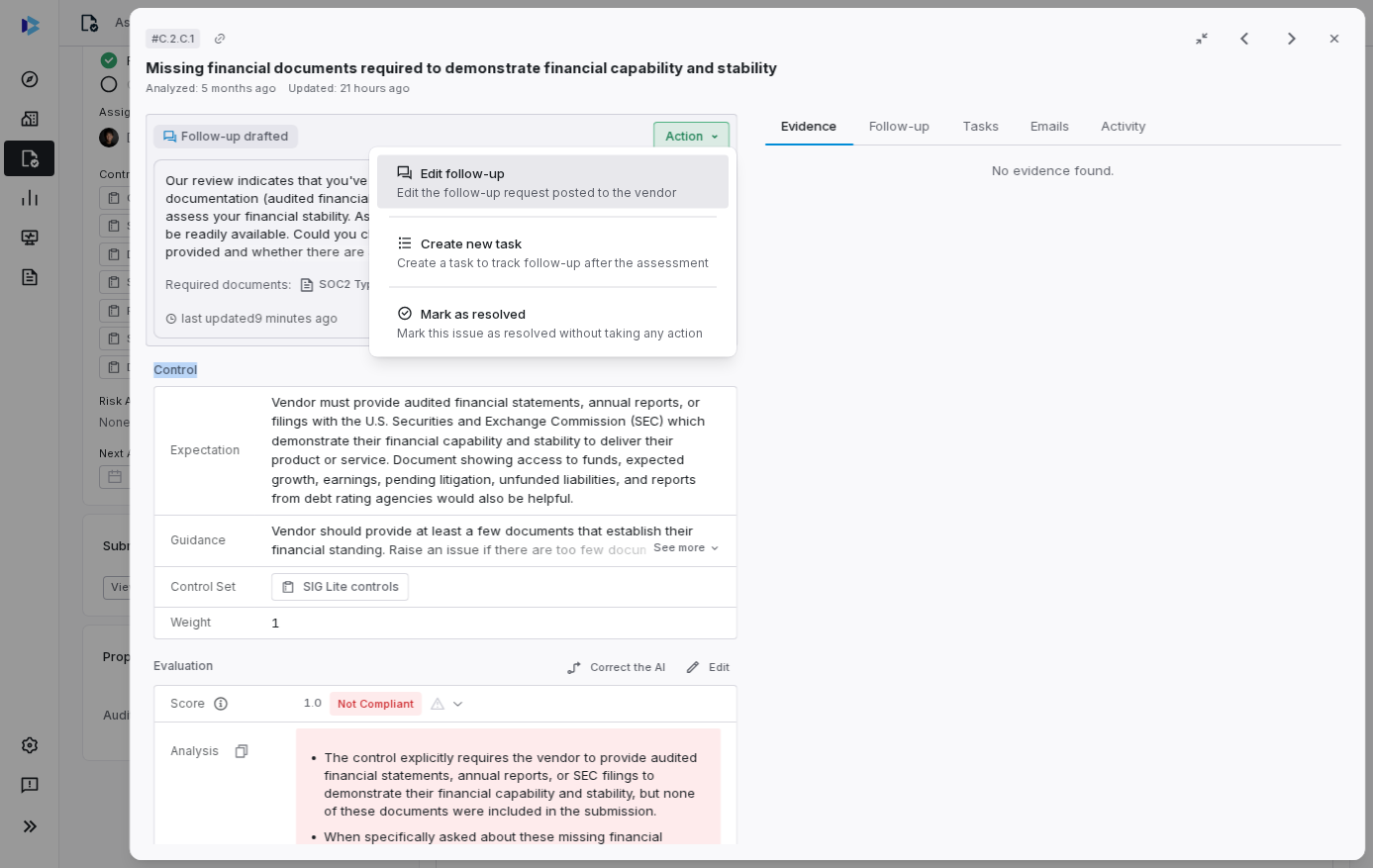 click on "Edit follow-up" at bounding box center (537, 173) 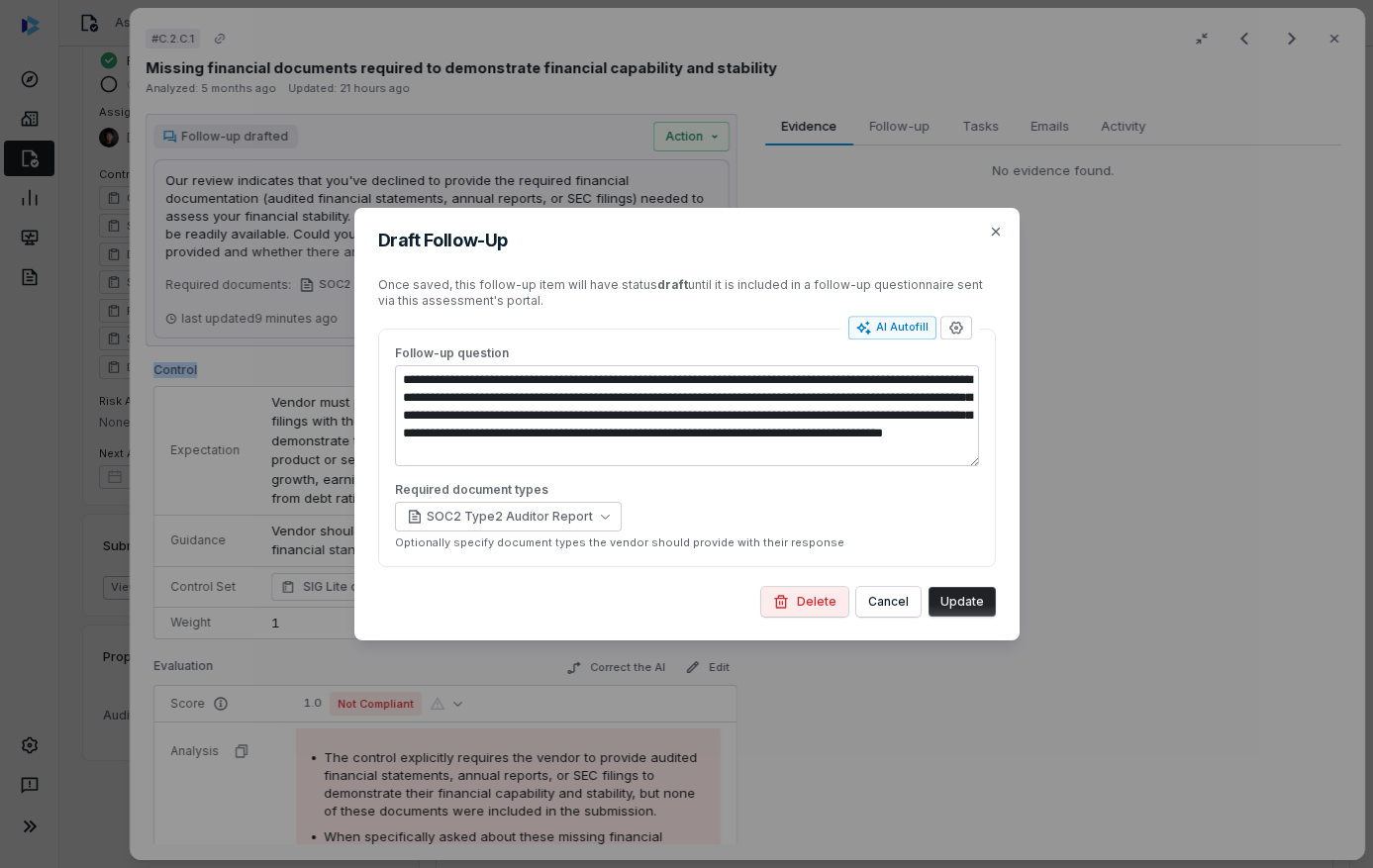 click on "**********" at bounding box center (687, 424) 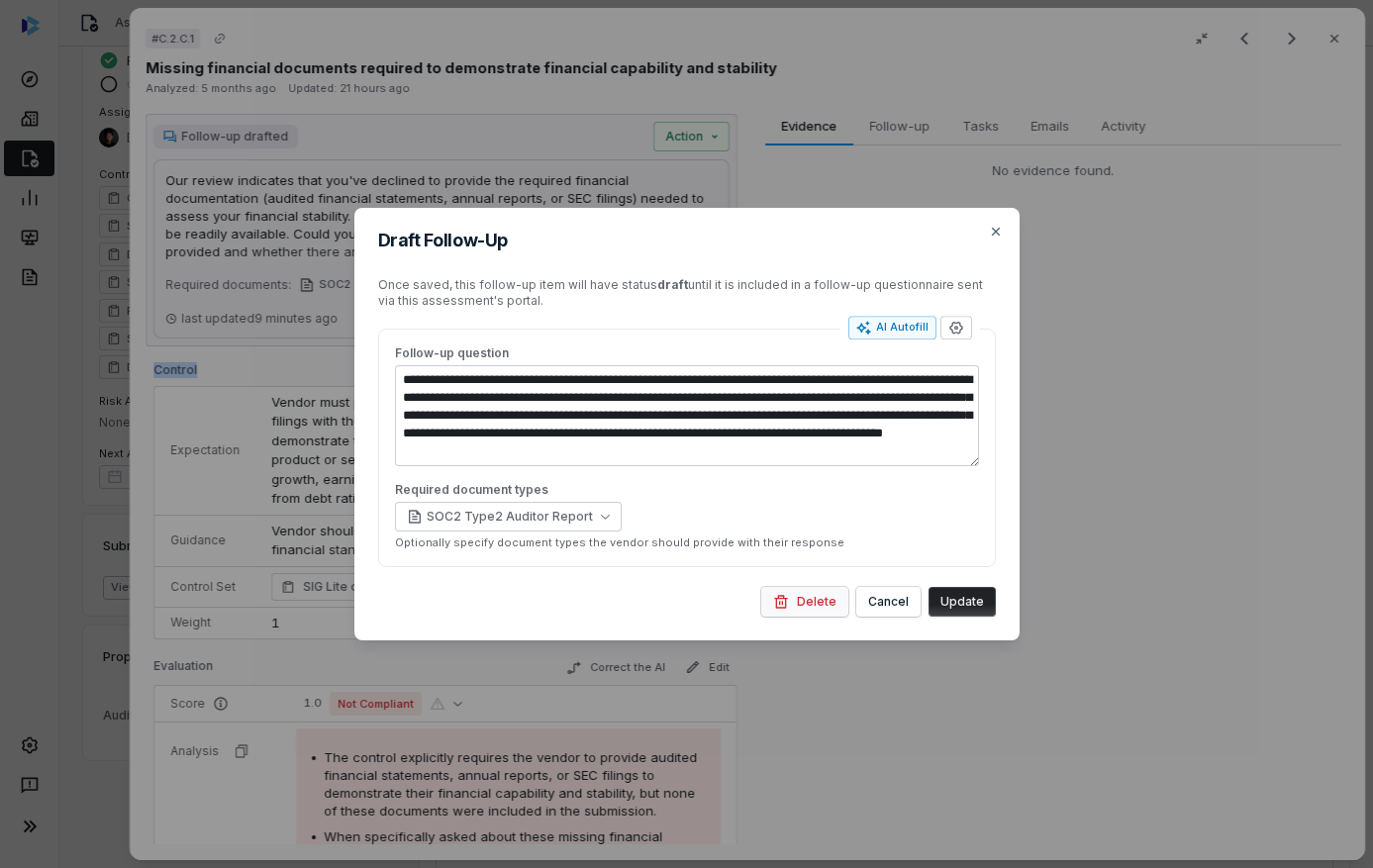 click on "Delete" at bounding box center [805, 602] 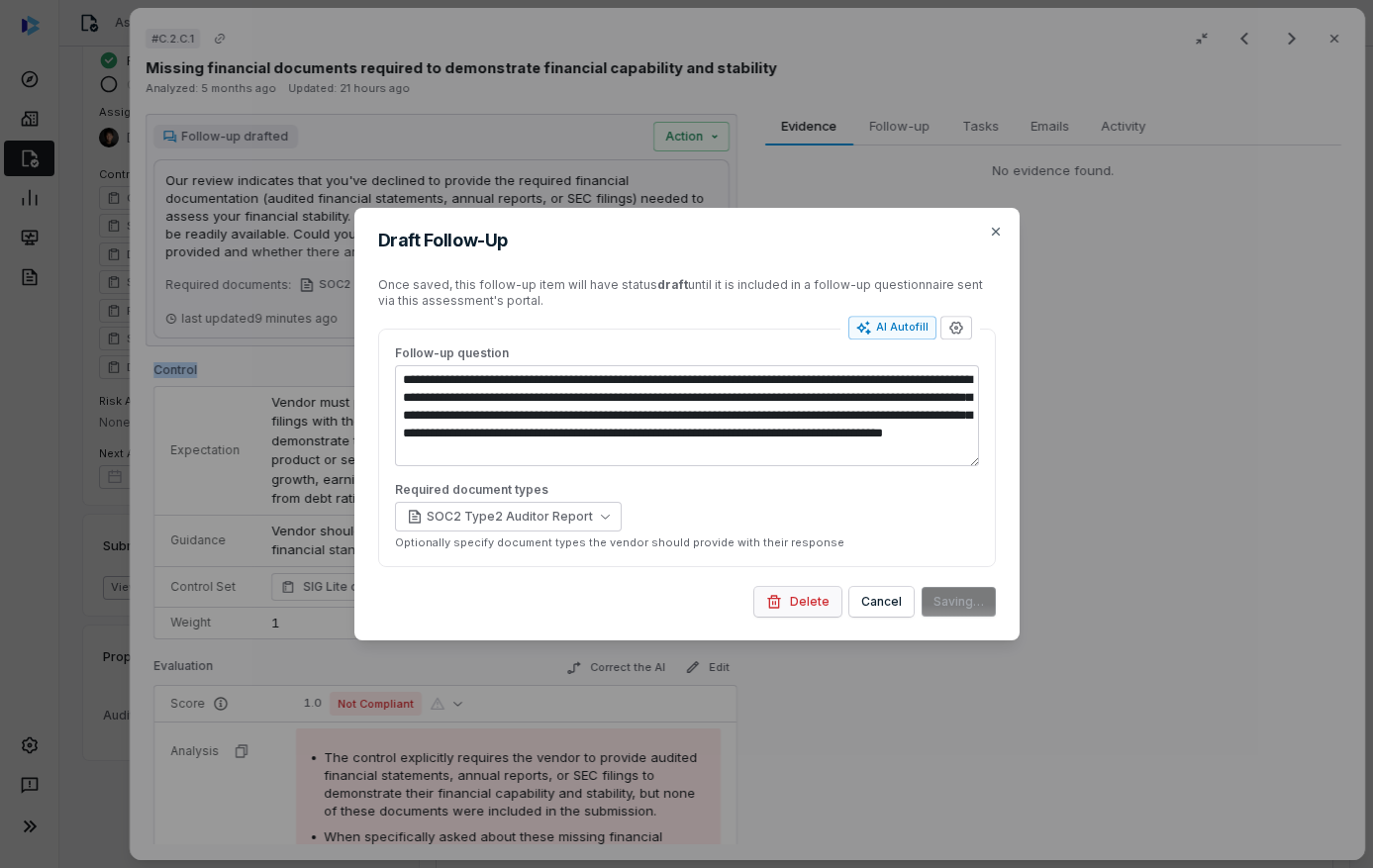 type on "*" 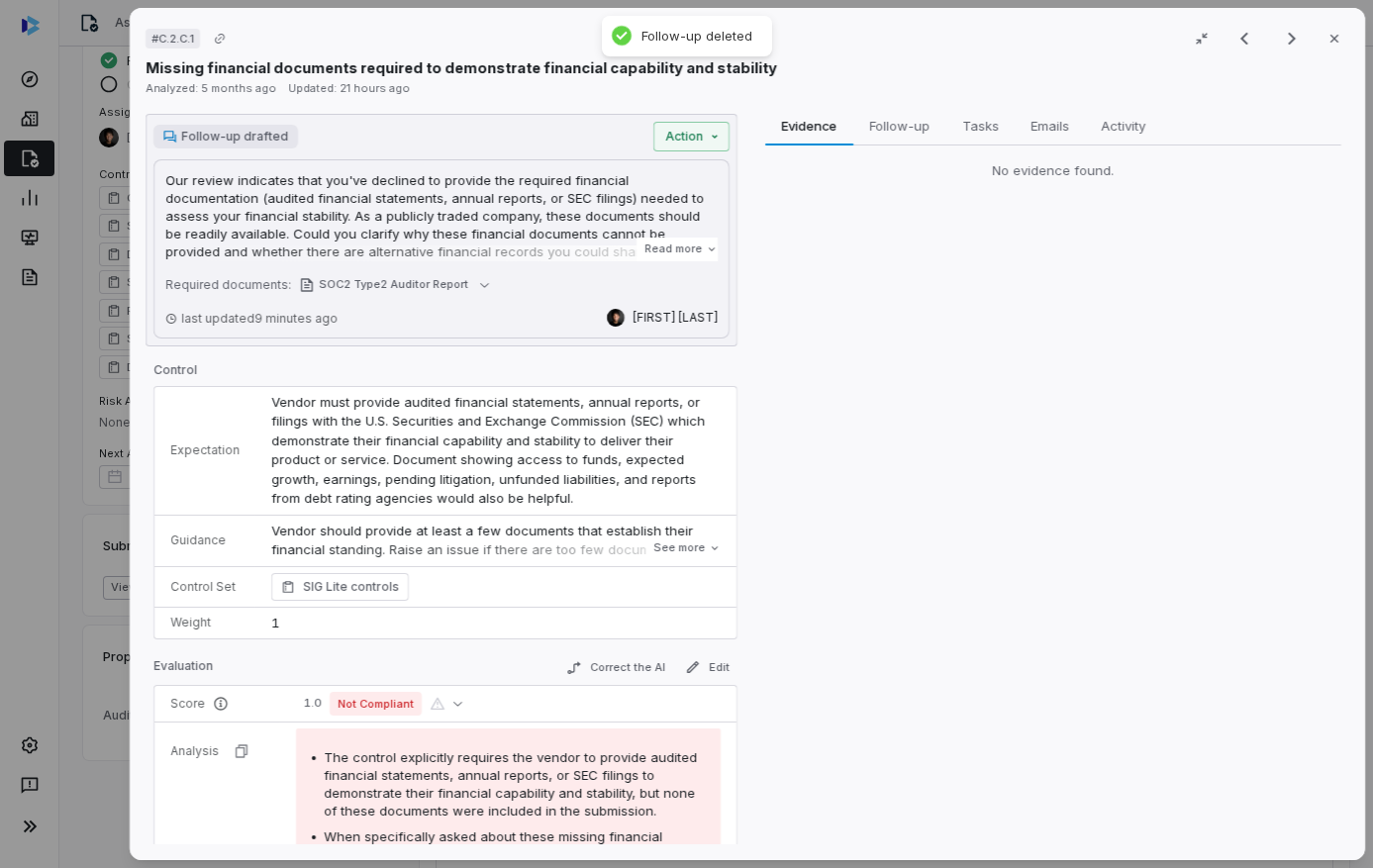 click on "# C.2.C.1 Result 2 of 17 Close Missing financial documents required to demonstrate financial capability and stability Analyzed: 5 months ago Updated: 21 hours ago Follow-up drafted Action Our review indicates that you've declined to provide the required financial documentation (audited financial statements, annual reports, or SEC filings) needed to assess your financial stability. As a publicly traded company, these documents should be readily available. Could you clarify why these financial documents cannot be provided and whether there are alternative financial records you could share that would satisfy this requirement? Read more Required documents: SOC2 Type2 Auditor Report last updated  9 minutes ago Clarence Chio Control Expectation Guidance Vendor should provide at least a few documents that establish their financial standing. Raise an issue if there are too few documents, or if the documents indicate poor financial condition. See more Control Set SIG Lite controls Weight 1 Evaluation Correct the AI" at bounding box center (686, 434) 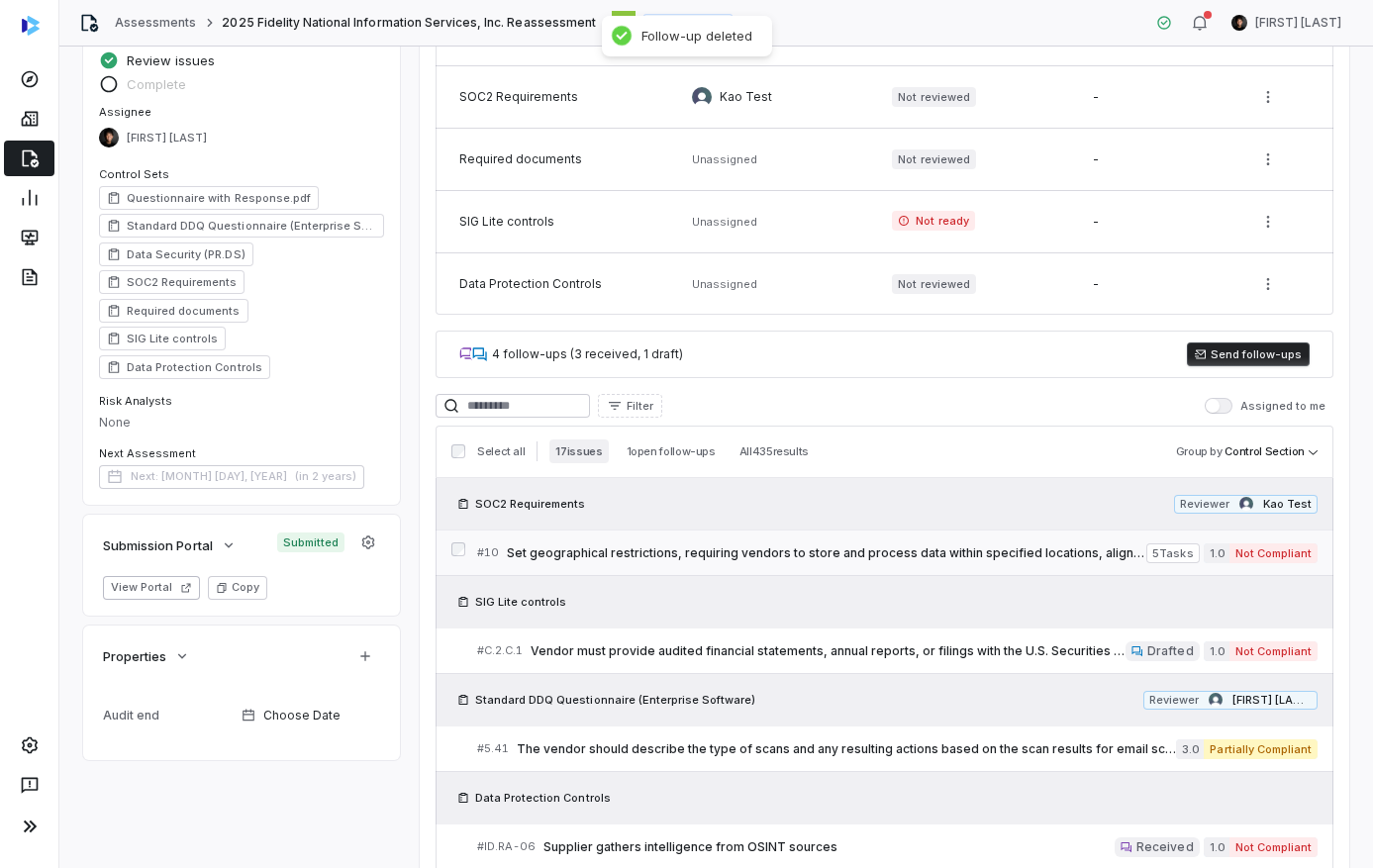 scroll, scrollTop: 702, scrollLeft: 0, axis: vertical 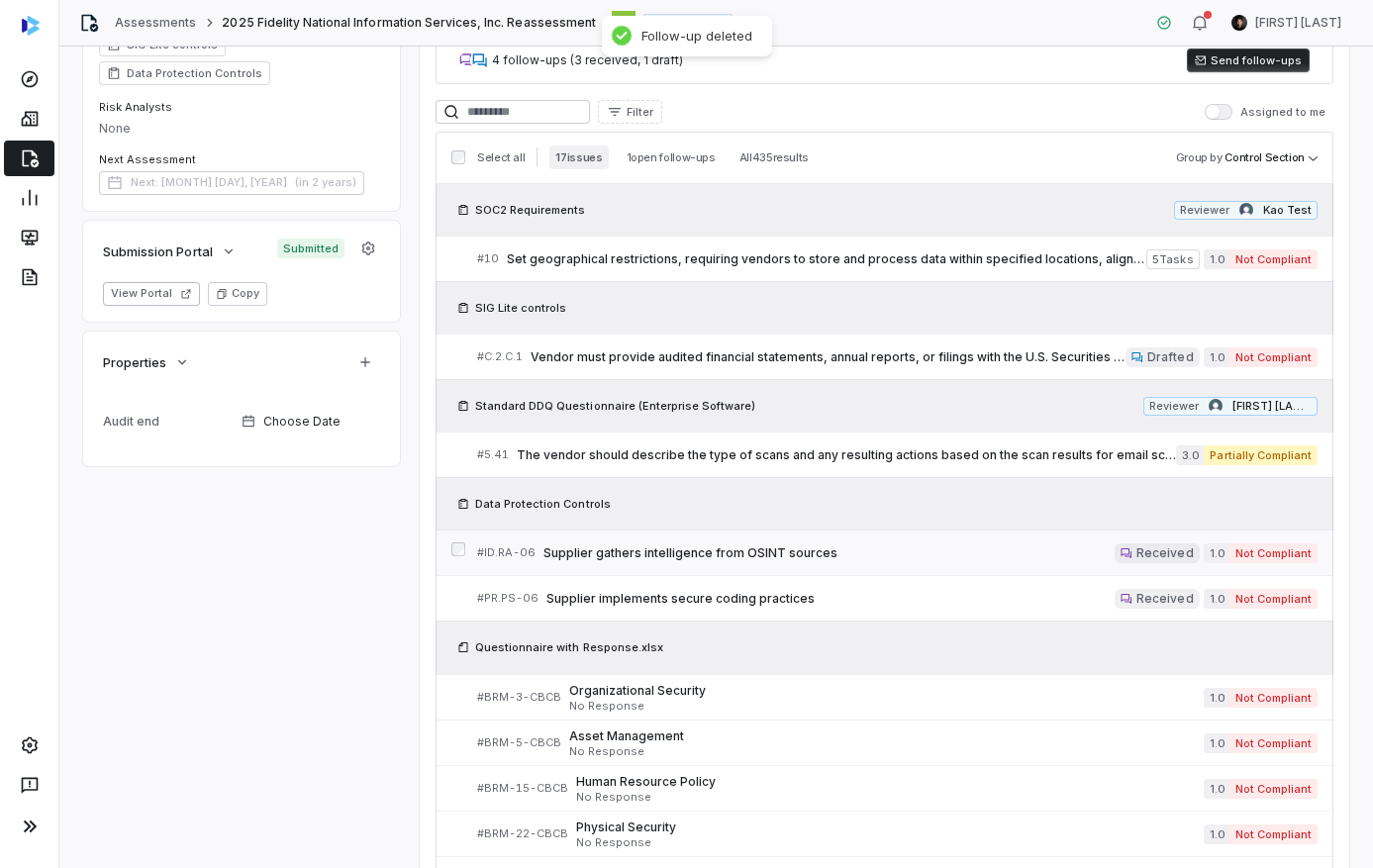 click on "Supplier gathers intelligence from OSINT sources" at bounding box center [829, 553] 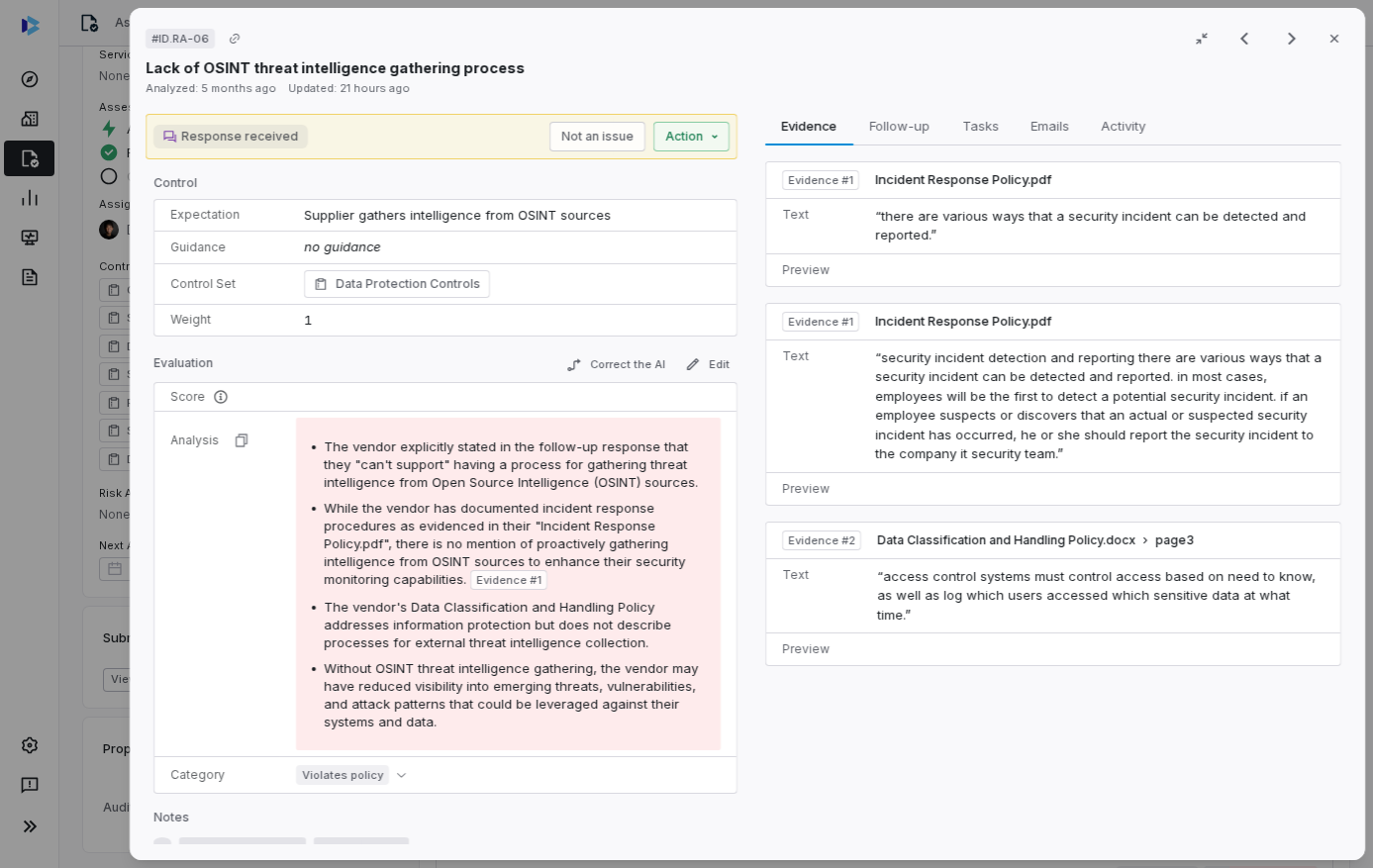 scroll, scrollTop: 702, scrollLeft: 0, axis: vertical 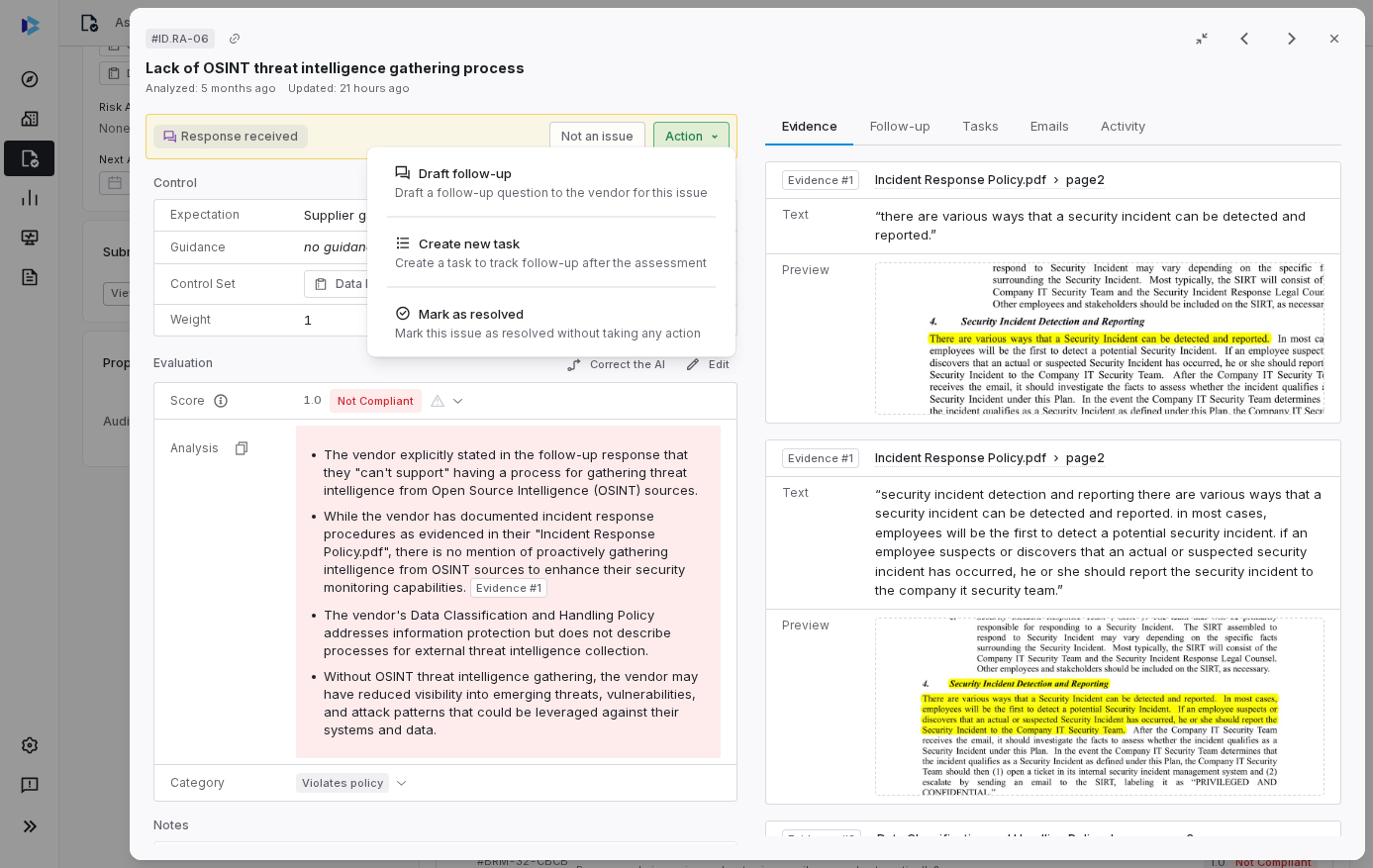 click on "# ID.RA-06 Result 4 of 17 Close Lack of OSINT threat intelligence gathering process Analyzed: 5 months ago Updated: 21 hours ago Response received Not an issue Action Draft follow-up Draft a follow-up question to the vendor for this issue Create new task Create a task to track follow-up after the assessment Mark as resolved Mark this issue as resolved without taking any action Control Expectation Supplier gathers intelligence from OSINT sources Guidance no guidance Control Set Data Protection Controls Weight 1 Evaluation Correct the AI Edit   Score 1.0 Not Compliant Analysis The vendor explicitly stated in the follow-up response that they "can't support" having a process for gathering threat intelligence from Open Source Intelligence (OSINT) sources. While the vendor has documented incident response procedures as evidenced in their "Incident Response Policy.pdf", there is no mention of proactively gathering intelligence from OSINT sources to enhance their security monitoring capabilities. Evidence # 1 Notes" at bounding box center [686, 434] 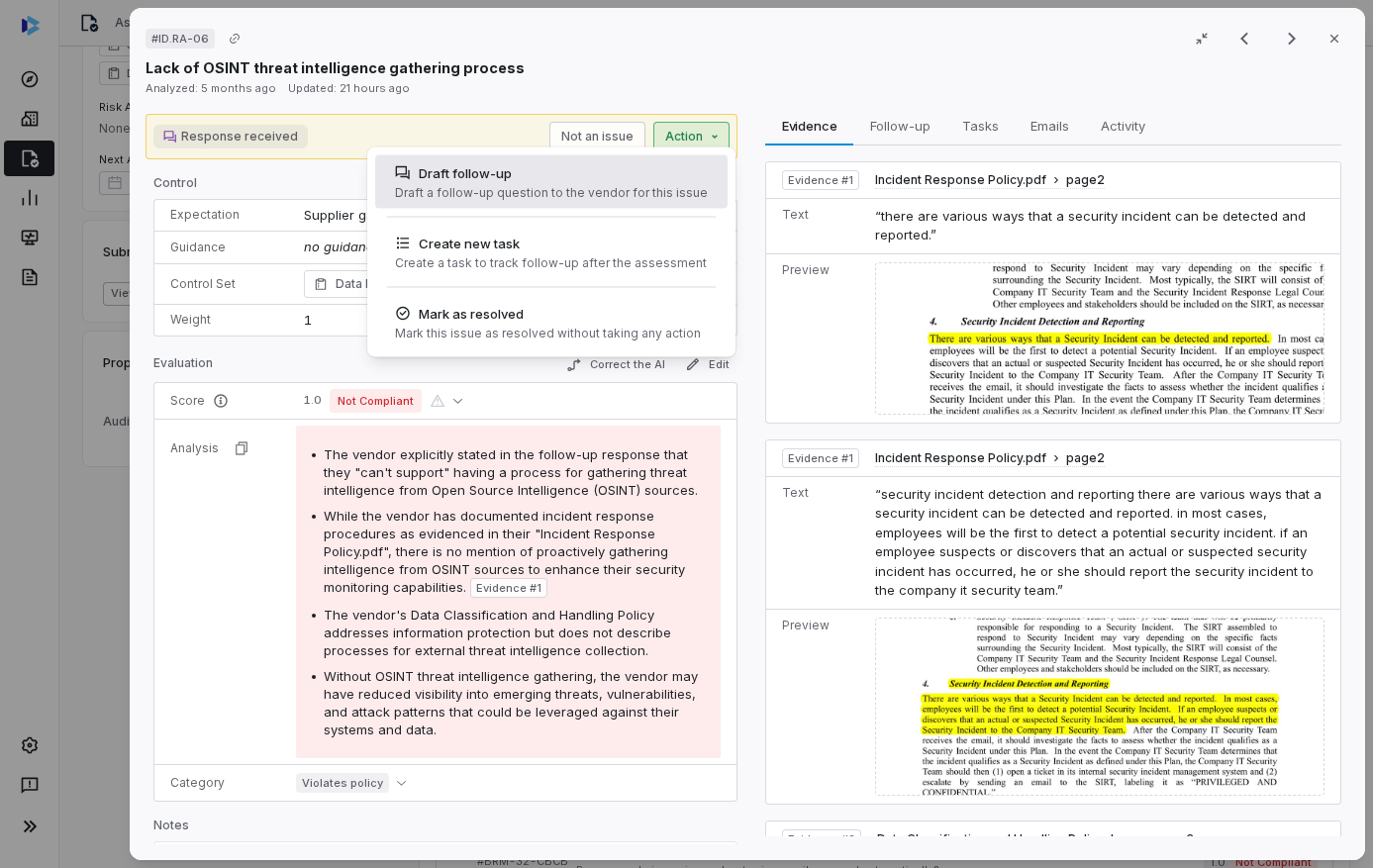 click on "Draft follow-up" at bounding box center [551, 173] 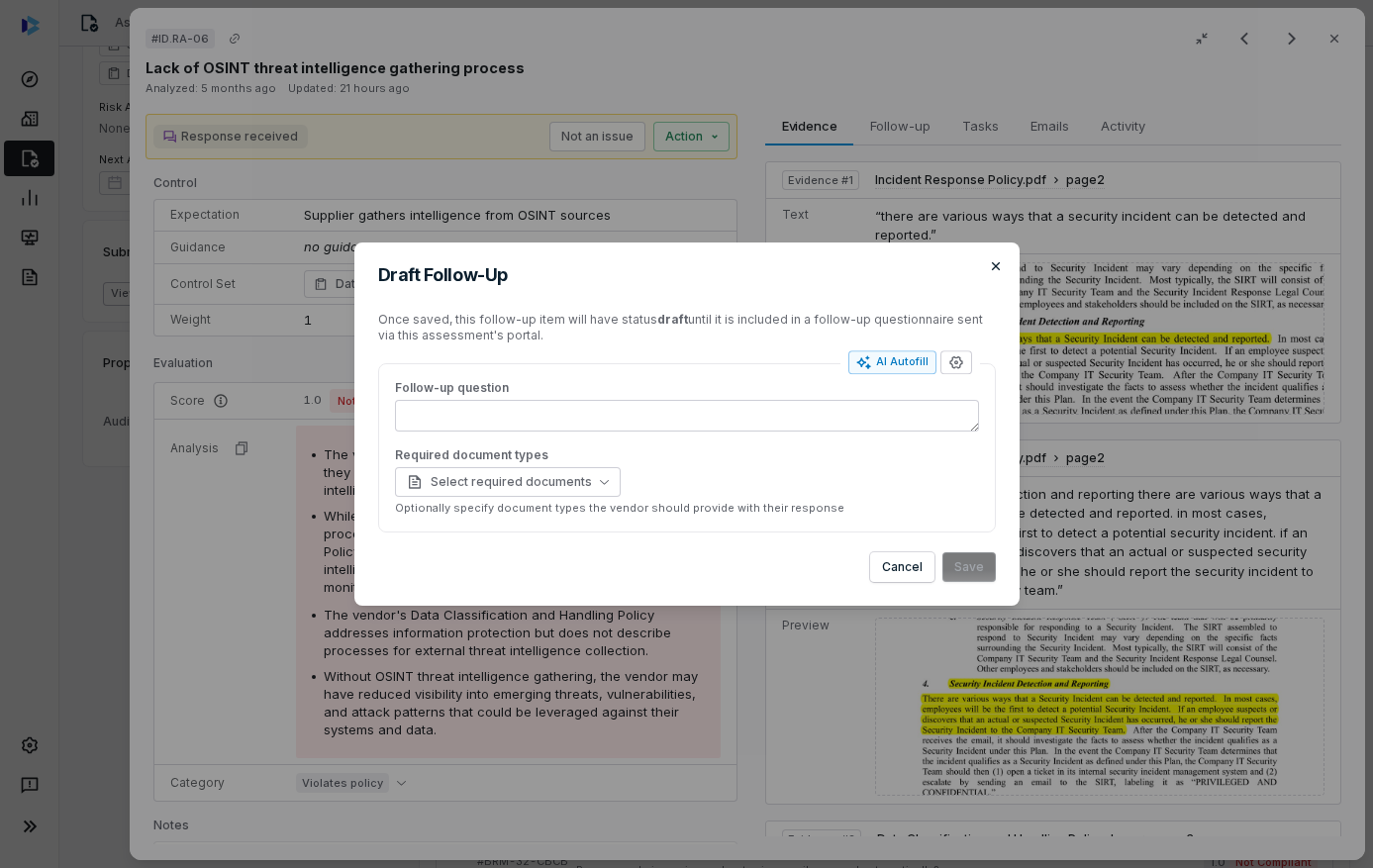 click 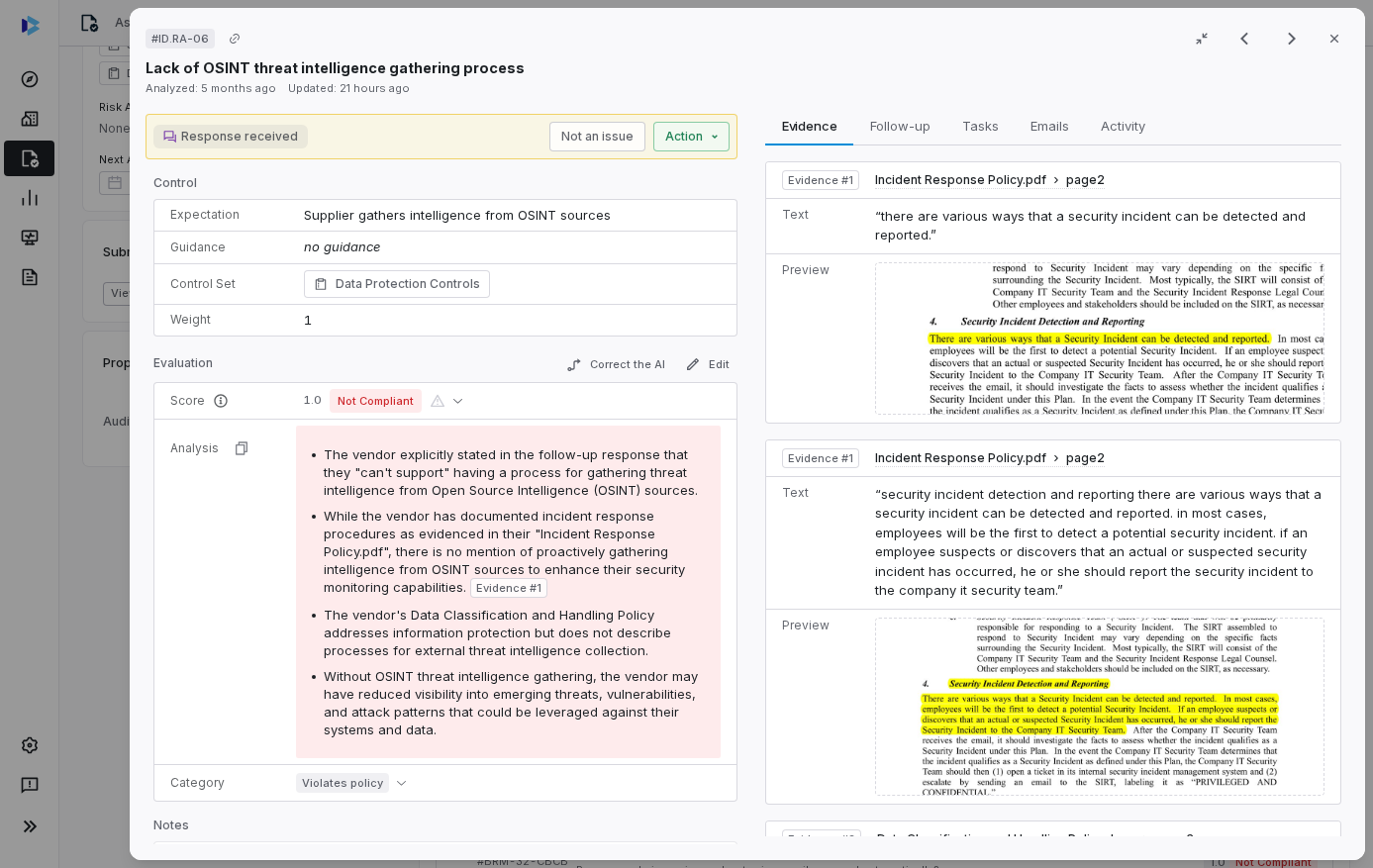 click on "Response received Not an issue Action" at bounding box center (441, 137) 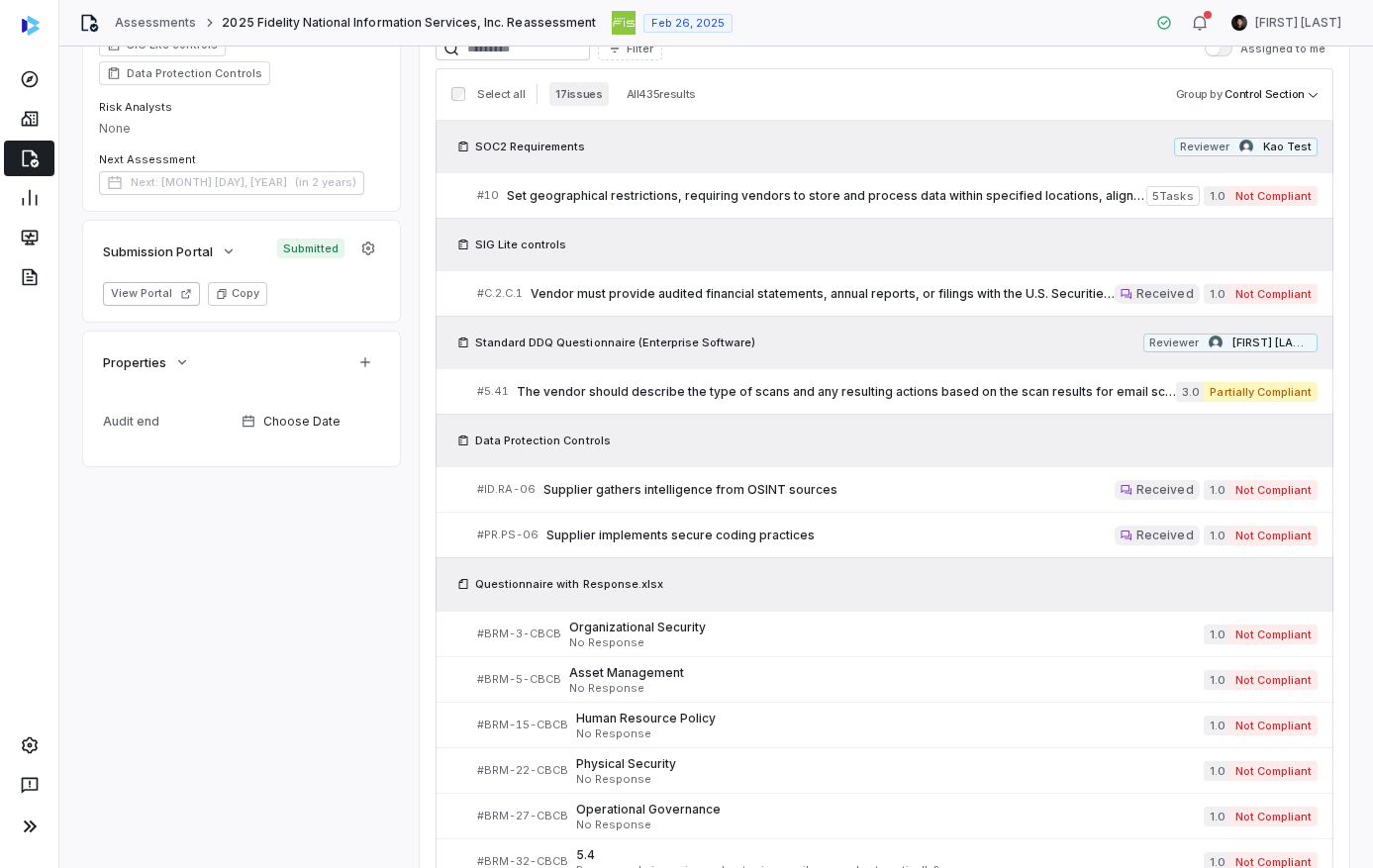 scroll, scrollTop: 583, scrollLeft: 0, axis: vertical 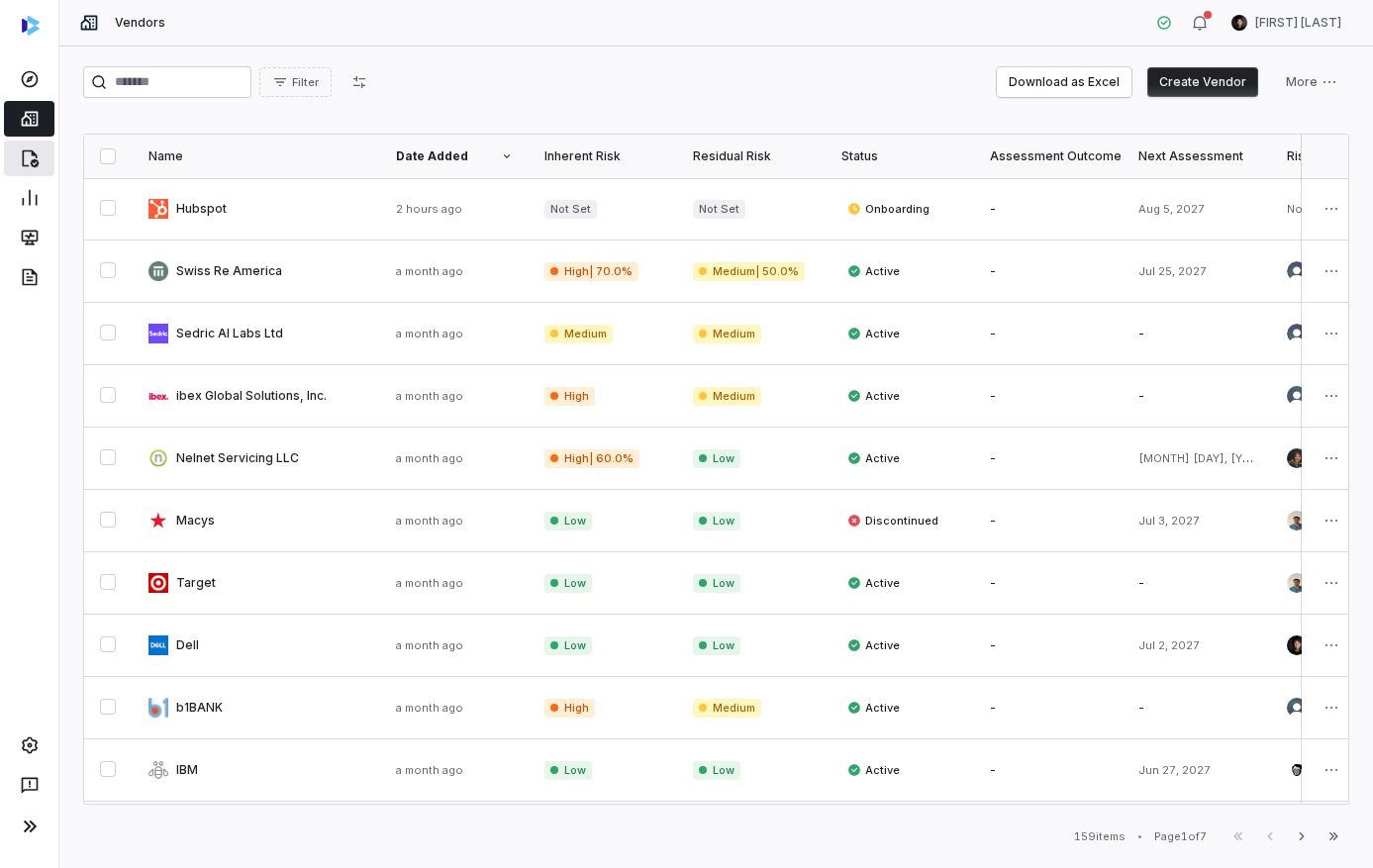 click 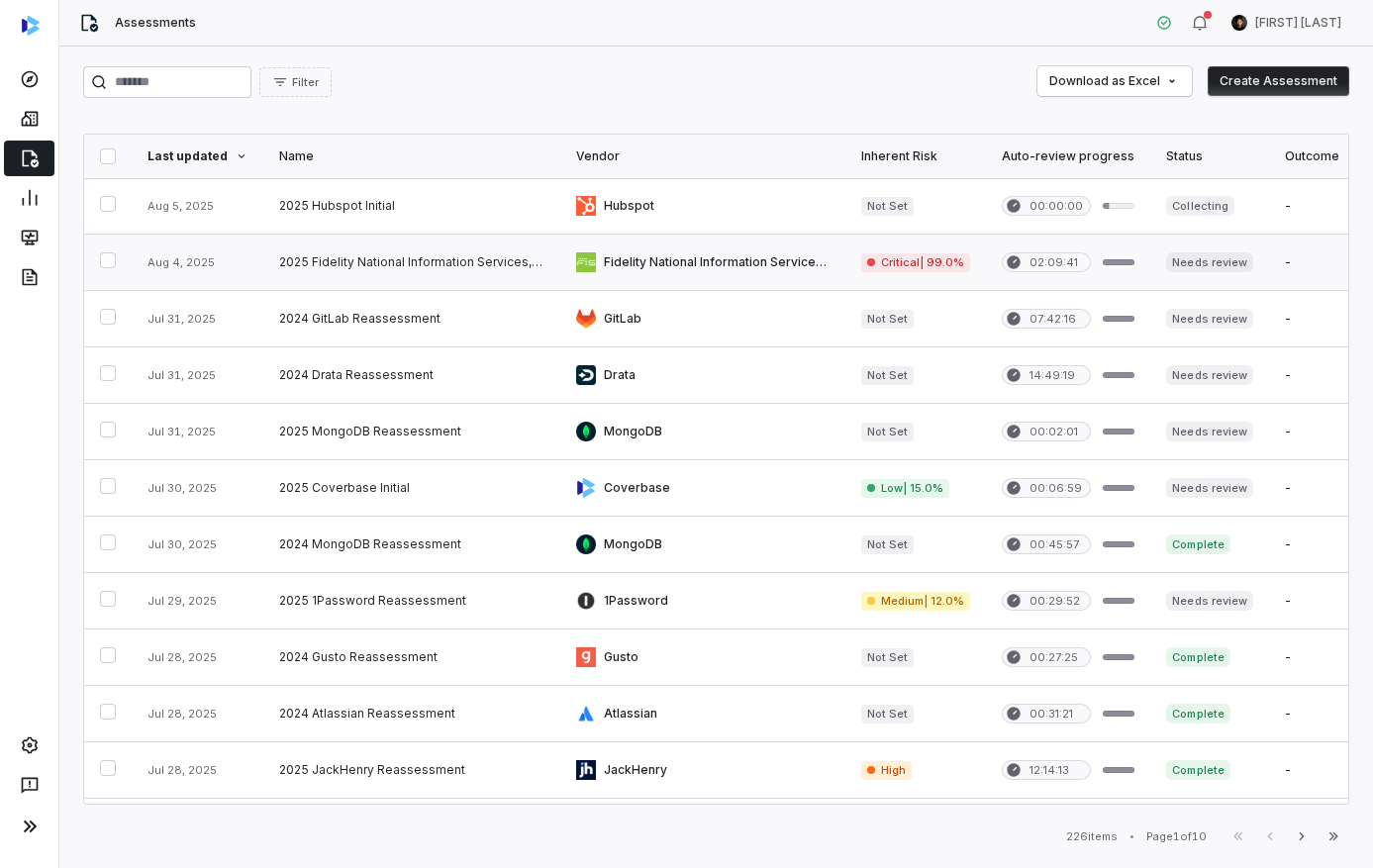 click at bounding box center [197, 262] 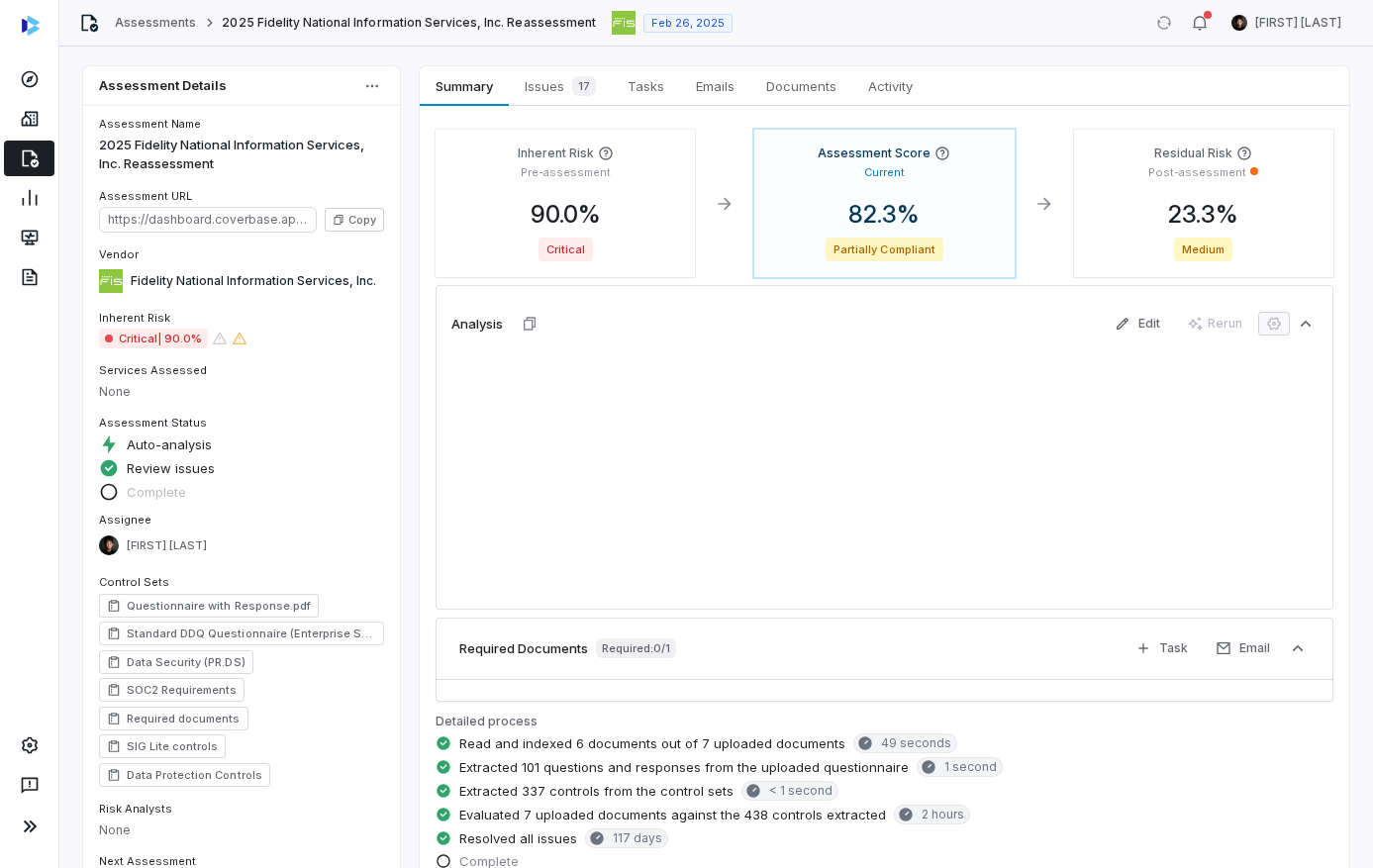 click on "17" at bounding box center [580, 86] 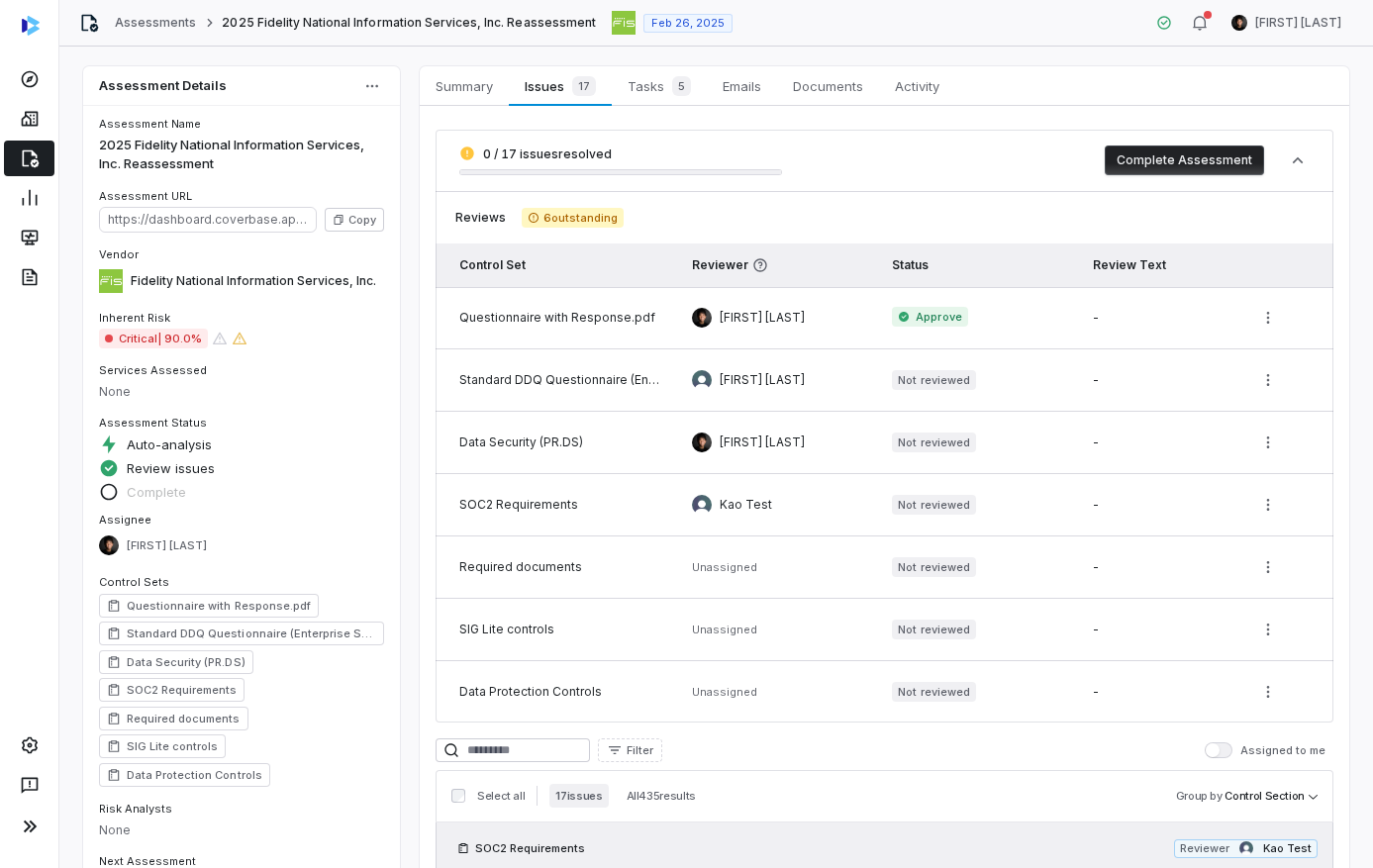 click 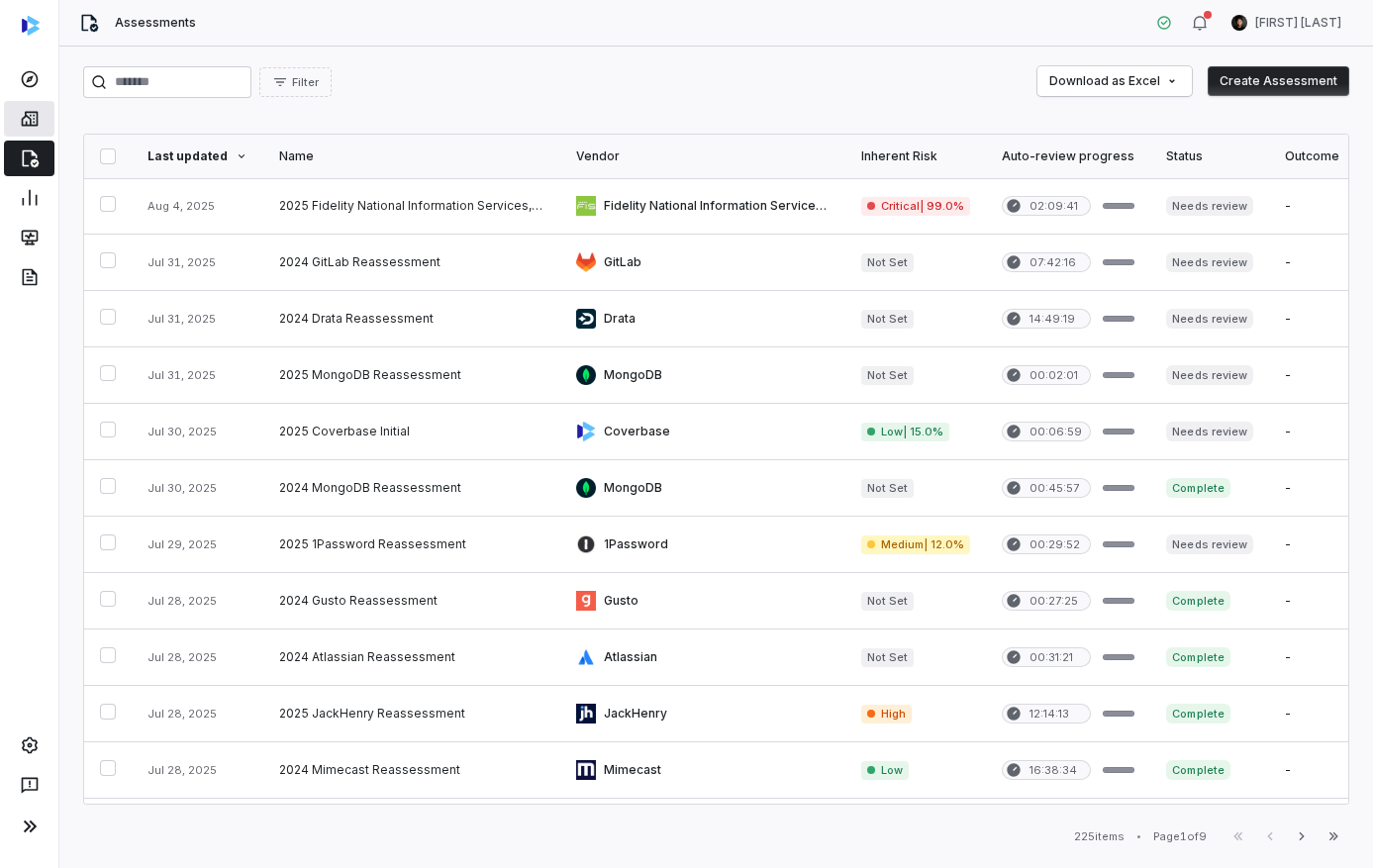 click 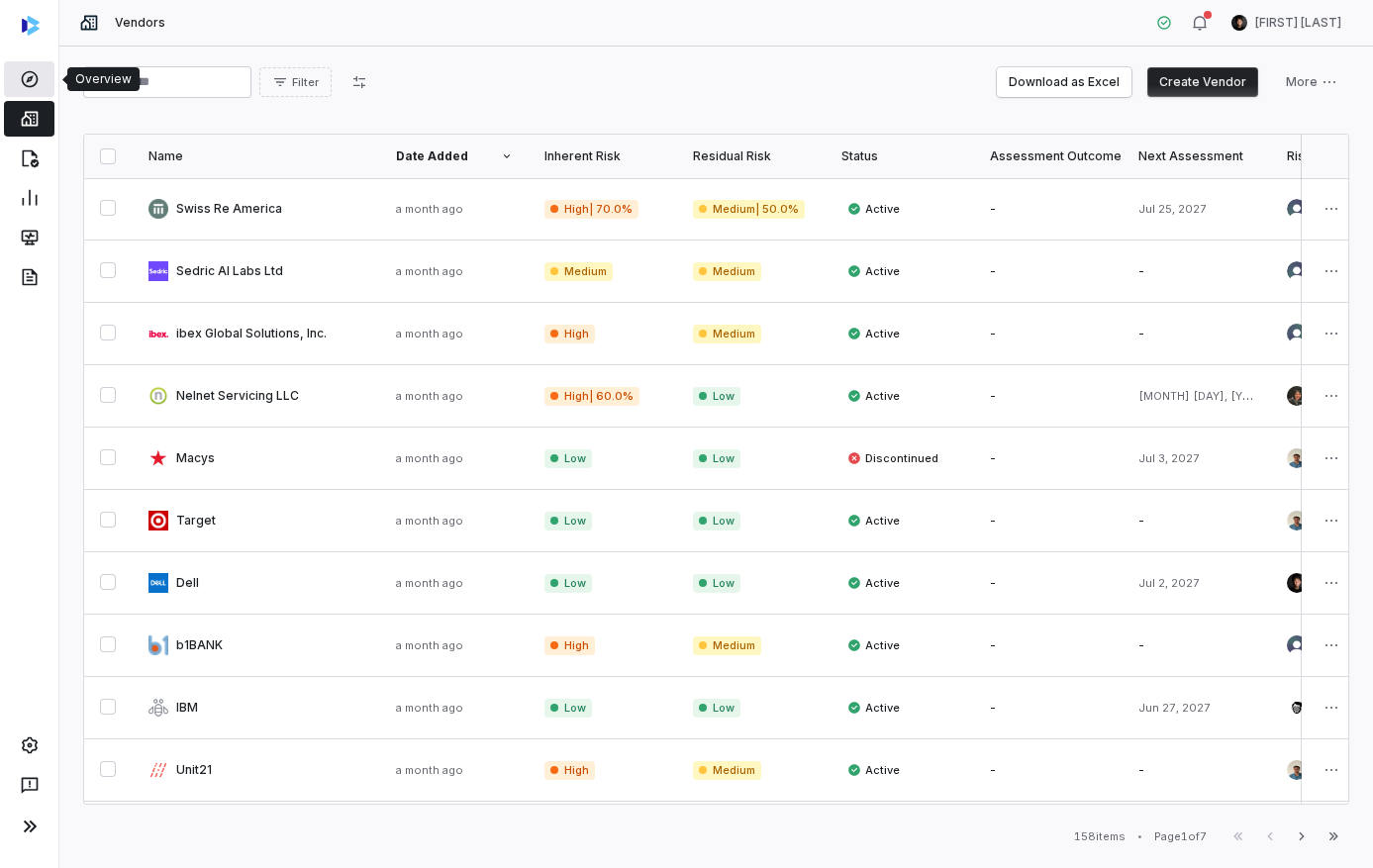 click 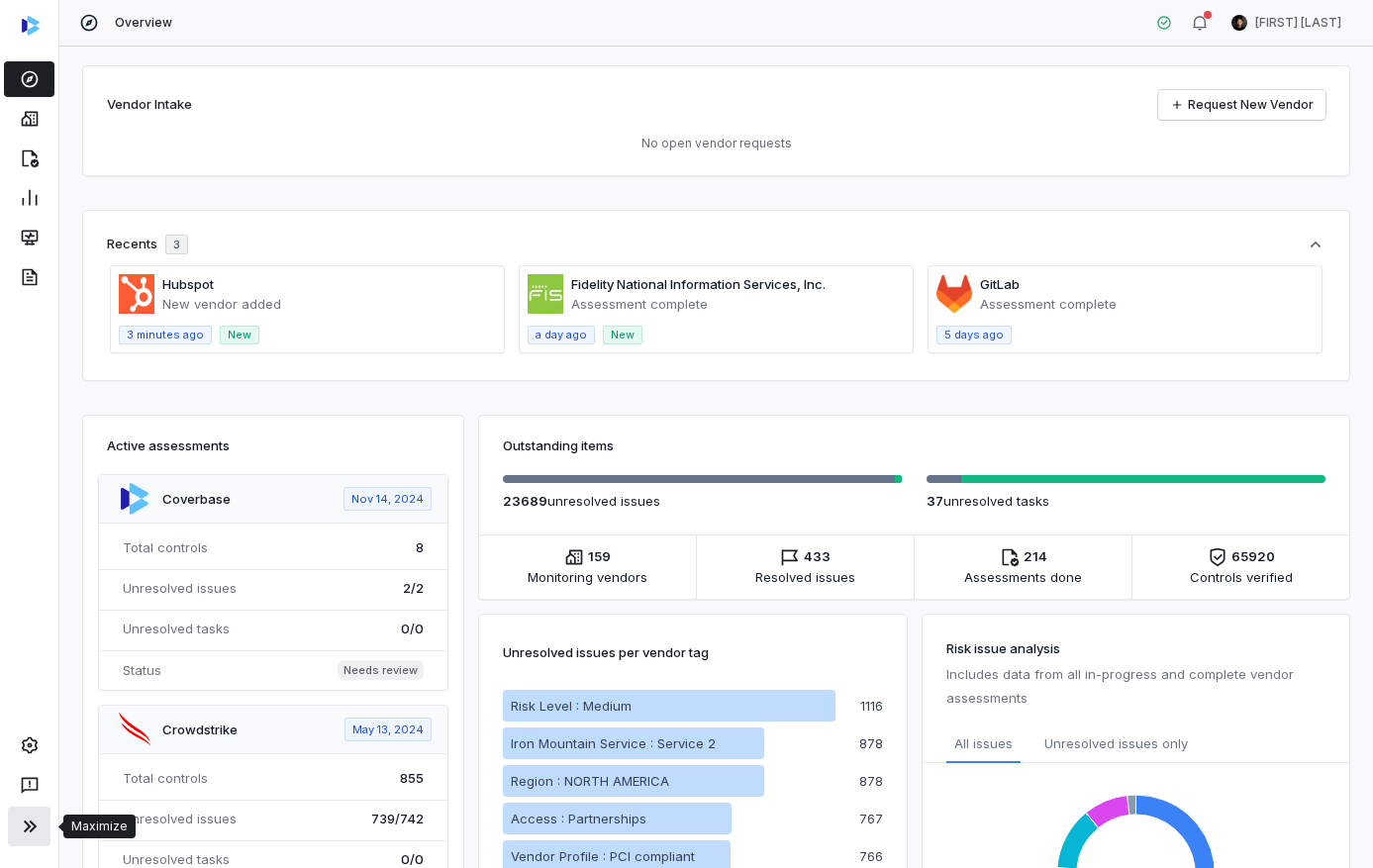 click 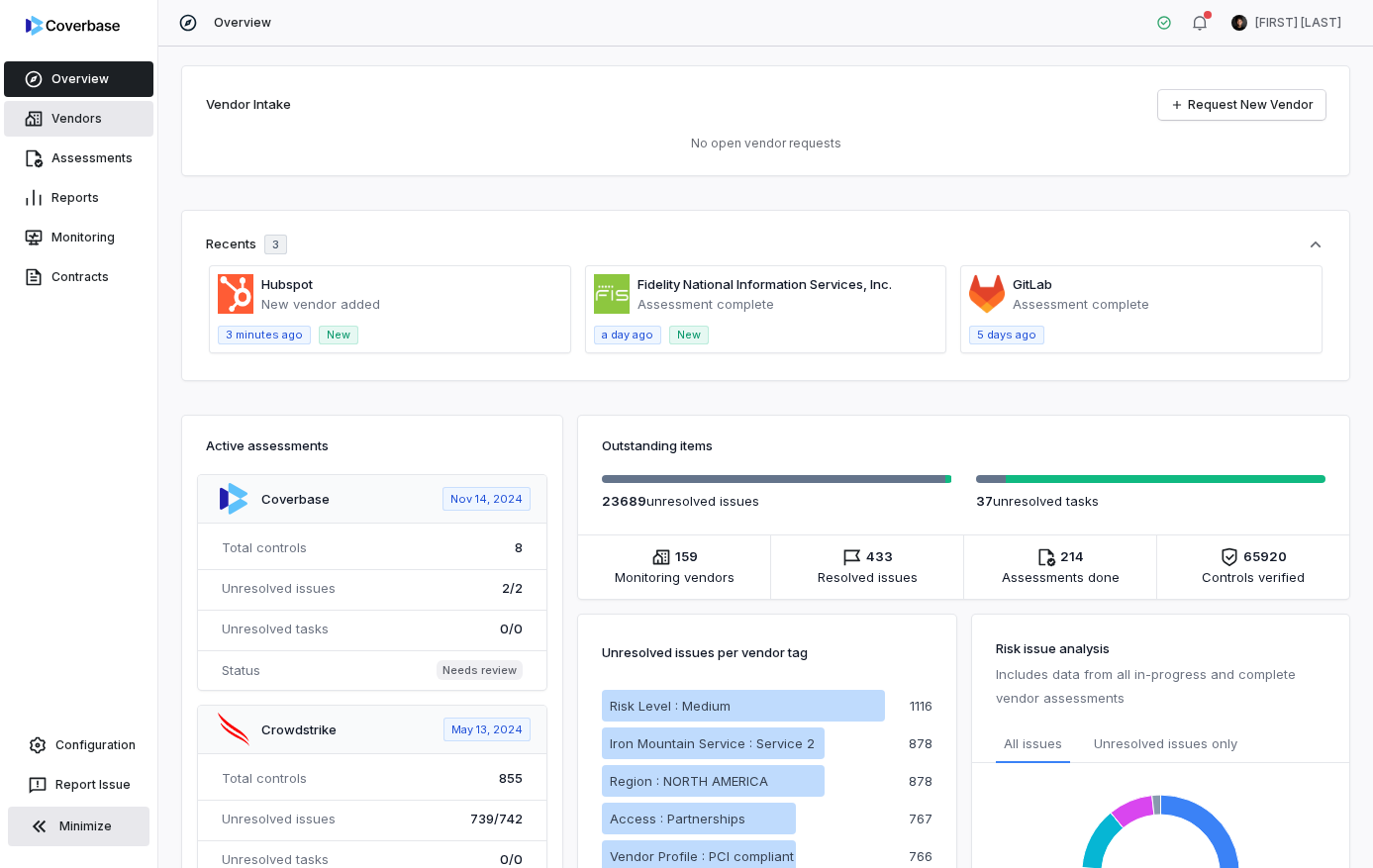 click on "Vendors" at bounding box center [78, 119] 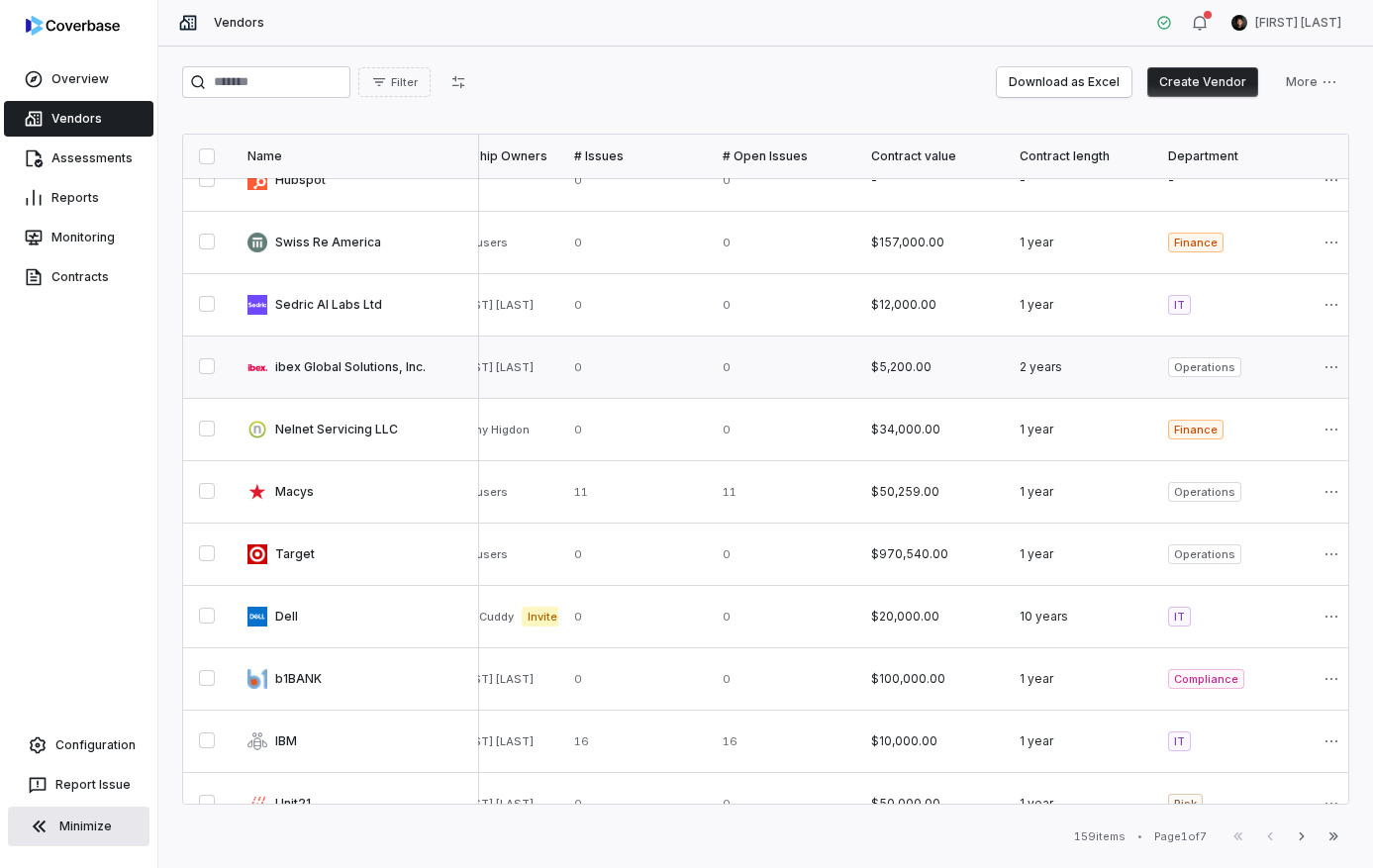scroll, scrollTop: 43, scrollLeft: 1109, axis: both 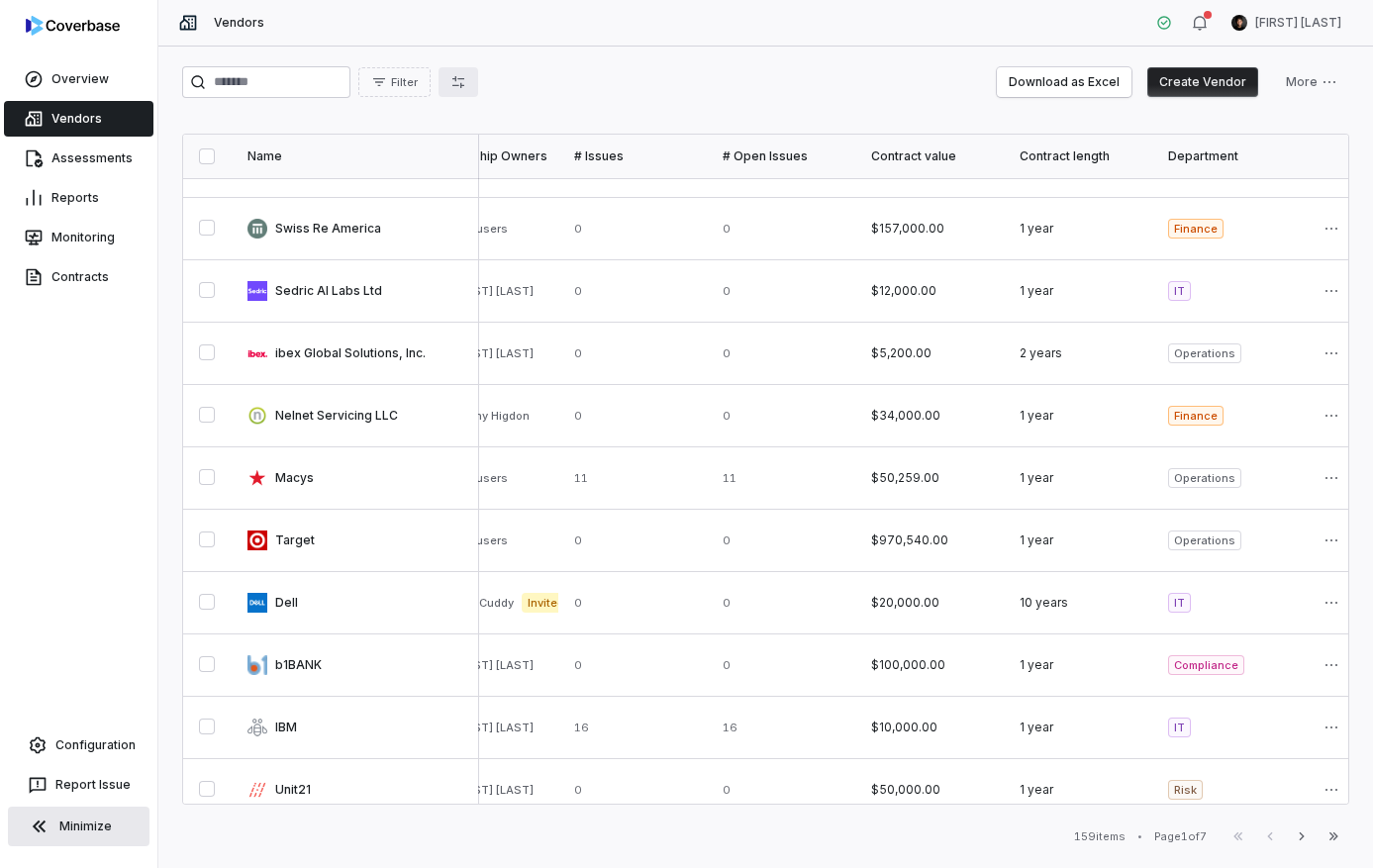 click at bounding box center (458, 82) 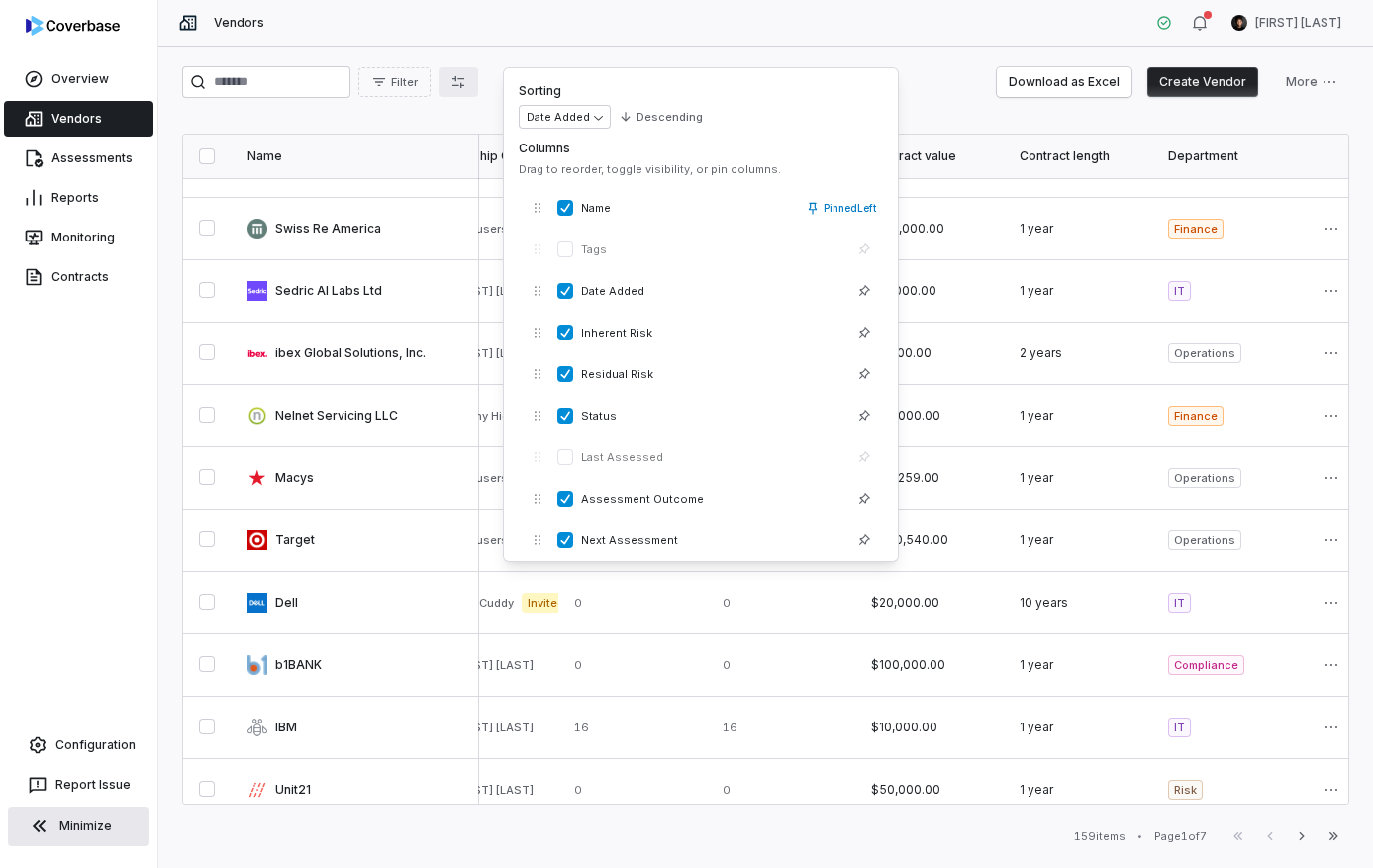 click on "Filter Download as Excel Create Vendor More Name Date Added Inherent Risk Residual Risk Status Assessment Outcome Next Assessment Risk Analysts Relationship Owners # Issues # Open Issues Contract value Contract length Department Hubspot 3 minutes ago Not Set Not Set Created - - None None 0 0 - - -   Swiss Re America a month ago High  | 70.0% Medium  | 50.0% Active - [MONTH] [DAY], [YEAR] 2  users 2  users 0 0 $157,000.00 1 year Finance   Sedric AI Labs Ltd a month ago Medium Medium Active - - [FIRST] [LAST] 0 0 $12,000.00 1 year IT   ibex Global Solutions, Inc. a month ago High Medium Active - - [FIRST] [LAST] [FIRST] [LAST] 0 0 $5,200.00 2 years Operations   Nelnet Servicing LLC a month ago High  | 60.0% Low Active - [MONTH] [DAY], [YEAR] [FIRST] [LAST] [FIRST] [LAST] 0 0 $34,000.00 1 year Finance   Macys a month ago Low Low Discontinued - [MONTH] [DAY], [YEAR] [FIRST] [LAST] 2  users 11 11 $50,259.00 1 year Operations   Target a month ago Low Low Active - - [FIRST] [LAST] 2  users 0 0 $970,540.00 1 year Operations   Dell a month ago Low Low - 0" at bounding box center (765, 457) 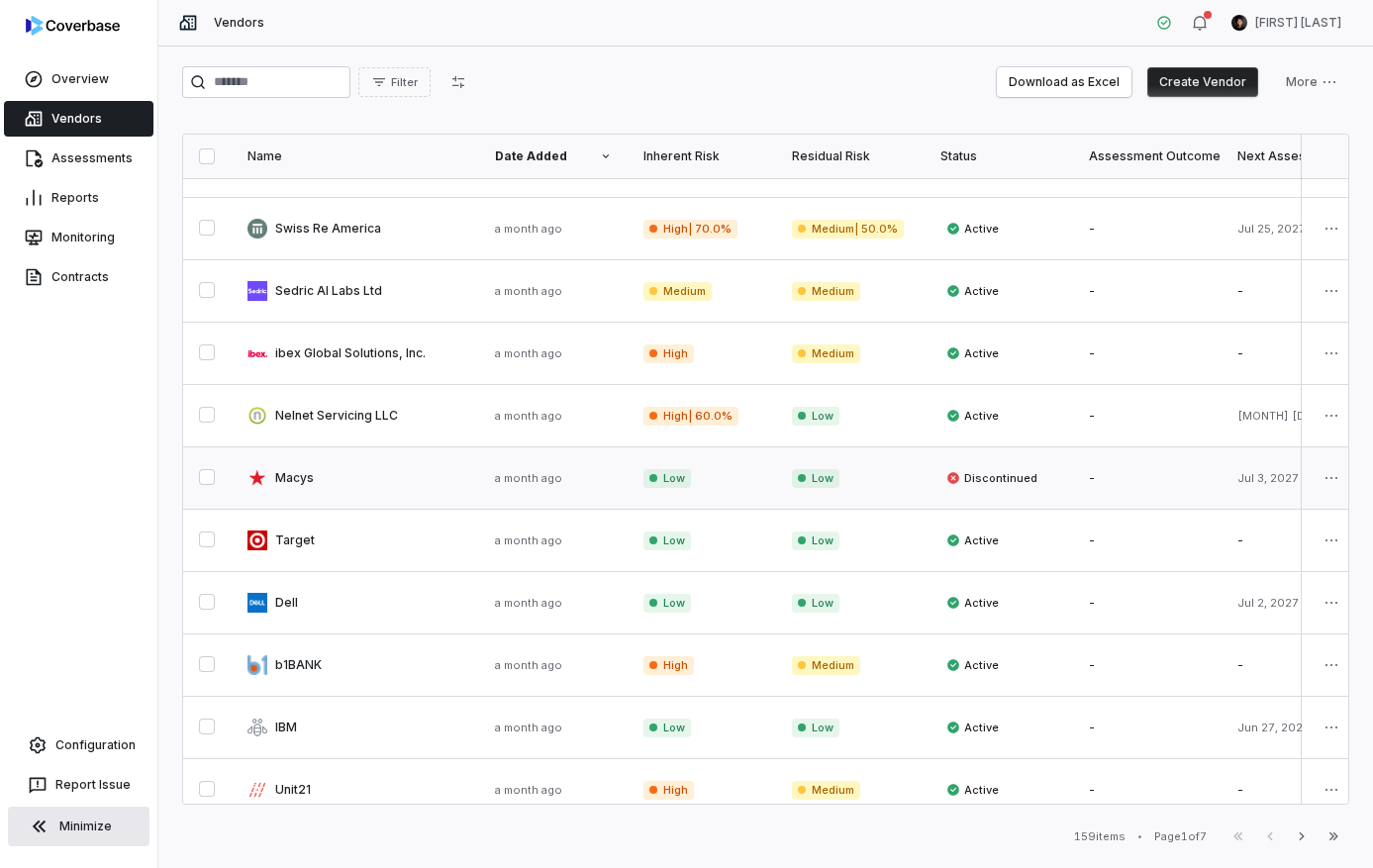 scroll, scrollTop: 0, scrollLeft: 0, axis: both 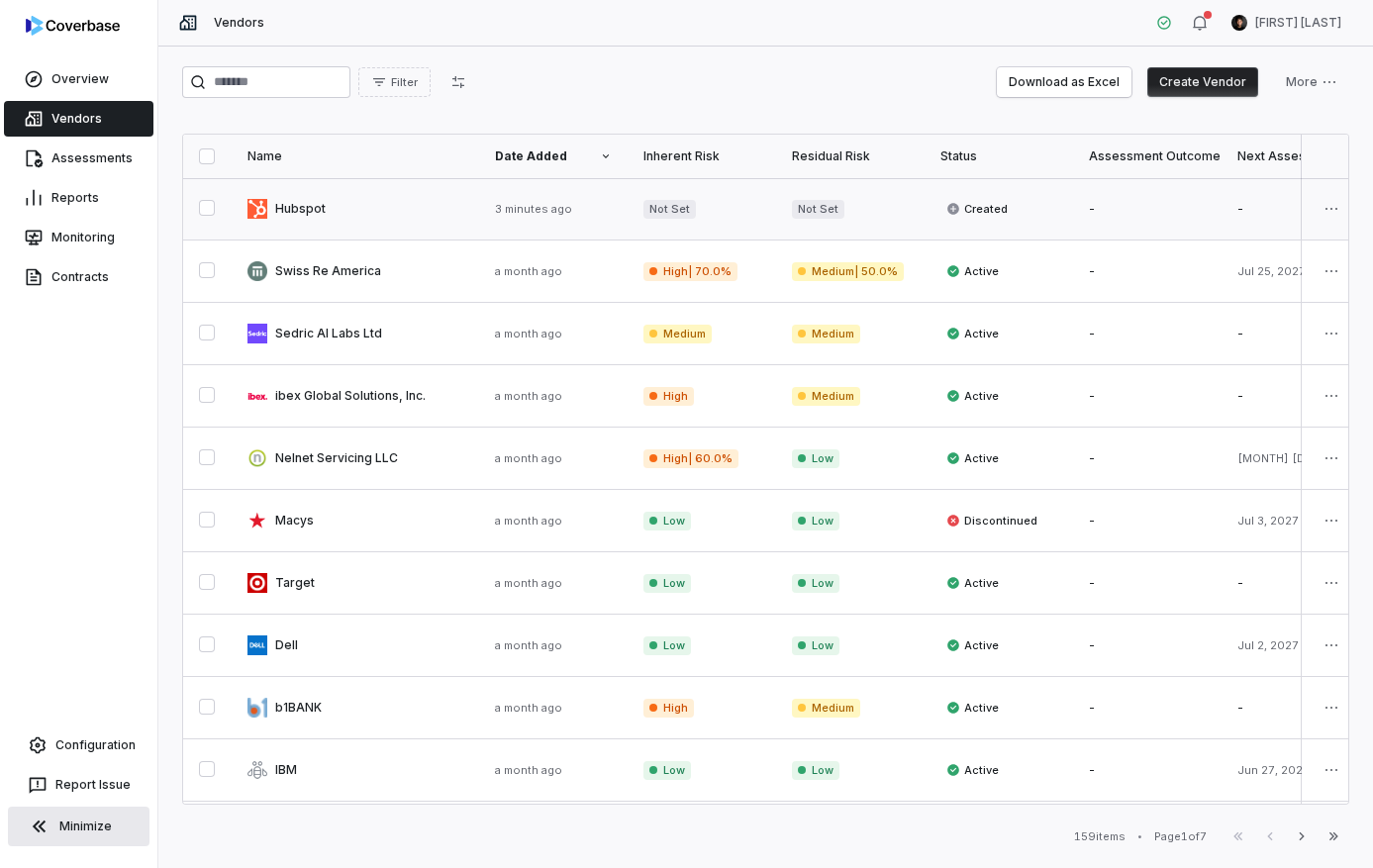 click at bounding box center (355, 209) 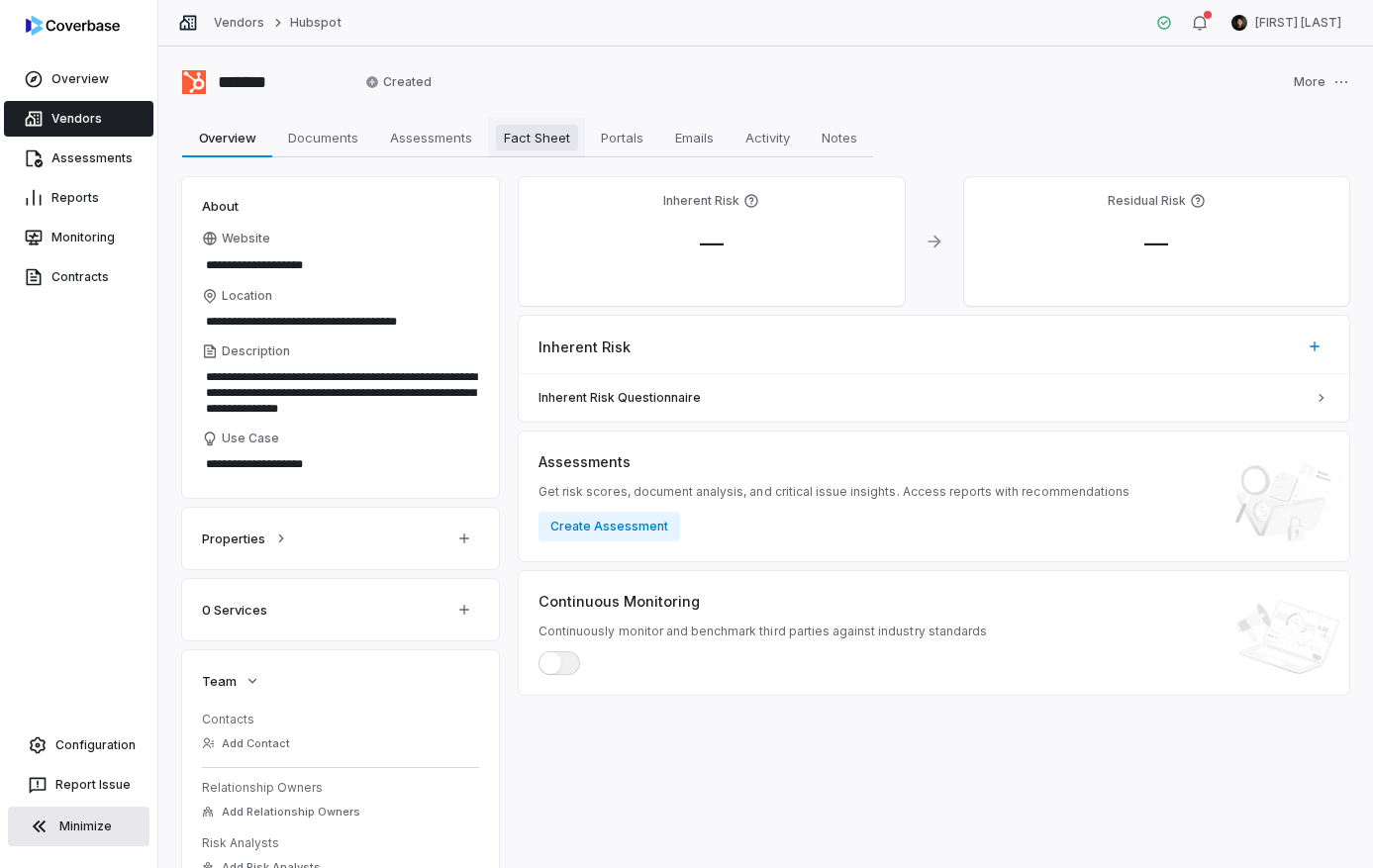 click on "Fact Sheet" at bounding box center (537, 138) 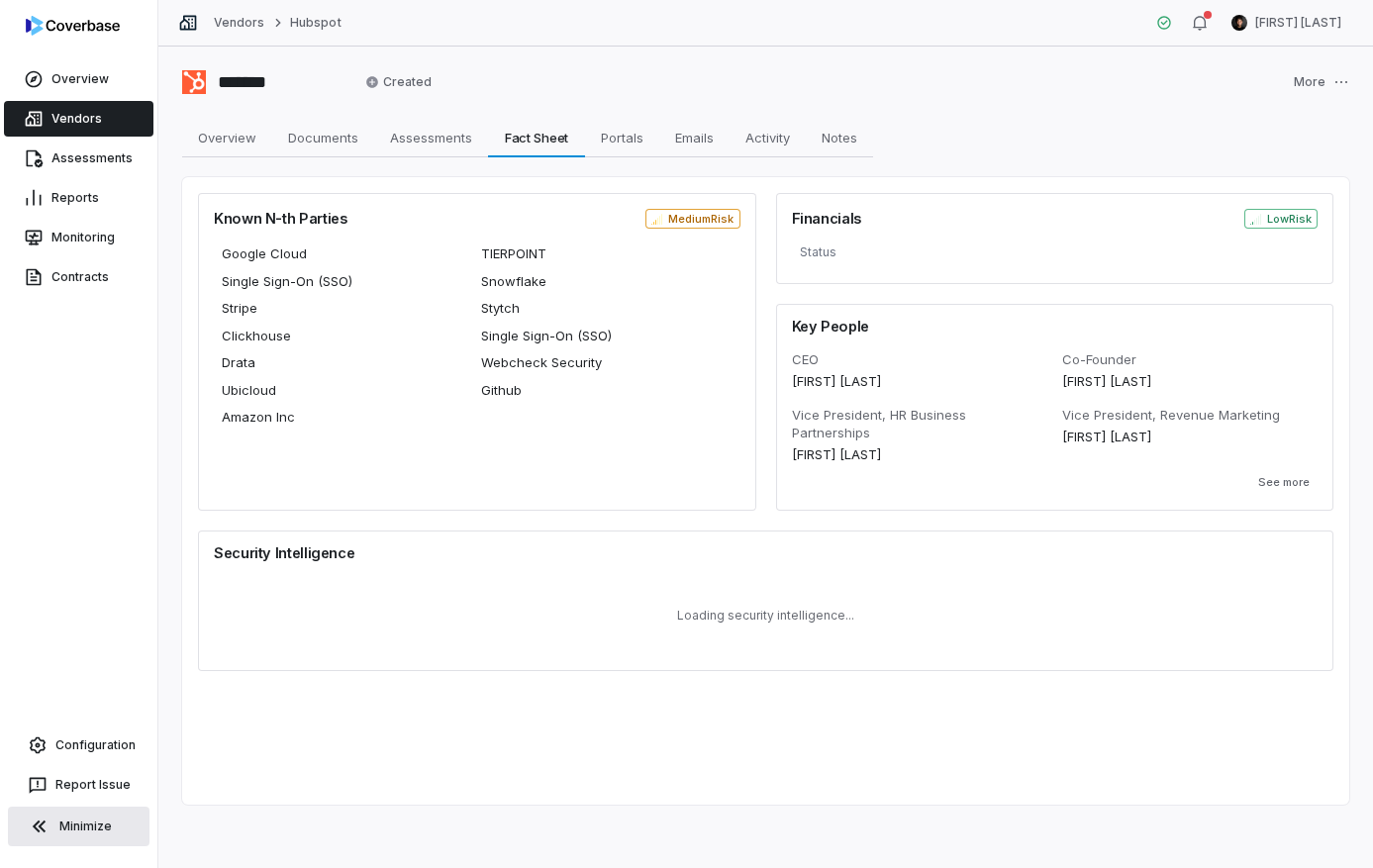 click on "Vendors" at bounding box center (78, 119) 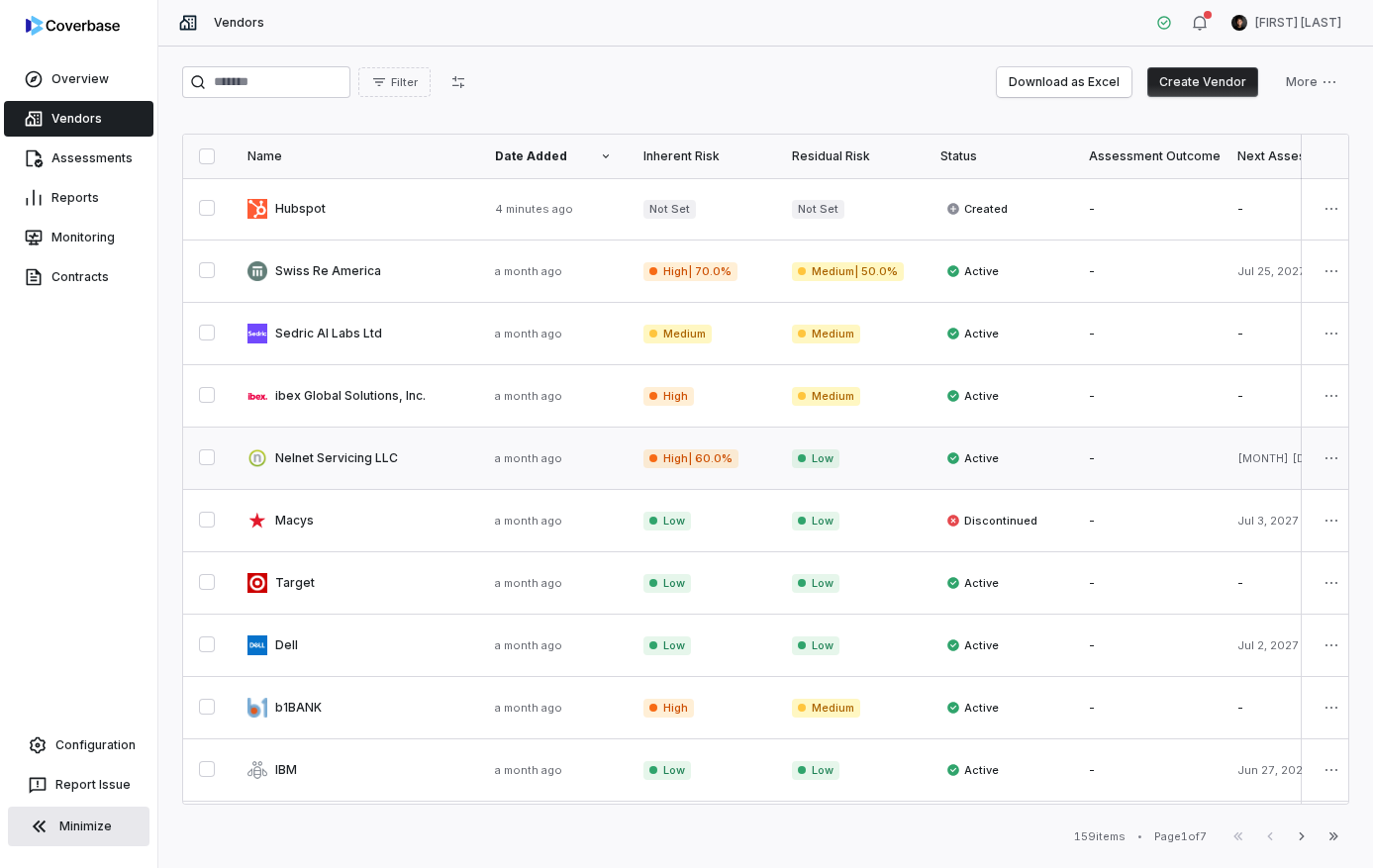click at bounding box center [355, 458] 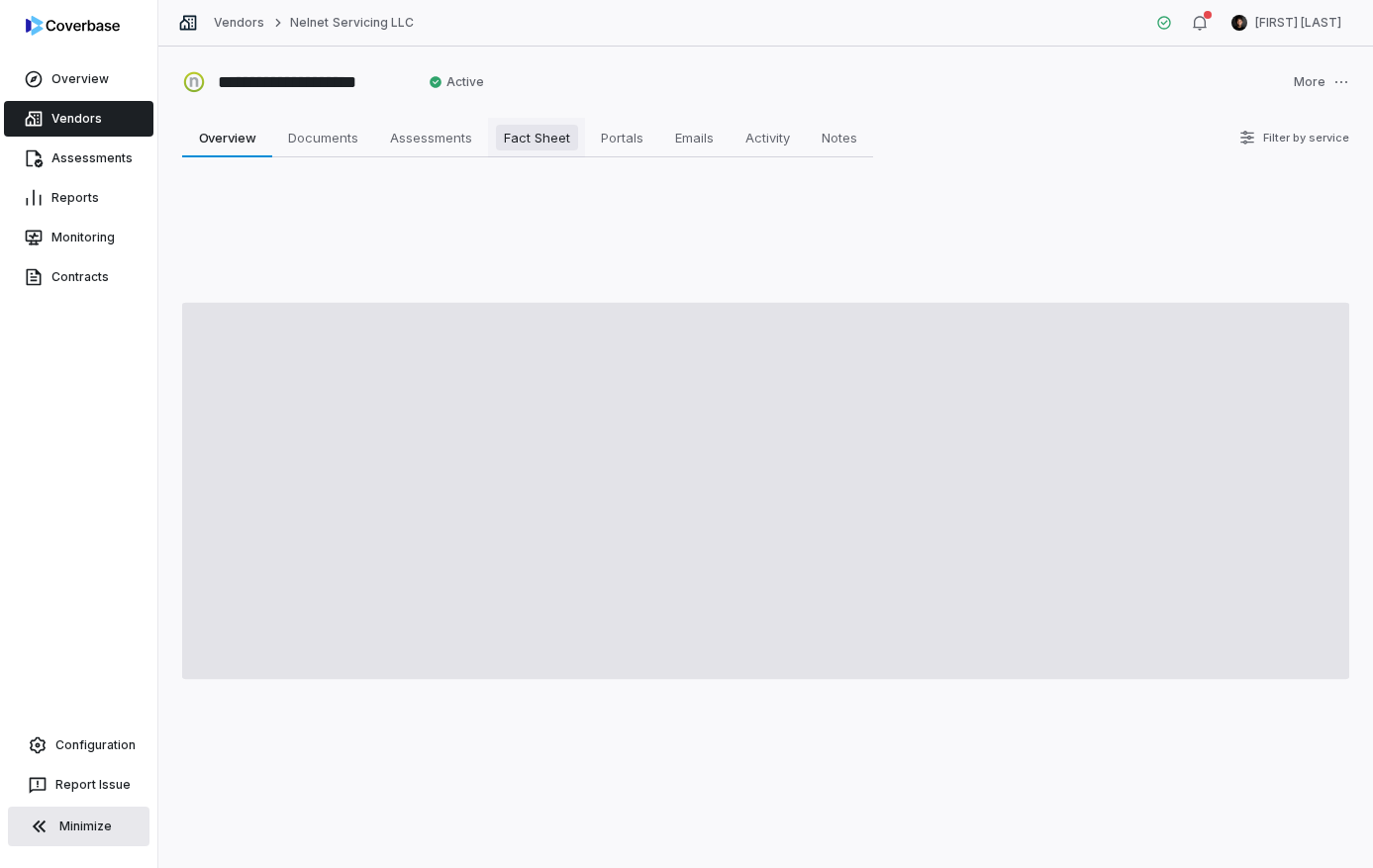 click on "Fact Sheet" at bounding box center (537, 138) 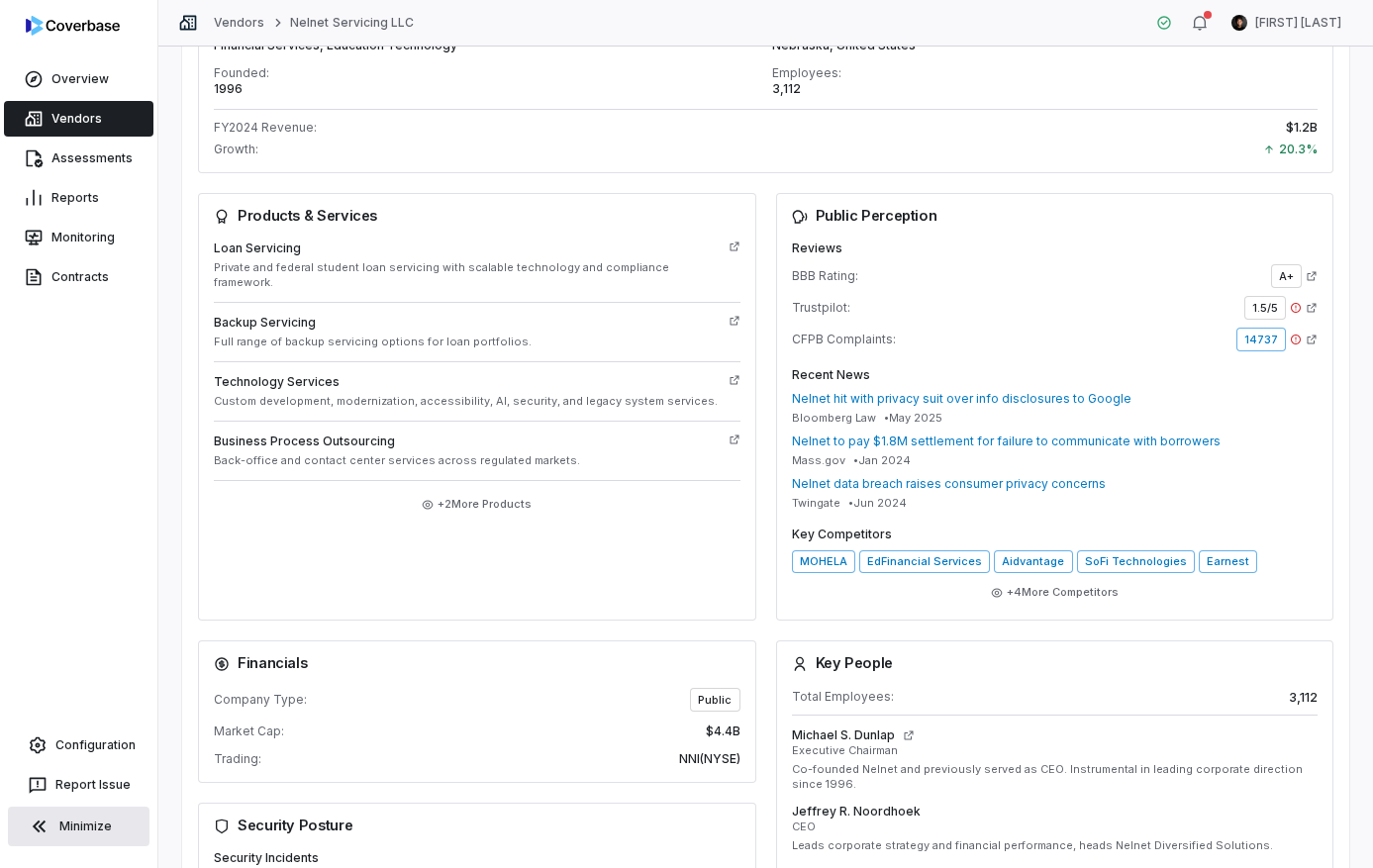 scroll, scrollTop: 0, scrollLeft: 0, axis: both 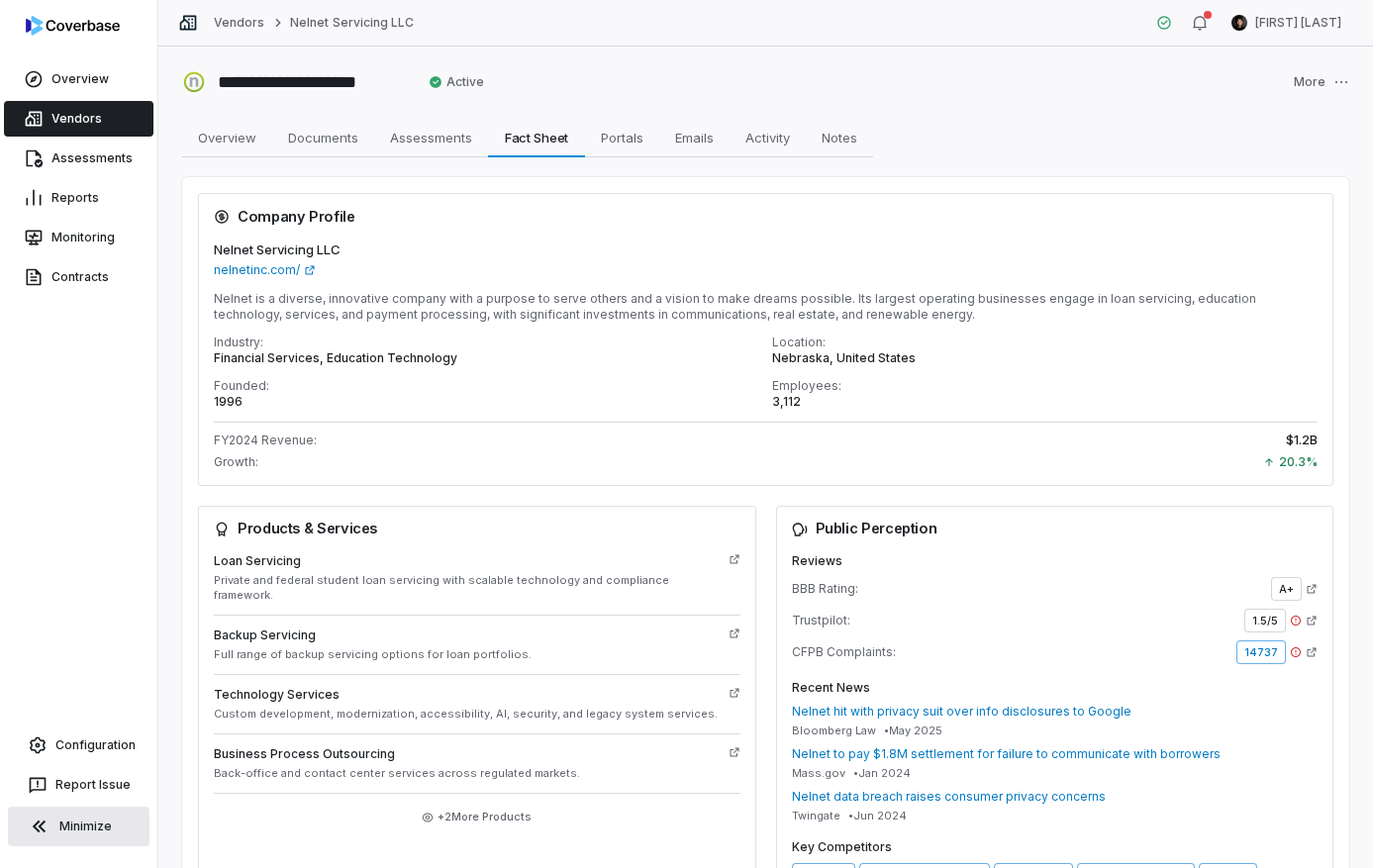 click on "Vendors" at bounding box center (78, 119) 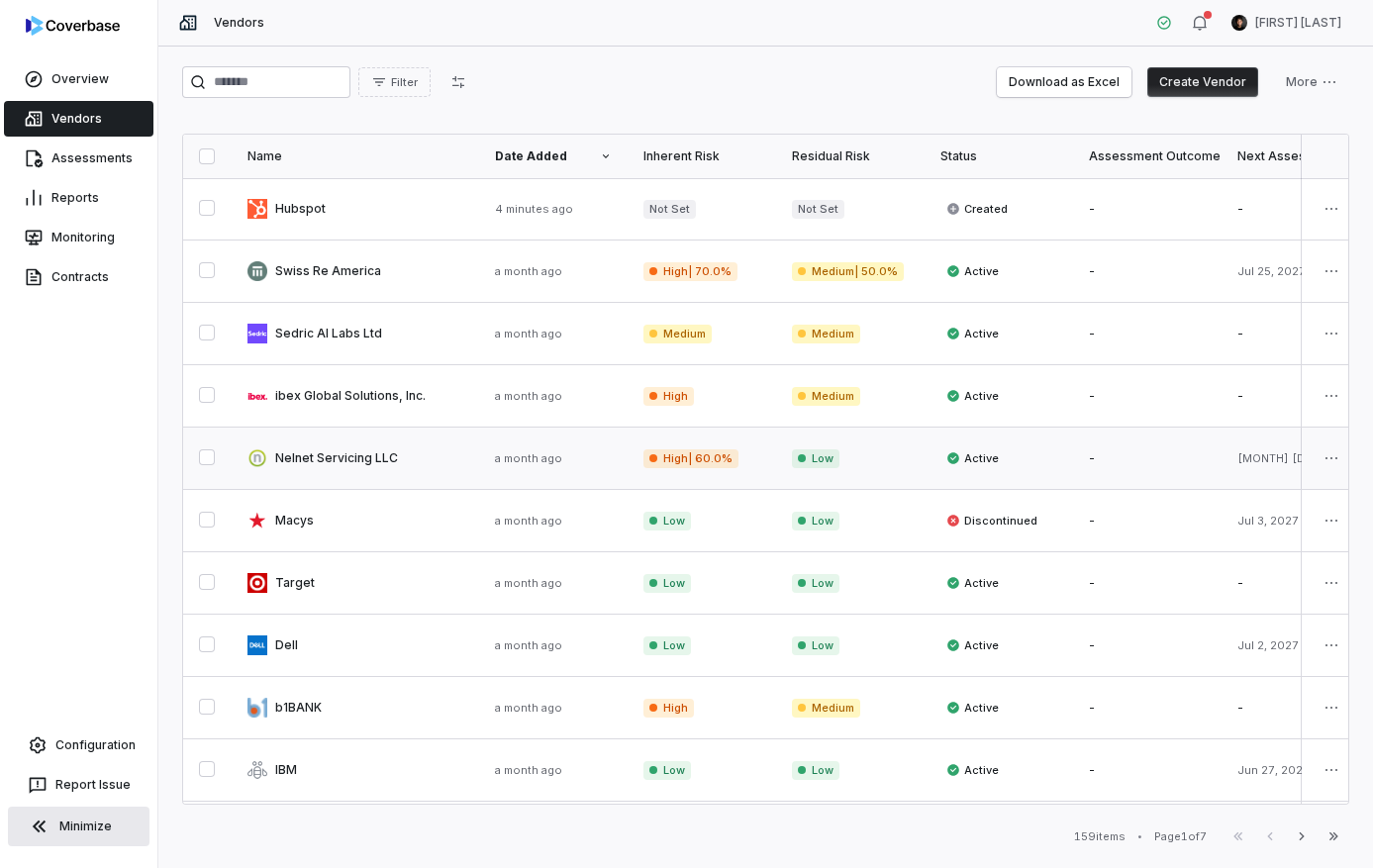 click at bounding box center [355, 458] 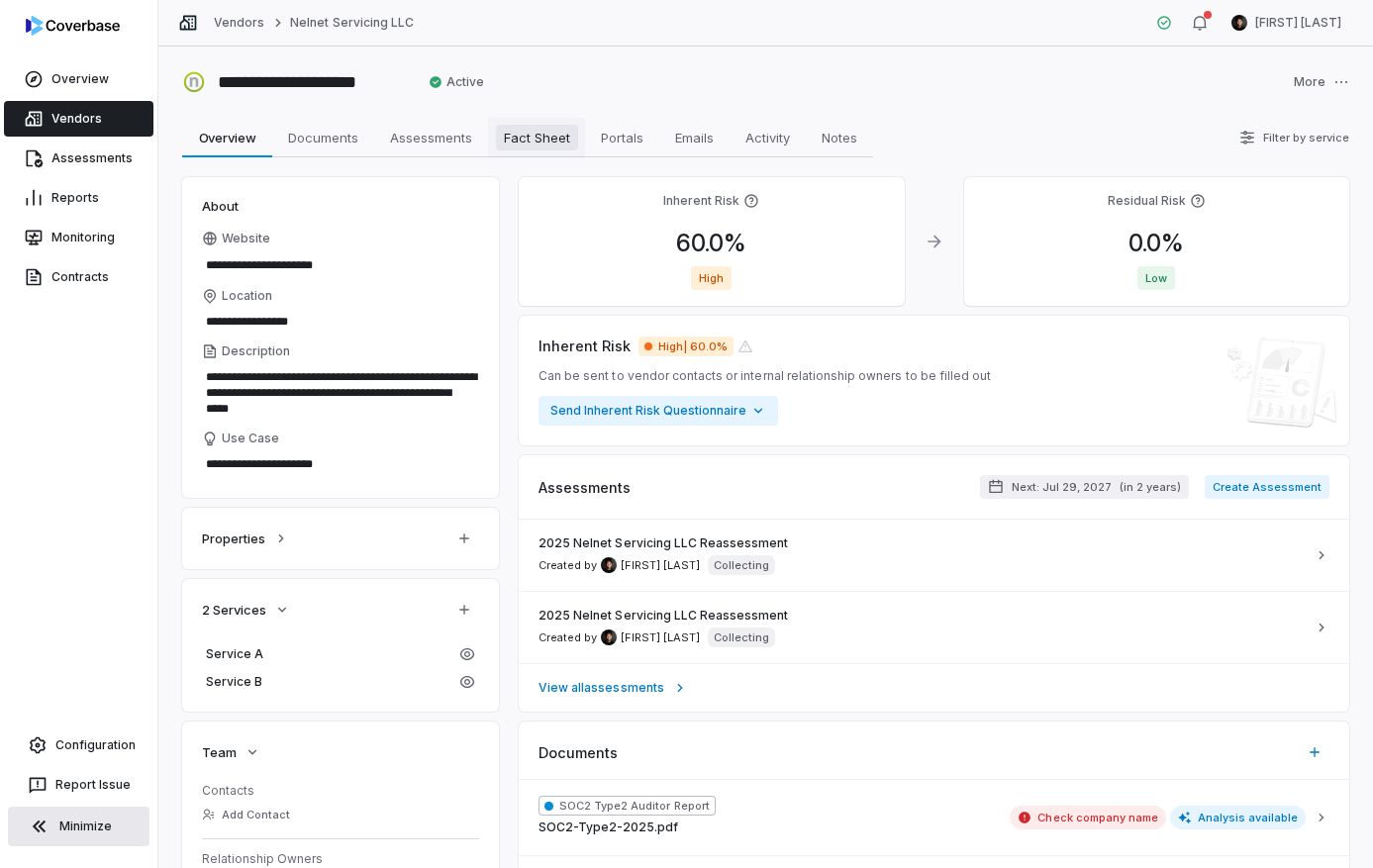 click on "Fact Sheet" at bounding box center [537, 138] 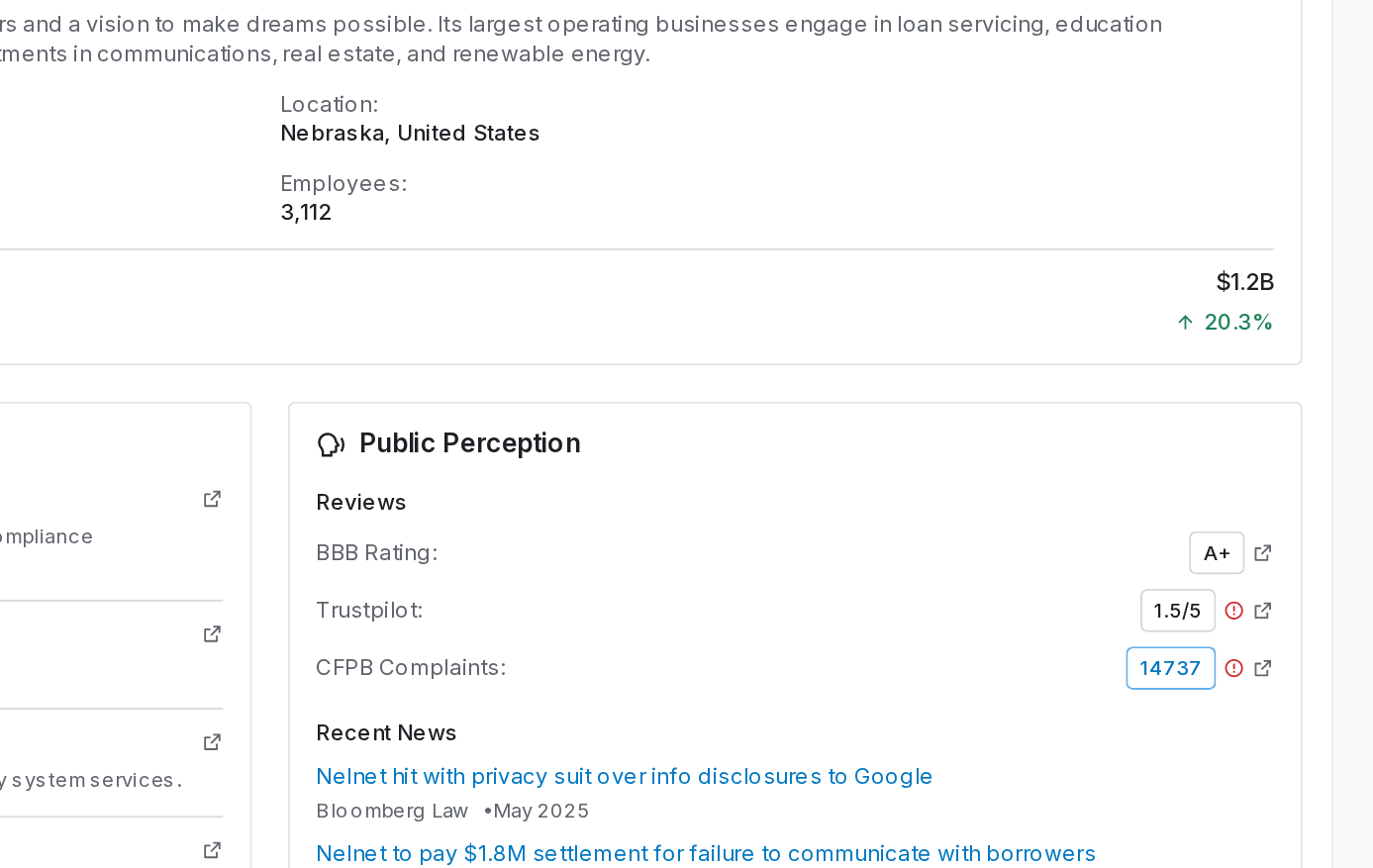 scroll, scrollTop: 0, scrollLeft: 0, axis: both 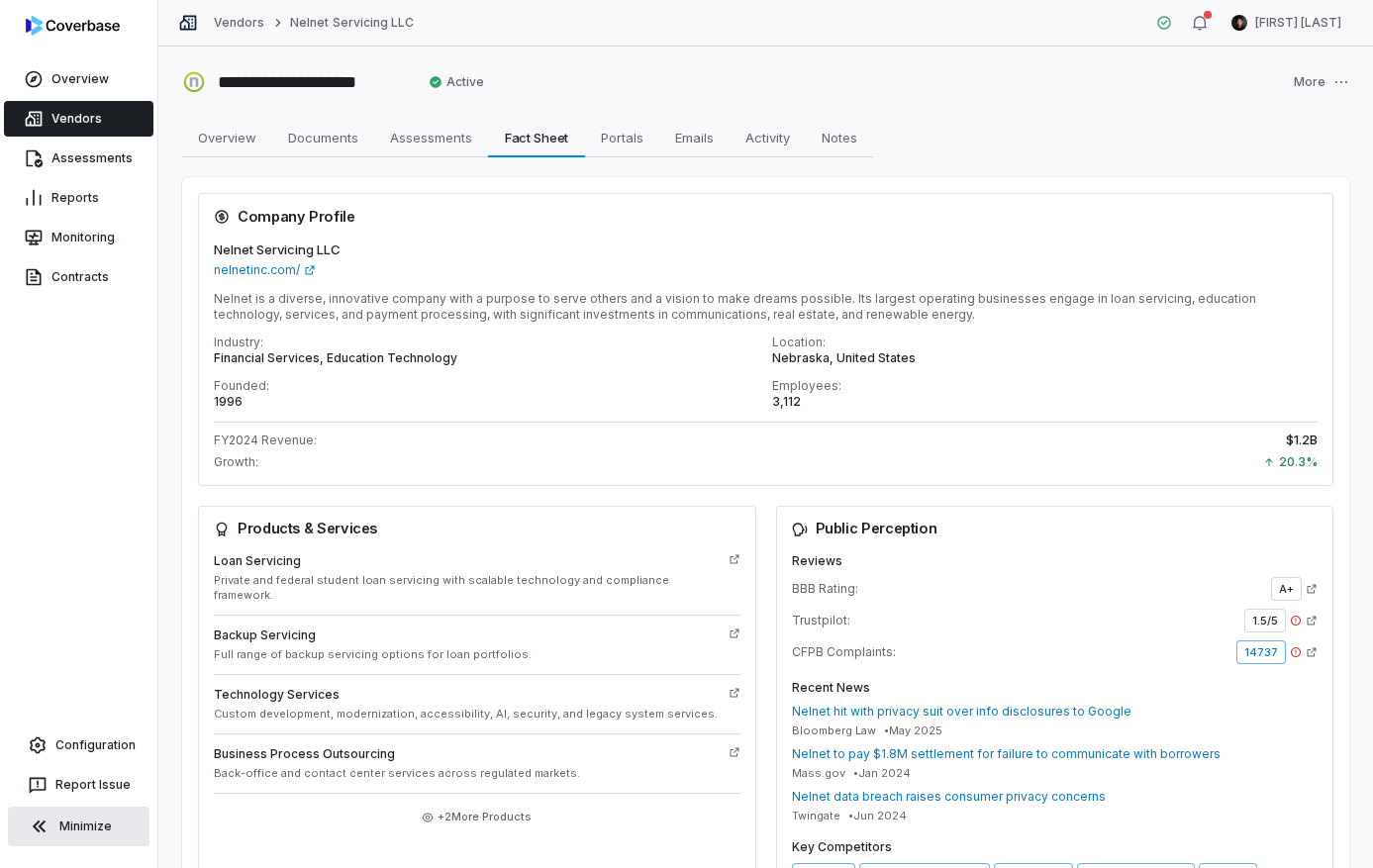 click on "Vendors" at bounding box center (78, 119) 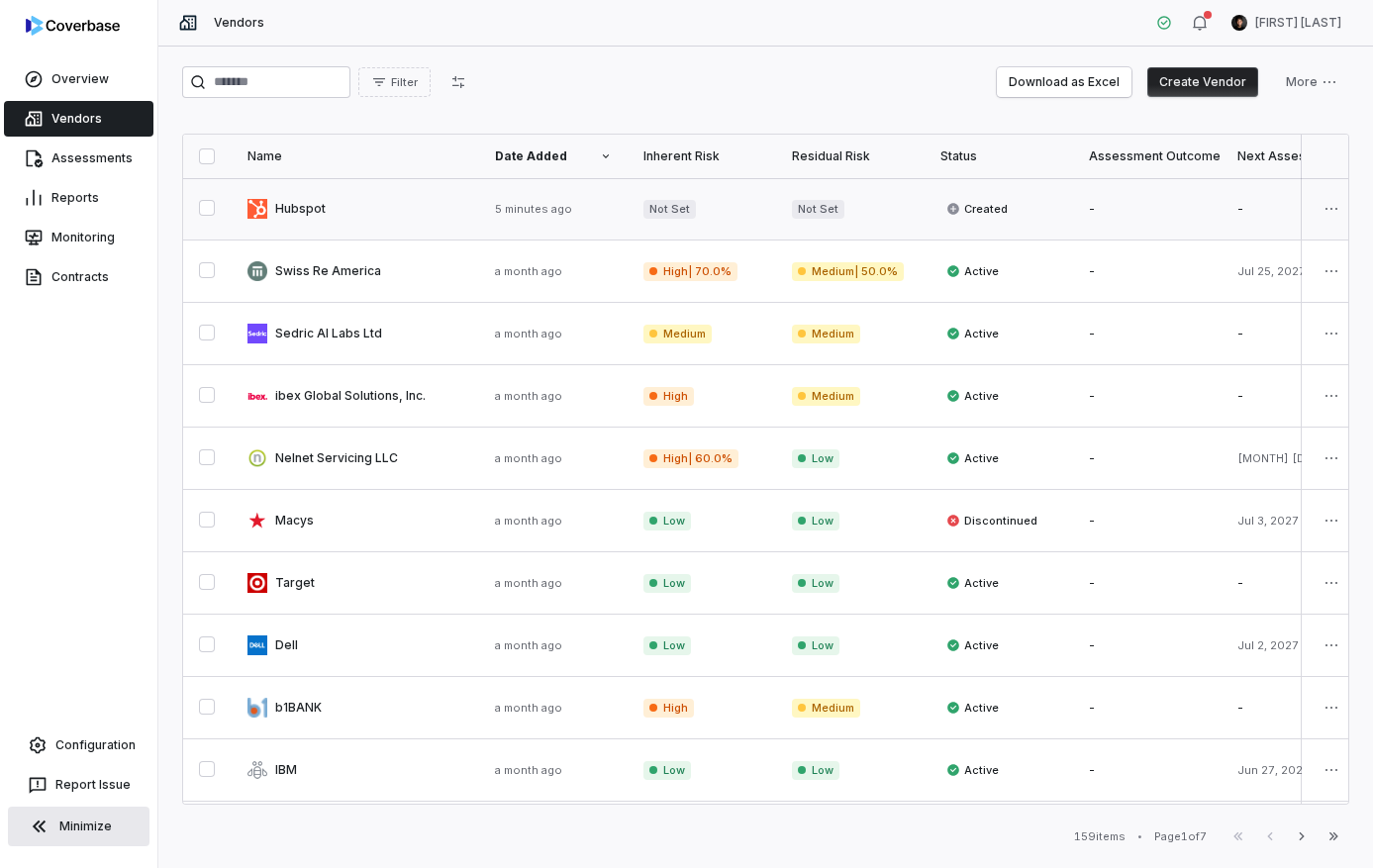 click at bounding box center [355, 209] 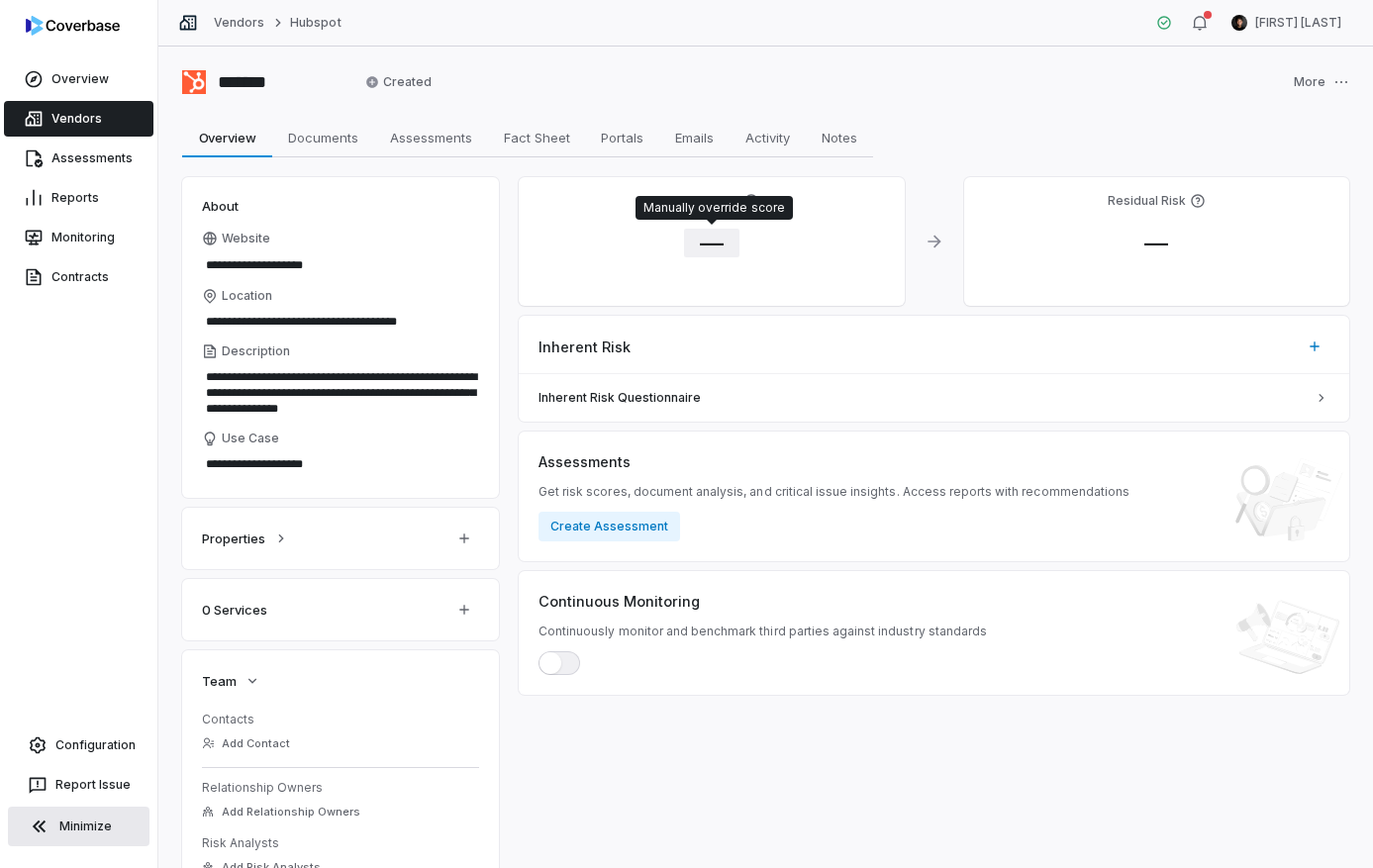 click on "—" at bounding box center (712, 242) 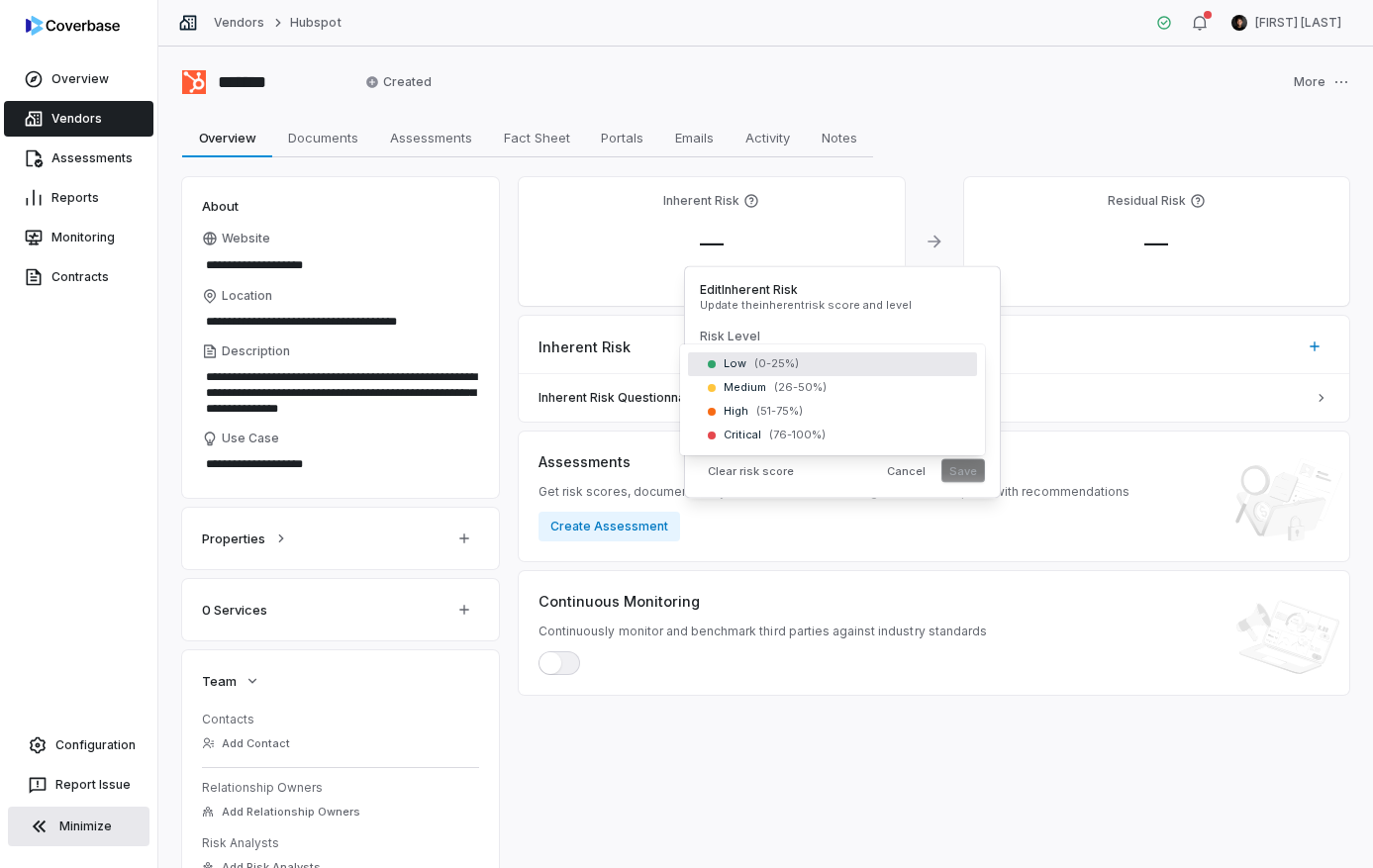 click on "**********" at bounding box center (686, 434) 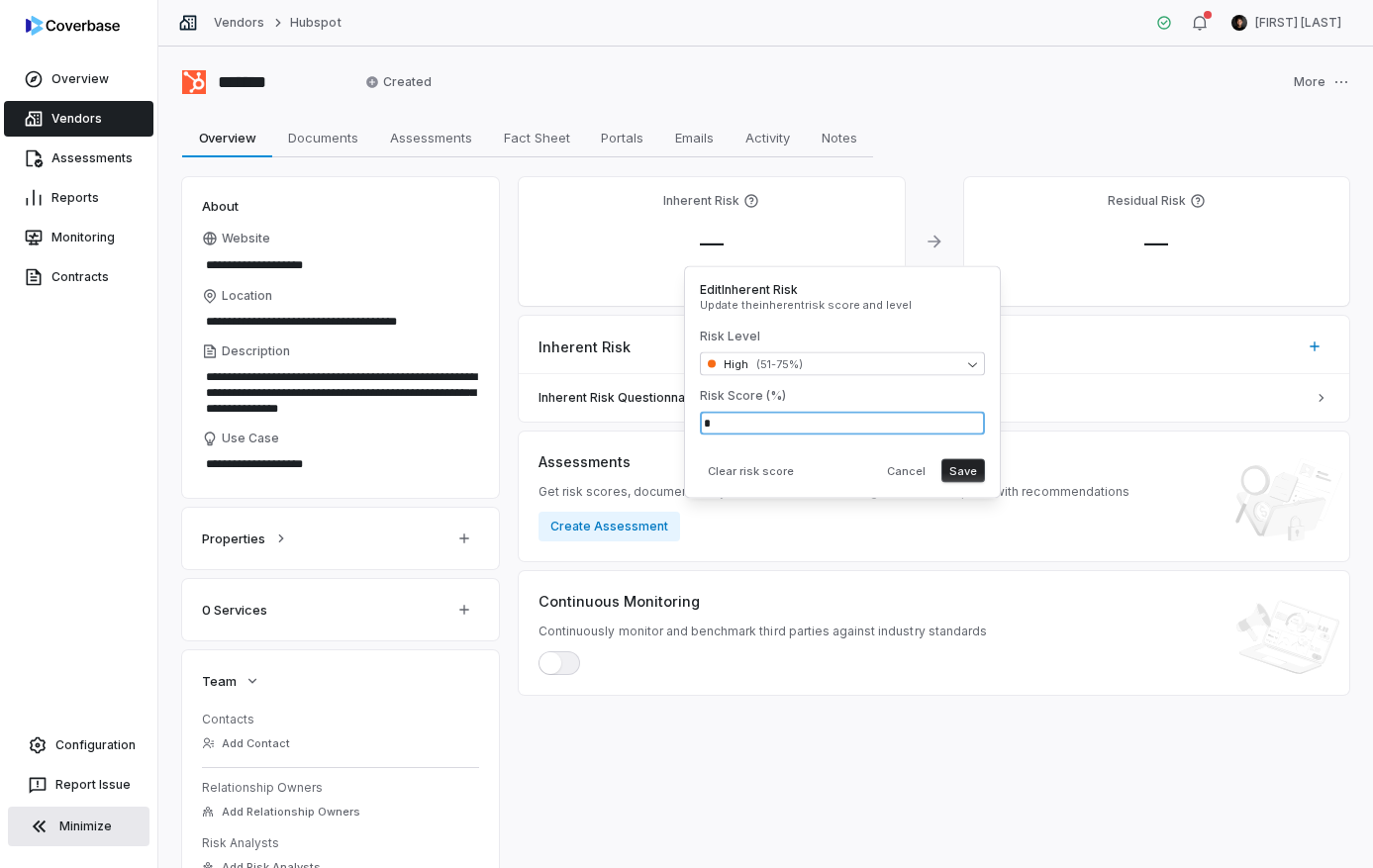 click on "*" at bounding box center [842, 424] 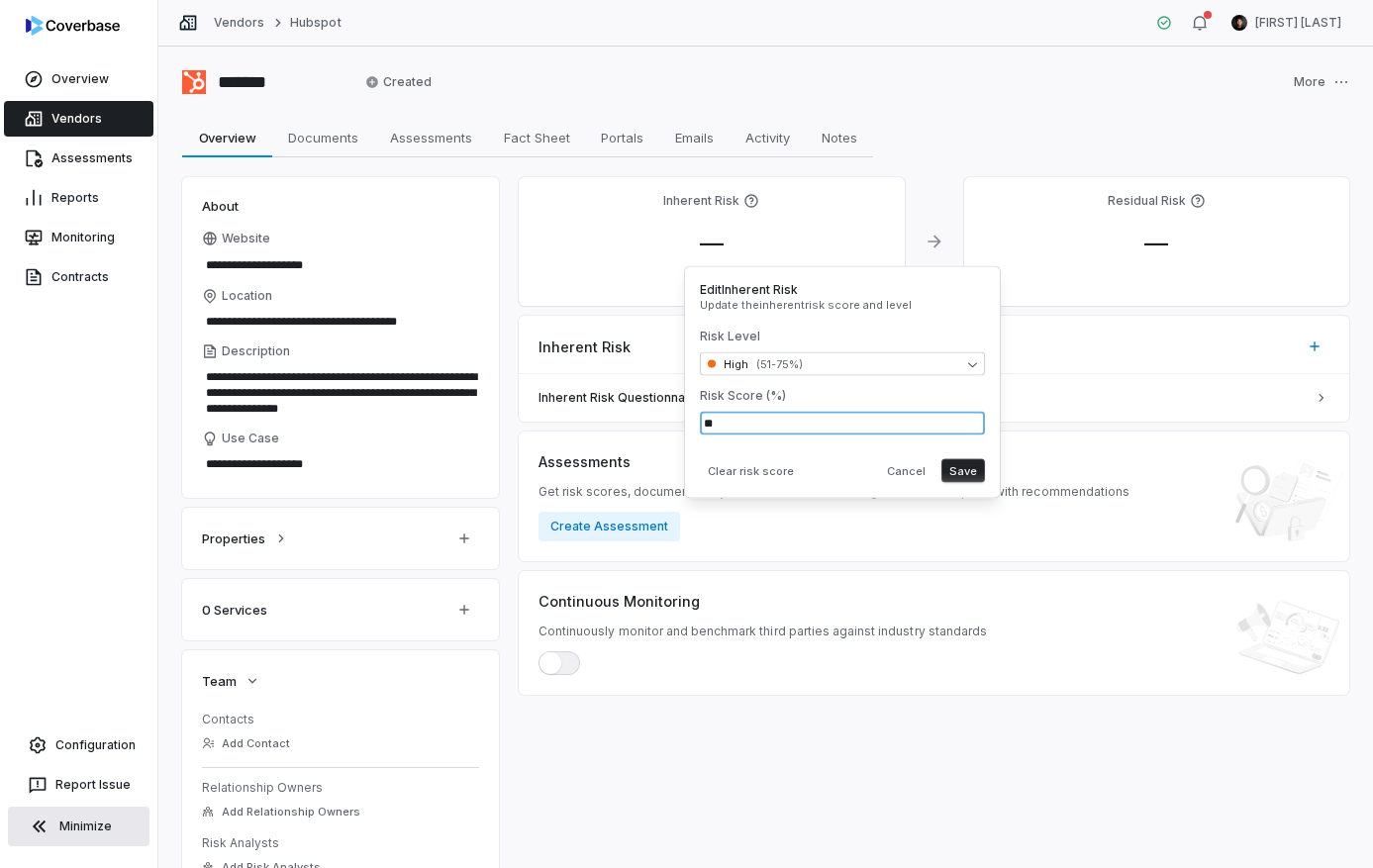 type on "**" 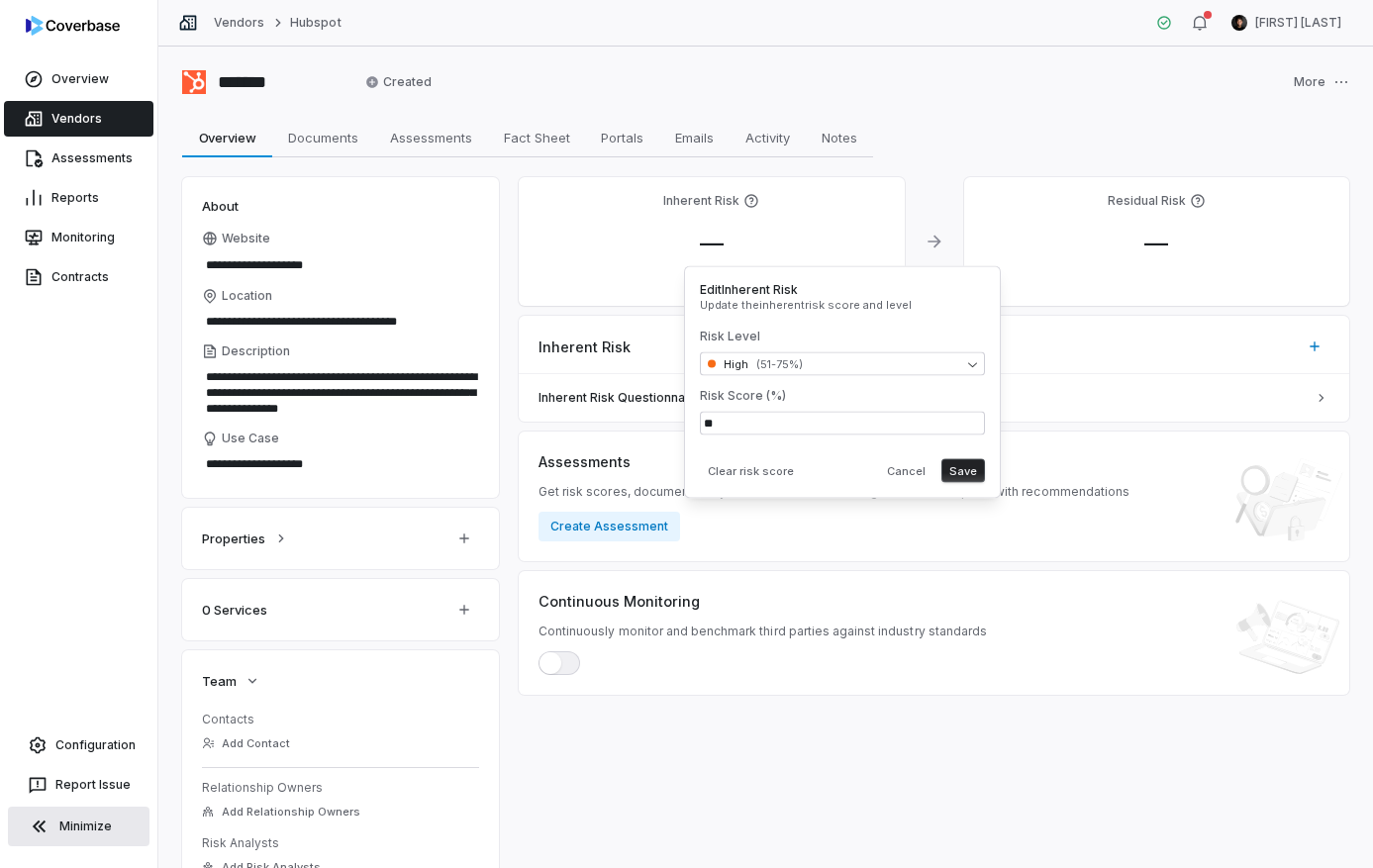 click on "Save" at bounding box center [963, 471] 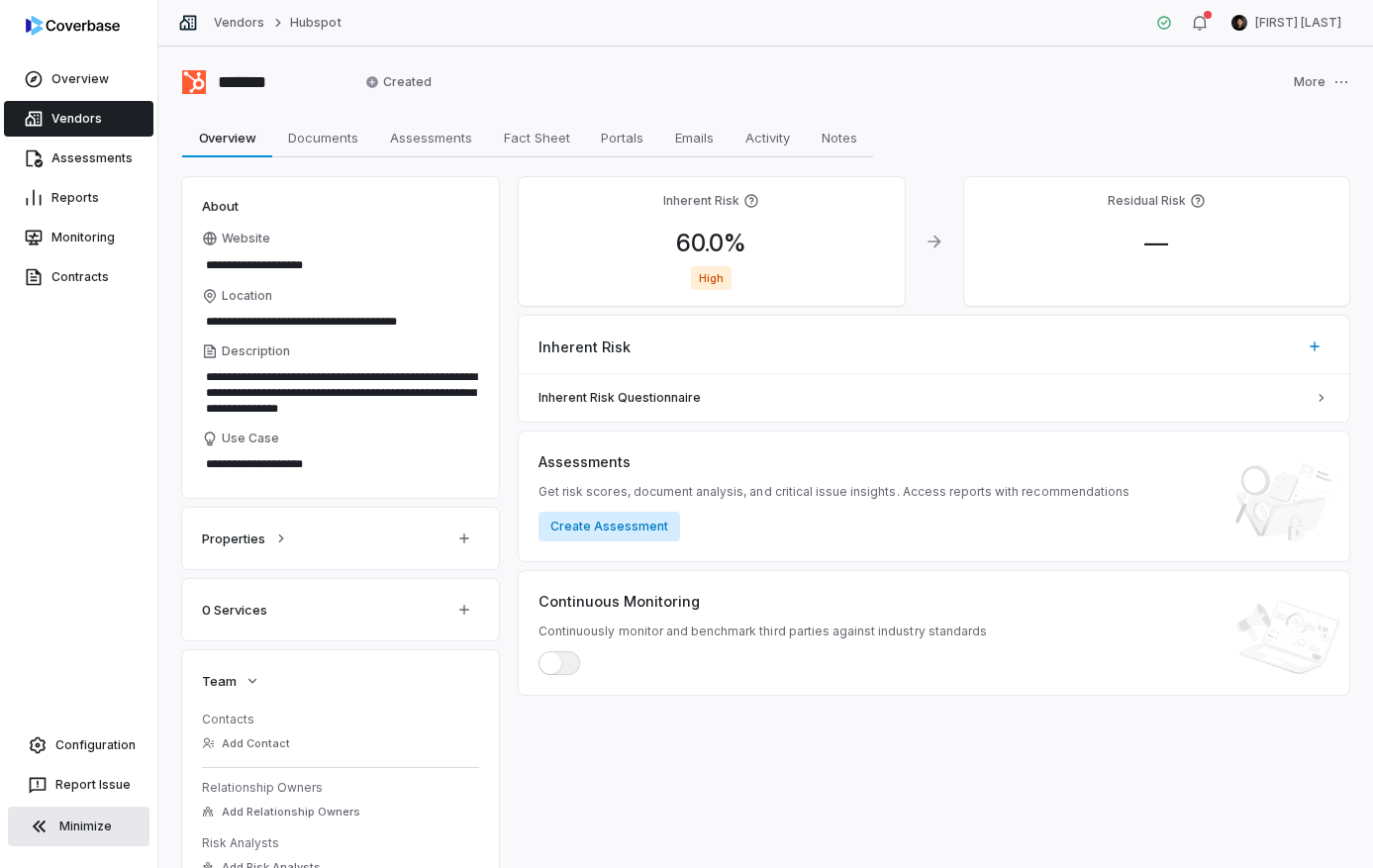 click on "Create Assessment" at bounding box center (609, 527) 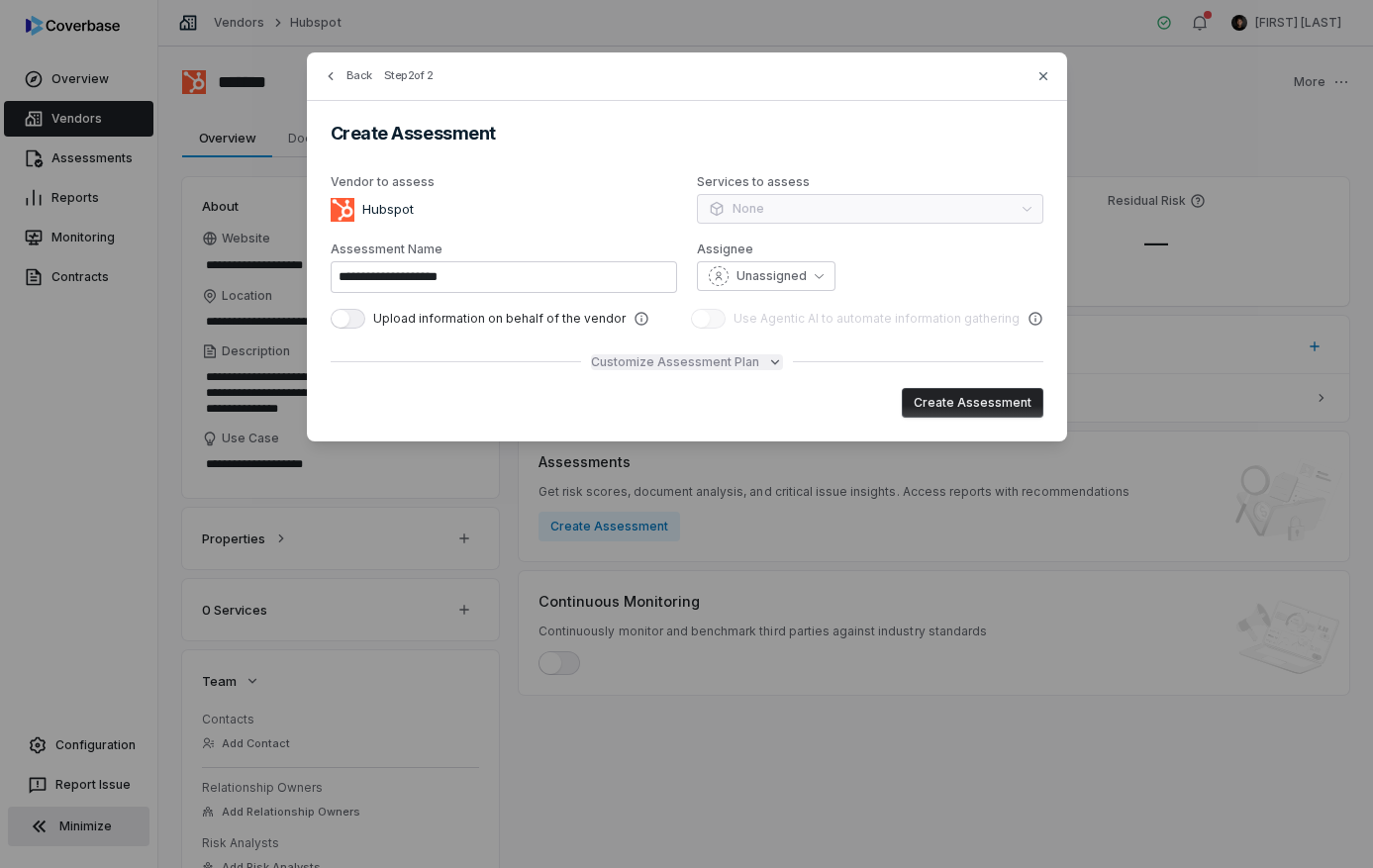 click on "Customize Assessment Plan" at bounding box center [675, 362] 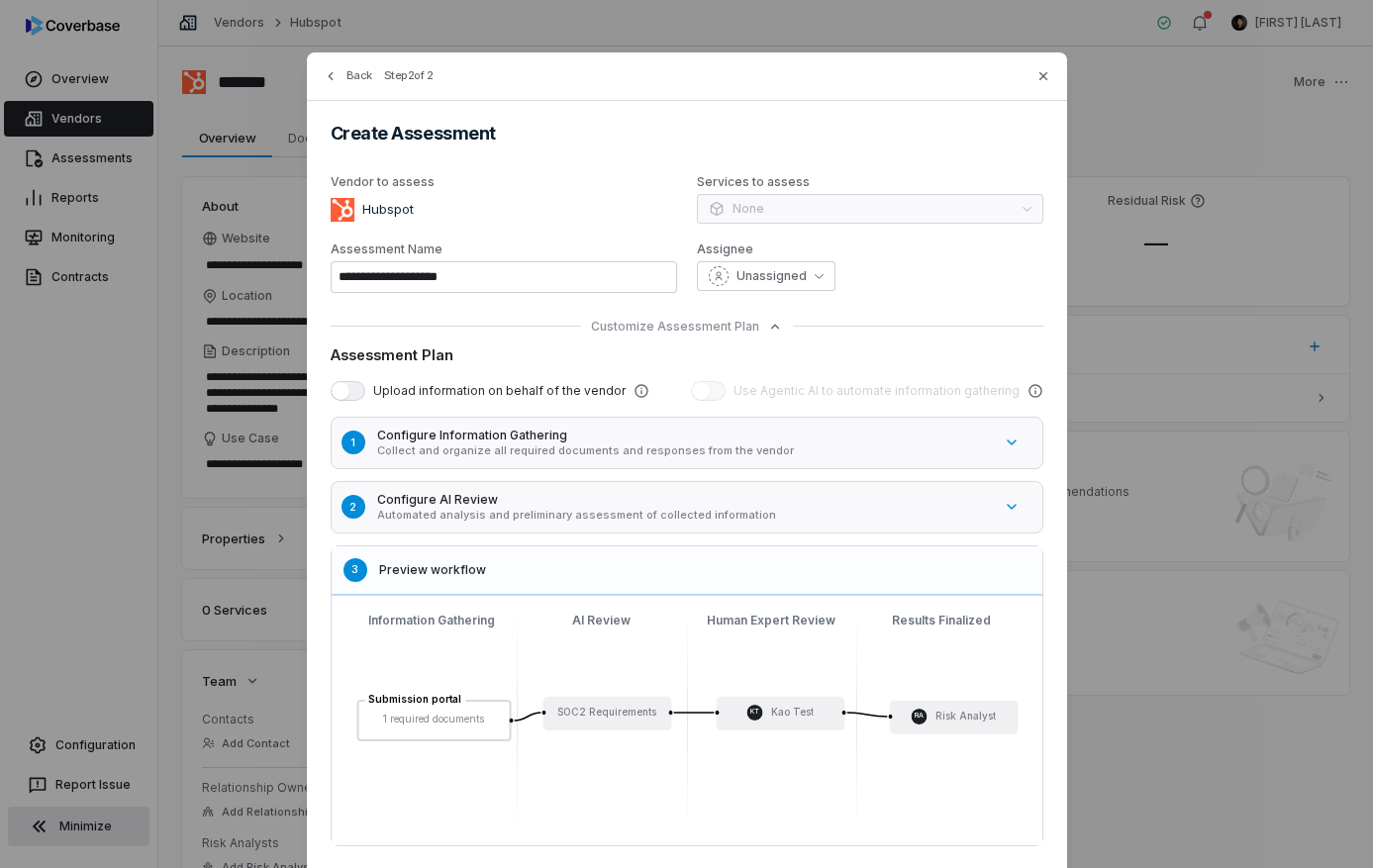 click on "Collect and organize all required documents and responses from the vendor" at bounding box center (684, 450) 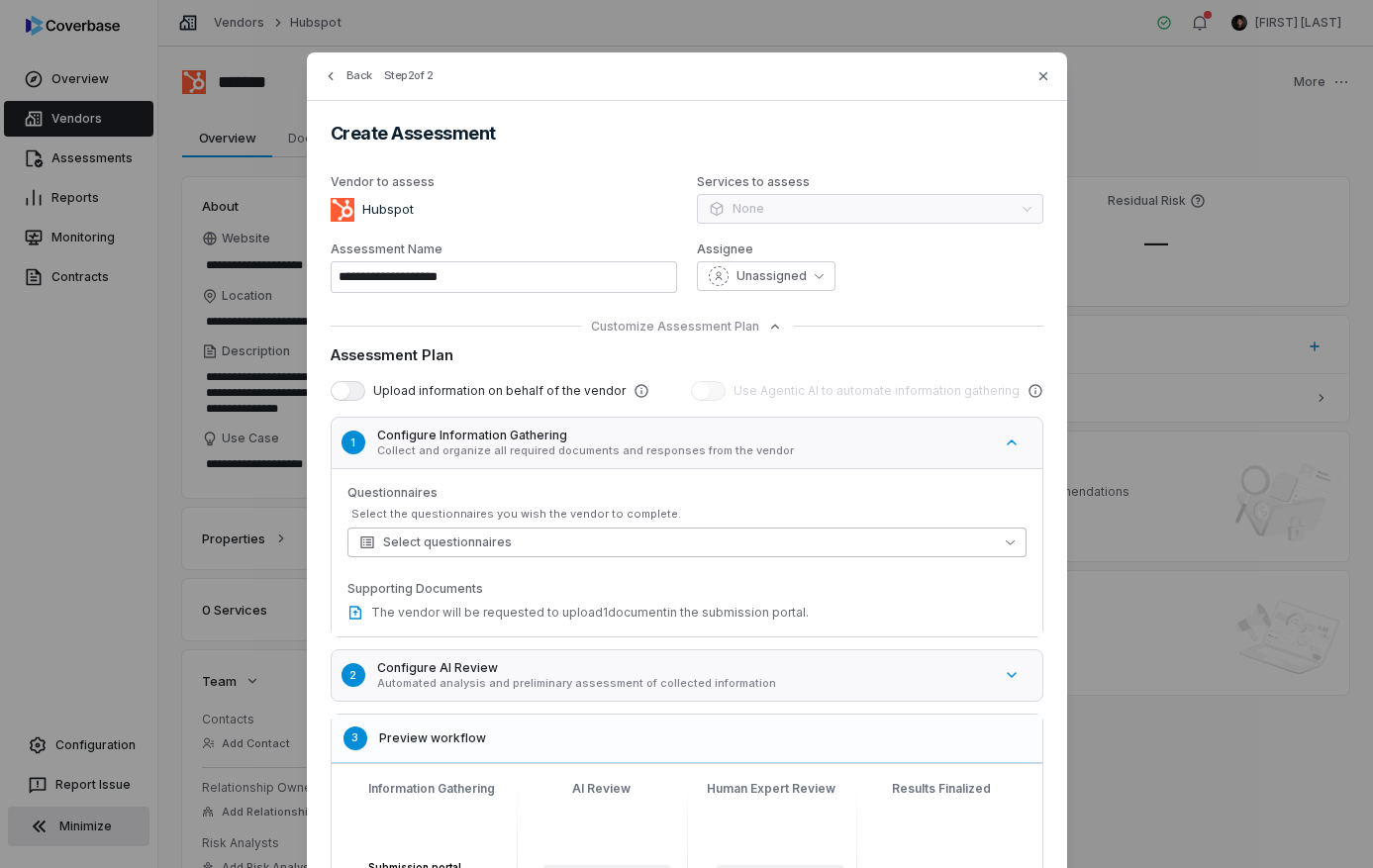 click on "Select questionnaires" at bounding box center (687, 542) 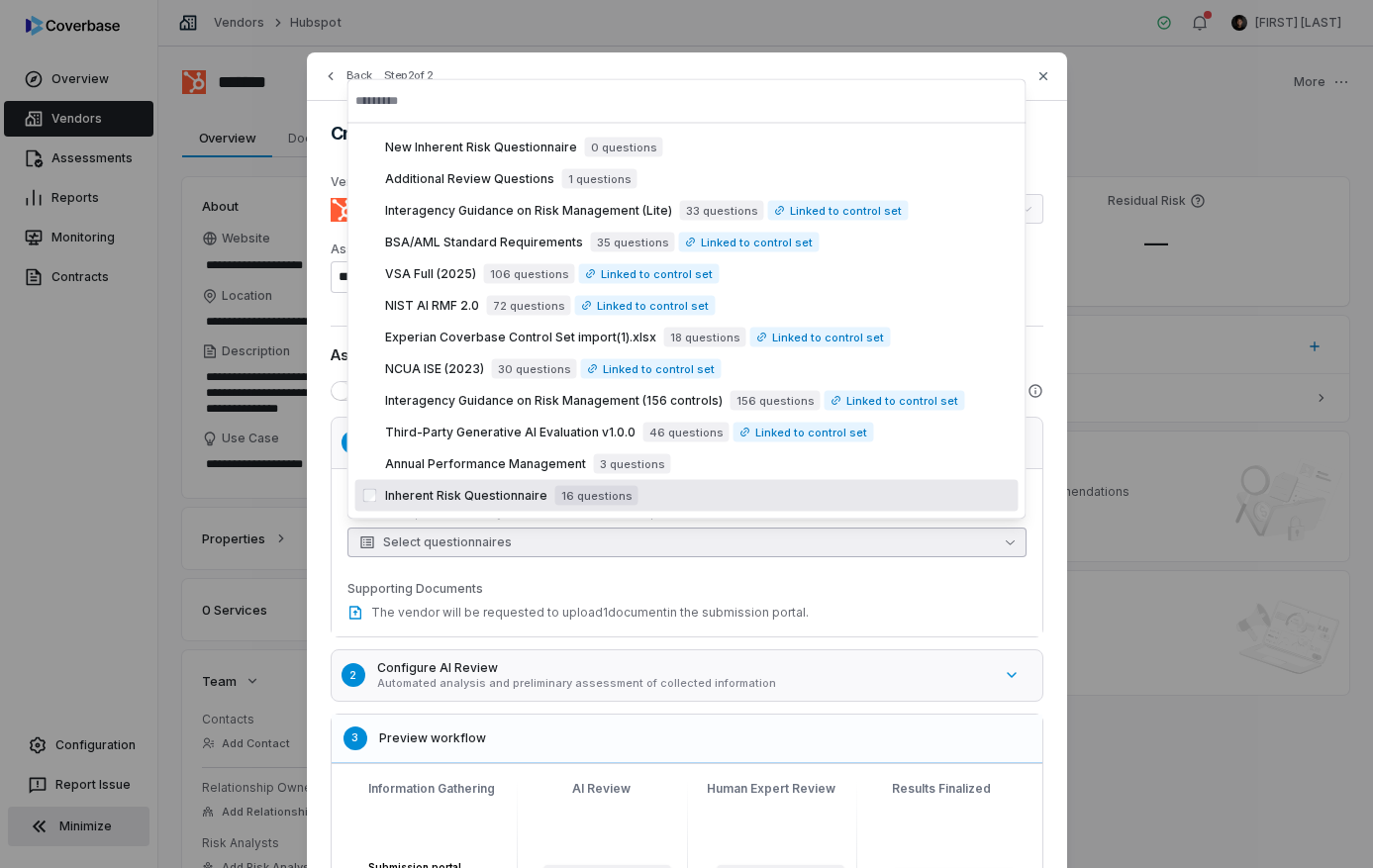 click on "Questionnaires Select the questionnaires you wish the vendor to complete. Select questionnaires Supporting Documents The vendor will be requested to upload  1  document  in the submission portal." at bounding box center [687, 552] 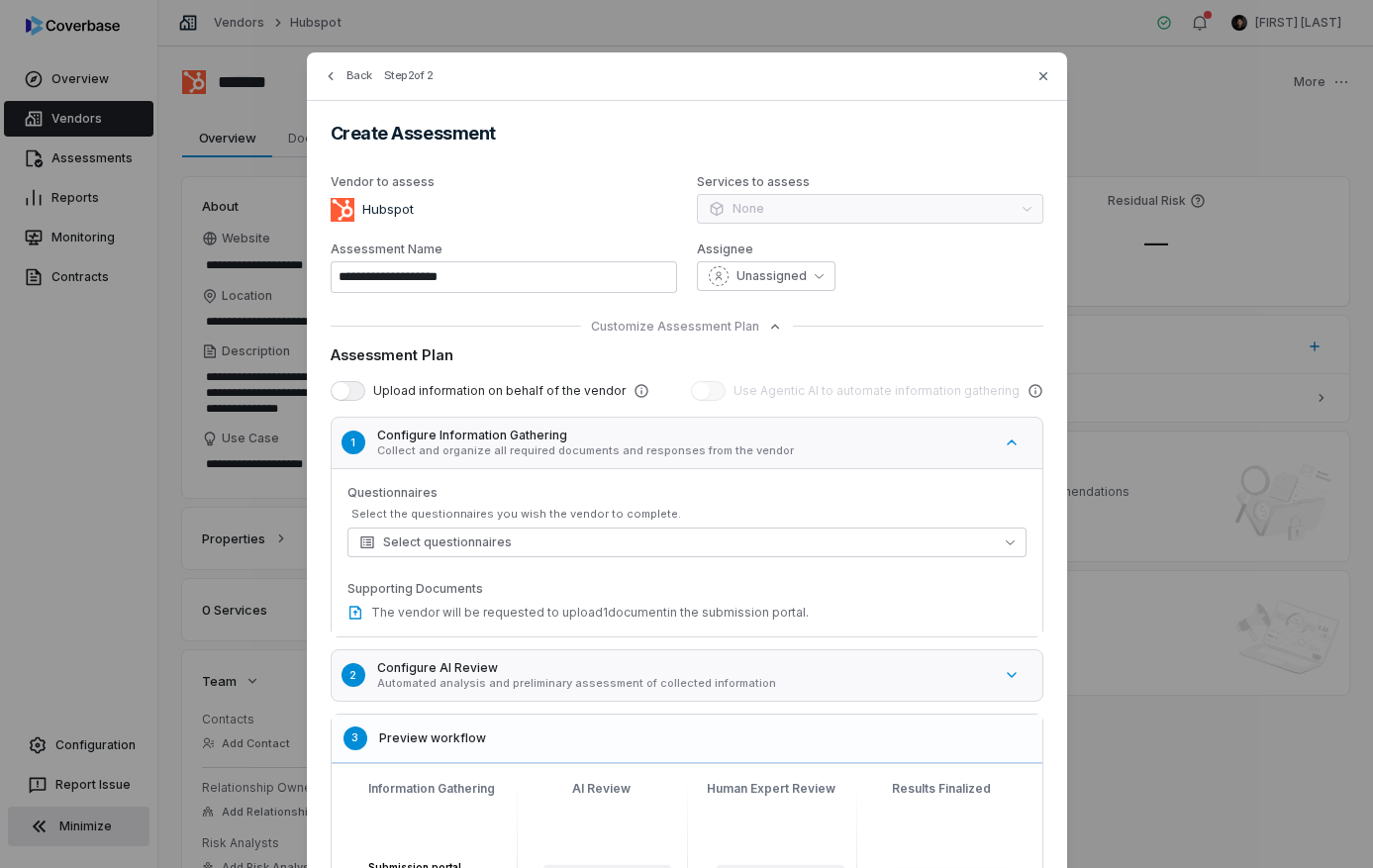 click on "Configure AI Review" at bounding box center (684, 668) 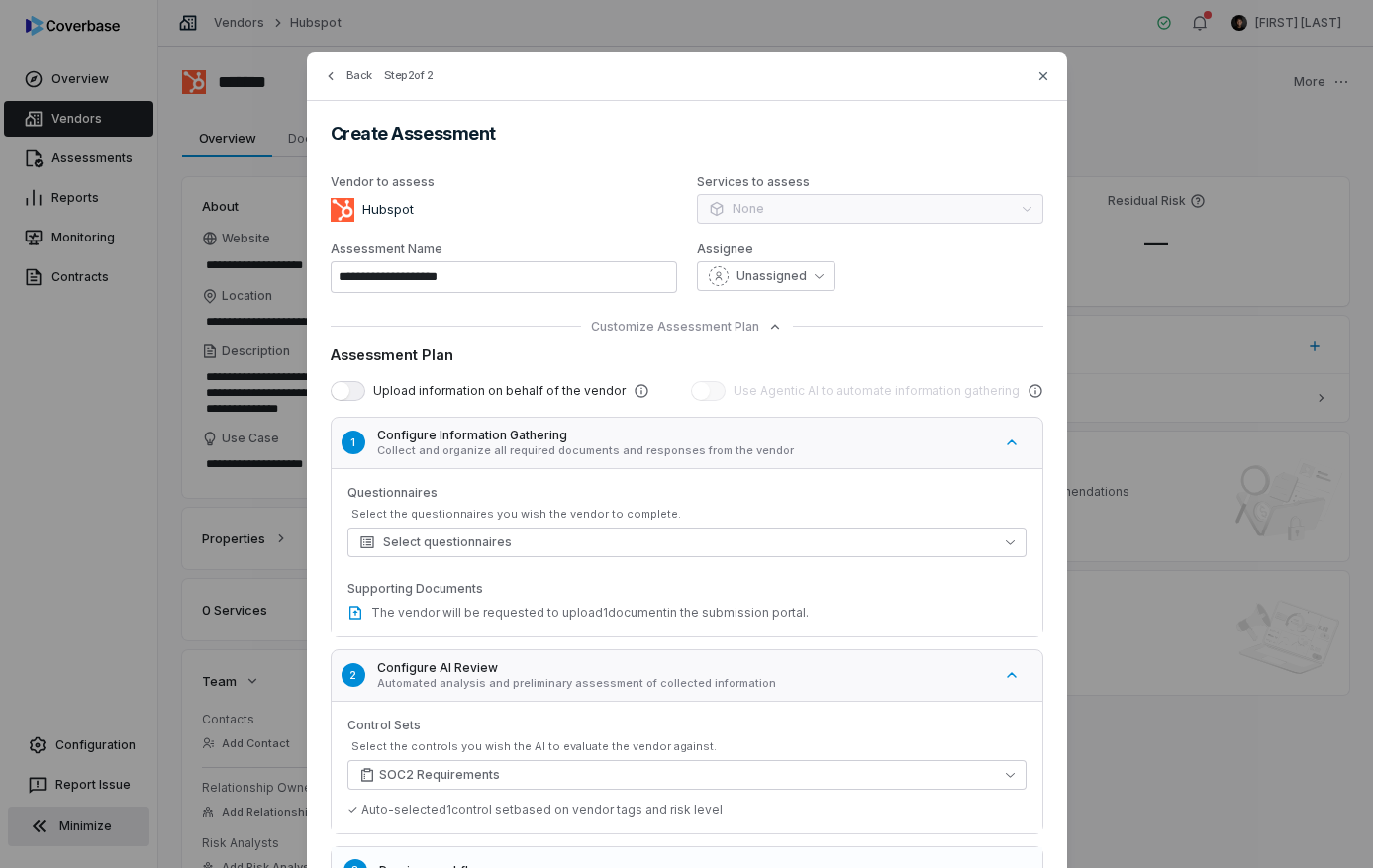 scroll, scrollTop: 221, scrollLeft: 0, axis: vertical 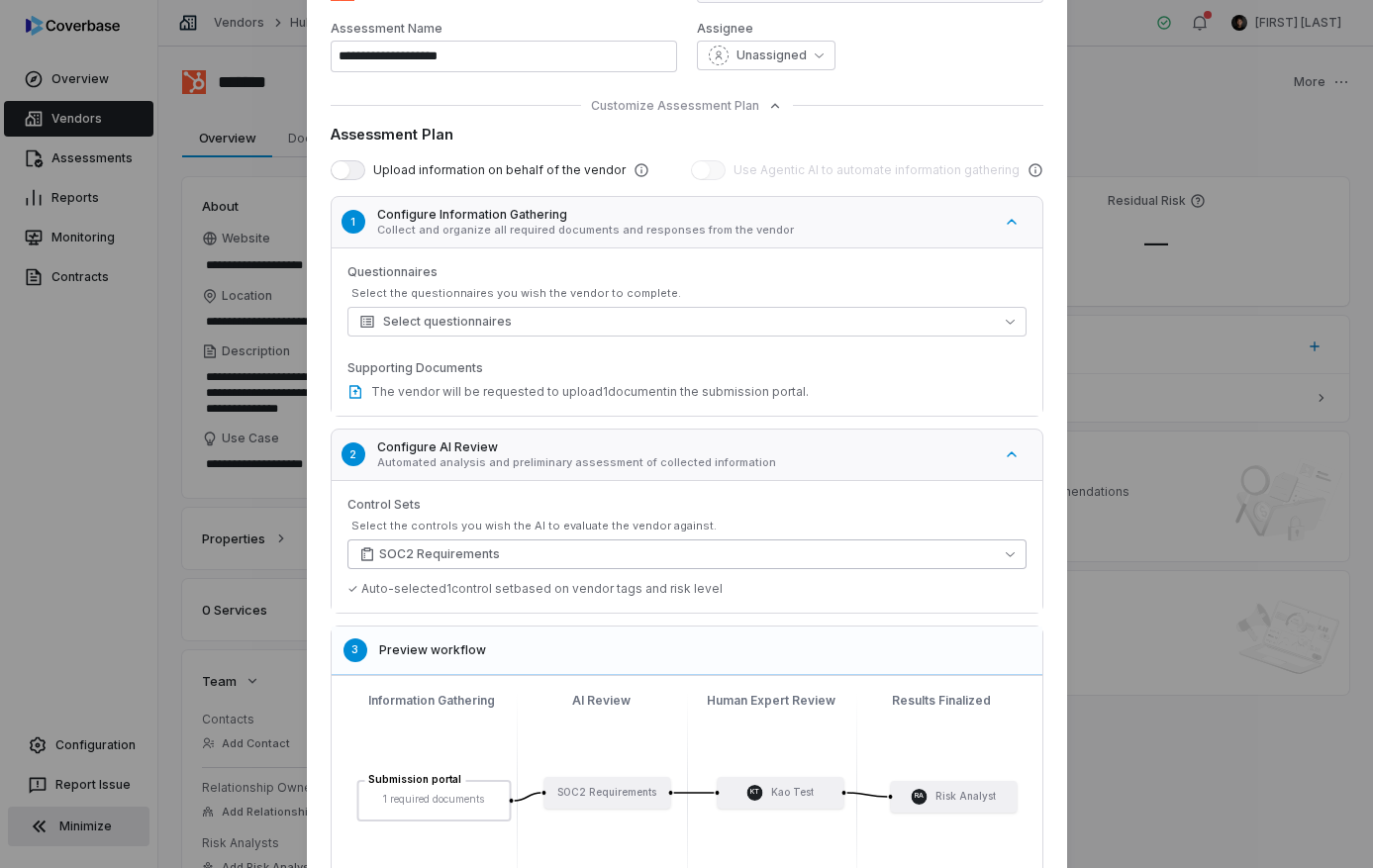 click on "SOC2 Requirements" at bounding box center (687, 554) 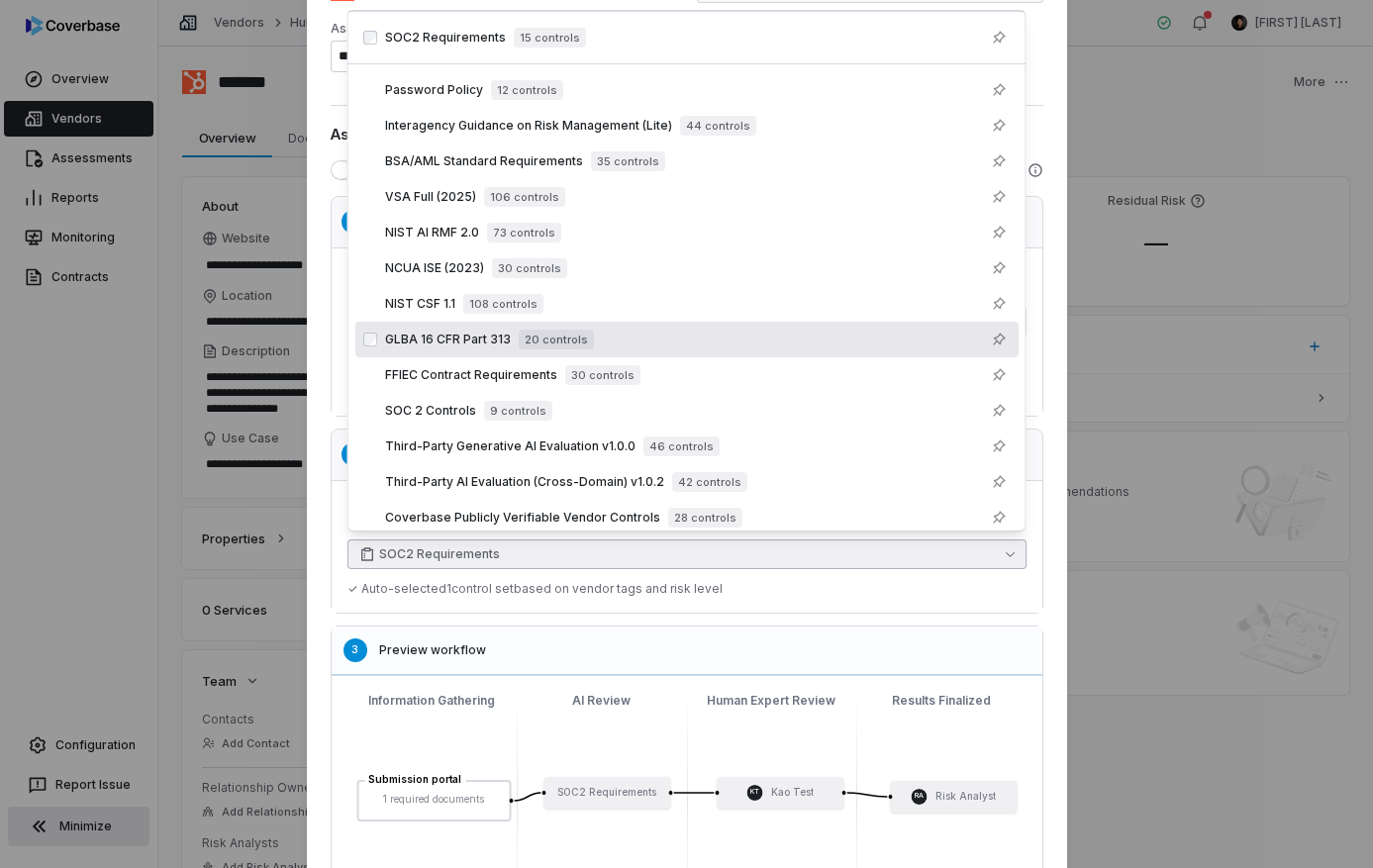 scroll, scrollTop: 44, scrollLeft: 0, axis: vertical 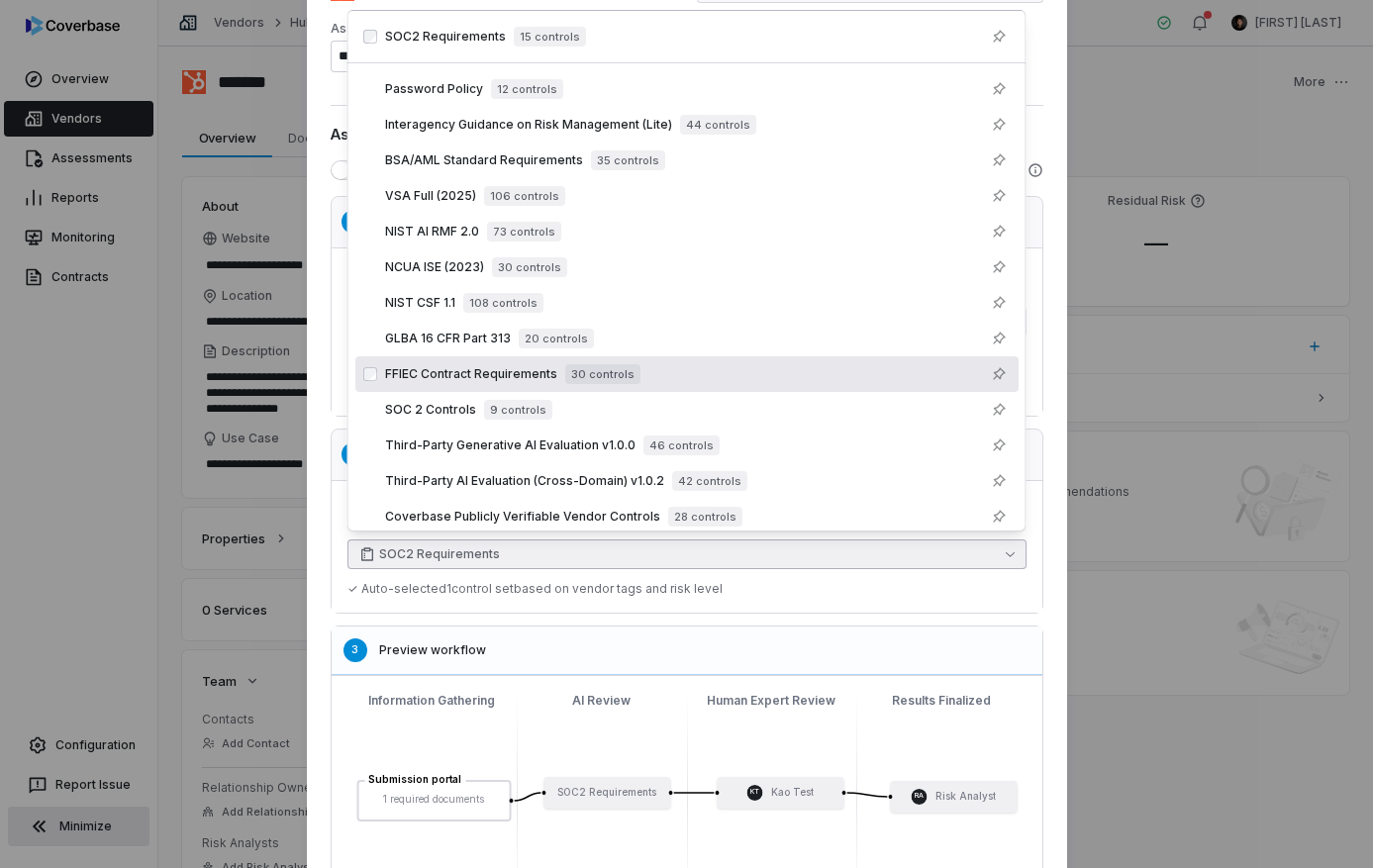 click on "FFIEC Contract Requirements" at bounding box center [471, 374] 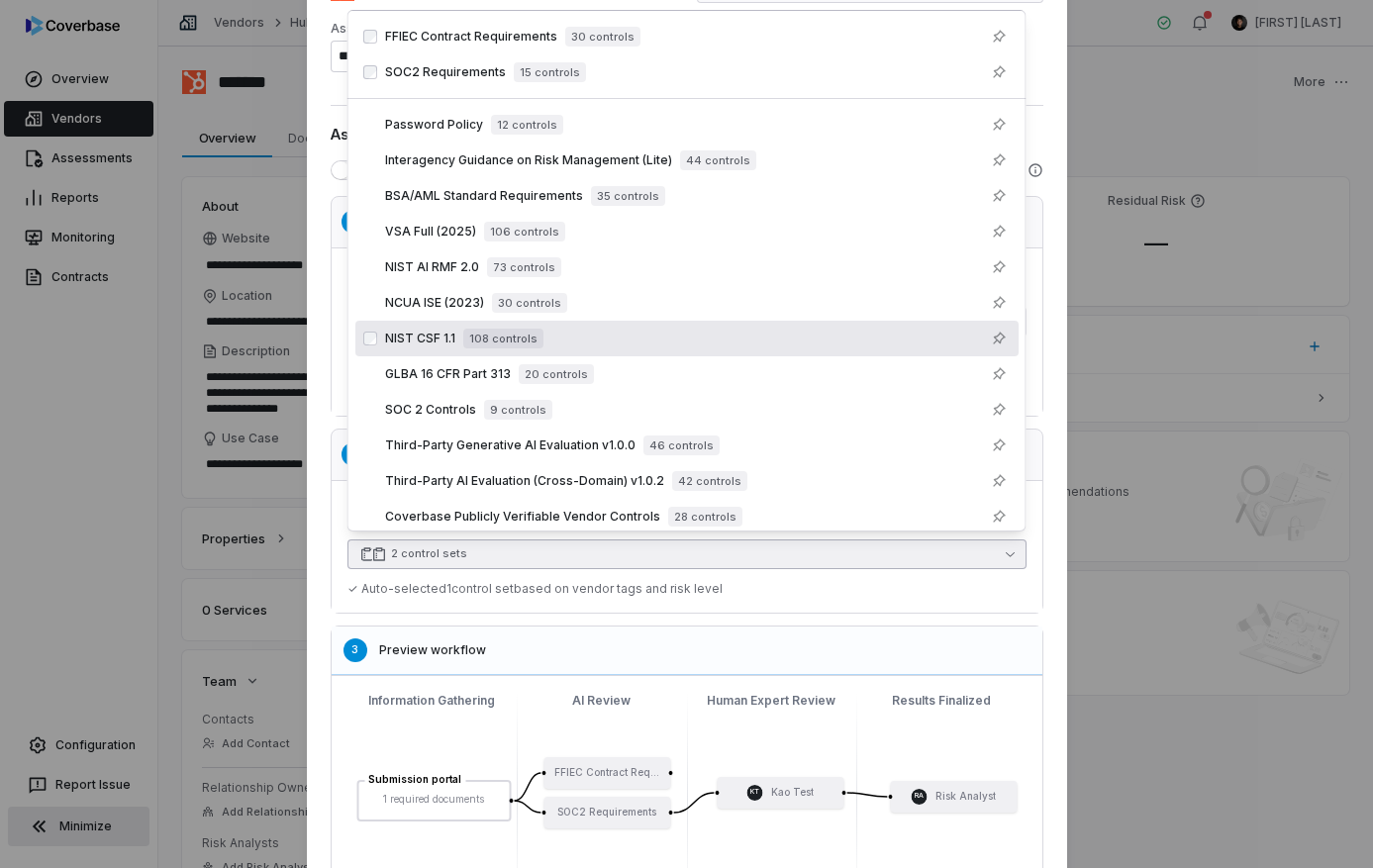 click on "**********" at bounding box center [687, 418] 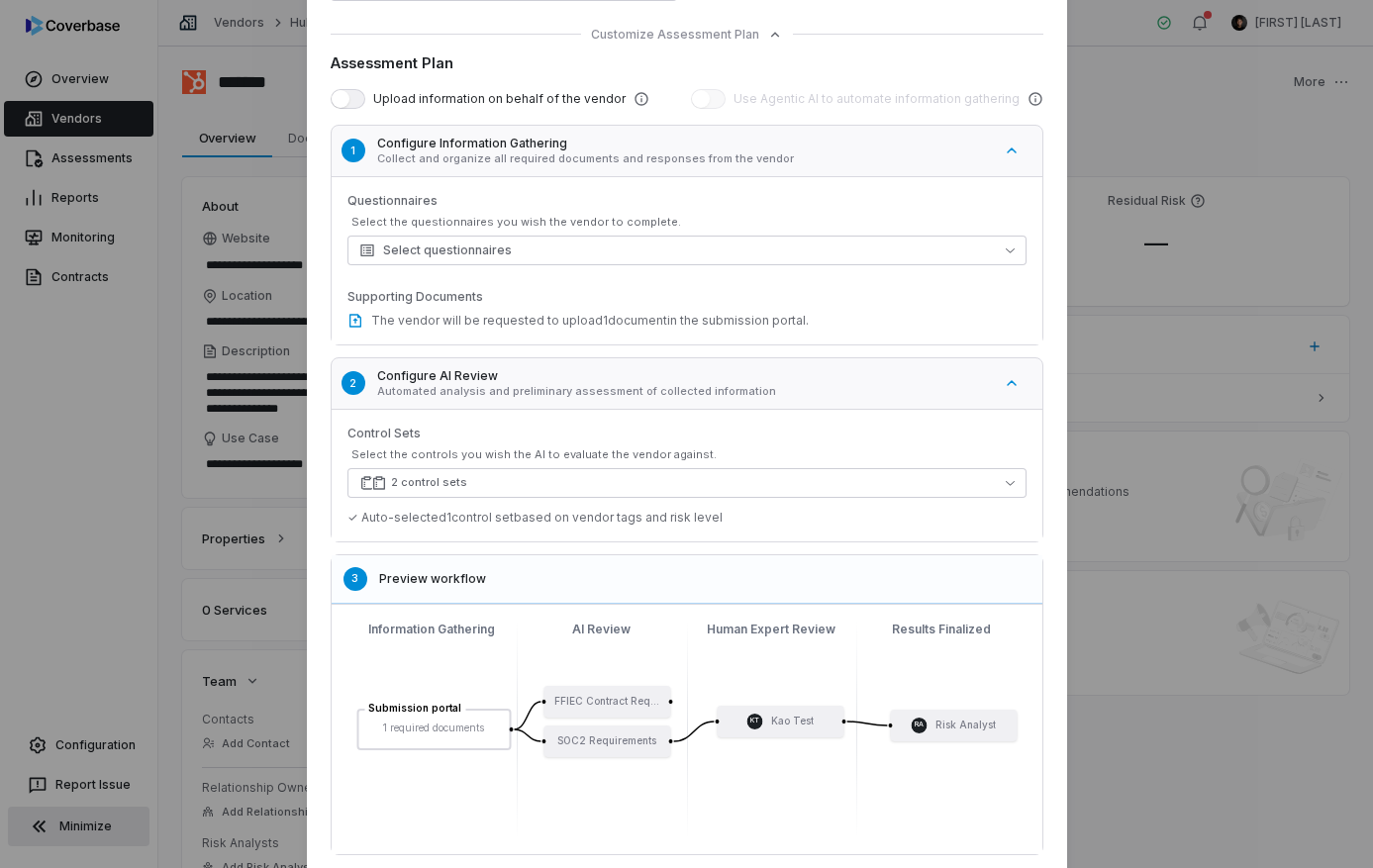 scroll, scrollTop: 345, scrollLeft: 0, axis: vertical 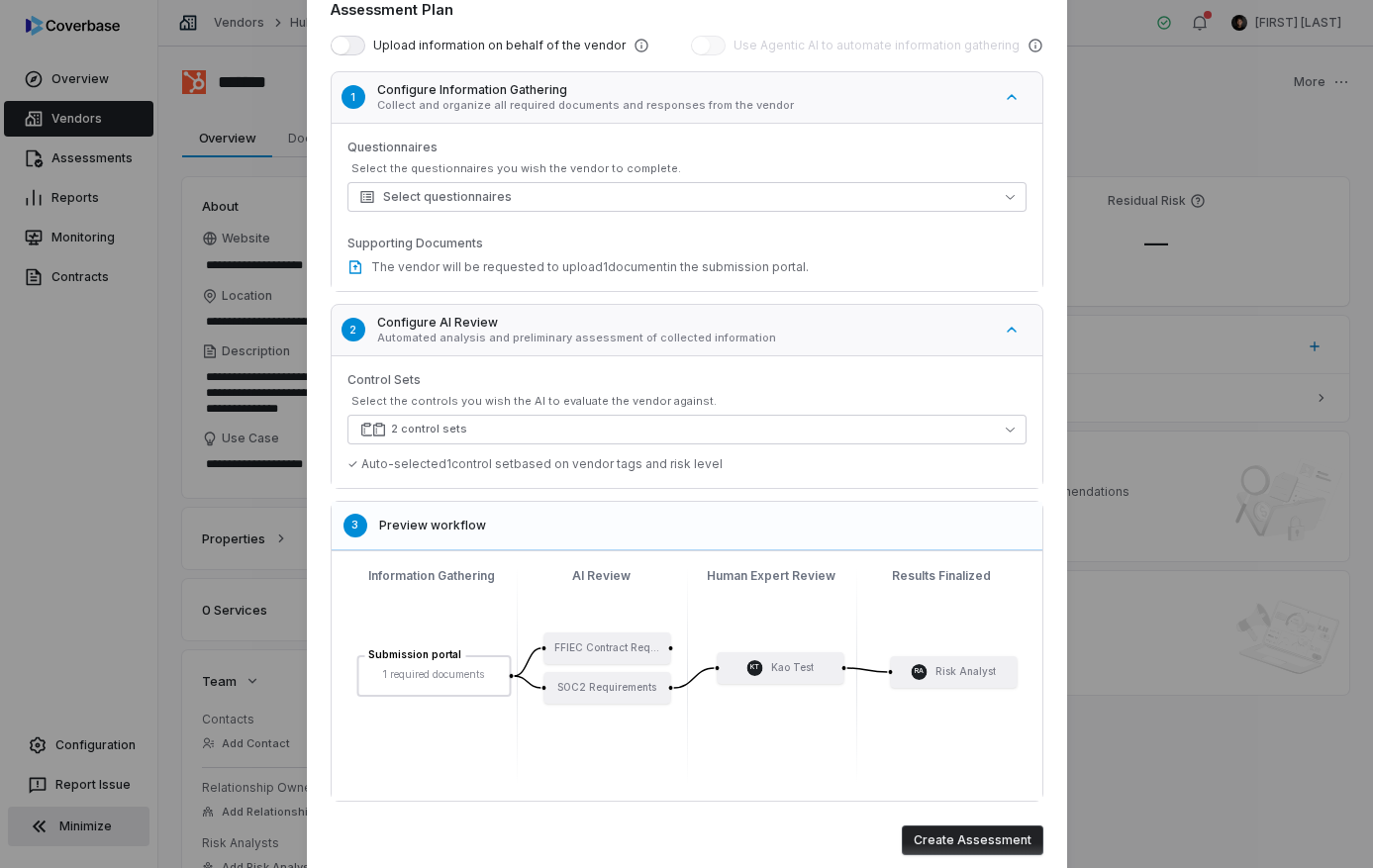 click on "Create Assessment" at bounding box center [972, 840] 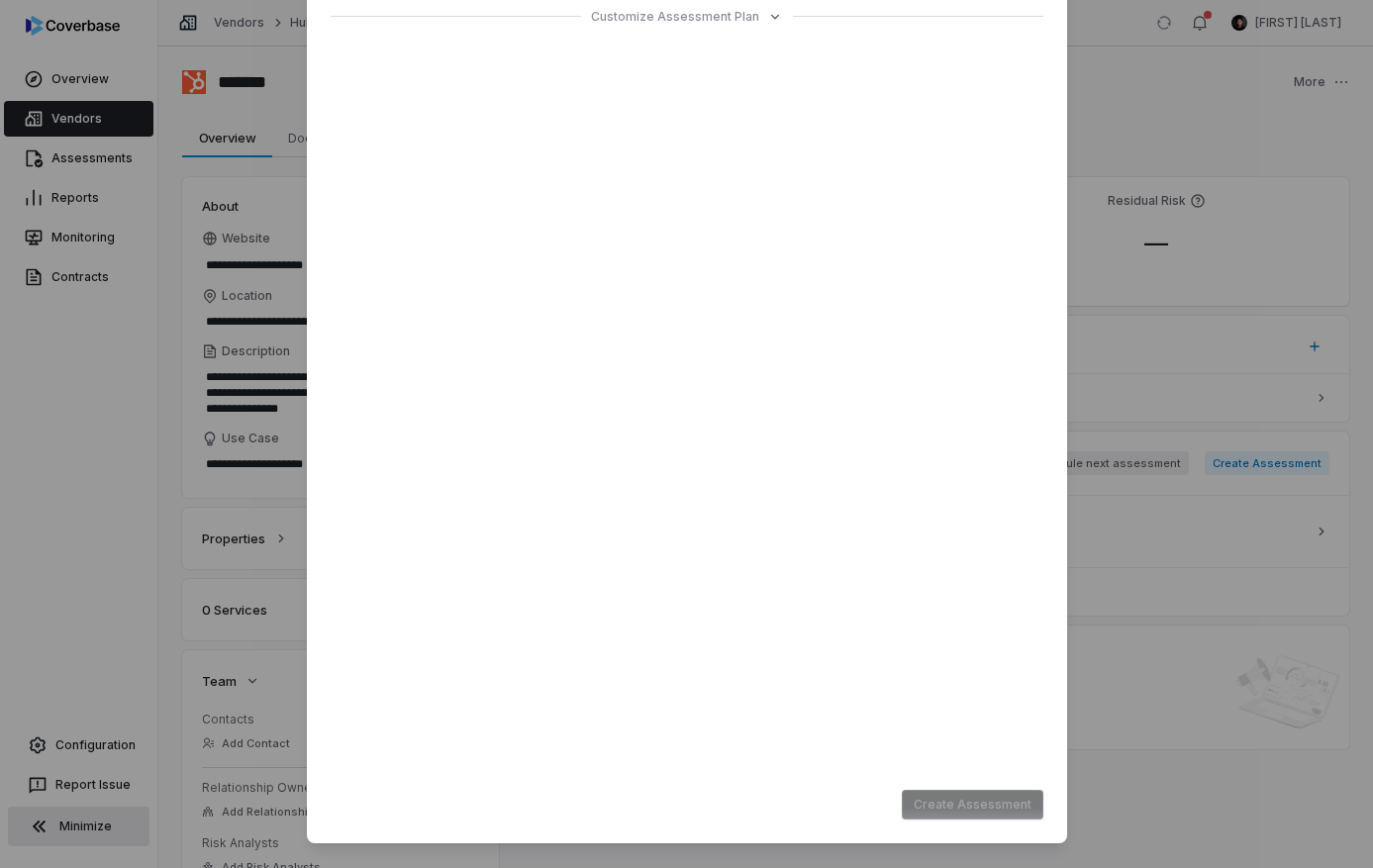 type on "**********" 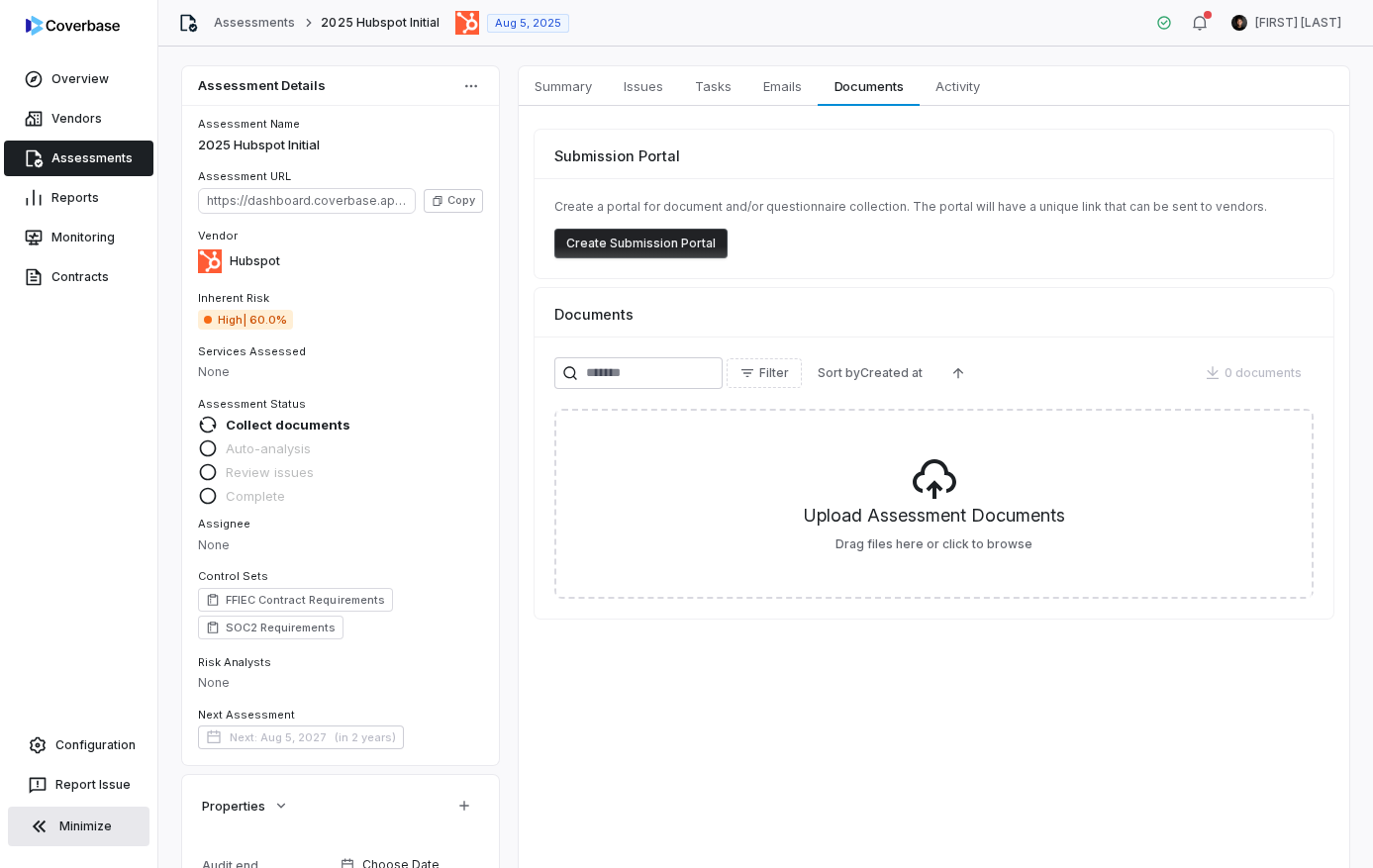 click on "Create Submission Portal" at bounding box center [640, 243] 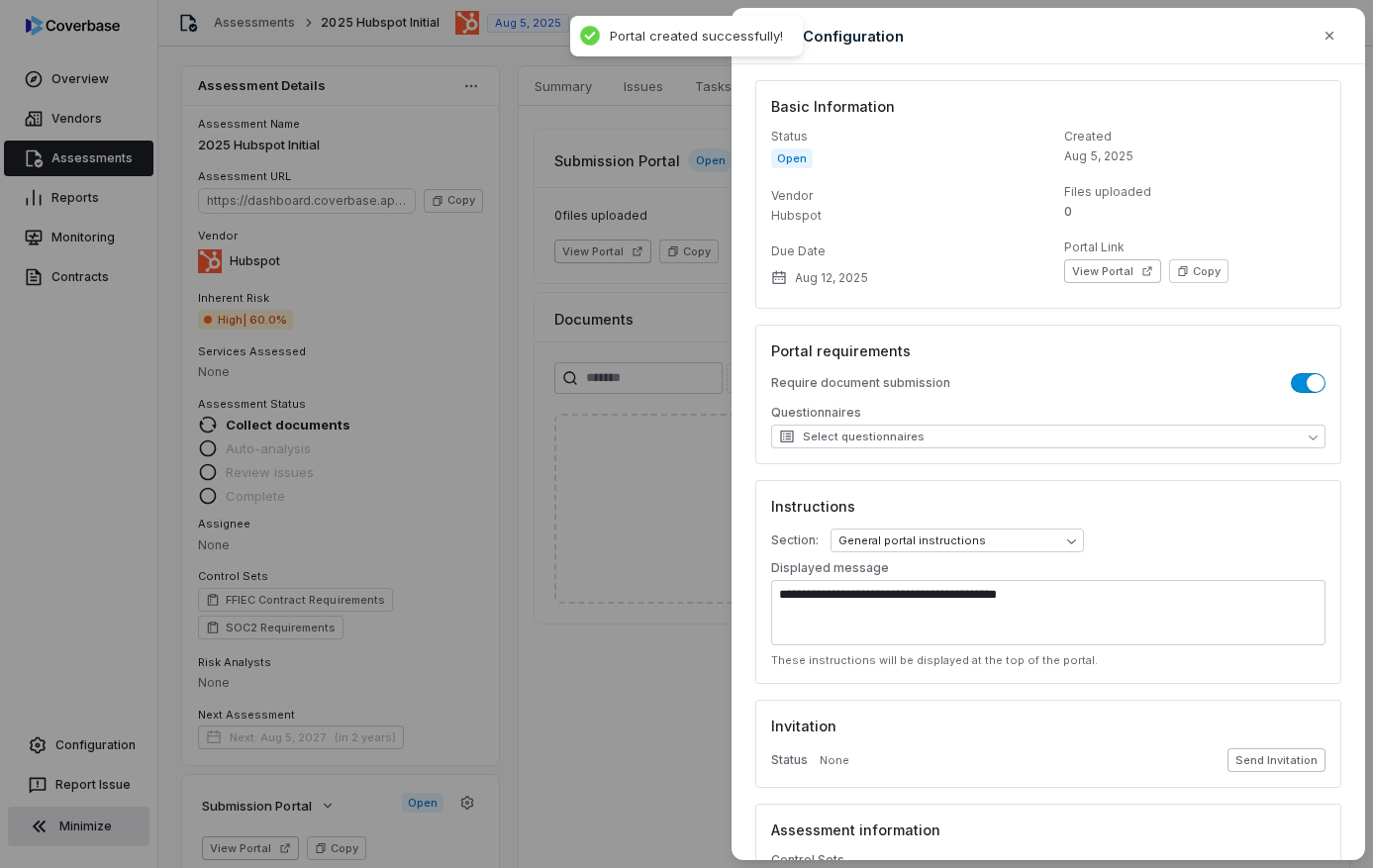 click on "Send Invitation" at bounding box center [1276, 760] 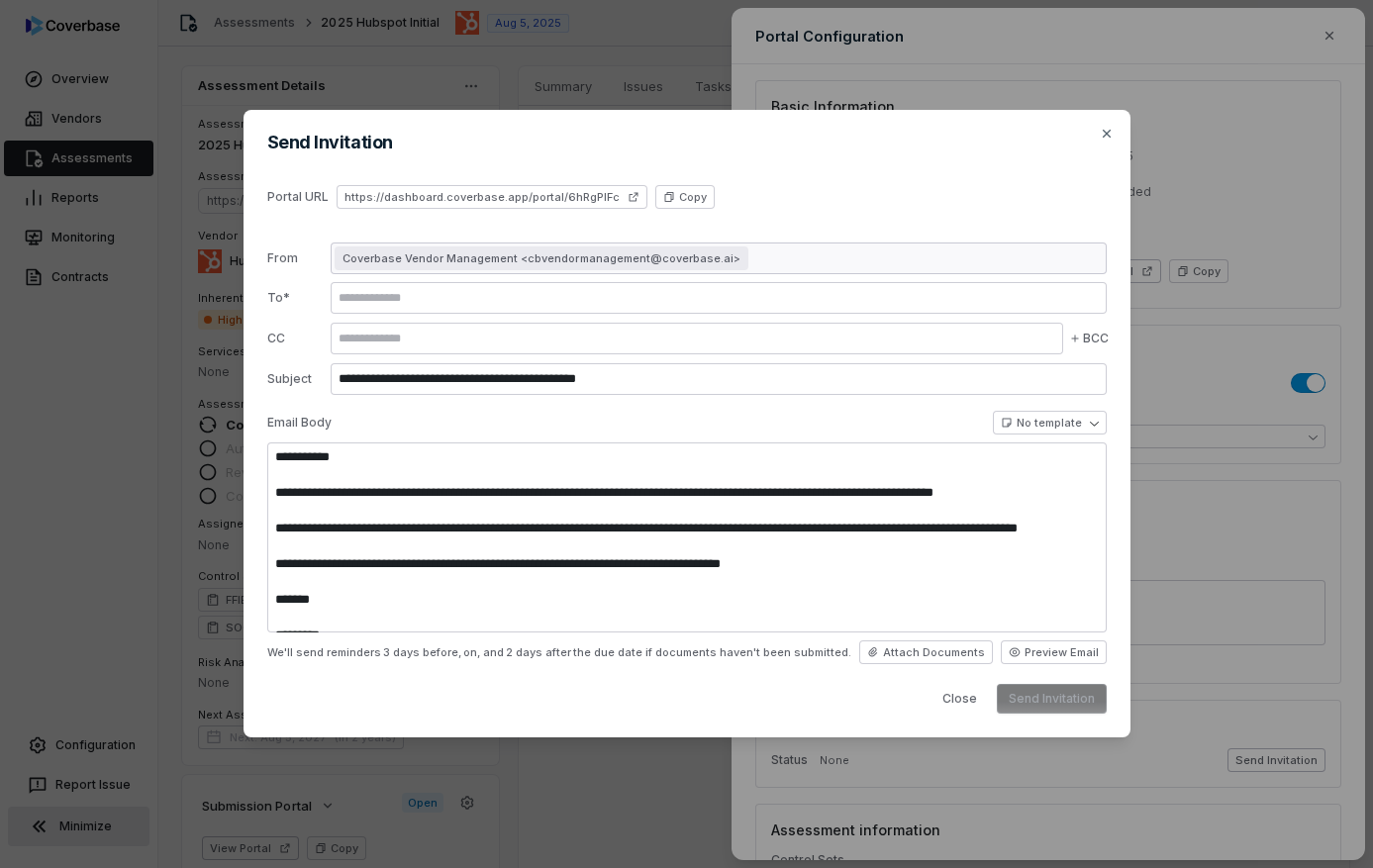 type on "**********" 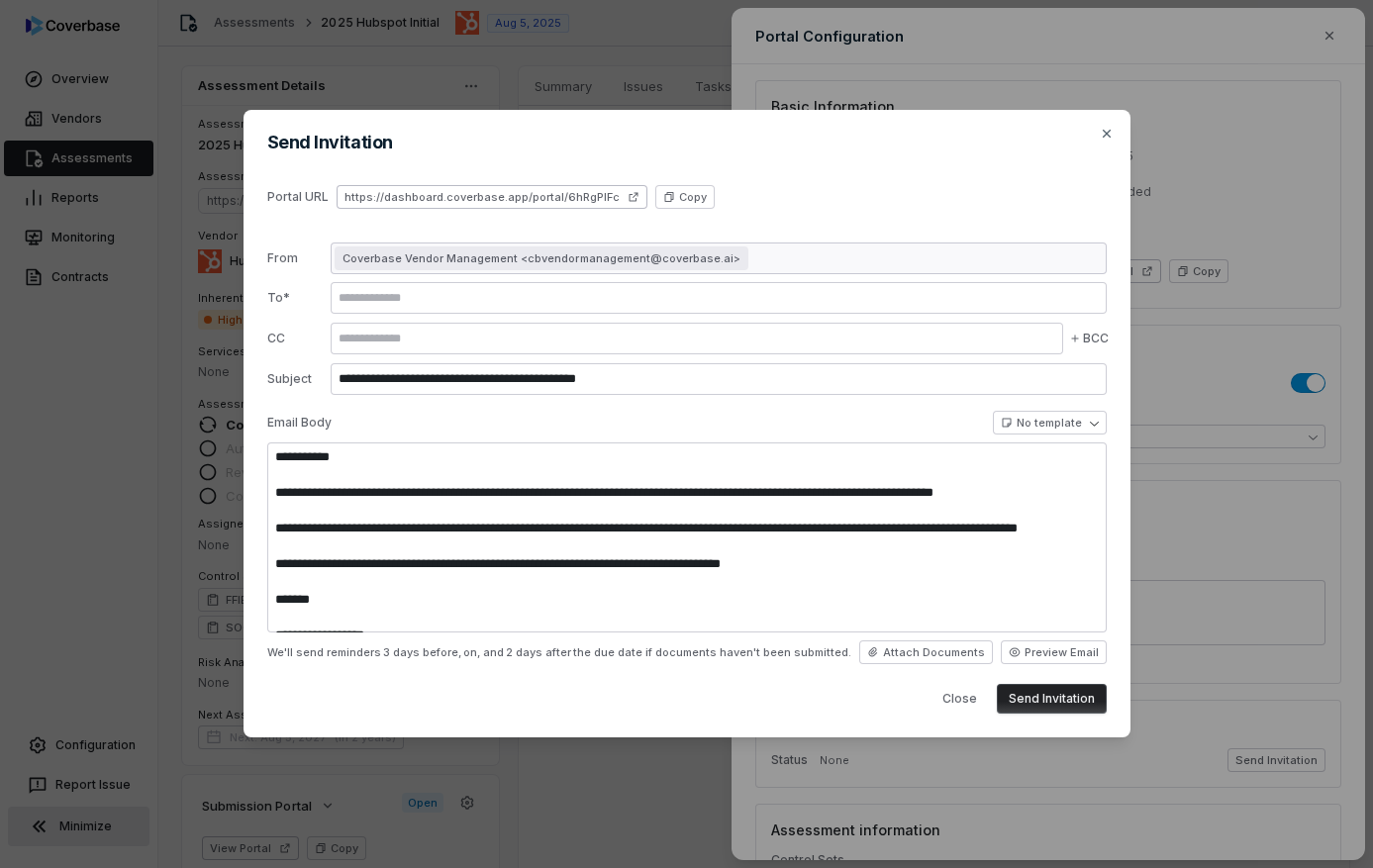 click on "https://dashboard.coverbase.app/portal/6hRgPIFc" at bounding box center [492, 197] 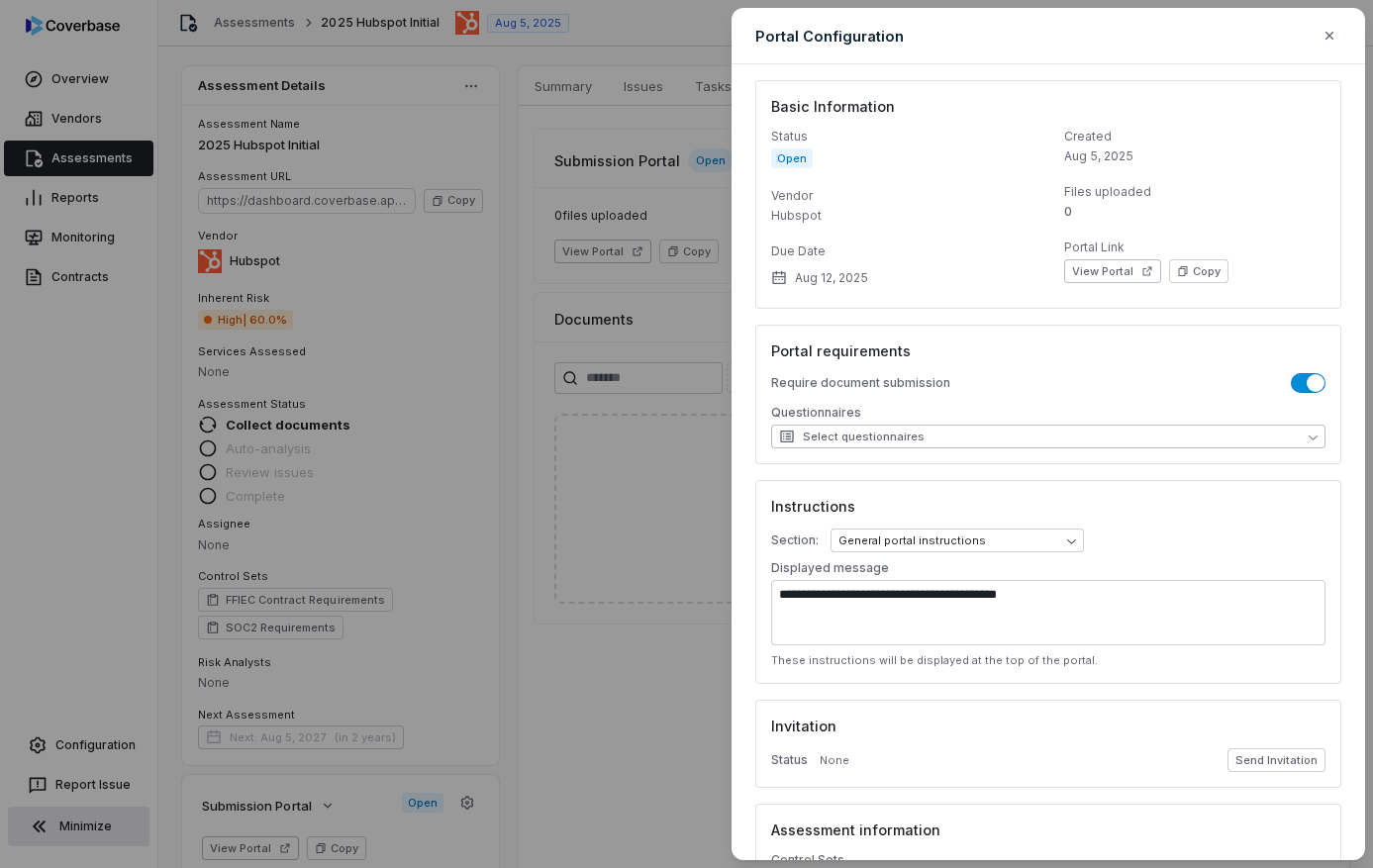 click on "Select questionnaires" at bounding box center (1048, 436) 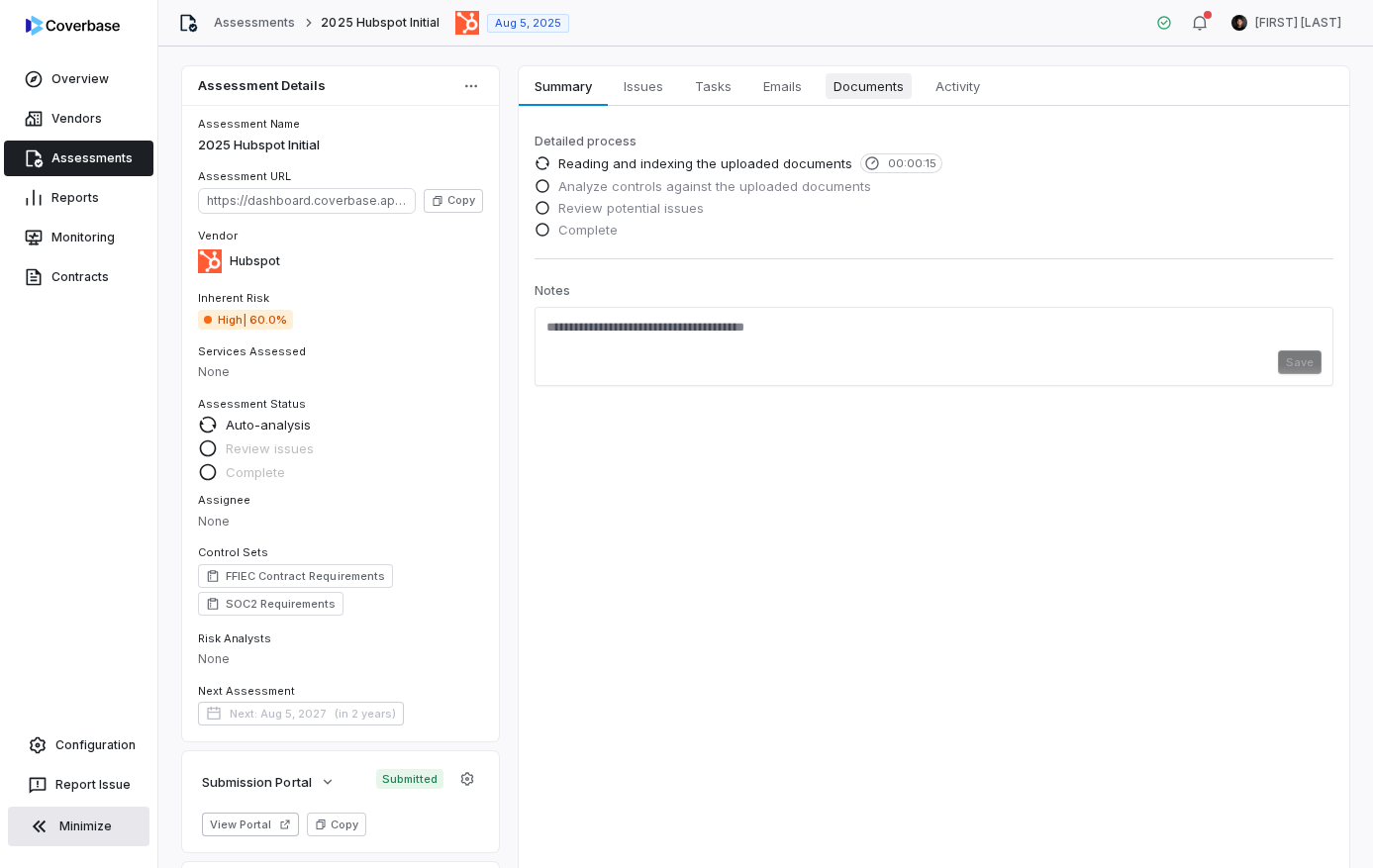 click on "Documents" at bounding box center (868, 86) 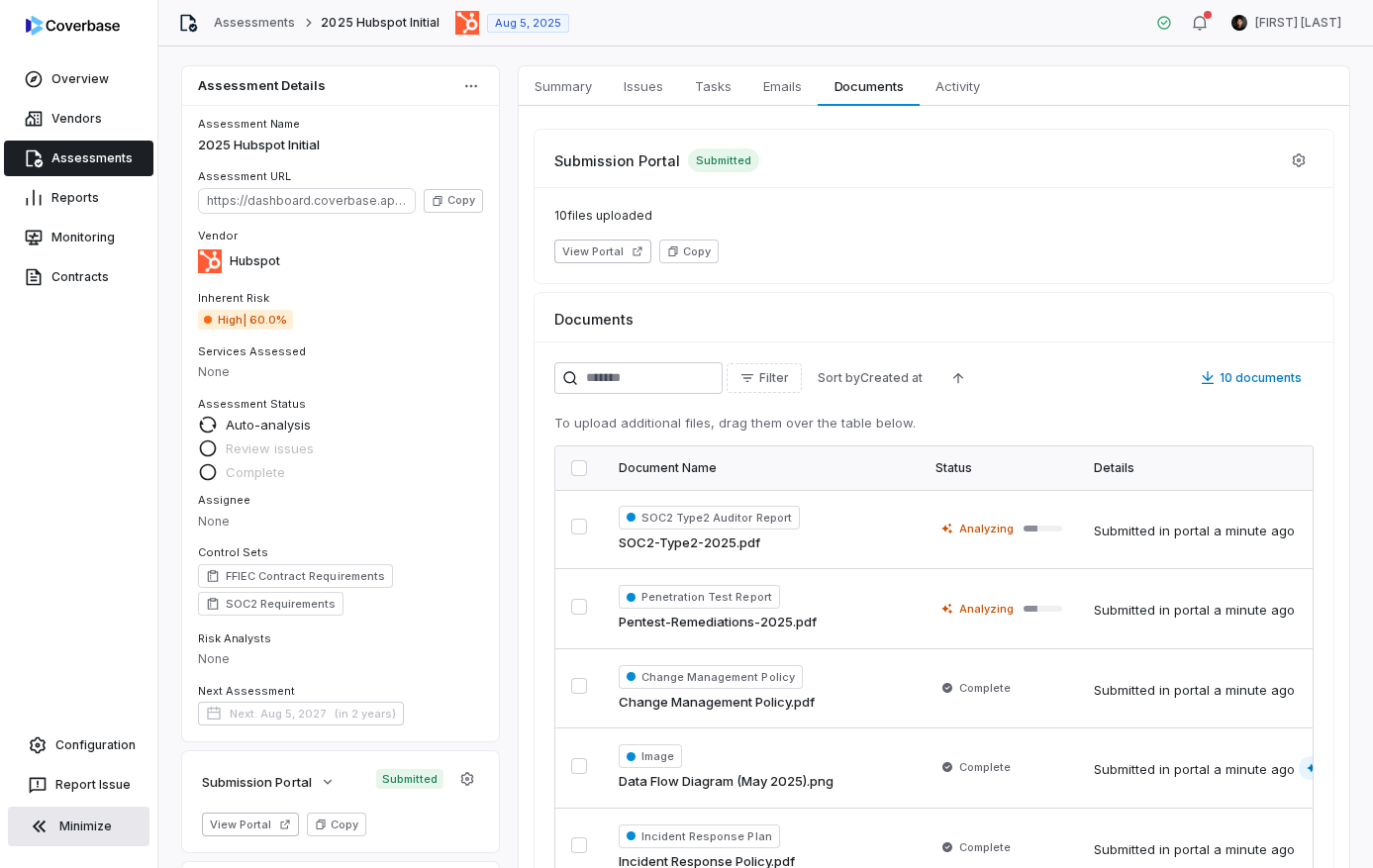 click on "Assessments" at bounding box center (78, 158) 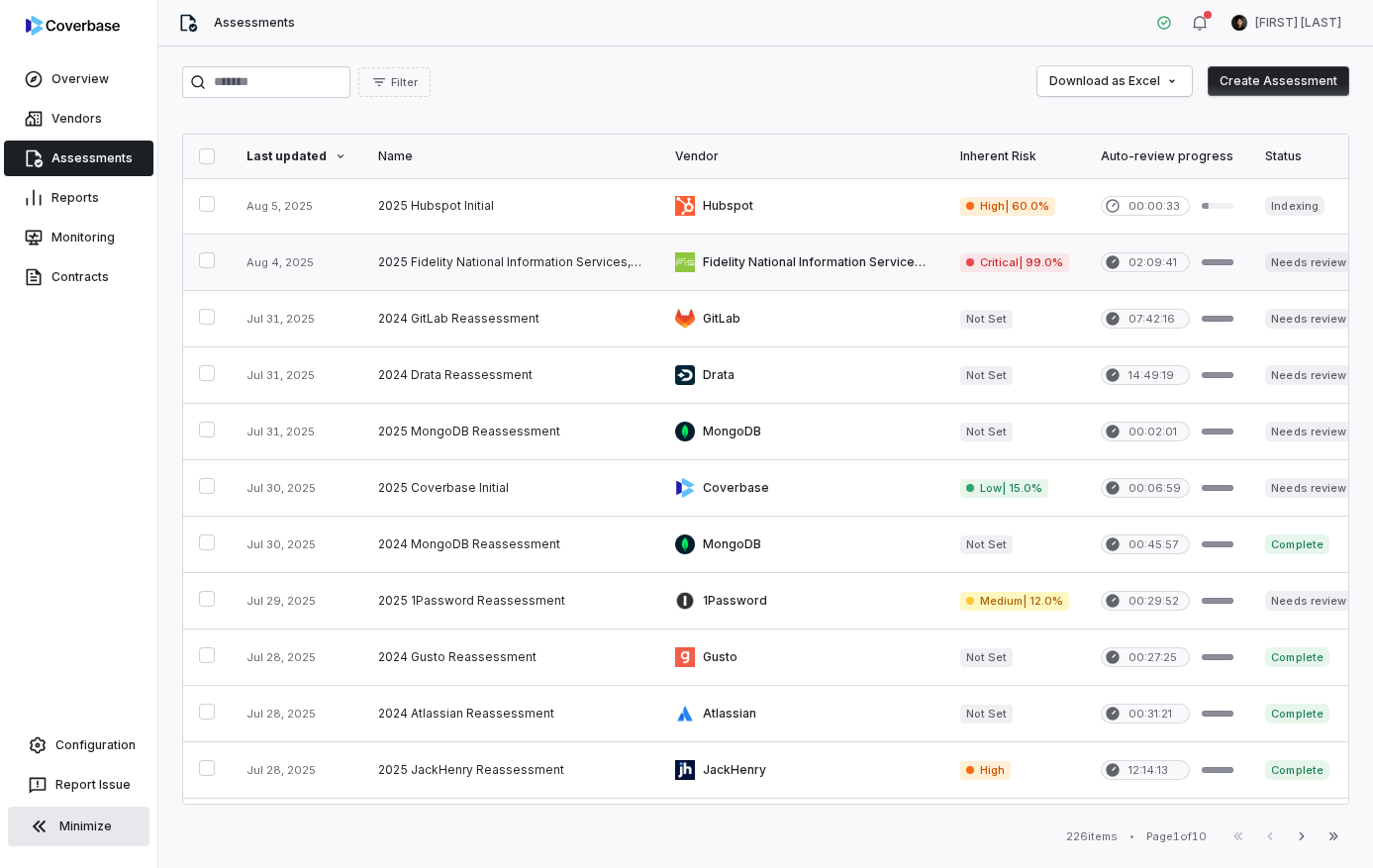click at bounding box center [511, 262] 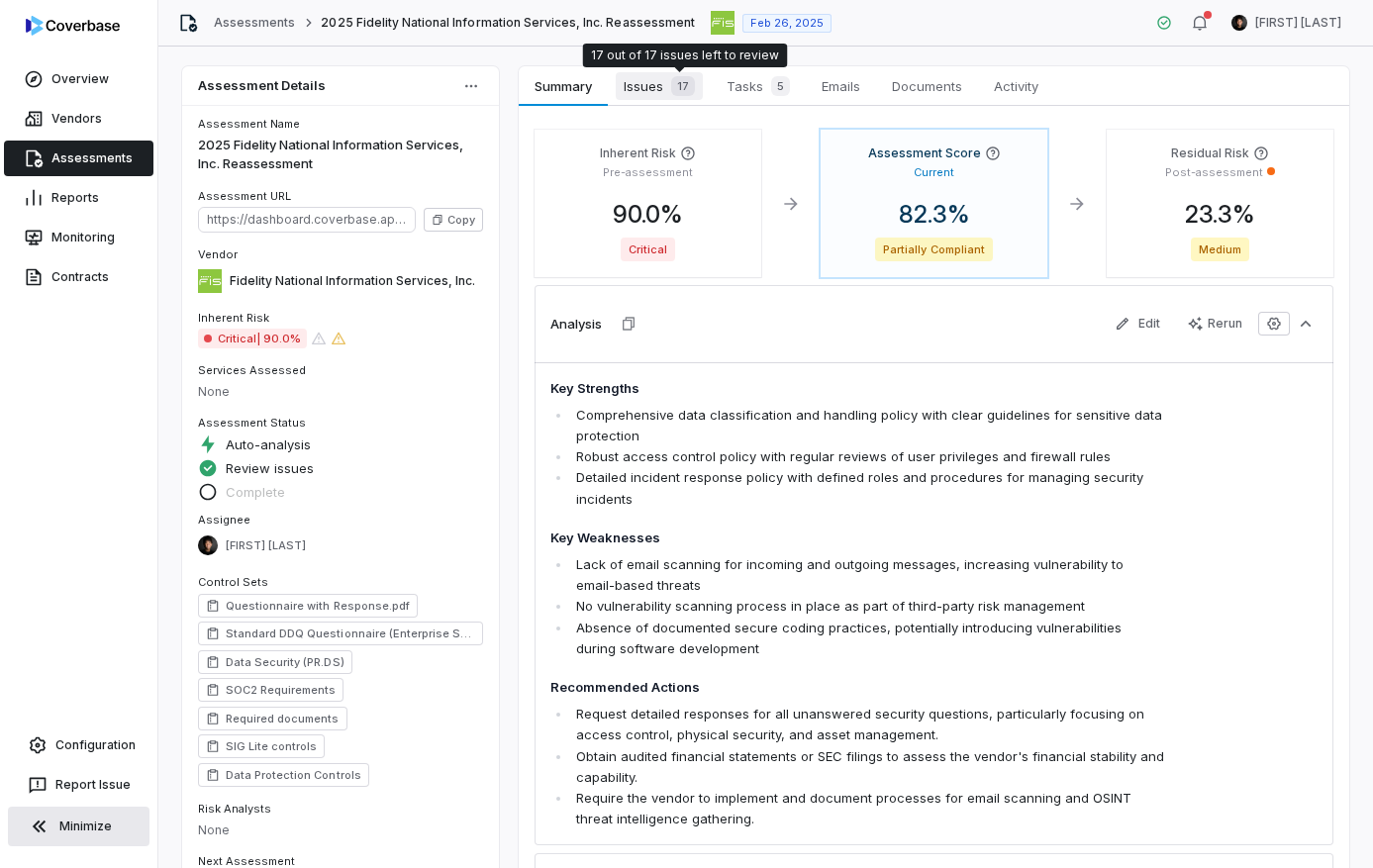 click on "17" at bounding box center (683, 86) 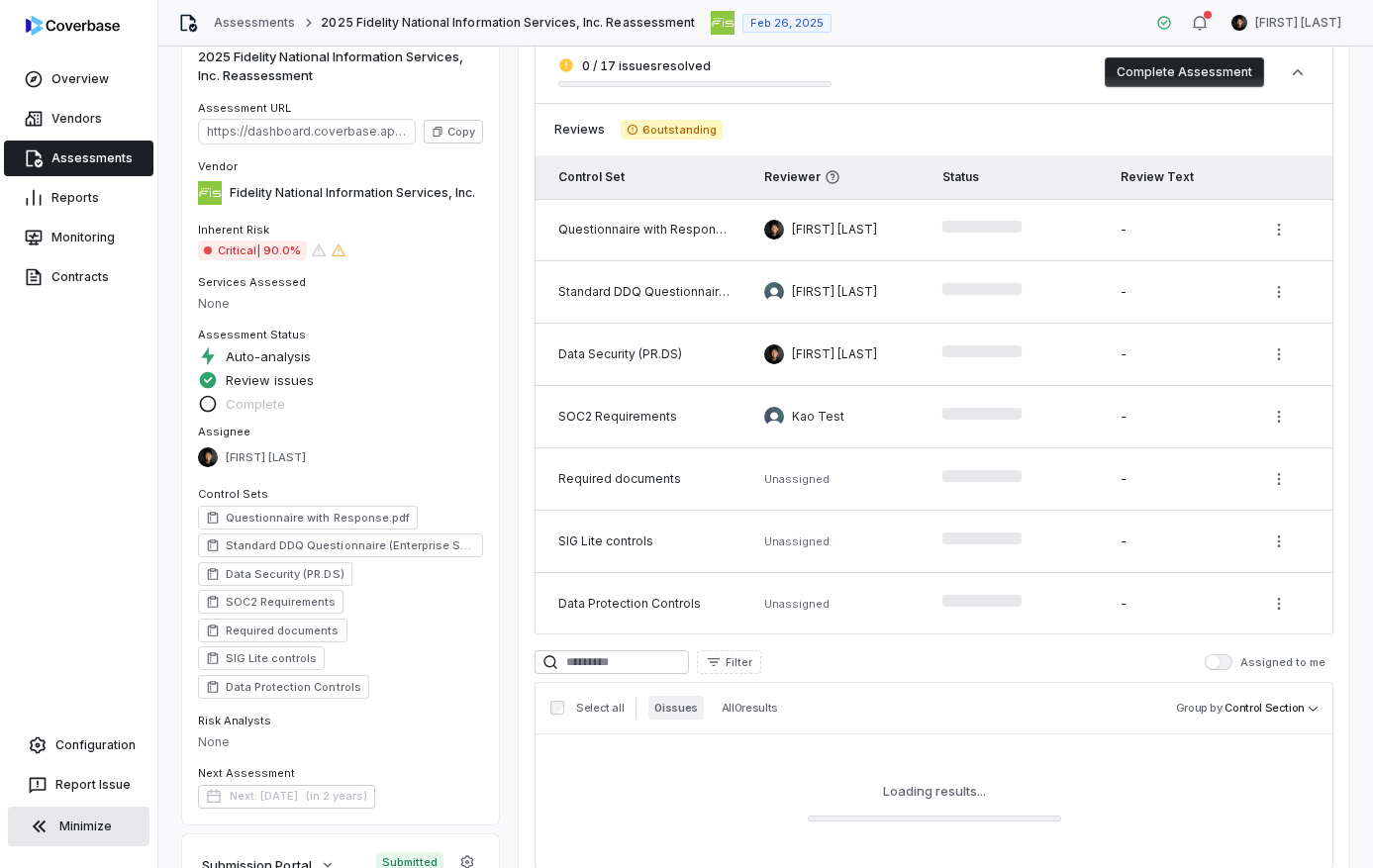 scroll, scrollTop: 93, scrollLeft: 0, axis: vertical 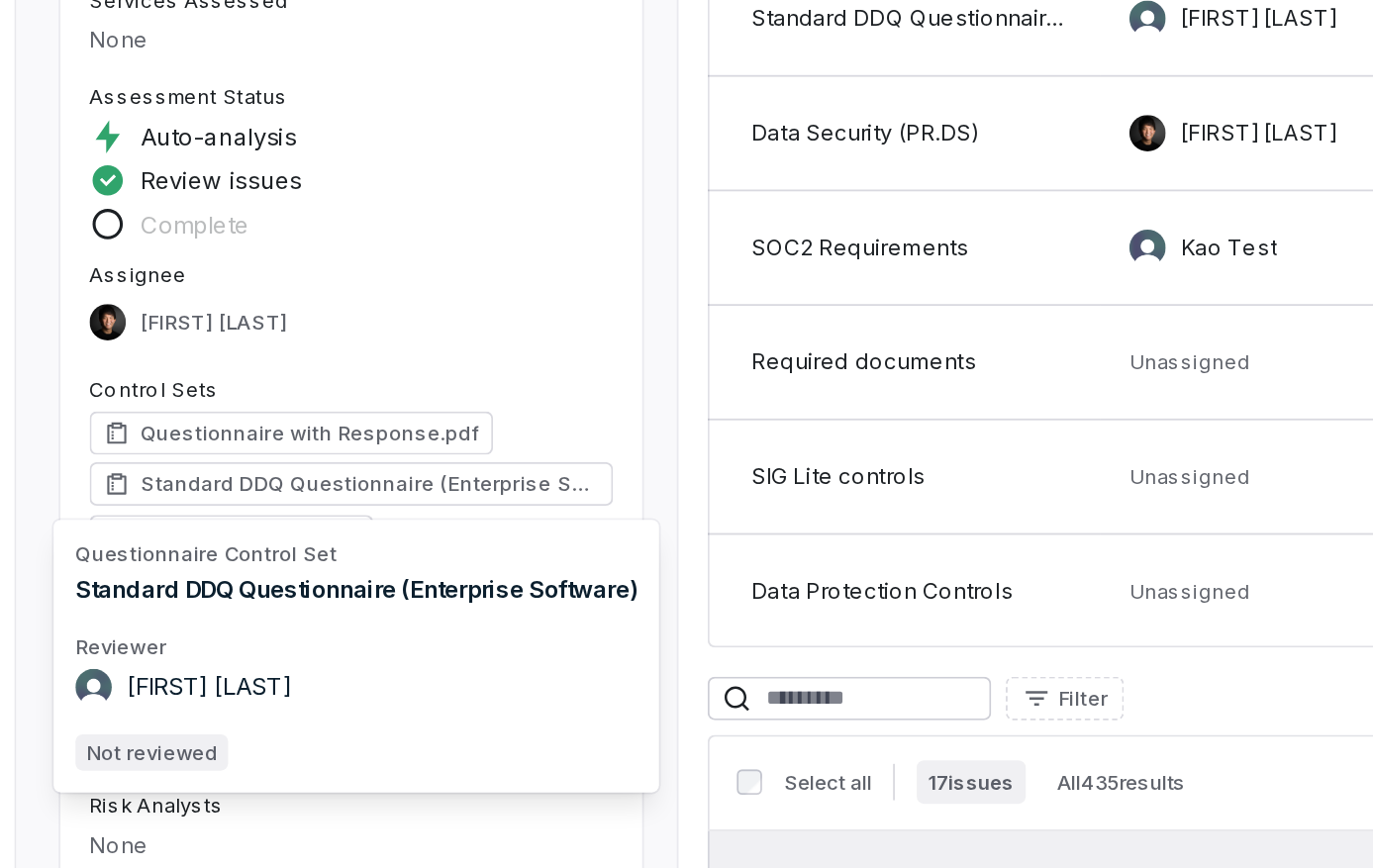 click on "Control Sets" at bounding box center [341, 490] 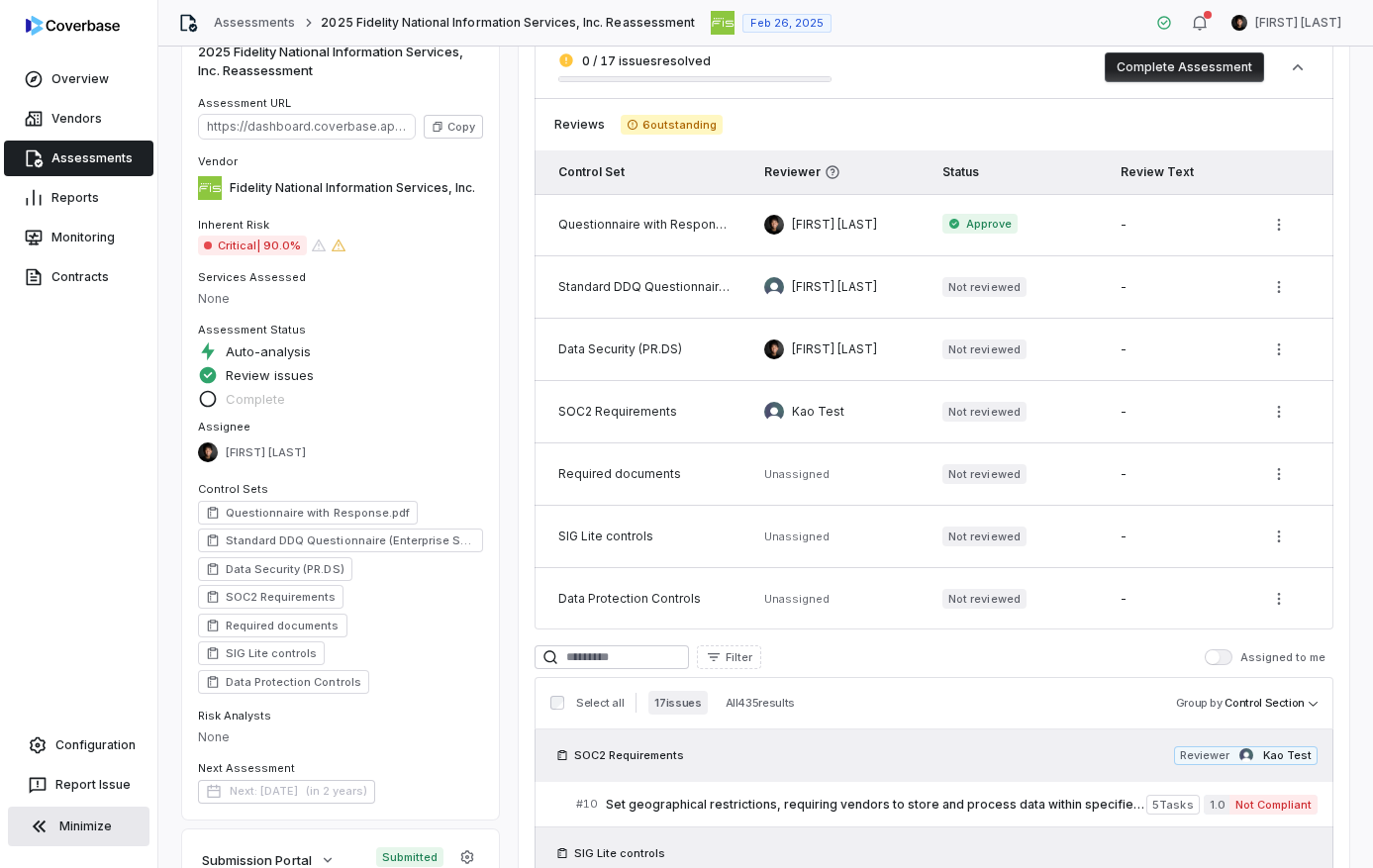 scroll, scrollTop: 0, scrollLeft: 0, axis: both 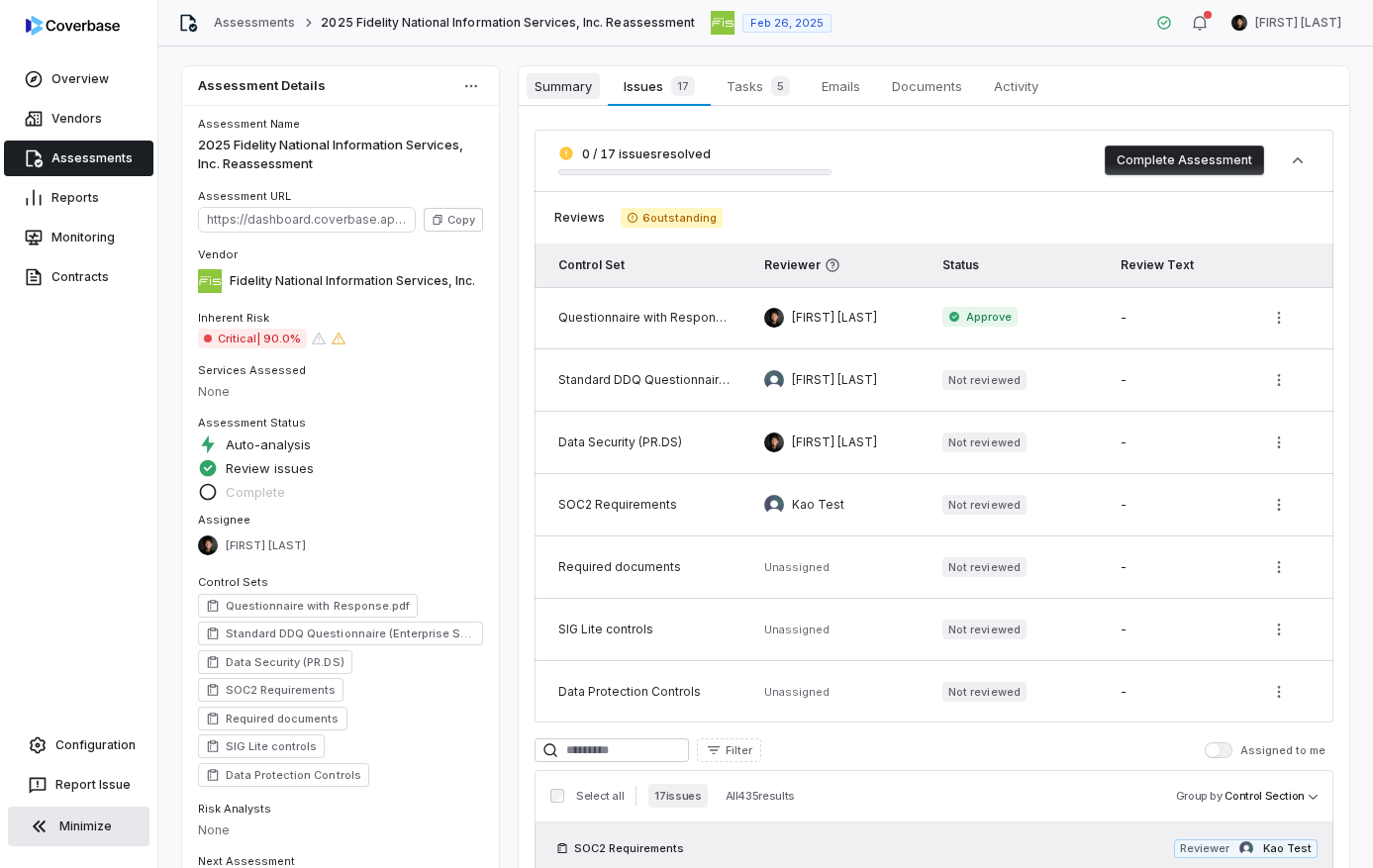 click on "Summary" at bounding box center (563, 86) 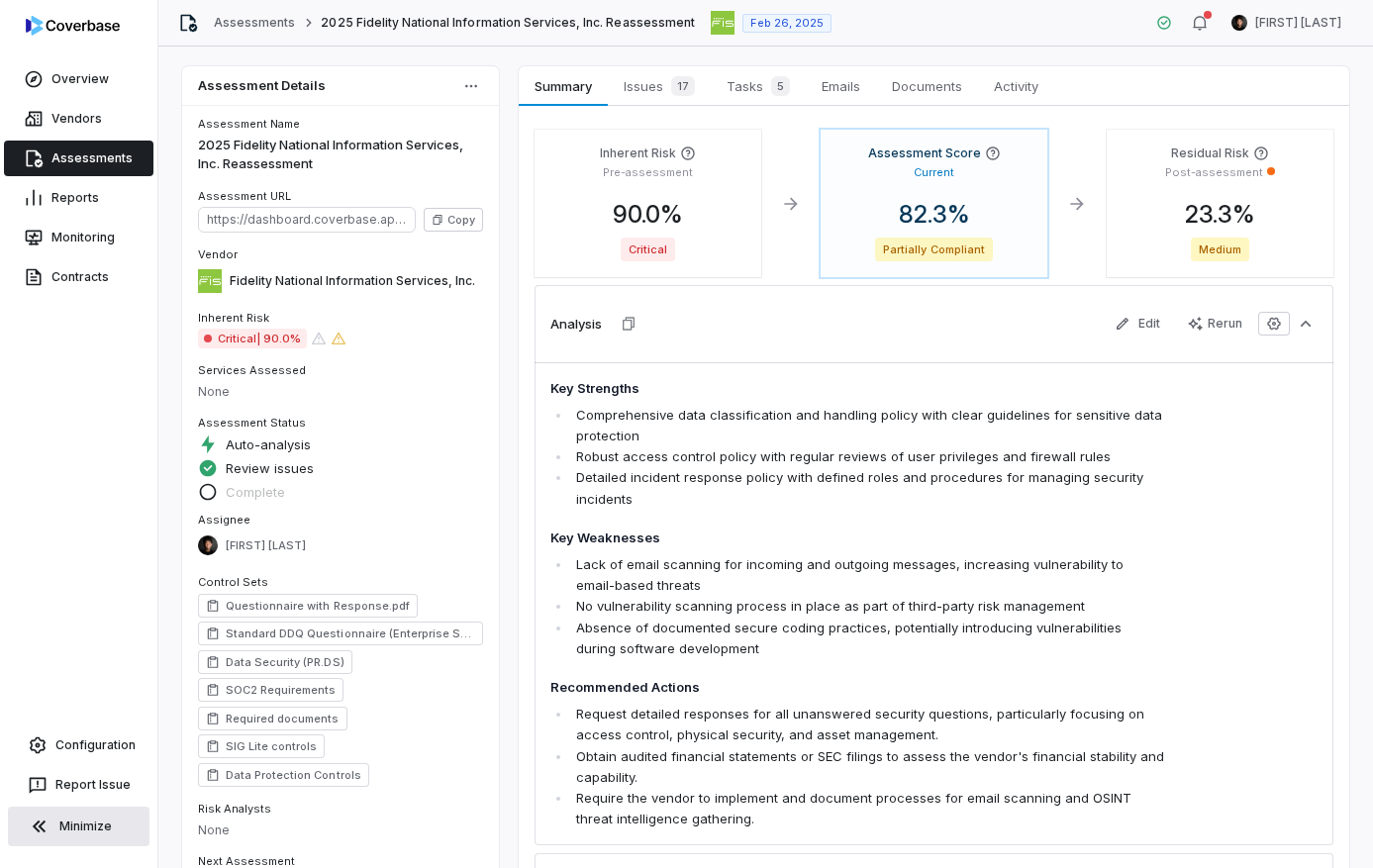 click on "Minimize" at bounding box center (78, 826) 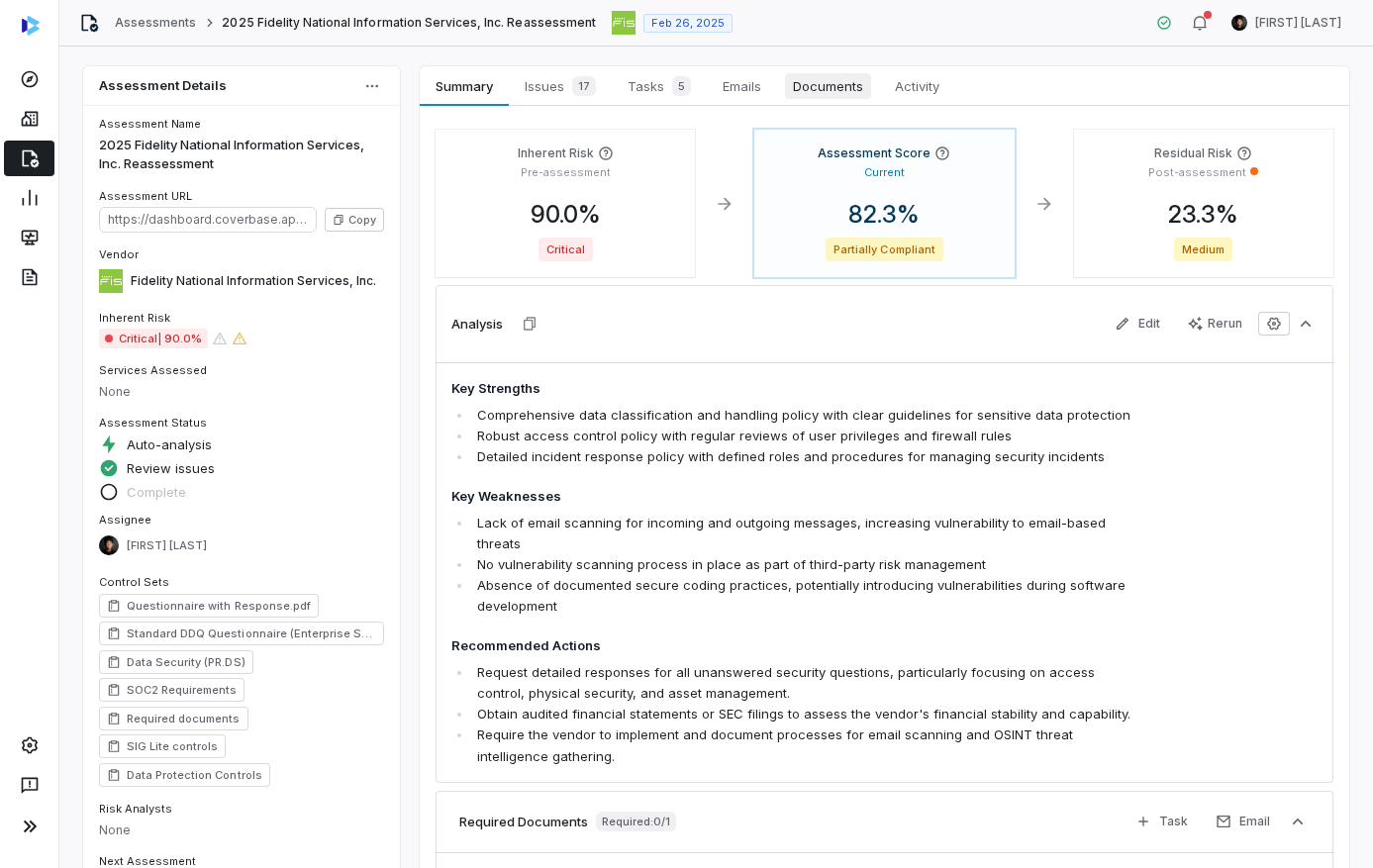 click on "Documents" at bounding box center (828, 86) 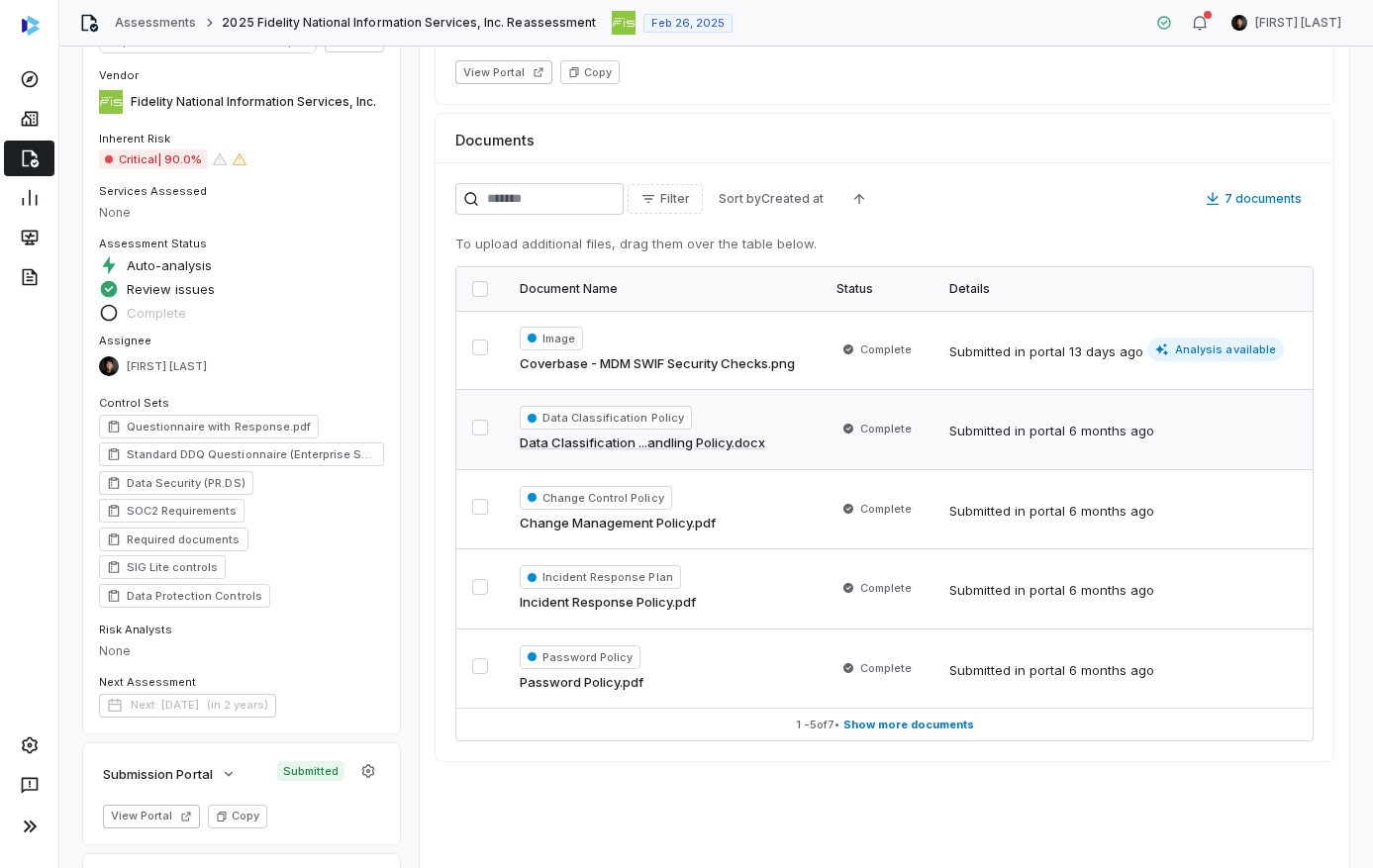 scroll, scrollTop: 186, scrollLeft: 0, axis: vertical 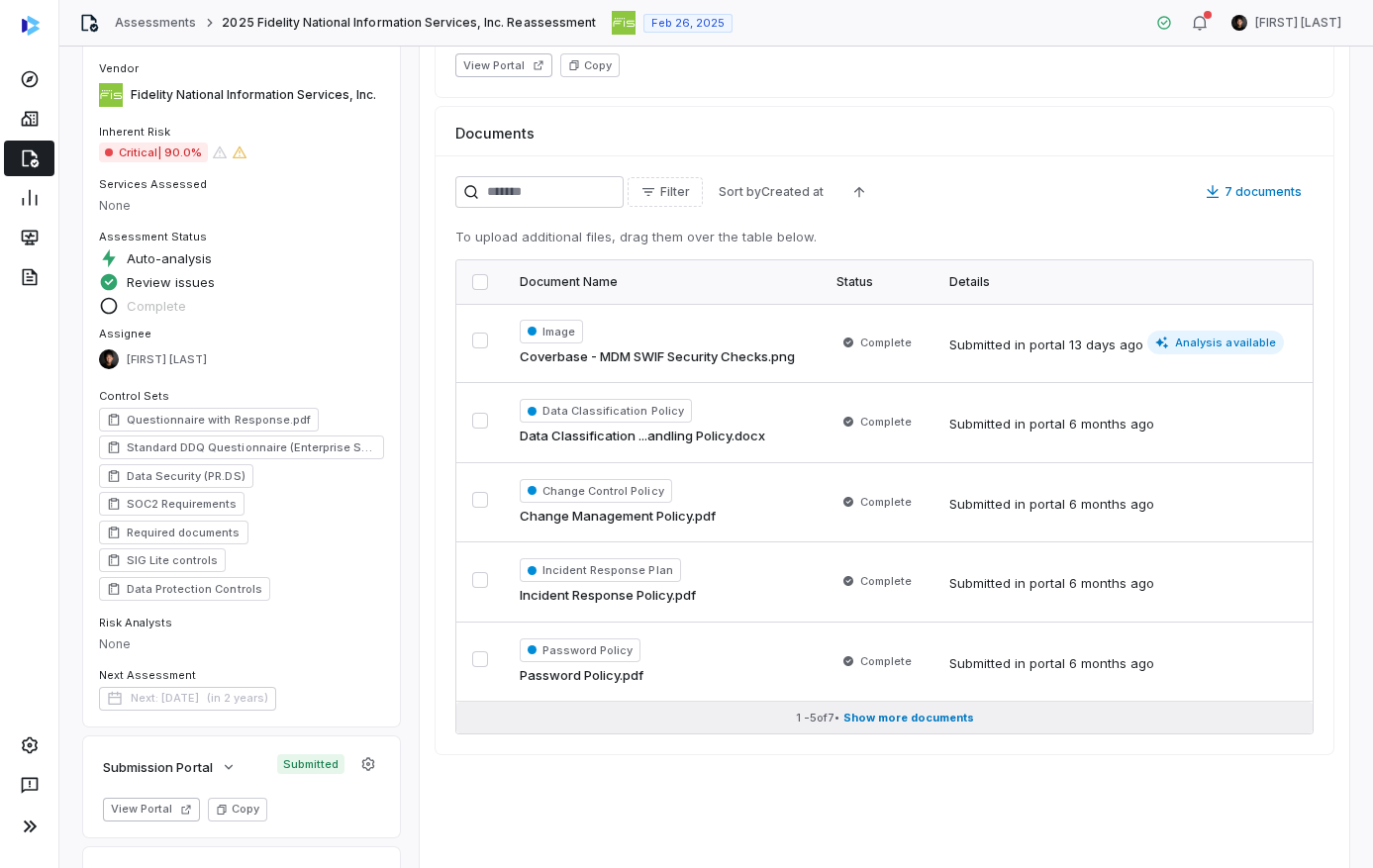 click on "Show more documents" at bounding box center (909, 718) 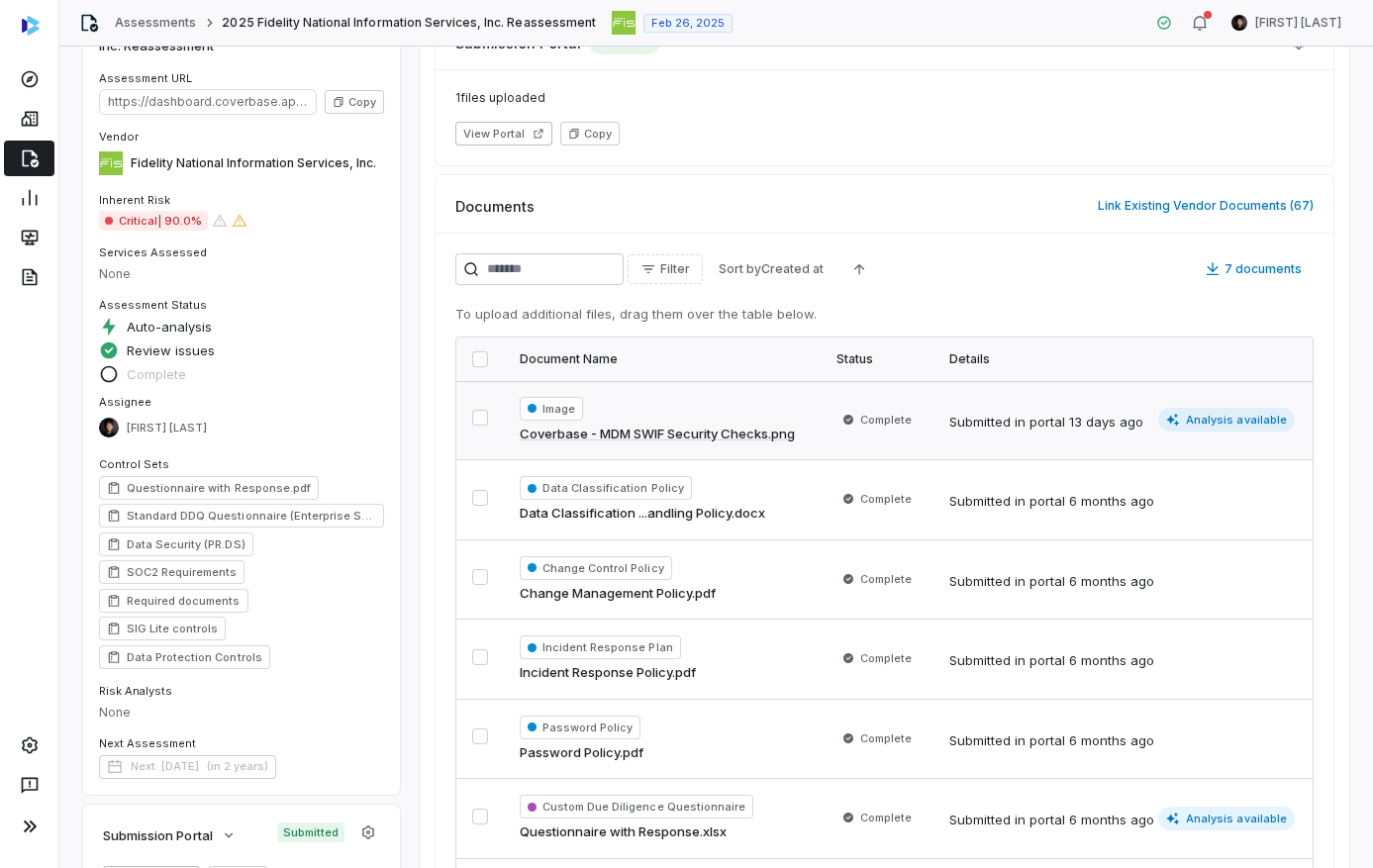 scroll, scrollTop: 0, scrollLeft: 0, axis: both 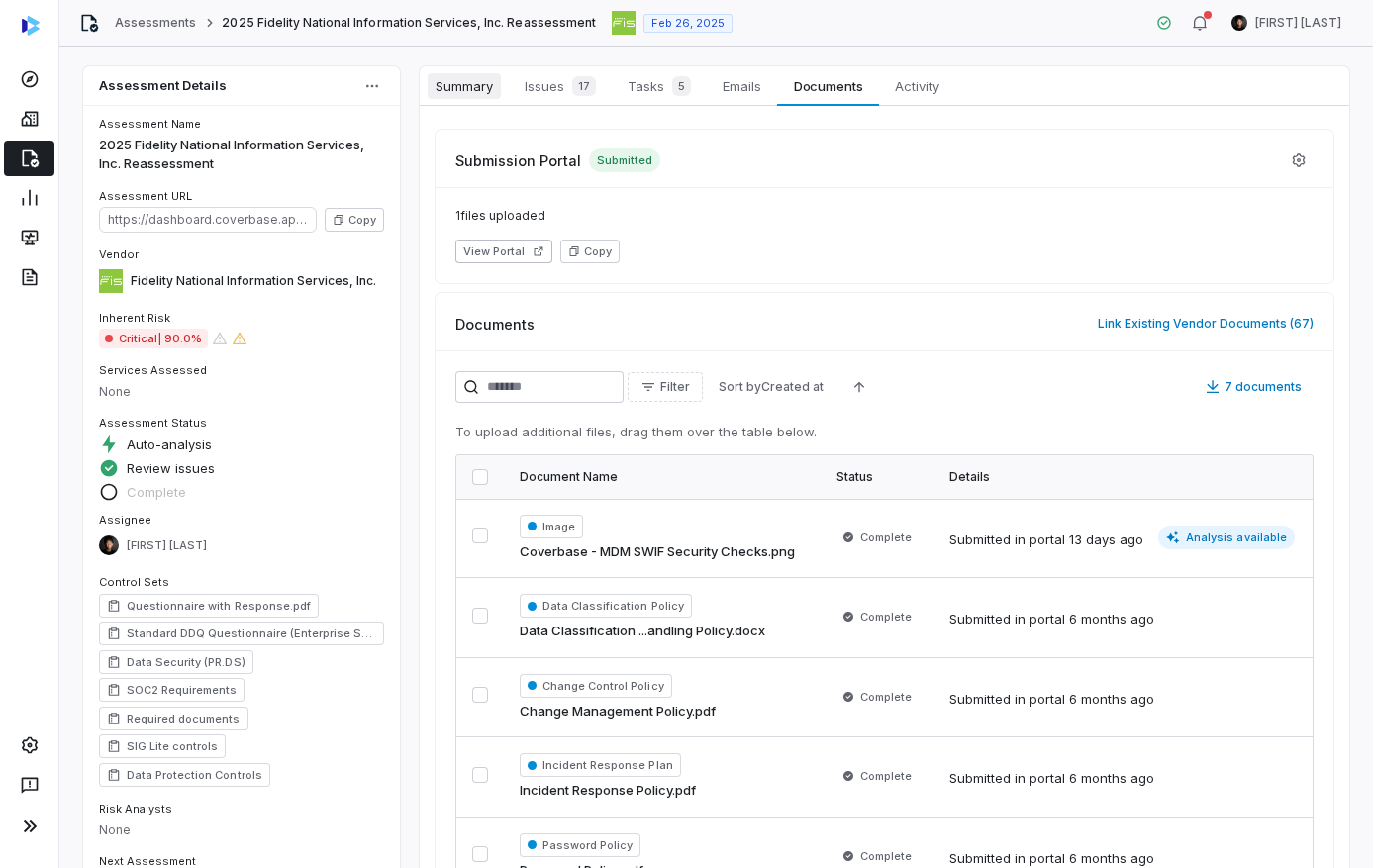 click on "Summary" at bounding box center [464, 86] 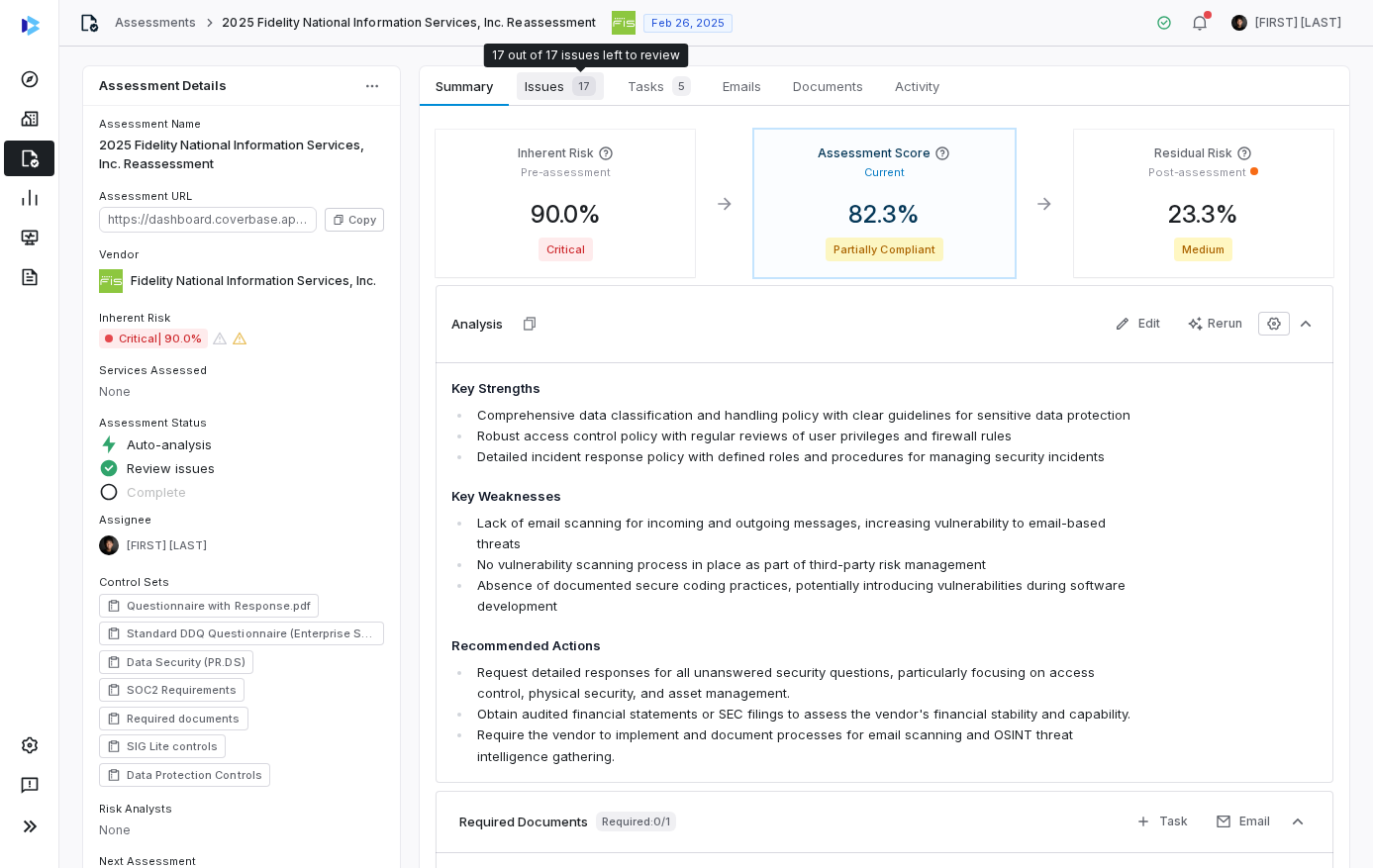 click on "17" at bounding box center (584, 86) 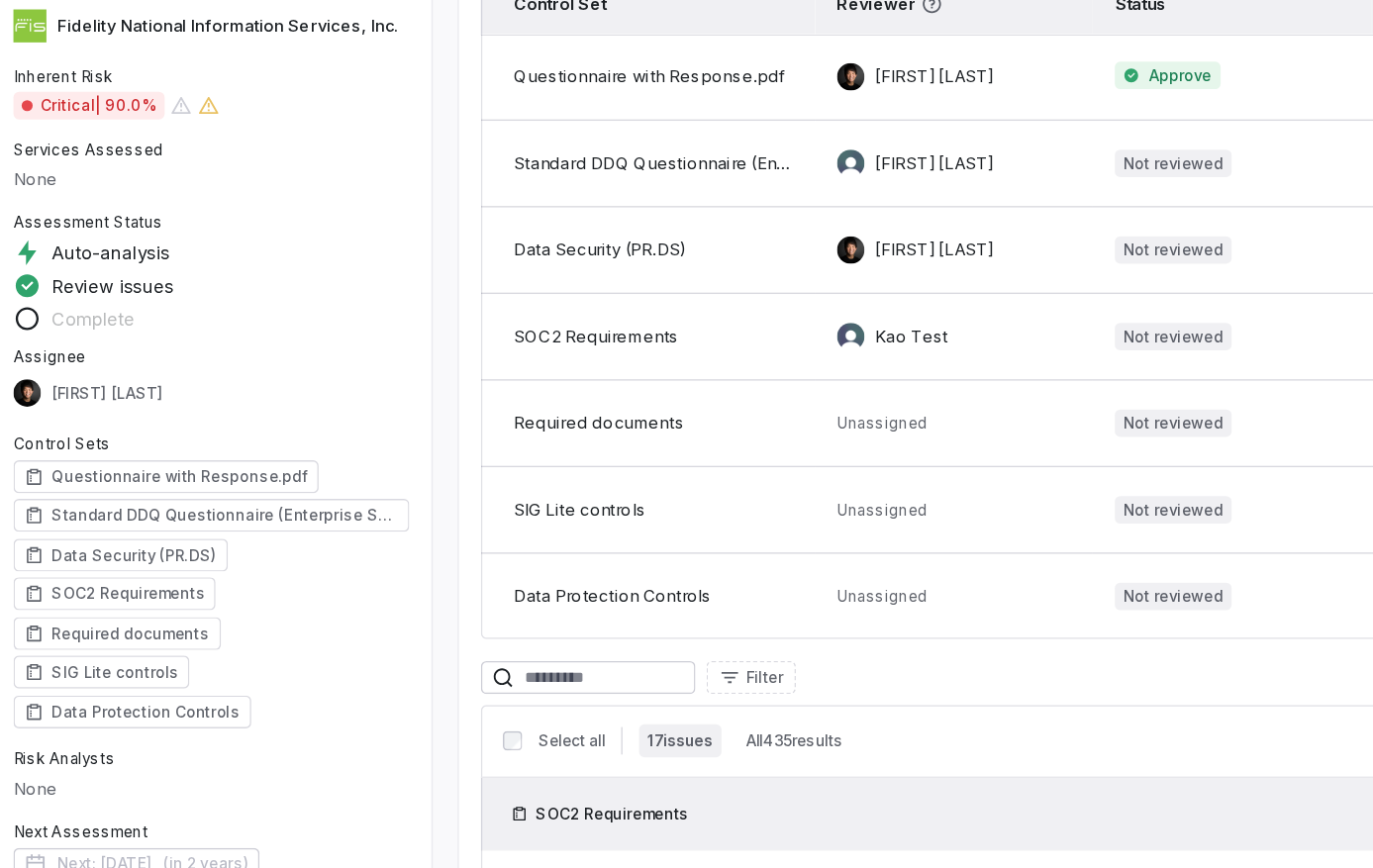 scroll, scrollTop: 90, scrollLeft: 0, axis: vertical 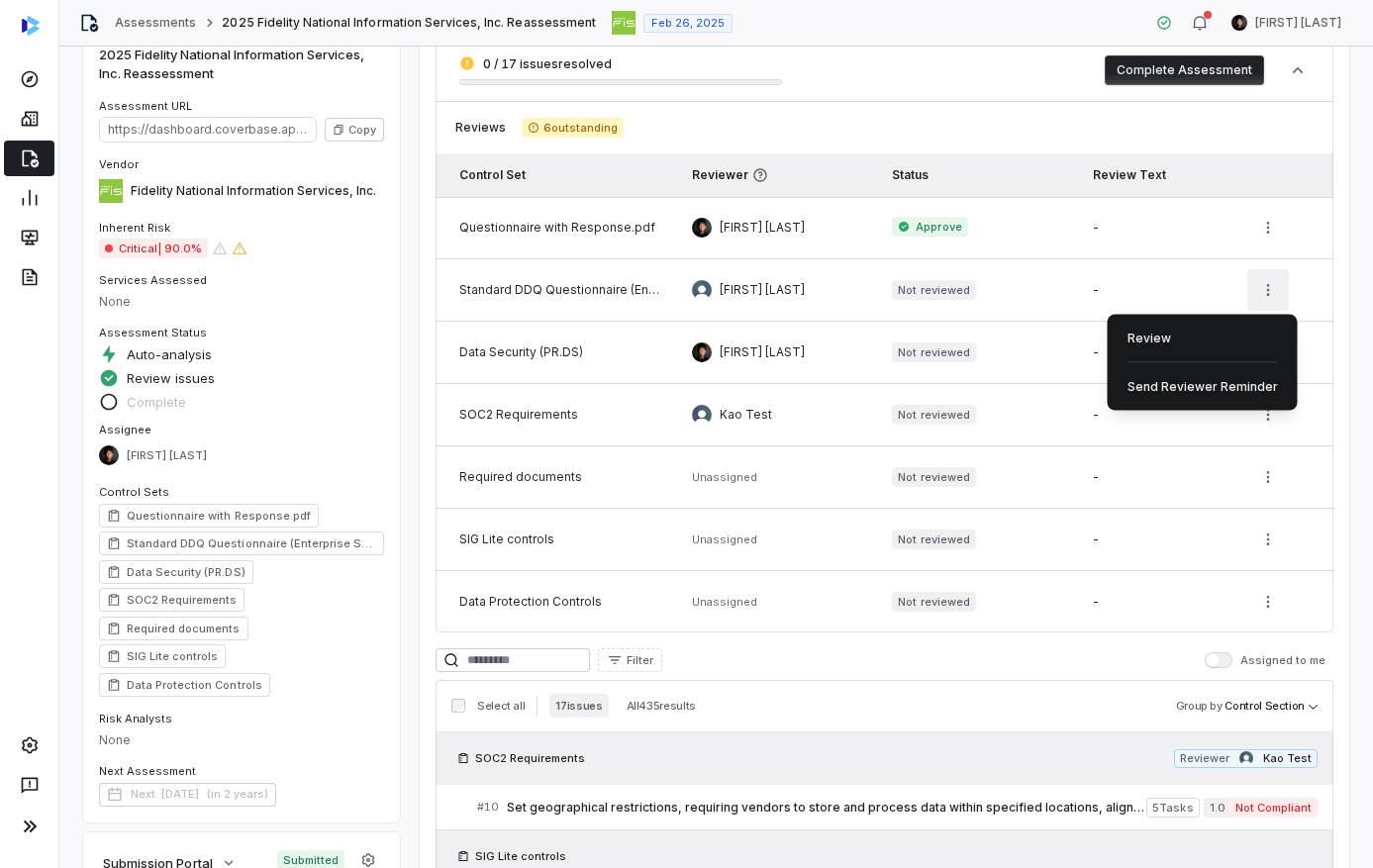 click on "Assessments 2025 Fidelity National Information Services, Inc. Reassessment Feb 26, 2025 Clarence Chio Assessment Details Assessment Name 2025 Fidelity National Information Services, Inc. Reassessment Assessment URL  https://dashboard.coverbase.app/assessments/cbqsrw_2a6129d722f1414fba7777763f2653e1 Copy Vendor Fidelity National Information Services, Inc. Inherent Risk Critical  | 90.0% Services Assessed None Assessment Status Auto-analysis Review issues Complete Assignee Clarence Chio Control Sets Questionnaire with Response.pdf Standard DDQ Questionnaire (Enterprise Software) Data Security (PR.DS) SOC2 Requirements Required documents SIG Lite controls Data Protection Controls Risk Analysts None Next Assessment Next: Jun 27, 2027 ( in 2 years ) Submission Portal Submitted View Portal Copy Properties Audit end Choose Date Summary Summary Issues 17 Issues 17 Tasks 5 Tasks 5 Emails Emails Documents Documents Activity Activity 0 / 17   issues  resolved Complete Assessment Reviews 6  outstanding -" at bounding box center [686, 434] 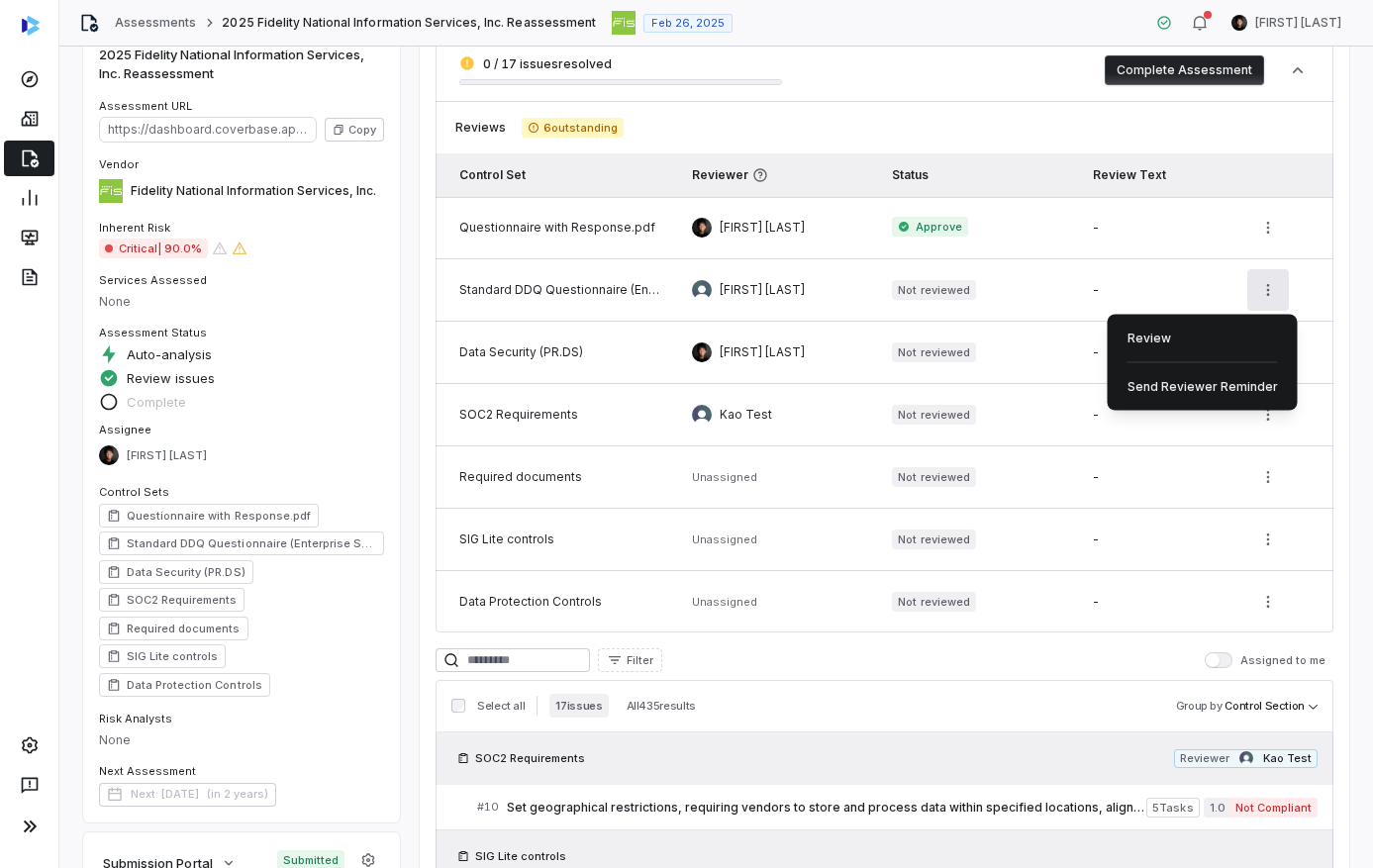 click on "Assessments 2025 Fidelity National Information Services, Inc. Reassessment Feb 26, 2025 Clarence Chio Assessment Details Assessment Name 2025 Fidelity National Information Services, Inc. Reassessment Assessment URL  https://dashboard.coverbase.app/assessments/cbqsrw_2a6129d722f1414fba7777763f2653e1 Copy Vendor Fidelity National Information Services, Inc. Inherent Risk Critical  | 90.0% Services Assessed None Assessment Status Auto-analysis Review issues Complete Assignee Clarence Chio Control Sets Questionnaire with Response.pdf Standard DDQ Questionnaire (Enterprise Software) Data Security (PR.DS) SOC2 Requirements Required documents SIG Lite controls Data Protection Controls Risk Analysts None Next Assessment Next: Jun 27, 2027 ( in 2 years ) Submission Portal Submitted View Portal Copy Properties Audit end Choose Date Summary Summary Issues 17 Issues 17 Tasks 5 Tasks 5 Emails Emails Documents Documents Activity Activity 0 / 17   issues  resolved Complete Assessment Reviews 6  outstanding -" at bounding box center [686, 434] 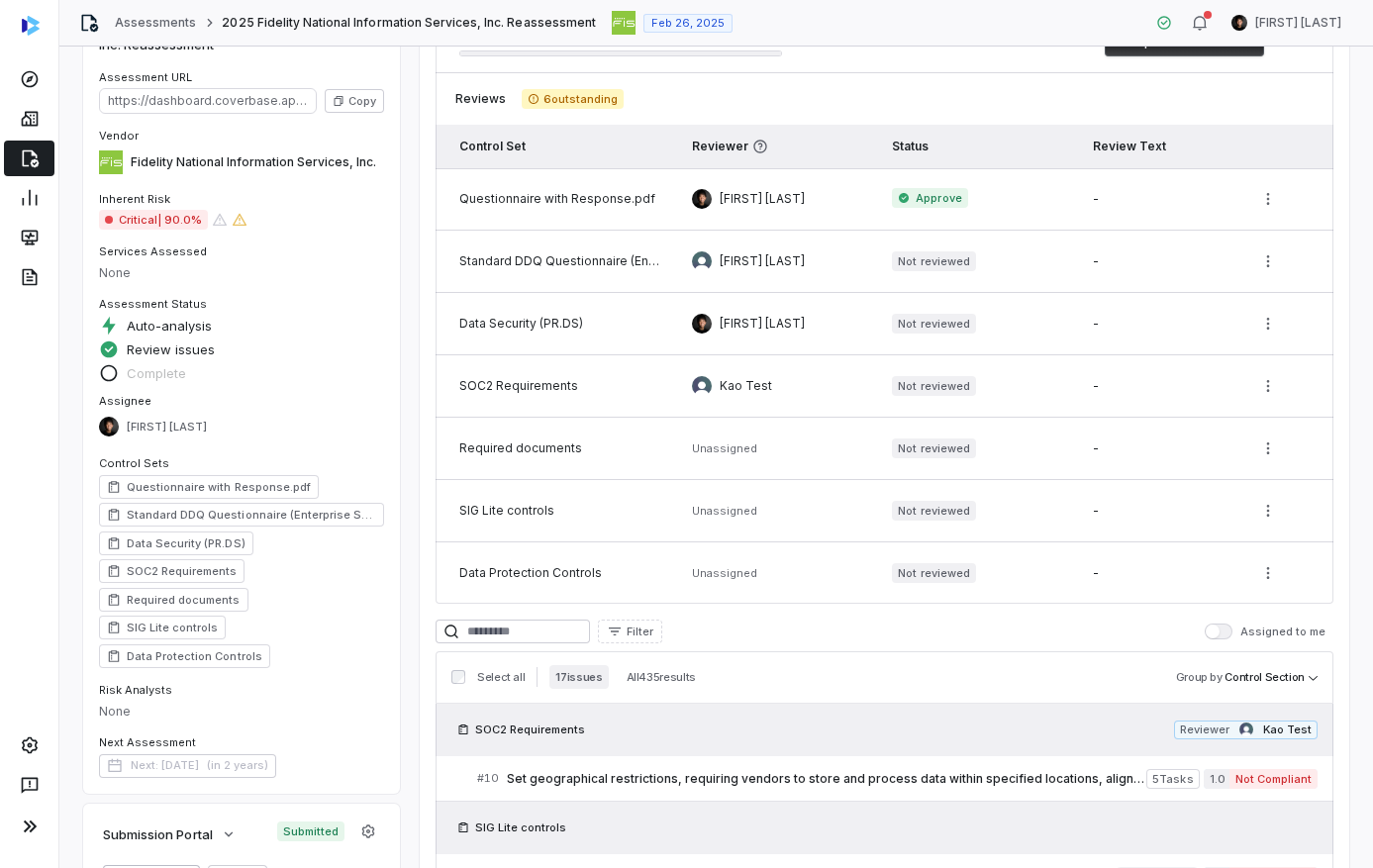 scroll, scrollTop: 41, scrollLeft: 0, axis: vertical 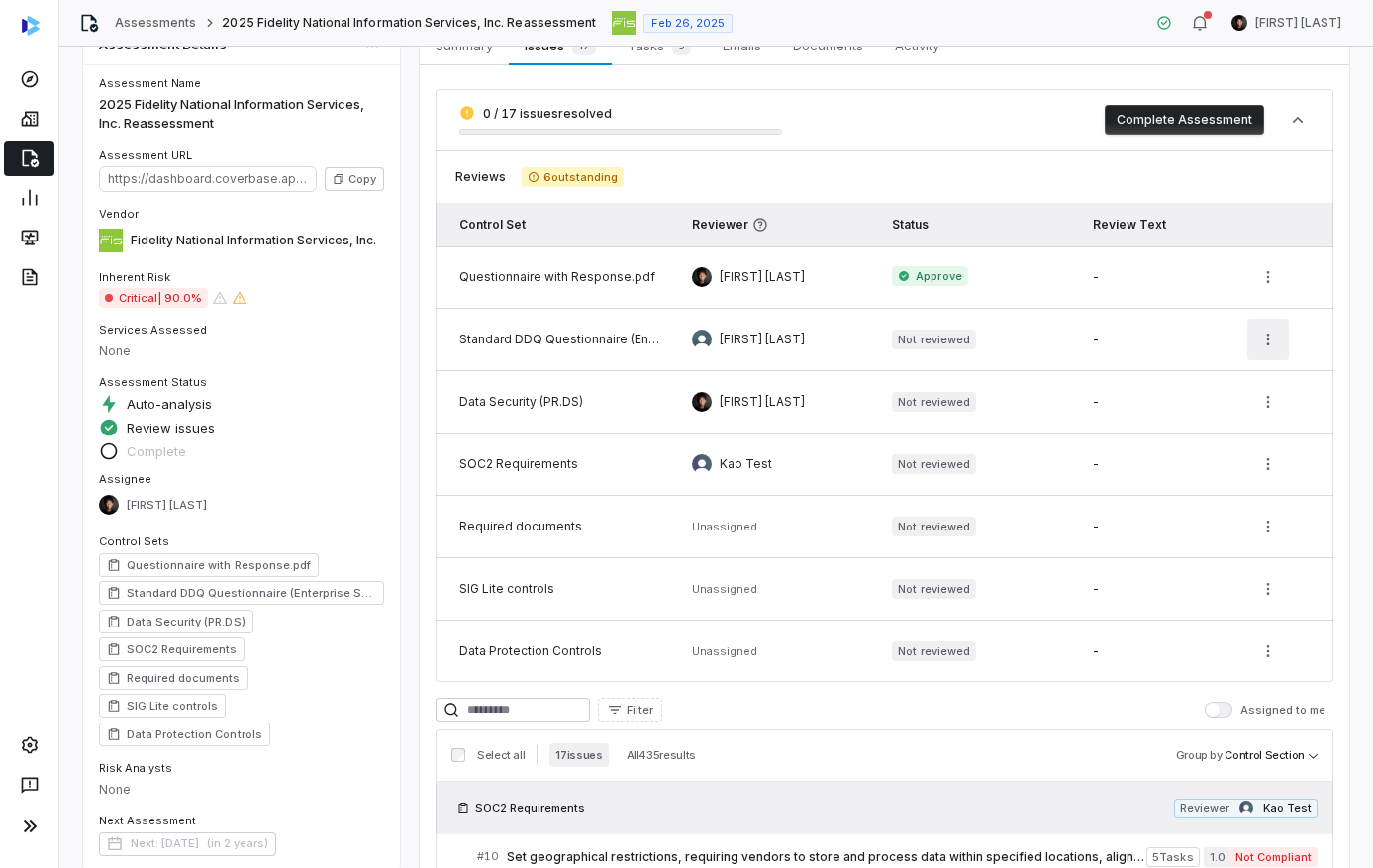 click on "Assessments 2025 Fidelity National Information Services, Inc. Reassessment Feb 26, 2025 Clarence Chio Assessment Details Assessment Name 2025 Fidelity National Information Services, Inc. Reassessment Assessment URL  https://dashboard.coverbase.app/assessments/cbqsrw_2a6129d722f1414fba7777763f2653e1 Copy Vendor Fidelity National Information Services, Inc. Inherent Risk Critical  | 90.0% Services Assessed None Assessment Status Auto-analysis Review issues Complete Assignee Clarence Chio Control Sets Questionnaire with Response.pdf Standard DDQ Questionnaire (Enterprise Software) Data Security (PR.DS) SOC2 Requirements Required documents SIG Lite controls Data Protection Controls Risk Analysts None Next Assessment Next: Jun 27, 2027 ( in 2 years ) Submission Portal Submitted View Portal Copy Properties Audit end Choose Date Summary Summary Issues 17 Issues 17 Tasks 5 Tasks 5 Emails Emails Documents Documents Activity Activity 0 / 17   issues  resolved Complete Assessment Reviews 6  outstanding -" at bounding box center (686, 434) 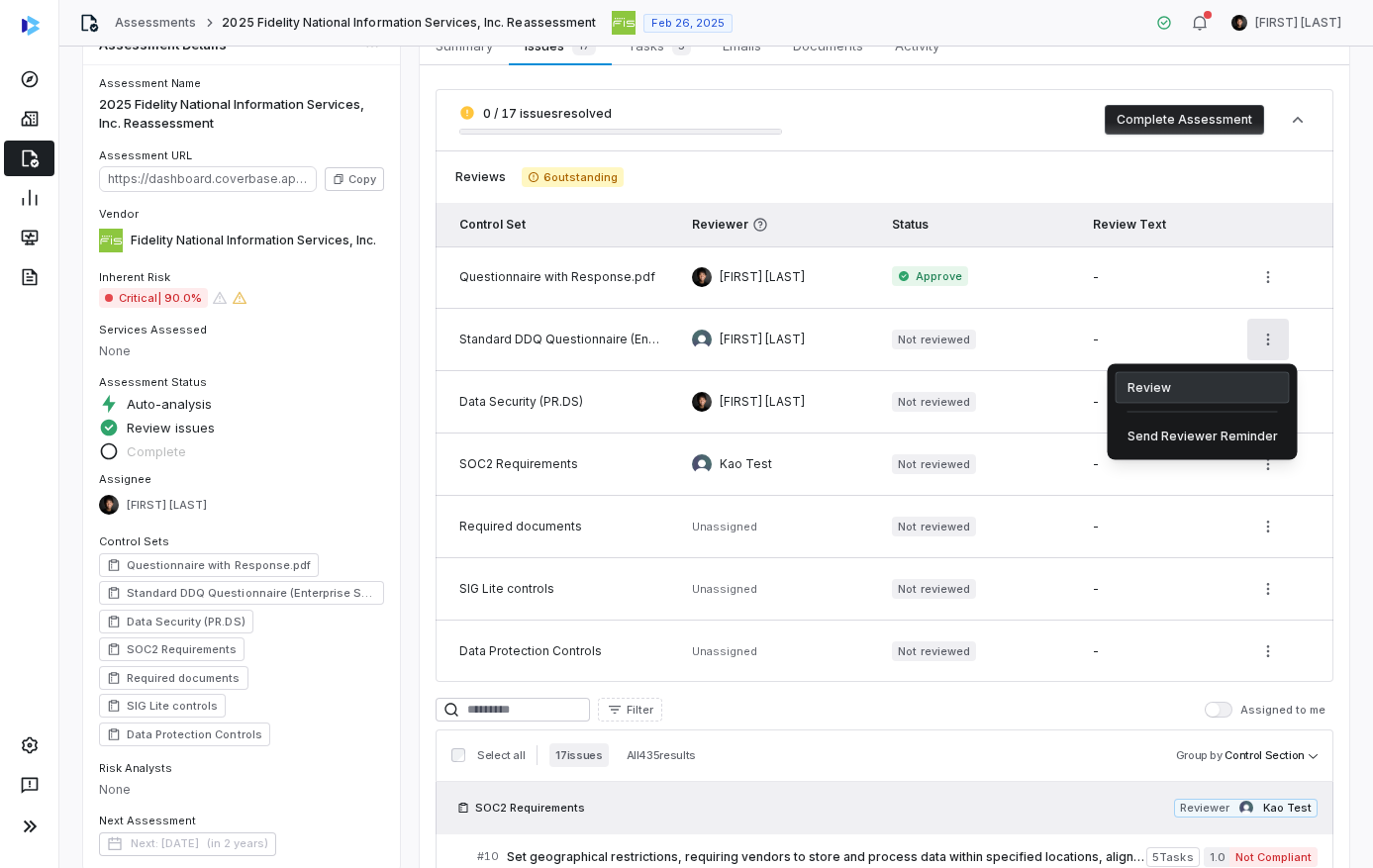 click on "Review" at bounding box center (1203, 388) 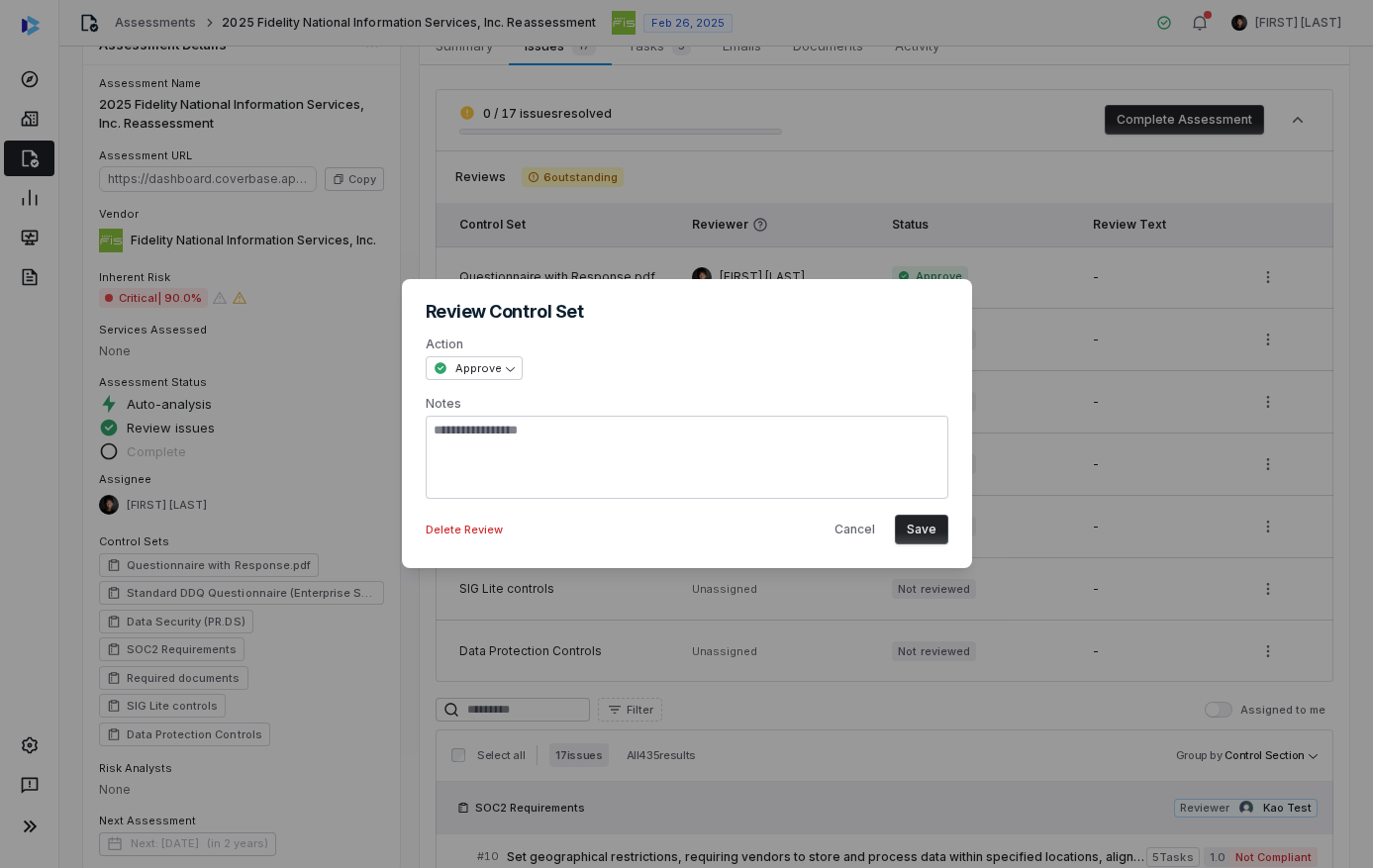 click on "**********" at bounding box center (686, 434) 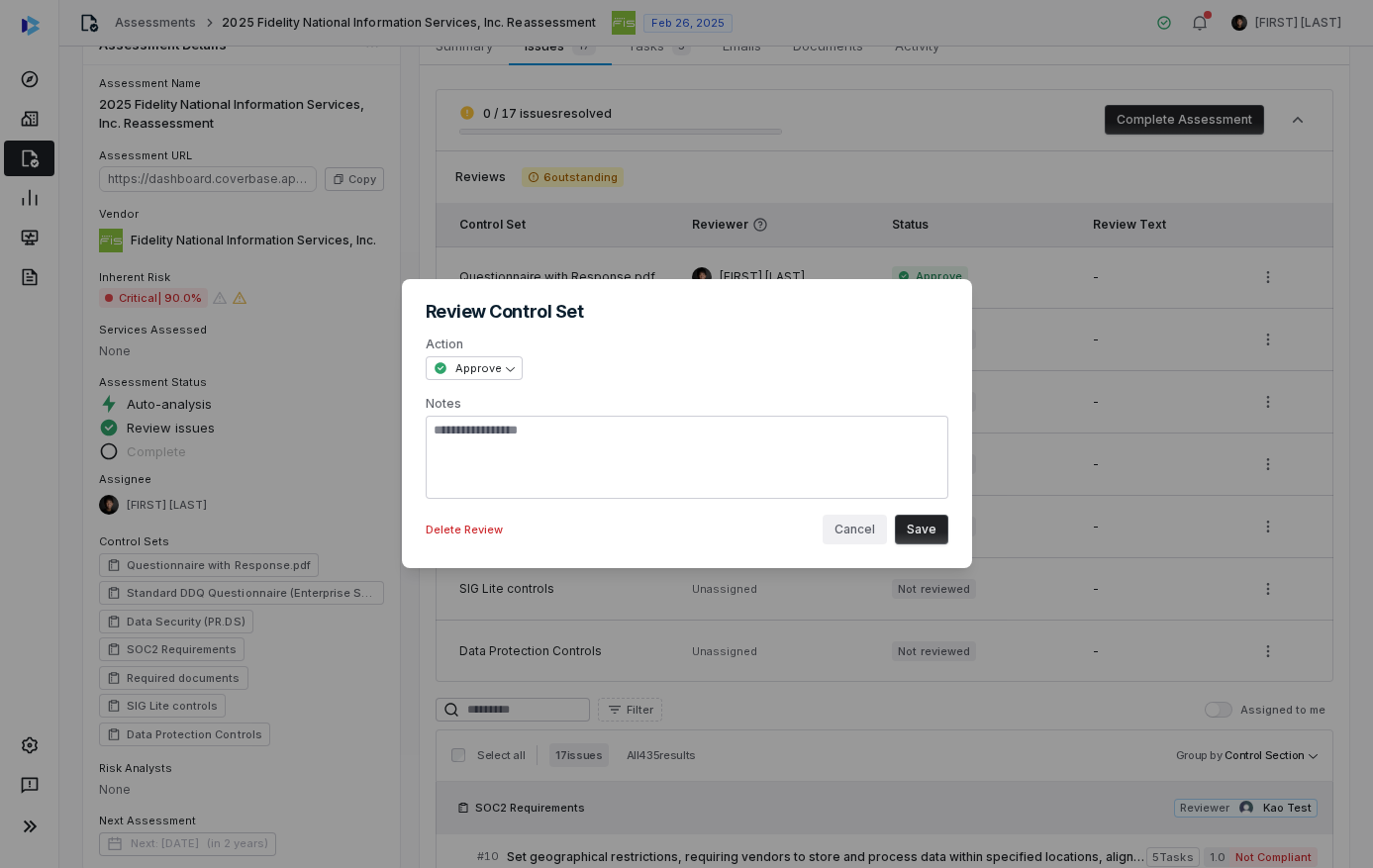 click on "Cancel" at bounding box center [854, 530] 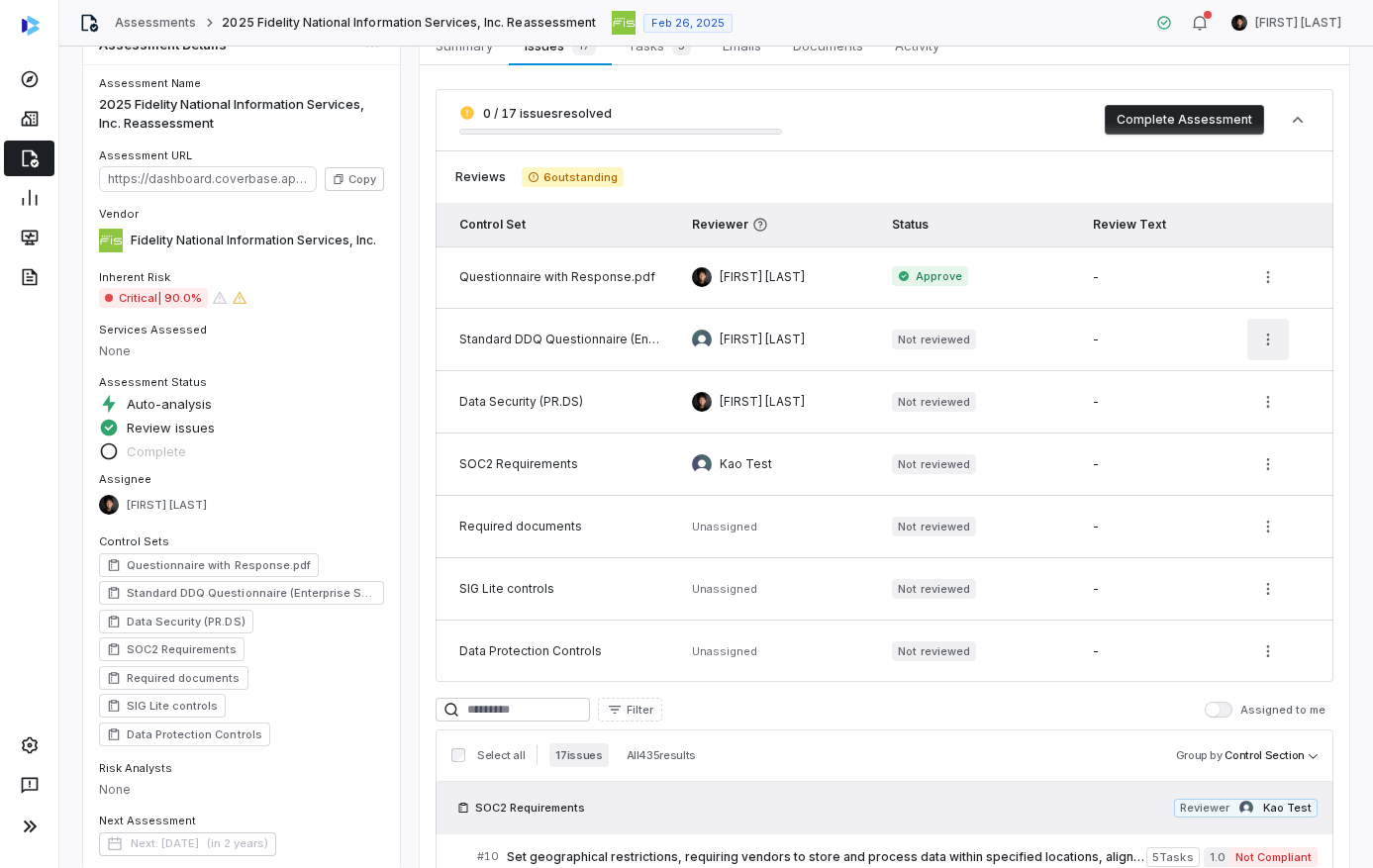 click on "Assessments 2025 Fidelity National Information Services, Inc. Reassessment Feb 26, 2025 Clarence Chio Assessment Details Assessment Name 2025 Fidelity National Information Services, Inc. Reassessment Assessment URL  https://dashboard.coverbase.app/assessments/cbqsrw_2a6129d722f1414fba7777763f2653e1 Copy Vendor Fidelity National Information Services, Inc. Inherent Risk Critical  | 90.0% Services Assessed None Assessment Status Auto-analysis Review issues Complete Assignee Clarence Chio Control Sets Questionnaire with Response.pdf Standard DDQ Questionnaire (Enterprise Software) Data Security (PR.DS) SOC2 Requirements Required documents SIG Lite controls Data Protection Controls Risk Analysts None Next Assessment Next: Jun 27, 2027 ( in 2 years ) Submission Portal Submitted View Portal Copy Properties Audit end Choose Date Summary Summary Issues 17 Issues 17 Tasks 5 Tasks 5 Emails Emails Documents Documents Activity Activity 0 / 17   issues  resolved Complete Assessment Reviews 6  outstanding -" at bounding box center (686, 434) 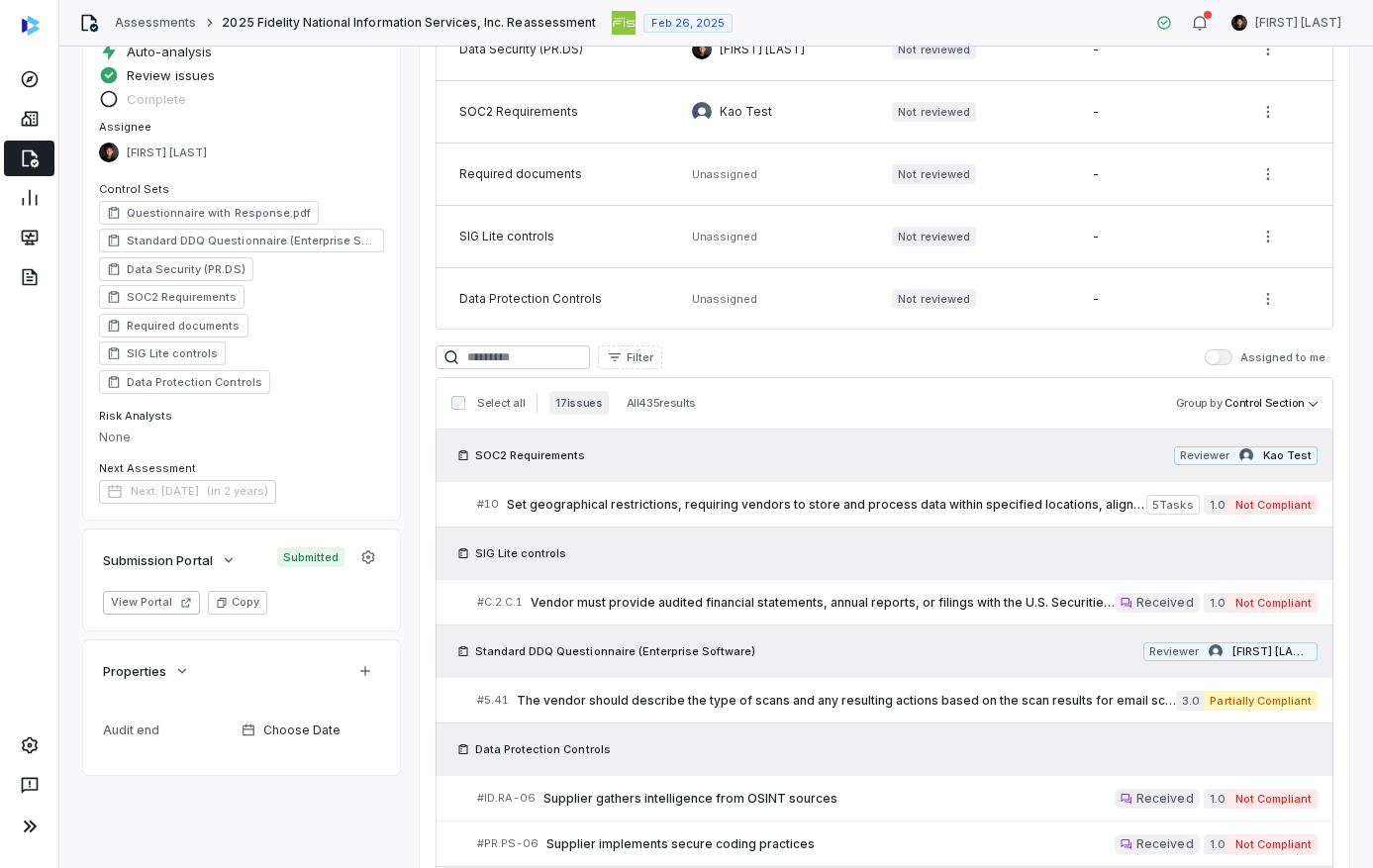 scroll, scrollTop: 392, scrollLeft: 0, axis: vertical 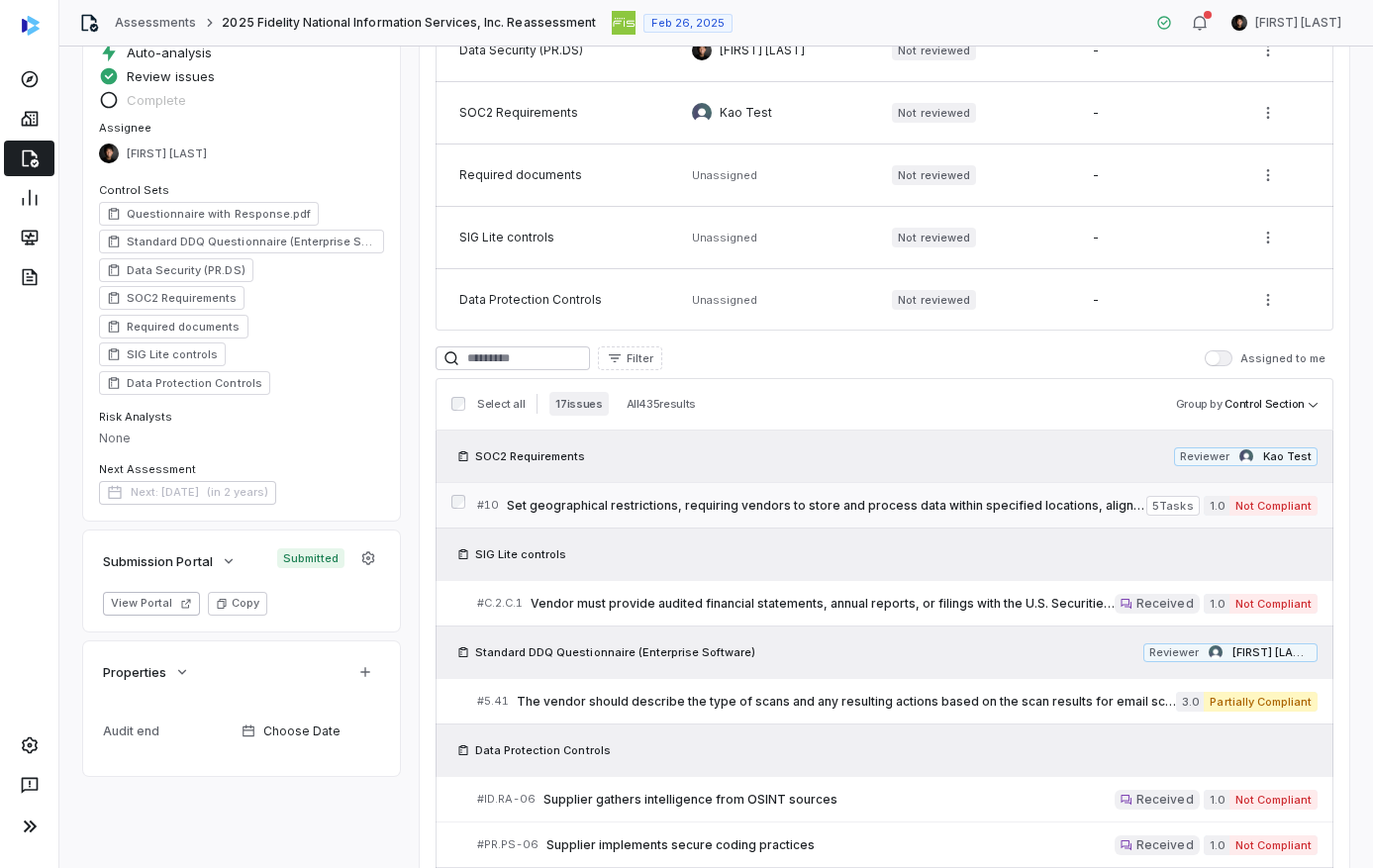 click on "# 10 Set geographical restrictions, requiring vendors to store and process data within specified locations, aligning with regulatory requirements and ensuring data sovereignty. 5  Task s 1.0 Not Compliant" at bounding box center [897, 505] 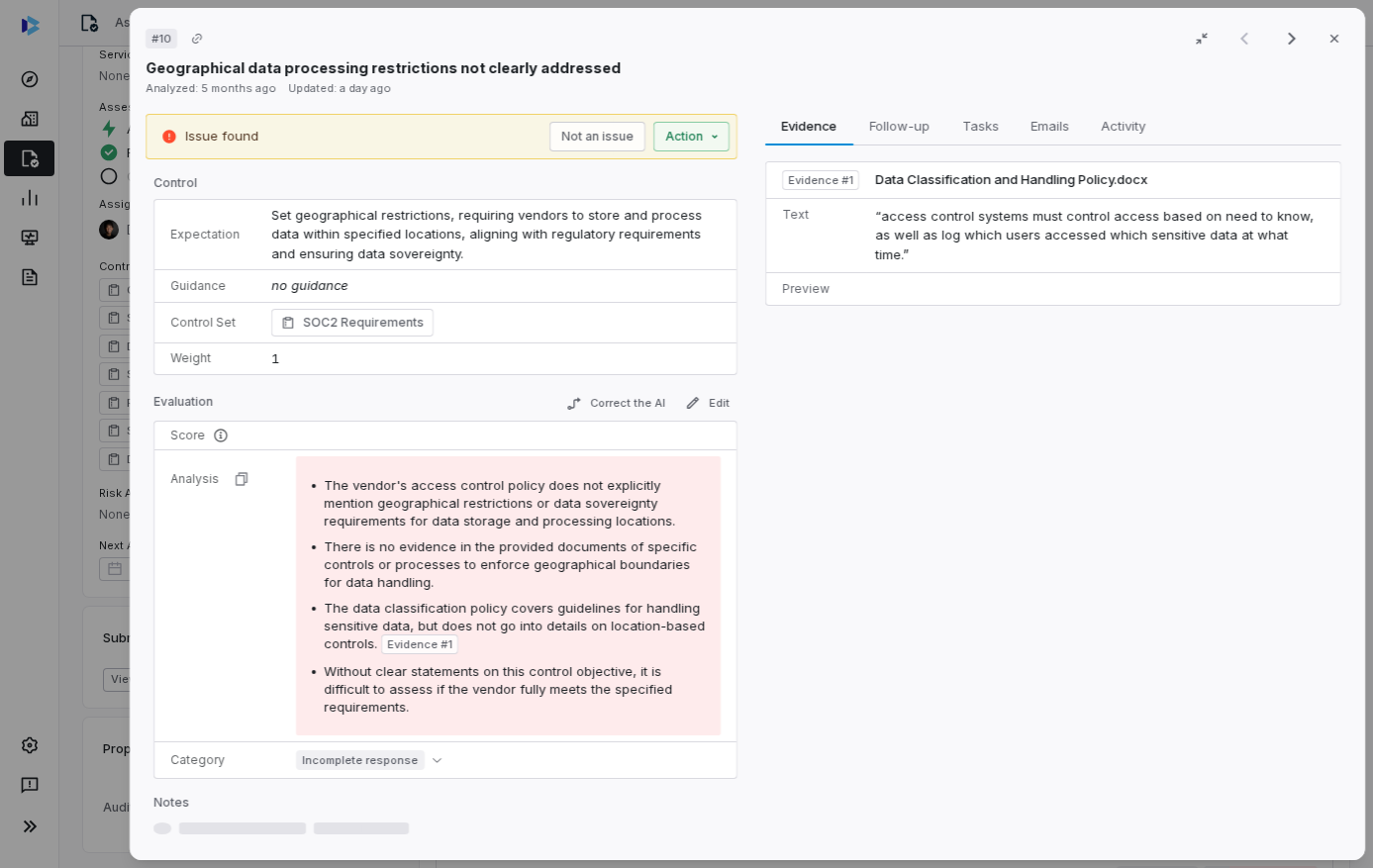 scroll, scrollTop: 392, scrollLeft: 0, axis: vertical 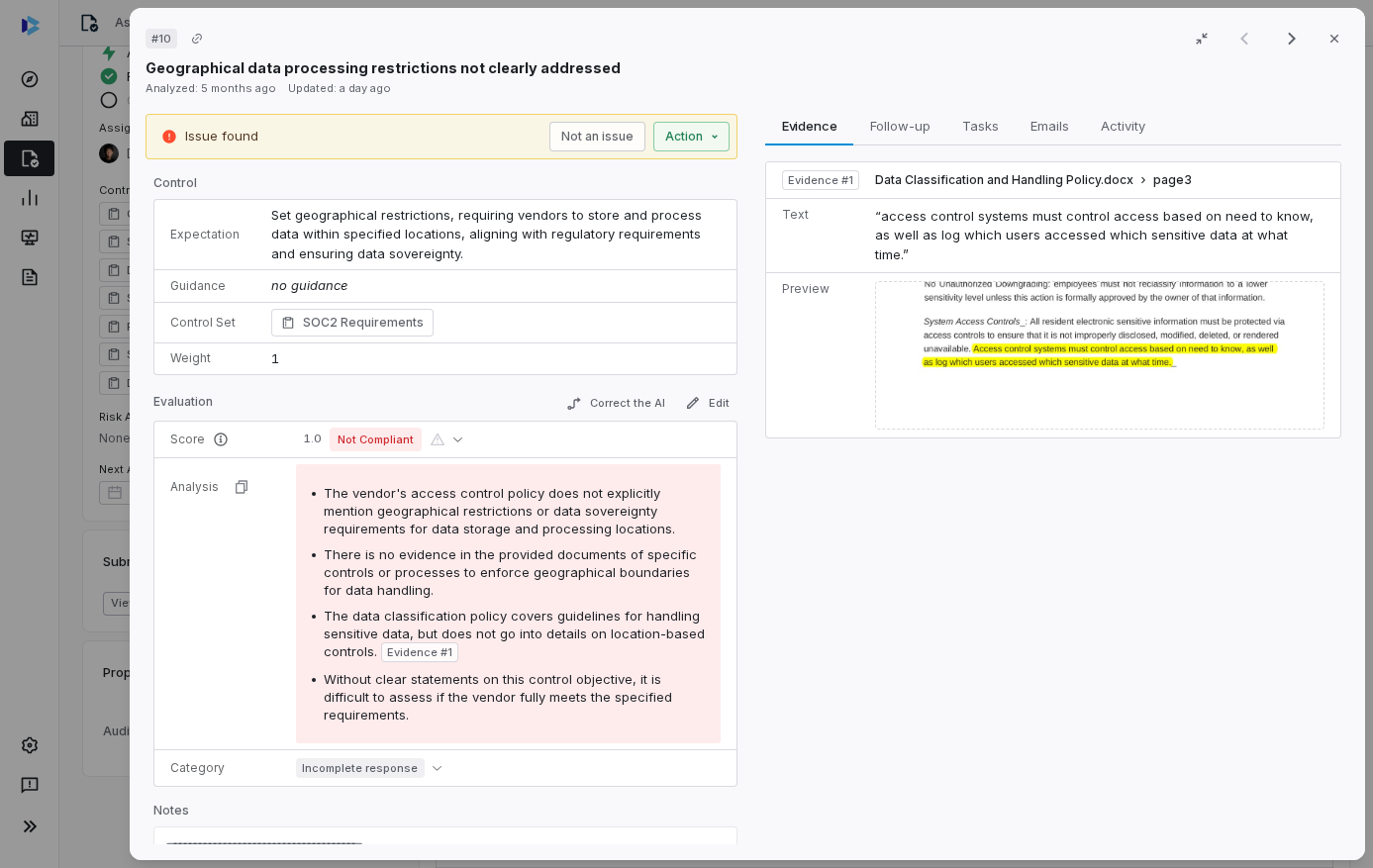 click on "There is no evidence in the provided documents of specific controls or processes to enforce geographical boundaries for data handling." at bounding box center (510, 572) 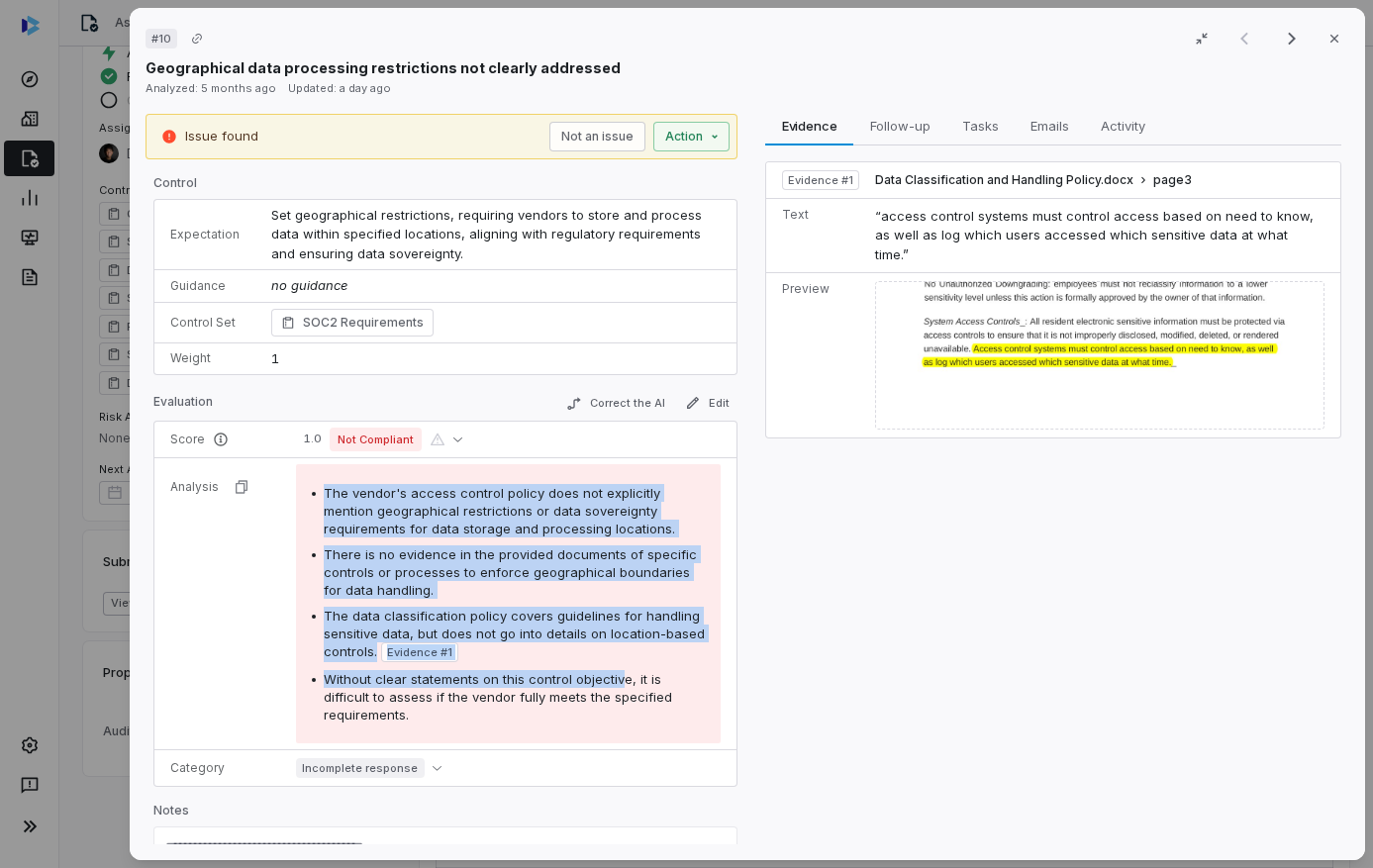 drag, startPoint x: 300, startPoint y: 478, endPoint x: 614, endPoint y: 685, distance: 376.09174 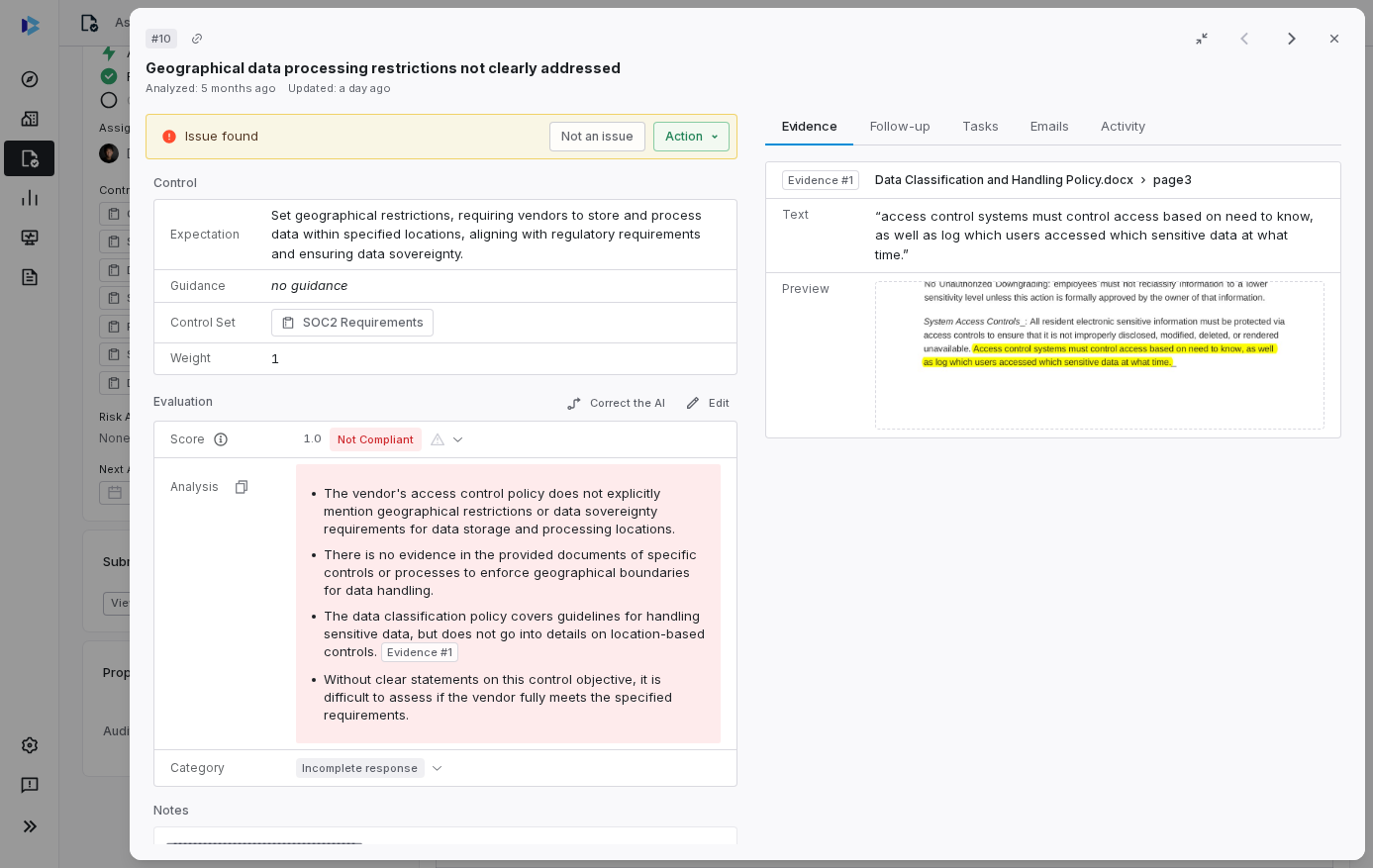 click on "Without clear statements on this control objective, it is difficult to assess if the vendor fully meets the specified requirements." at bounding box center (514, 697) 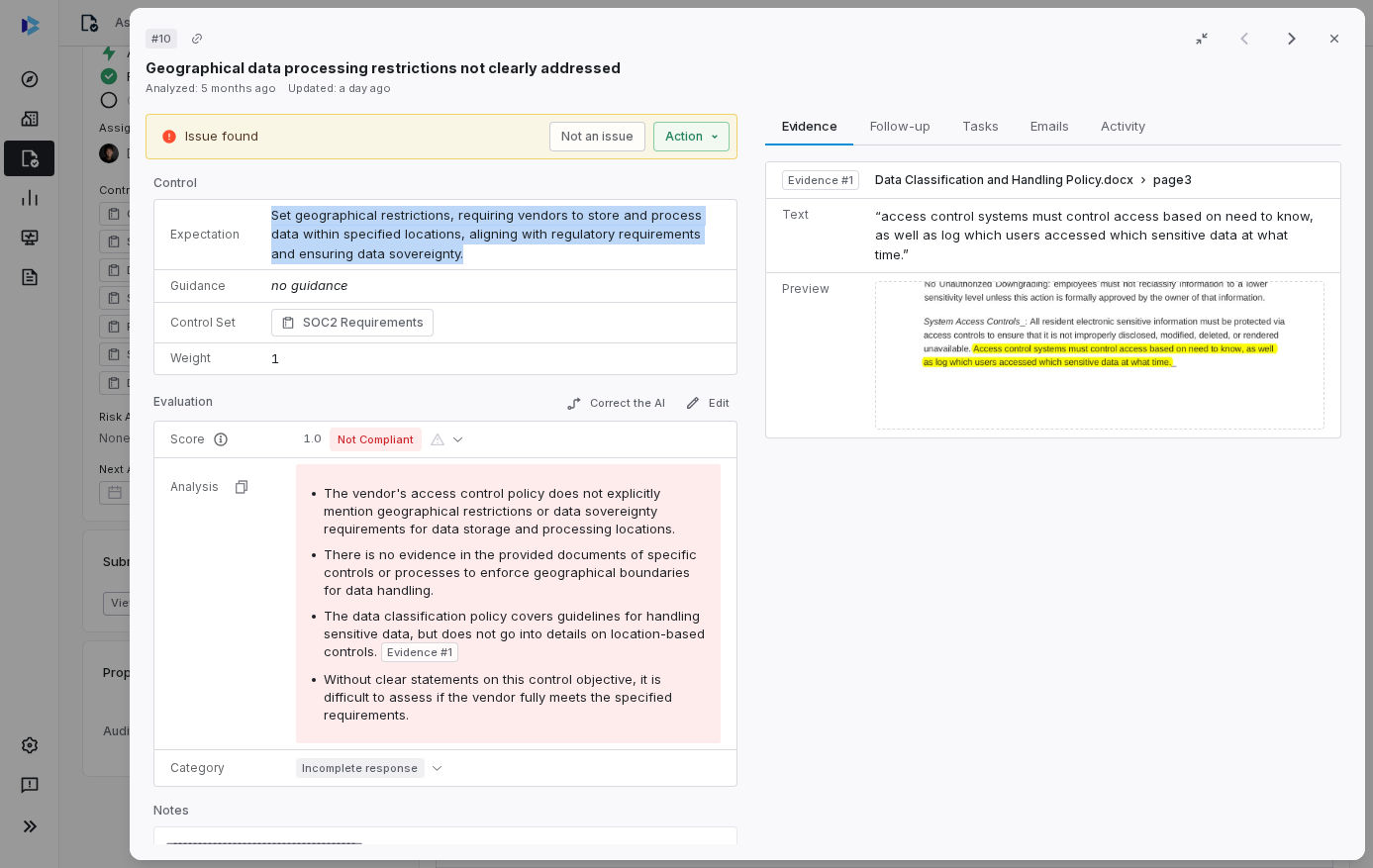 drag, startPoint x: 264, startPoint y: 217, endPoint x: 467, endPoint y: 259, distance: 207.2993 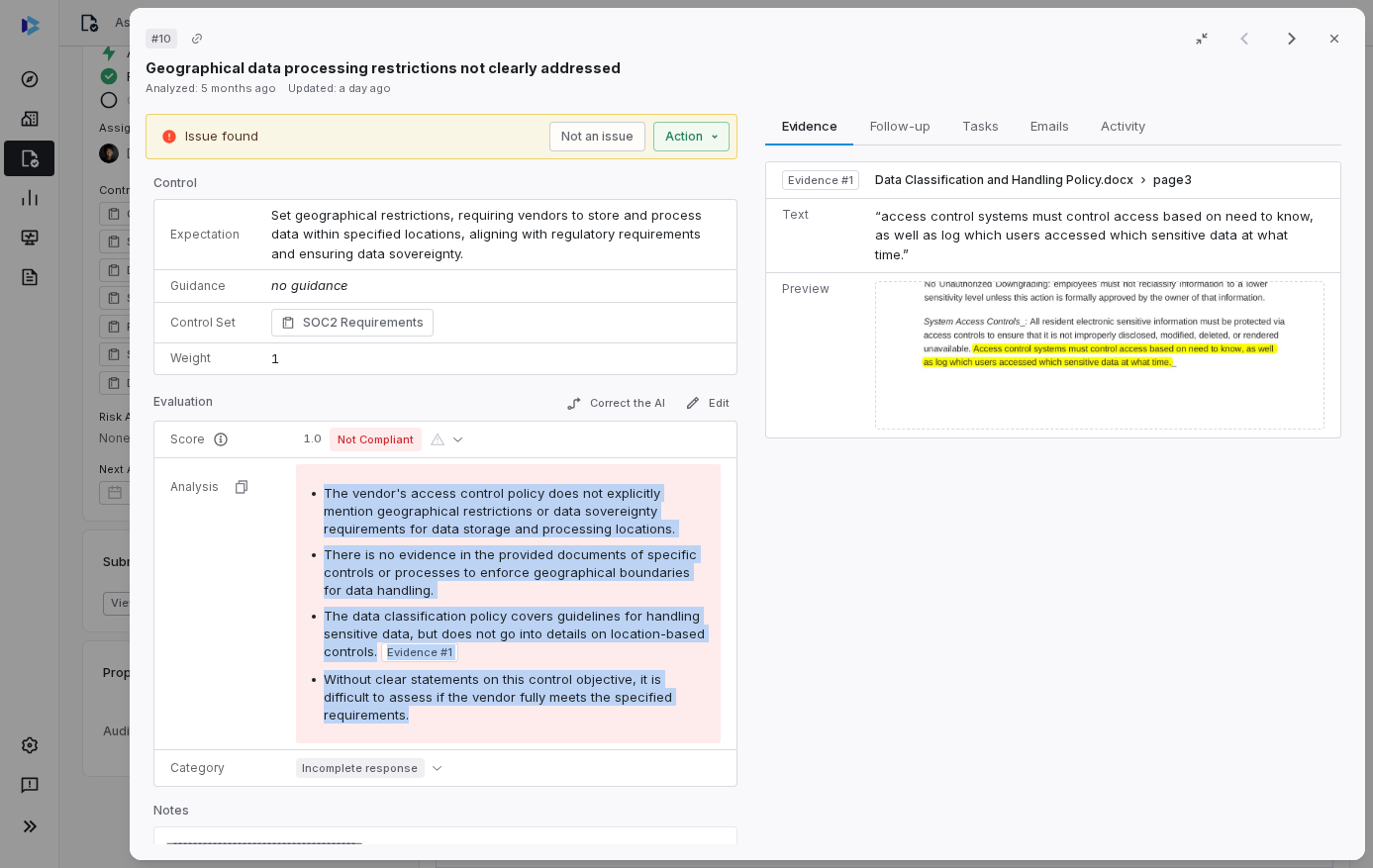 drag, startPoint x: 518, startPoint y: 479, endPoint x: 671, endPoint y: 712, distance: 278.74361 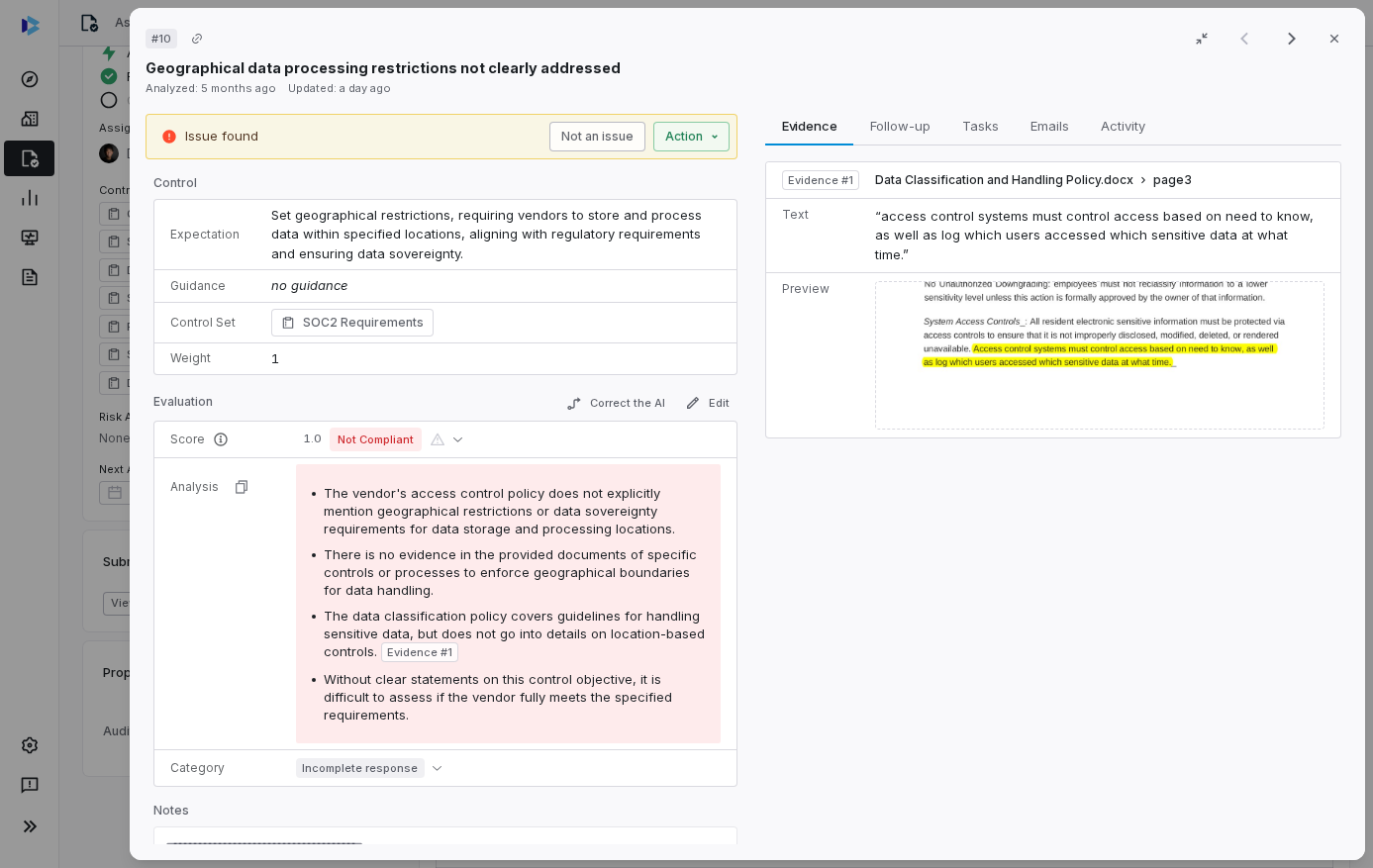 click on "Not an issue" at bounding box center [597, 137] 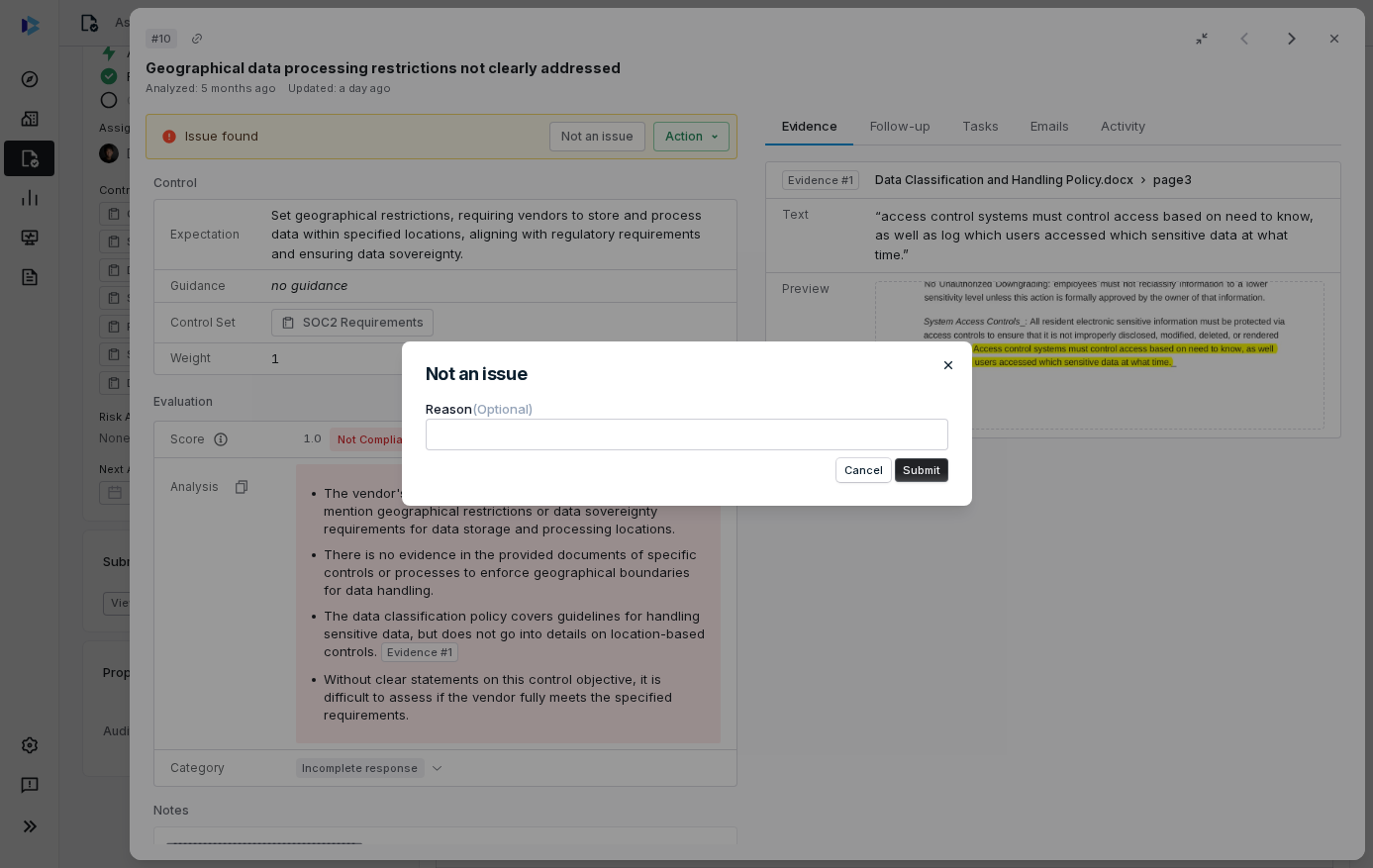 click 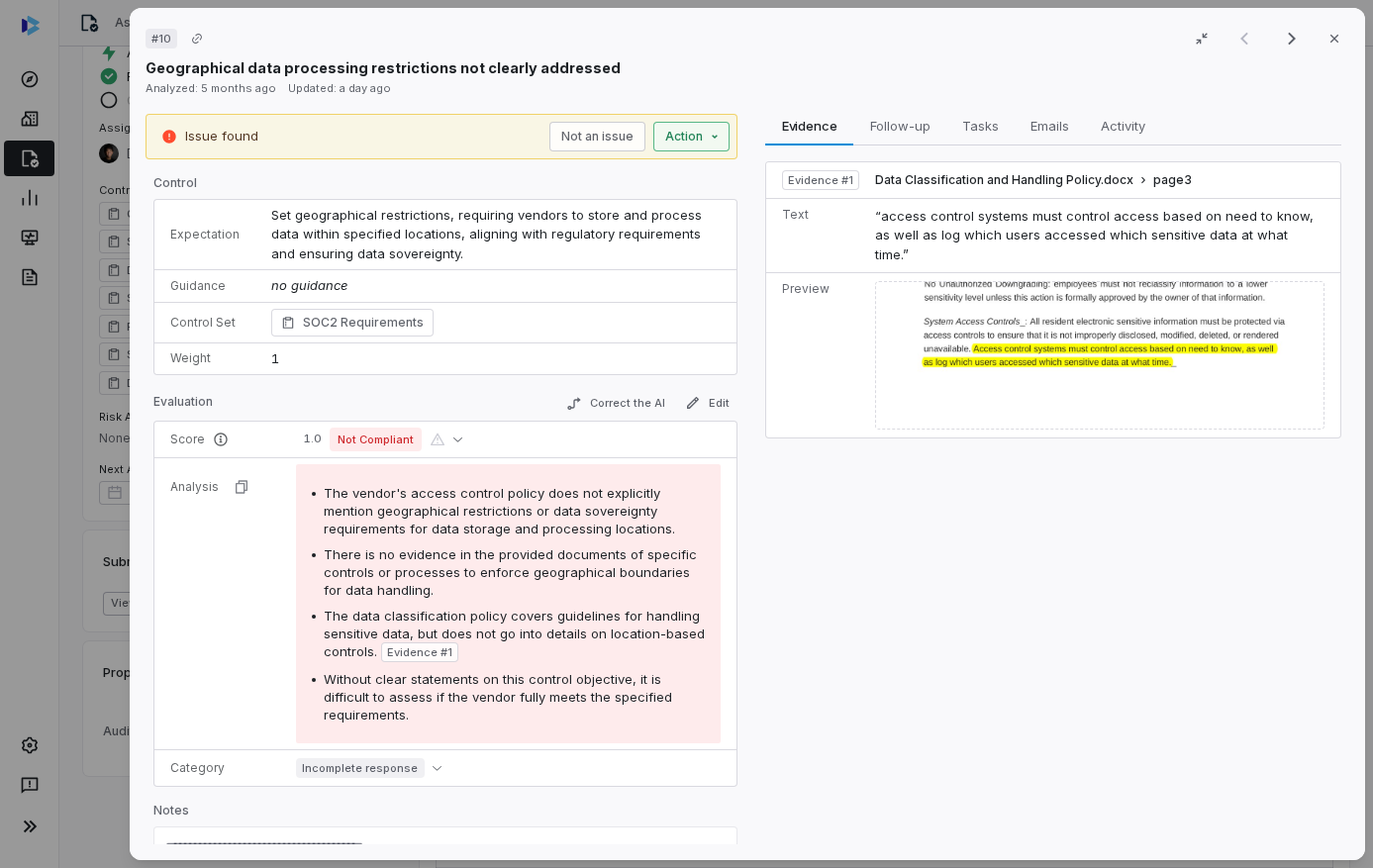 click on "# 10 Result 1 of 17 Close Geographical data processing restrictions not clearly addressed Analyzed: 5 months ago Updated: a day ago Issue found Not an issue Action Control Expectation Set geographical restrictions, requiring vendors to store and process data within specified locations, aligning with regulatory requirements and ensuring data sovereignty. Guidance no guidance Control Set SOC2 Requirements Weight 1 Evaluation Correct the AI Edit   Score 1.0 Not Compliant Analysis The vendor's access control policy does not explicitly mention geographical restrictions or data sovereignty requirements for data storage and processing locations. There is no evidence in the provided documents of specific controls or processes to enforce geographical boundaries for data handling. The data classification policy covers guidelines for handling sensitive data, but does not go into details on location-based controls. Evidence # 1 Category Incomplete response Notes   Save Evidence Evidence Follow-up Follow-up Tasks Tasks 1" at bounding box center [686, 434] 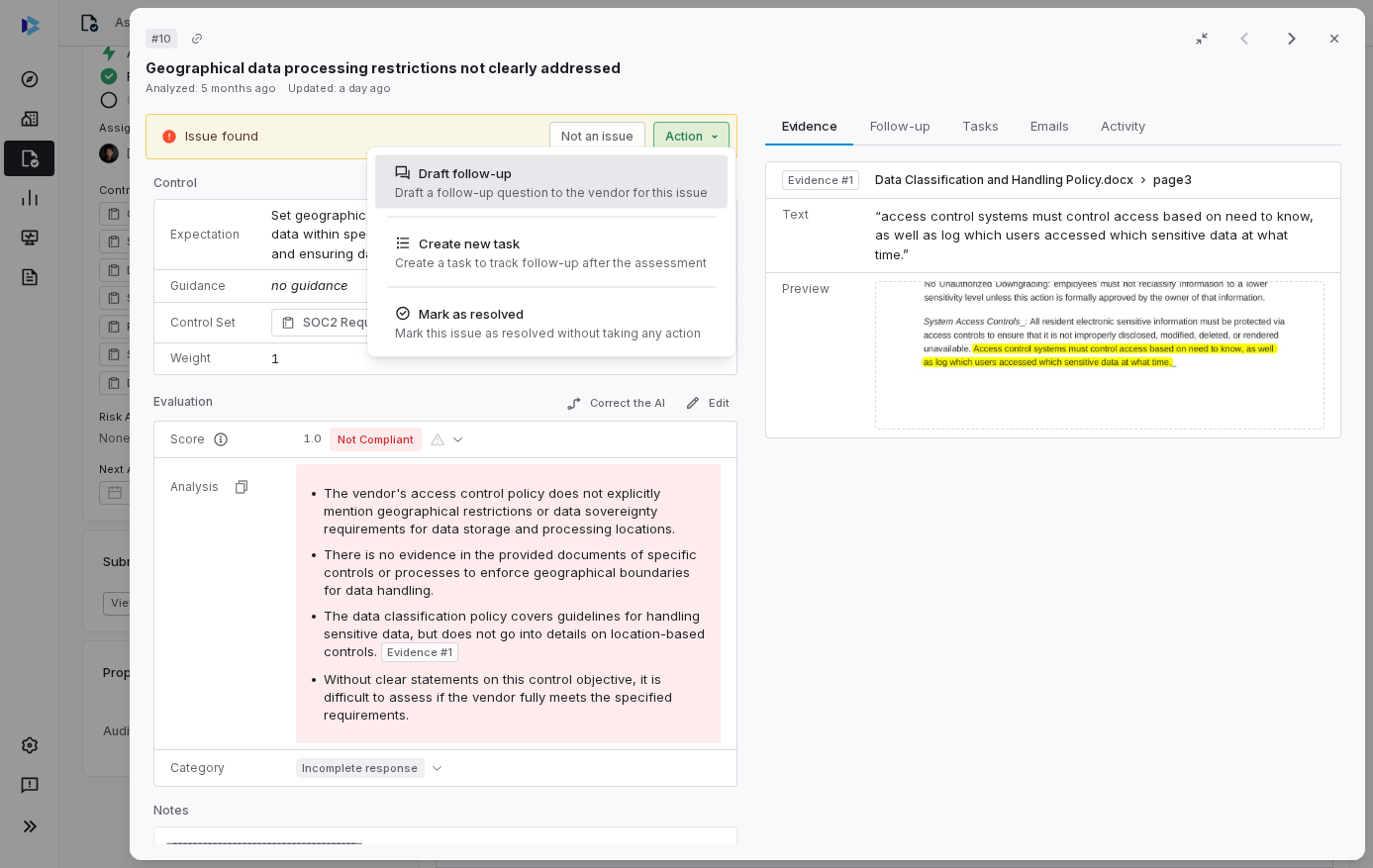 click on "Draft a follow-up question to the vendor for this issue" at bounding box center [551, 193] 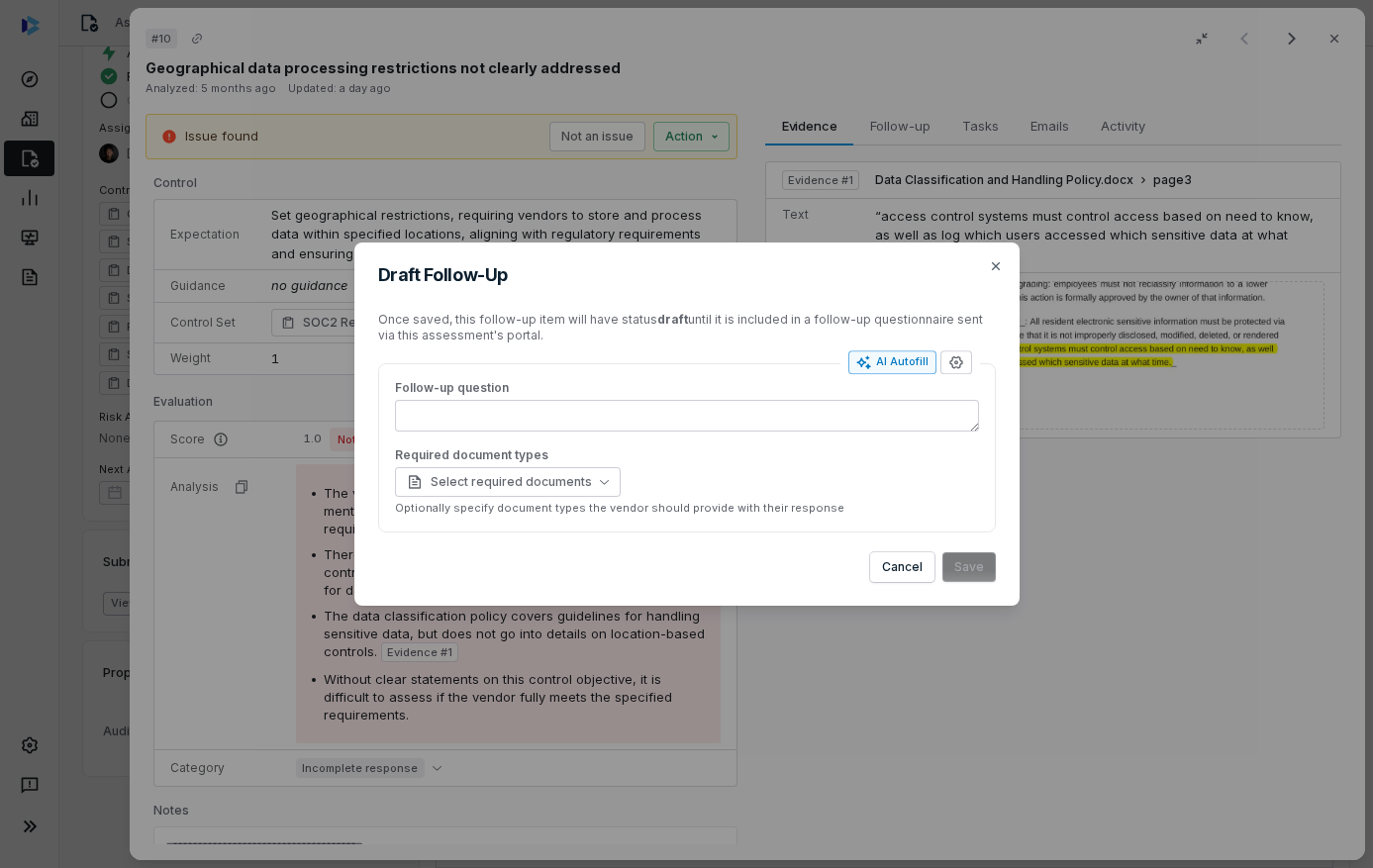 click on "AI Autofill" at bounding box center (892, 362) 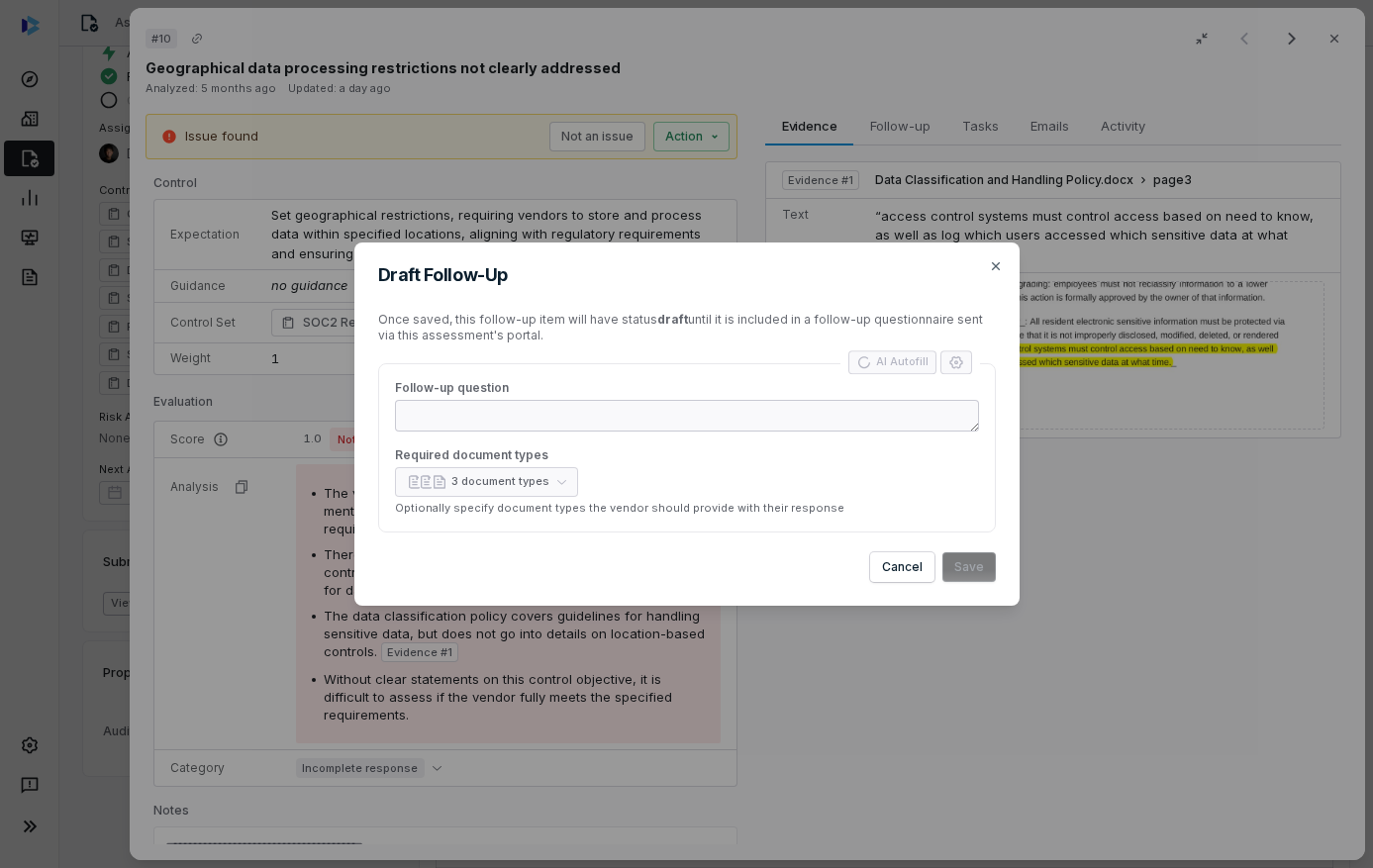 type on "*" 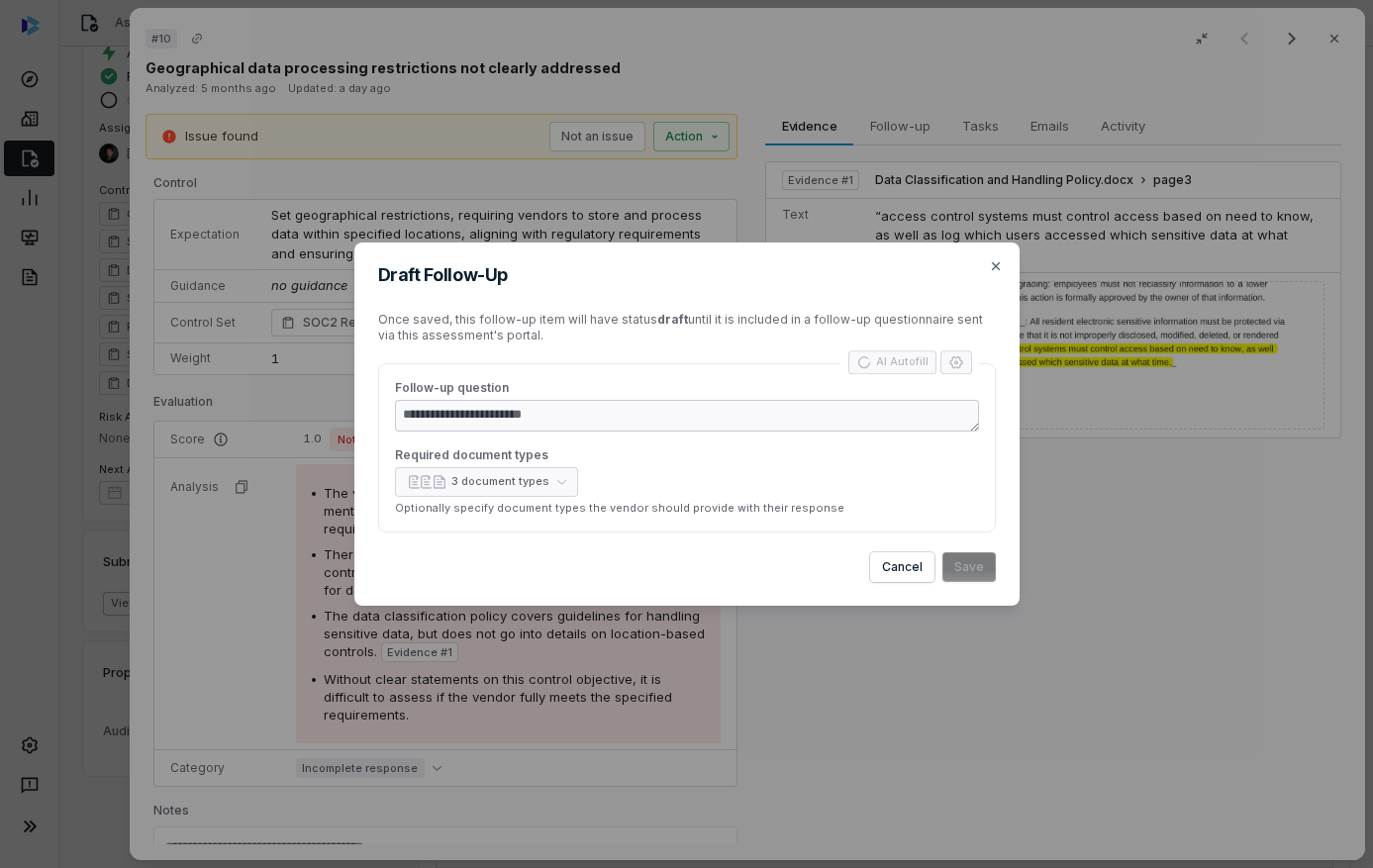 type on "*" 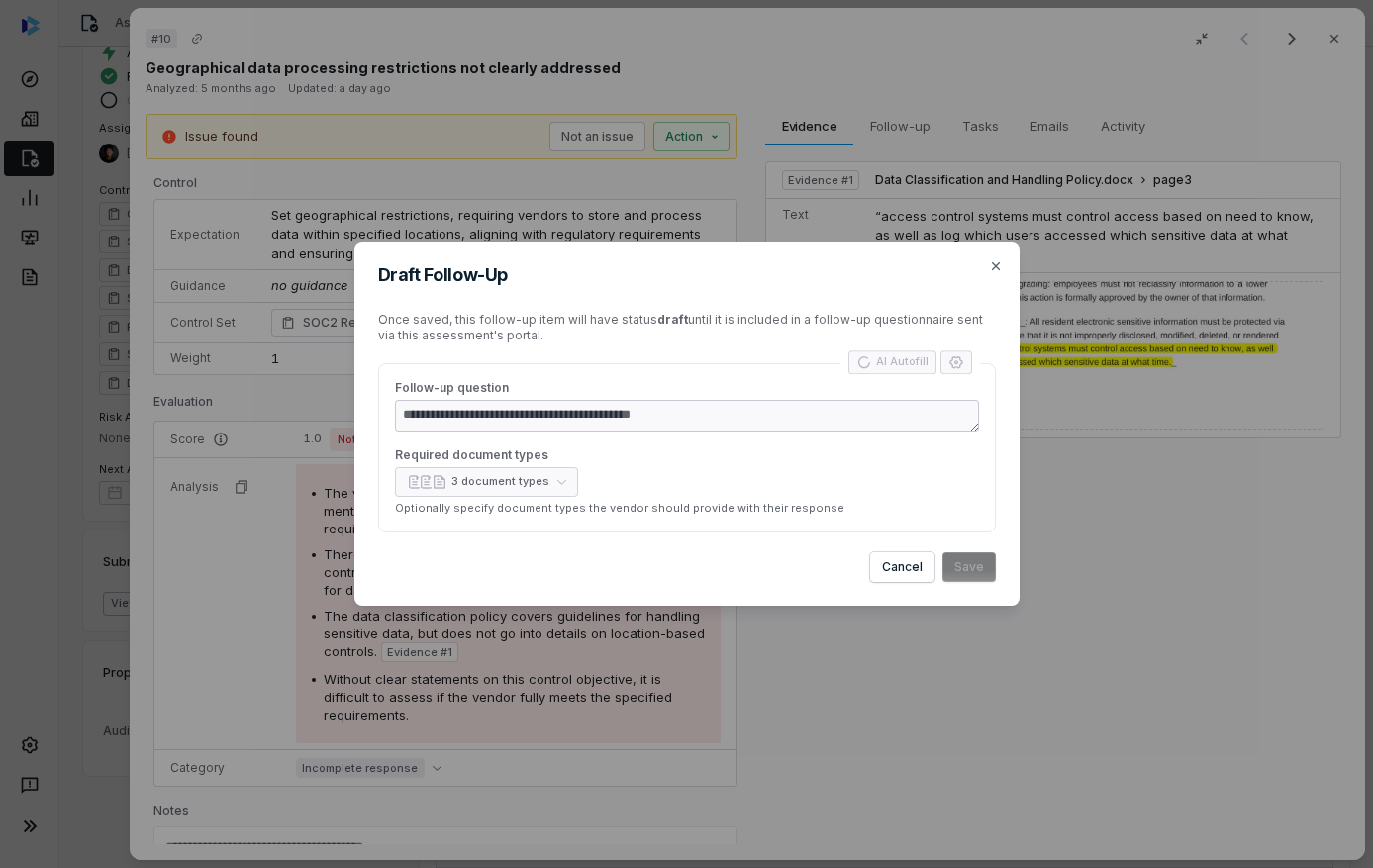 type on "*" 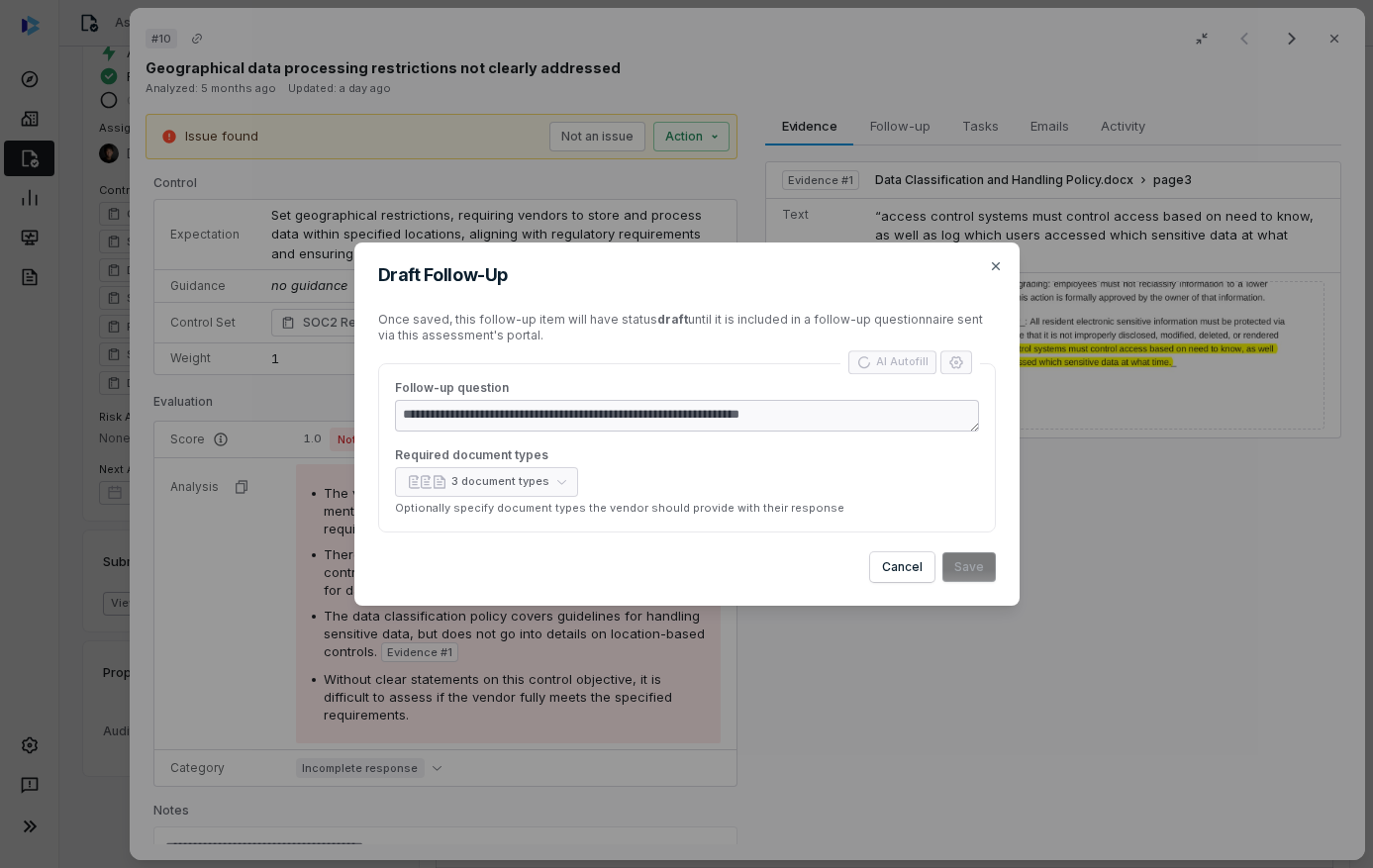 type on "*" 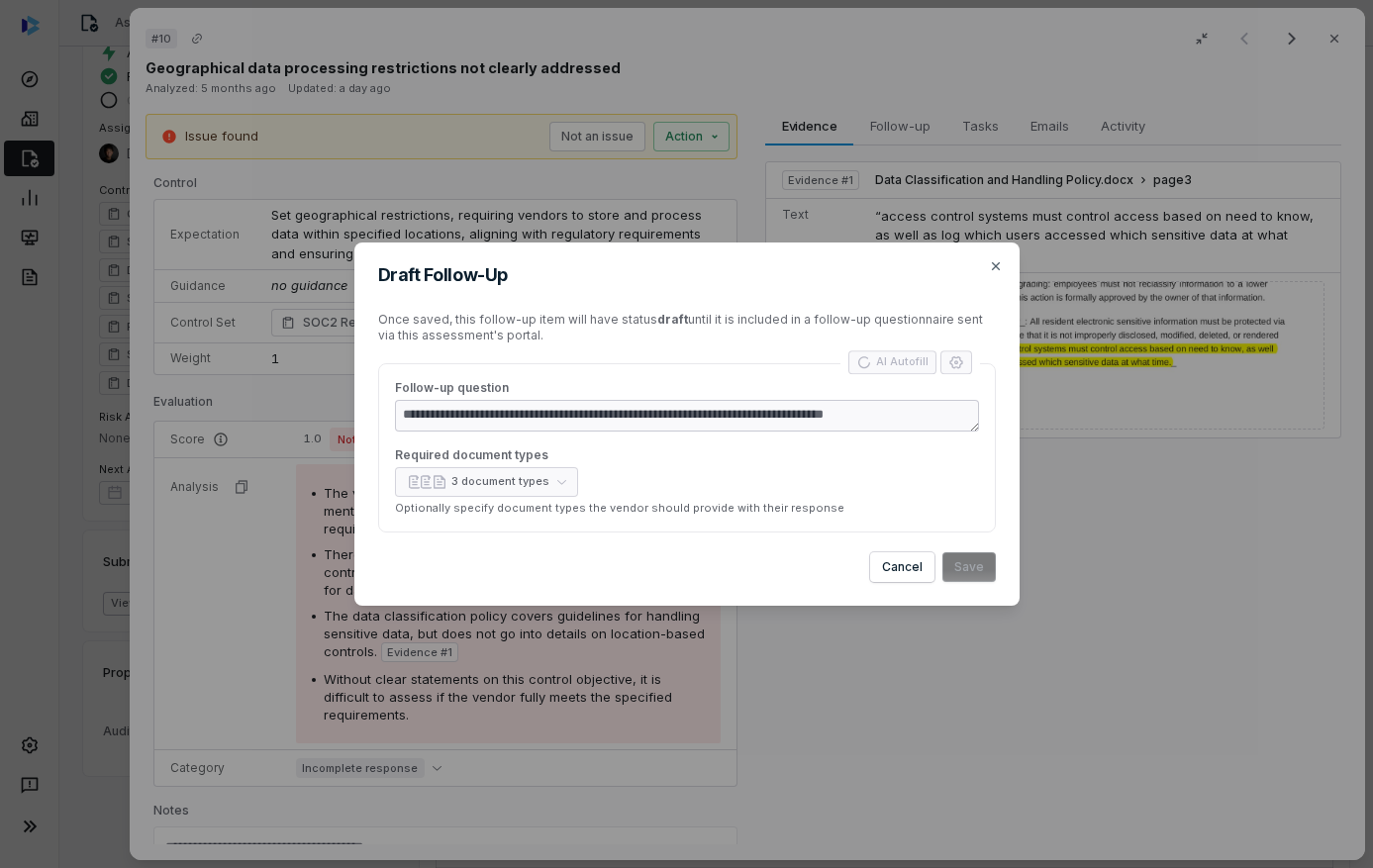 type on "*" 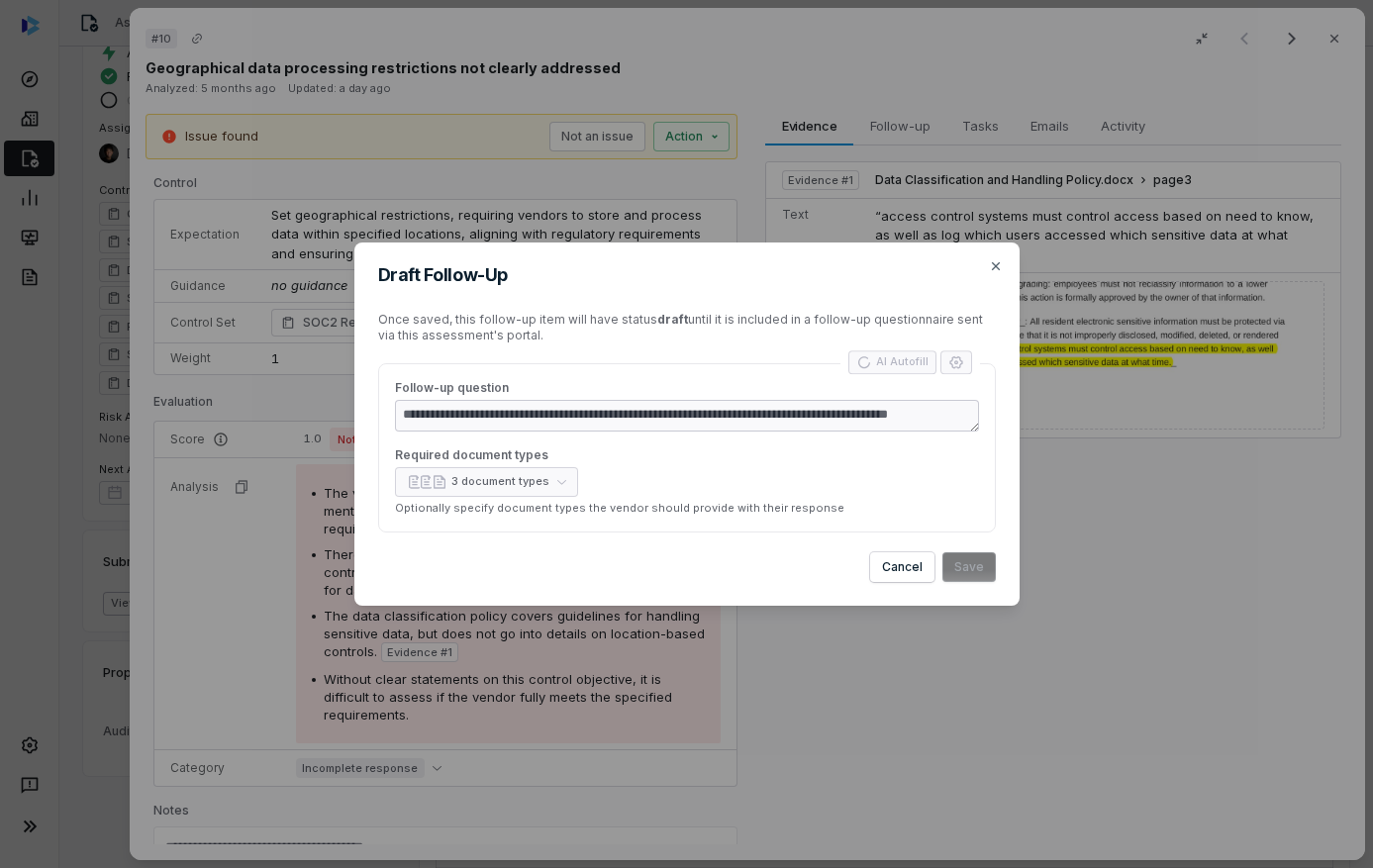 type on "*" 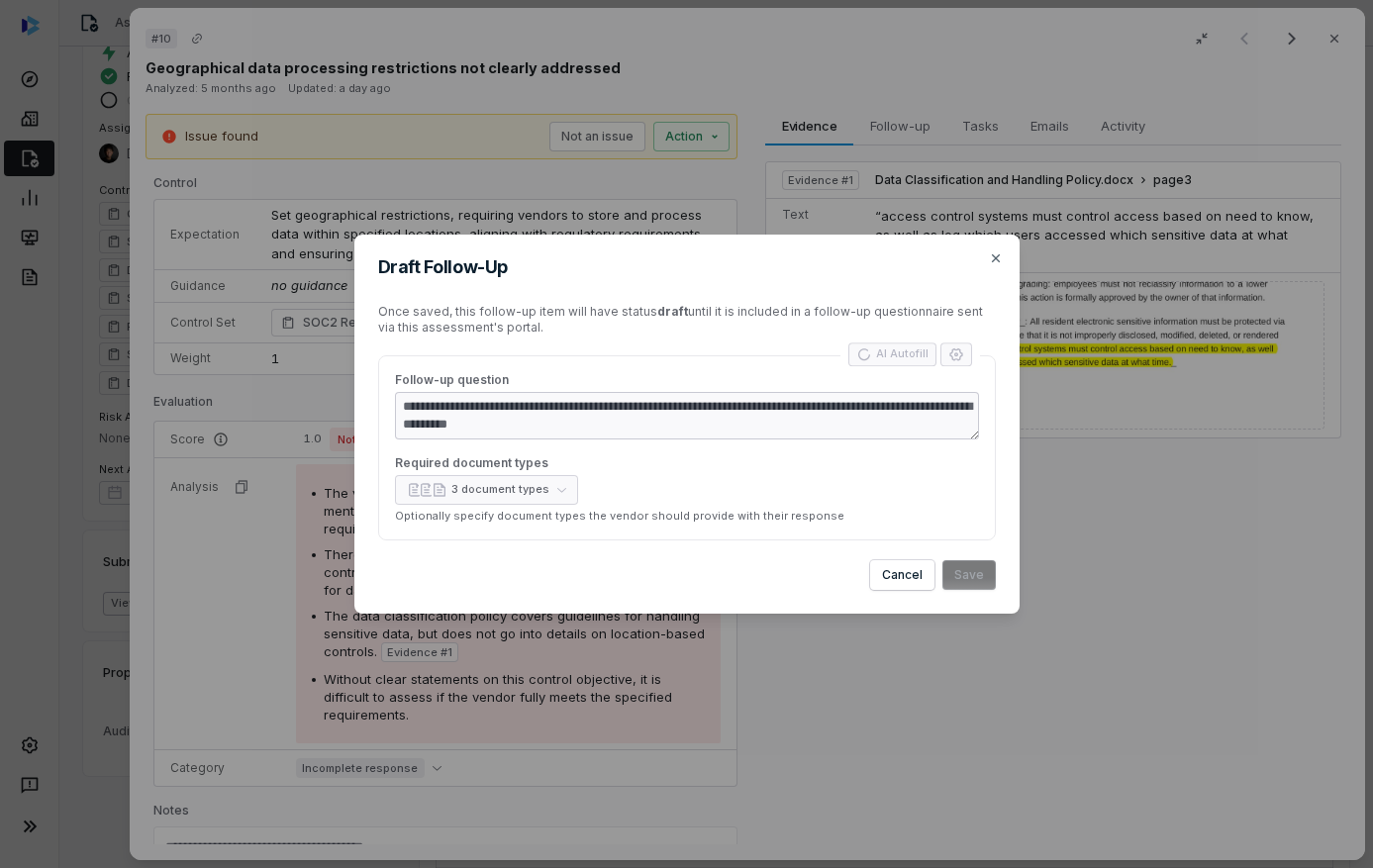 type on "*" 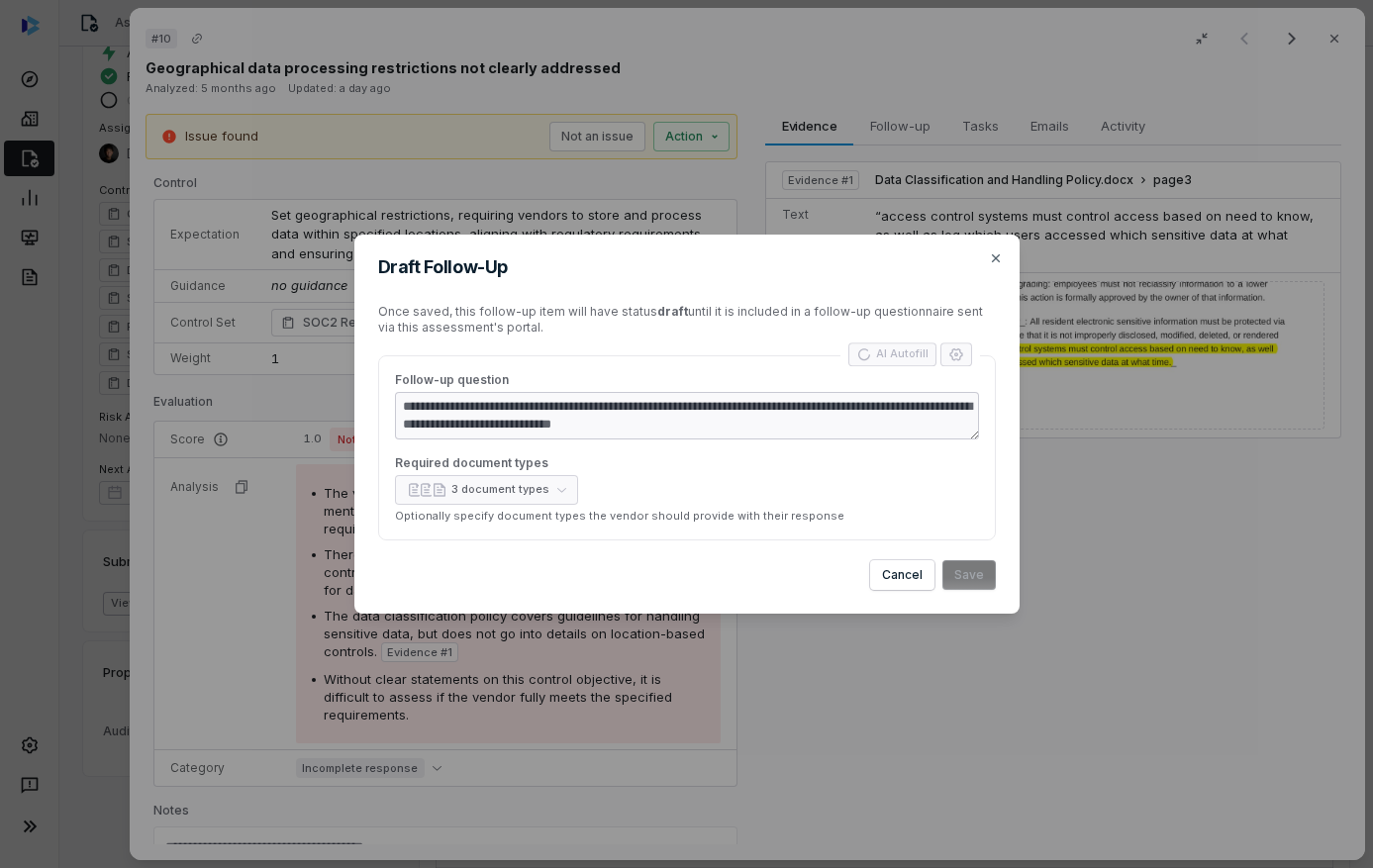 type on "*" 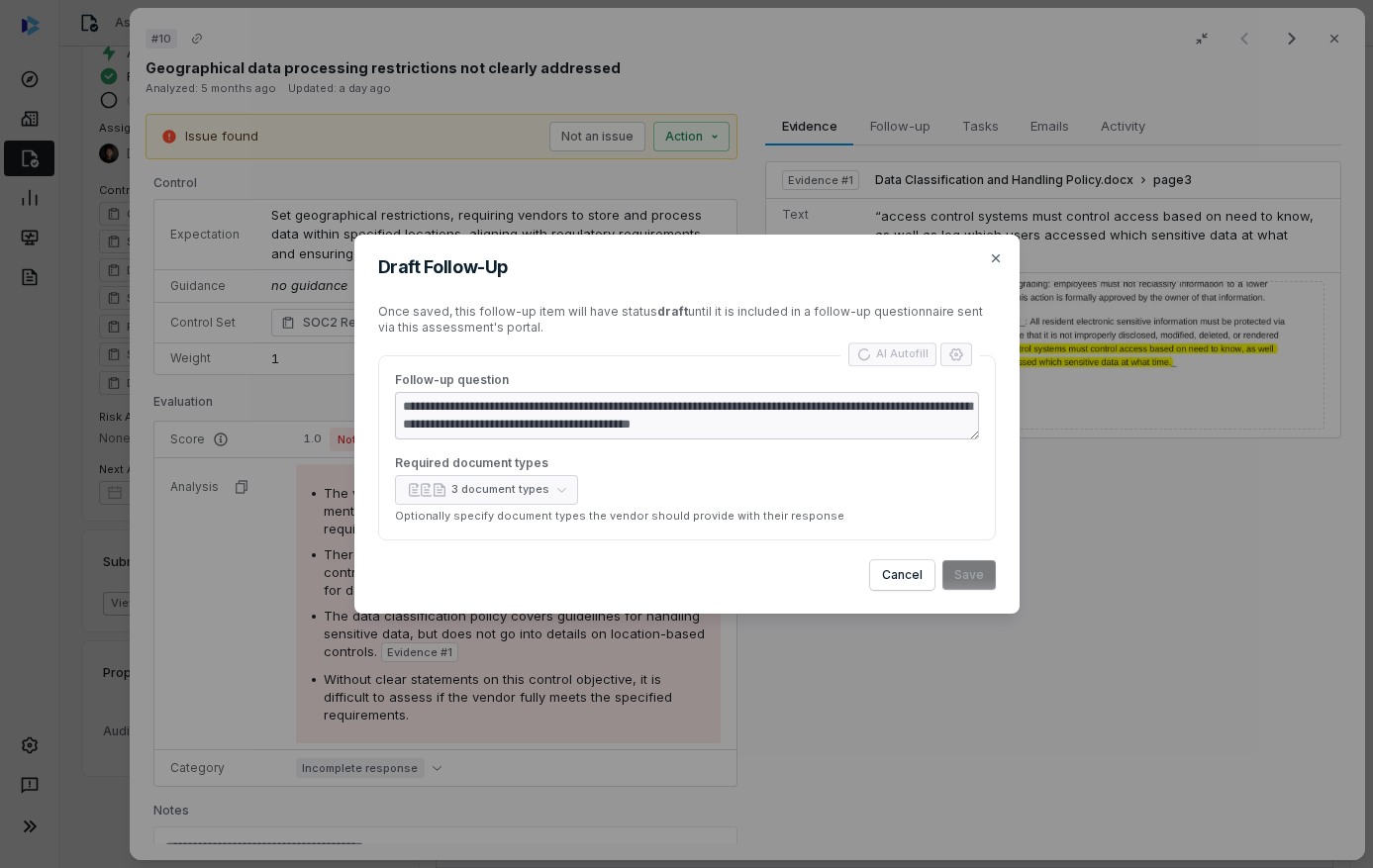 type on "*" 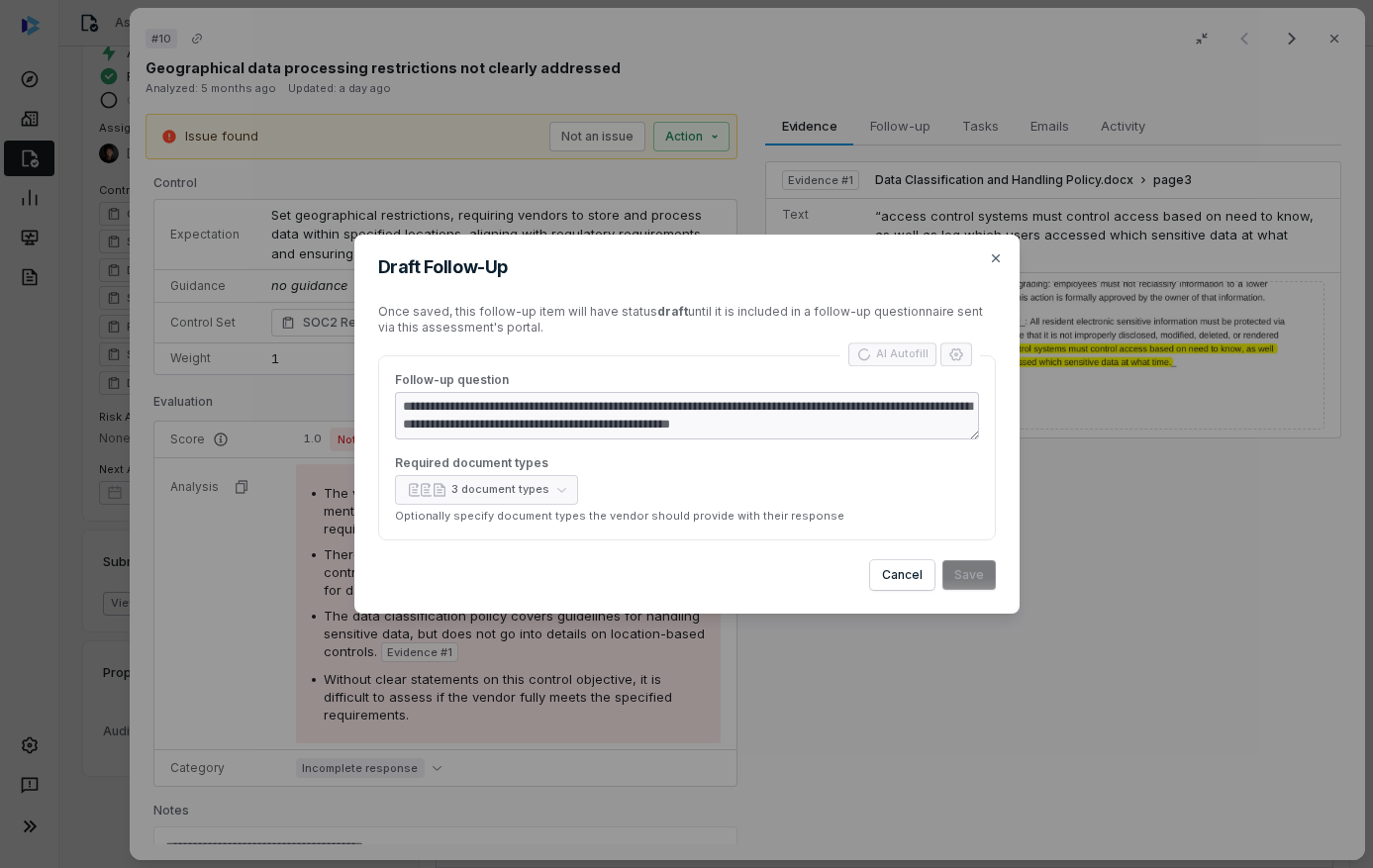 type on "*" 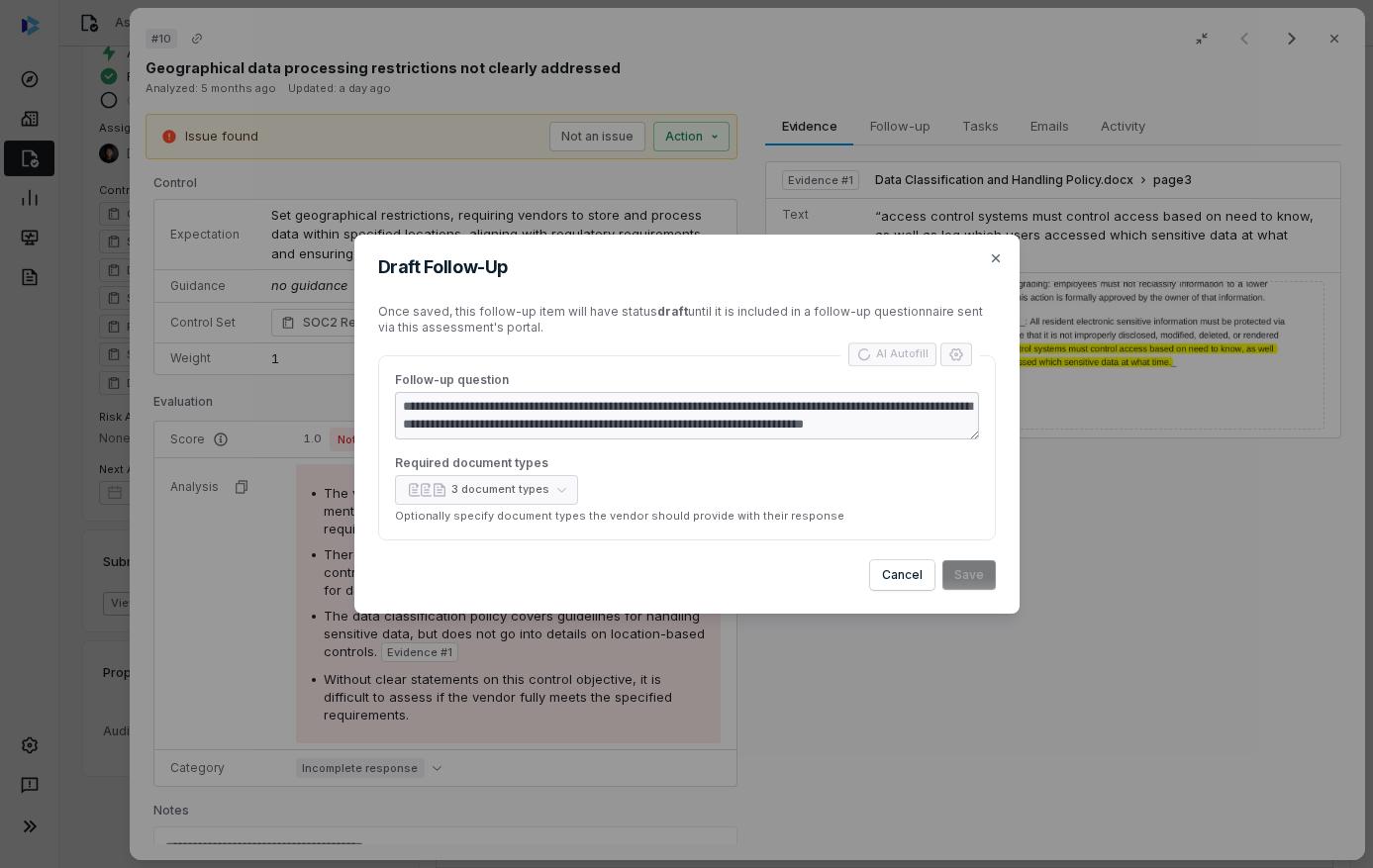 type on "*" 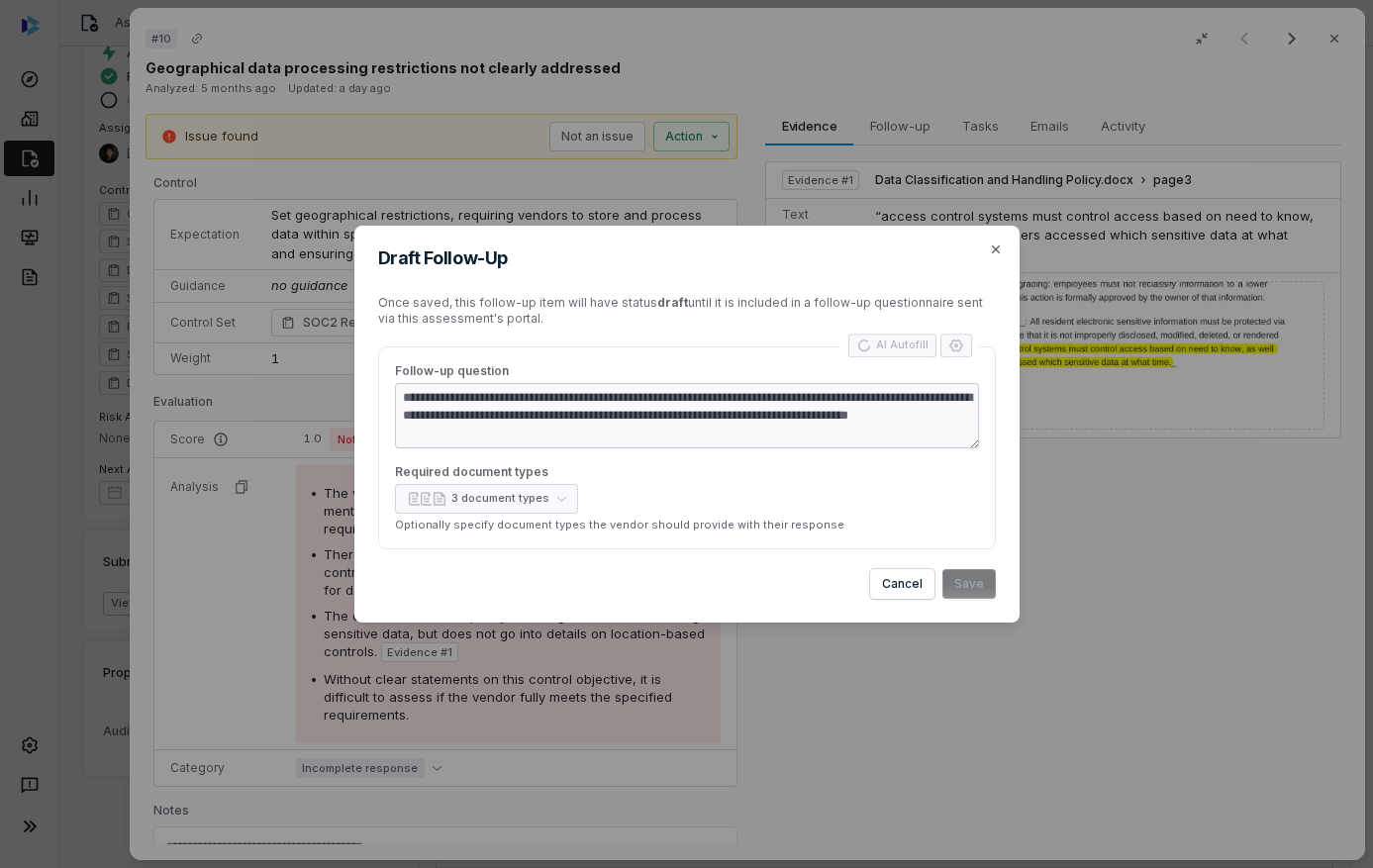 type on "*" 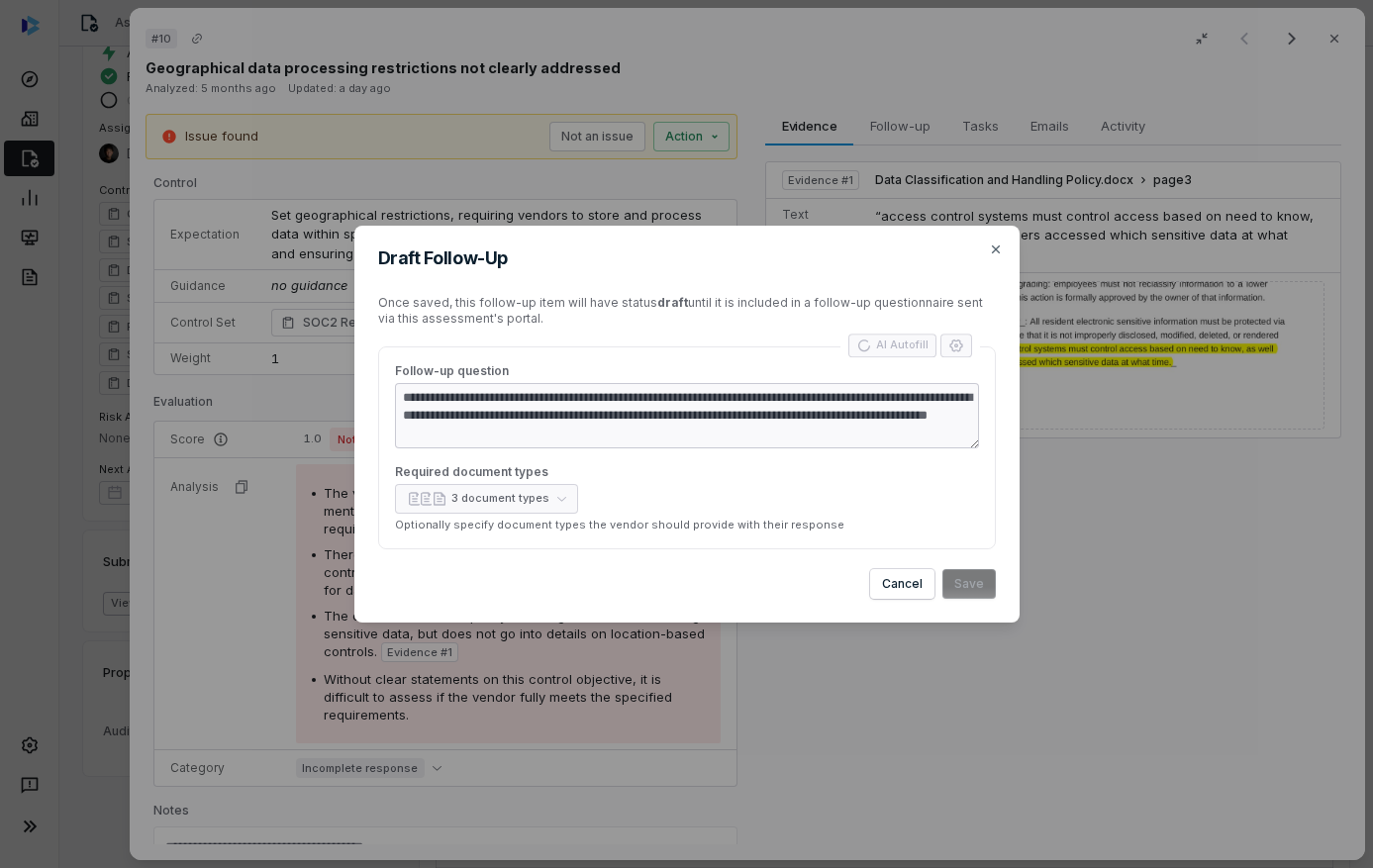 type on "*" 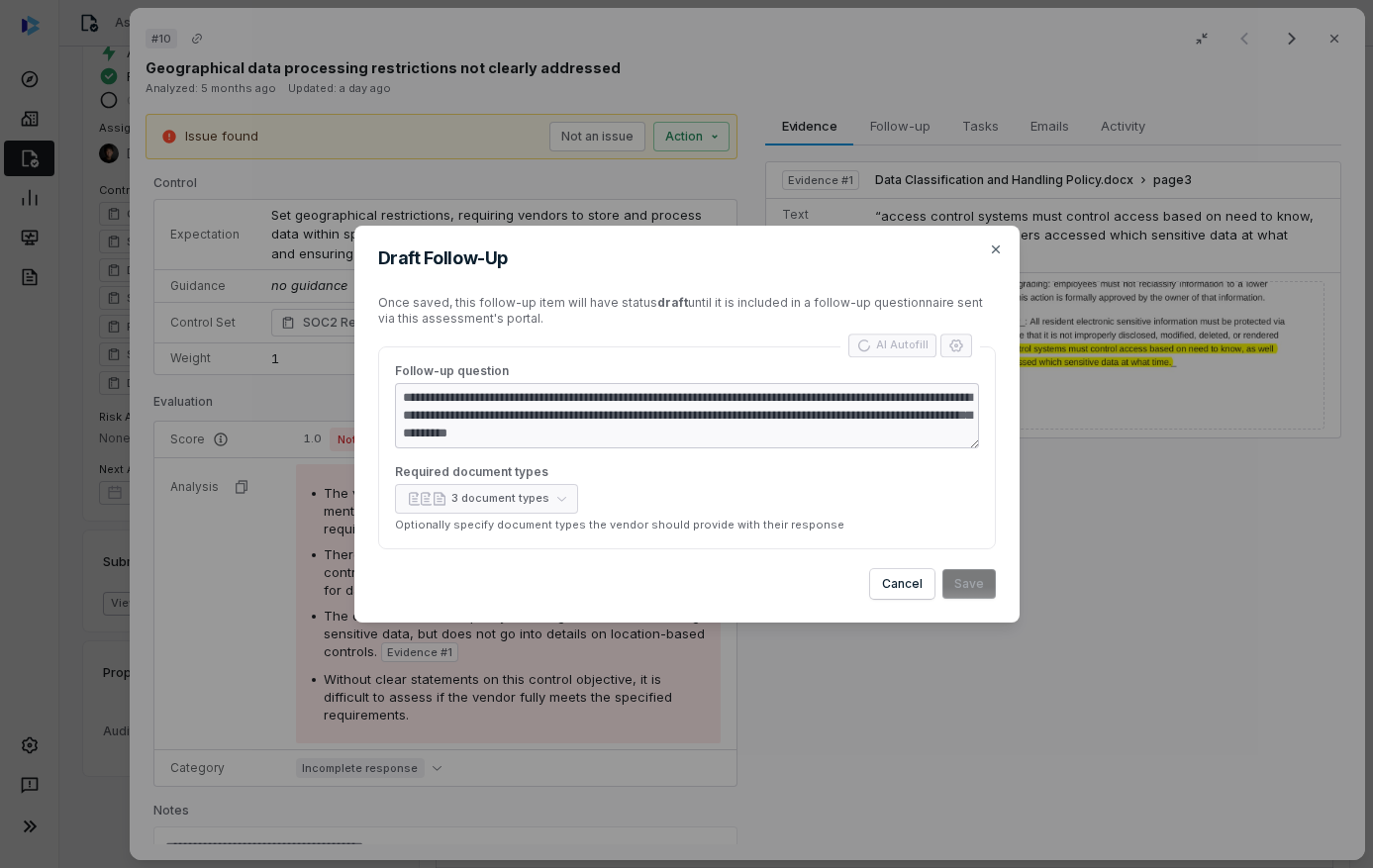 type on "*" 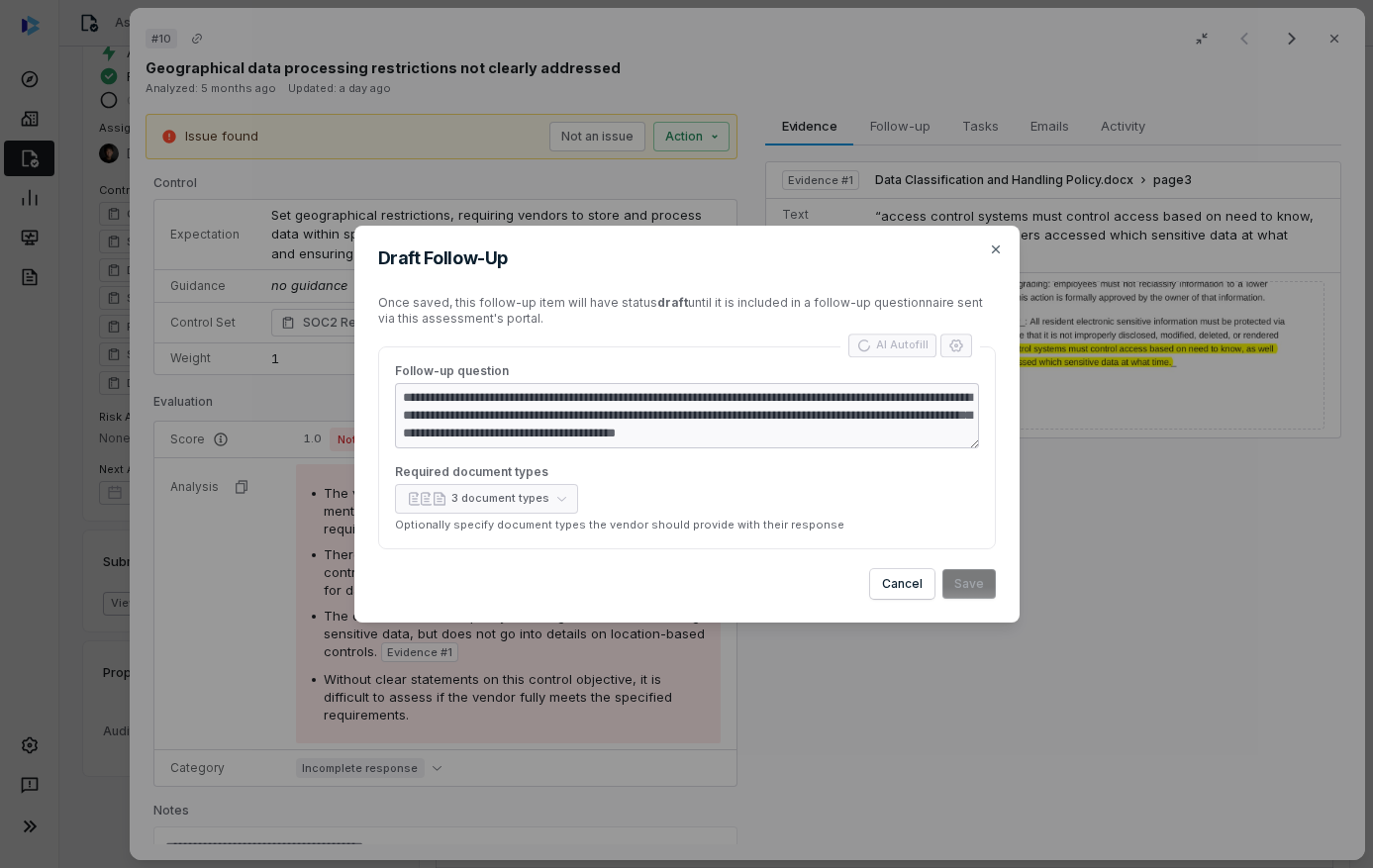 type on "*" 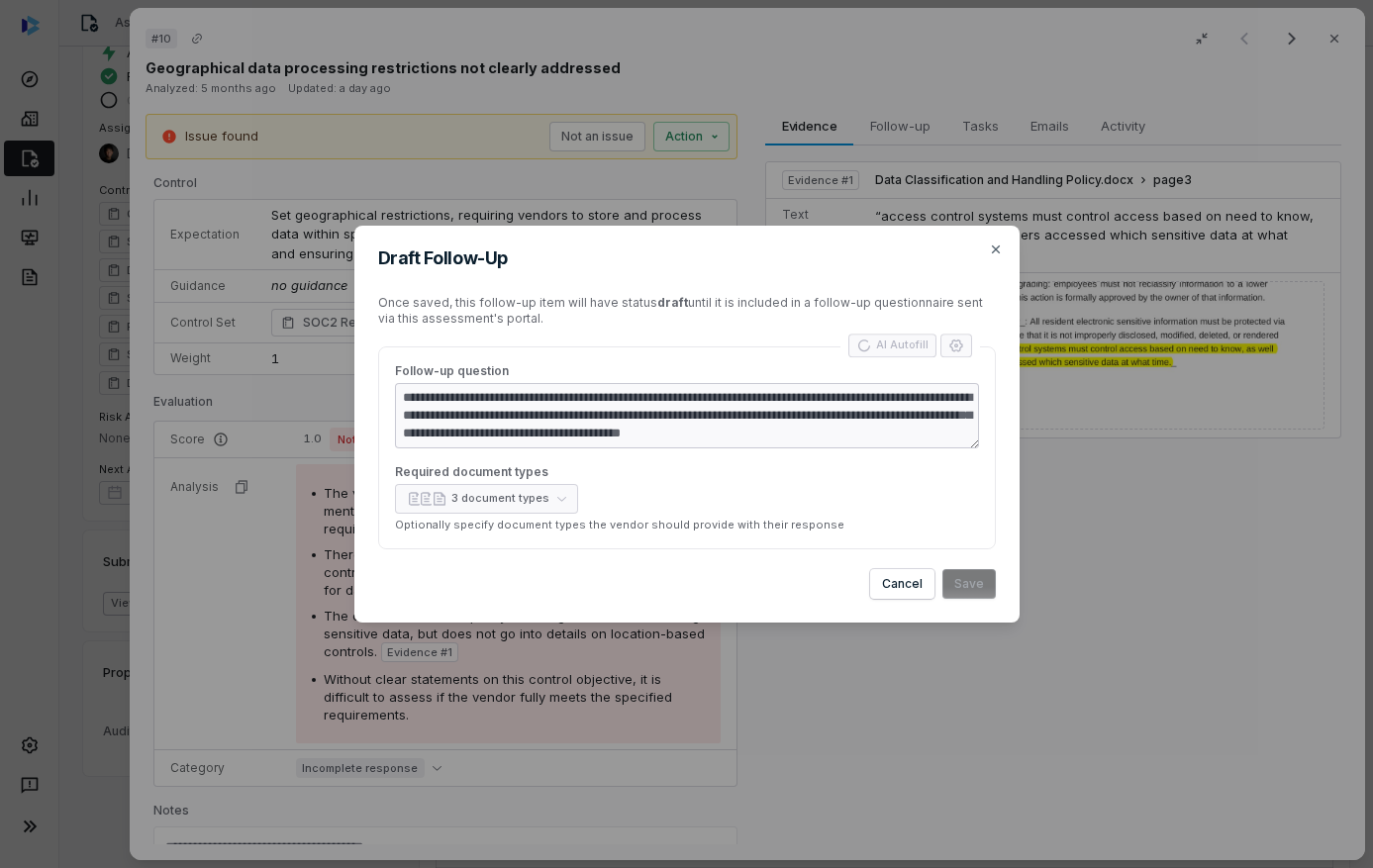 type on "*" 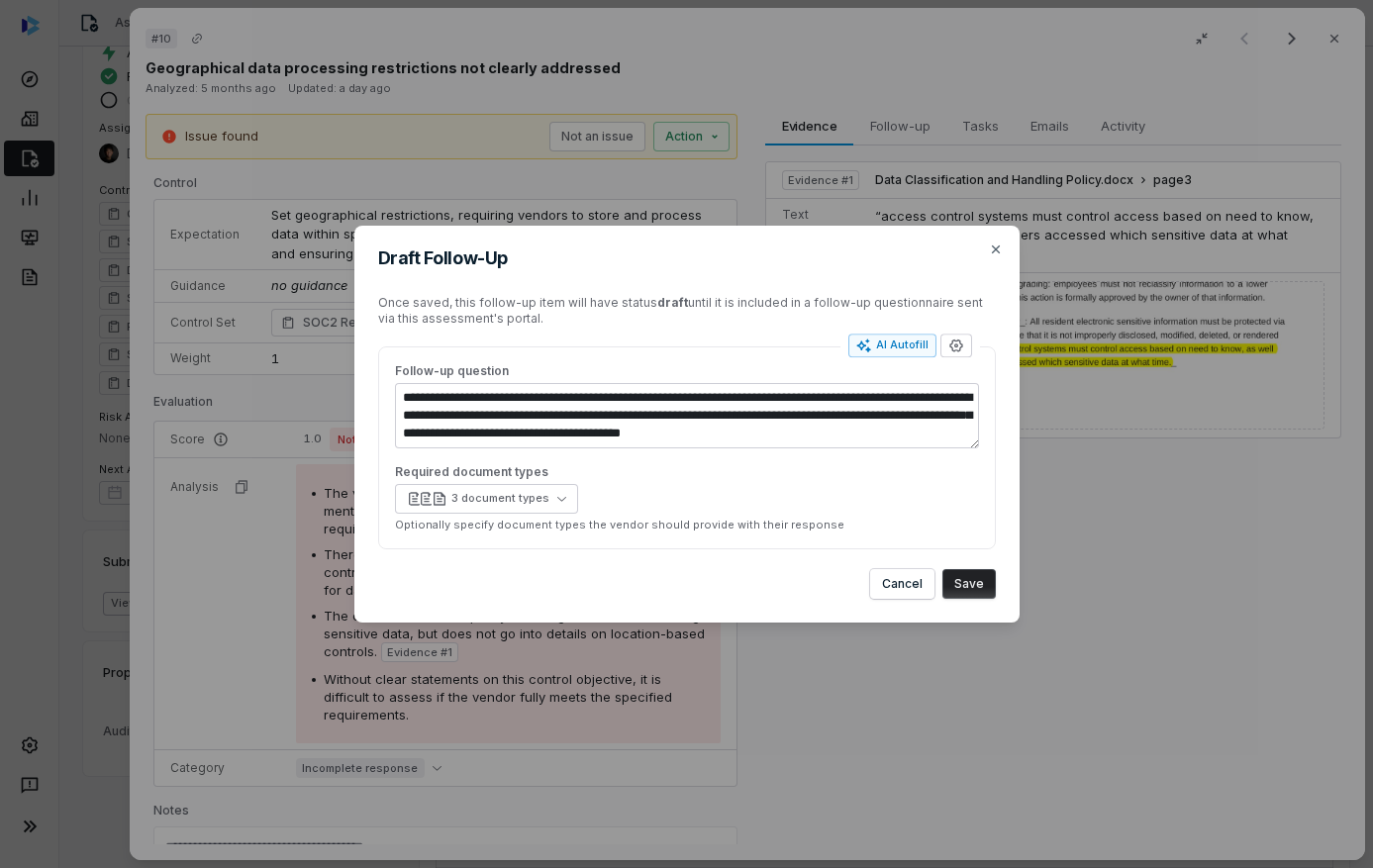 click on "Save" at bounding box center (969, 584) 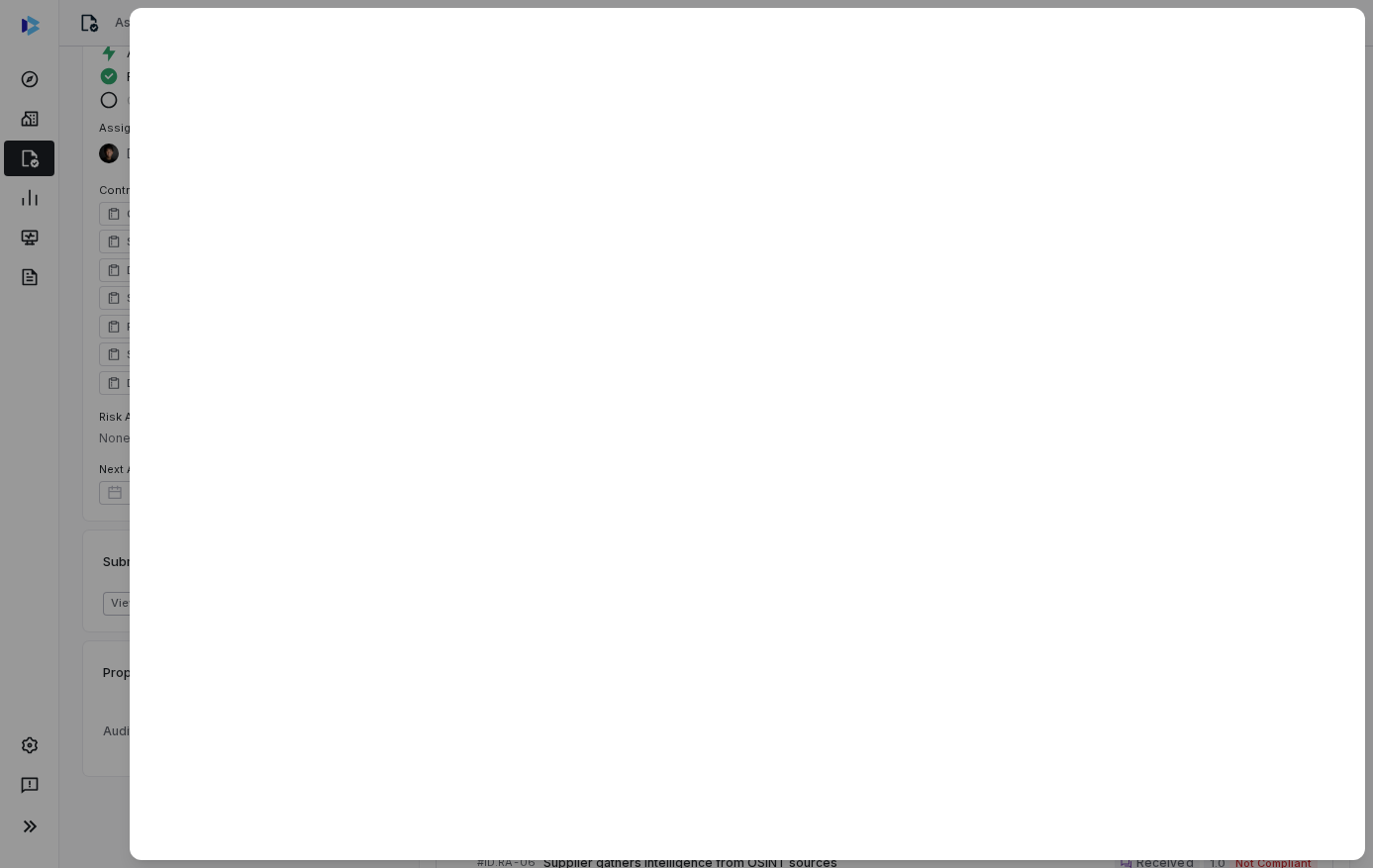 click at bounding box center [686, 434] 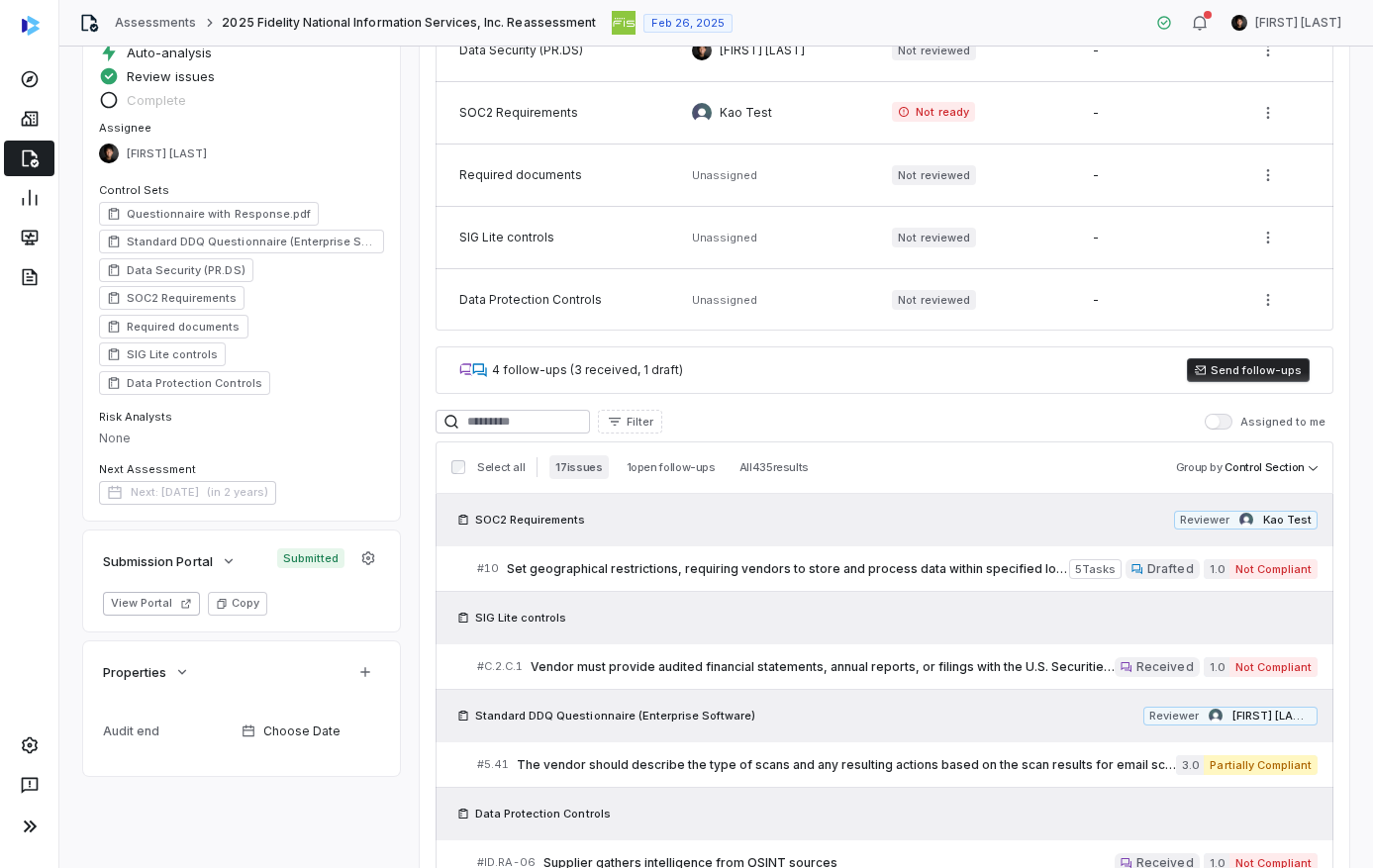 click on "Send follow-ups" at bounding box center [1248, 370] 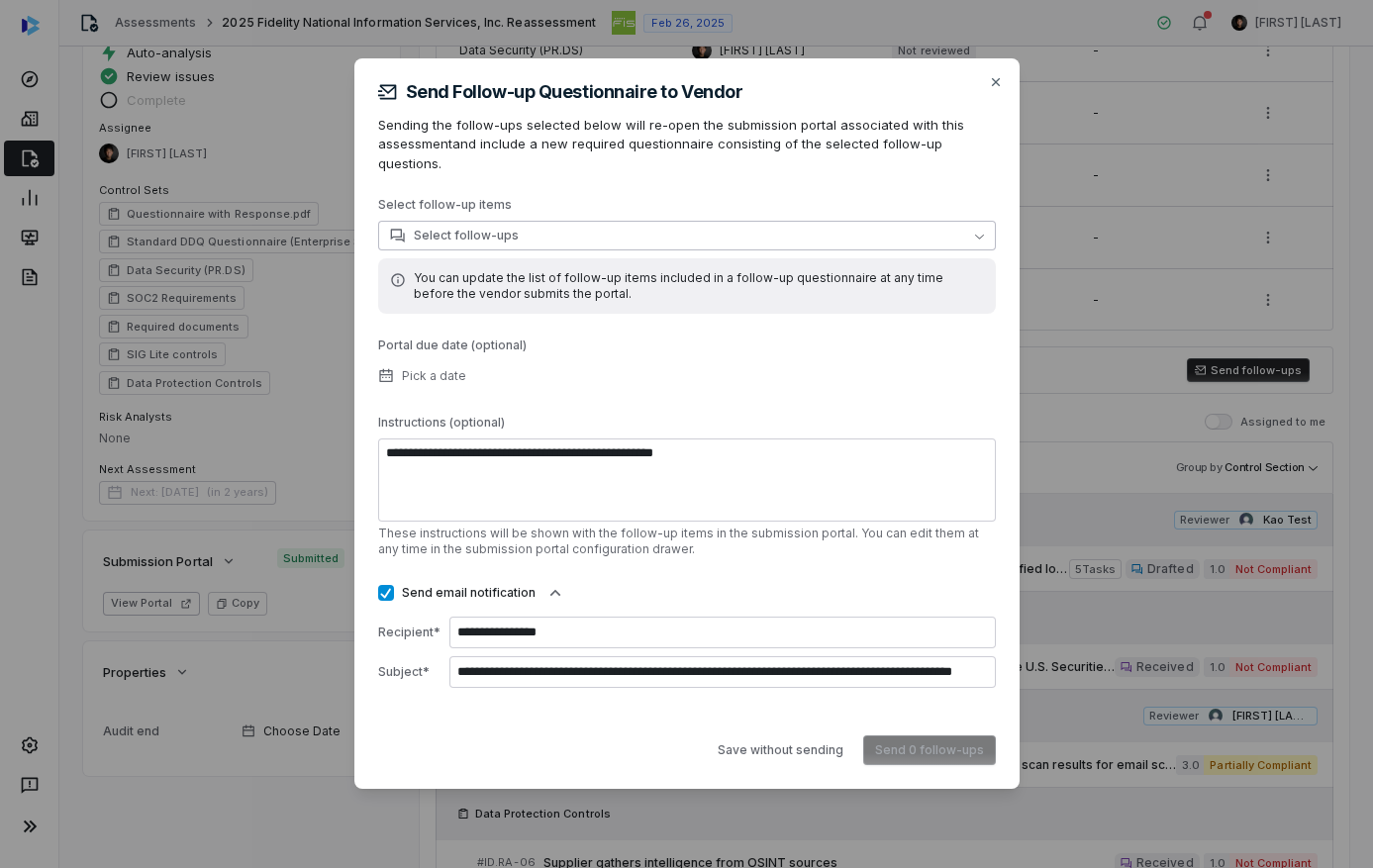 click on "Select follow-ups" at bounding box center (687, 236) 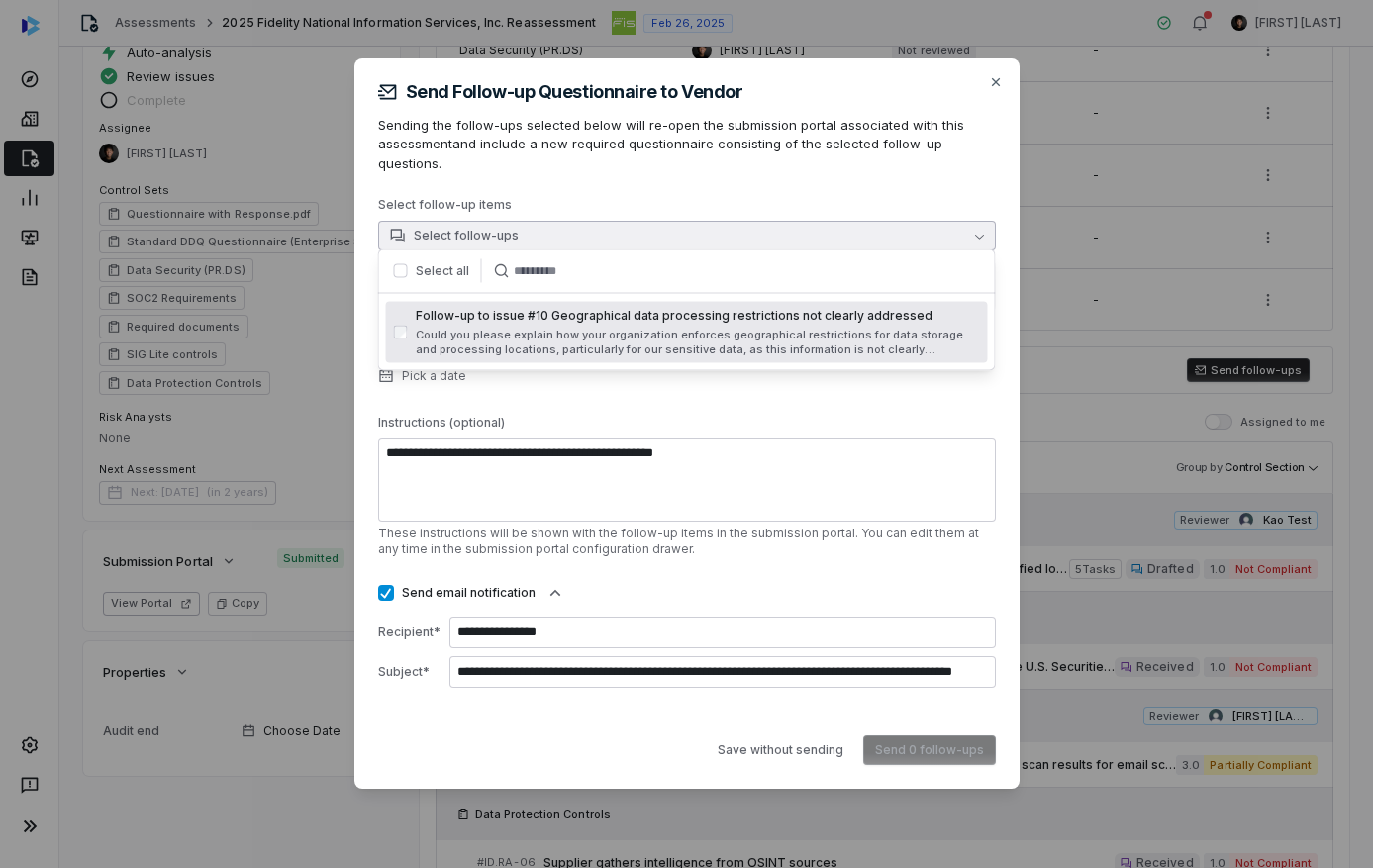 click at bounding box center (401, 271) 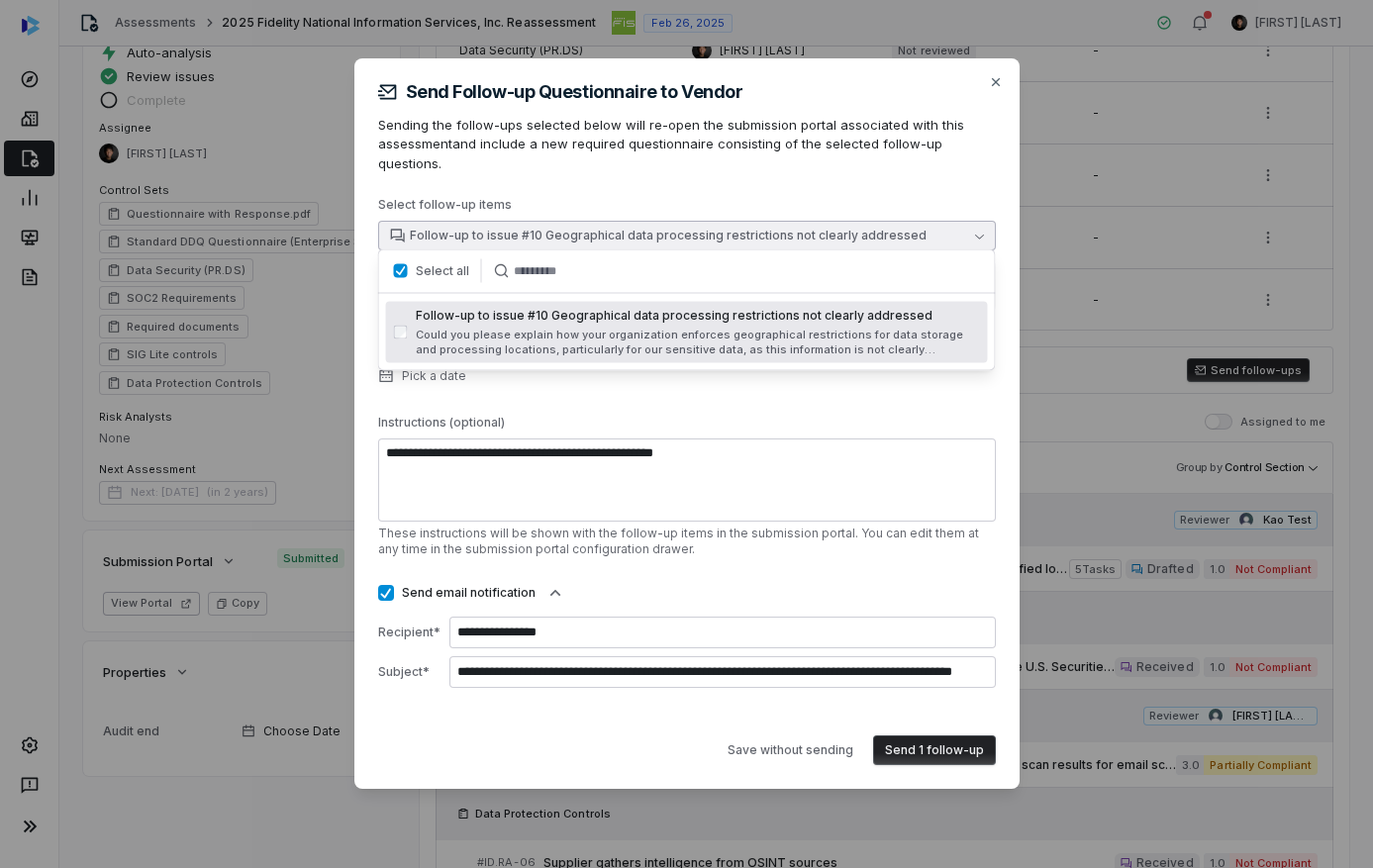 click on "**********" at bounding box center (687, 424) 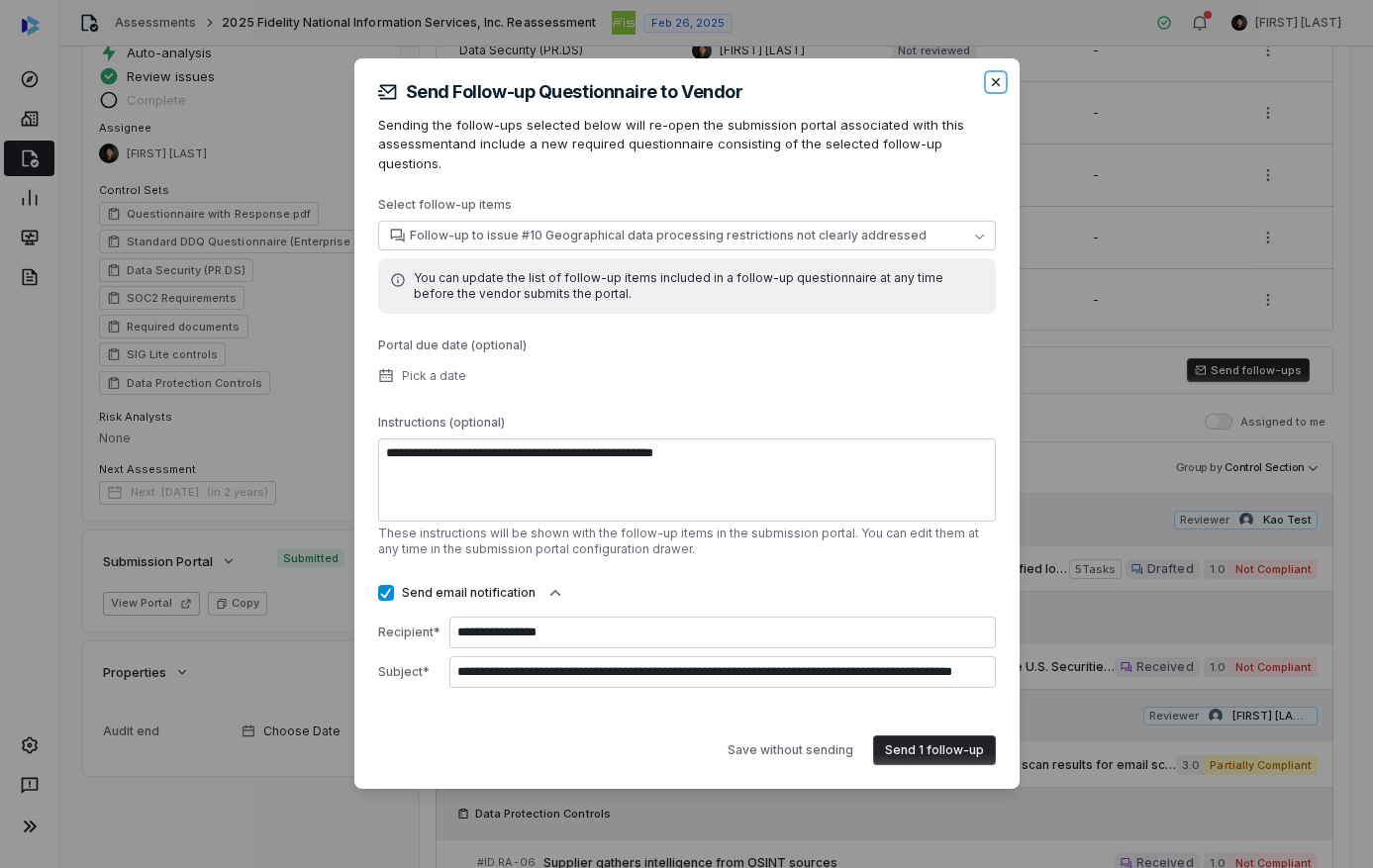 click 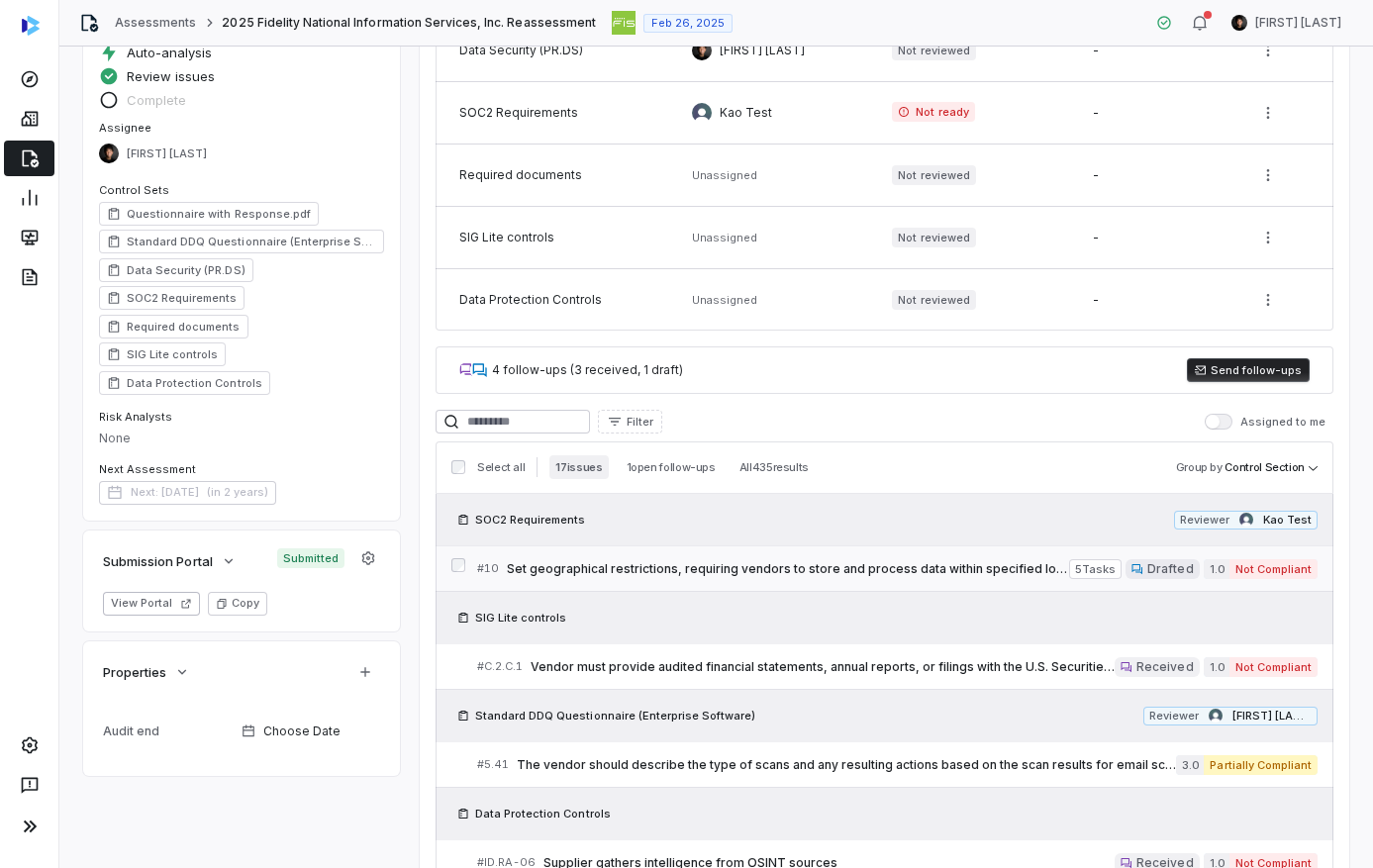 click on "Set geographical restrictions, requiring vendors to store and process data within specified locations, aligning with regulatory requirements and ensuring data sovereignty." at bounding box center [788, 569] 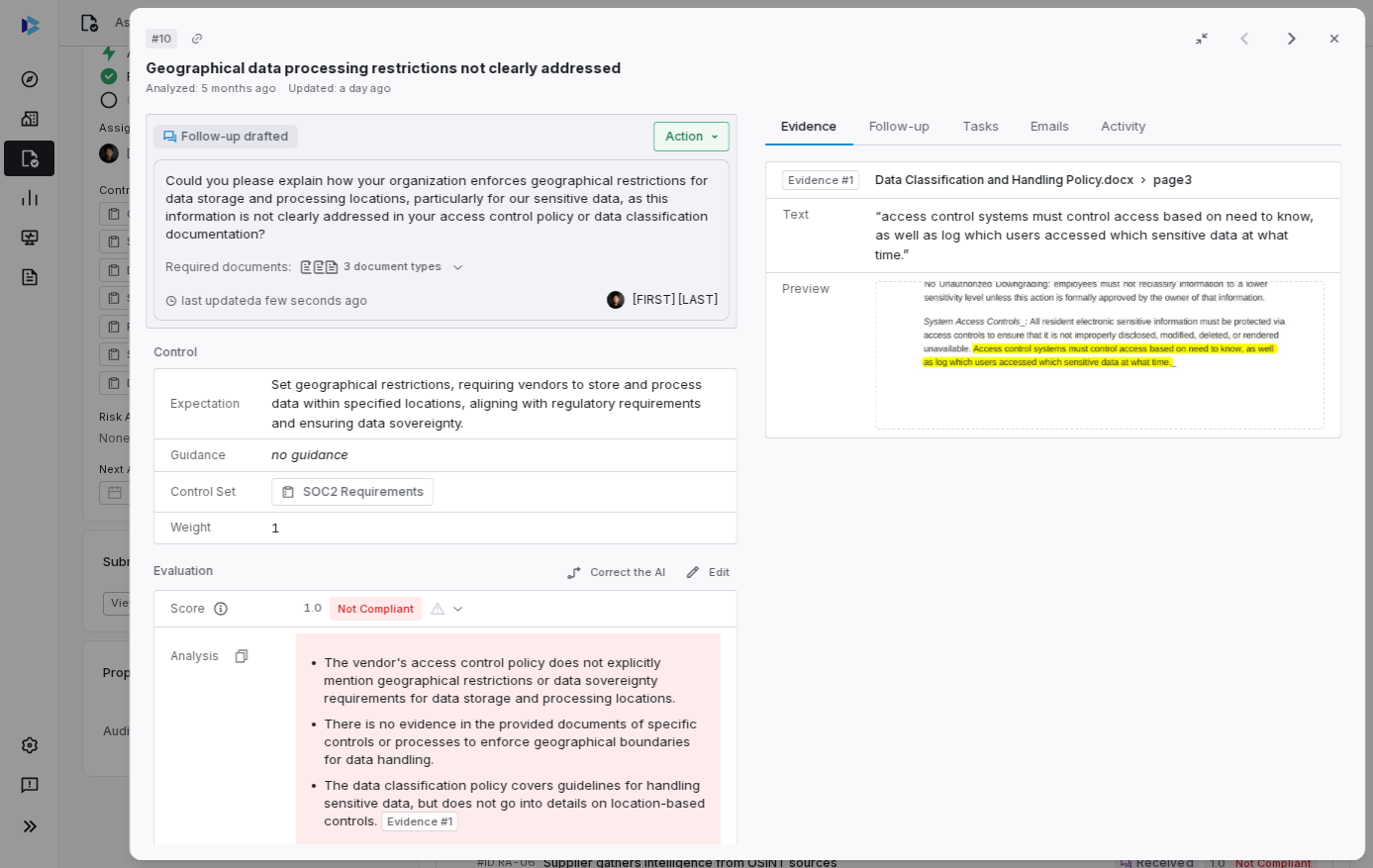 click on "Follow-up drafted Action Could you please explain how your organization enforces geographical restrictions for data storage and processing locations, particularly for our sensitive data, as this information is not clearly addressed in your access control policy or data classification documentation? Could you please explain how your organization enforces geographical restrictions for data storage and processing locations, particularly for our sensitive data, as this information is not clearly addressed in your access control policy or data classification documentation? Required documents: 3   document types last updated  a few seconds ago Clarence Chio" at bounding box center (441, 221) 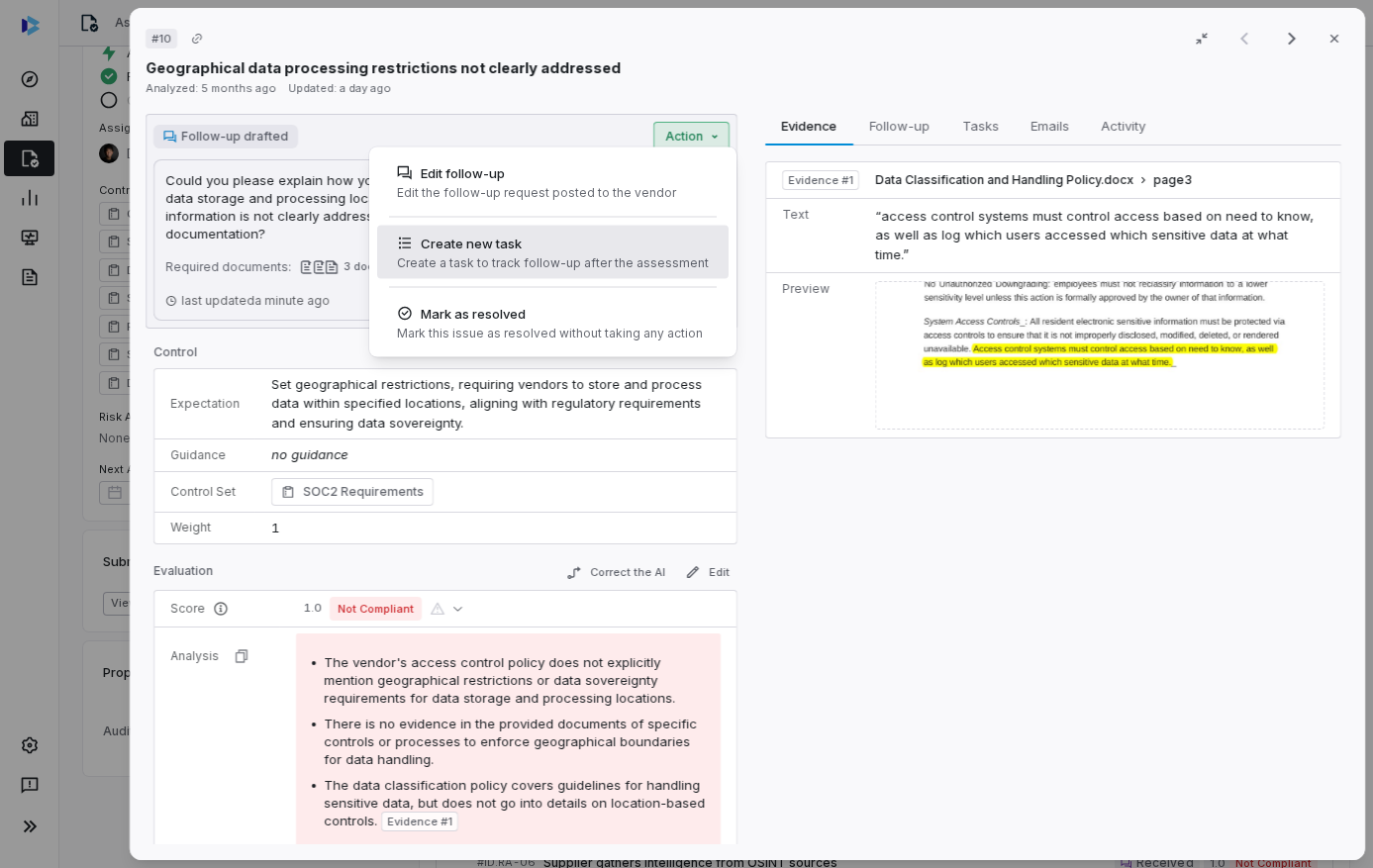 click on "Create new task" at bounding box center (552, 243) 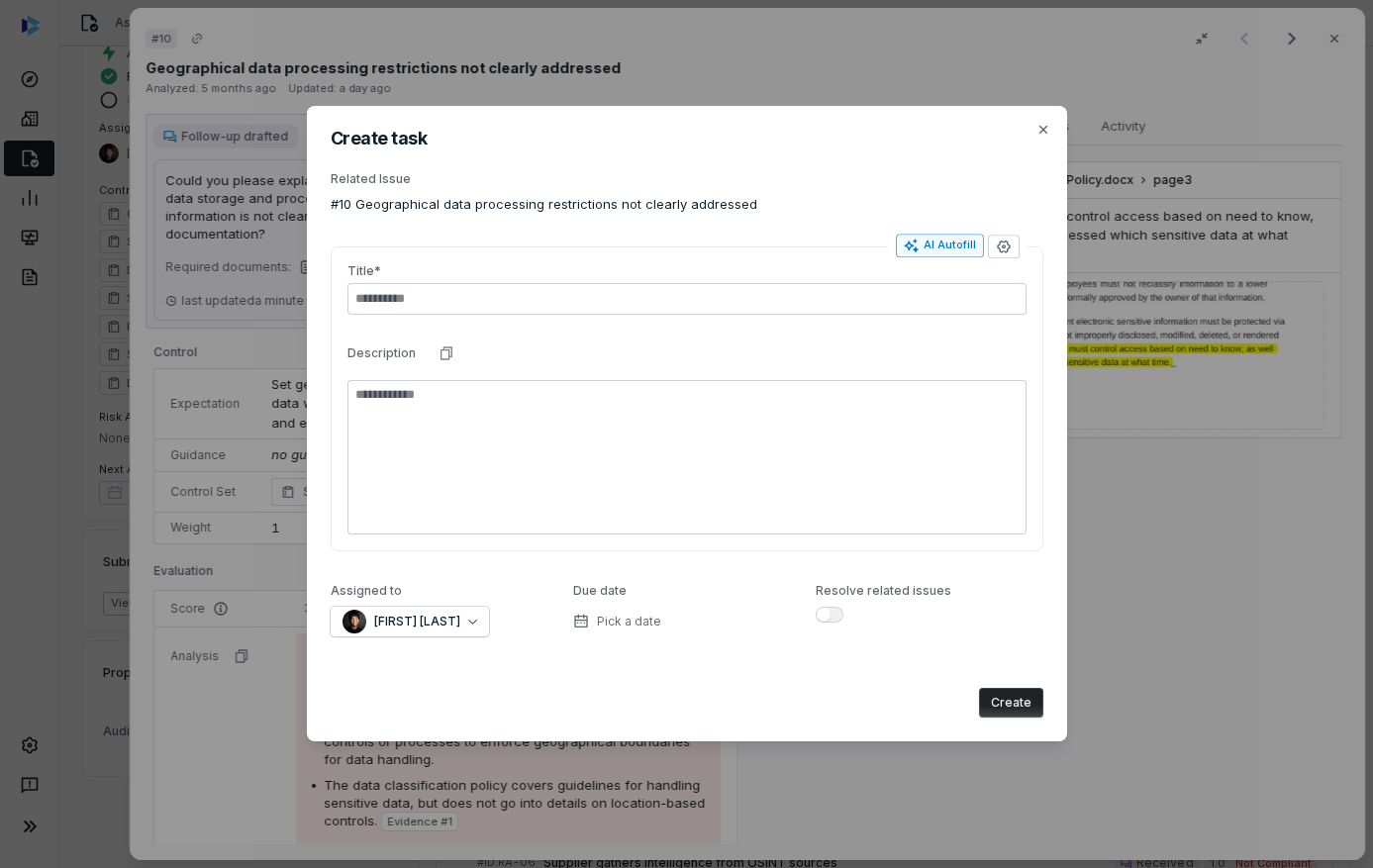 click on "AI Autofill" at bounding box center (939, 245) 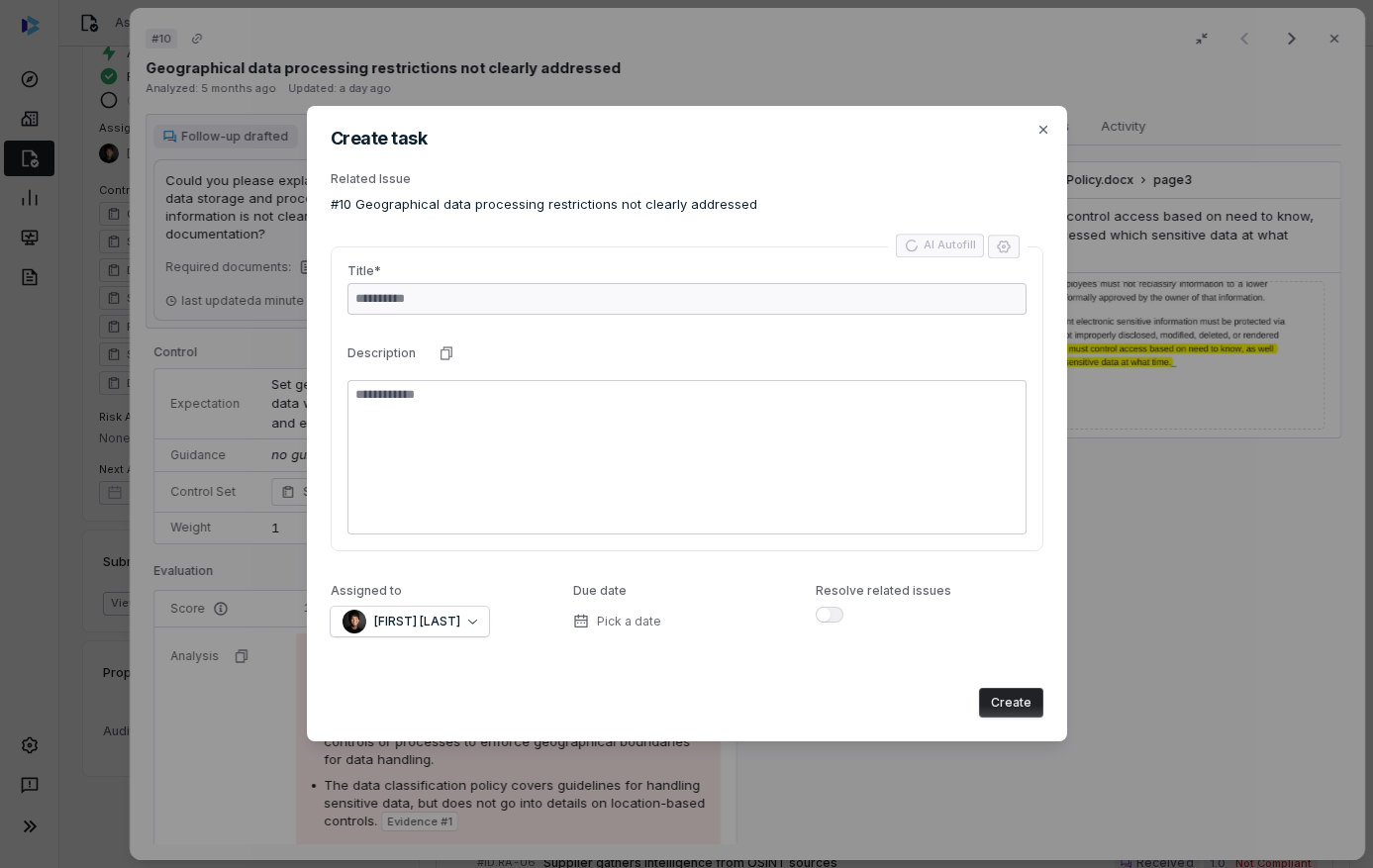 type on "*" 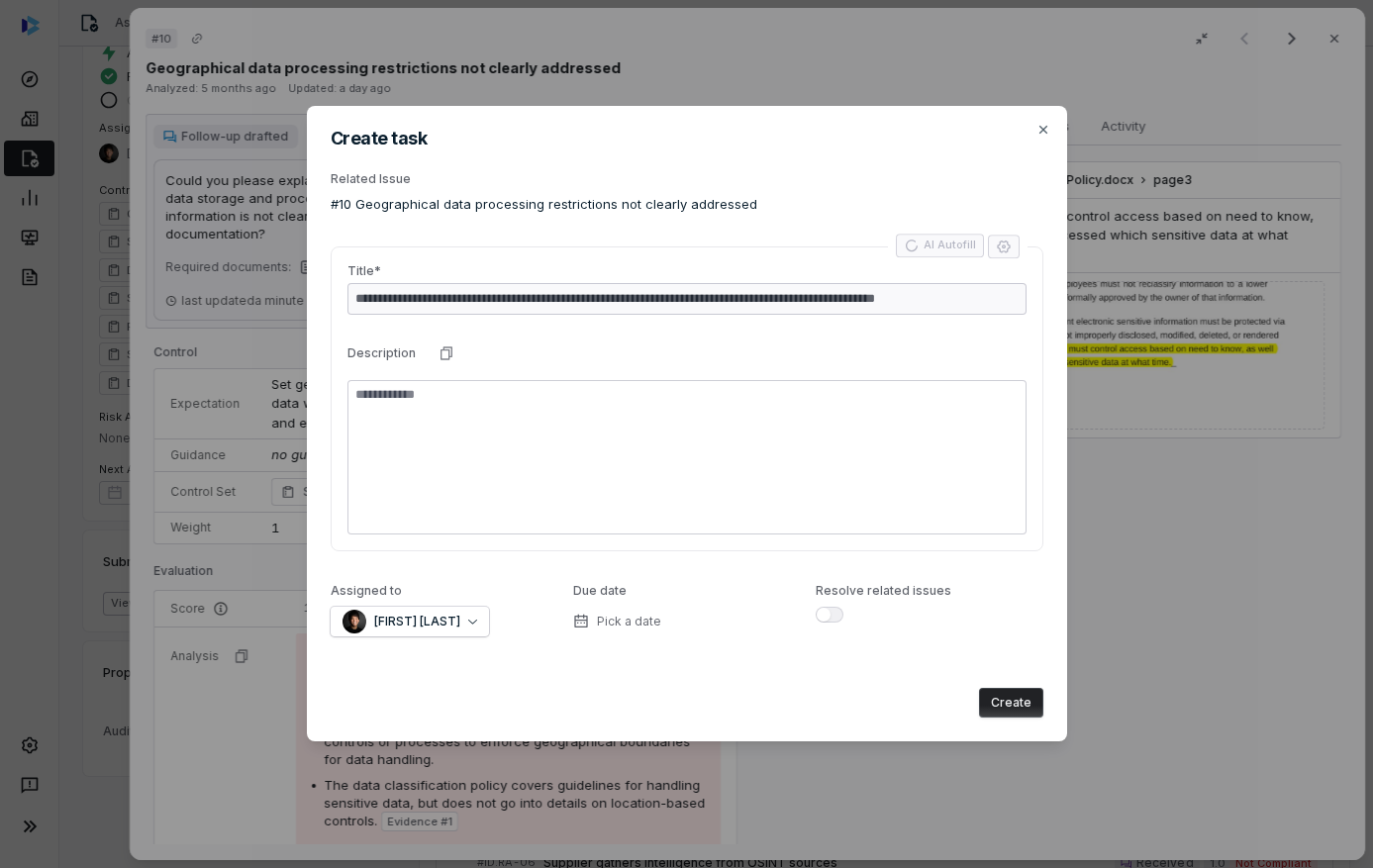 type on "*" 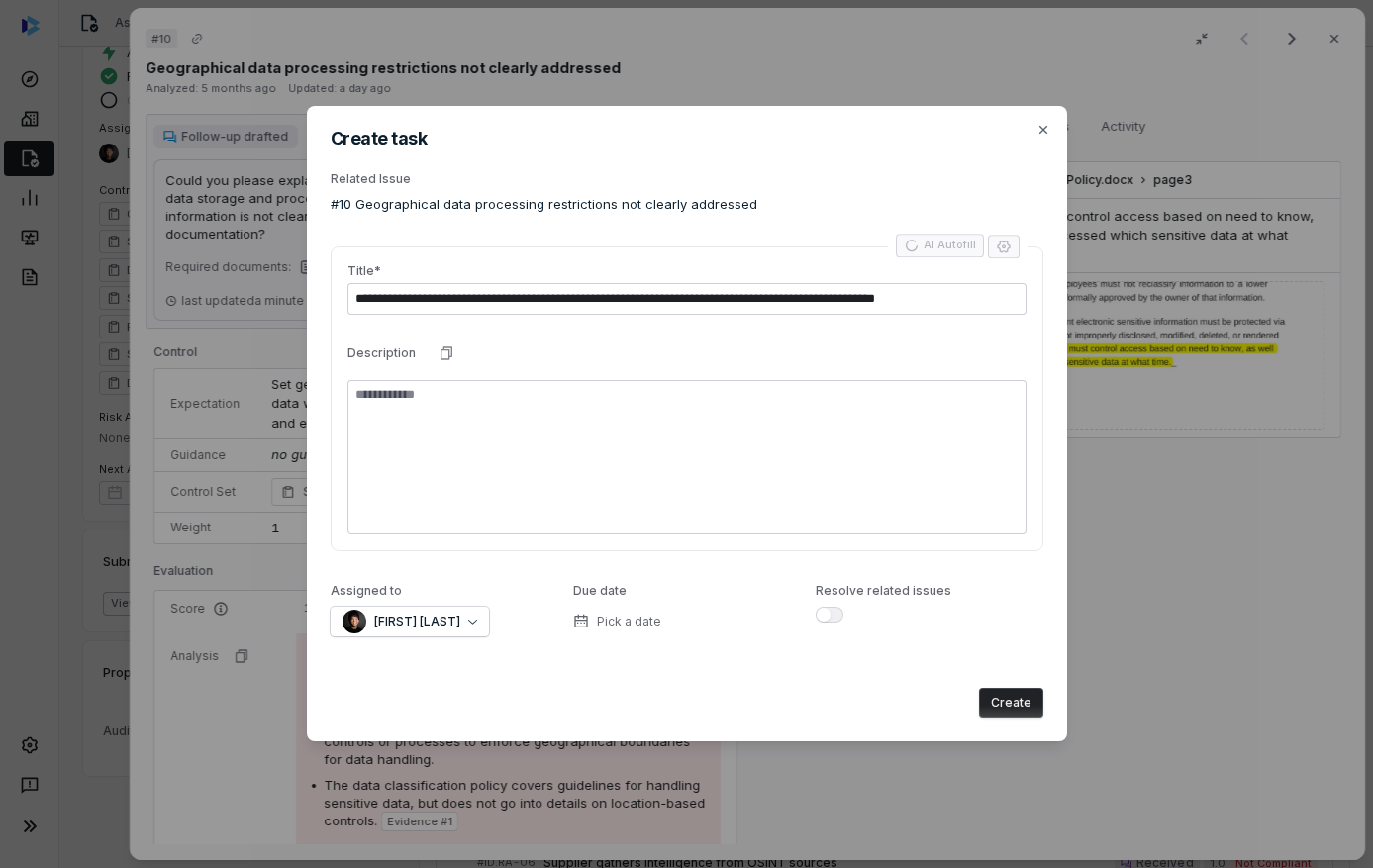 type on "**********" 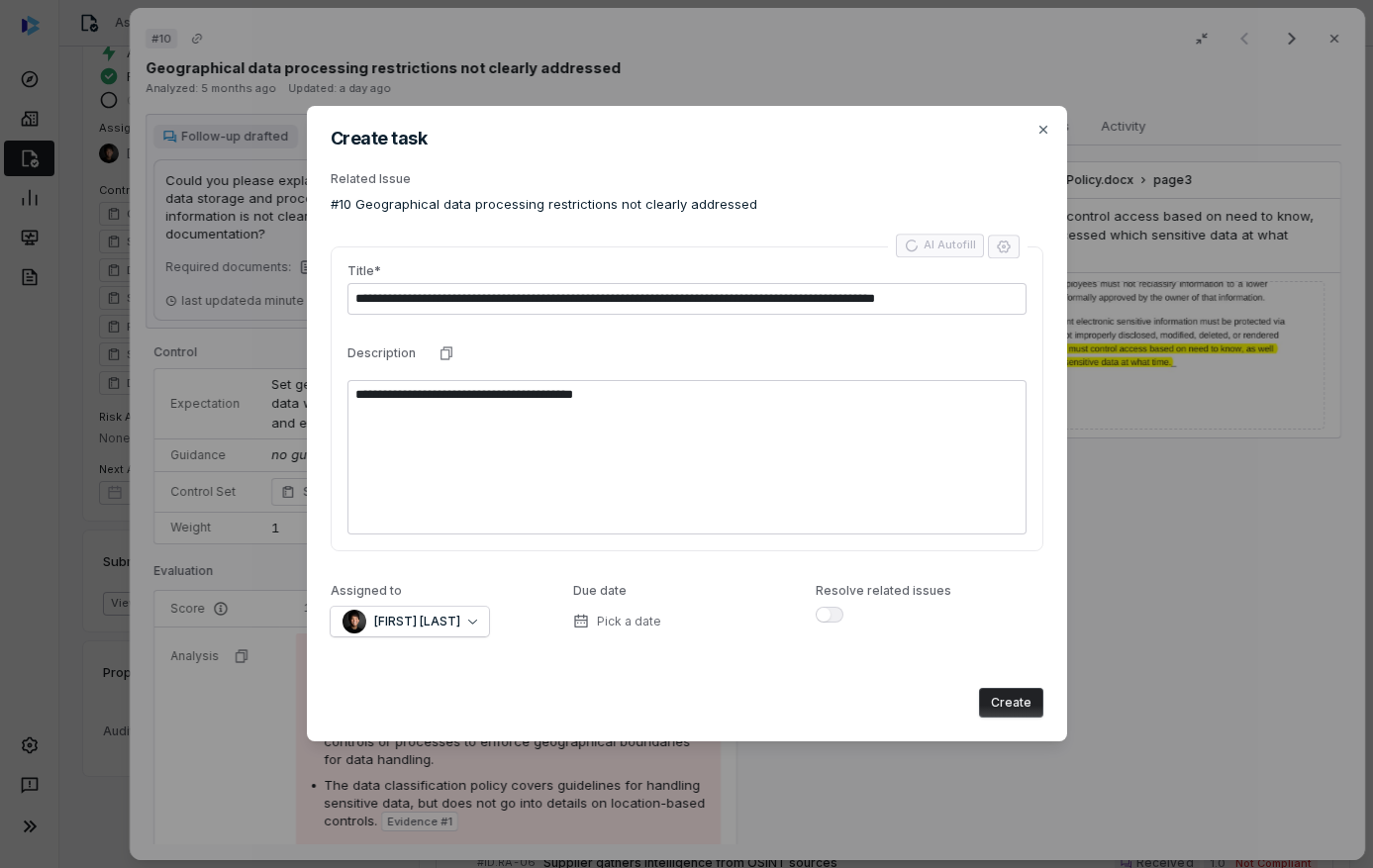 type on "*" 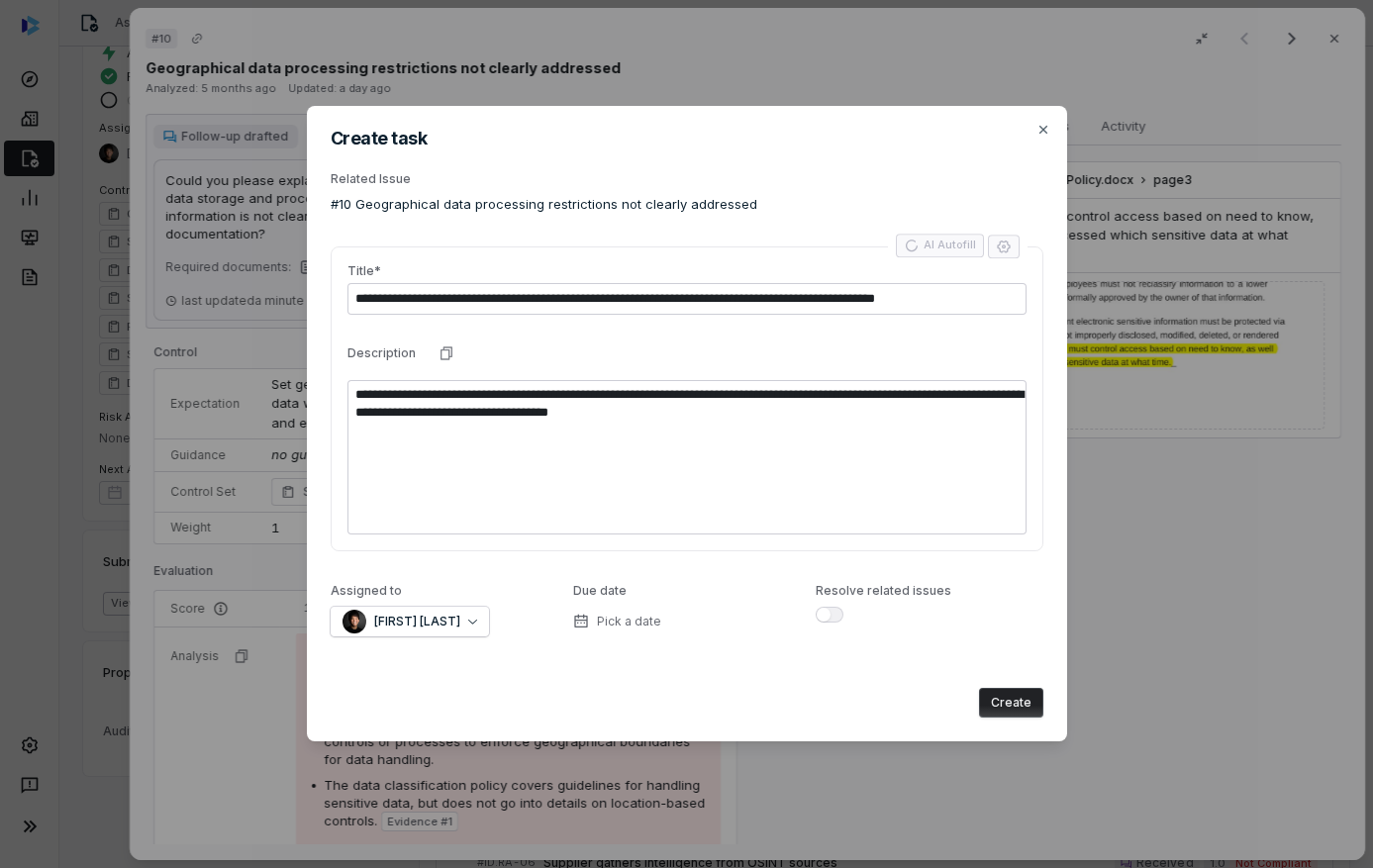 type on "*" 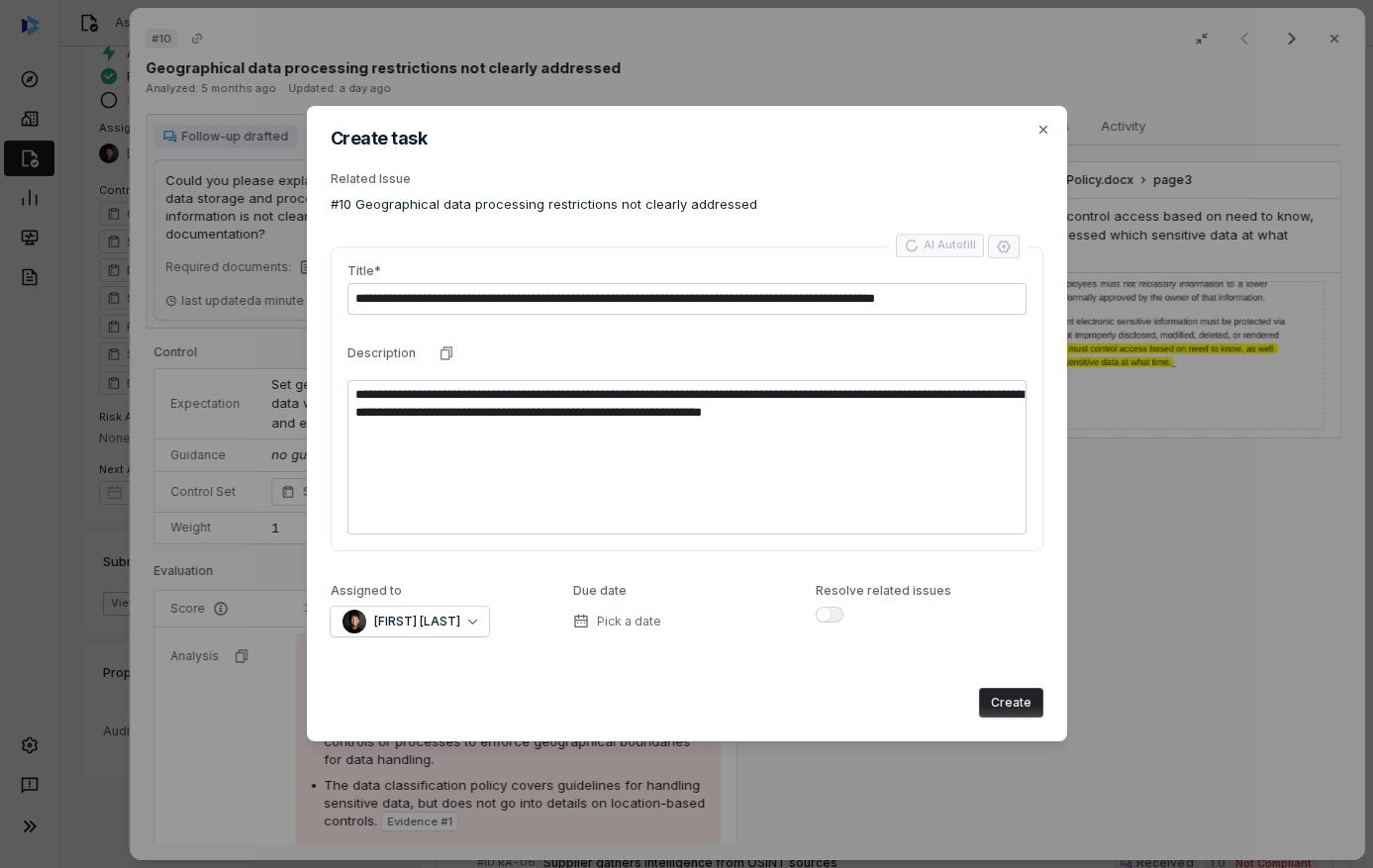 type on "*" 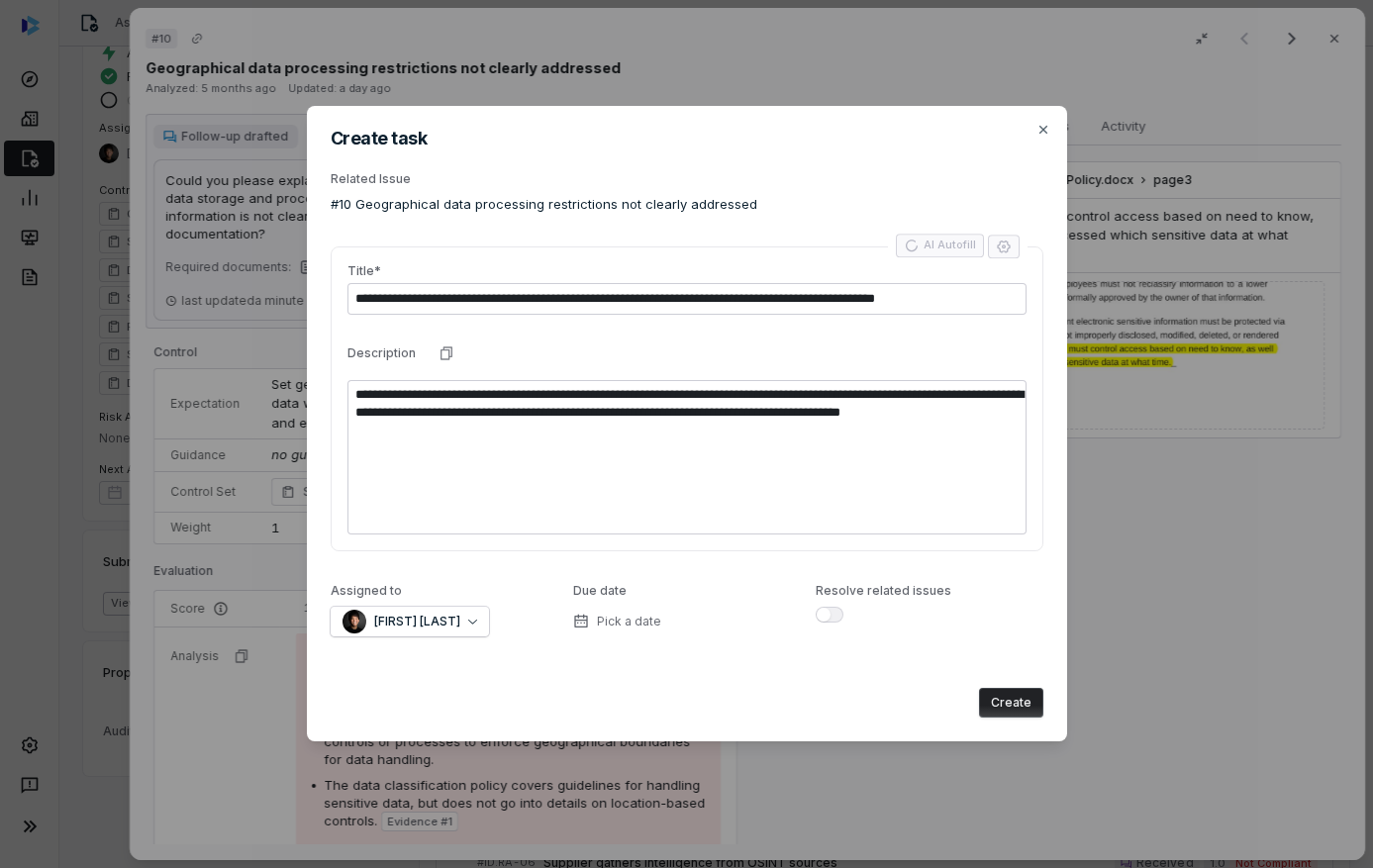 type on "*" 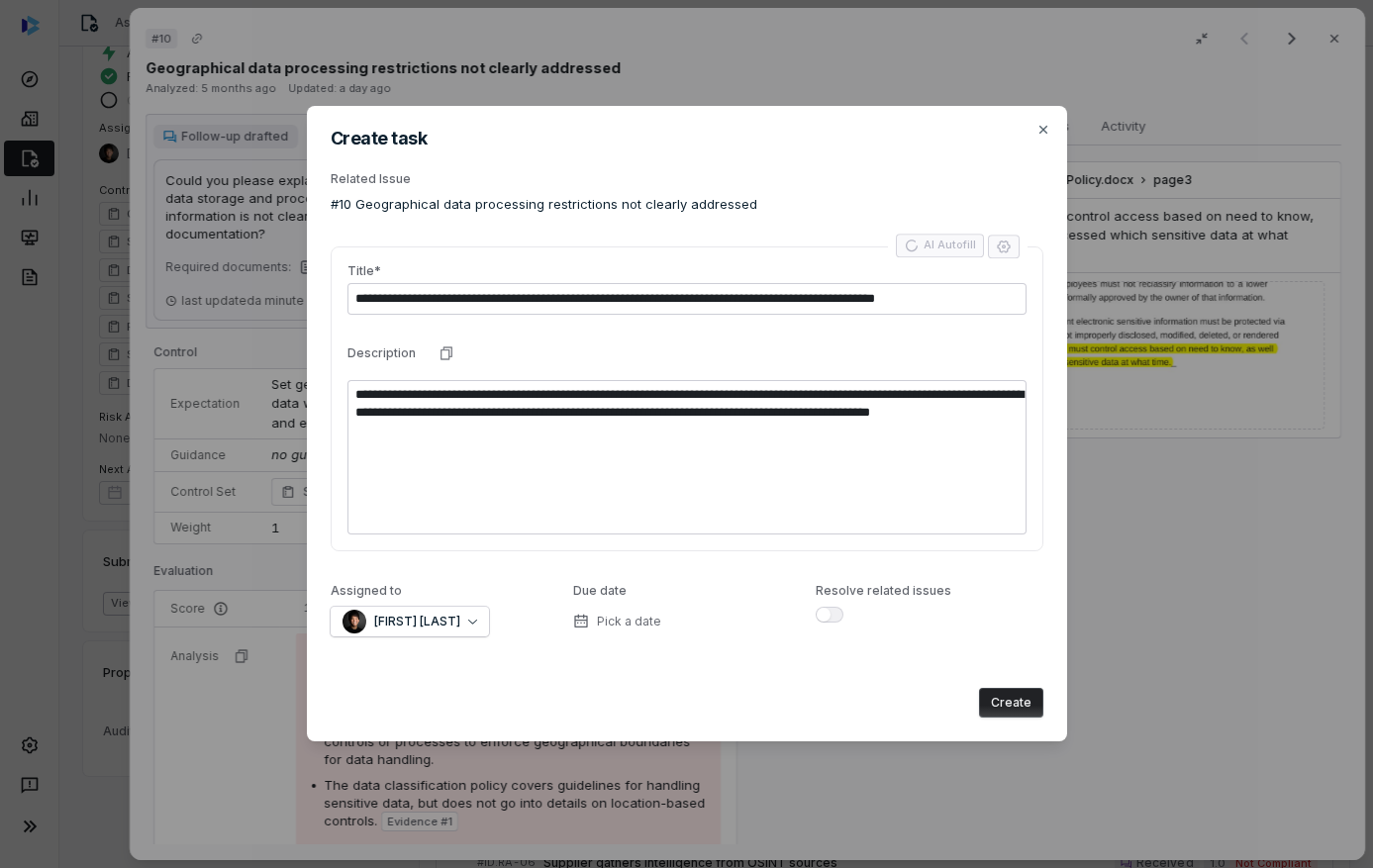 type on "*" 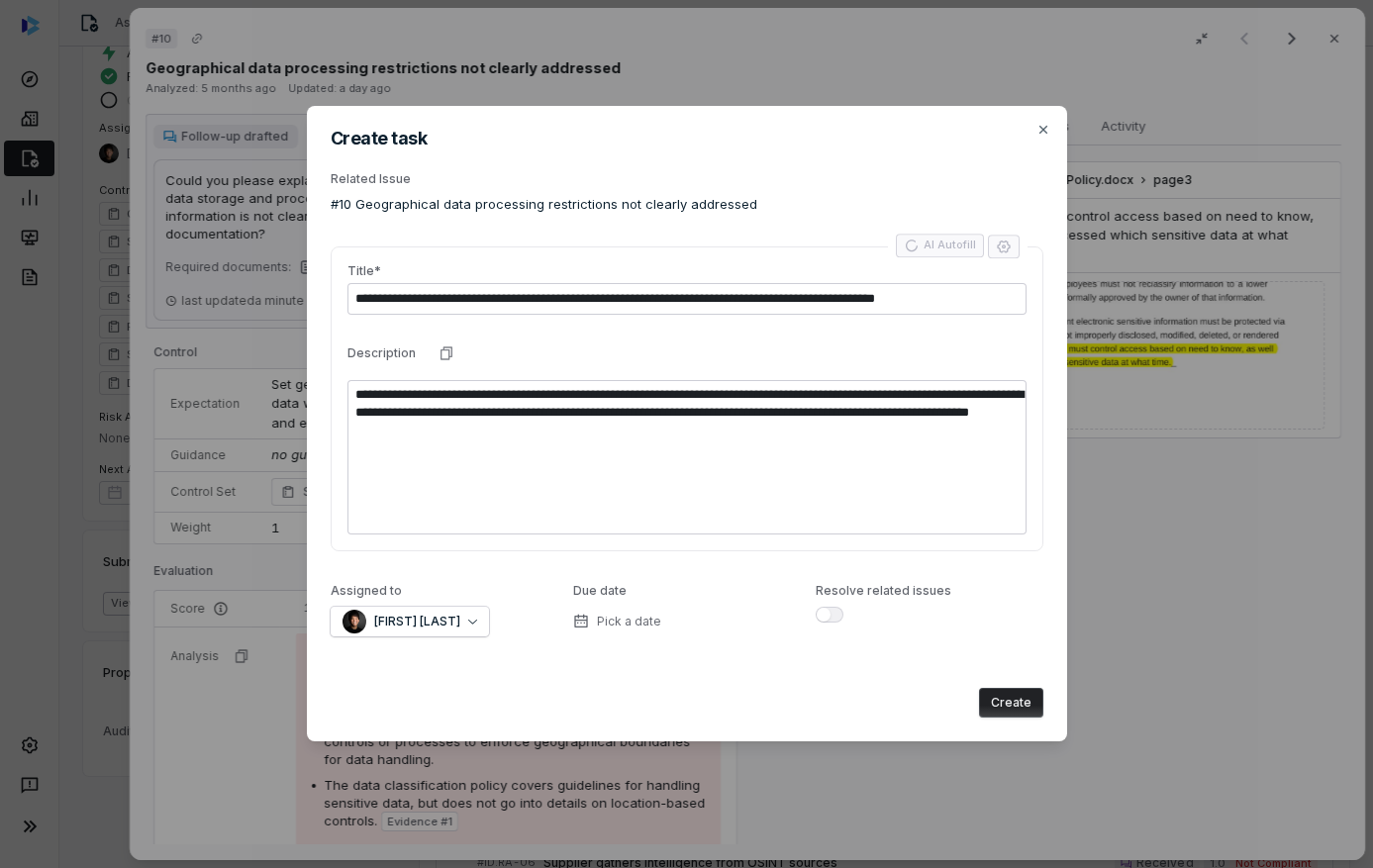 type on "*" 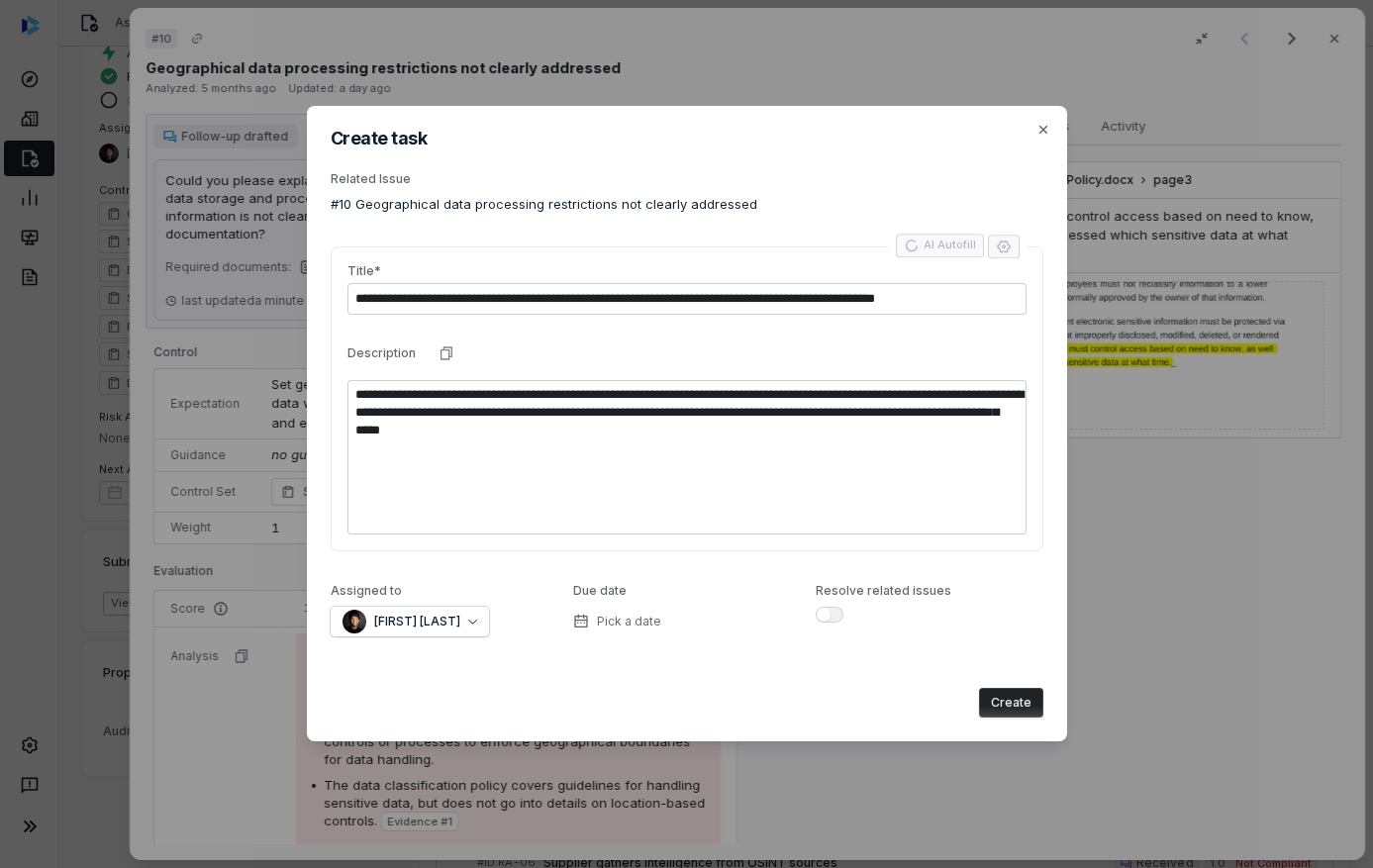 type on "*" 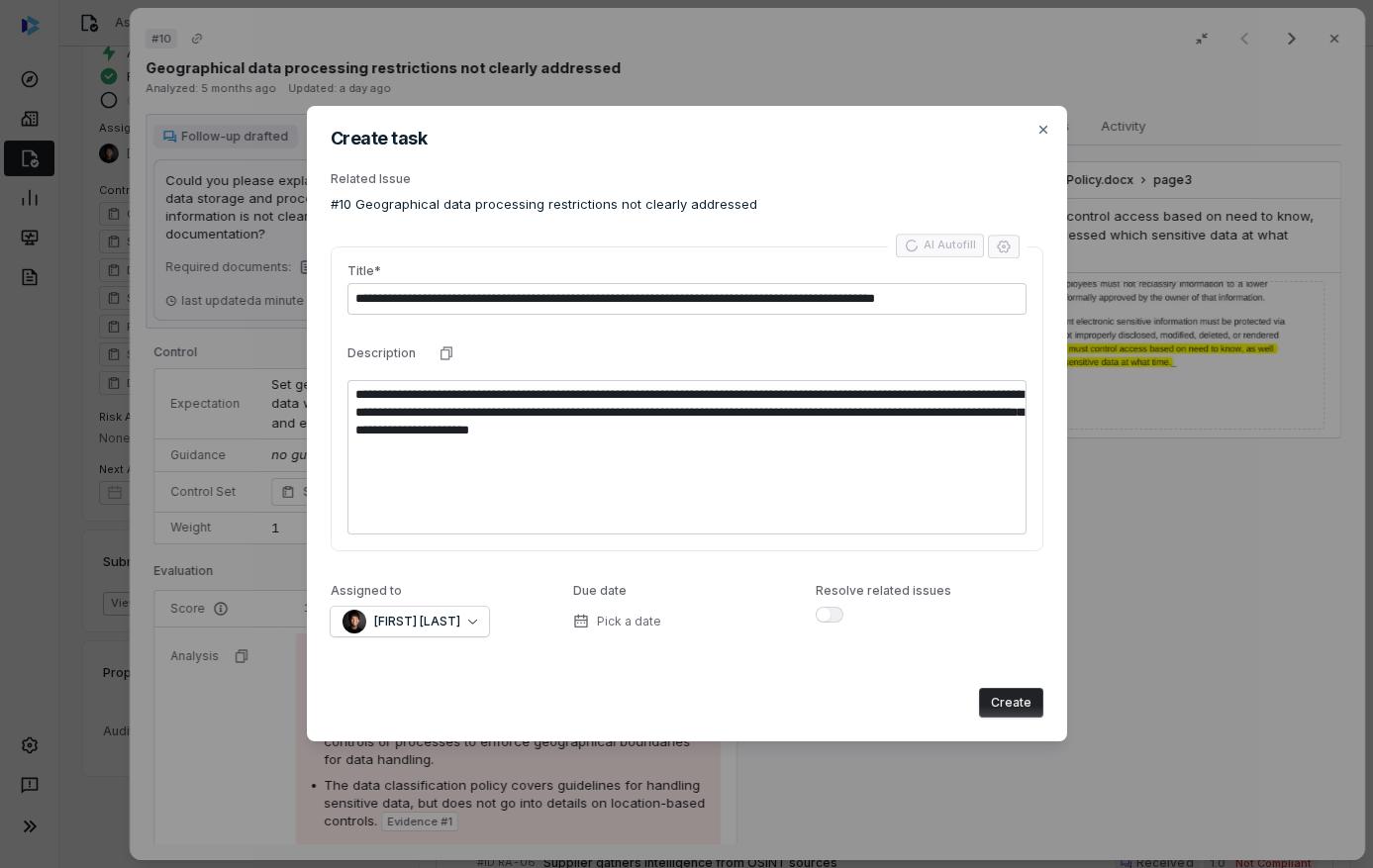 type on "*" 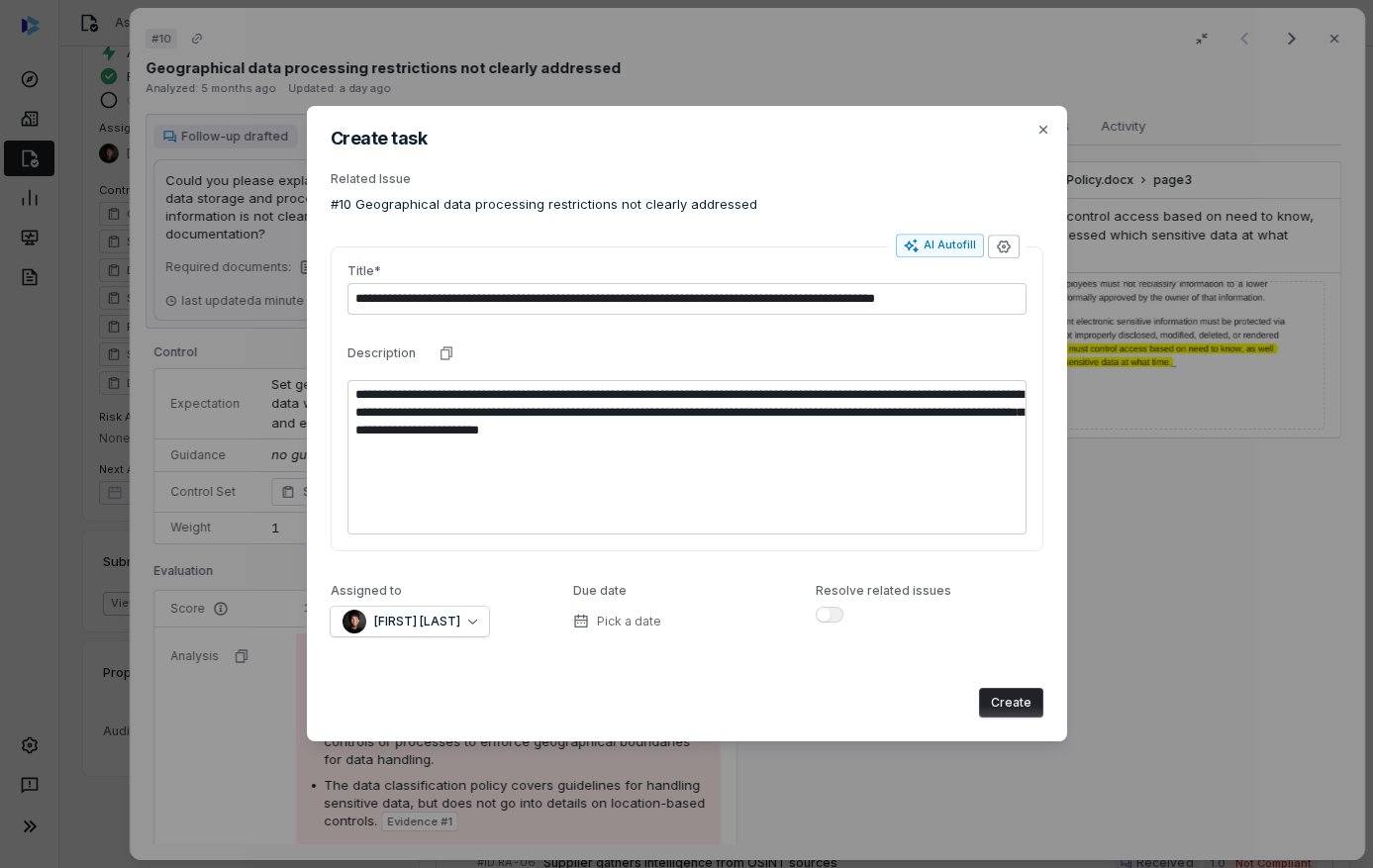 click 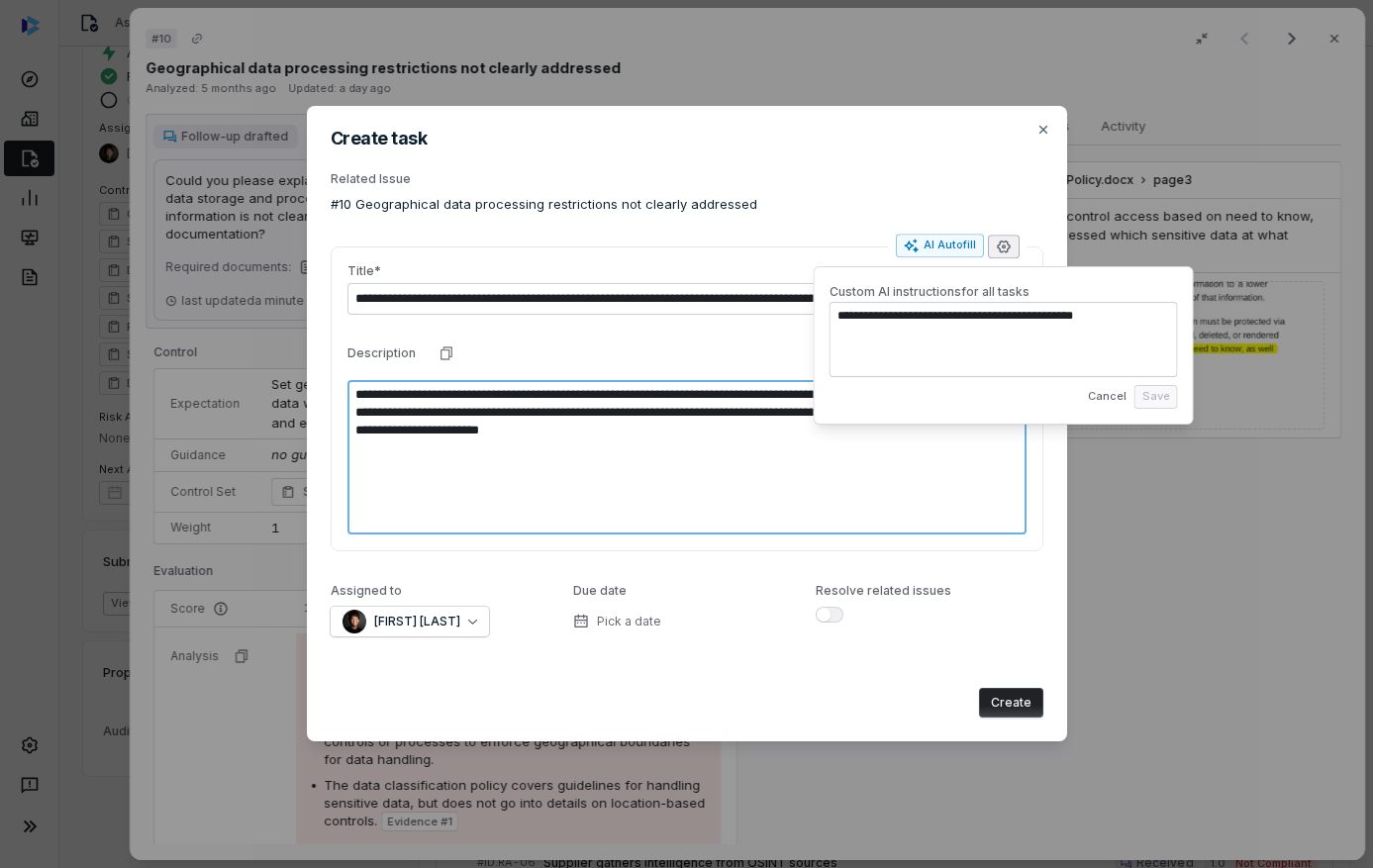 click on "**********" at bounding box center (687, 457) 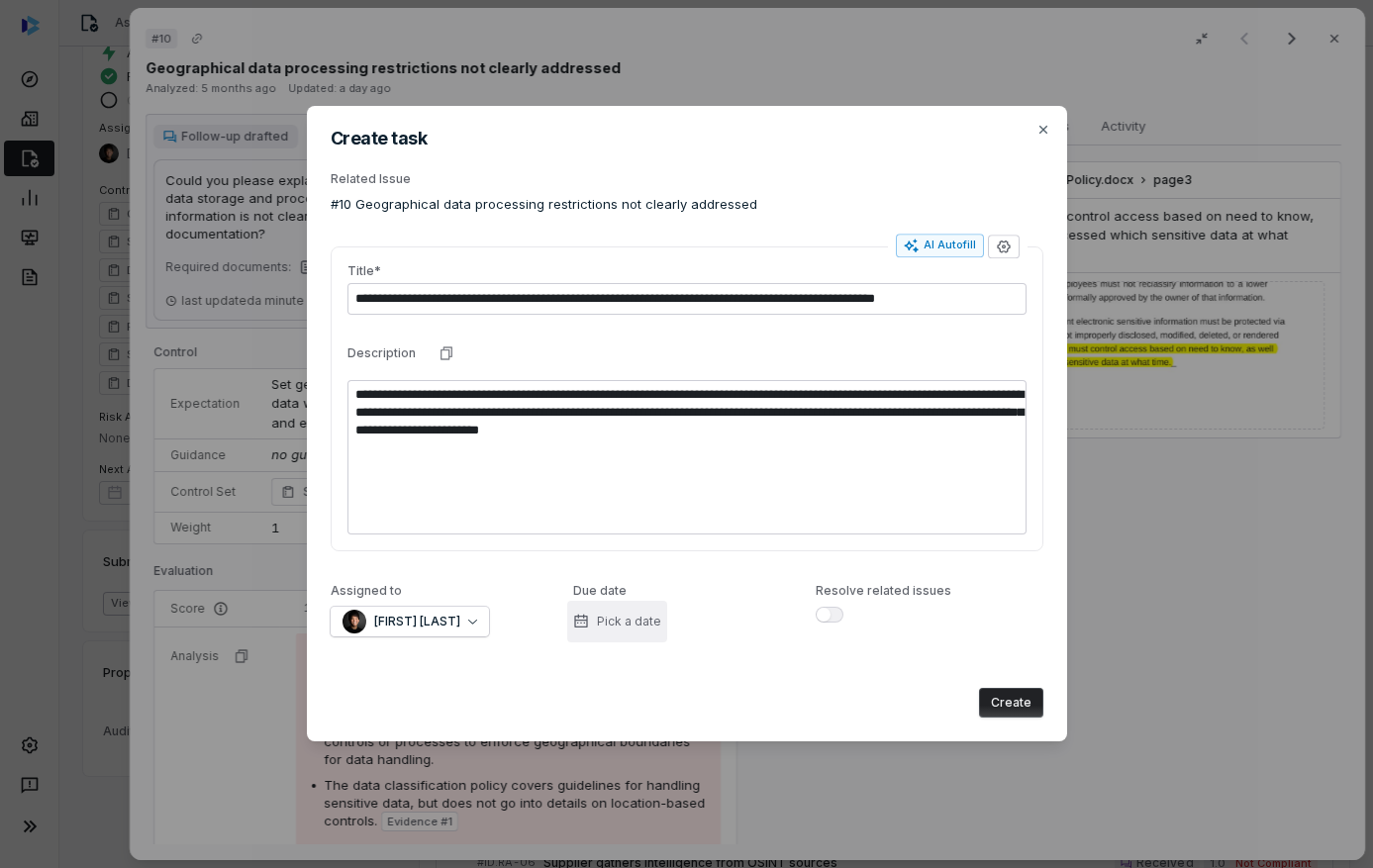 click on "Pick a date" at bounding box center (629, 622) 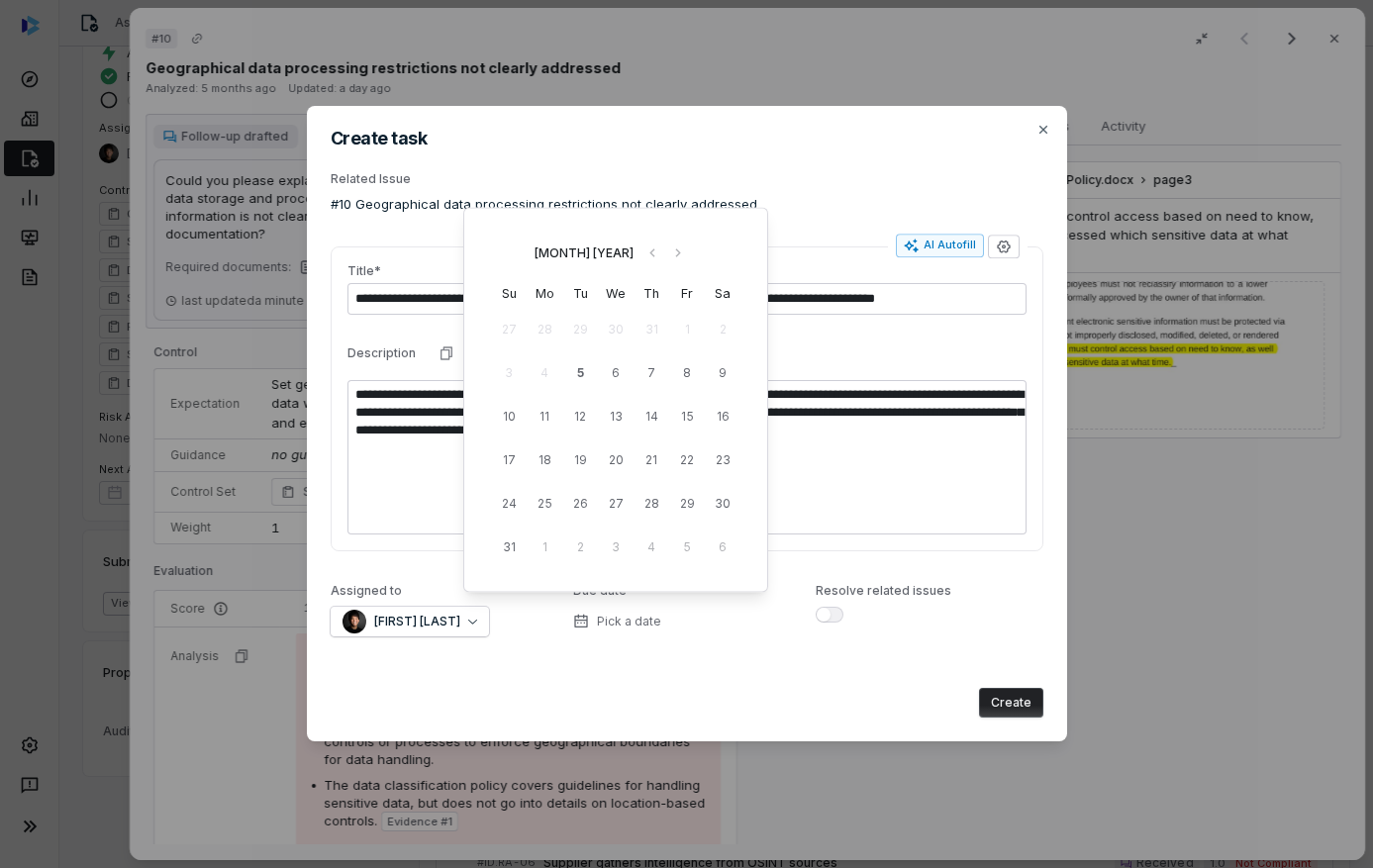 click on "Assigned to Clarence Chio Due date Pick a date Resolve related issues" at bounding box center (687, 618) 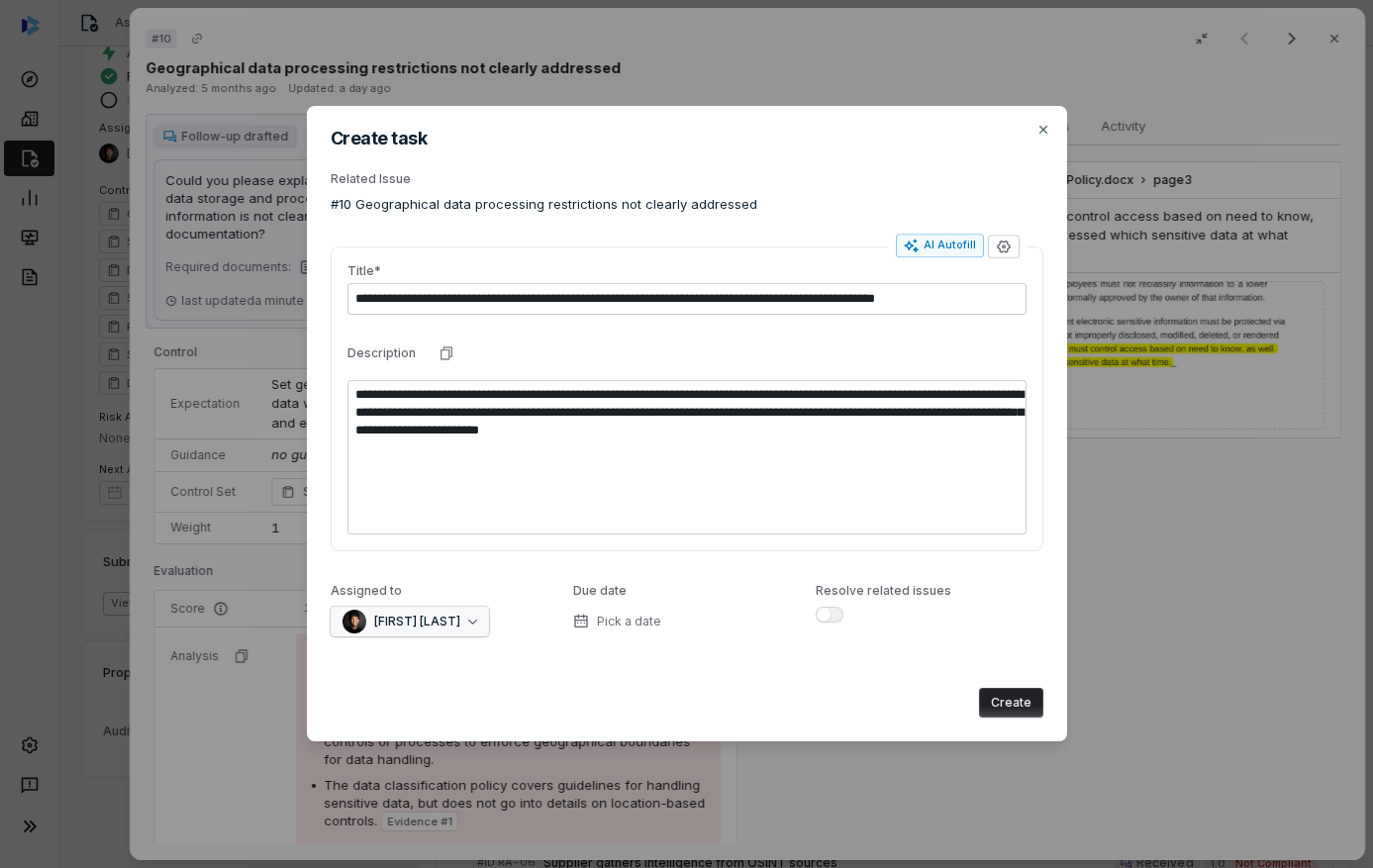 click on "[FIRST] [LAST]" at bounding box center [417, 622] 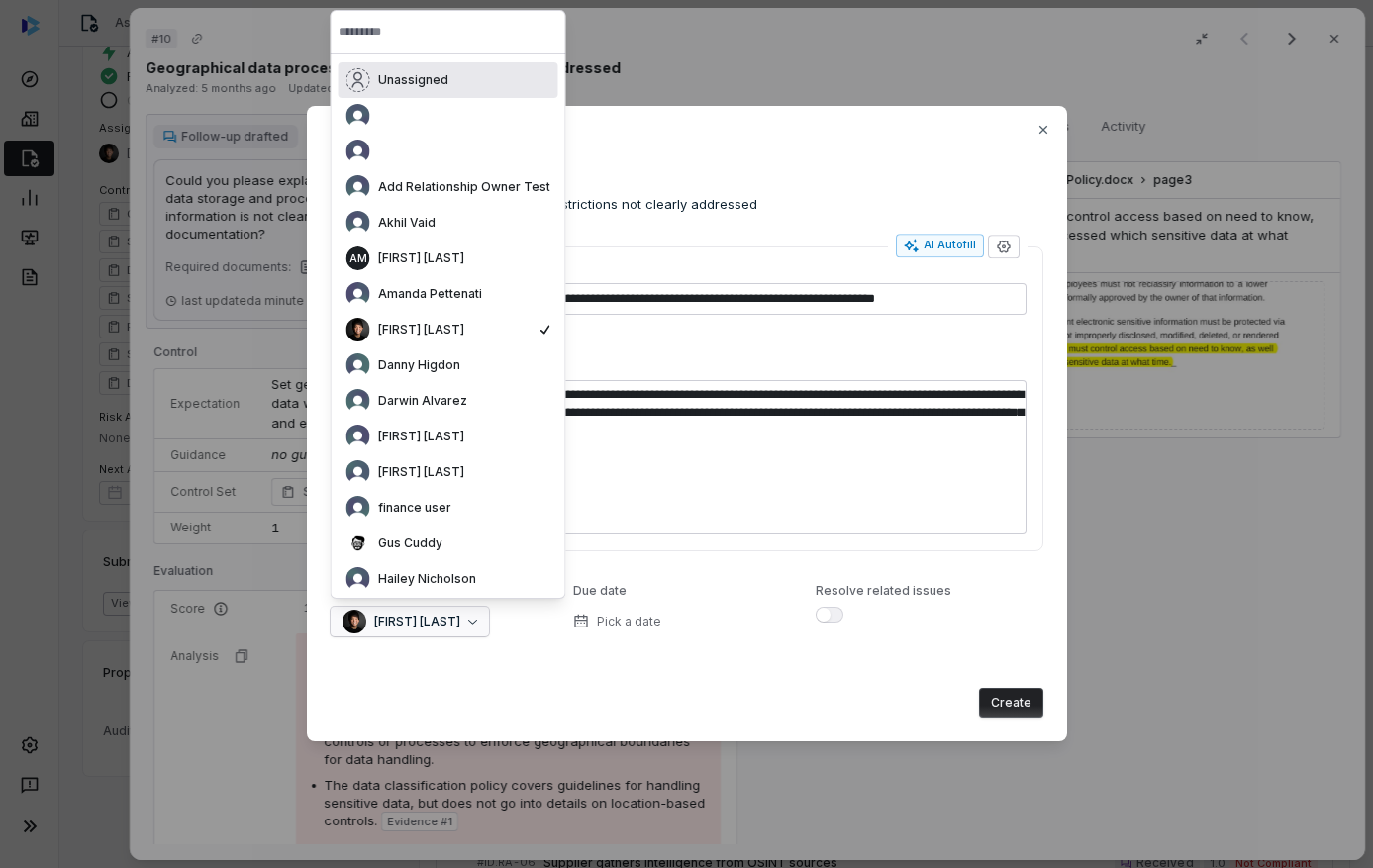 click on "**********" at bounding box center [687, 424] 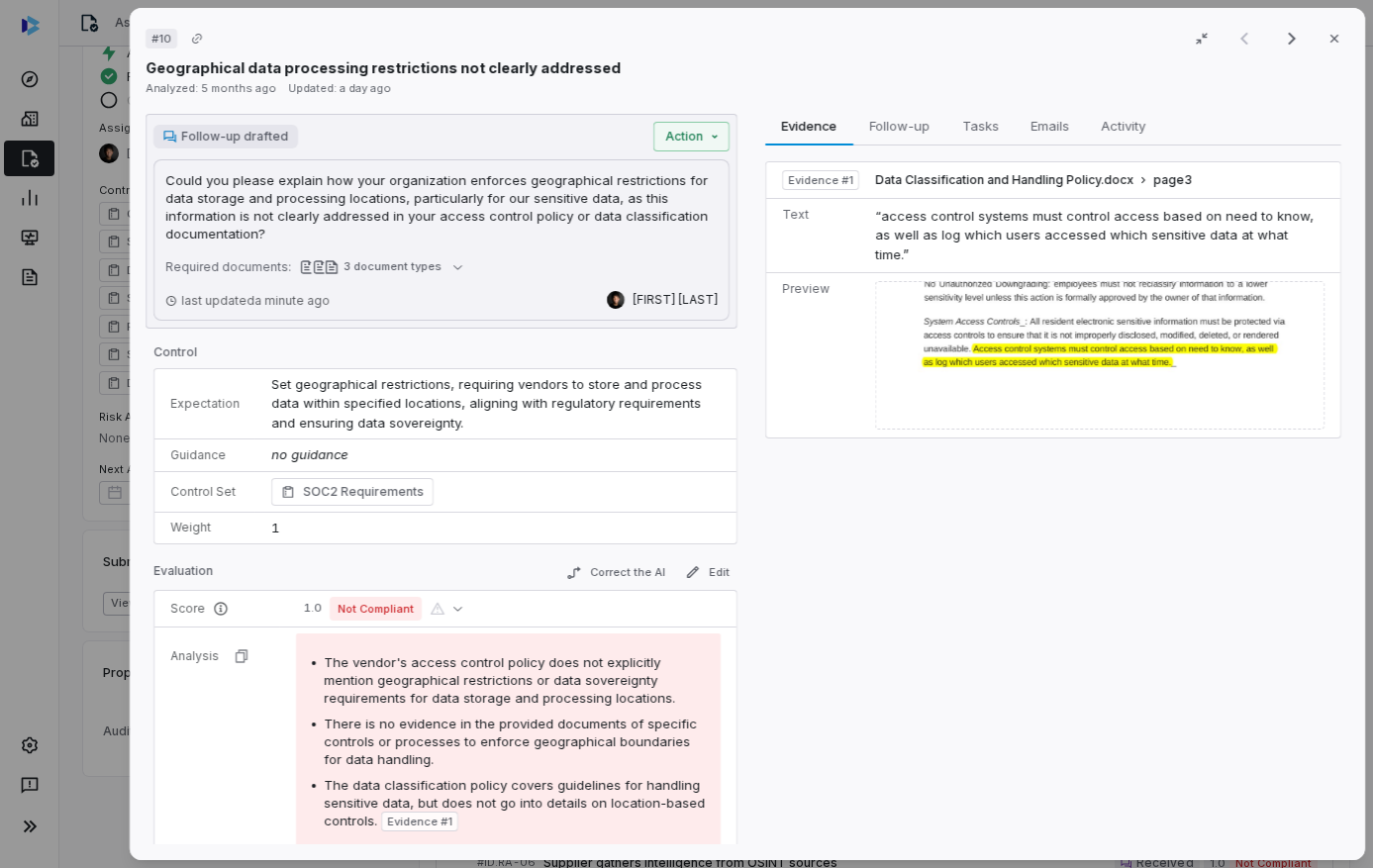 click on "# 10 Result 1 of 17 Close Geographical data processing restrictions not clearly addressed Analyzed: 5 months ago Updated: a day ago Follow-up drafted Action Could you please explain how your organization enforces geographical restrictions for data storage and processing locations, particularly for our sensitive data, as this information is not clearly addressed in your access control policy or data classification documentation? Could you please explain how your organization enforces geographical restrictions for data storage and processing locations, particularly for our sensitive data, as this information is not clearly addressed in your access control policy or data classification documentation? Required documents: 3   document types last updated  a minute ago Clarence Chio Control Expectation Set geographical restrictions, requiring vendors to store and process data within specified locations, aligning with regulatory requirements and ensuring data sovereignty. Guidance no guidance Control Set Weight 1   1" at bounding box center [686, 434] 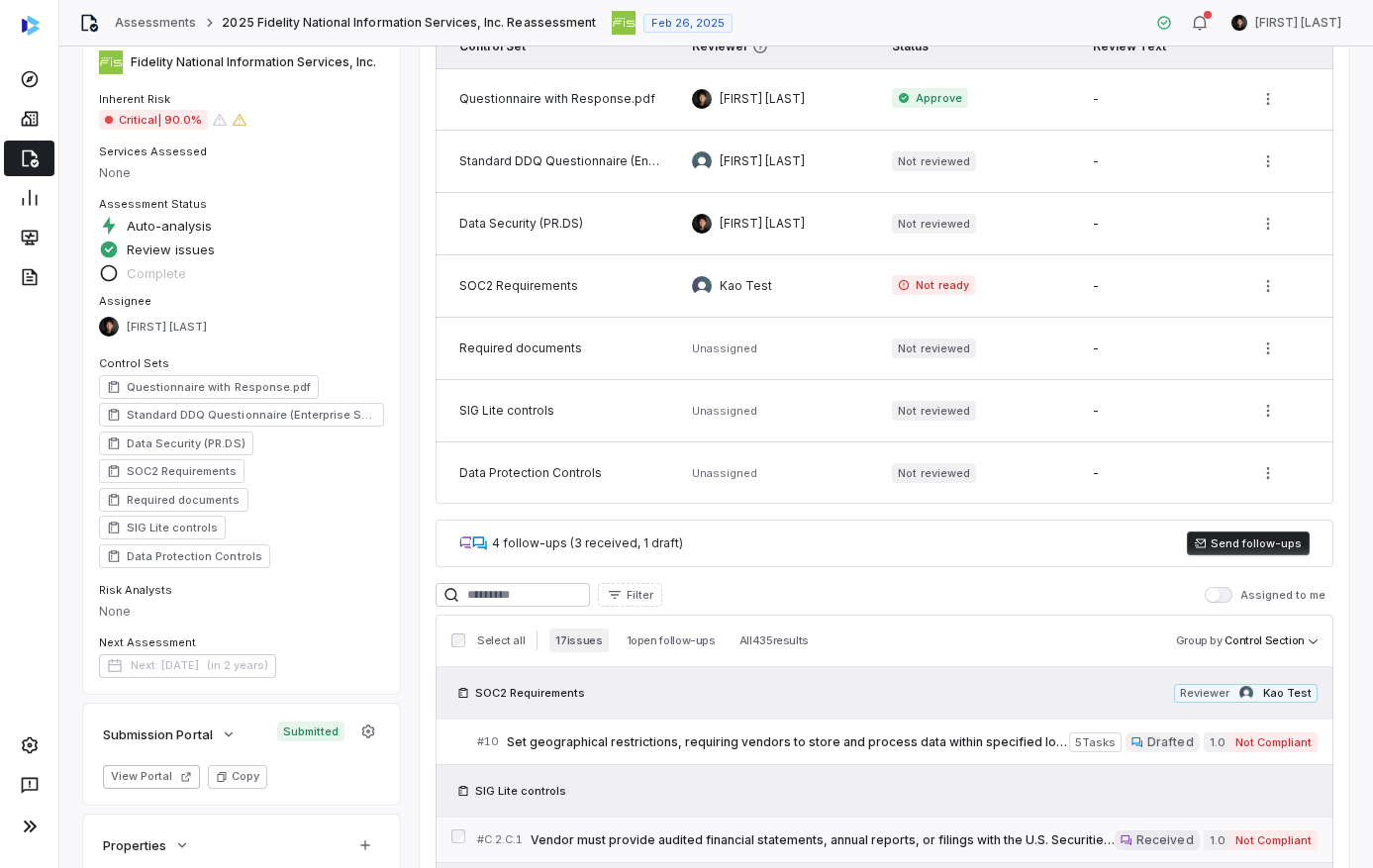 scroll, scrollTop: 0, scrollLeft: 0, axis: both 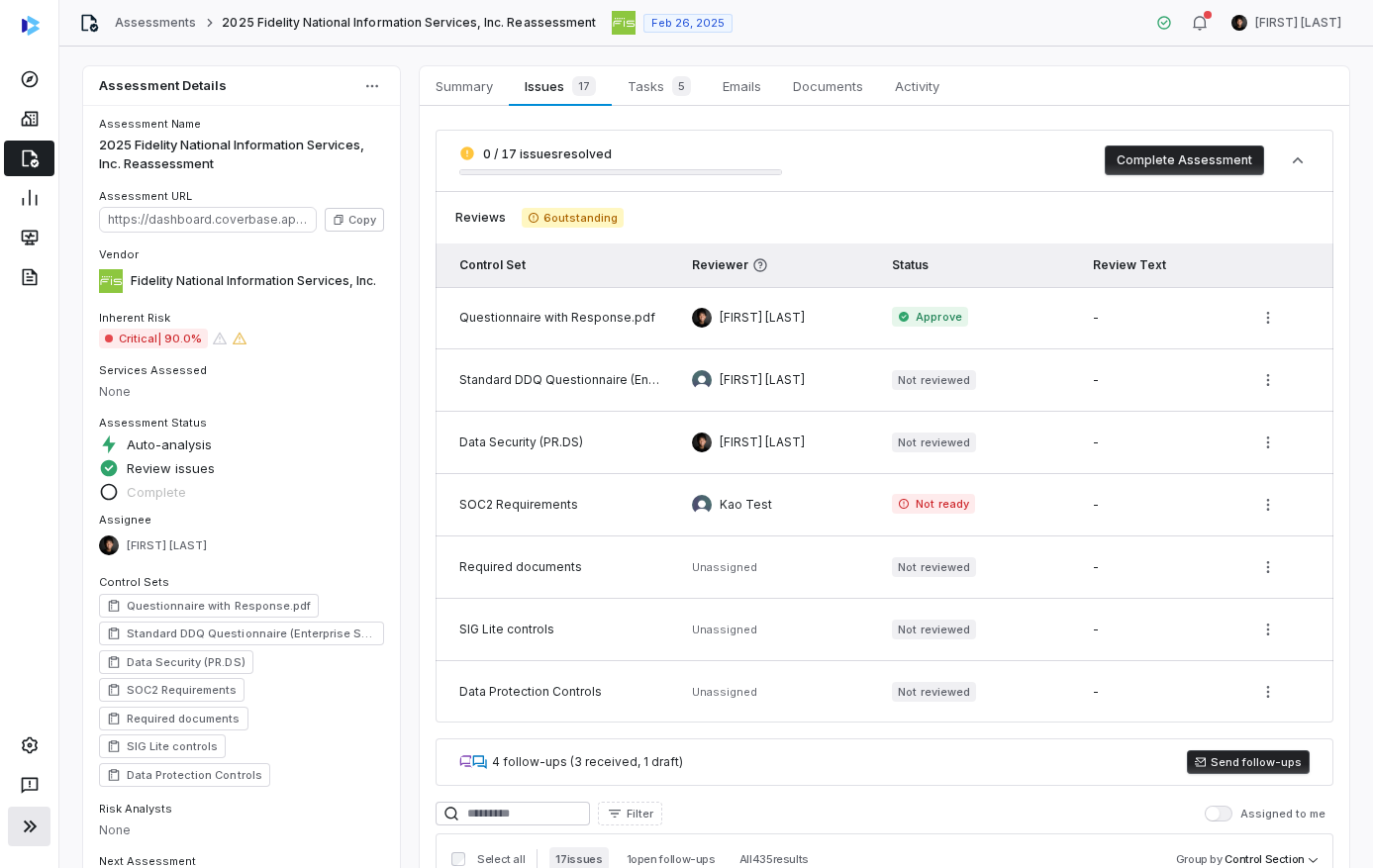 click 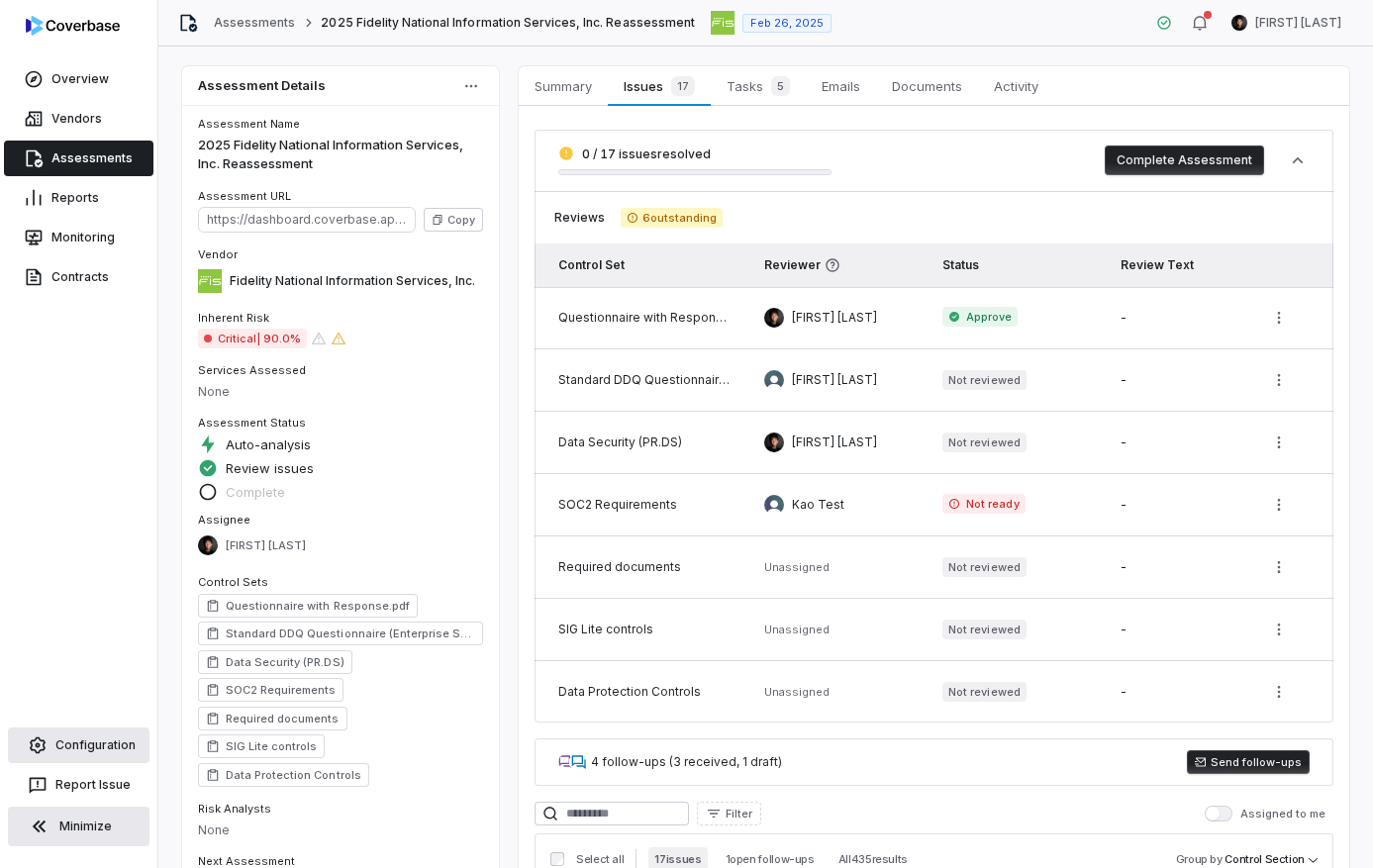 click on "Configuration" at bounding box center (78, 745) 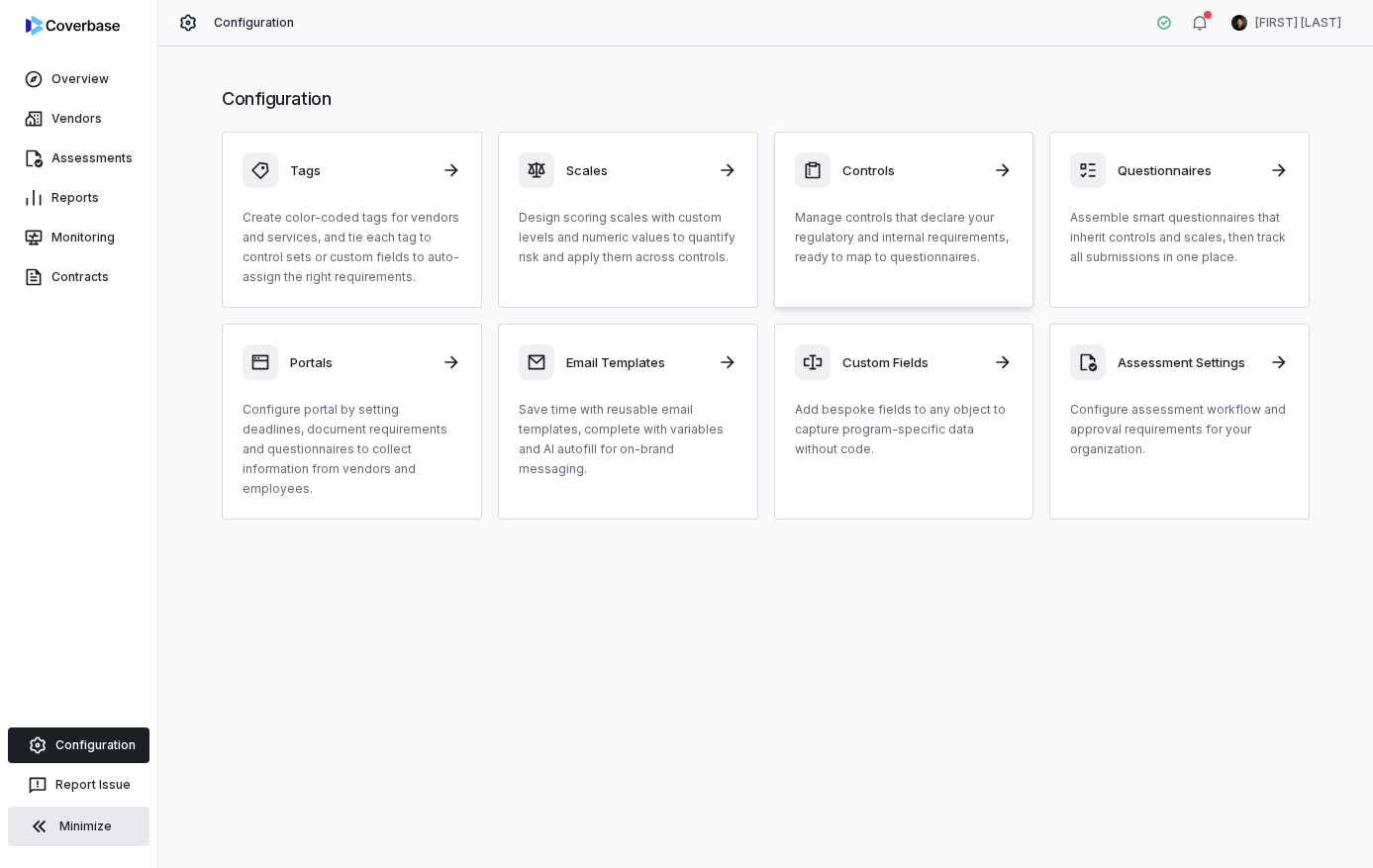click on "Manage controls that declare your regulatory and internal requirements, ready to map to questionnaires." at bounding box center [904, 238] 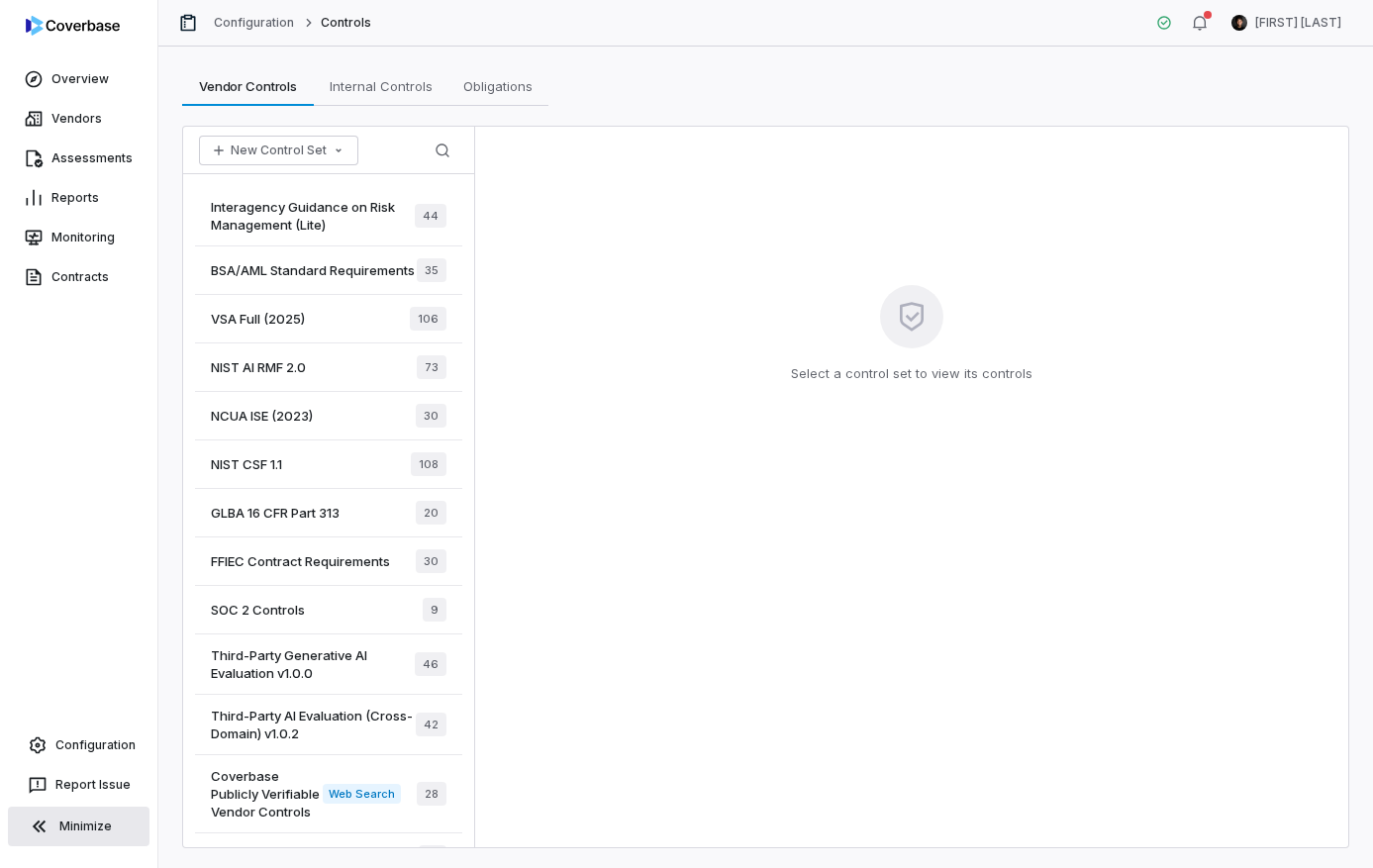 click on "Interagency Guidance on Risk Management (Lite) 44" at bounding box center (329, 216) 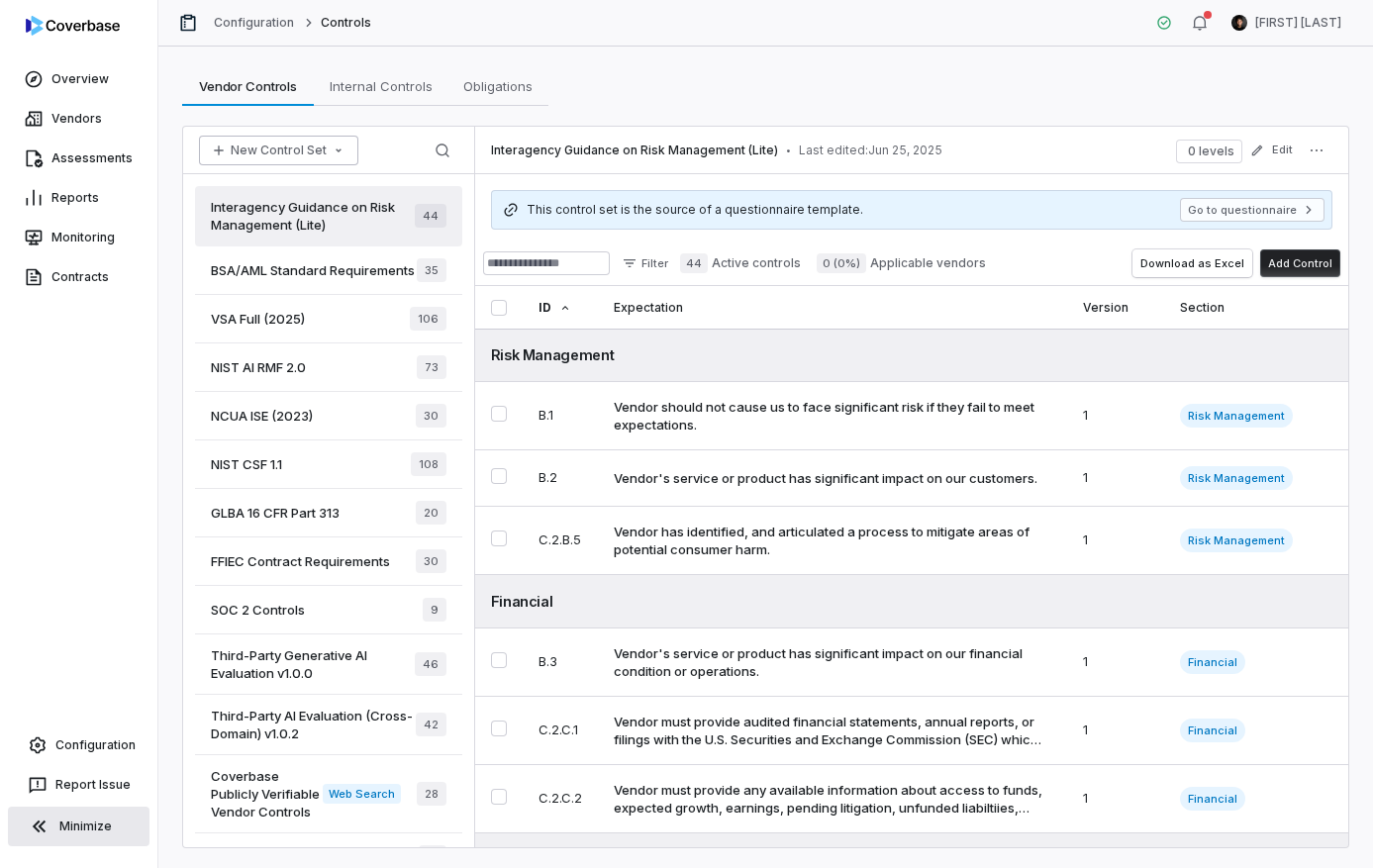 click on "New Control Set" at bounding box center [278, 150] 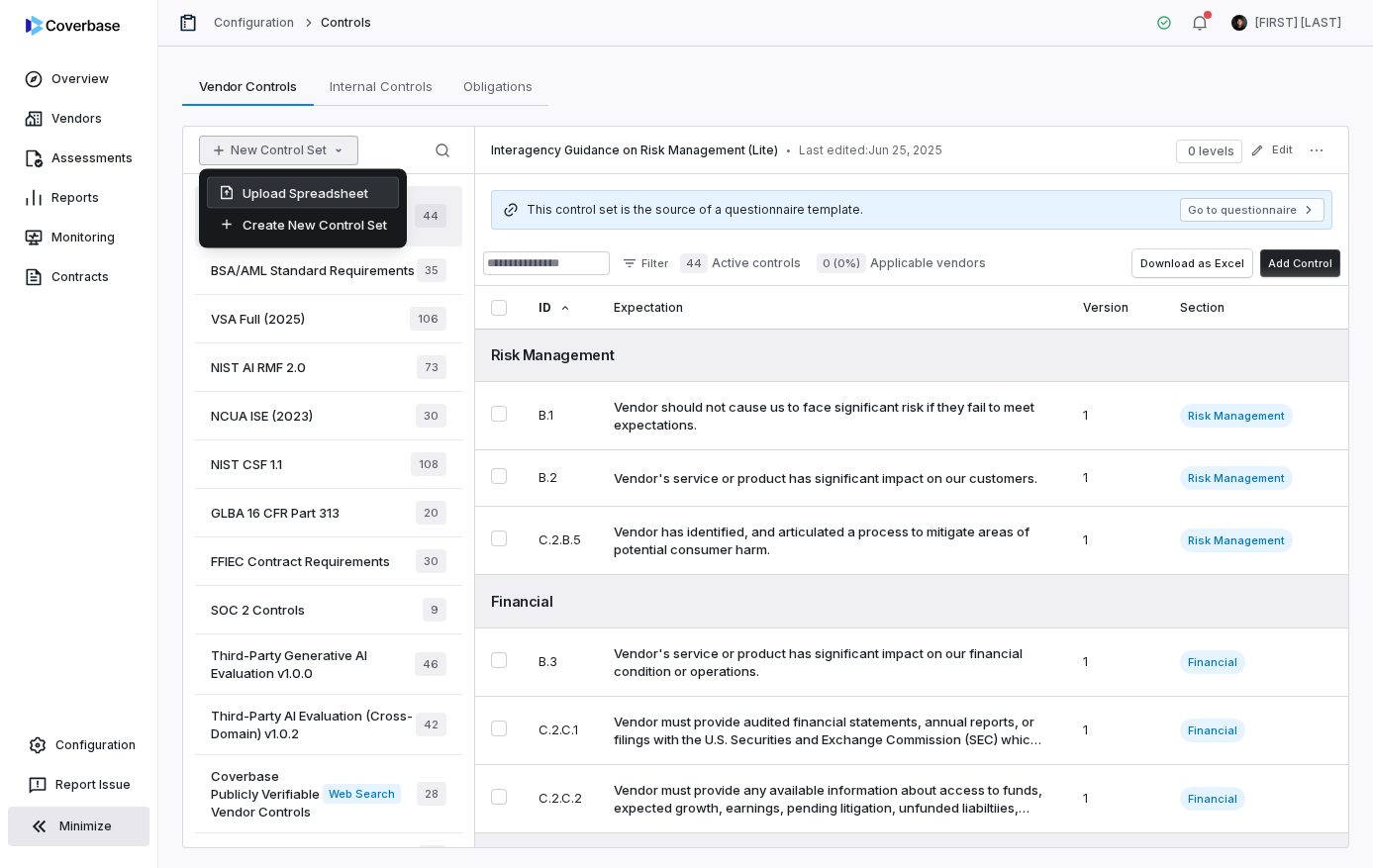 click on "Upload Spreadsheet" at bounding box center [303, 193] 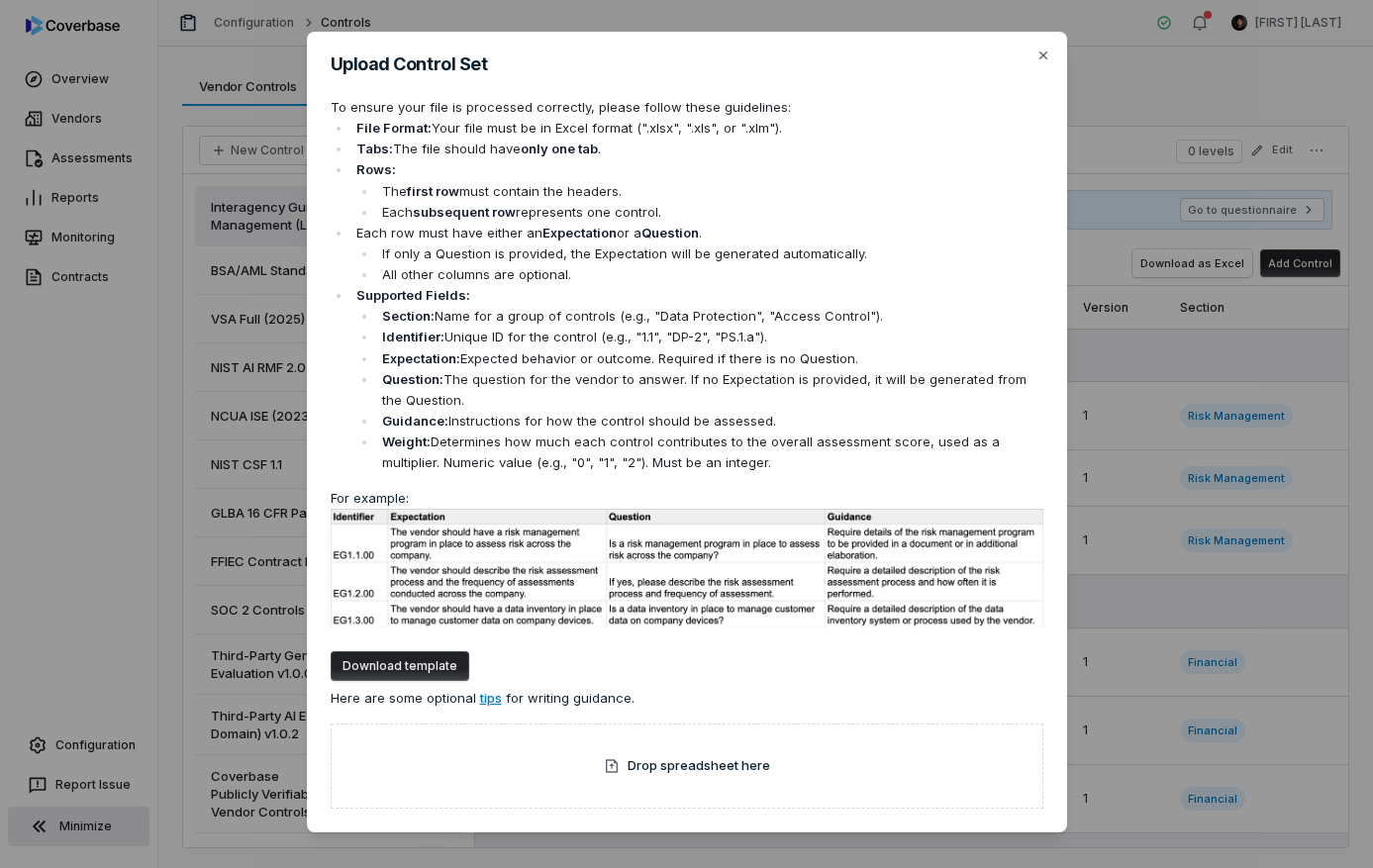 click on "Upload Control Set To ensure your file is processed correctly, please follow these guidelines:
File Format:  Your file must be in Excel format (".xlsx", ".xls", or ".xlm").
Tabs:  The file should have  only one tab .
Rows:
The  first row  must contain the headers.
Each  subsequent row  represents one control.
Each row must have either an  Expectation  or a  Question .
If only a Question is provided, the Expectation will be generated automatically.
All other columns are optional.
Supported Fields:
Section:  Name for a group of controls (e.g., "Data Protection", "Access Control").
Identifier:  Unique ID for the control (e.g., "1.1", "DP-2", "PS.1.a").
Expectation:  Expected behavior or outcome. Required if there is no Question.
Question:  The question for the vendor to answer. If no Expectation is provided, it will be generated from the Question.
Guidance:  Instructions for how the control should be assessed.
Weight:
For example:  tips Close" at bounding box center [686, 442] 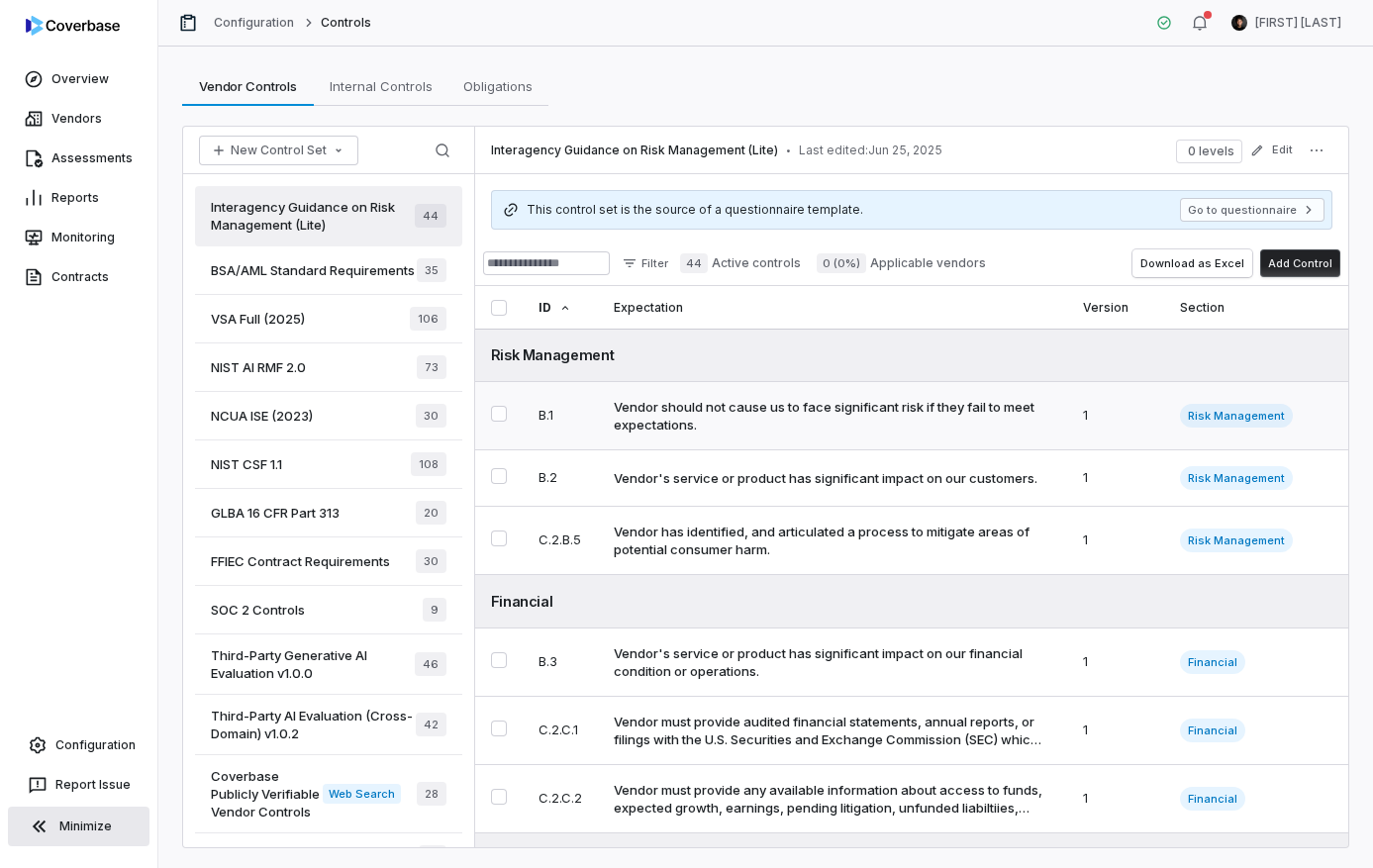 click on "Vendor should not cause us to face significant risk if they fail to meet expectations." at bounding box center (829, 416) 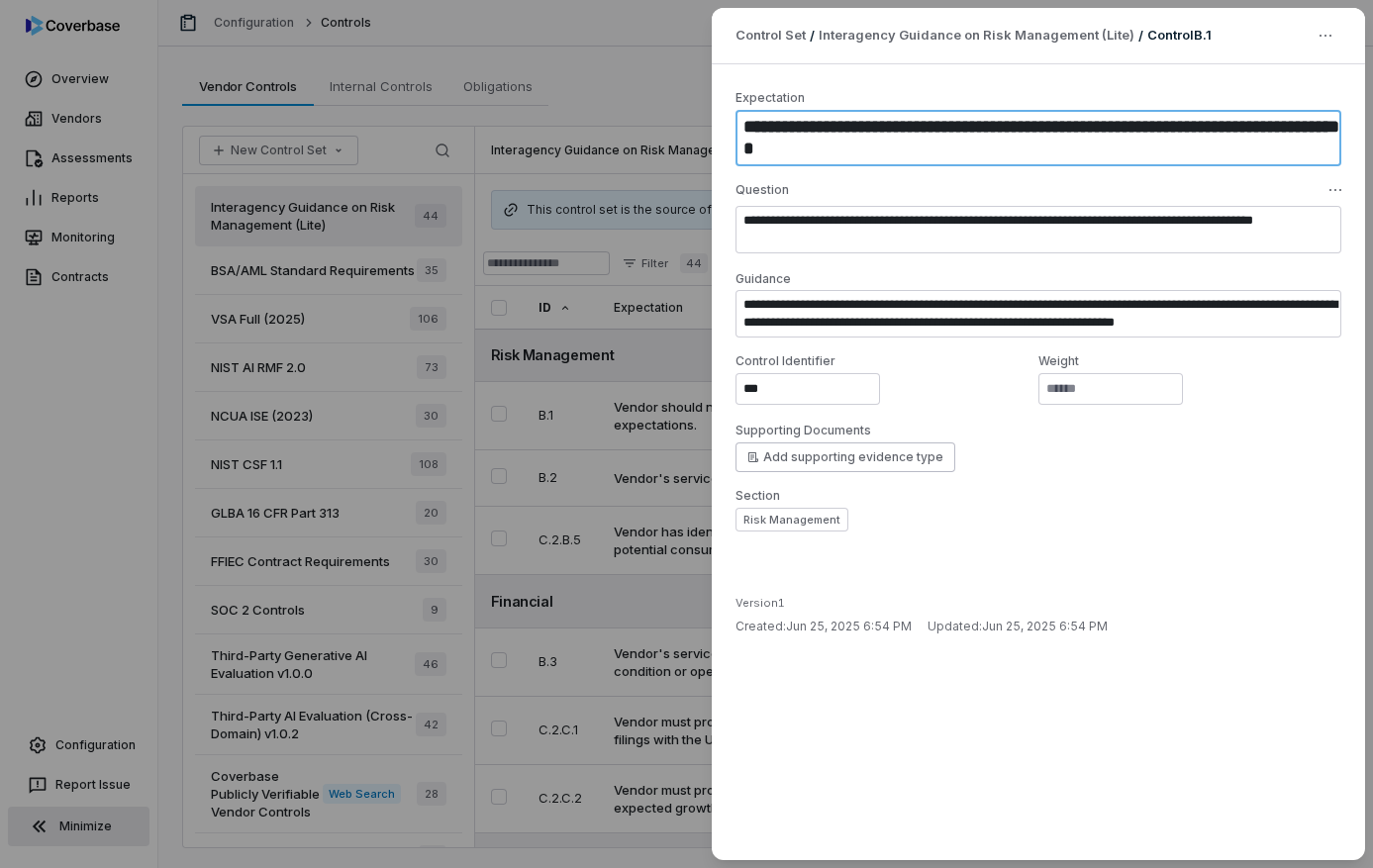 drag, startPoint x: 744, startPoint y: 129, endPoint x: 864, endPoint y: 154, distance: 122.57651 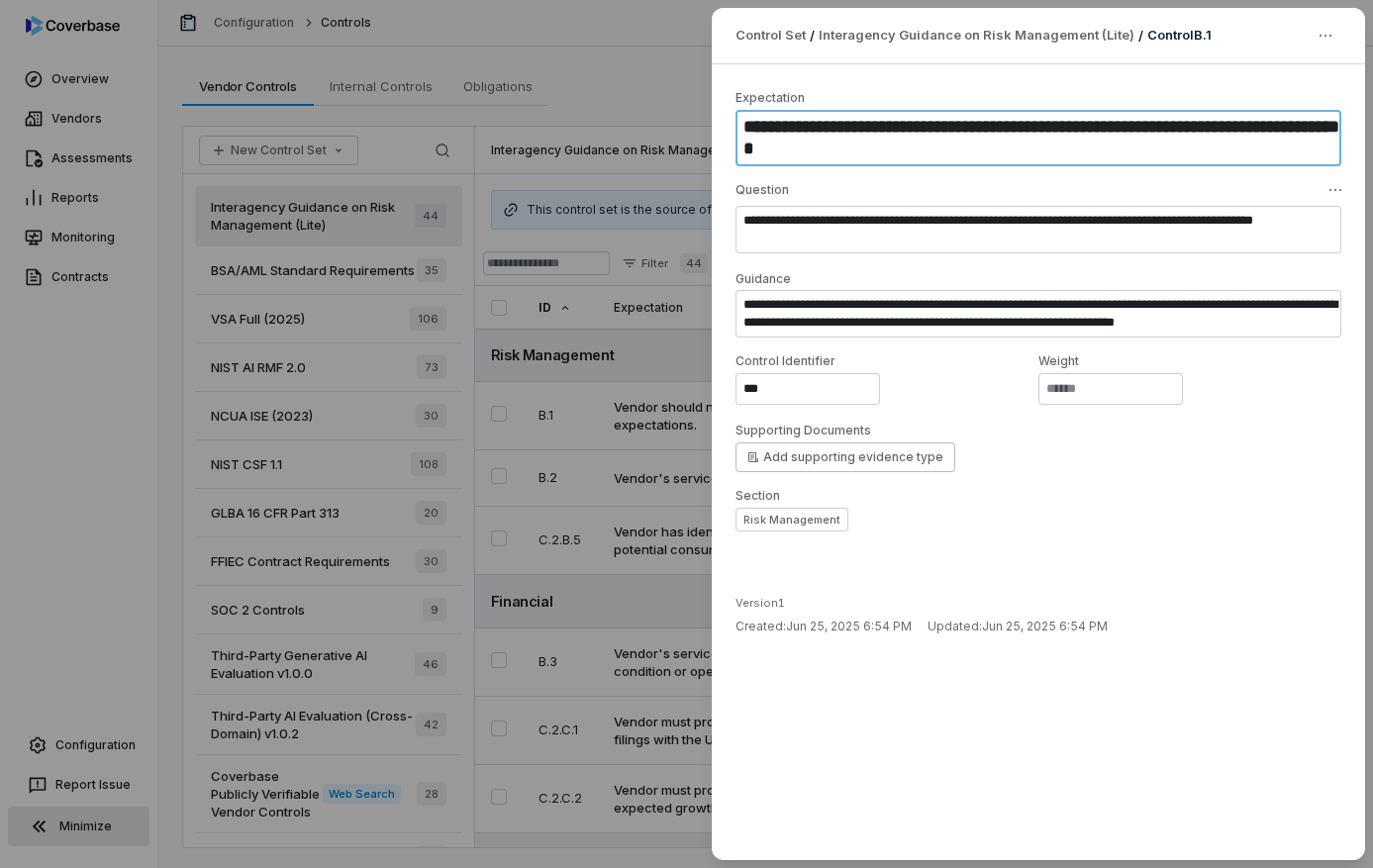 click on "**********" at bounding box center (1038, 138) 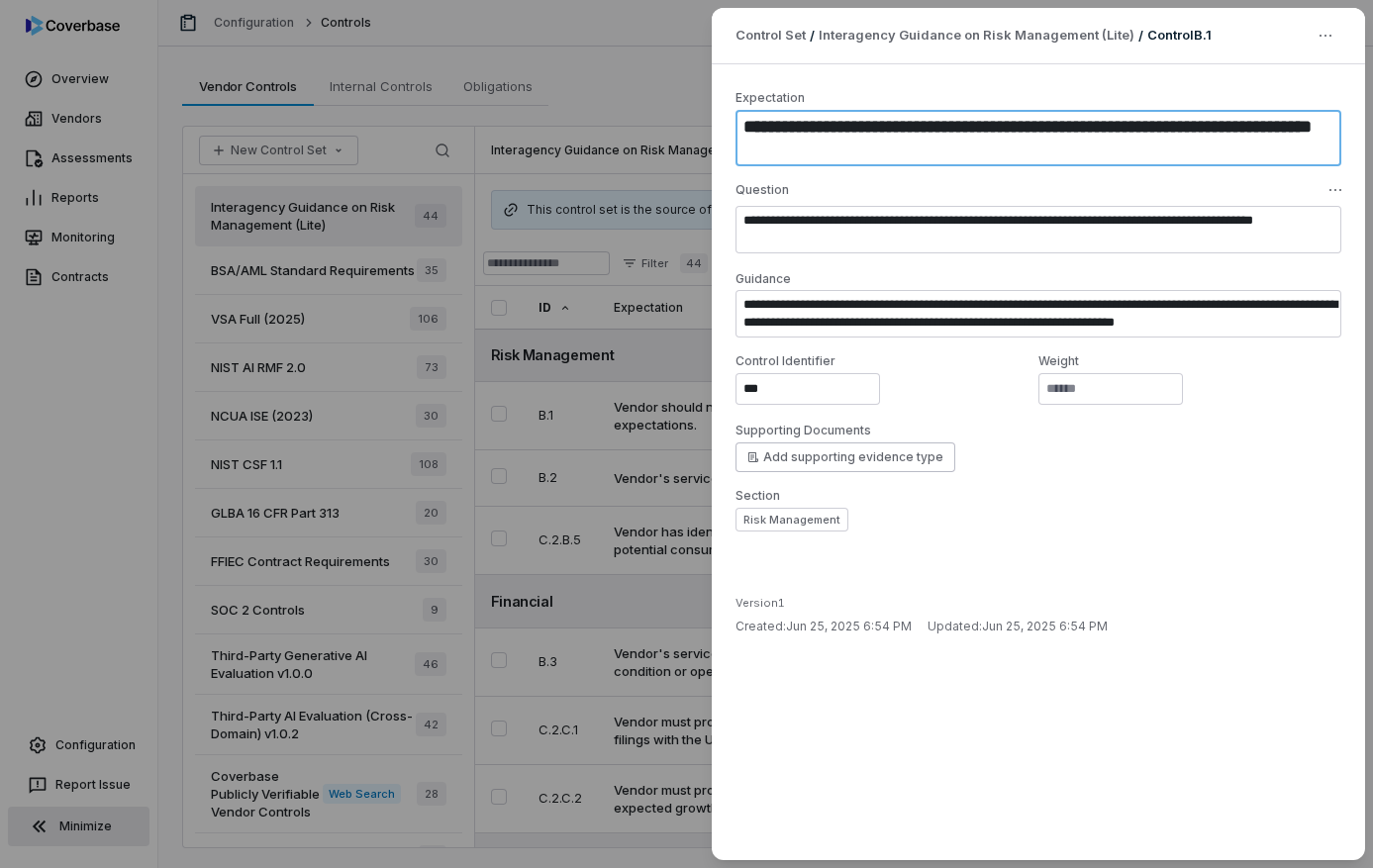 type on "*" 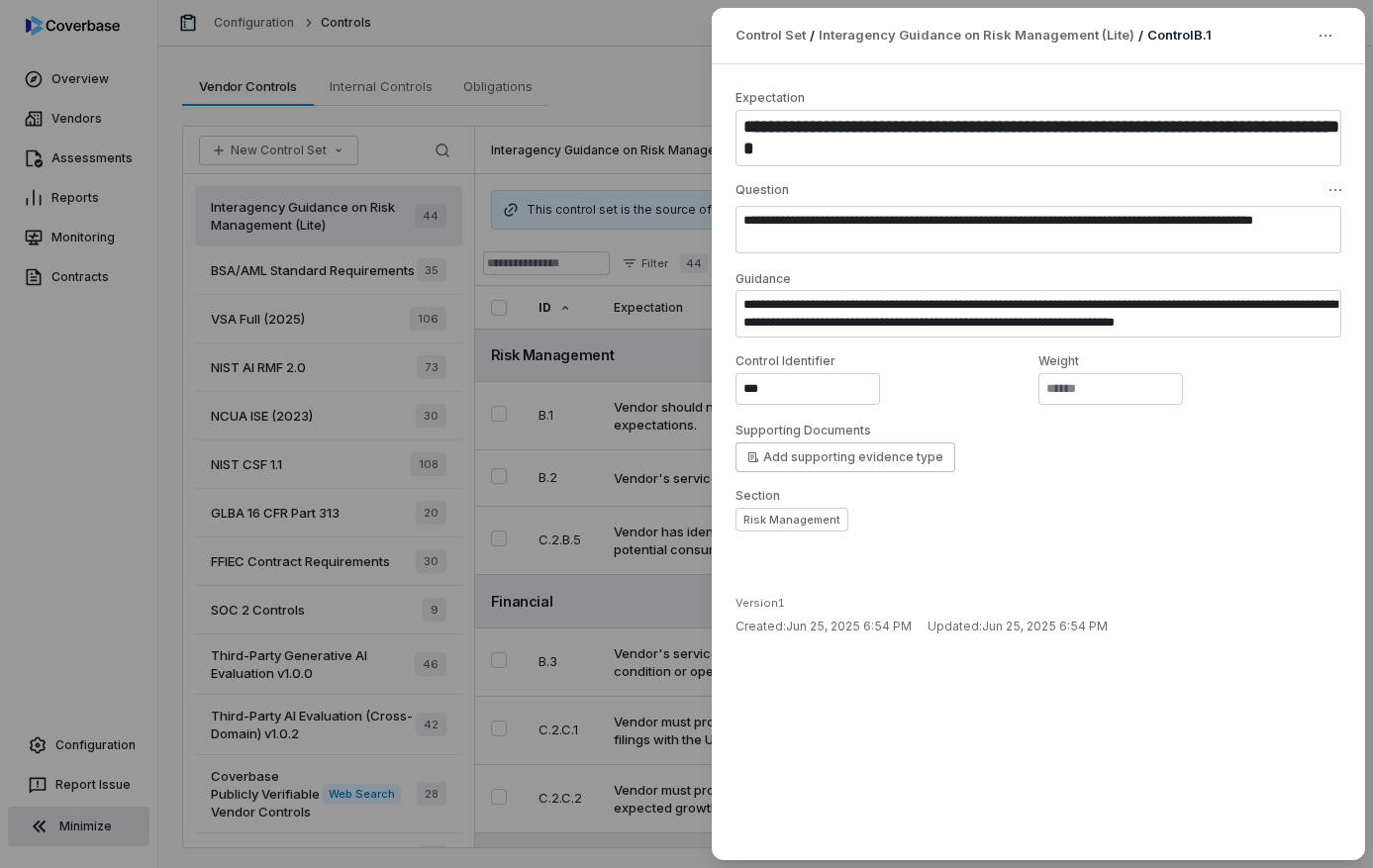 click on "Section Risk Management" at bounding box center [1038, 510] 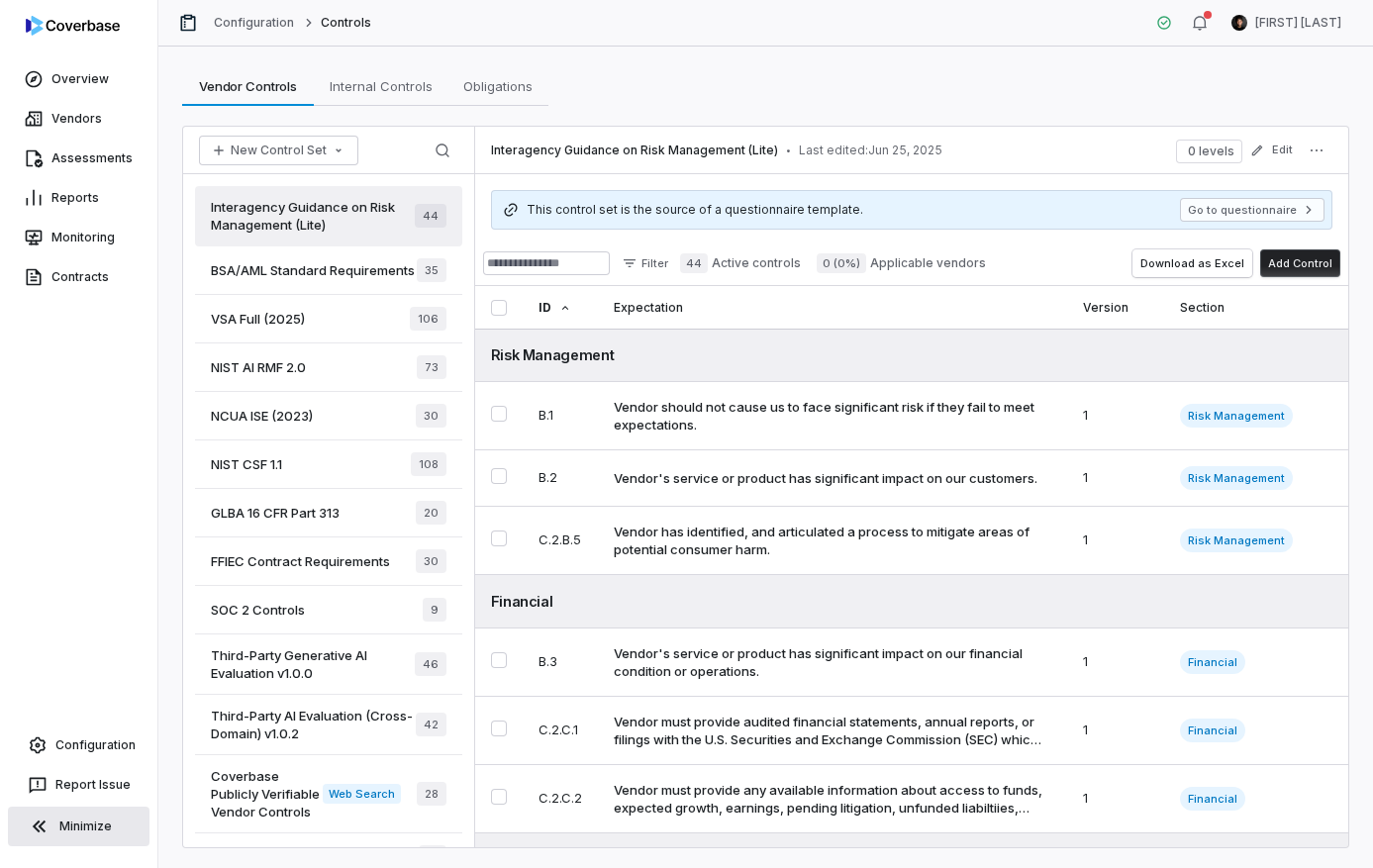 click on "FFIEC Contract Requirements" at bounding box center (300, 561) 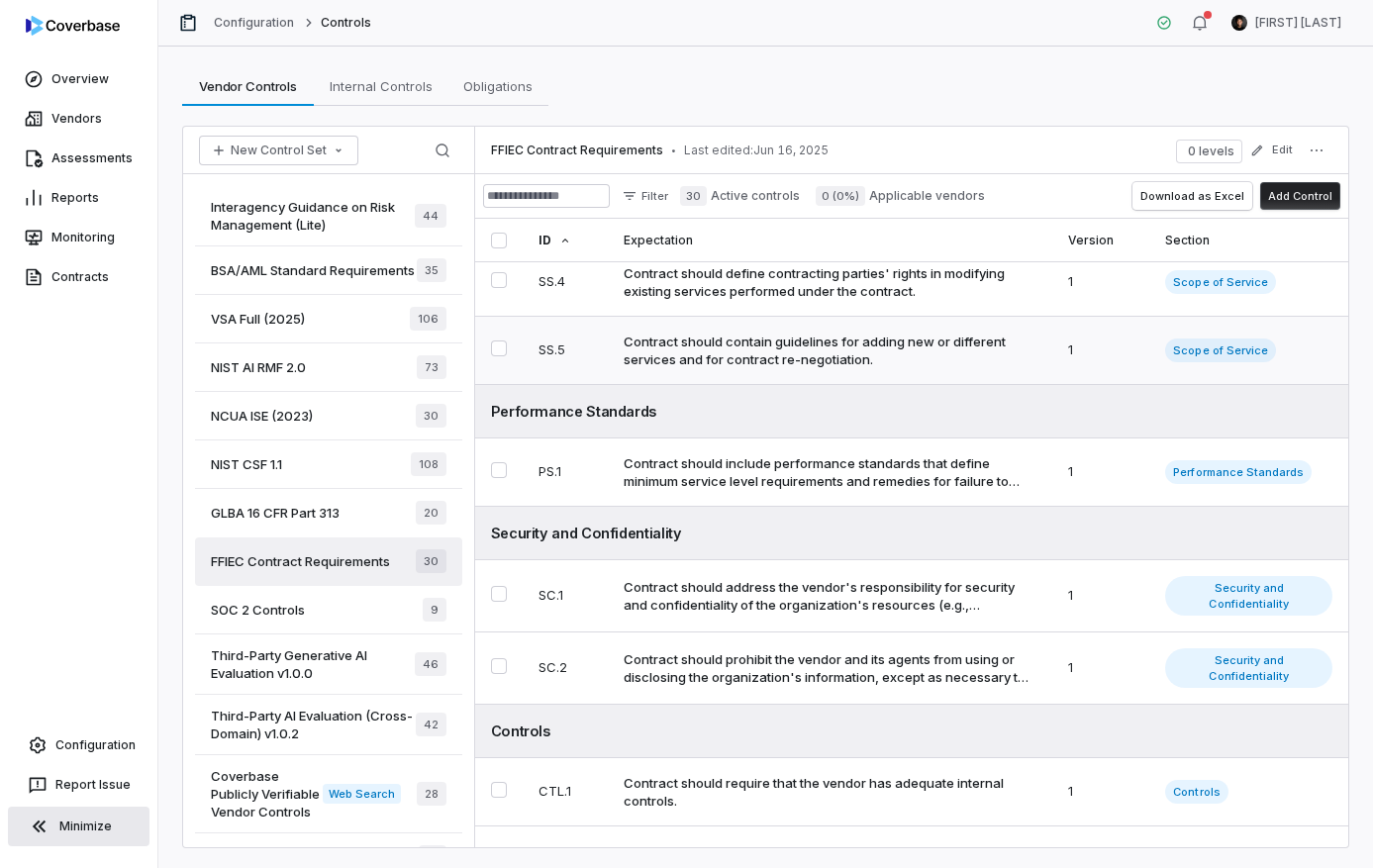 scroll, scrollTop: 270, scrollLeft: 0, axis: vertical 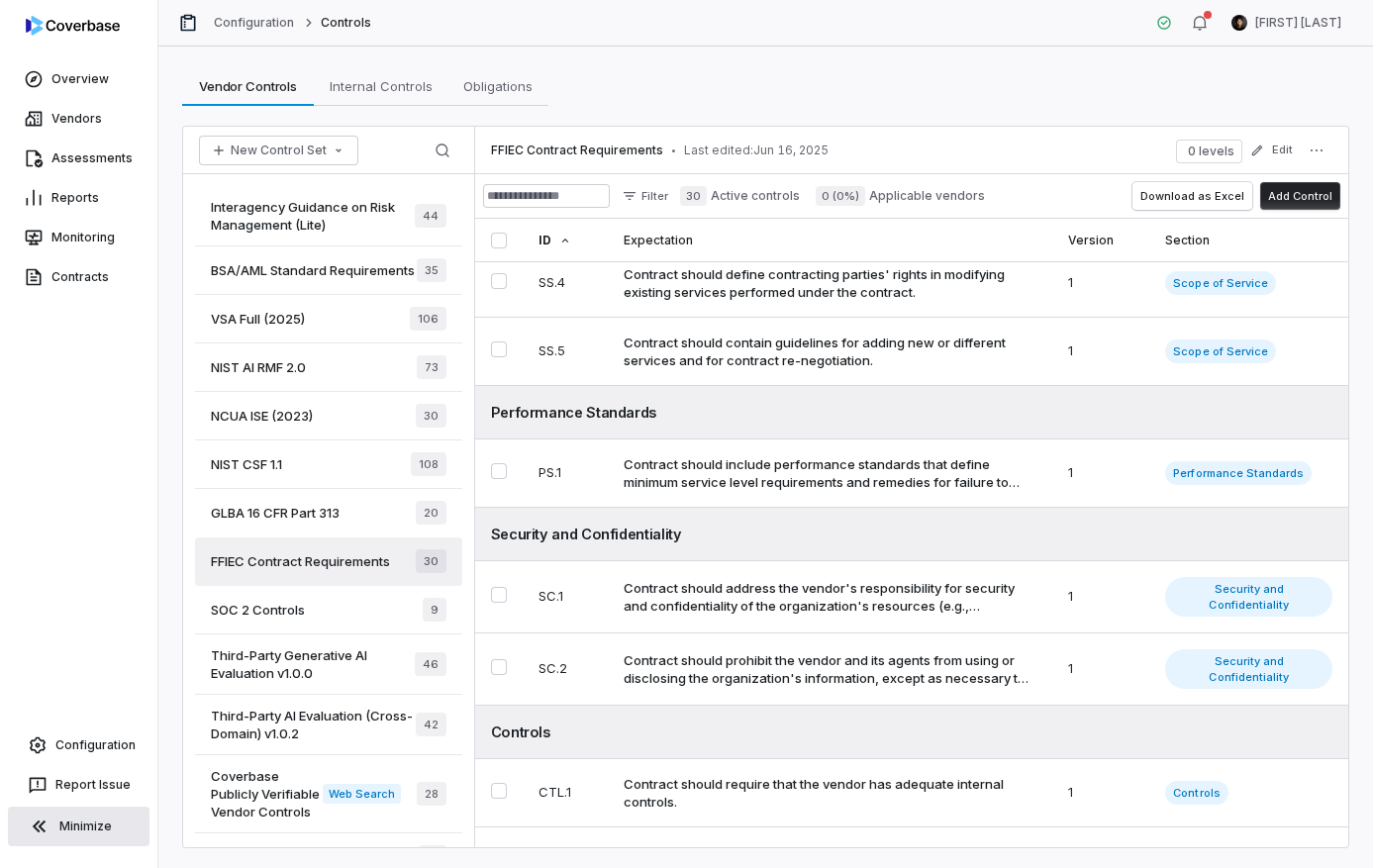 click on "Third-Party Generative AI Evaluation v1.0.0" at bounding box center (313, 664) 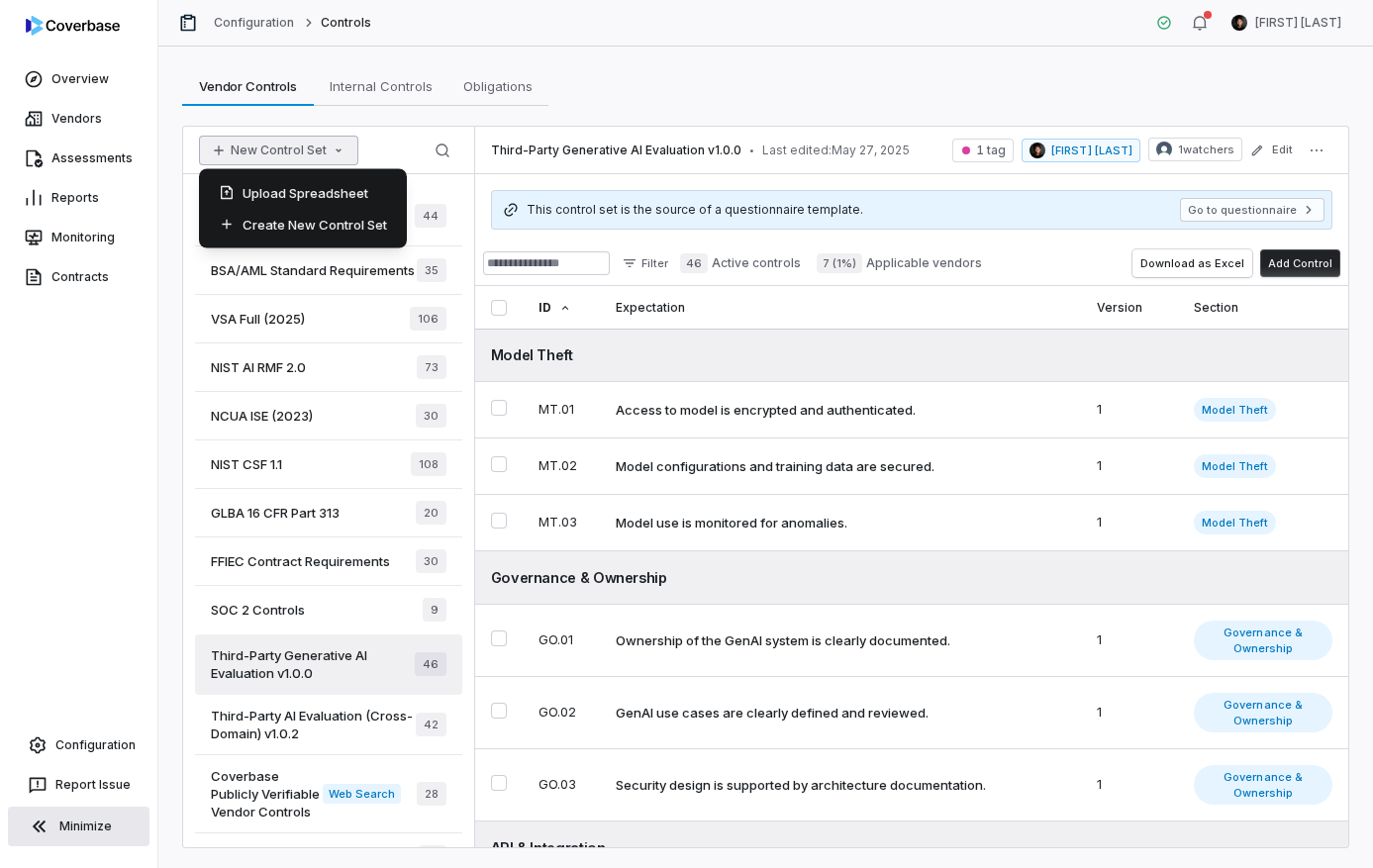 click on "New Control Set" at bounding box center (278, 150) 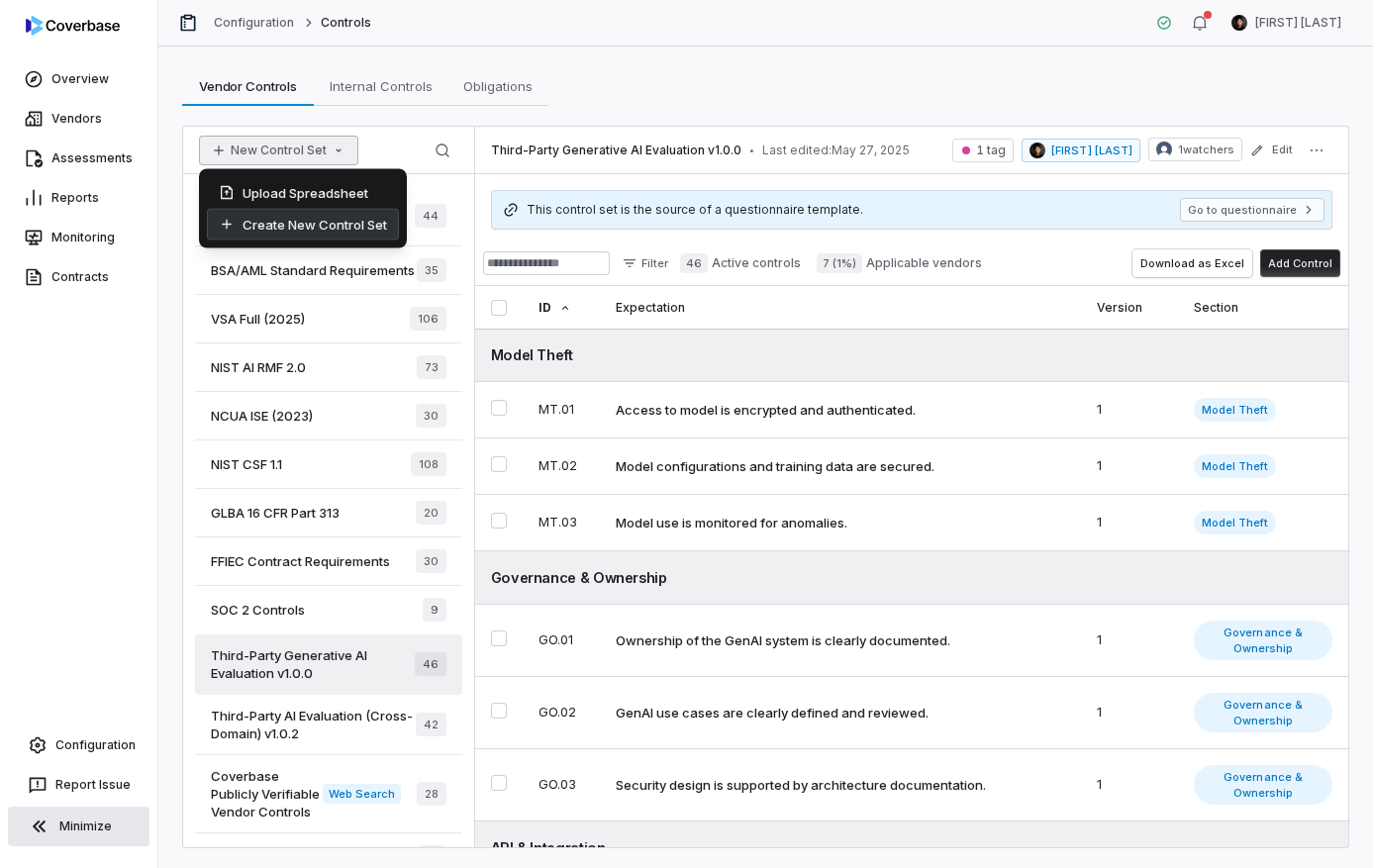 click on "Create New Control Set" at bounding box center [303, 225] 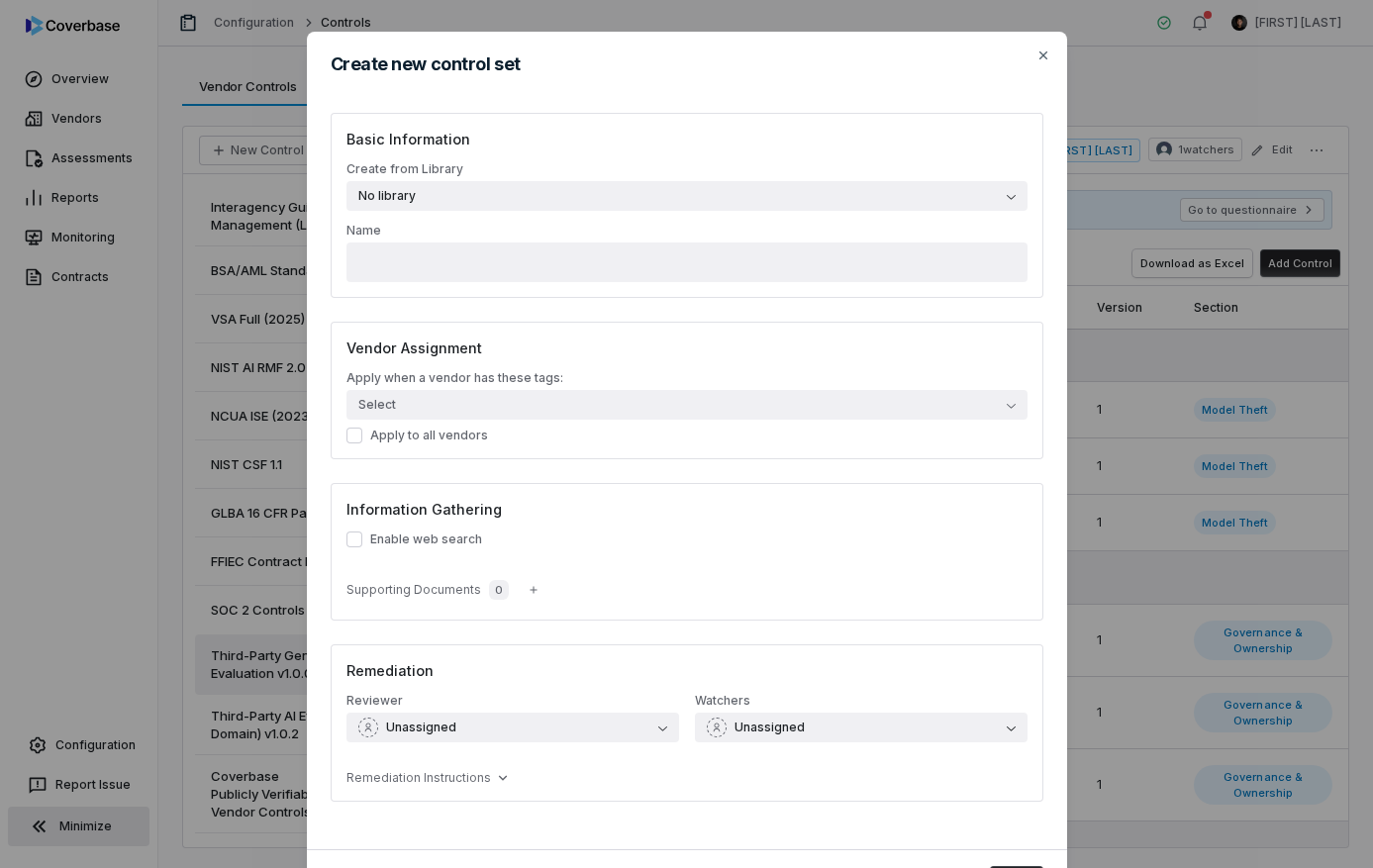 click on "No library" at bounding box center [687, 196] 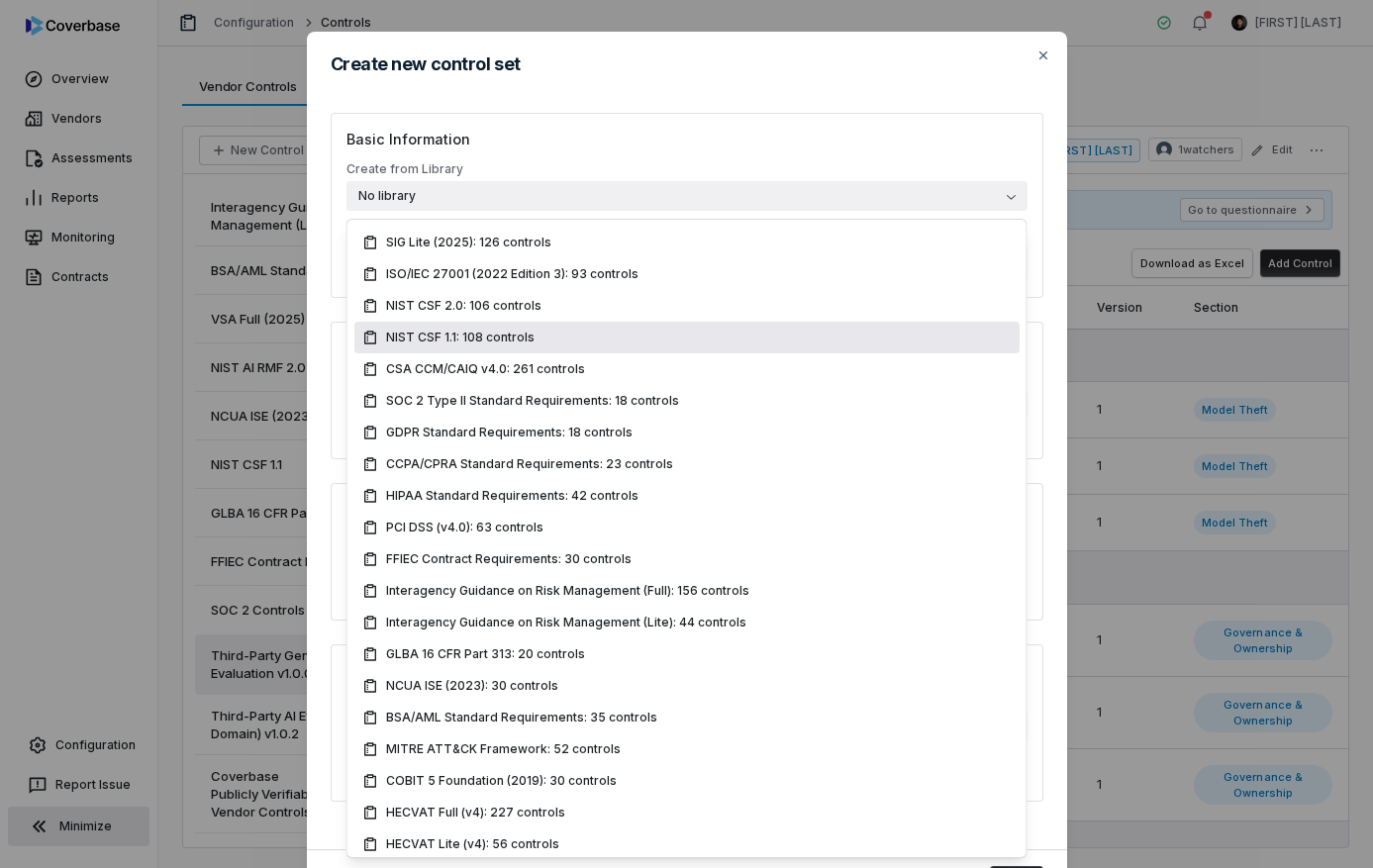 scroll, scrollTop: 220, scrollLeft: 0, axis: vertical 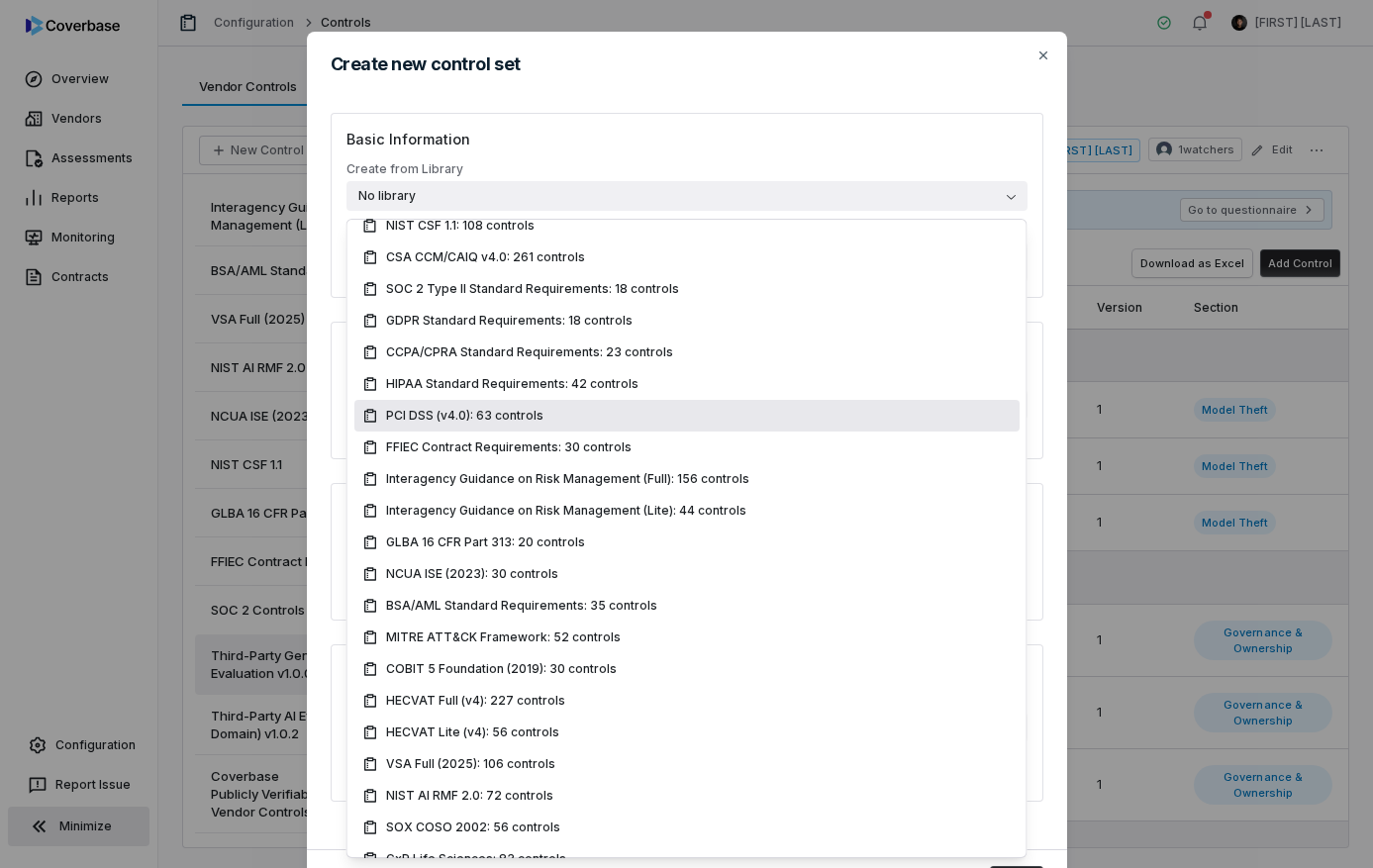 click on "Create new control set Basic Information Create from Library No library Name Vendor Assignment Apply when a vendor has these tags: Select Apply to all vendors Information Gathering Enable web search Supporting Documents 0 Remediation Reviewer Unassigned Watchers Unassigned Remediation Instructions Save Close" at bounding box center [686, 482] 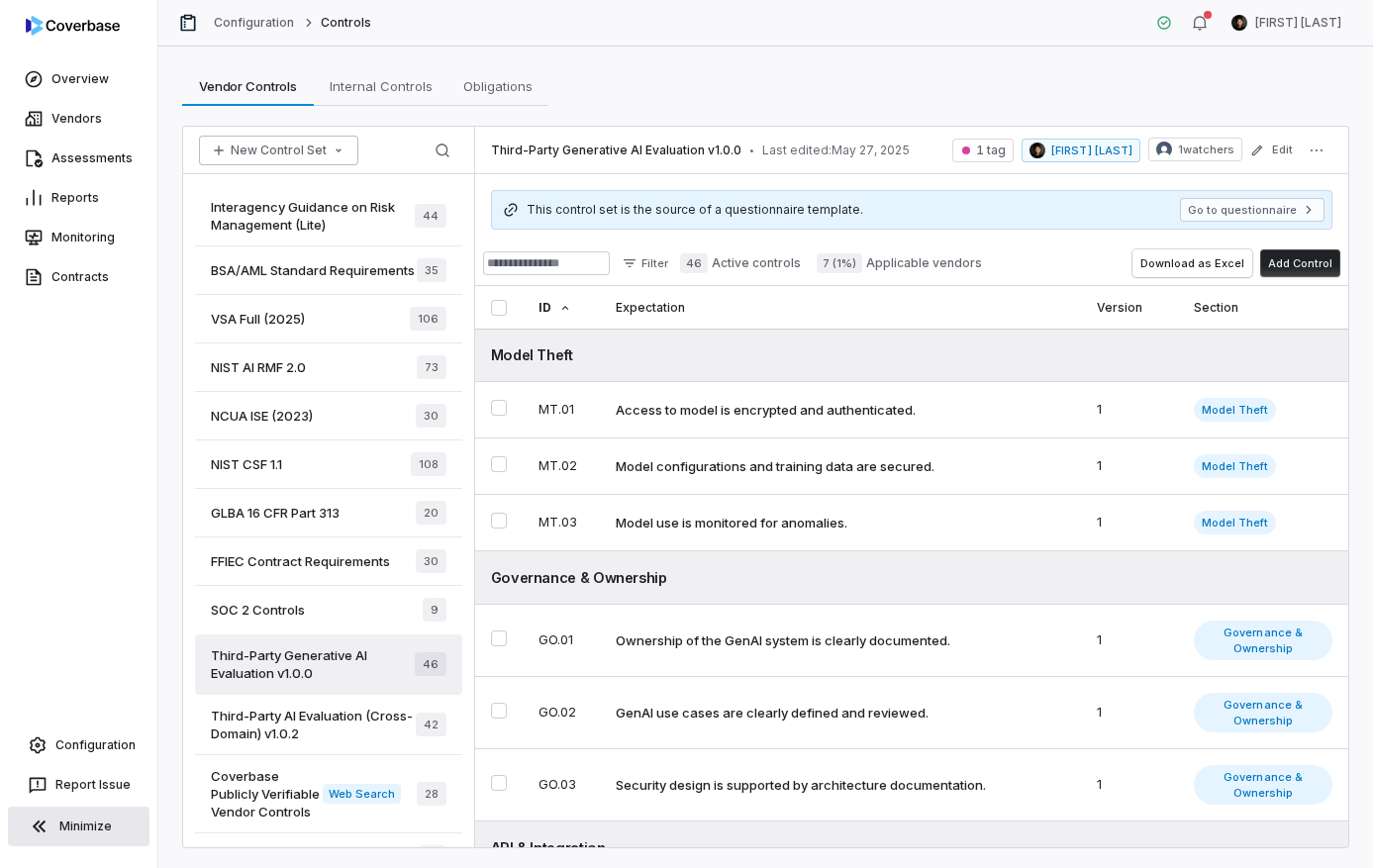 click 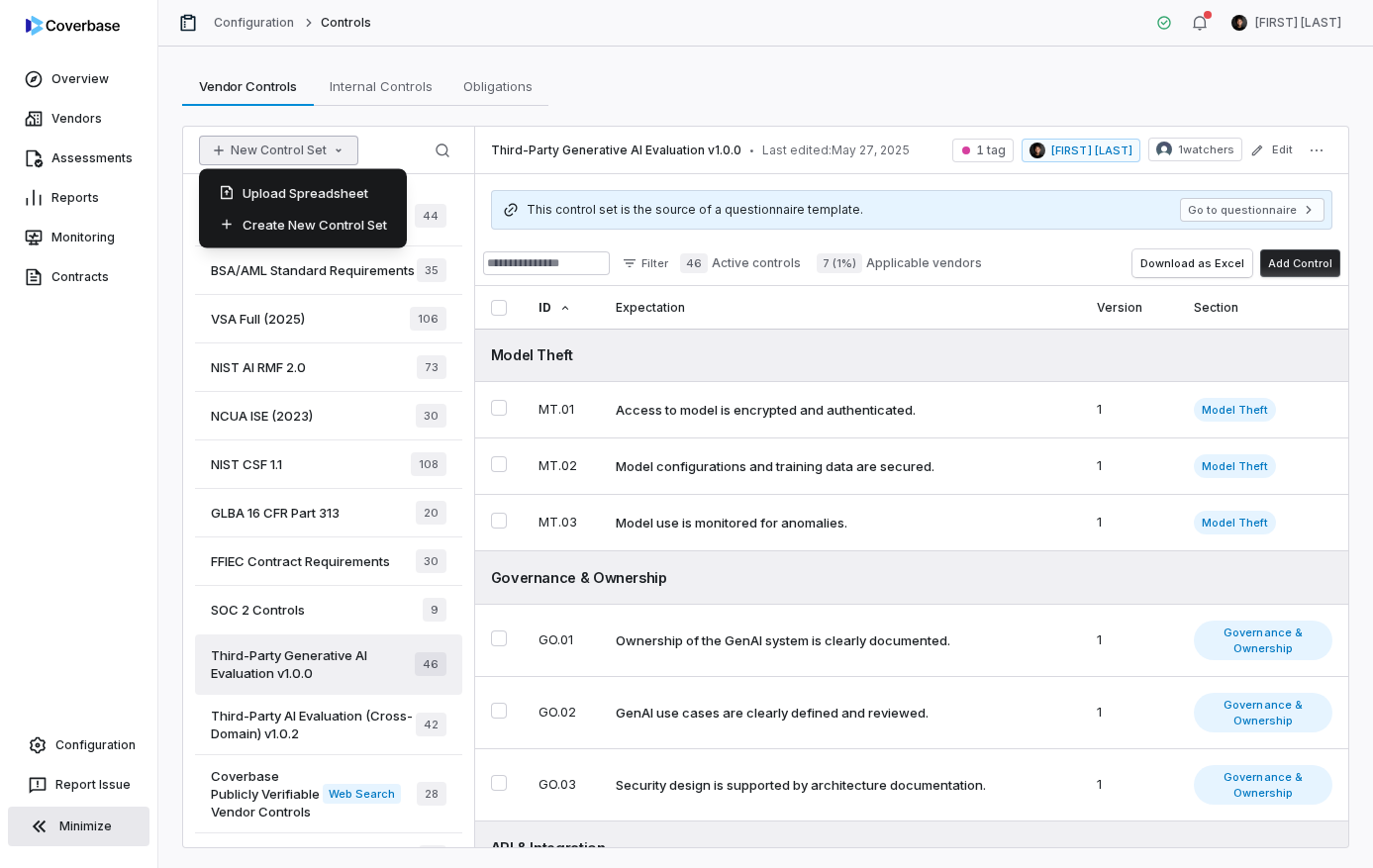 click on "New Control Set Search" at bounding box center (329, 150) 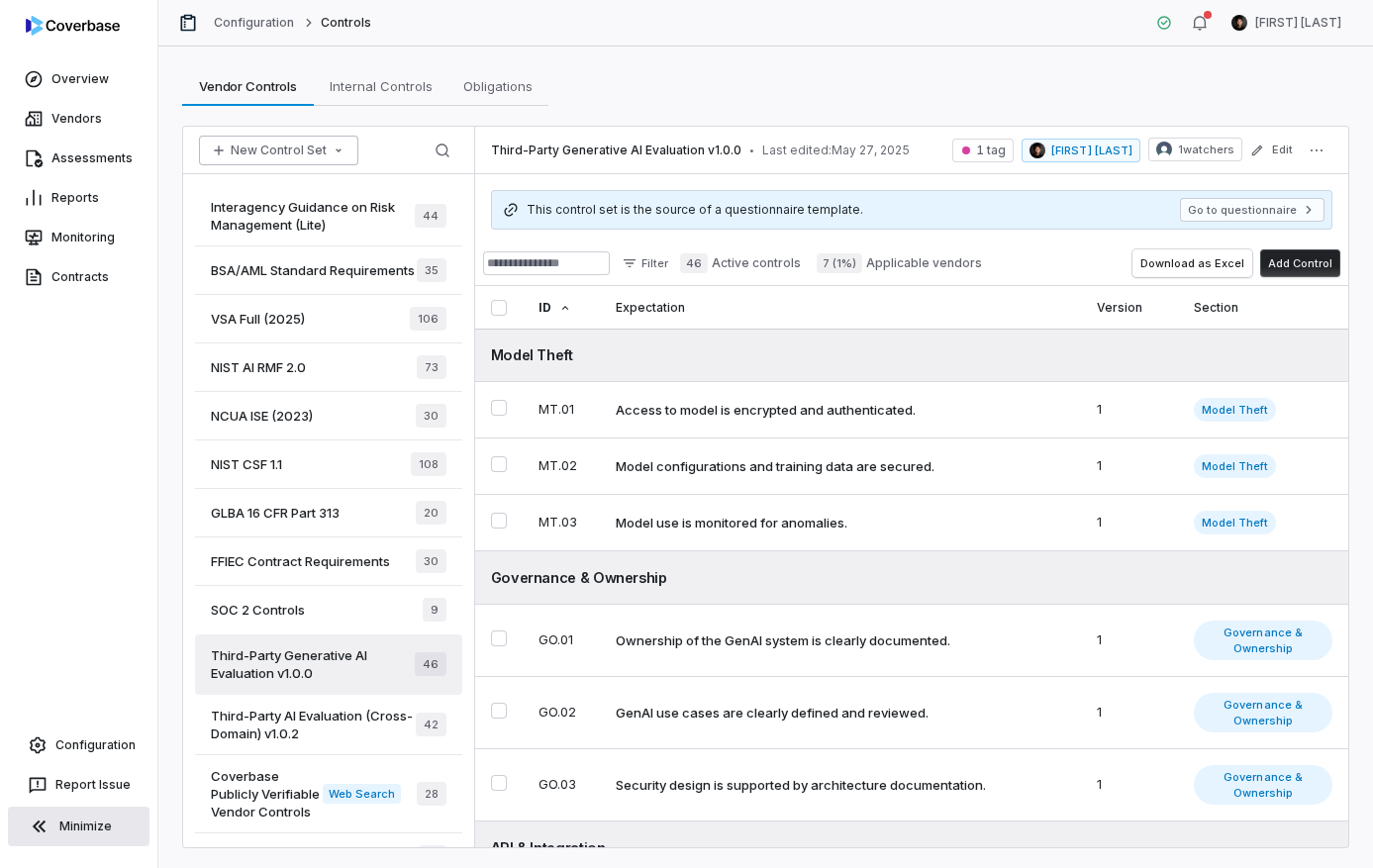 click on "New Control Set" at bounding box center (278, 150) 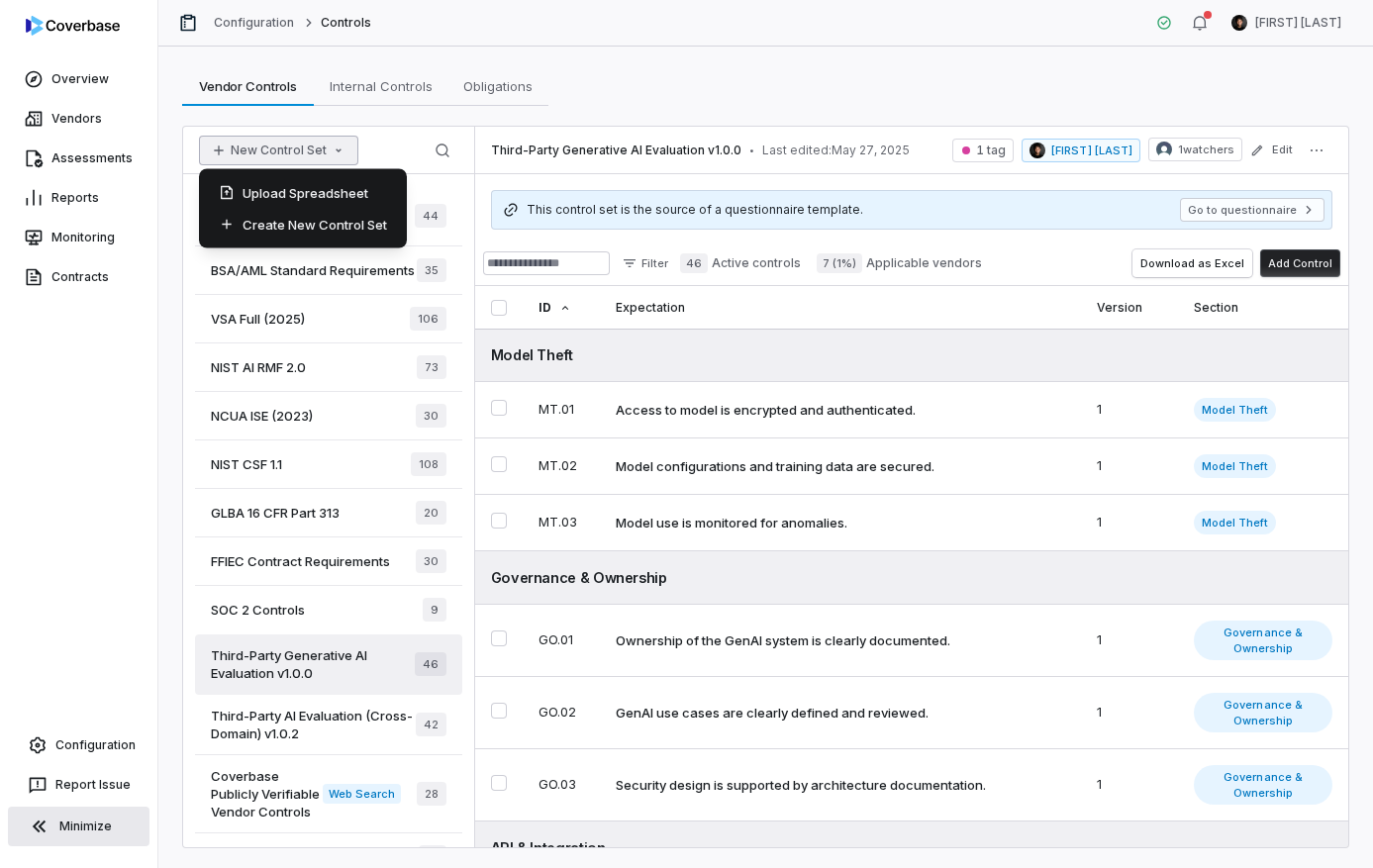 click on "New Control Set Search" at bounding box center [329, 150] 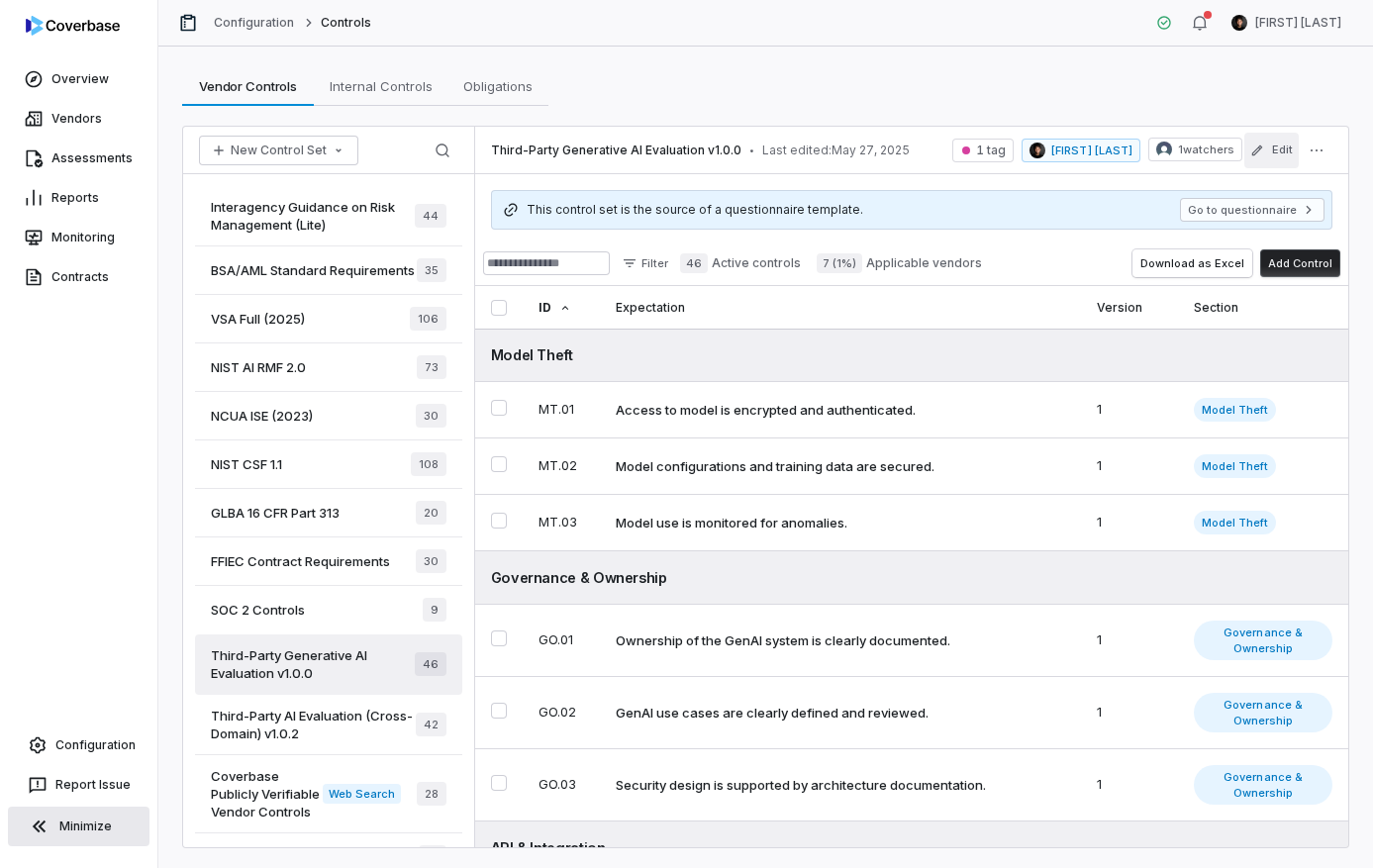 click on "Edit" at bounding box center [1271, 150] 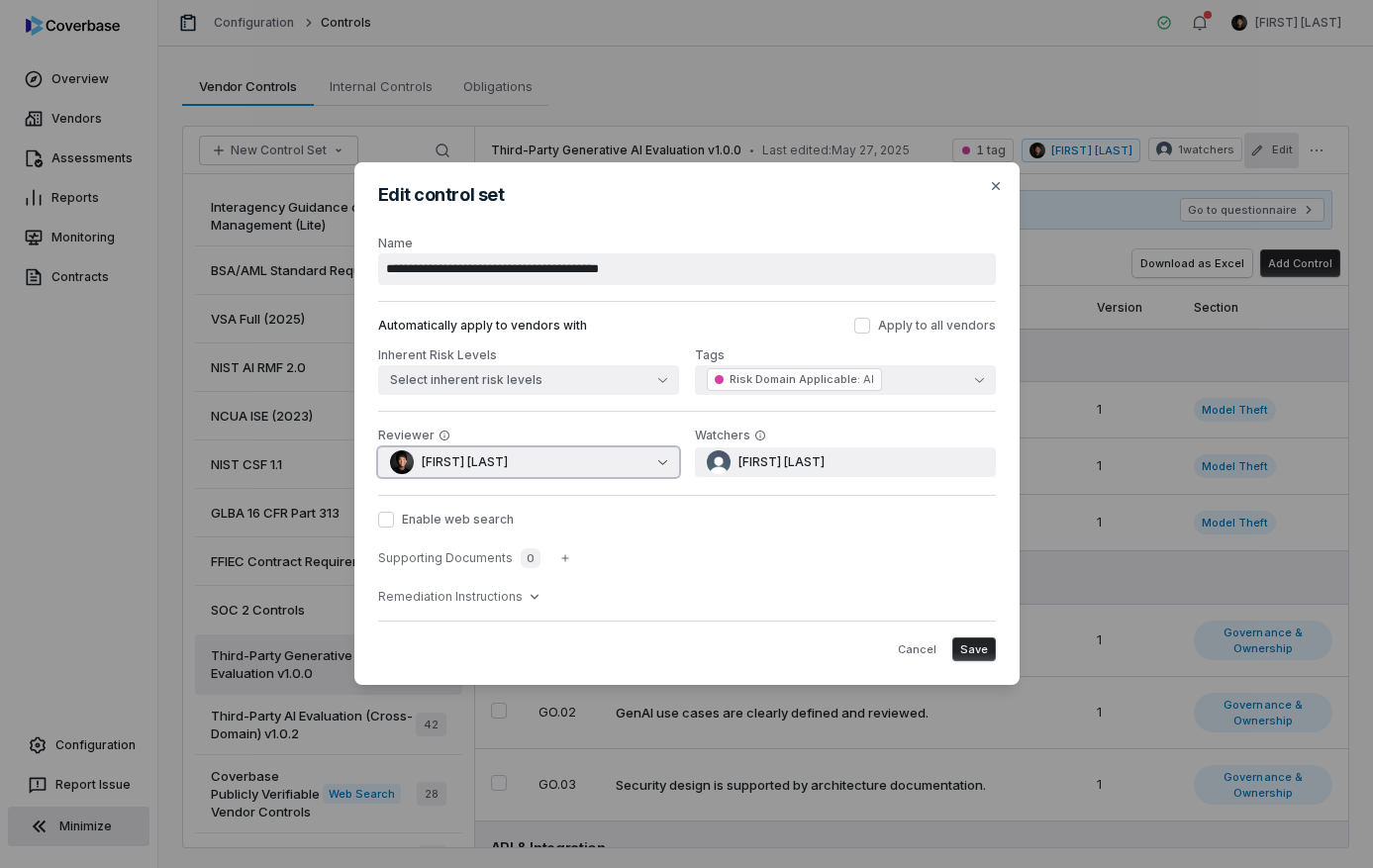 click on "[FIRST] [LAST]" at bounding box center [529, 462] 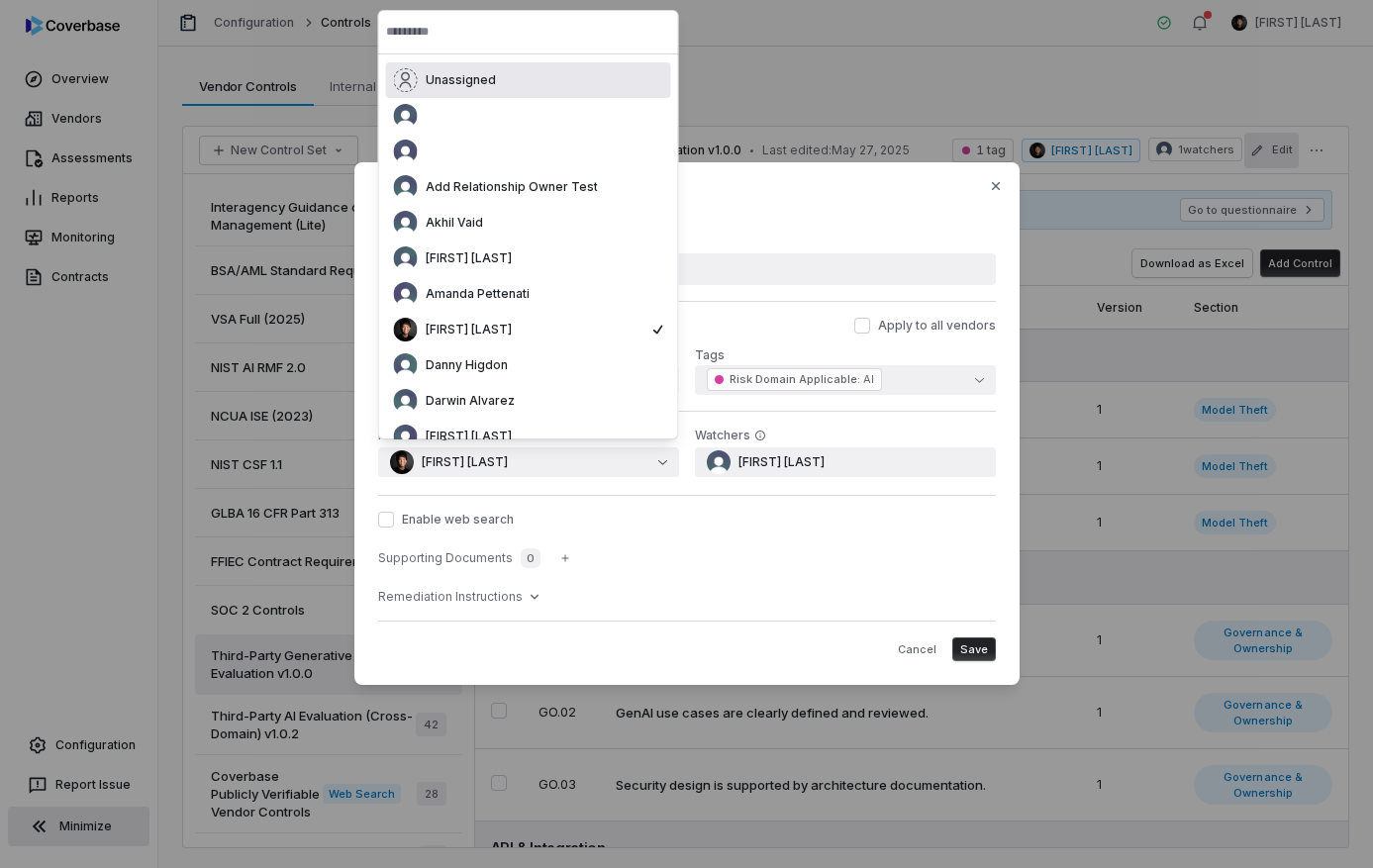 click on "Enable web search Supporting Documents 0 Remediation Instructions" at bounding box center [687, 557] 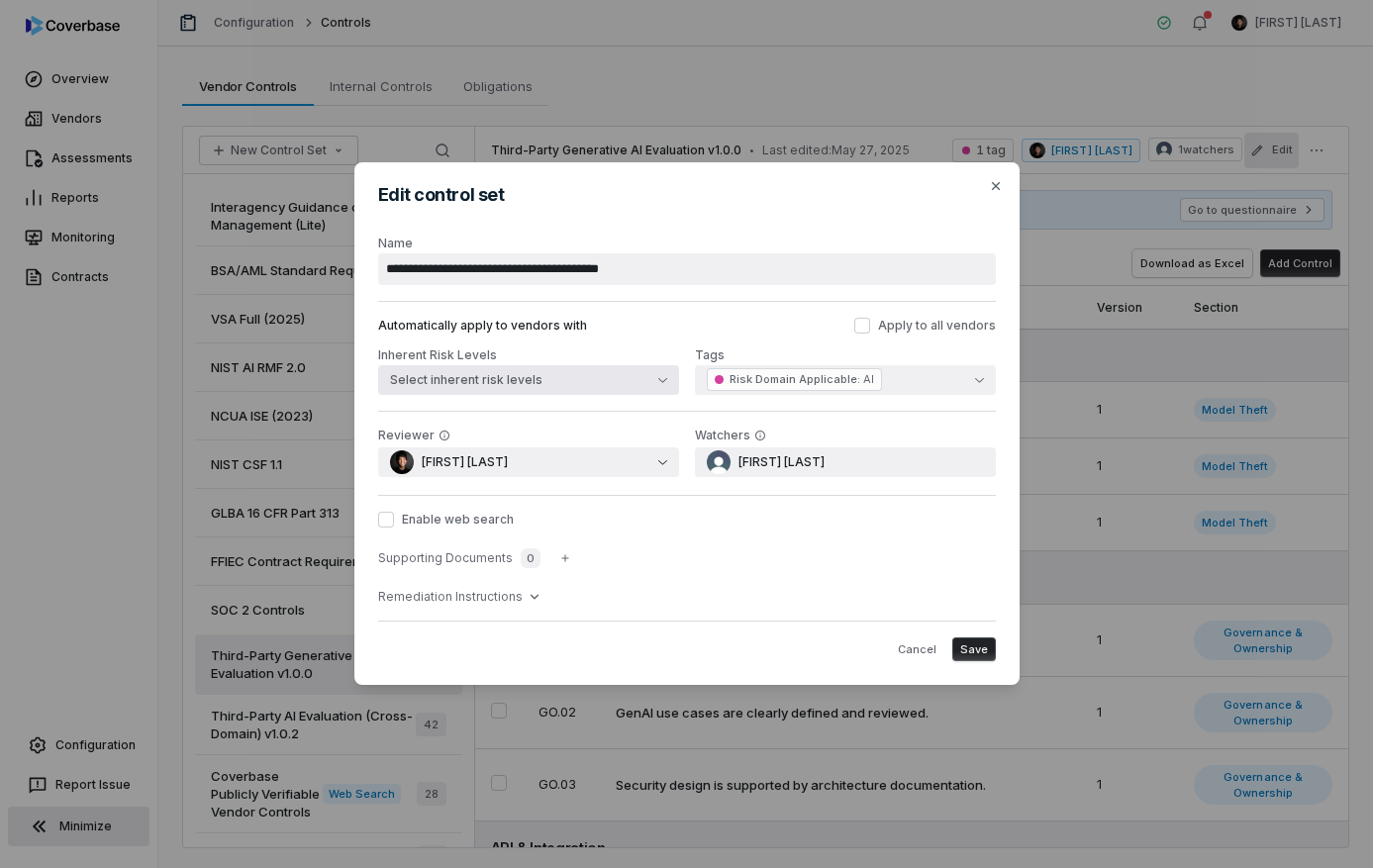 click on "Select inherent risk levels" at bounding box center (529, 380) 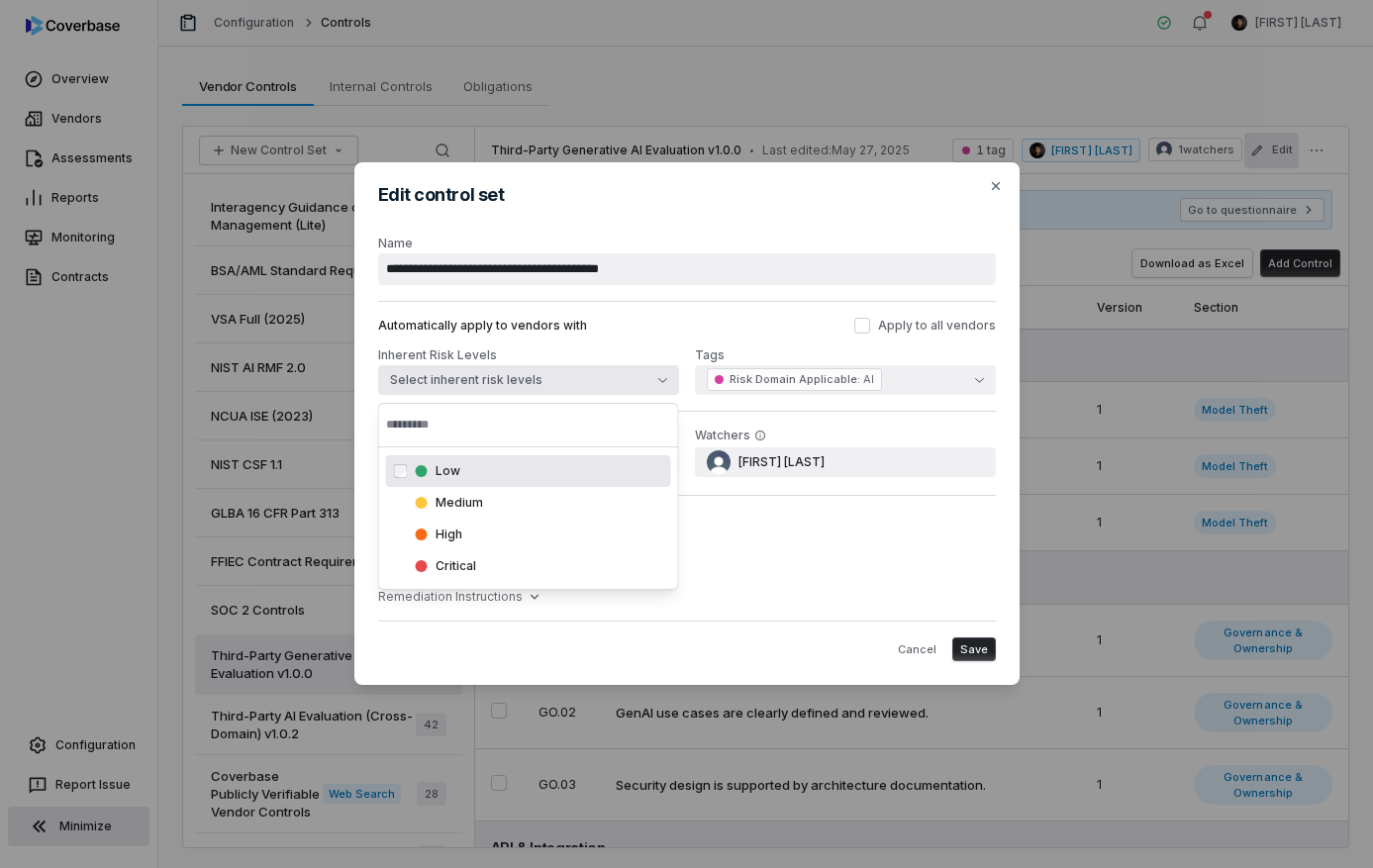 click on "Tags Risk Domain Applicable :   AI" at bounding box center (845, 370) 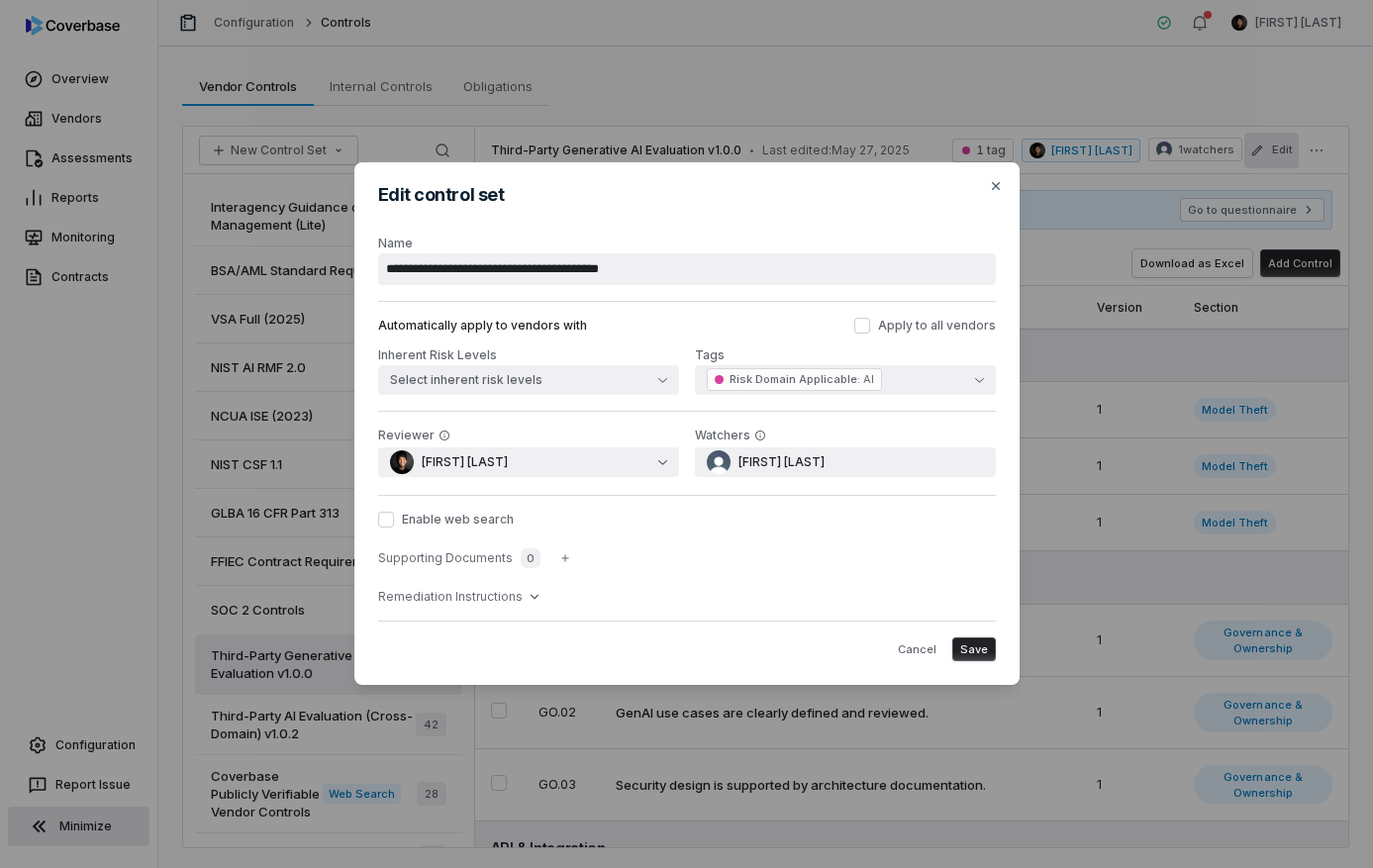 click on "Edit control set" at bounding box center [687, 195] 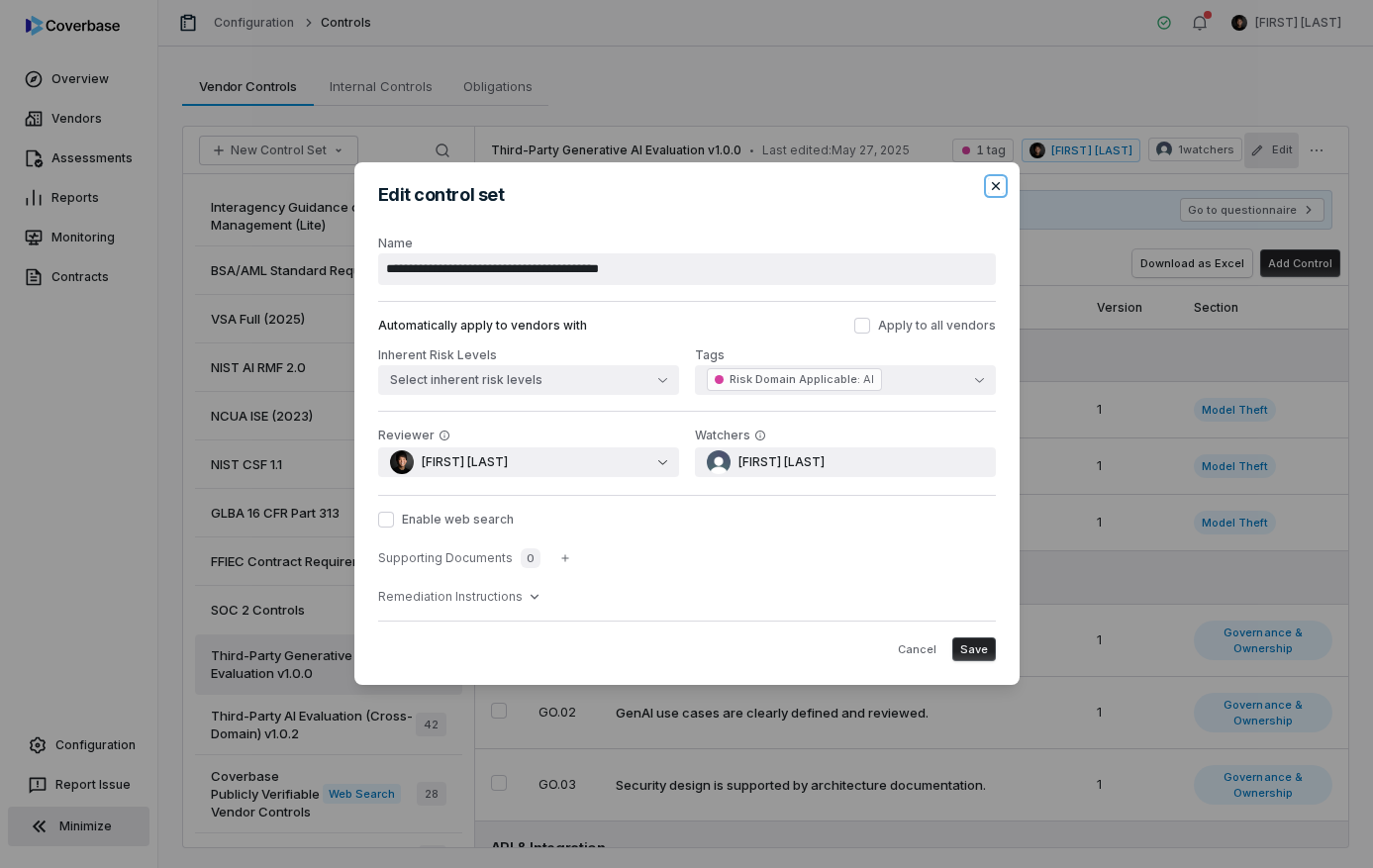 click 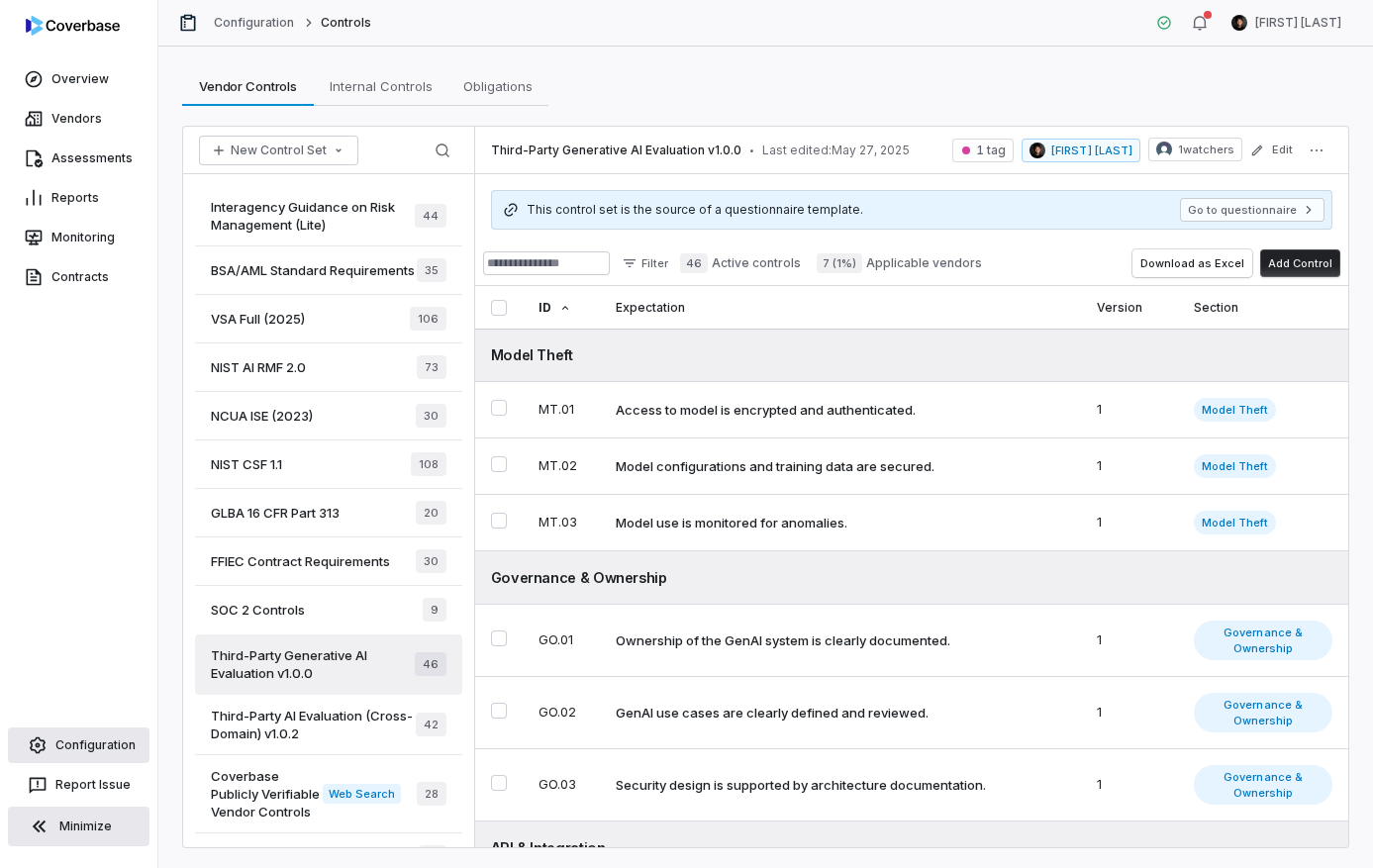click on "Configuration" at bounding box center (78, 745) 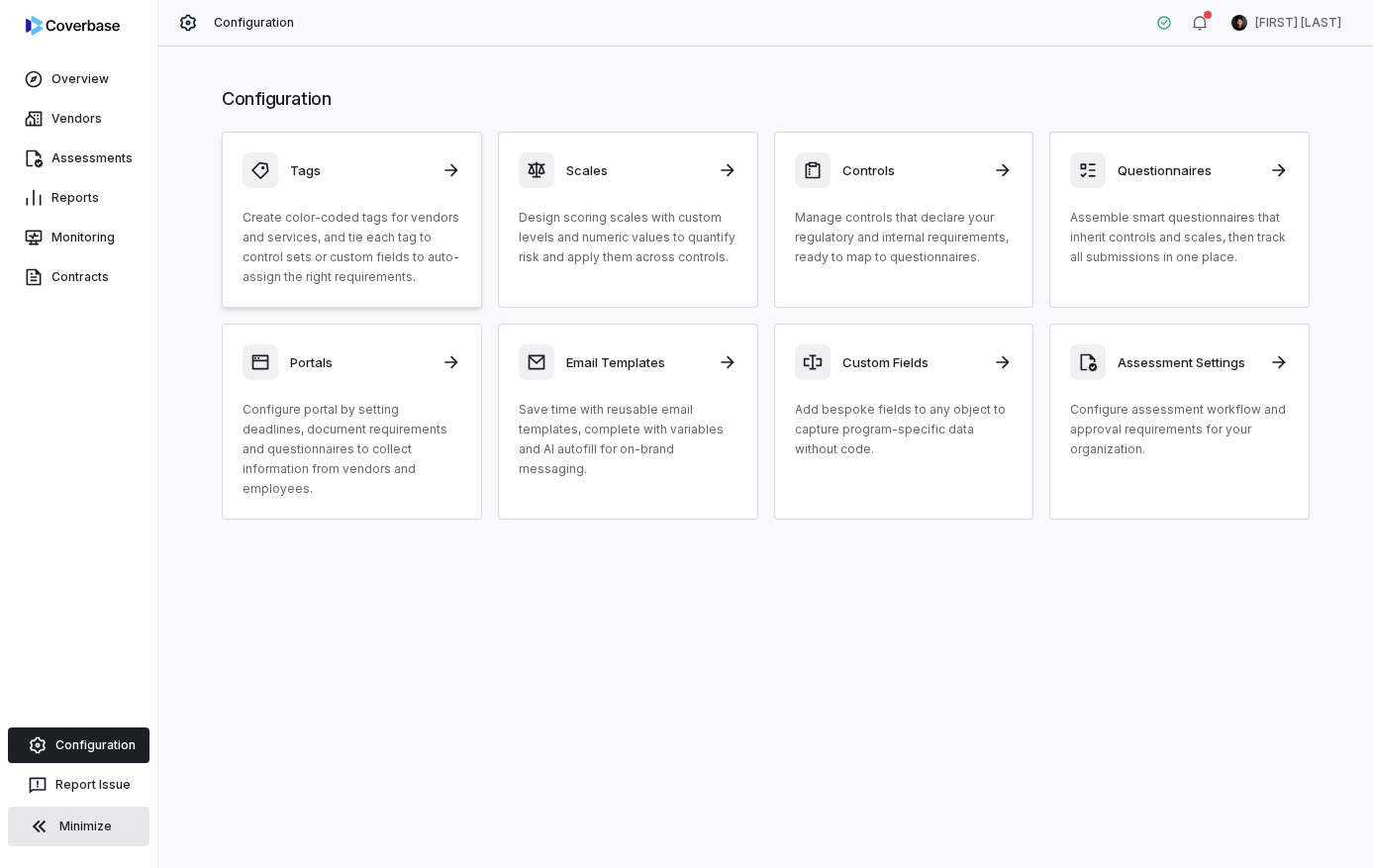 click on "Create color-coded tags for vendors and services, and tie each tag to control sets or custom fields to auto-assign the right requirements." at bounding box center [351, 247] 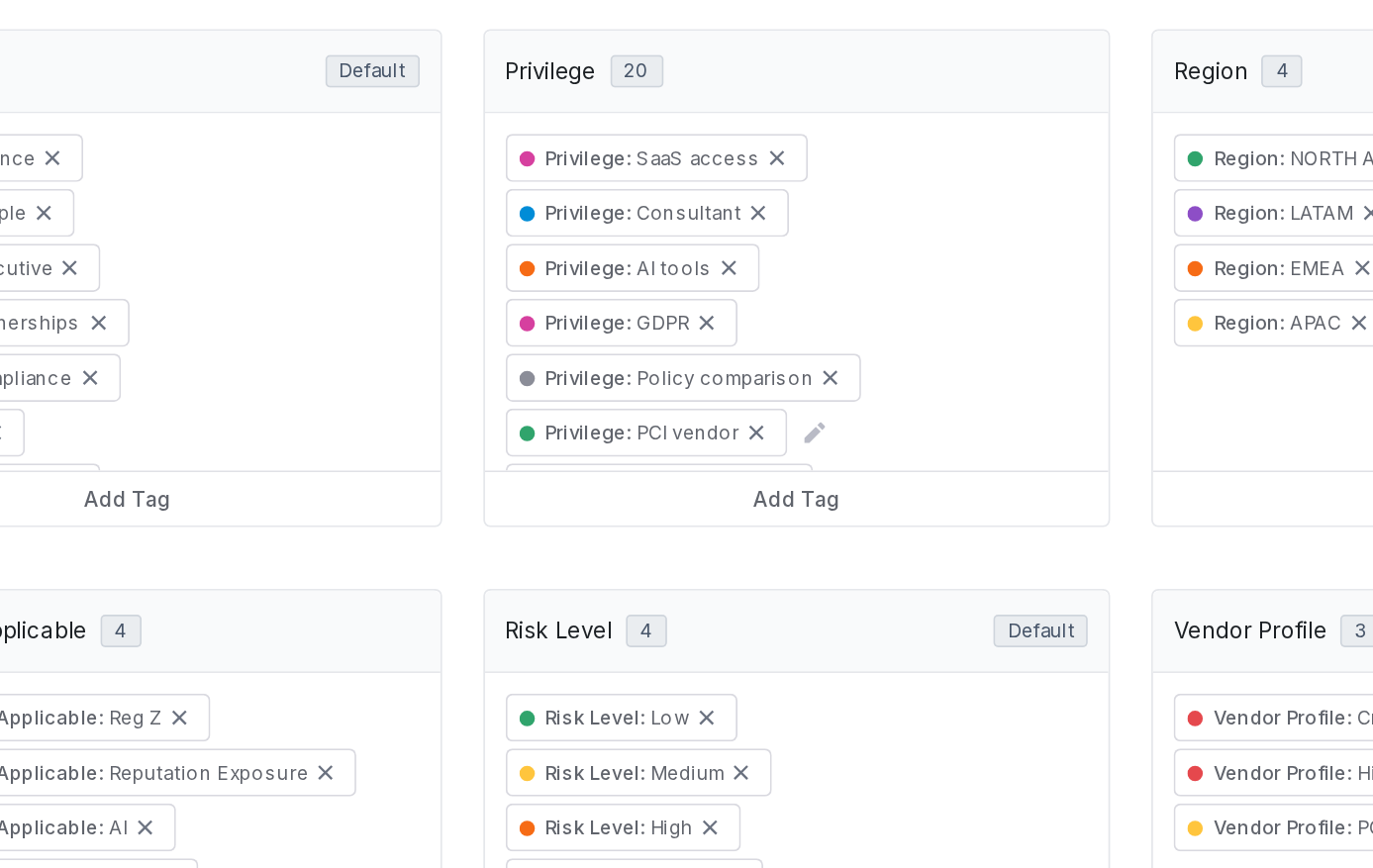 scroll, scrollTop: 74, scrollLeft: 0, axis: vertical 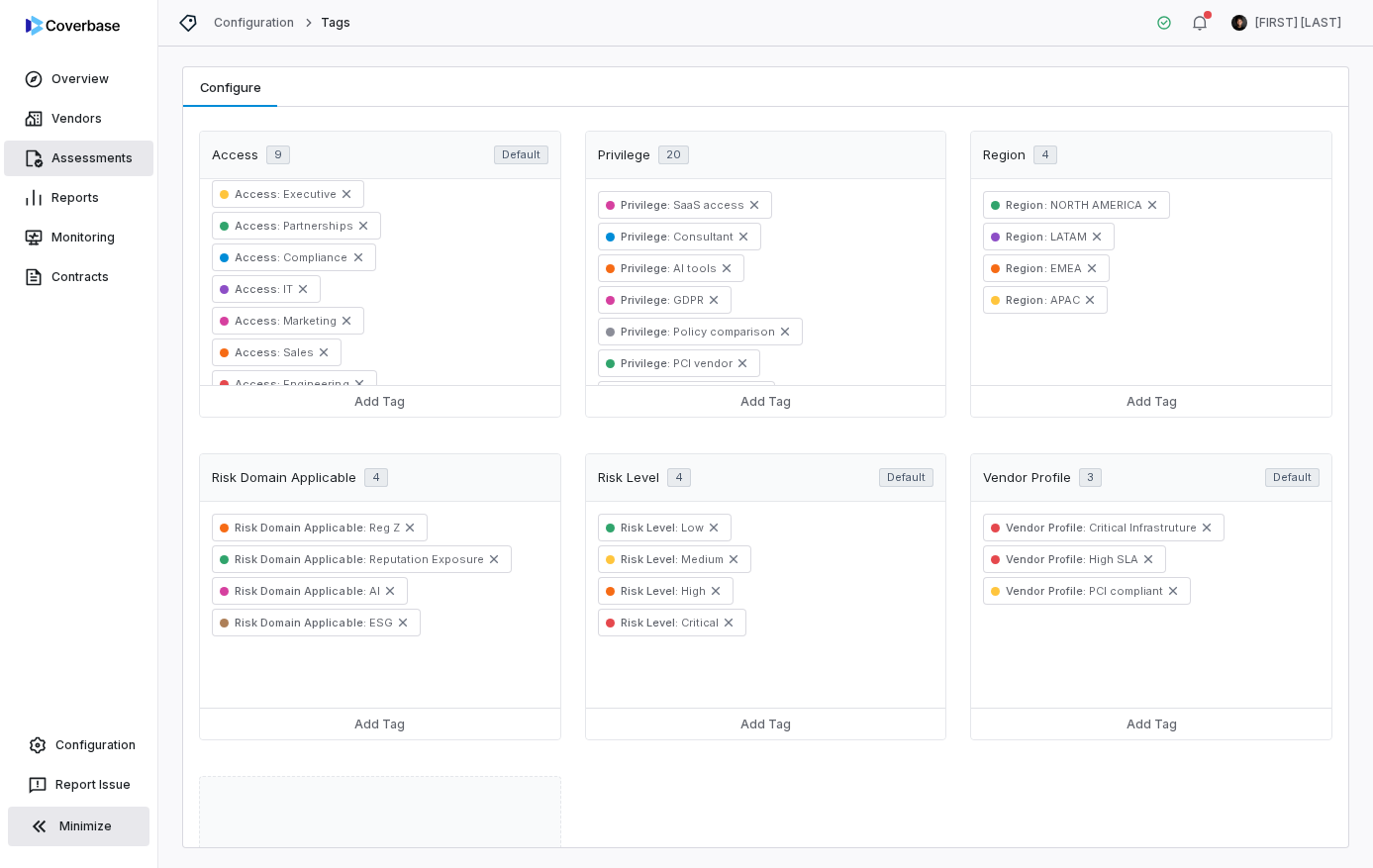 click on "Assessments" at bounding box center [78, 158] 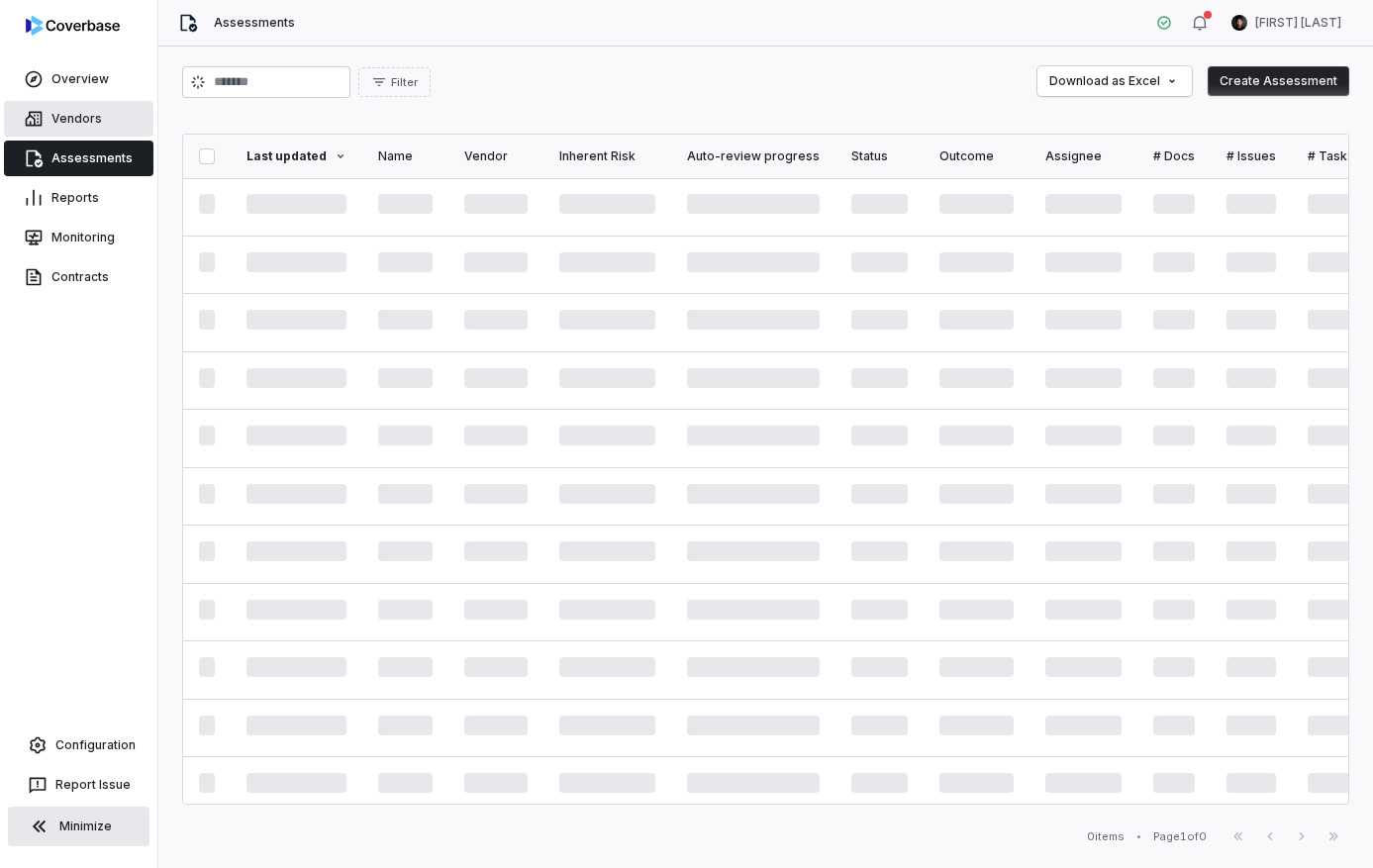 click on "Vendors" at bounding box center (78, 119) 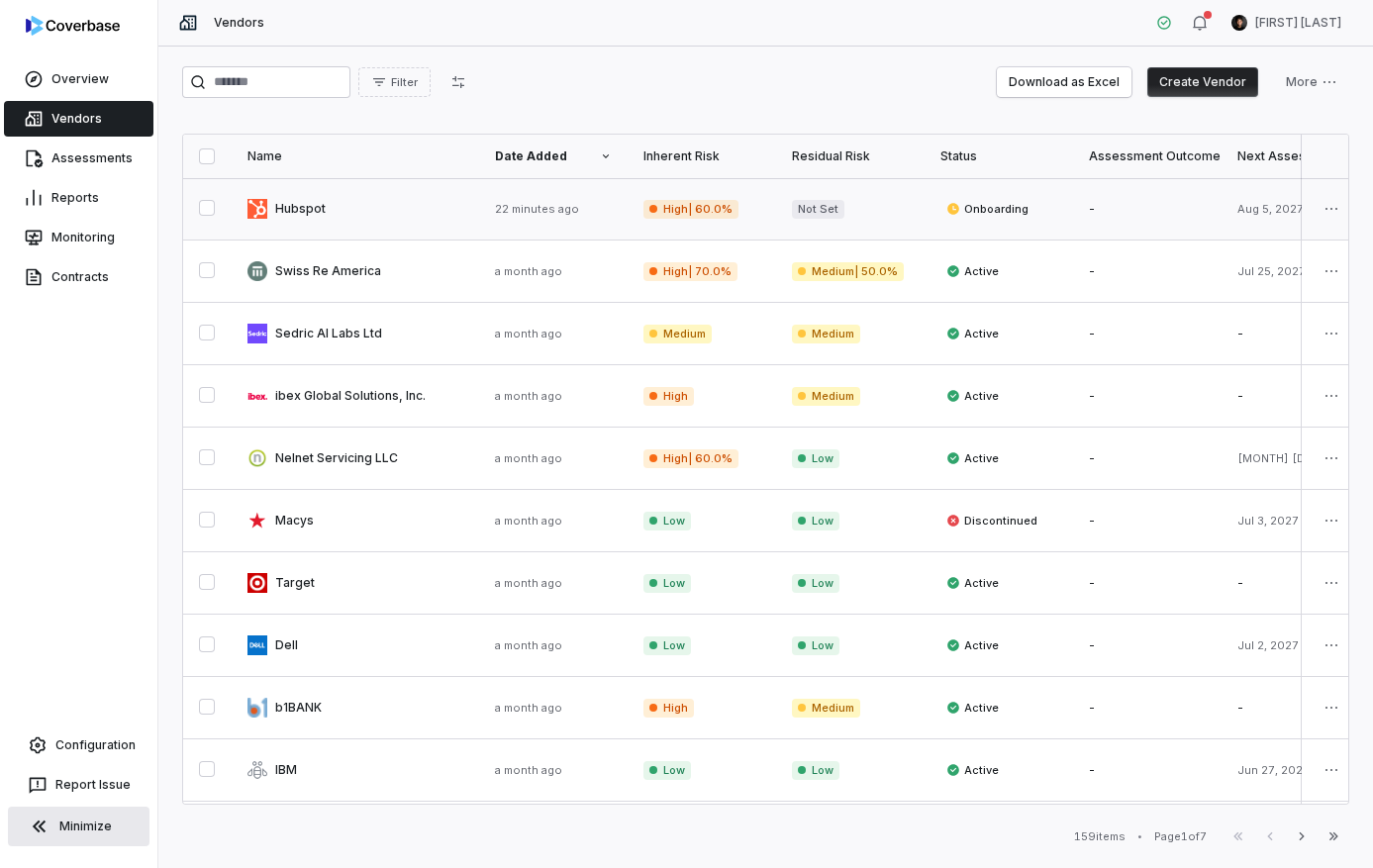 click at bounding box center (355, 209) 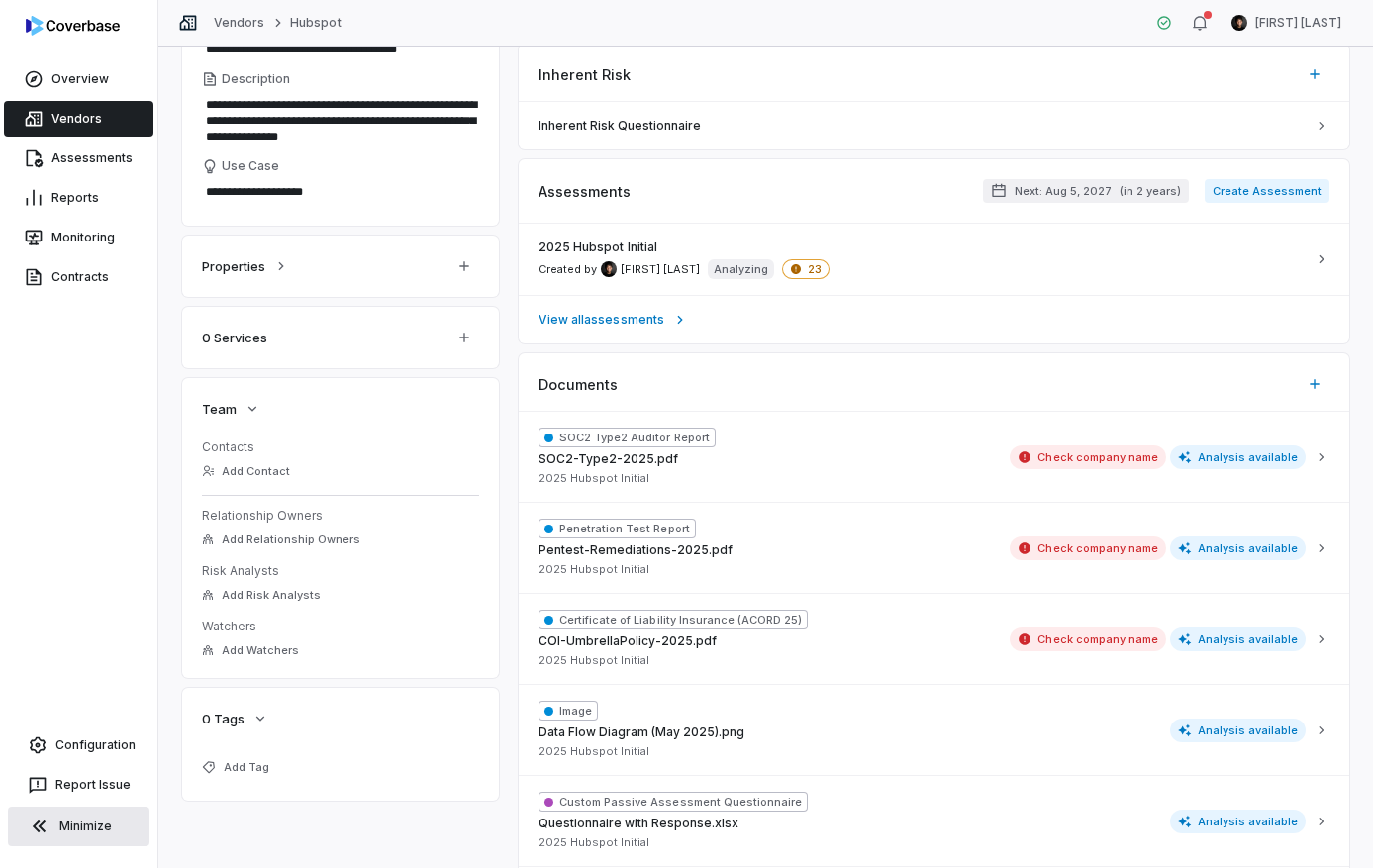 scroll, scrollTop: 516, scrollLeft: 0, axis: vertical 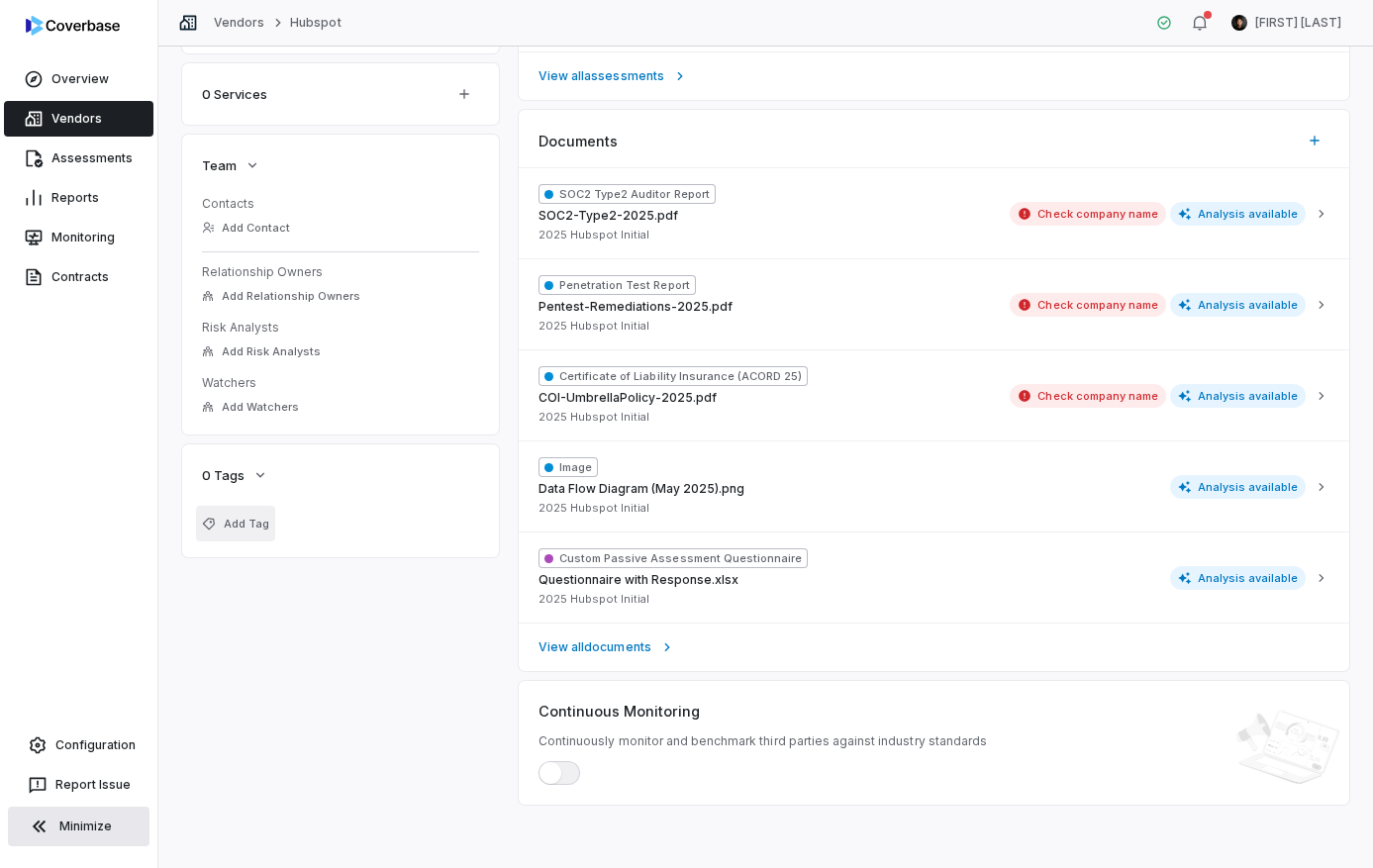 click on "Add Tag" at bounding box center [246, 524] 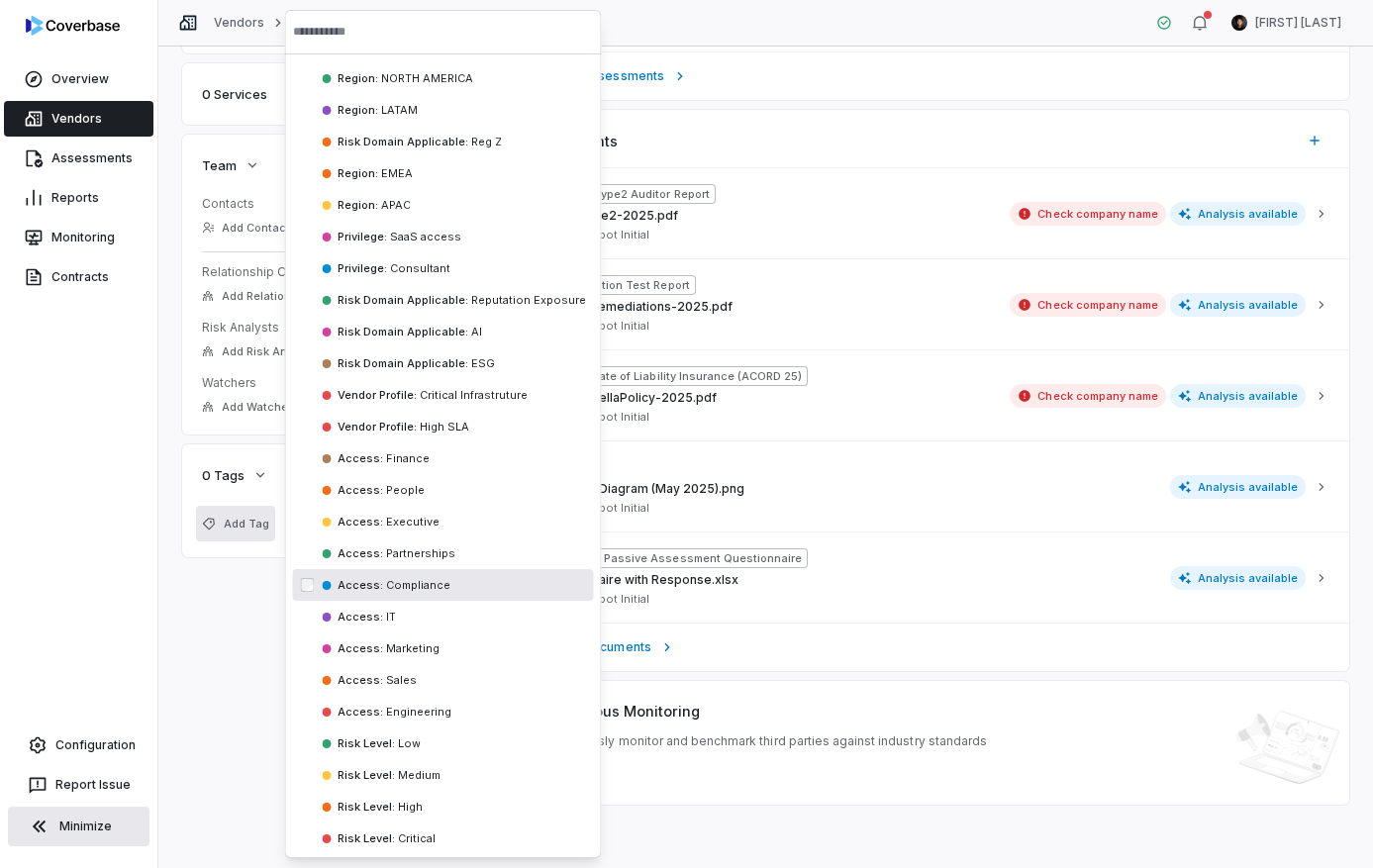 click on "**********" at bounding box center (765, 233) 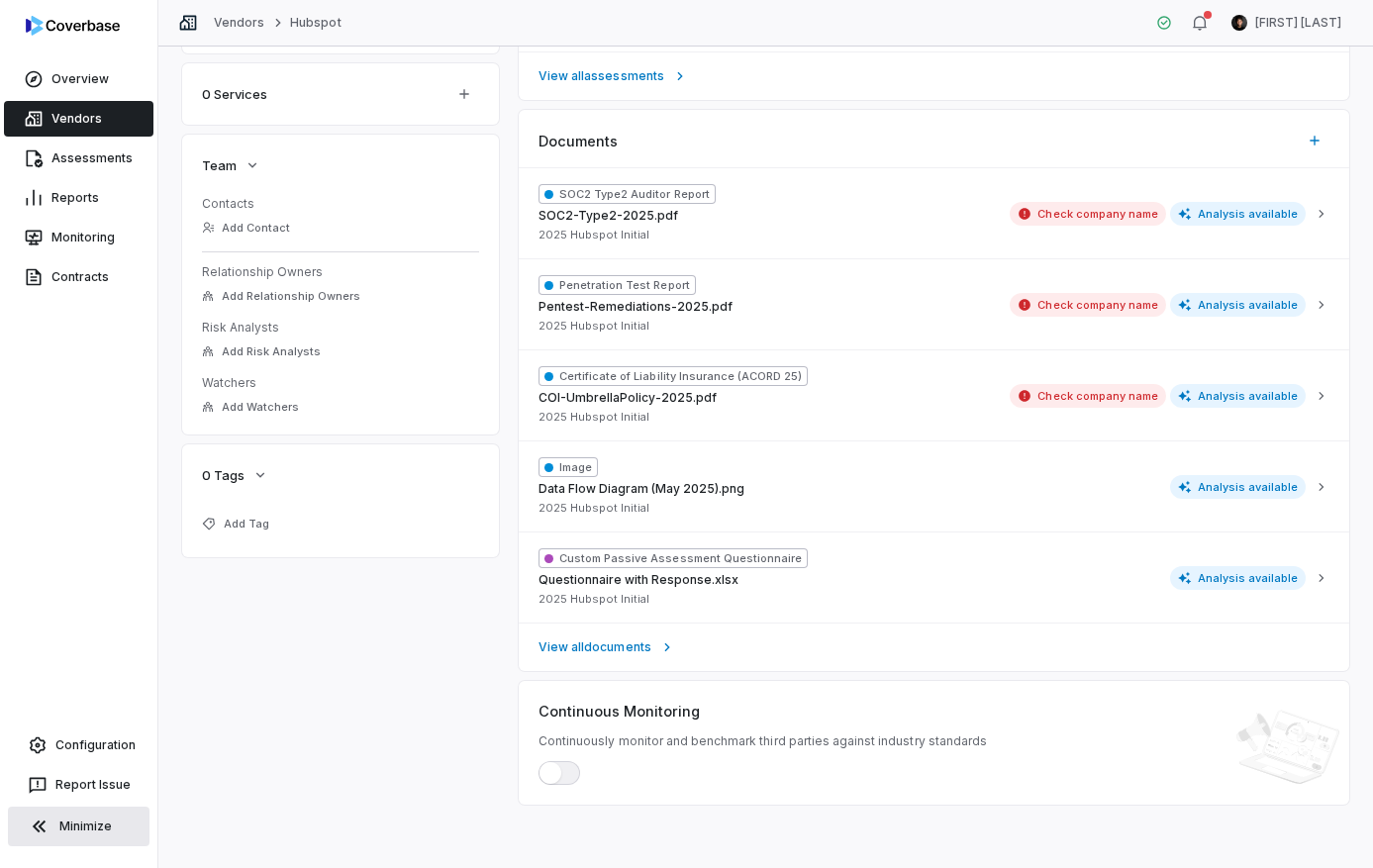 scroll, scrollTop: 0, scrollLeft: 0, axis: both 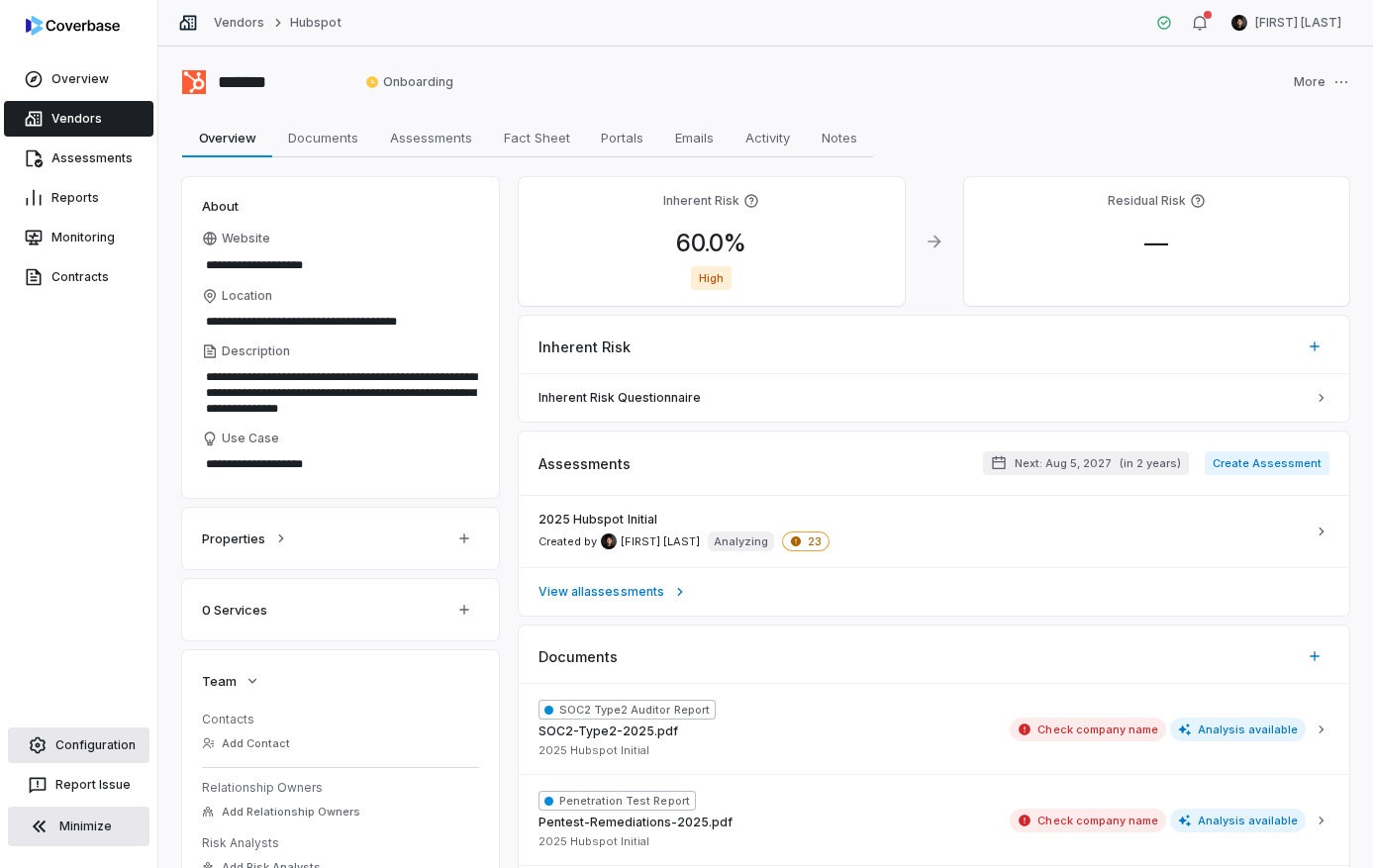 click on "Configuration" at bounding box center (78, 745) 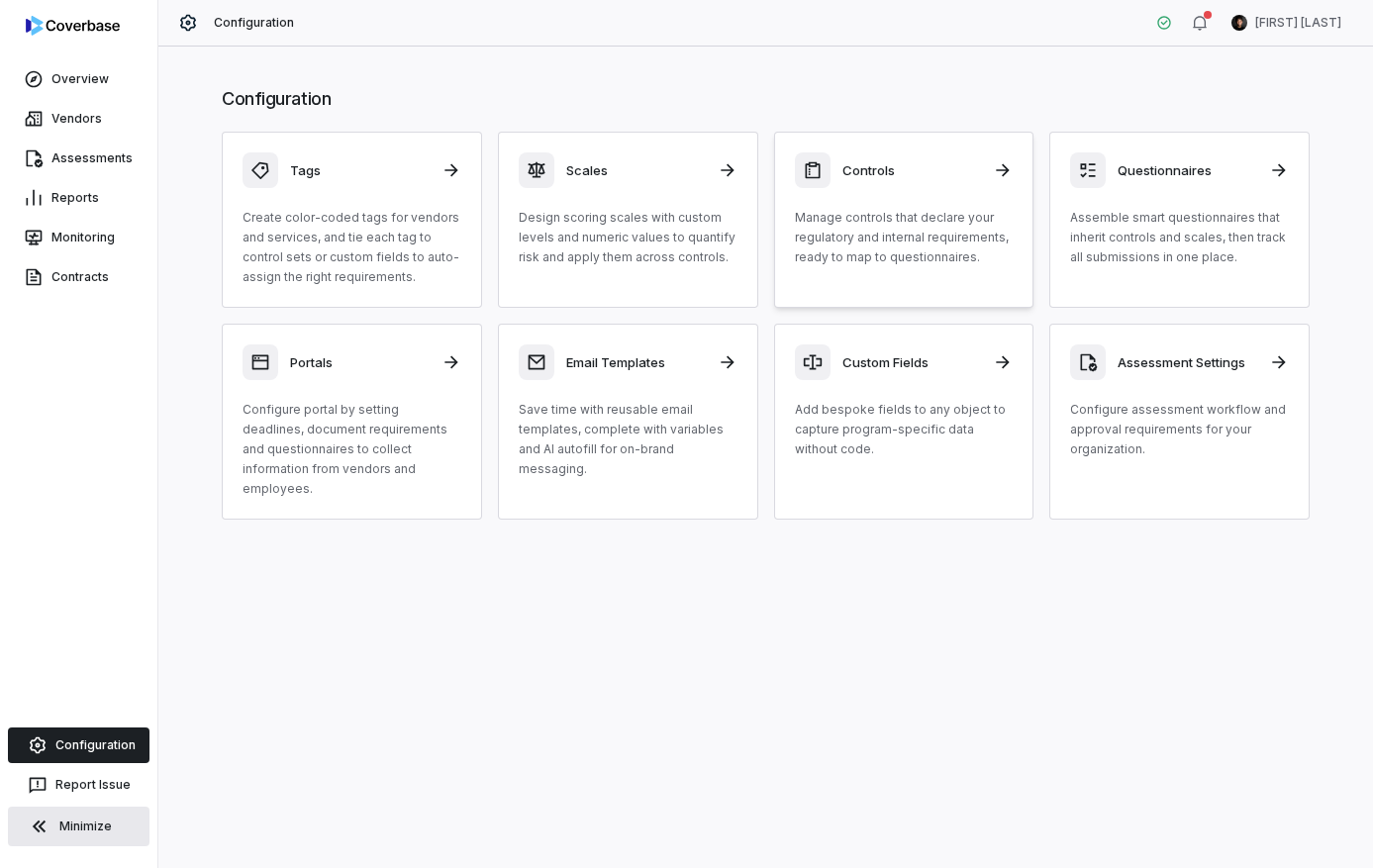 click on "Manage controls that declare your regulatory and internal requirements, ready to map to questionnaires." at bounding box center [904, 238] 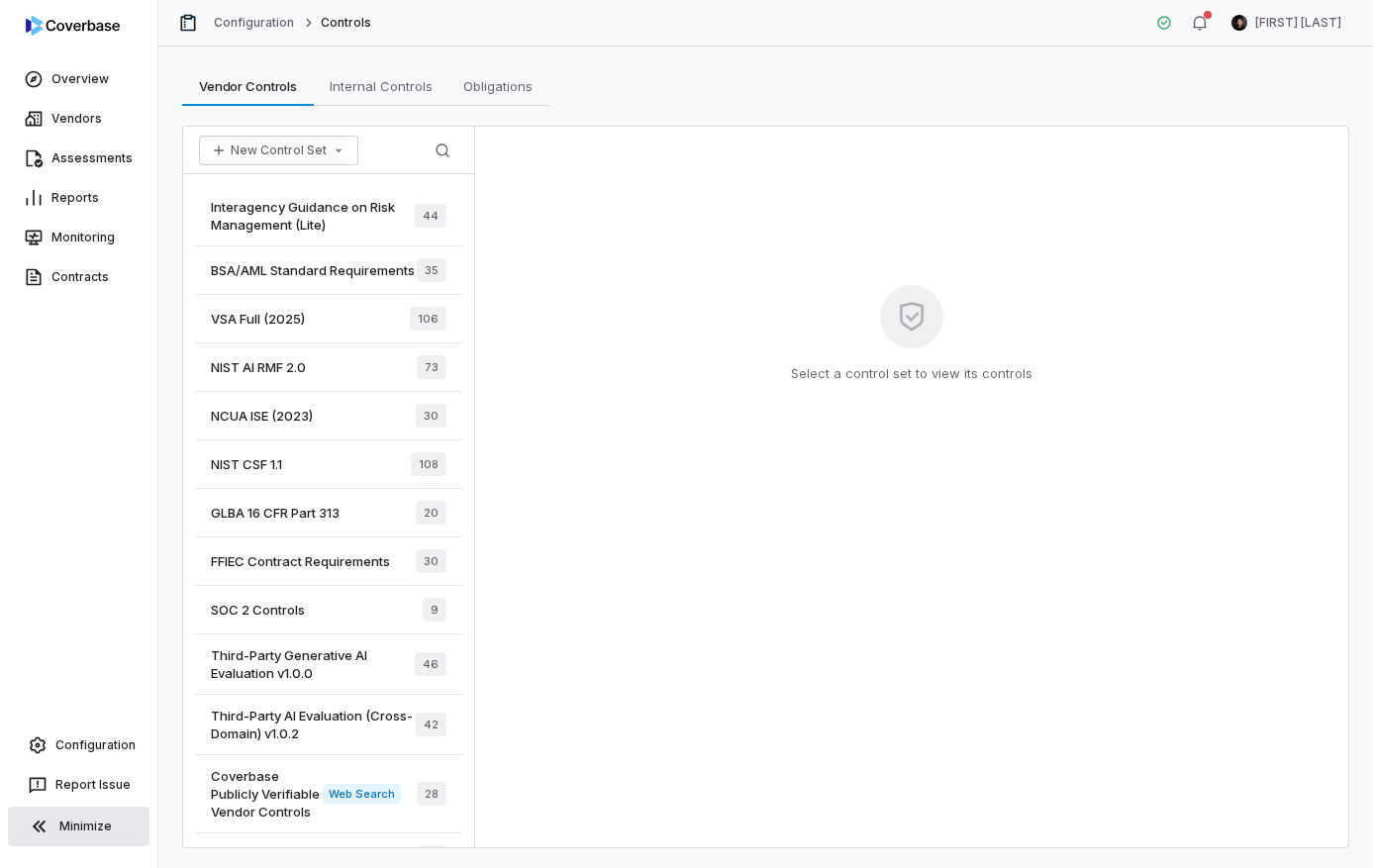 click on "BSA/AML Standard Requirements 35" at bounding box center (329, 270) 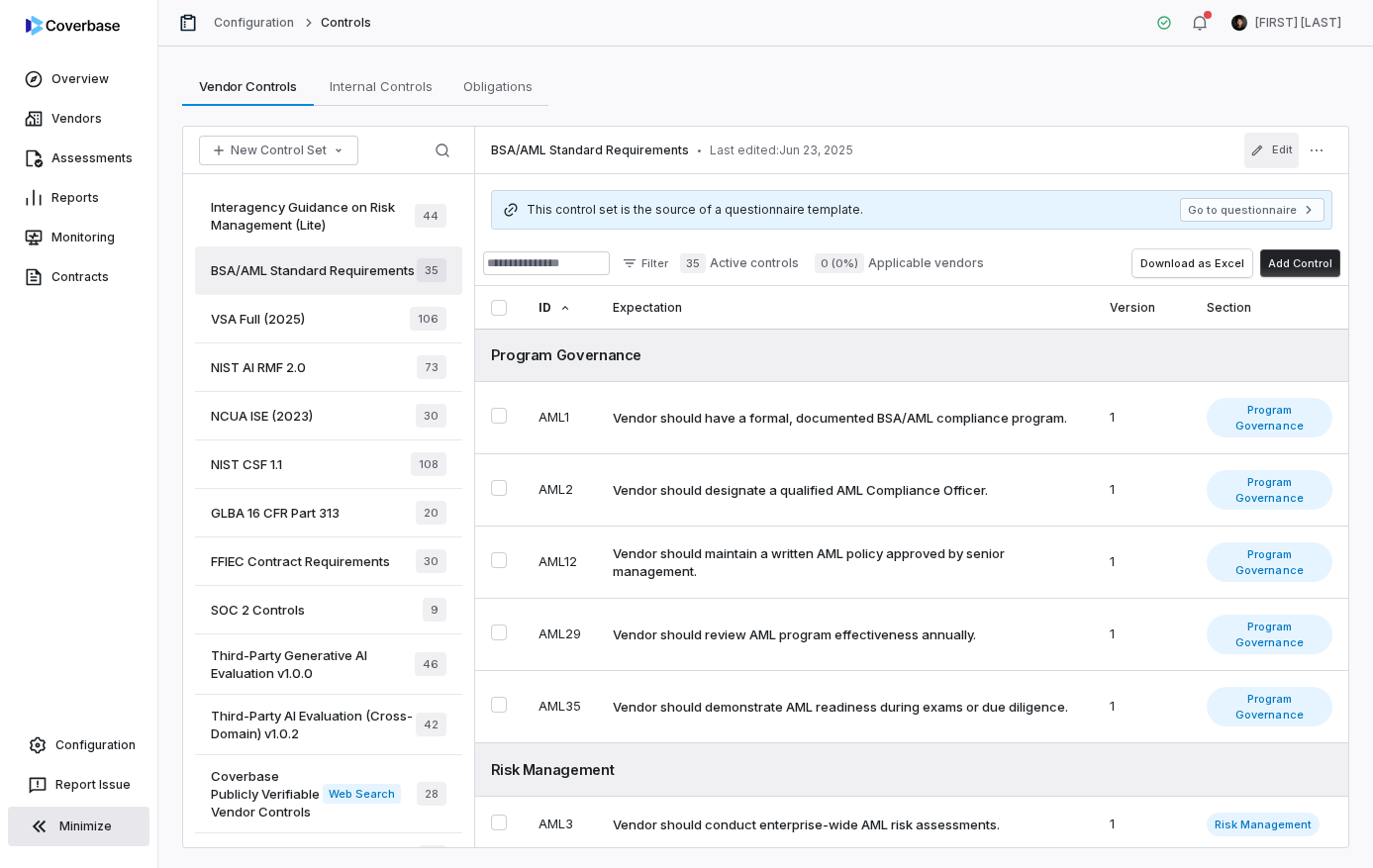 click 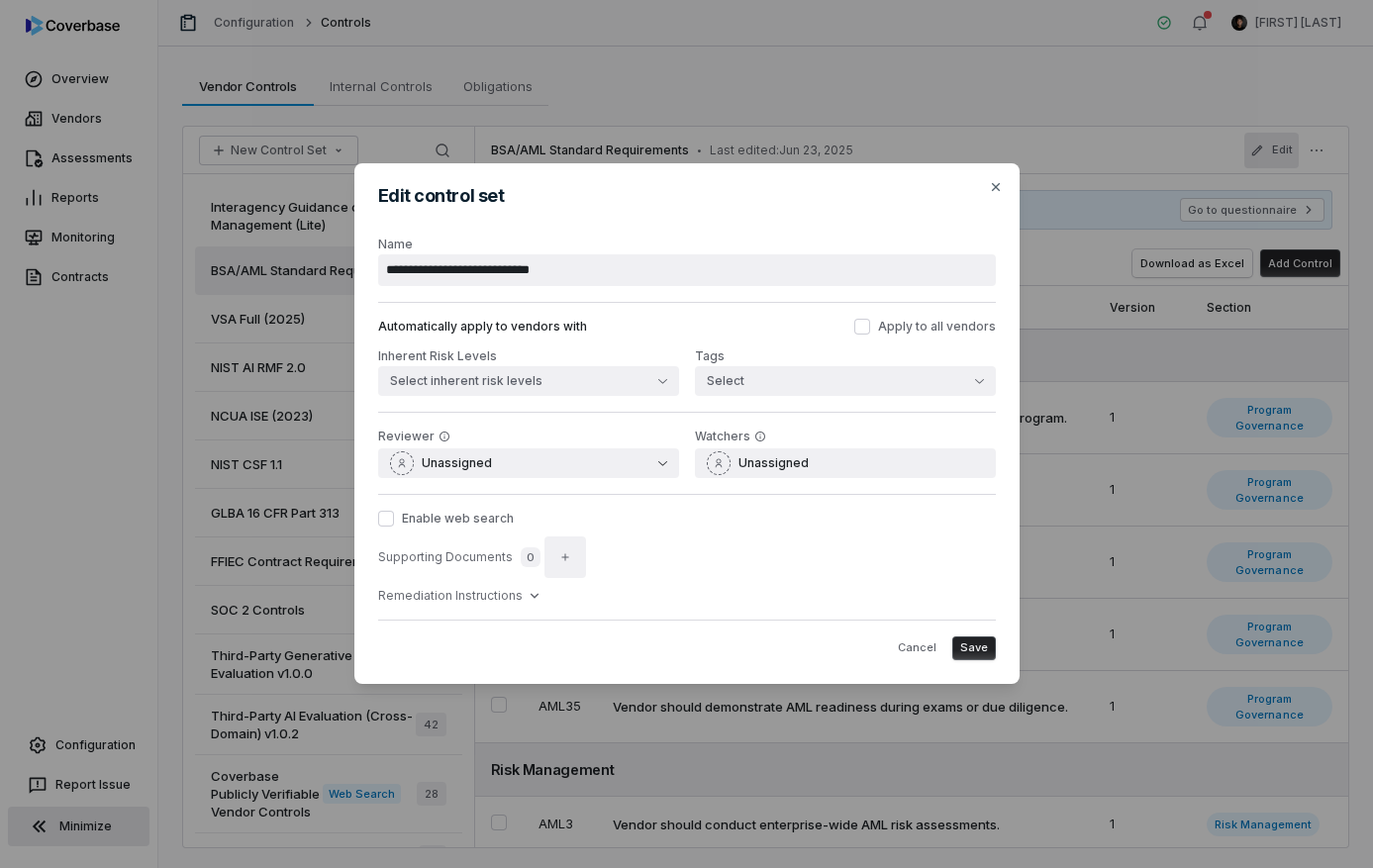 click at bounding box center [565, 557] 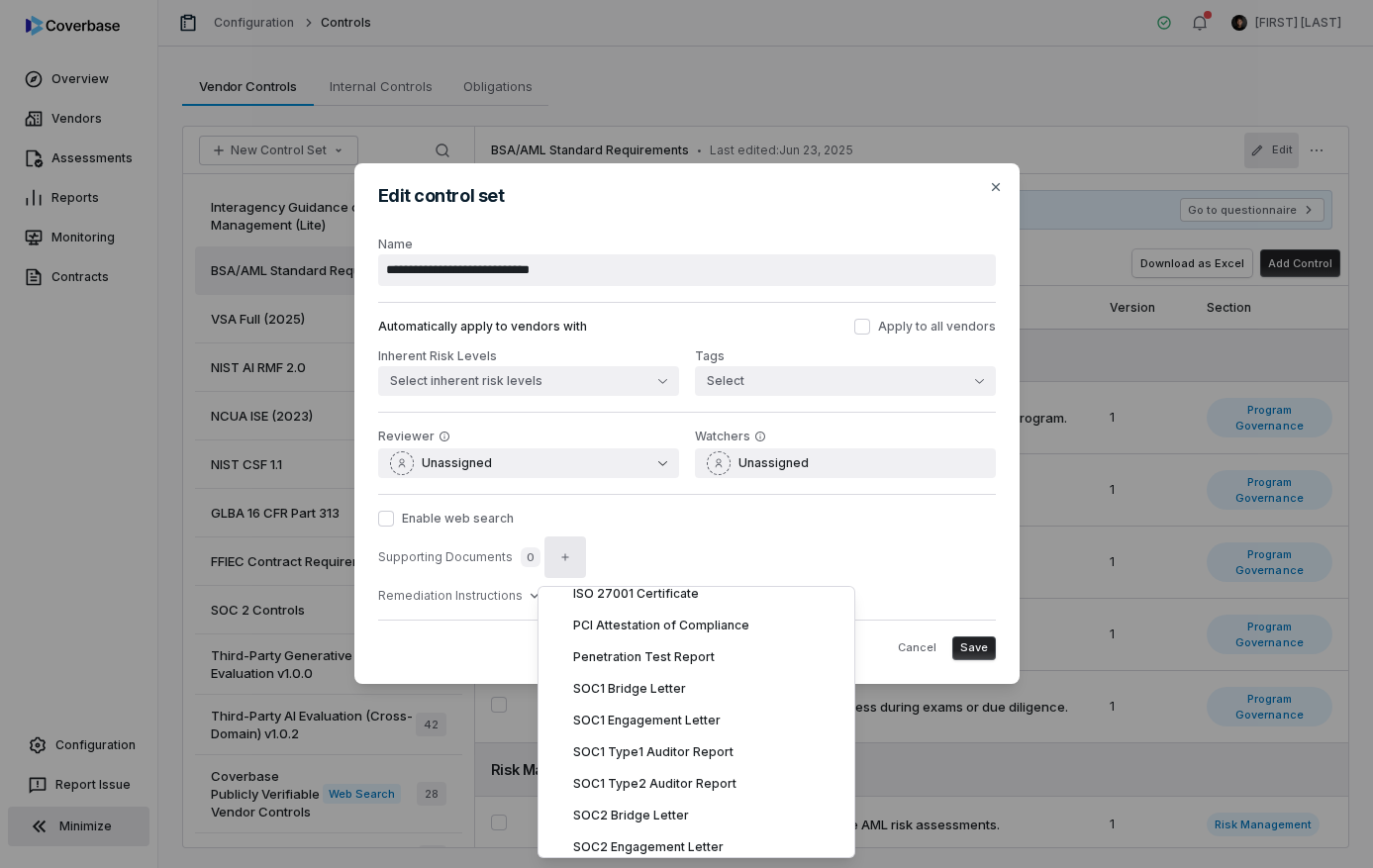 scroll, scrollTop: 154, scrollLeft: 0, axis: vertical 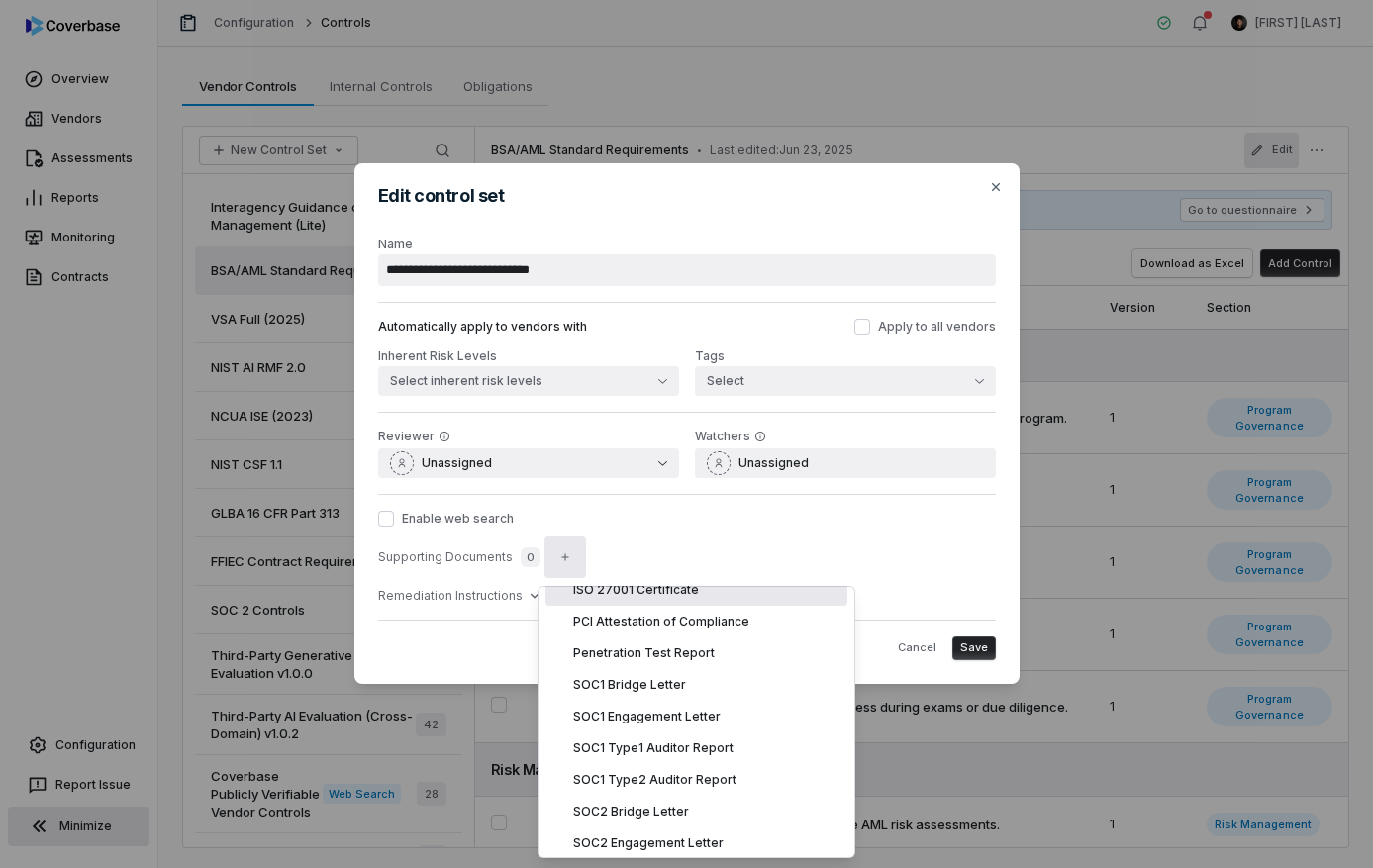 click on "Supporting Documents 0" at bounding box center (687, 557) 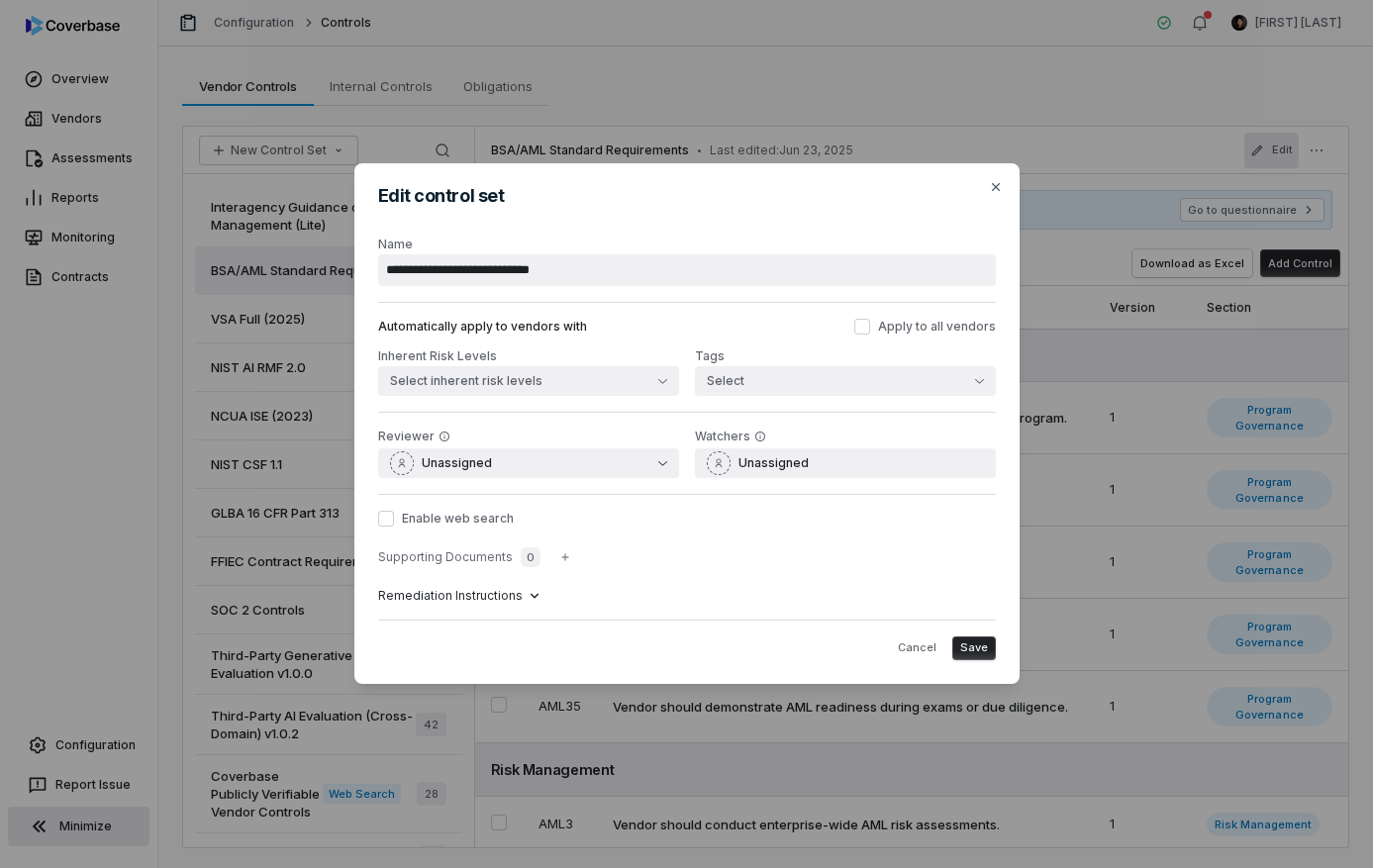 click 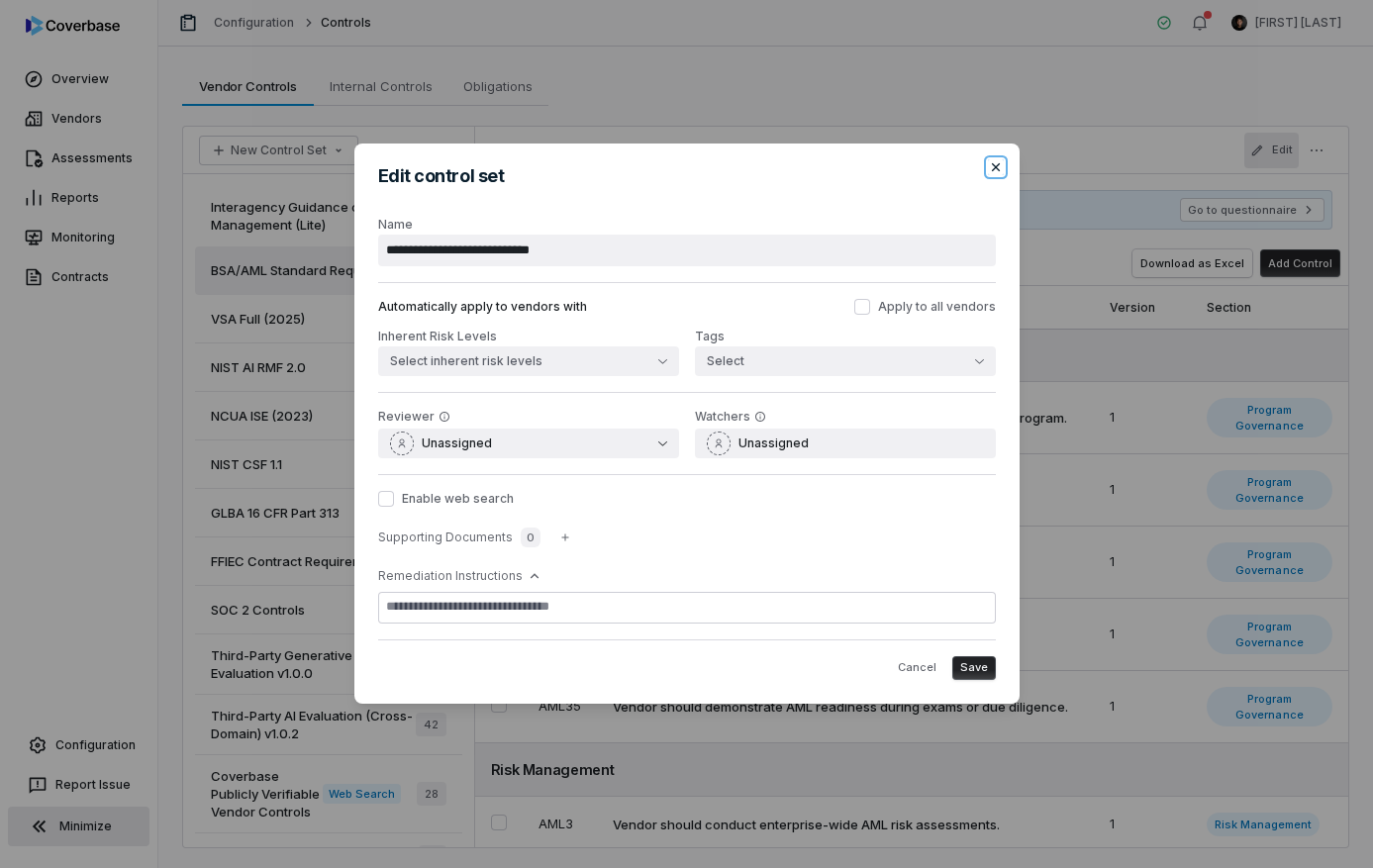 click 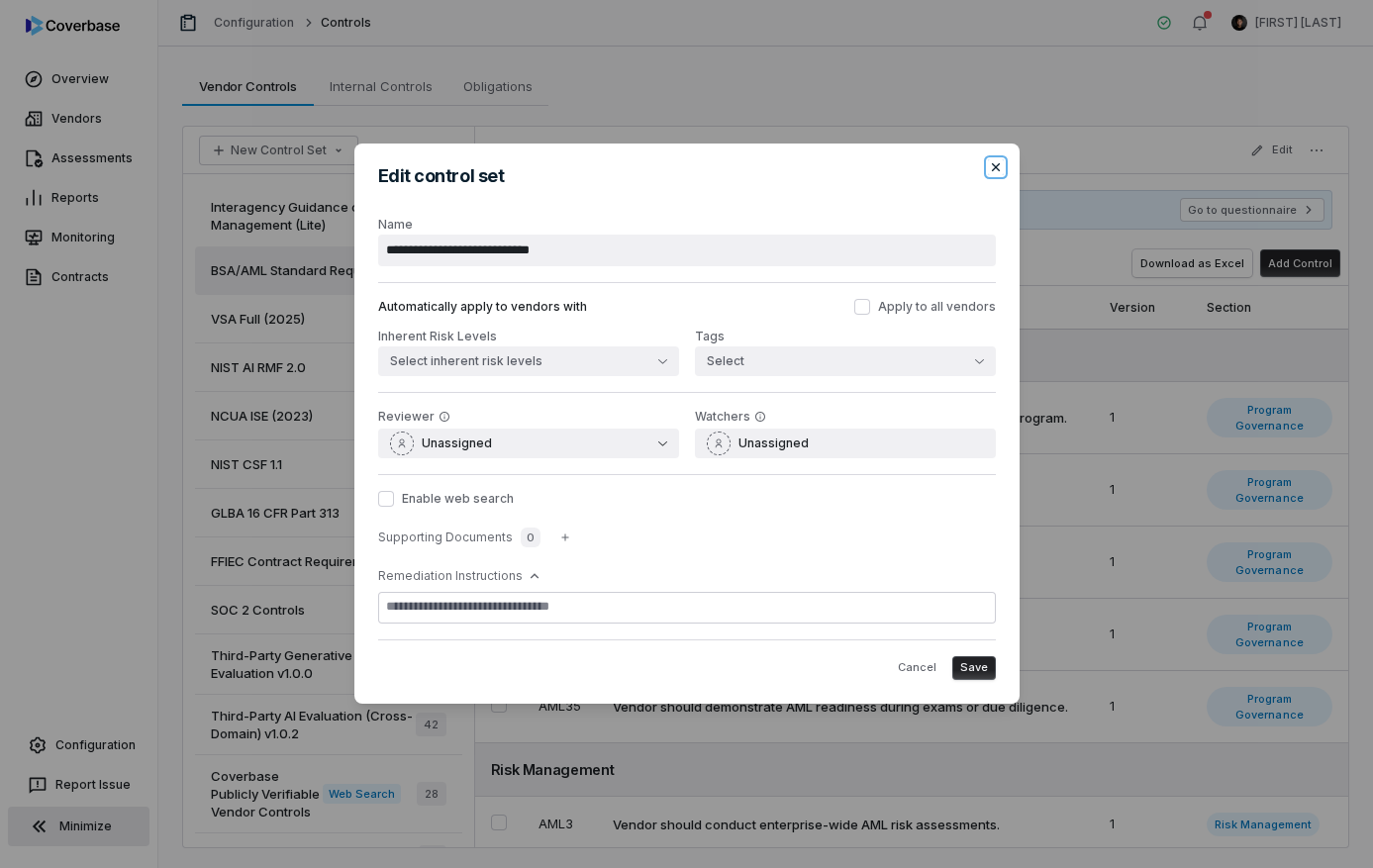 type on "*" 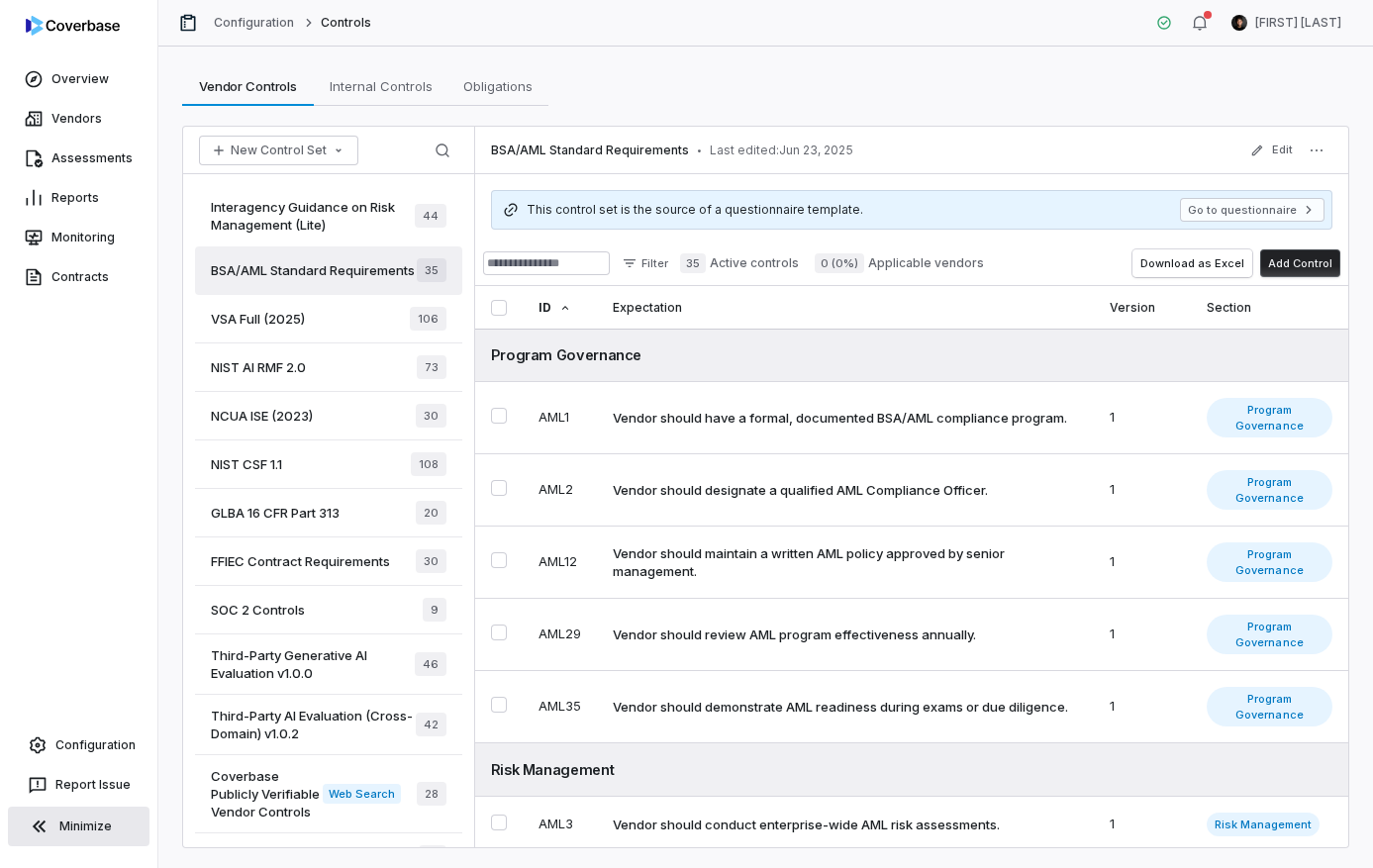 click on "BSA/AML Standard Requirements • Last edited:  Jun 23, 2025 Edit" at bounding box center (912, 150) 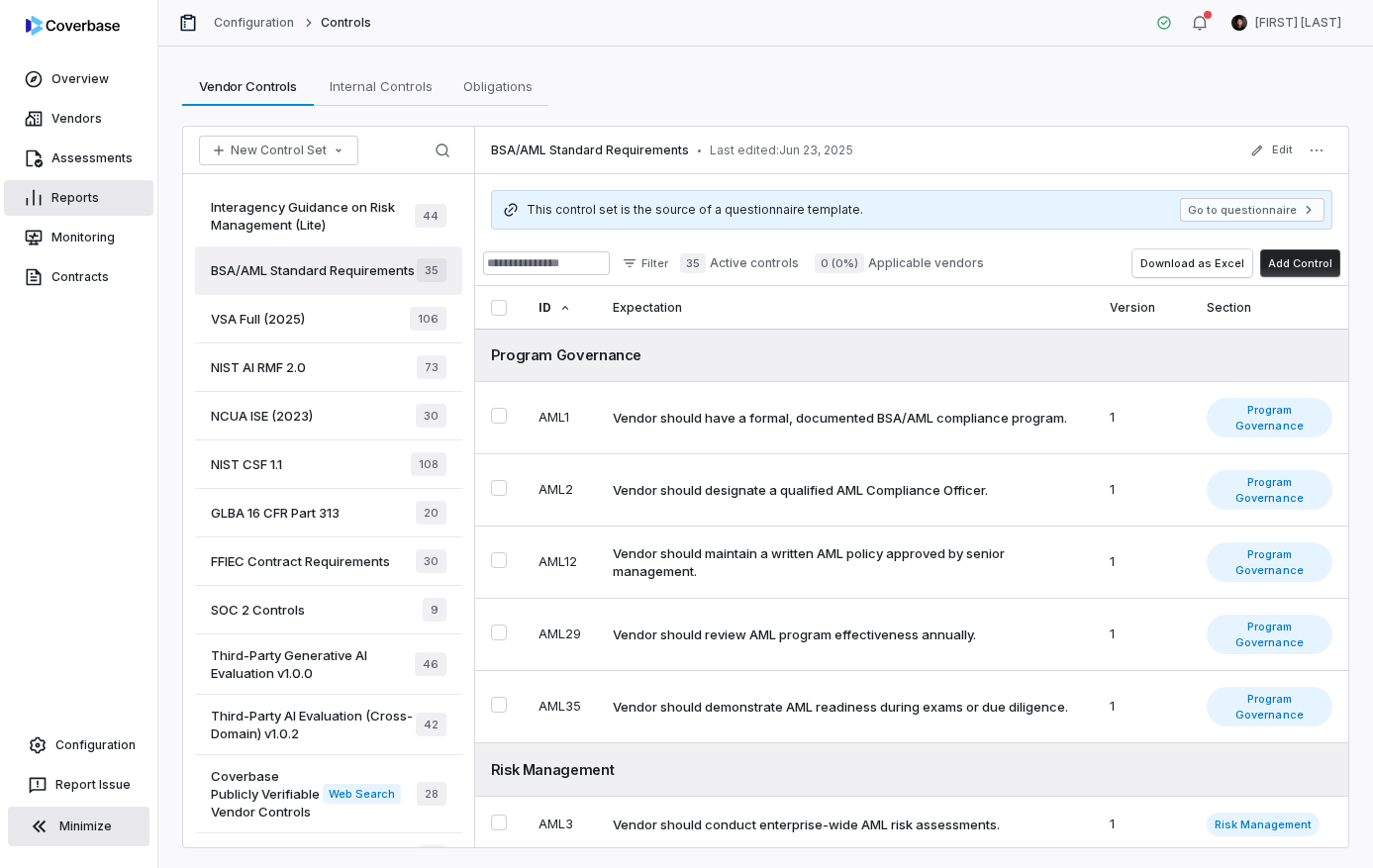 click on "Reports" at bounding box center (78, 198) 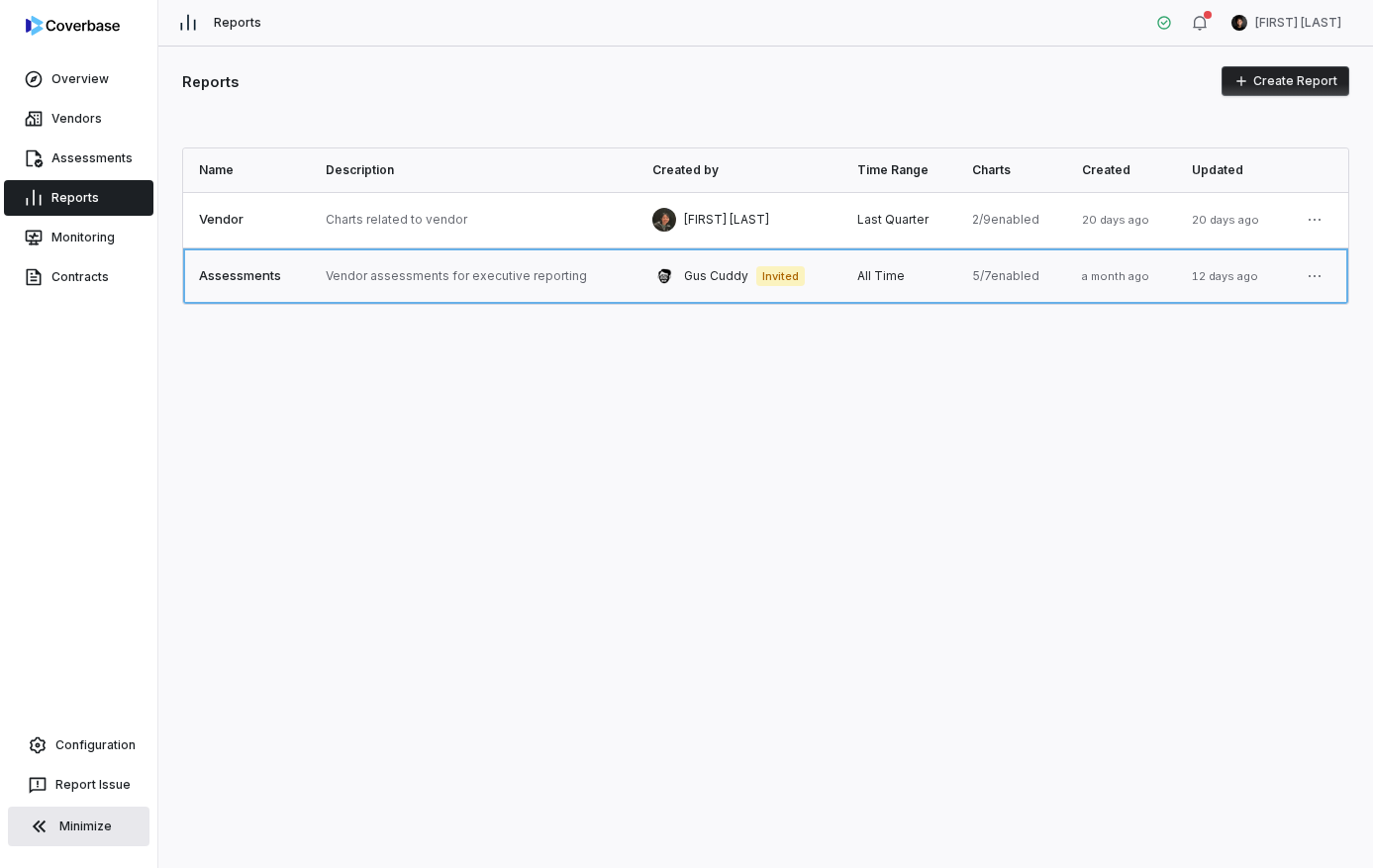 click at bounding box center (473, 276) 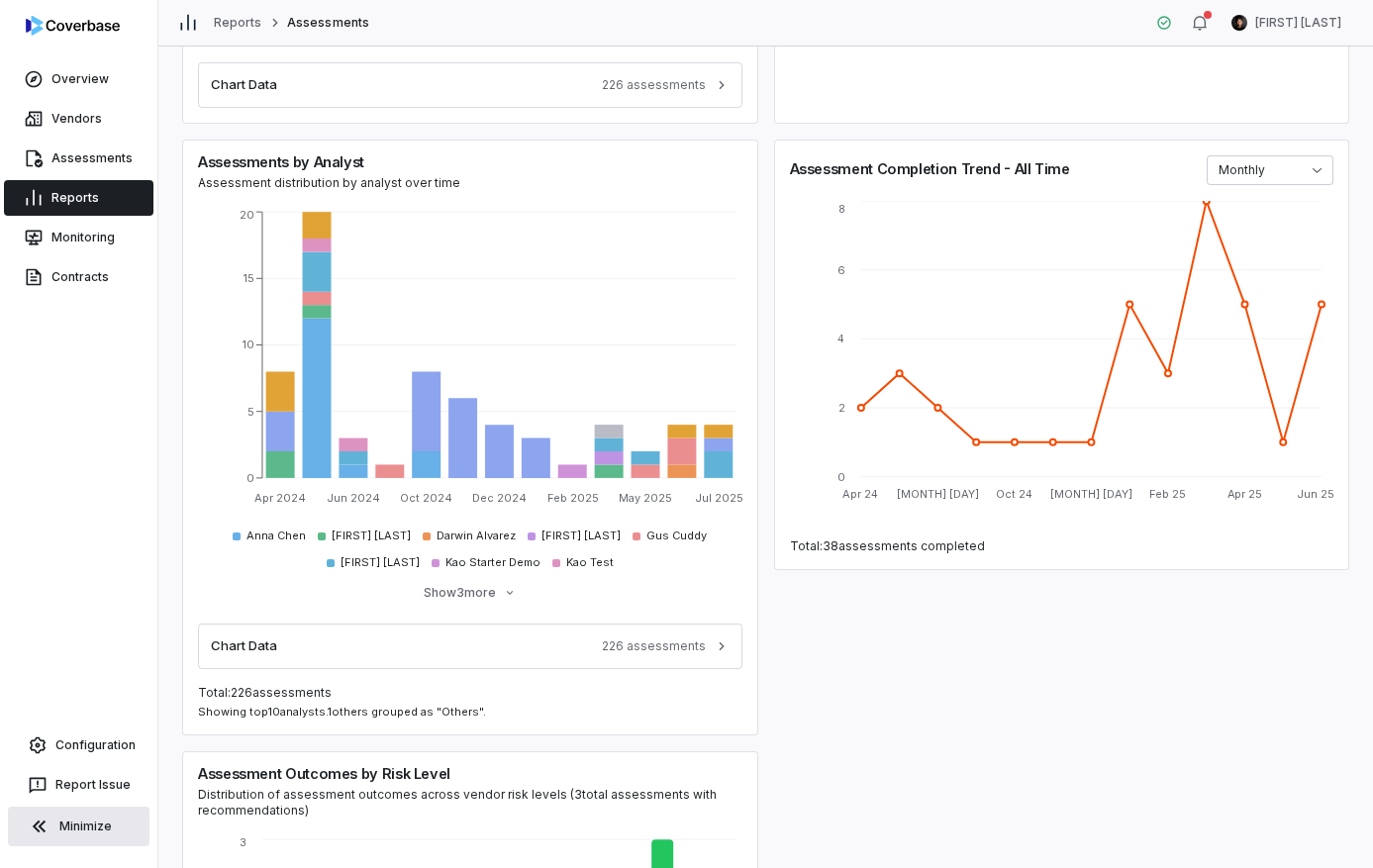 scroll, scrollTop: 402, scrollLeft: 0, axis: vertical 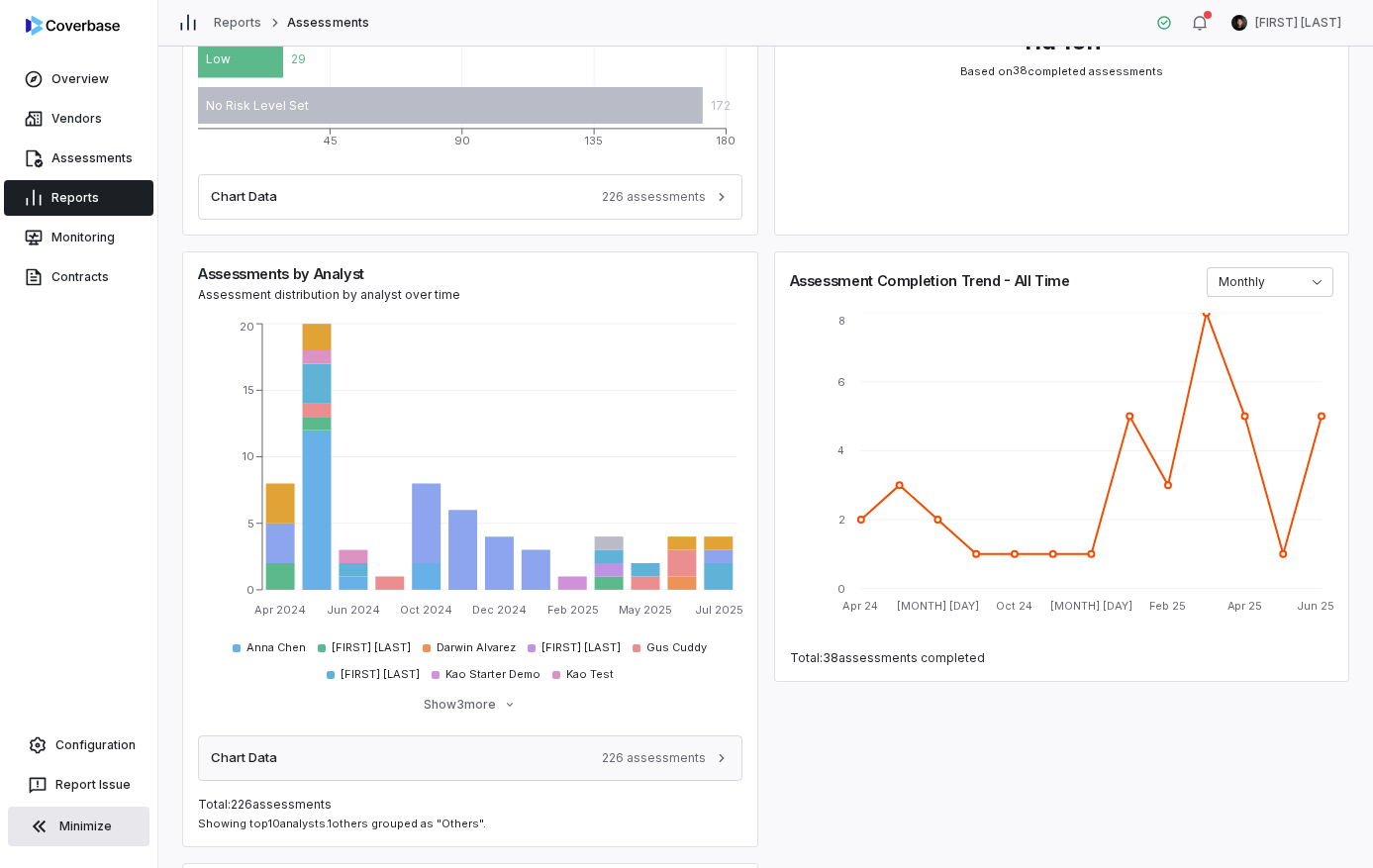 click on "Chart Data 226   assessments" at bounding box center [470, 758] 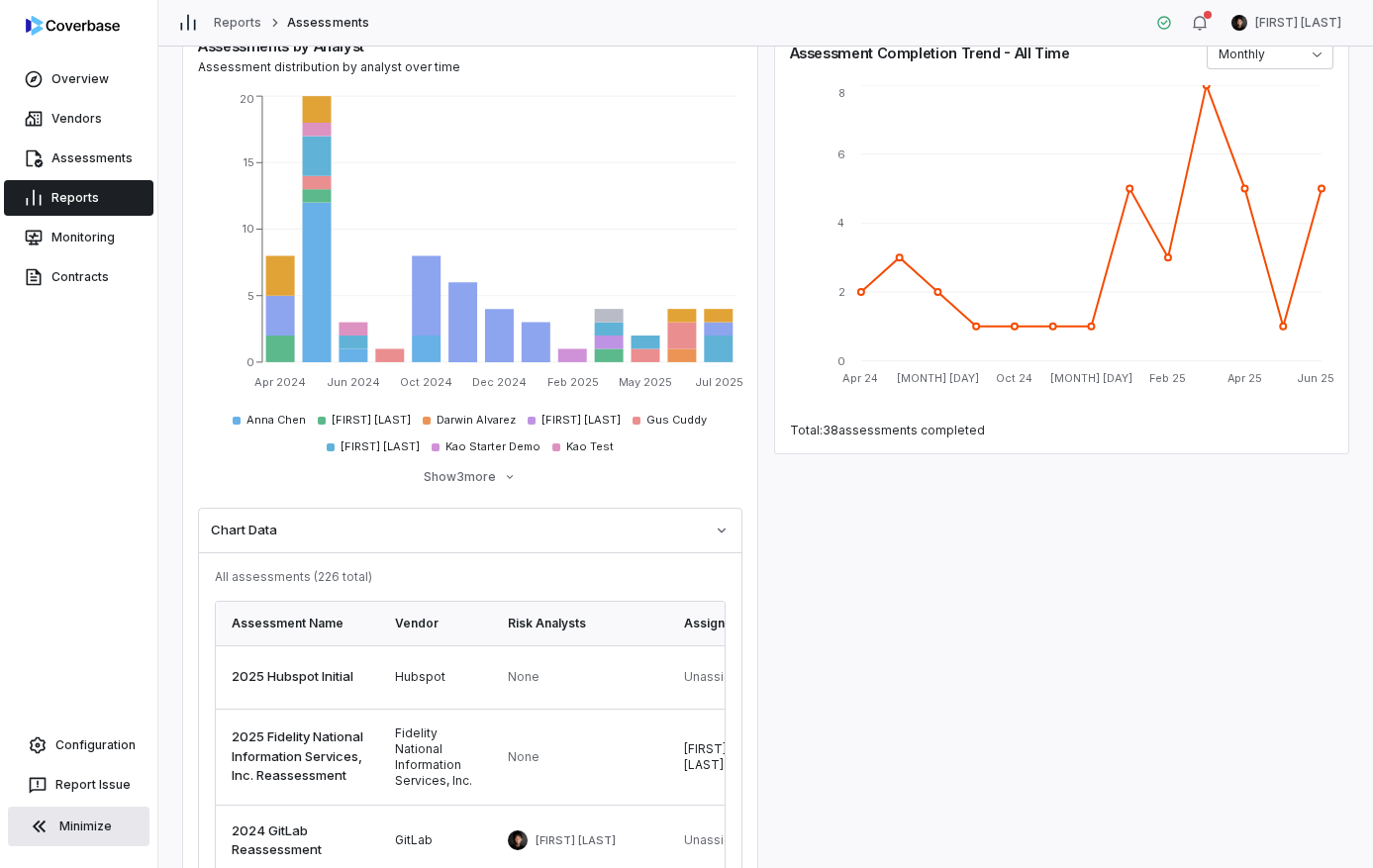 scroll, scrollTop: 689, scrollLeft: 0, axis: vertical 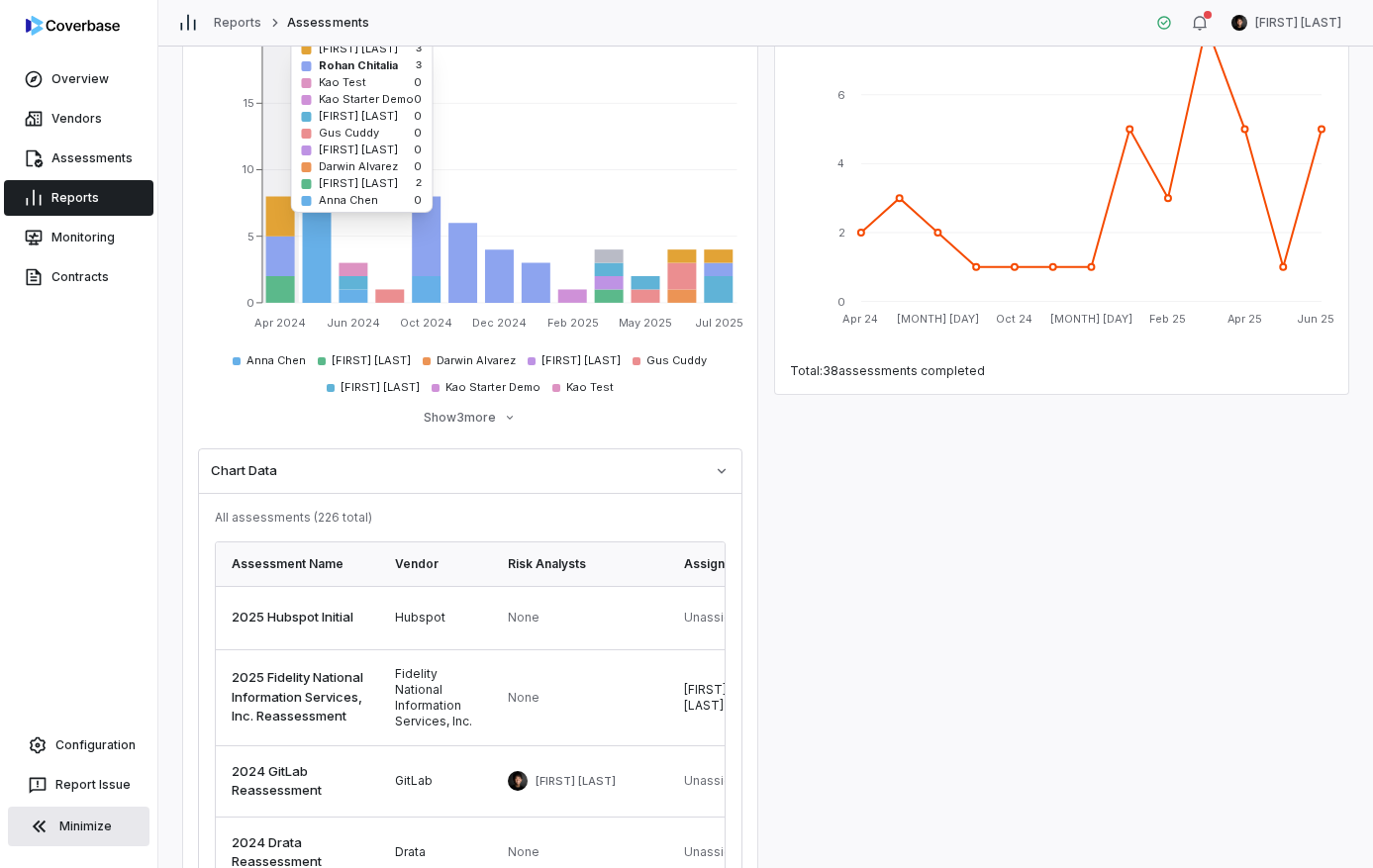 click 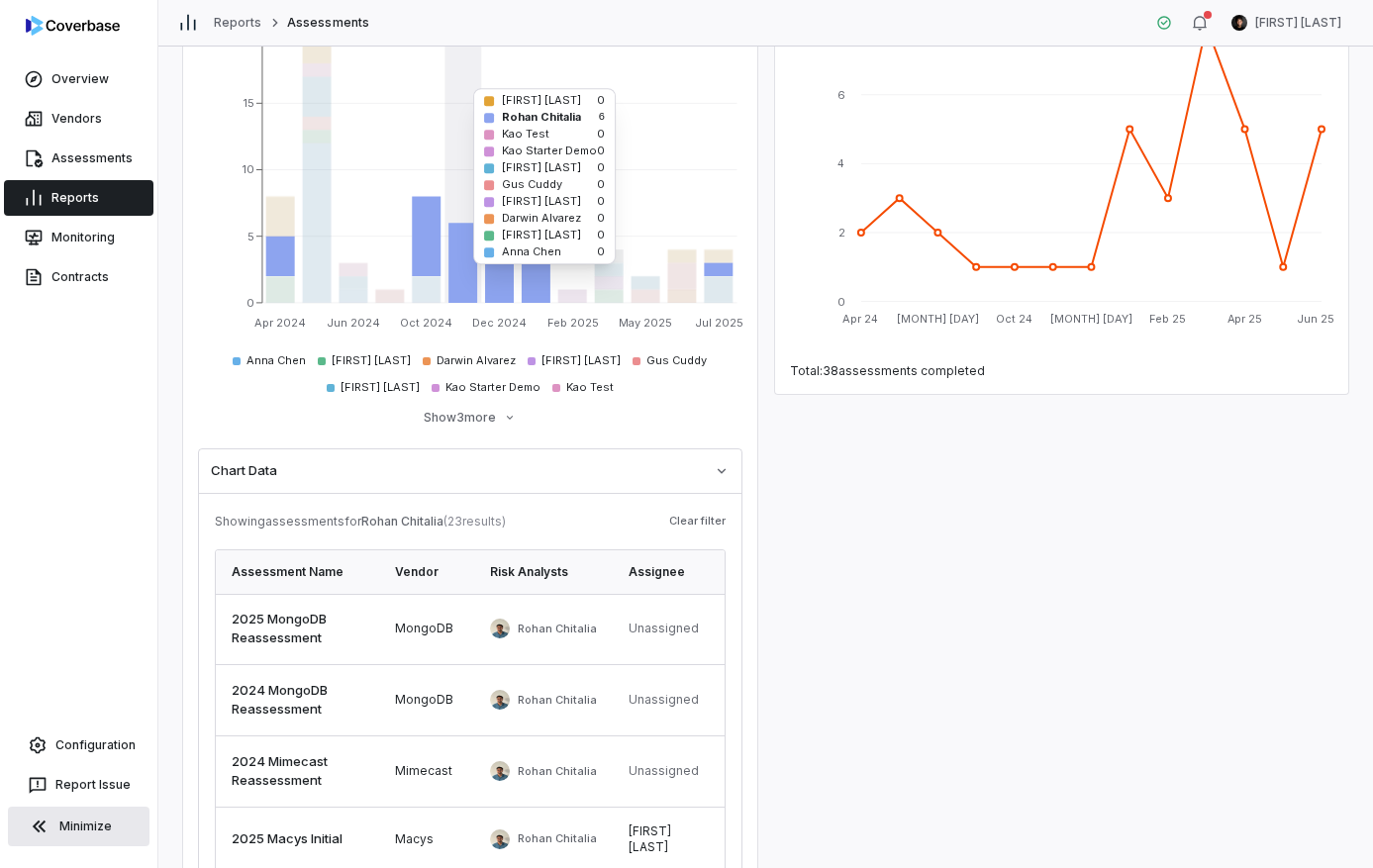 click 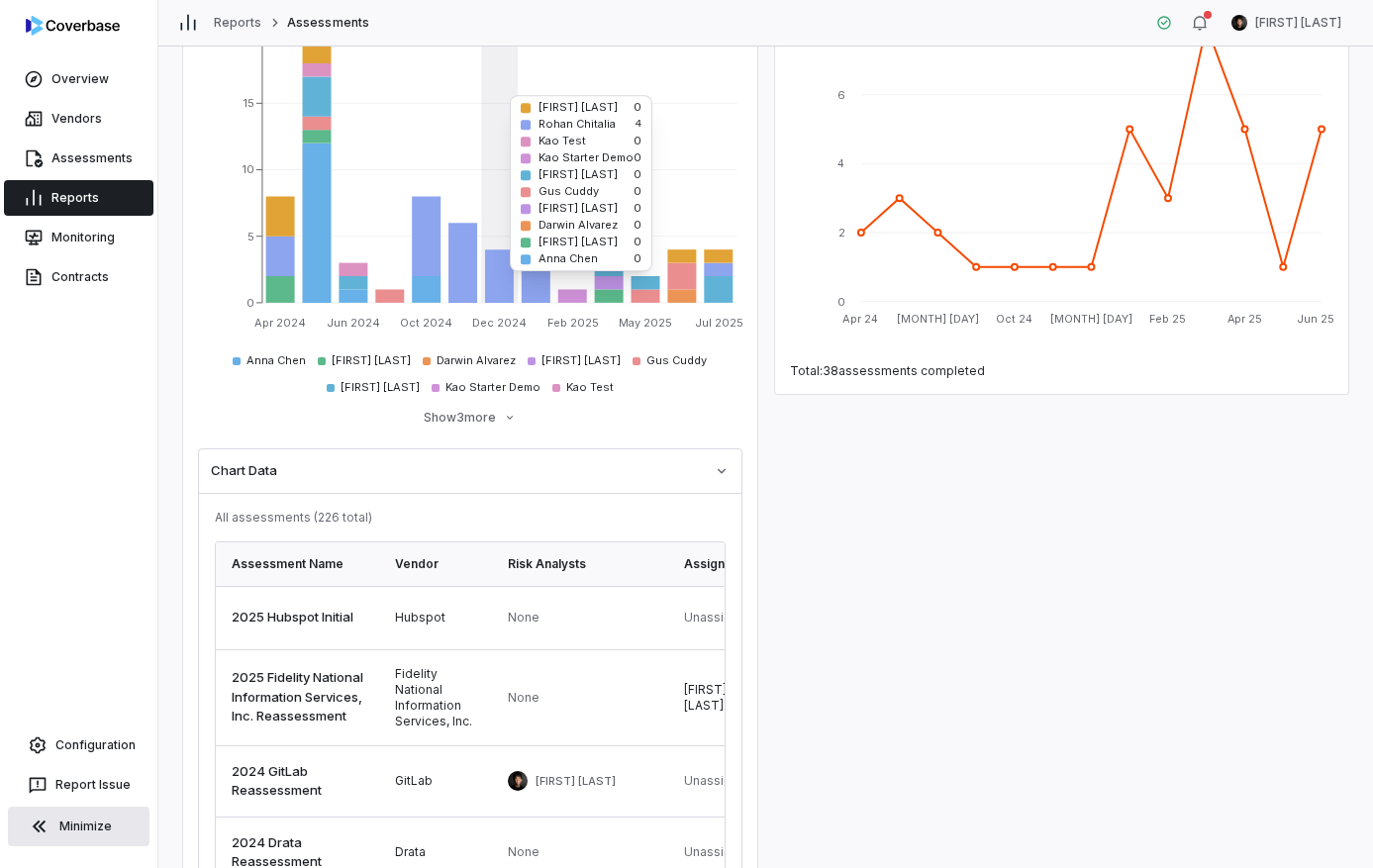 click on "Apr 2024 Jun 2024 Oct 2024 Dec 2024 Feb 2025 May 2025 Jul 2025 0 5 10 15 20" 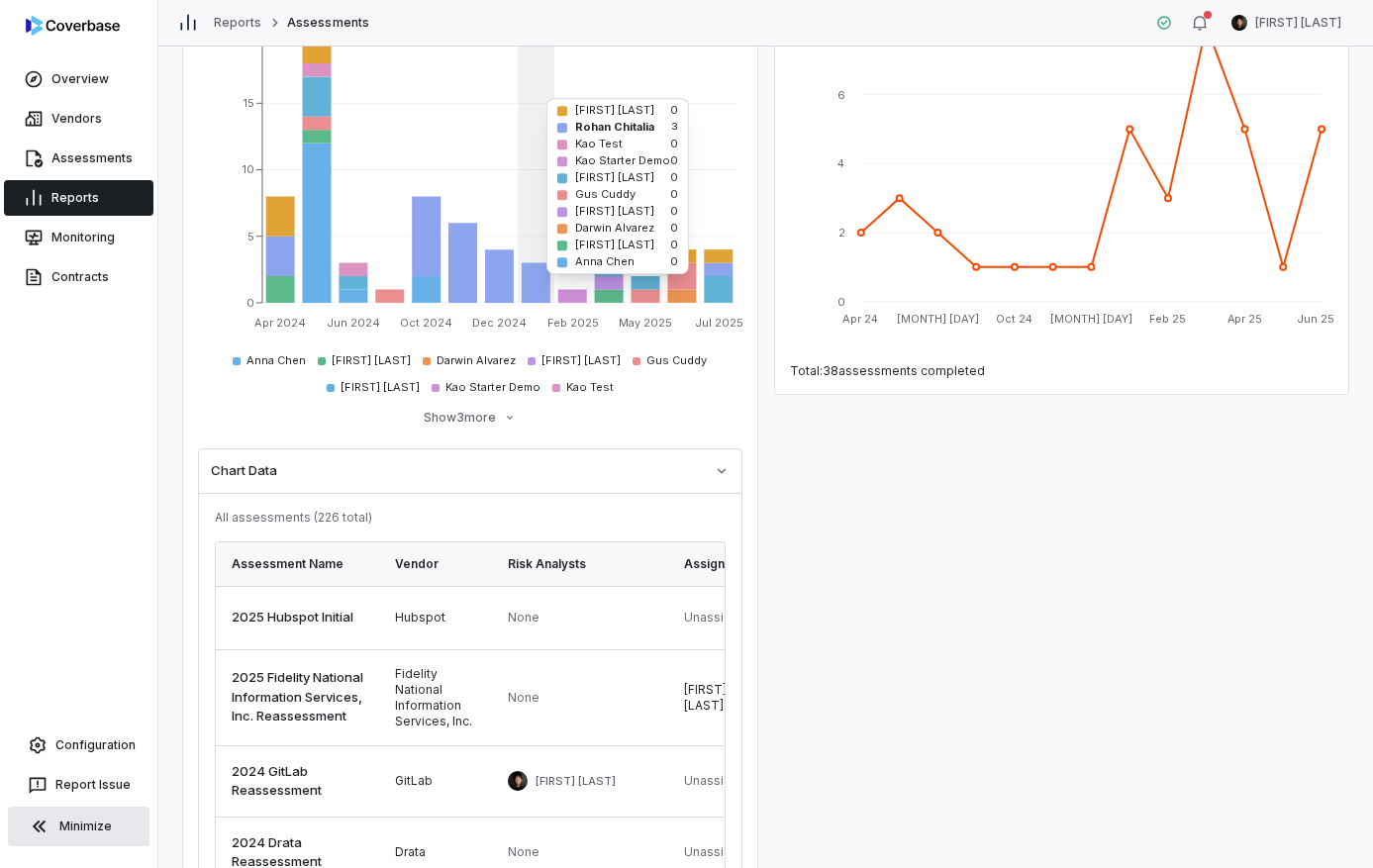 click 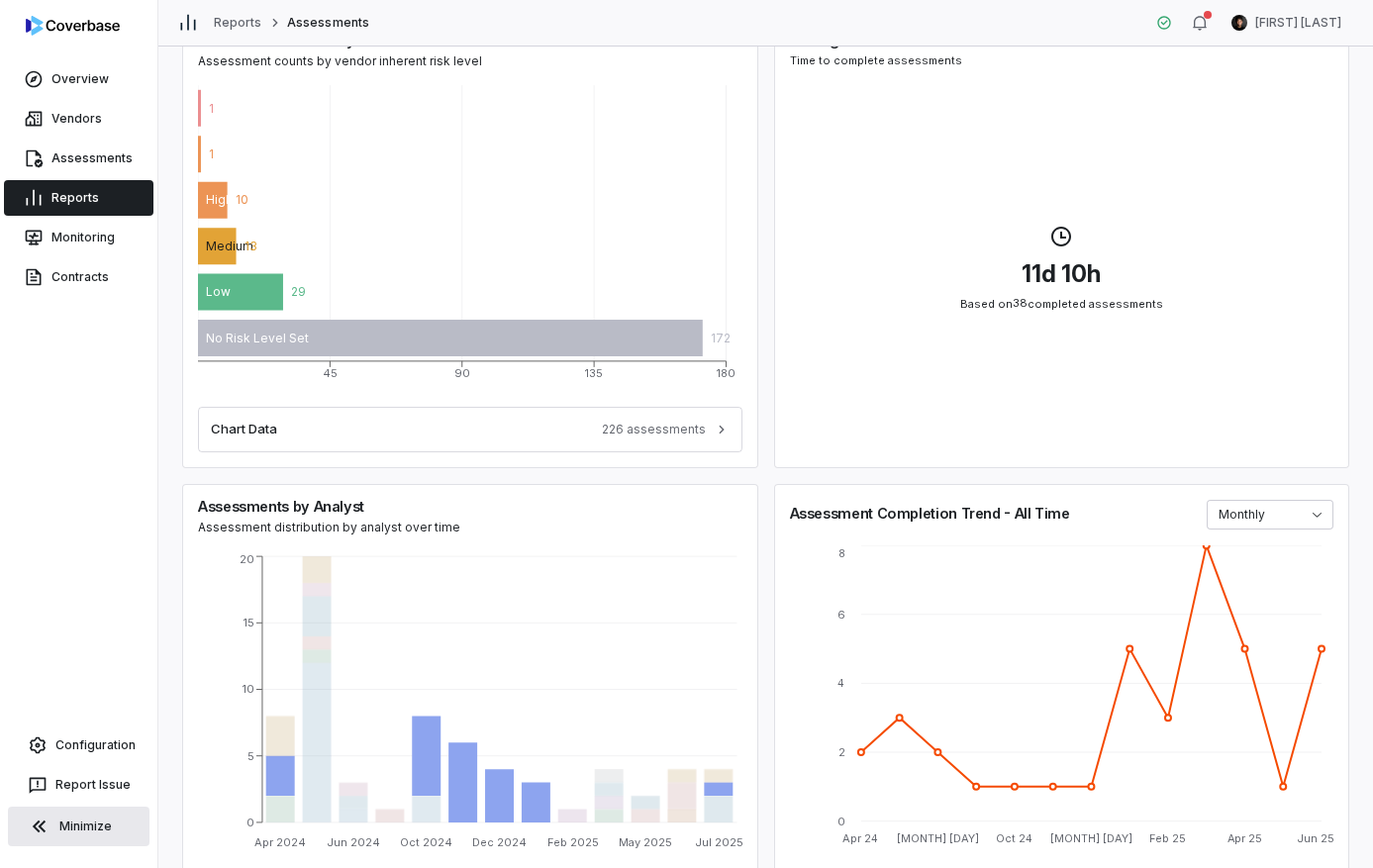 scroll, scrollTop: 0, scrollLeft: 0, axis: both 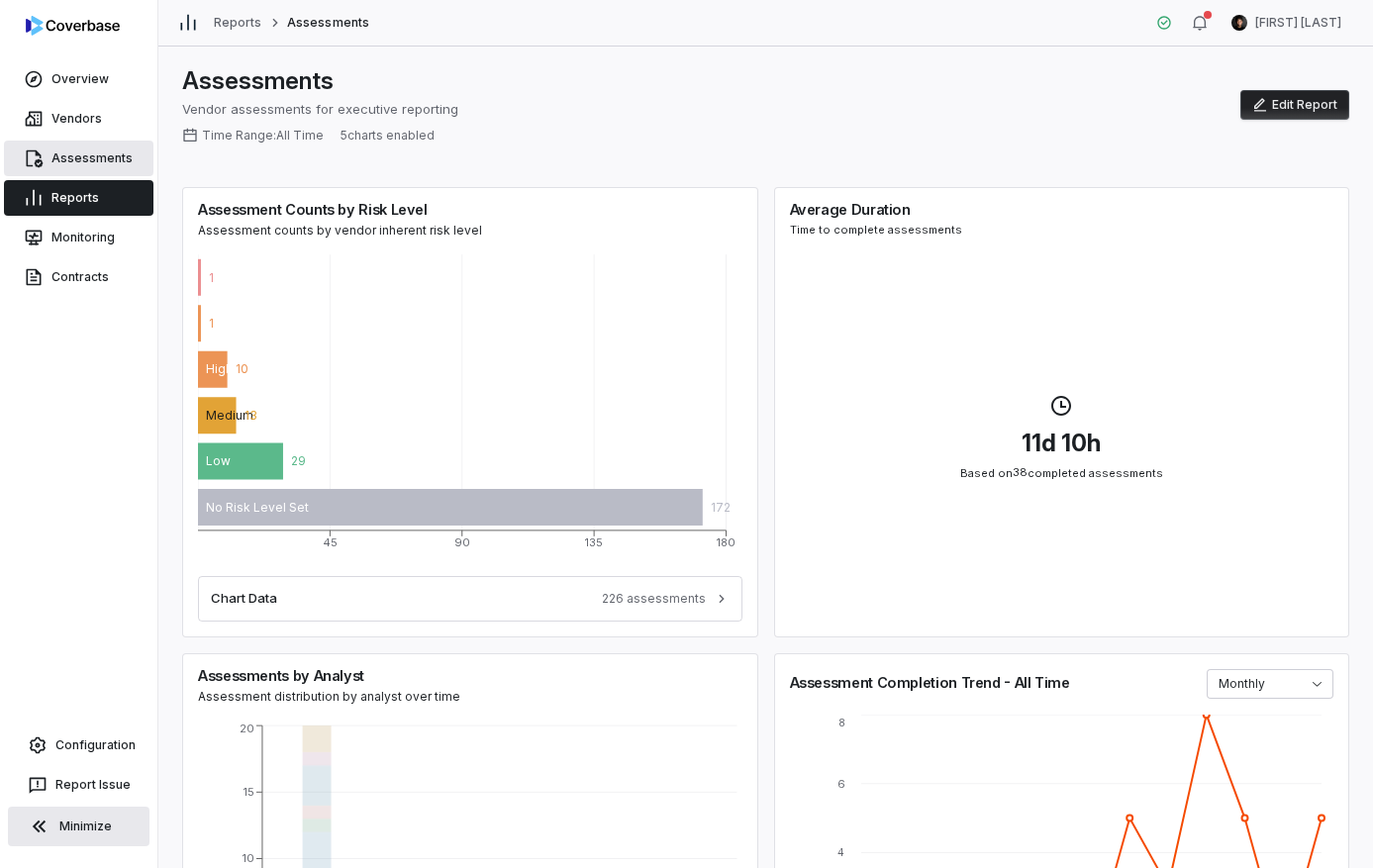 click on "Assessments" at bounding box center [78, 158] 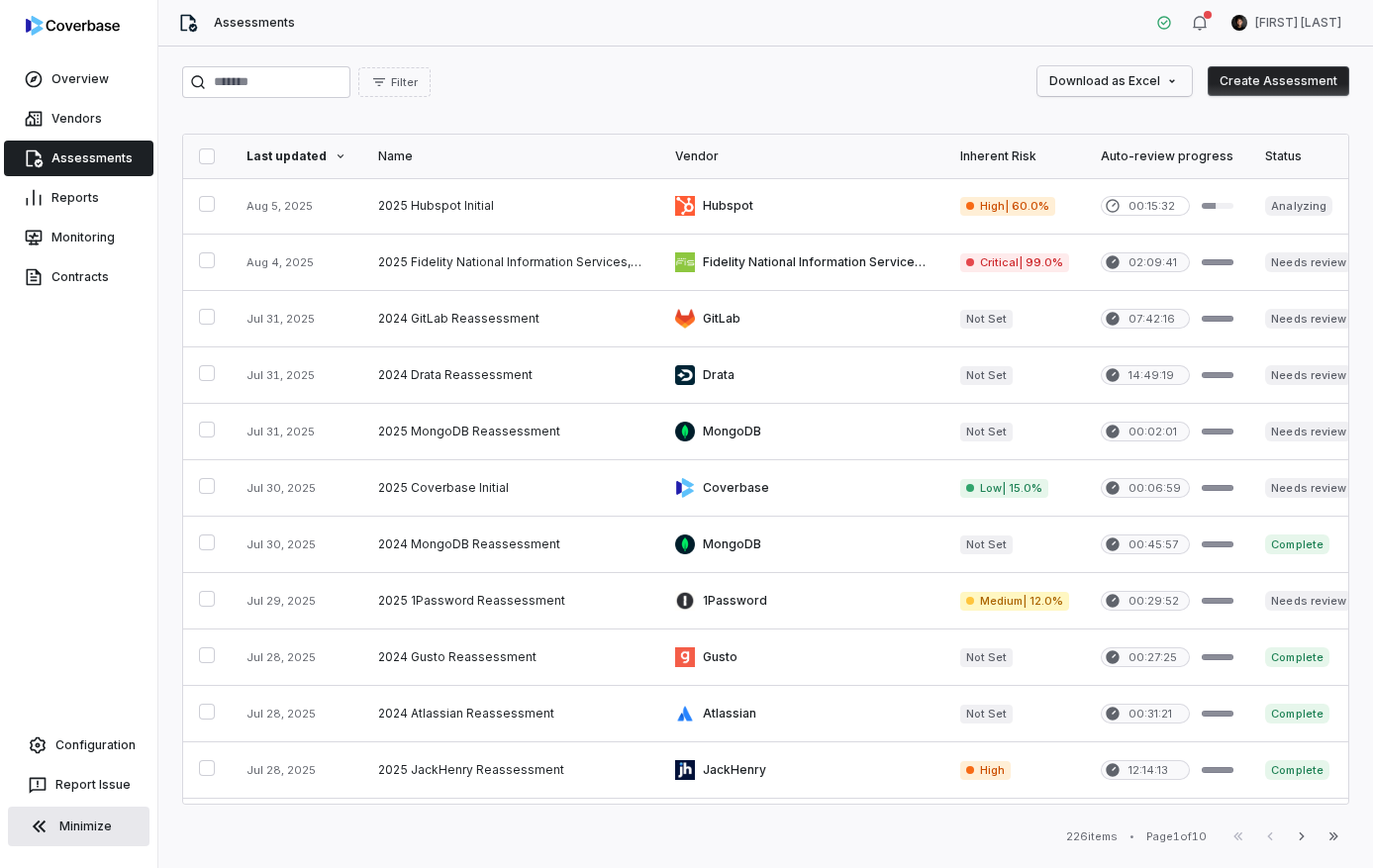 click on "Overview Vendors Assessments Reports Monitoring Contracts Configuration Report Issue Minimize Assessments Clarence Chio Filter Download as Excel Create Assessment Last updated Name Vendor Inherent Risk Auto-review progress Status Outcome Assignee # Docs # Issues # Tasks Submitted by Date initiated Aug 5, 2025 2025 Hubspot Initial Hubspot High  | 60.0% 00:15:32 Analyzing - Unassigned 10 28 0 Clarence Chio Aug 5, 2025 Aug 4, 2025 2025 Fidelity National Information Services, Inc. Reassessment Fidelity National Information Services, Inc. Critical  | 99.0% 02:09:41 Needs review - Clarence Chio 7 17 5 Clarence Chio Feb 26, 2025 Jul 31, 2025 2024 GitLab Reassessment GitLab Not Set 07:42:16 Needs review - Unassigned 0 0 0 Clarence Chio Apr 11, 2024 Jul 31, 2025 2024 Drata Reassessment Drata Not Set 14:49:19 Needs review - Unassigned 0 26 0 Jen Hsin Apr 16, 2024 Jul 31, 2025 2025 MongoDB Reassessment MongoDB Not Set 00:02:01 Needs review - Unassigned 4 4 0 Jen Hsin Jan 3, 2025 Jul 30, 2025 Coverbase -" at bounding box center [686, 434] 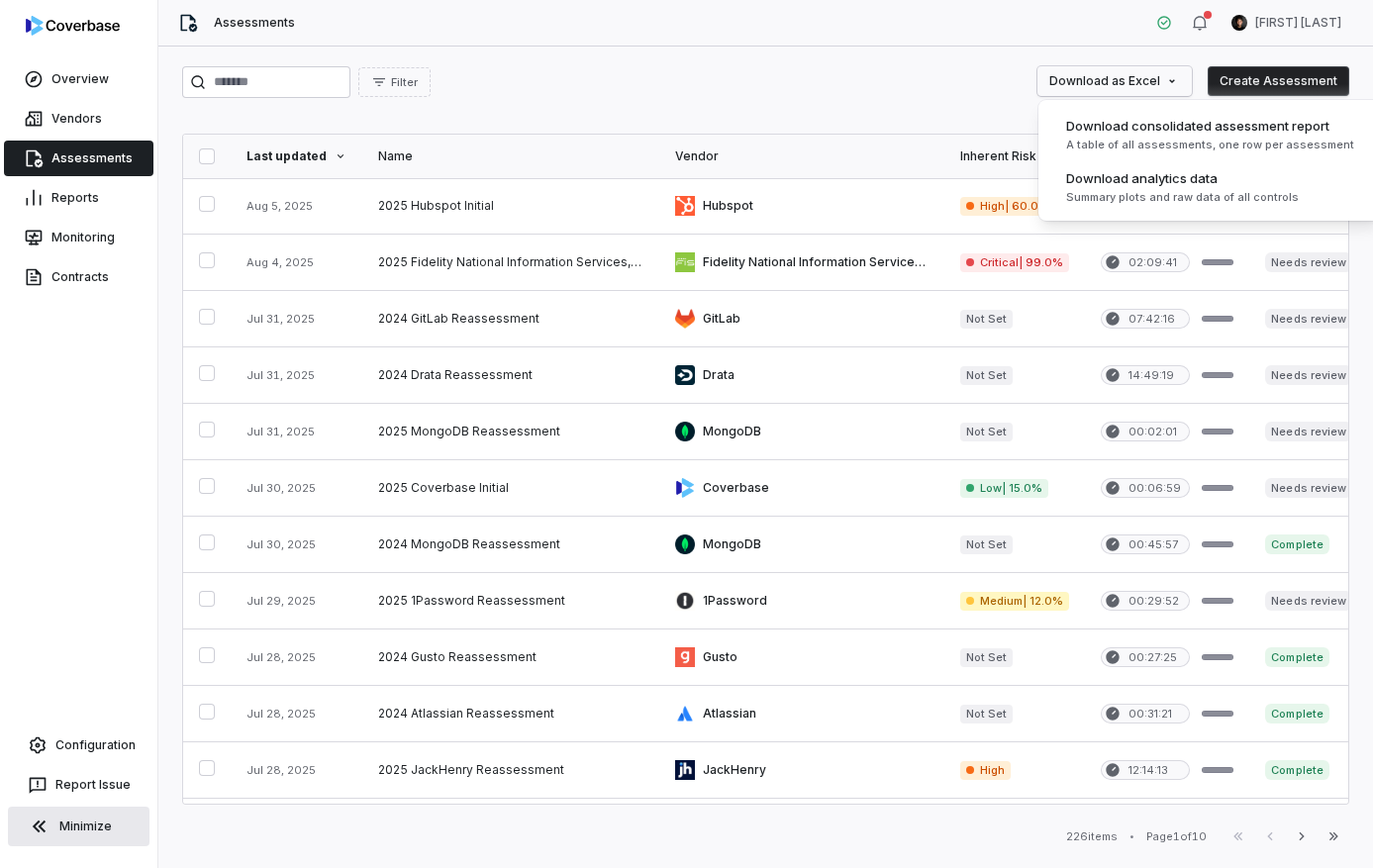 click on "Overview Vendors Assessments Reports Monitoring Contracts Configuration Report Issue Minimize Assessments Clarence Chio Filter Download as Excel Create Assessment Last updated Name Vendor Inherent Risk Auto-review progress Status Outcome Assignee # Docs # Issues # Tasks Submitted by Date initiated Aug 5, 2025 2025 Hubspot Initial Hubspot High  | 60.0% 00:15:34 Analyzing - Unassigned 10 28 0 Clarence Chio Aug 5, 2025 Aug 4, 2025 2025 Fidelity National Information Services, Inc. Reassessment Fidelity National Information Services, Inc. Critical  | 99.0% 02:09:41 Needs review - Clarence Chio 7 17 5 Clarence Chio Feb 26, 2025 Jul 31, 2025 2024 GitLab Reassessment GitLab Not Set 07:42:16 Needs review - Unassigned 0 0 0 Clarence Chio Apr 11, 2024 Jul 31, 2025 2024 Drata Reassessment Drata Not Set 14:49:19 Needs review - Unassigned 0 26 0 Jen Hsin Apr 16, 2024 Jul 31, 2025 2025 MongoDB Reassessment MongoDB Not Set 00:02:01 Needs review - Unassigned 4 4 0 Jen Hsin Jan 3, 2025 Jul 30, 2025 Coverbase -" at bounding box center (686, 434) 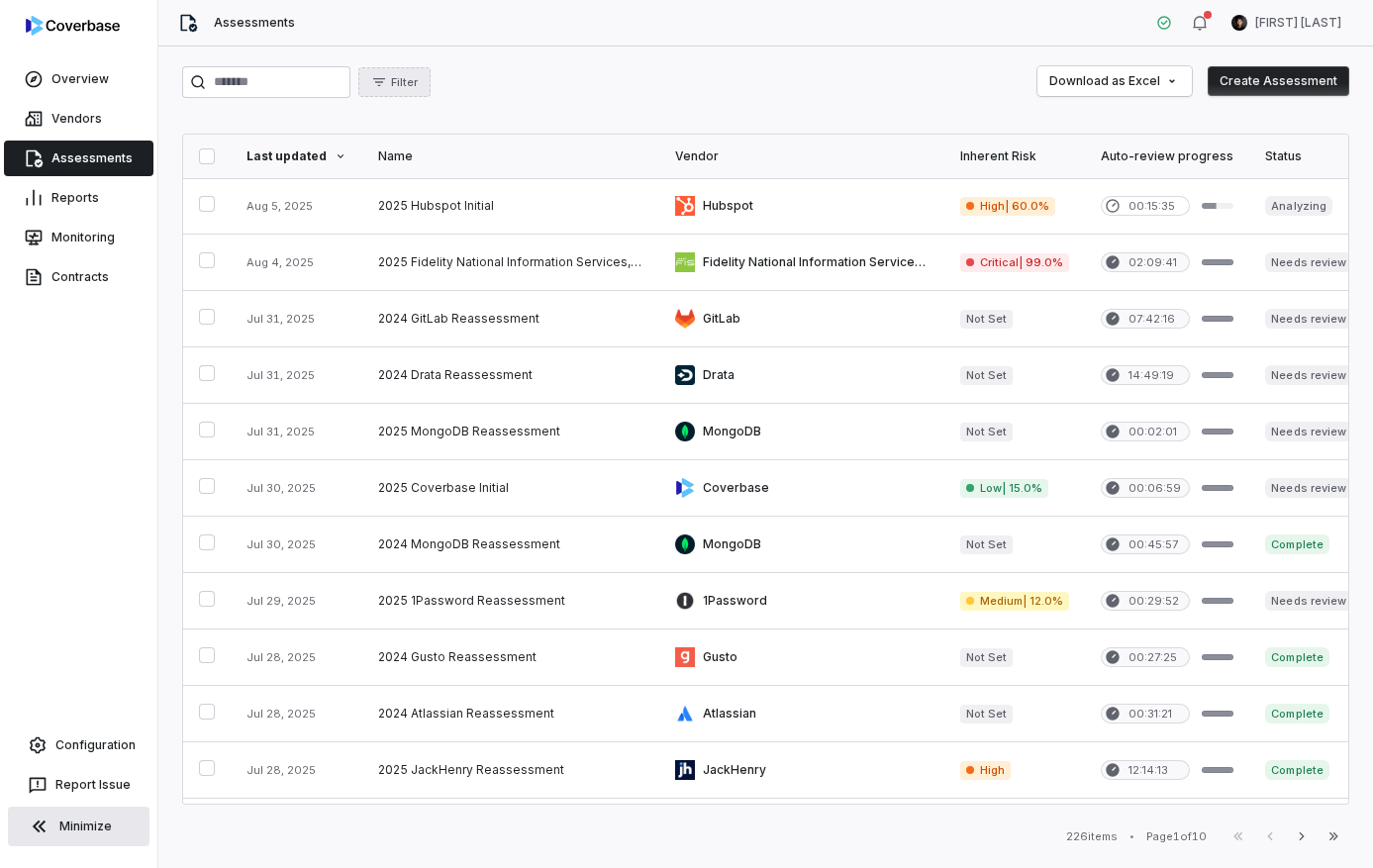 click on "Filter" at bounding box center (404, 82) 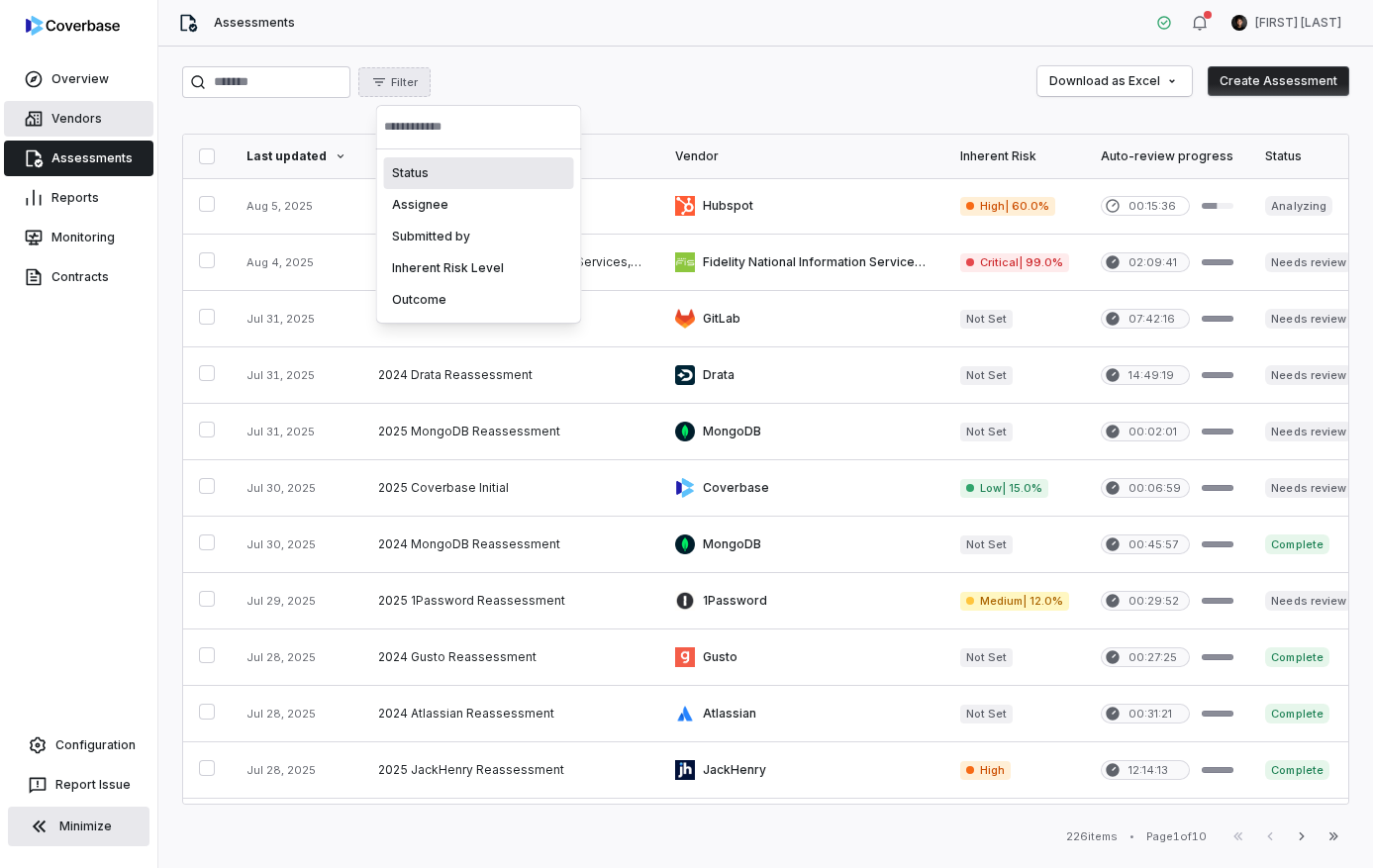 click on "Vendors" at bounding box center [78, 119] 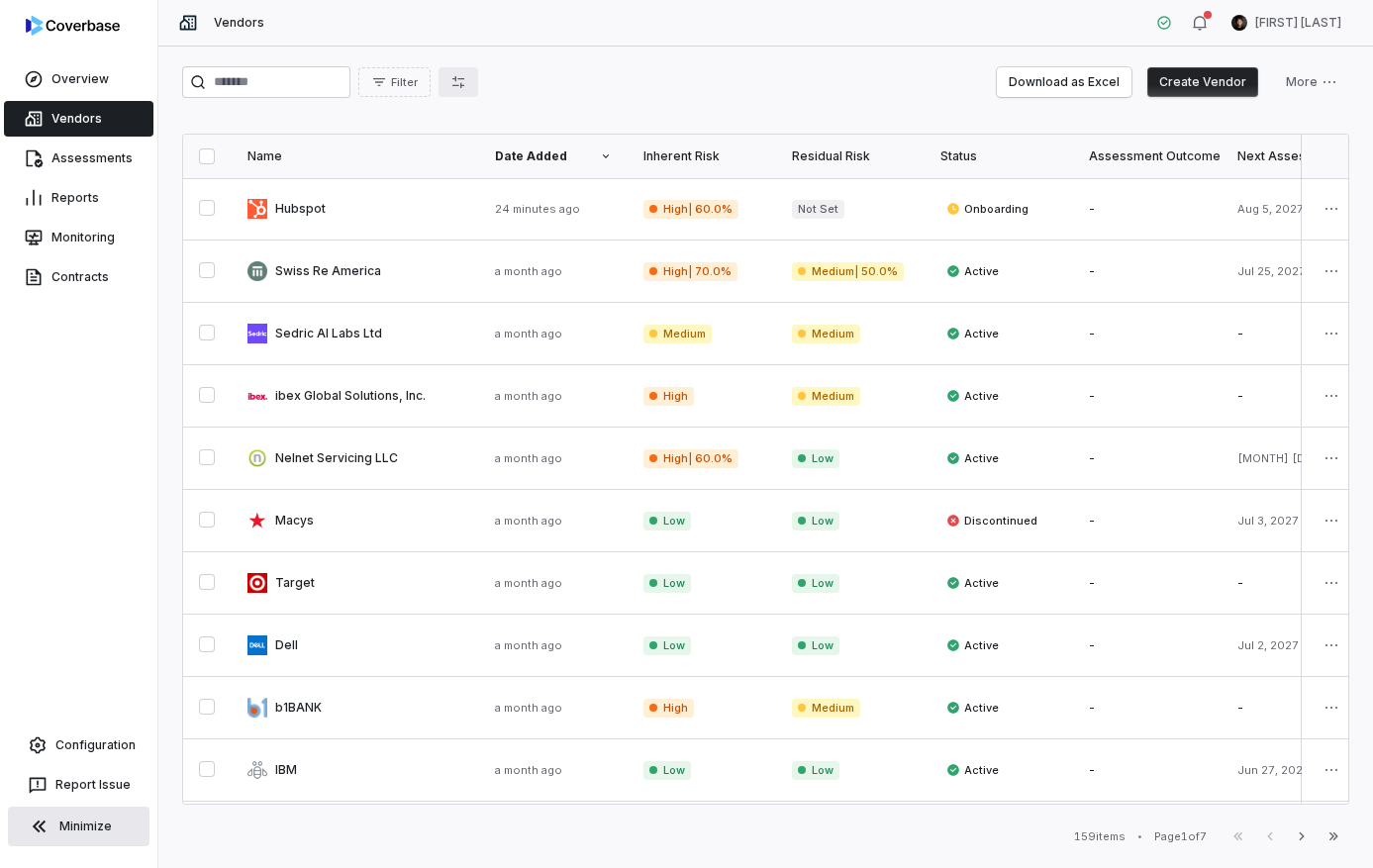 click 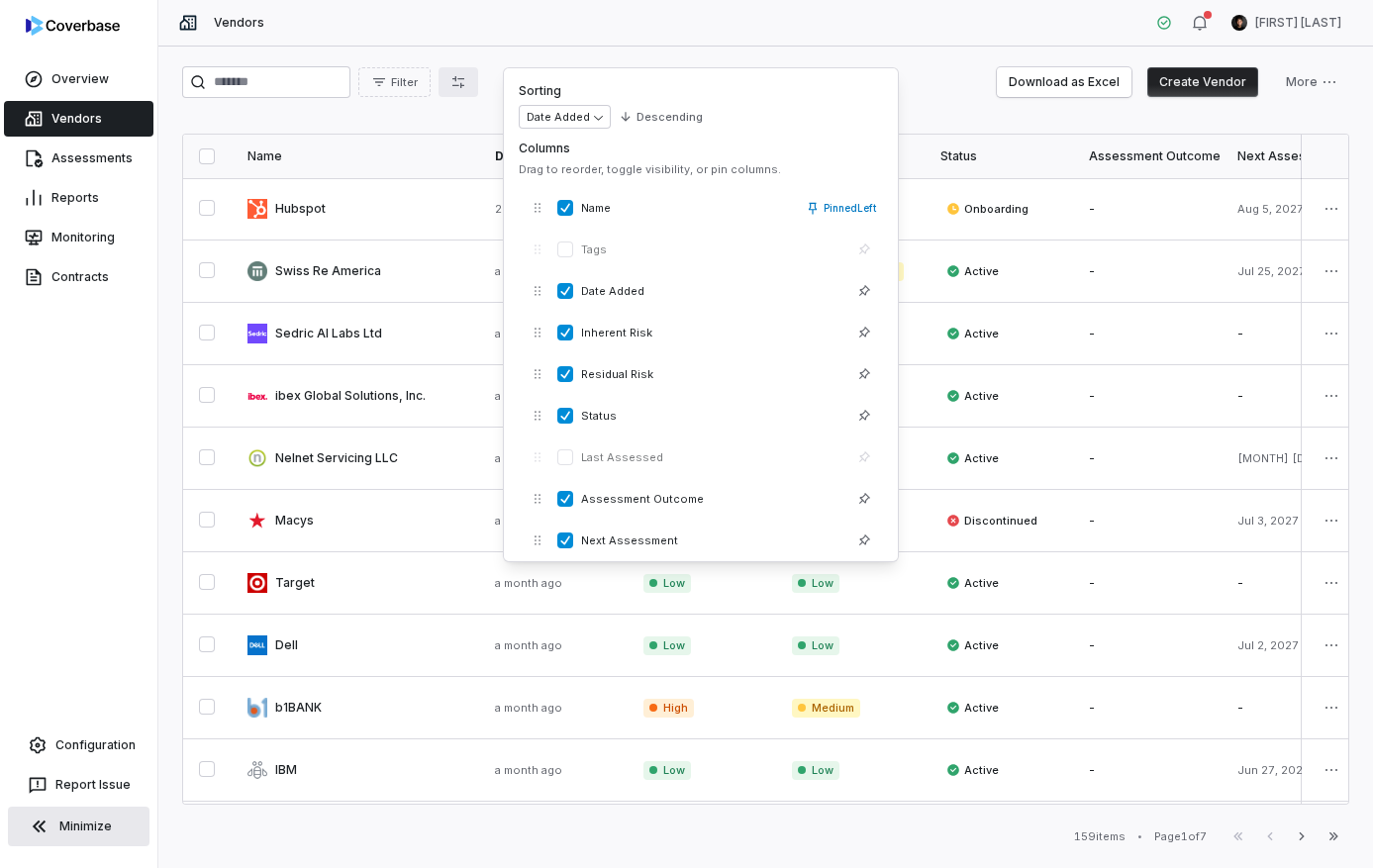 click on "Vendors Clarence Chio" at bounding box center (765, 23) 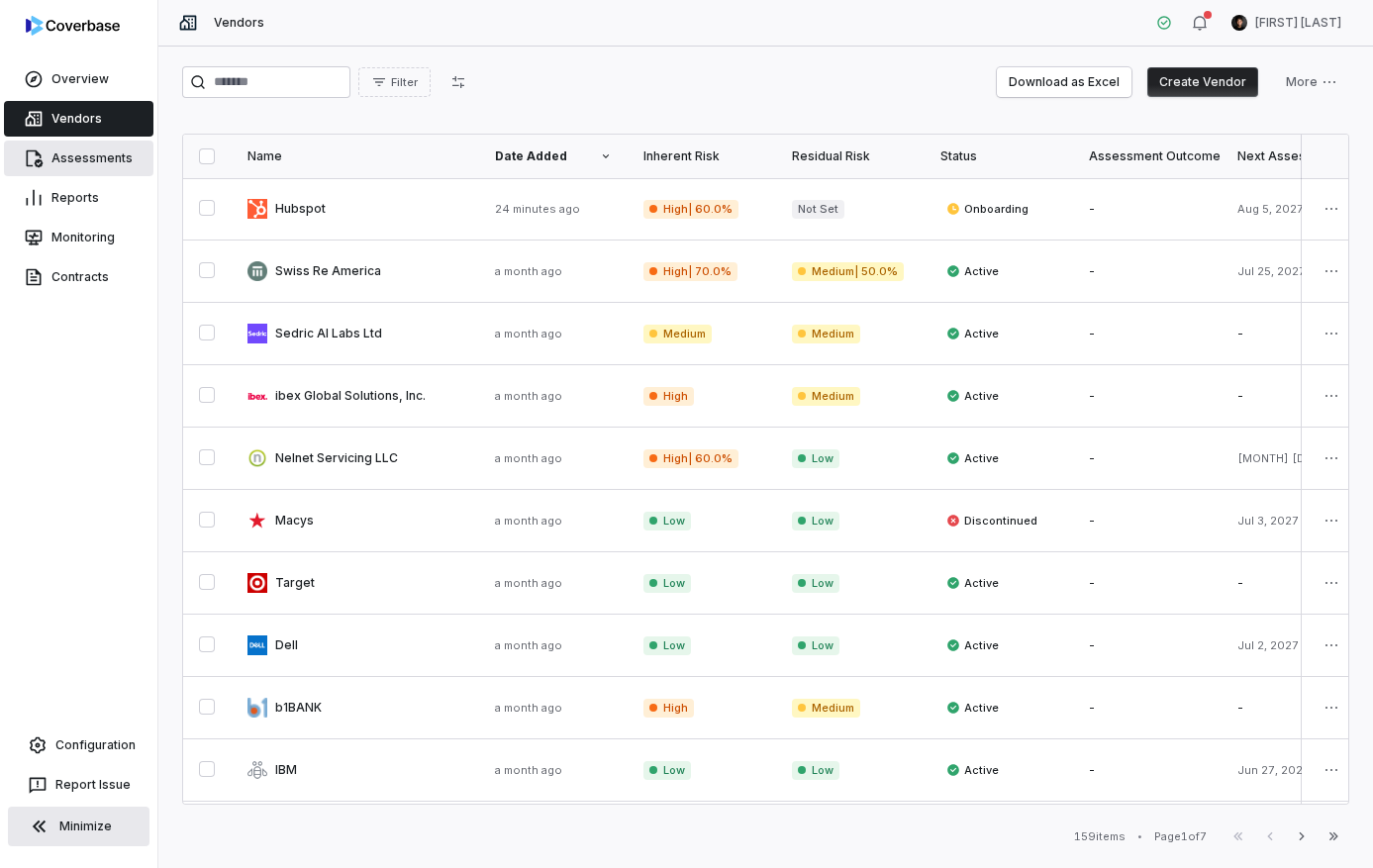 click on "Assessments" at bounding box center (78, 158) 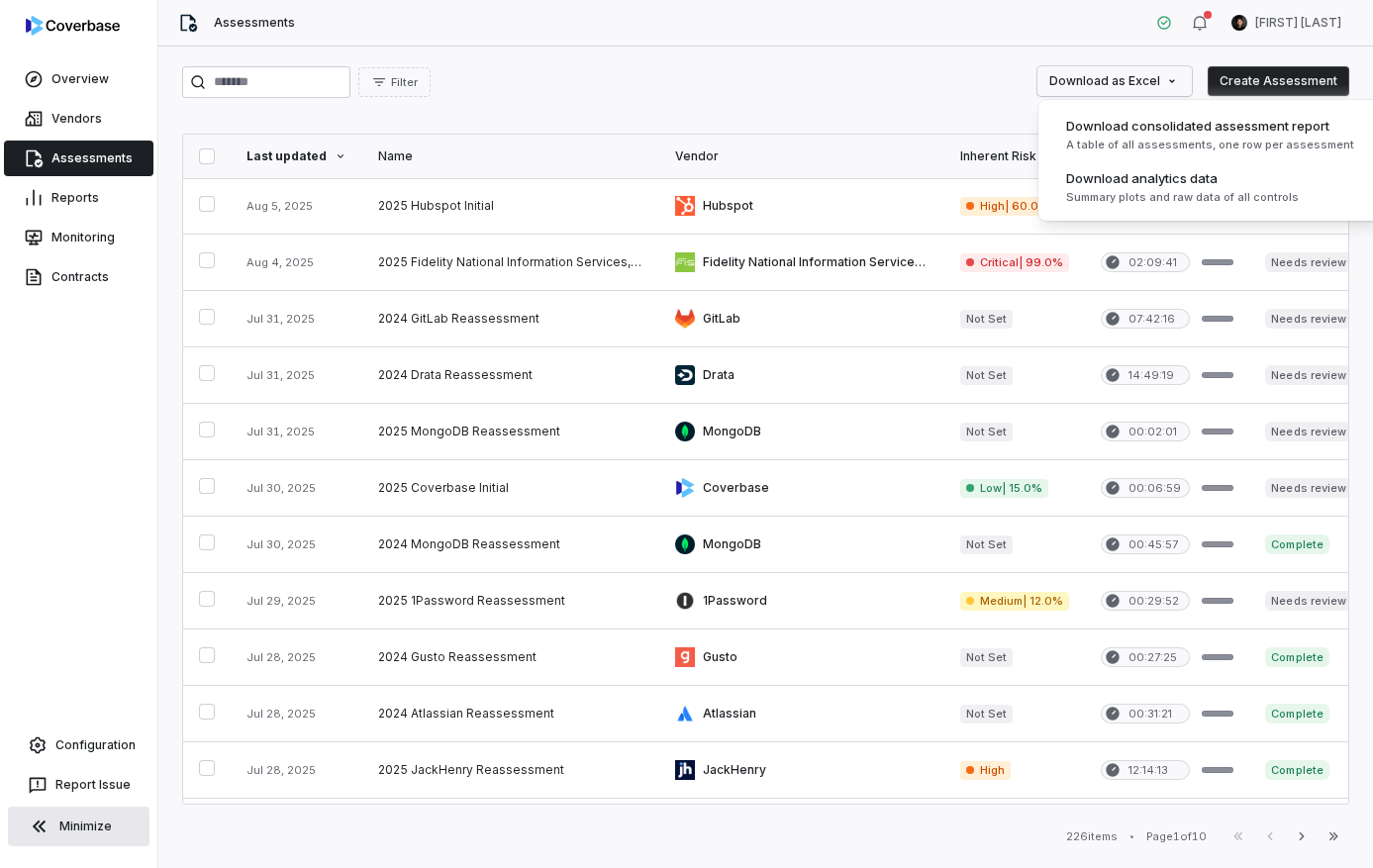 click on "Overview Vendors Assessments Reports Monitoring Contracts Configuration Report Issue Minimize Assessments Clarence Chio Filter Download as Excel Create Assessment Last updated Name Vendor Inherent Risk Auto-review progress Status Outcome Assignee # Docs # Issues # Tasks Submitted by Date initiated Aug 5, 2025 2025 Hubspot Initial Hubspot High  | 60.0% 00:15:47 Analyzing - Unassigned 10 28 0 Clarence Chio Aug 5, 2025 Aug 4, 2025 2025 Fidelity National Information Services, Inc. Reassessment Fidelity National Information Services, Inc. Critical  | 99.0% 02:09:41 Needs review - Clarence Chio 7 17 5 Clarence Chio Feb 26, 2025 Jul 31, 2025 2024 GitLab Reassessment GitLab Not Set 07:42:16 Needs review - Unassigned 0 0 0 Clarence Chio Apr 11, 2024 Jul 31, 2025 2024 Drata Reassessment Drata Not Set 14:49:19 Needs review - Unassigned 0 26 0 Jen Hsin Apr 16, 2024 Jul 31, 2025 2025 MongoDB Reassessment MongoDB Not Set 00:02:01 Needs review - Unassigned 4 4 0 Jen Hsin Jan 3, 2025 Jul 30, 2025 Coverbase -" at bounding box center [686, 434] 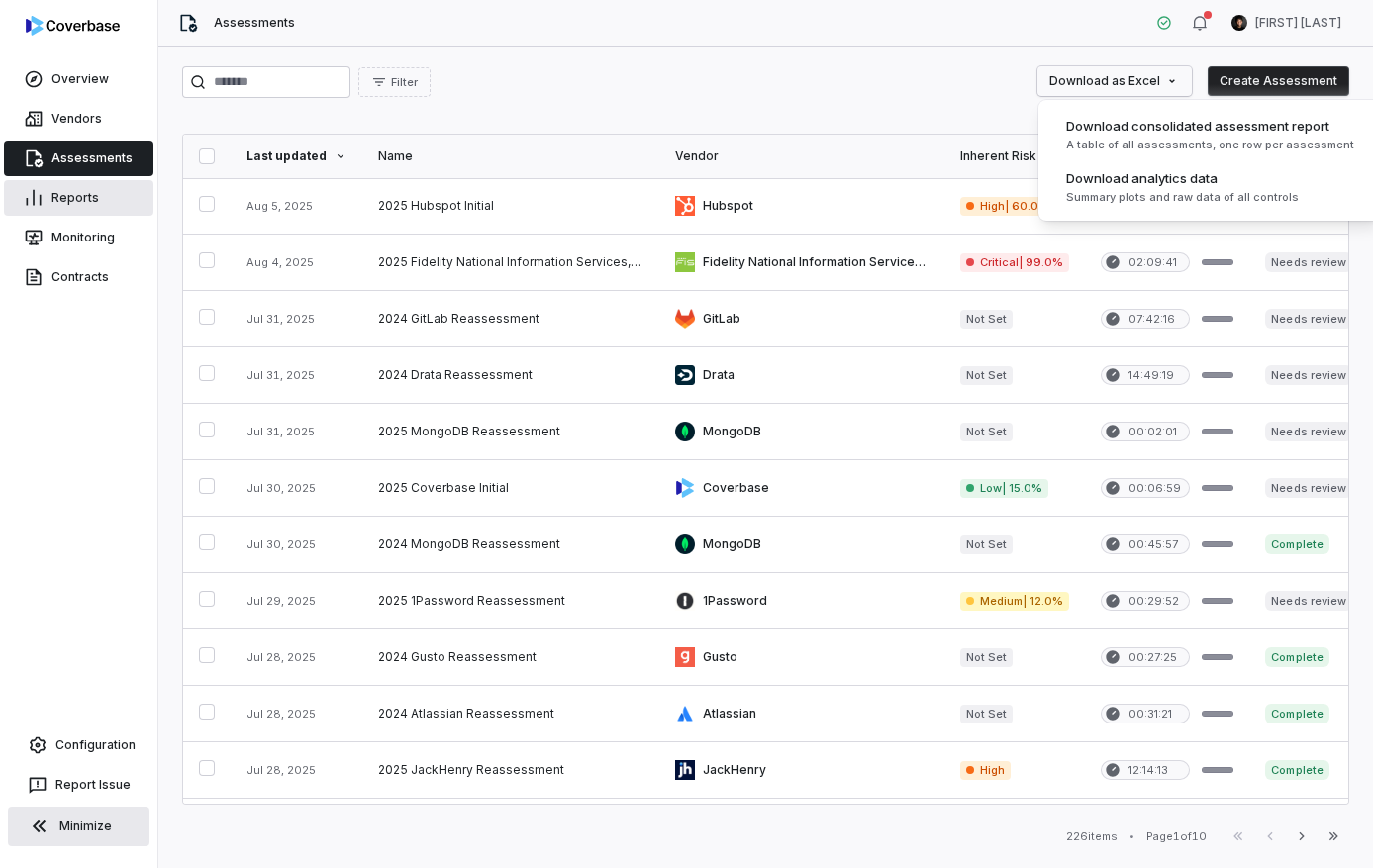 click on "Overview Vendors Assessments Reports Monitoring Contracts Configuration Report Issue Minimize Assessments Clarence Chio Filter Download as Excel Create Assessment Last updated Name Vendor Inherent Risk Auto-review progress Status Outcome Assignee # Docs # Issues # Tasks Submitted by Date initiated Aug 5, 2025 2025 Hubspot Initial Hubspot High  | 60.0% 00:16:26 Analyzing - Unassigned 10 28 0 Clarence Chio Aug 5, 2025 Aug 4, 2025 2025 Fidelity National Information Services, Inc. Reassessment Fidelity National Information Services, Inc. Critical  | 99.0% 02:09:41 Needs review - Clarence Chio 7 17 5 Clarence Chio Feb 26, 2025 Jul 31, 2025 2024 GitLab Reassessment GitLab Not Set 07:42:16 Needs review - Unassigned 0 0 0 Clarence Chio Apr 11, 2024 Jul 31, 2025 2024 Drata Reassessment Drata Not Set 14:49:19 Needs review - Unassigned 0 26 0 Jen Hsin Apr 16, 2024 Jul 31, 2025 2025 MongoDB Reassessment MongoDB Not Set 00:02:01 Needs review - Unassigned 4 4 0 Jen Hsin Jan 3, 2025 Jul 30, 2025 Coverbase -" at bounding box center (686, 434) 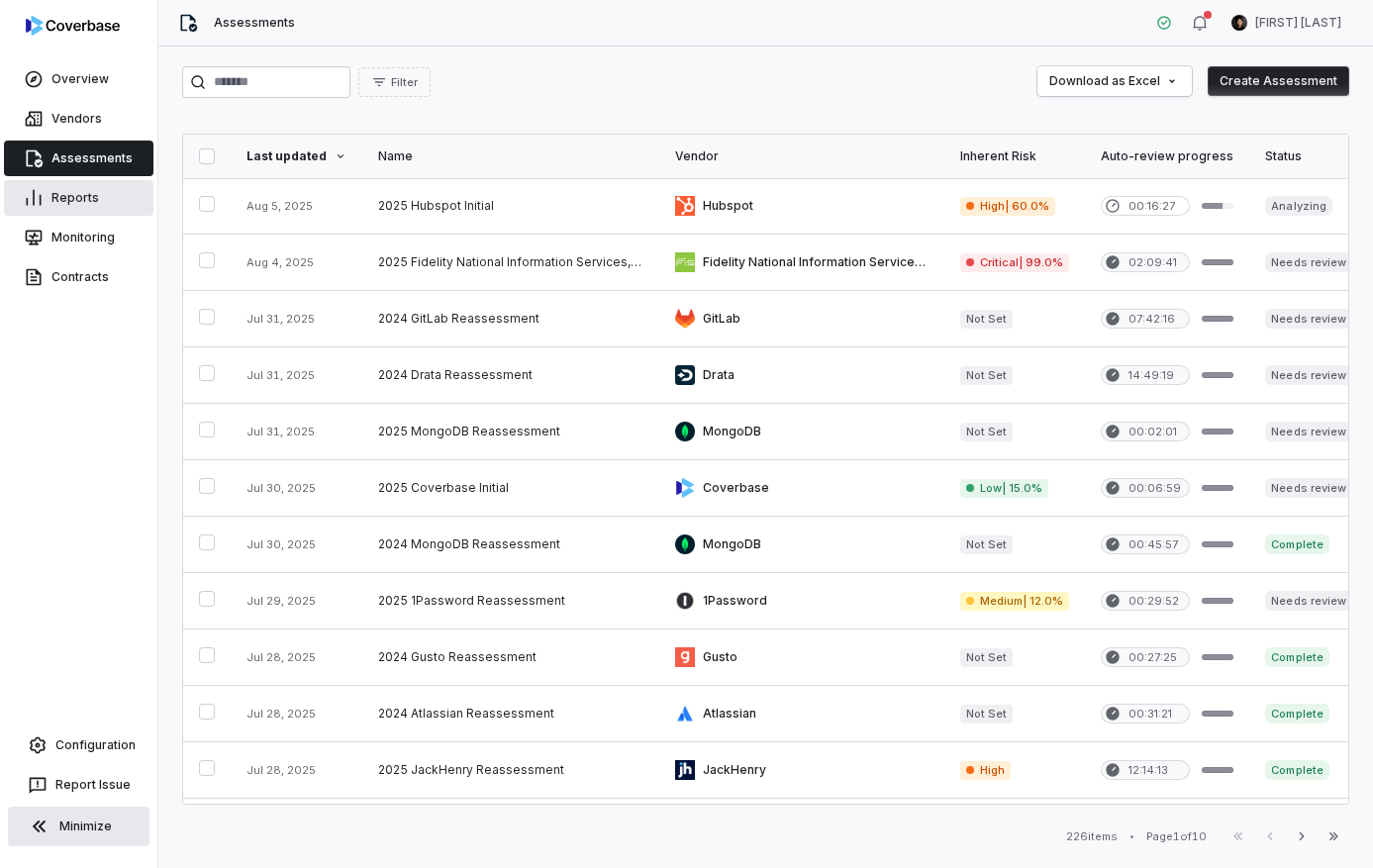 click on "Reports" at bounding box center [78, 198] 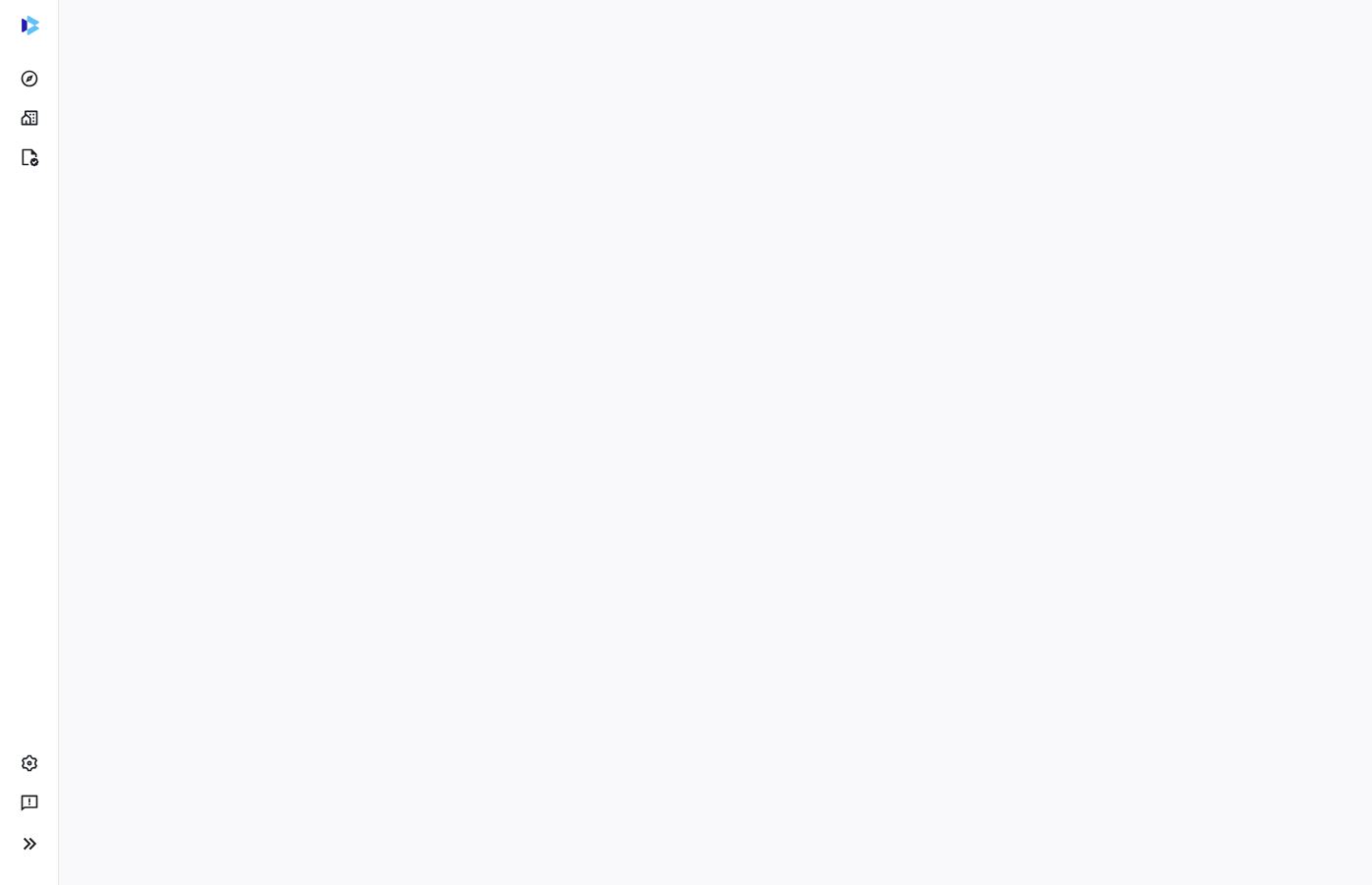 scroll, scrollTop: 0, scrollLeft: 0, axis: both 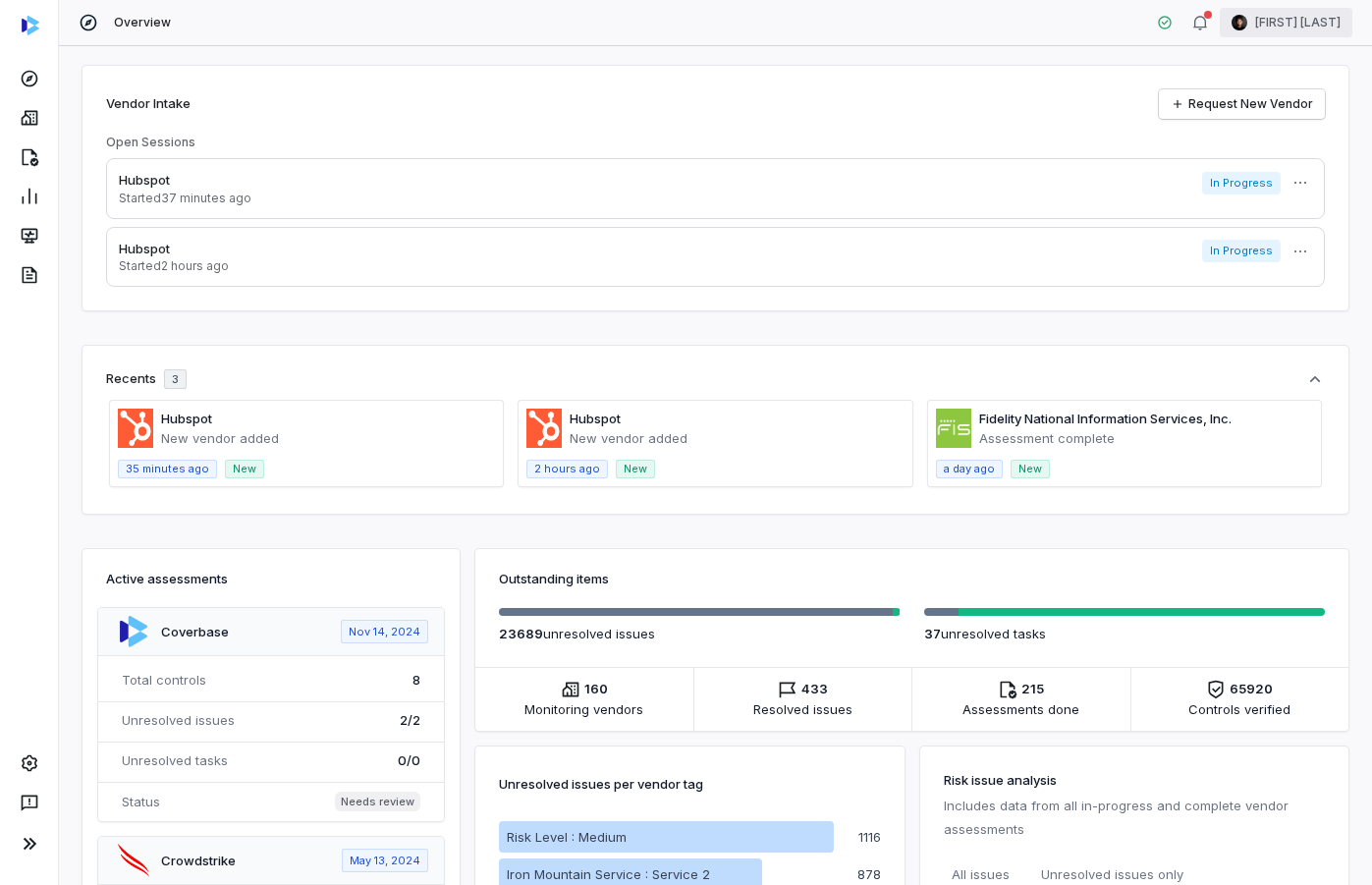 click on "Overview [FIRST] [LAST] Vendor Intake Request New Vendor Open Sessions Hubspot Started  37 minutes ago In Progress More Hubspot Started  2 hours ago In Progress More Recents 3 Hubspot New vendor added 35 minutes ago New Hubspot New vendor added 2 hours ago New Fidelity National Information Services, Inc. Assessment complete a day ago New Active assessments Coverbase Nov 14, 2024 Total controls 8 Unresolved issues 2  /  2 Unresolved tasks 0  /  0 Status Needs review Crowdstrike May 13, 2024 Total controls 855 Unresolved issues 739  /  742 Unresolved tasks 0  /  0 Status Needs review Drata Apr 17, 2024 Total controls 104 Unresolved issues 18  /  18 Unresolved tasks 0  /  0 Status Needs review JackHenry Feb 28, 2025 Total controls 334 Unresolved issues 281  /  282 Unresolved tasks 0  /  0 Status Needs review Mimecast Apr 19, 2024 Total controls 855 Unresolved issues 699  /  699 Unresolved tasks 1  /  1 Status Complete Crowdstrike May 13, 2024 Total controls 855 Unresolved issues 722  /  722 0  /" at bounding box center (686, 442) 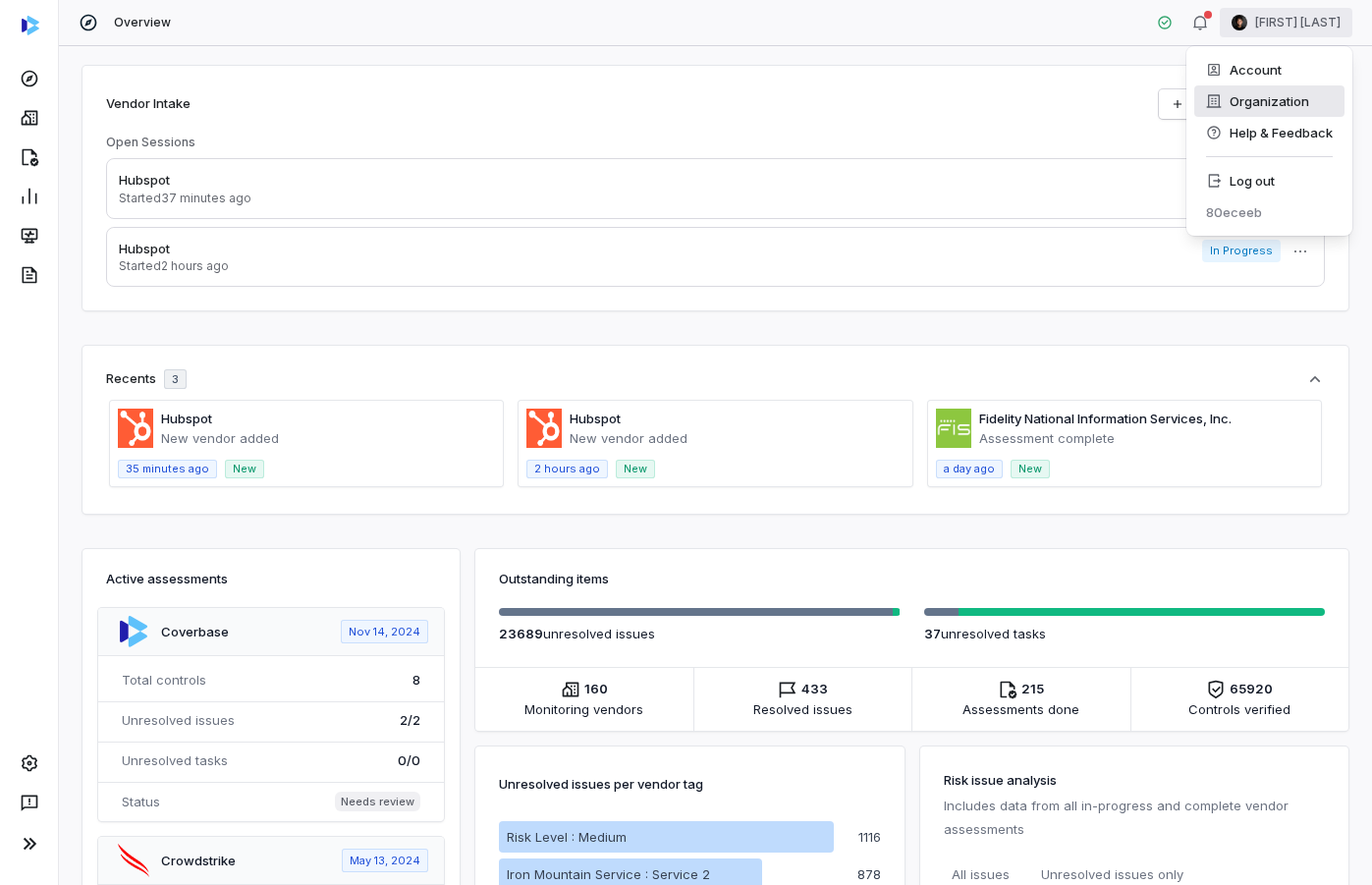 click on "Organization" at bounding box center [1269, 101] 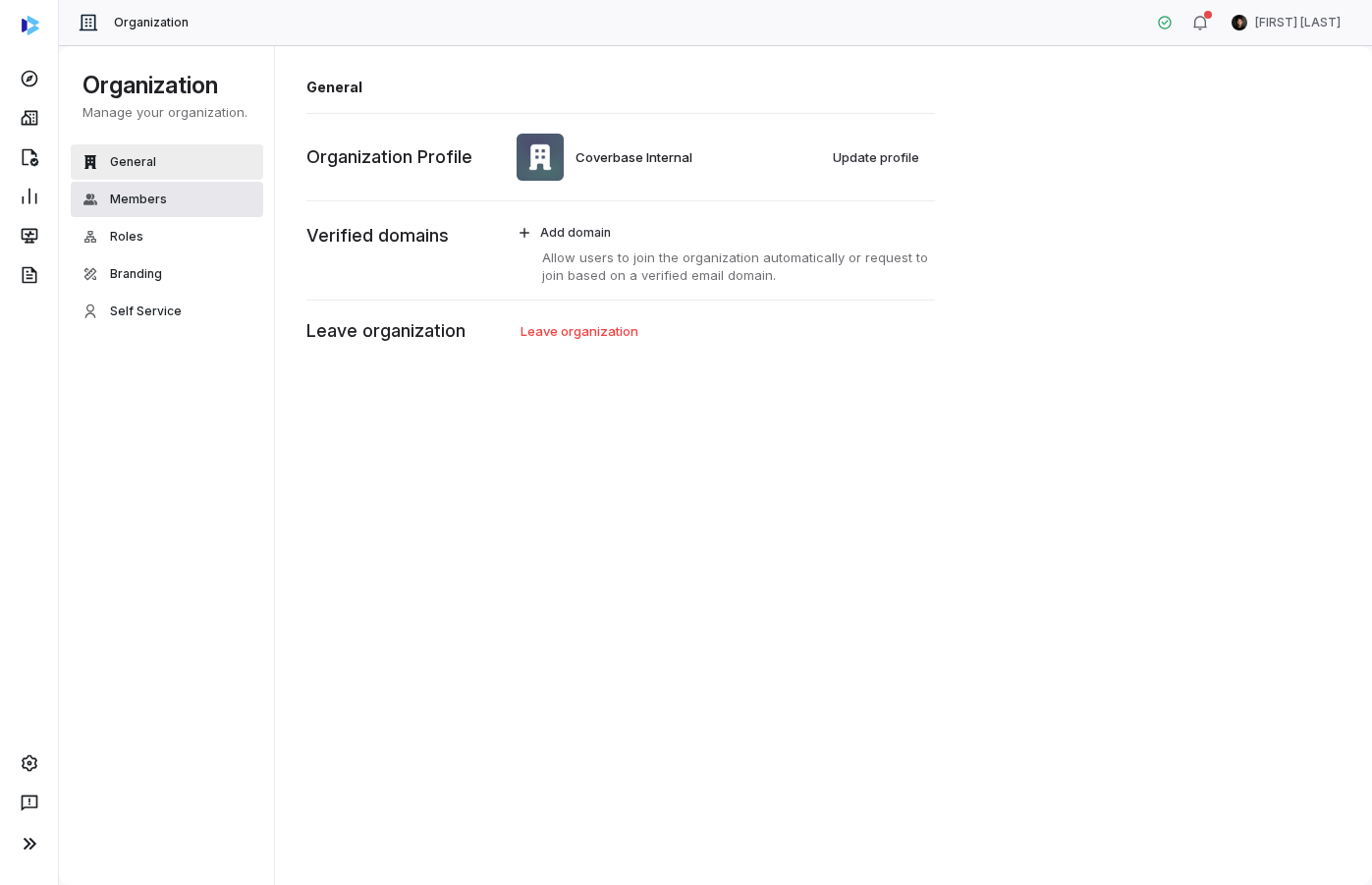 click on "Members" at bounding box center [167, 199] 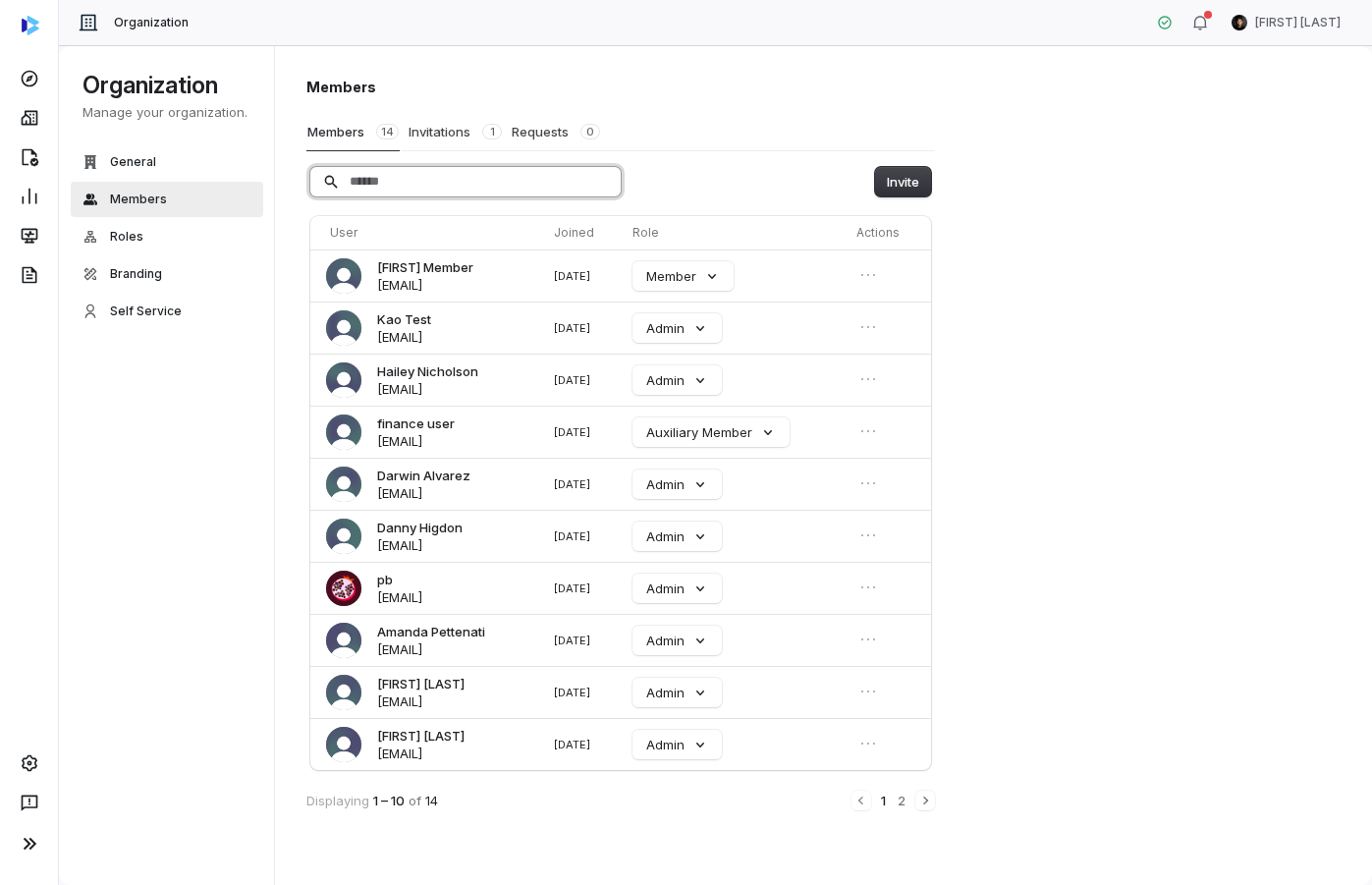 click at bounding box center [466, 182] 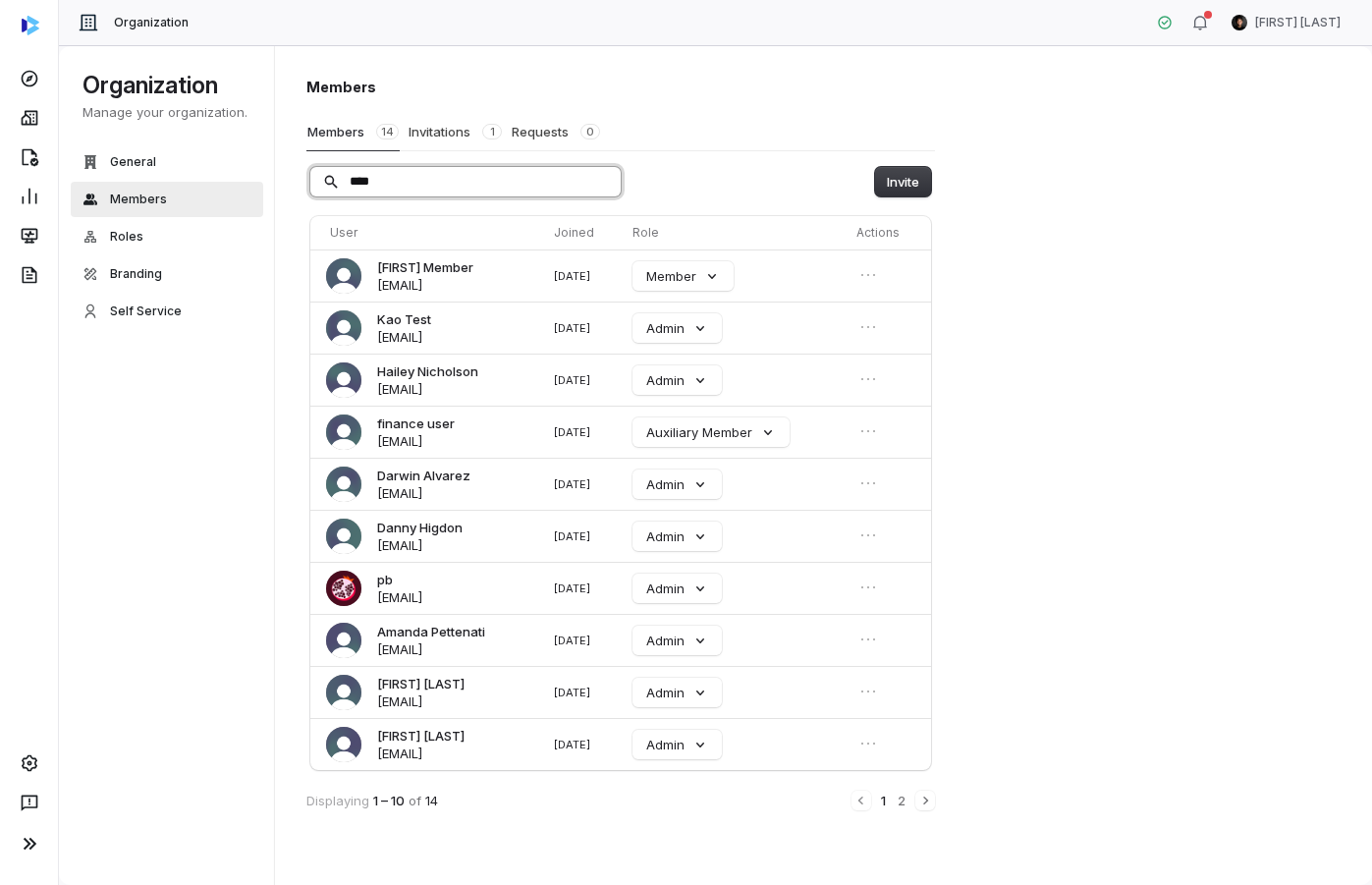 type on "*****" 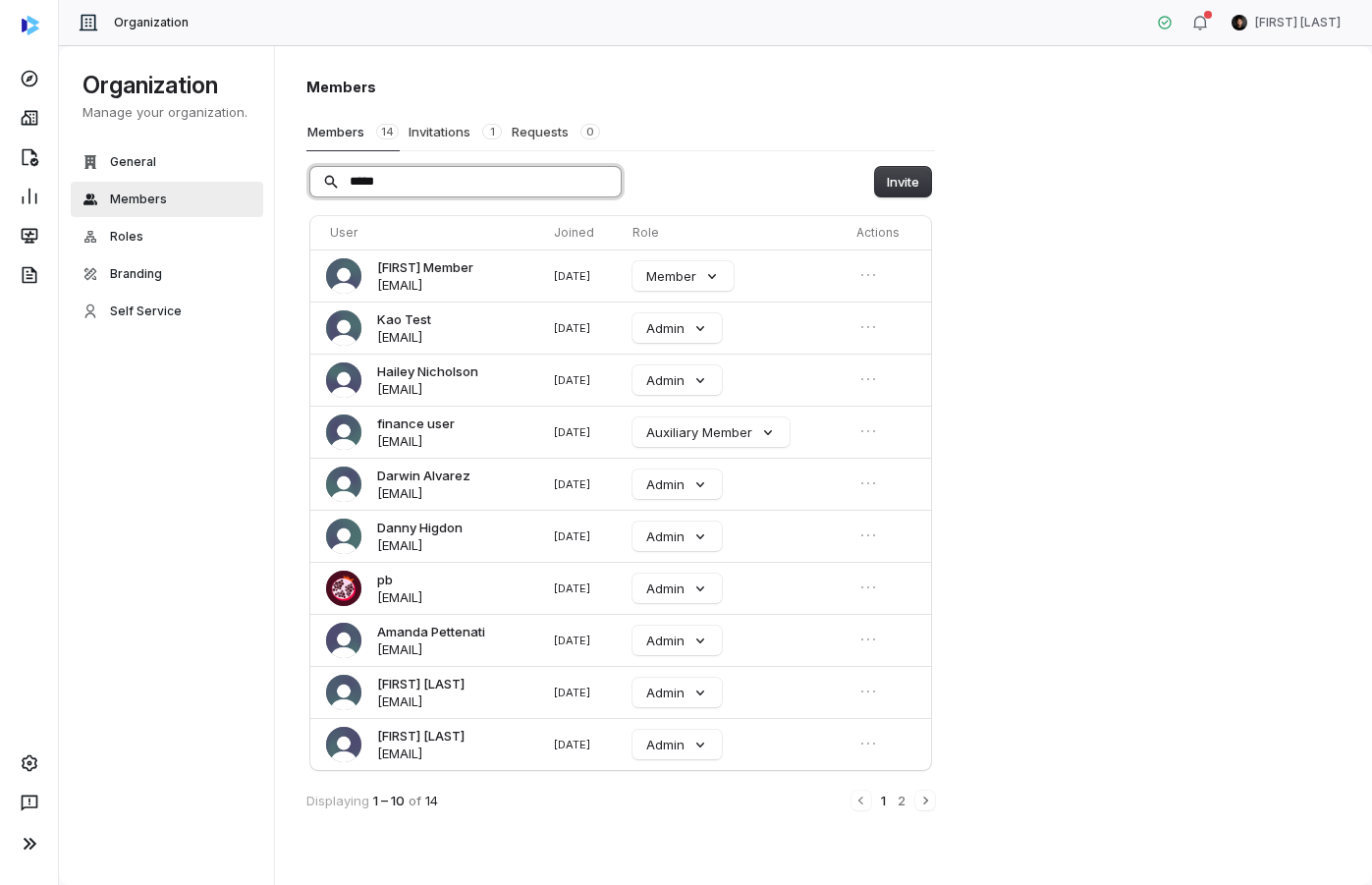 type 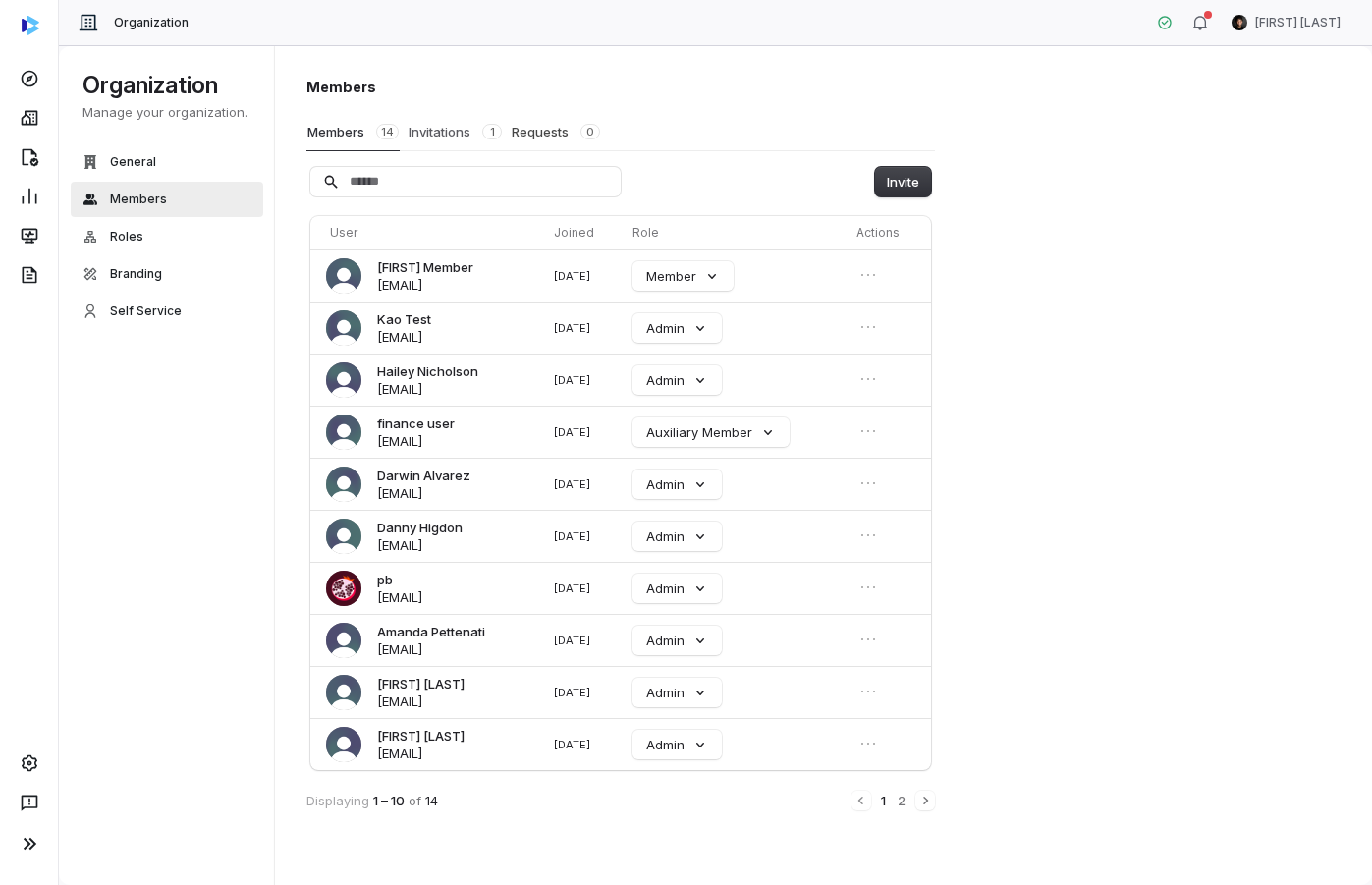 click on "Invitations 1" at bounding box center [455, 132] 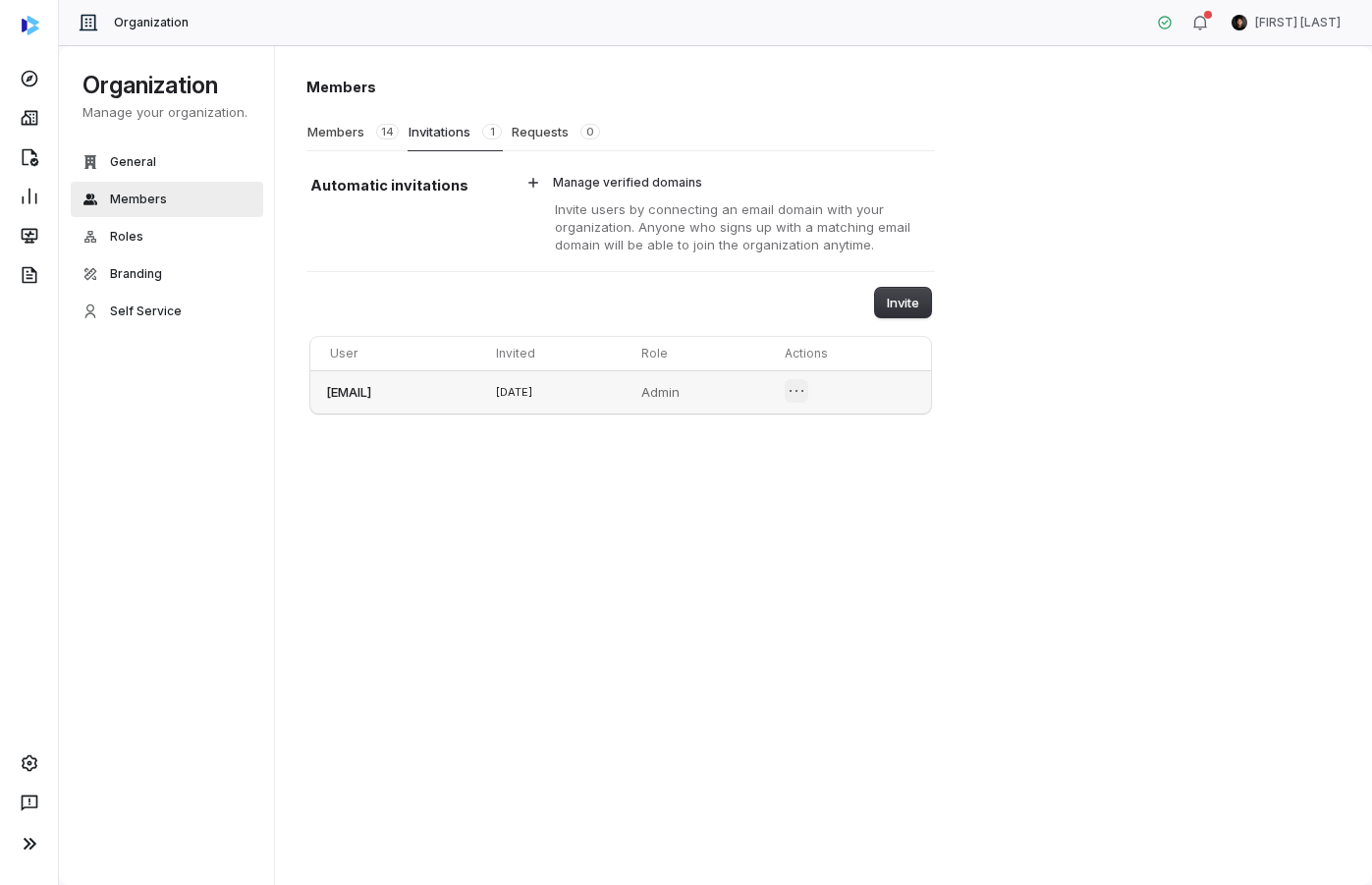 type 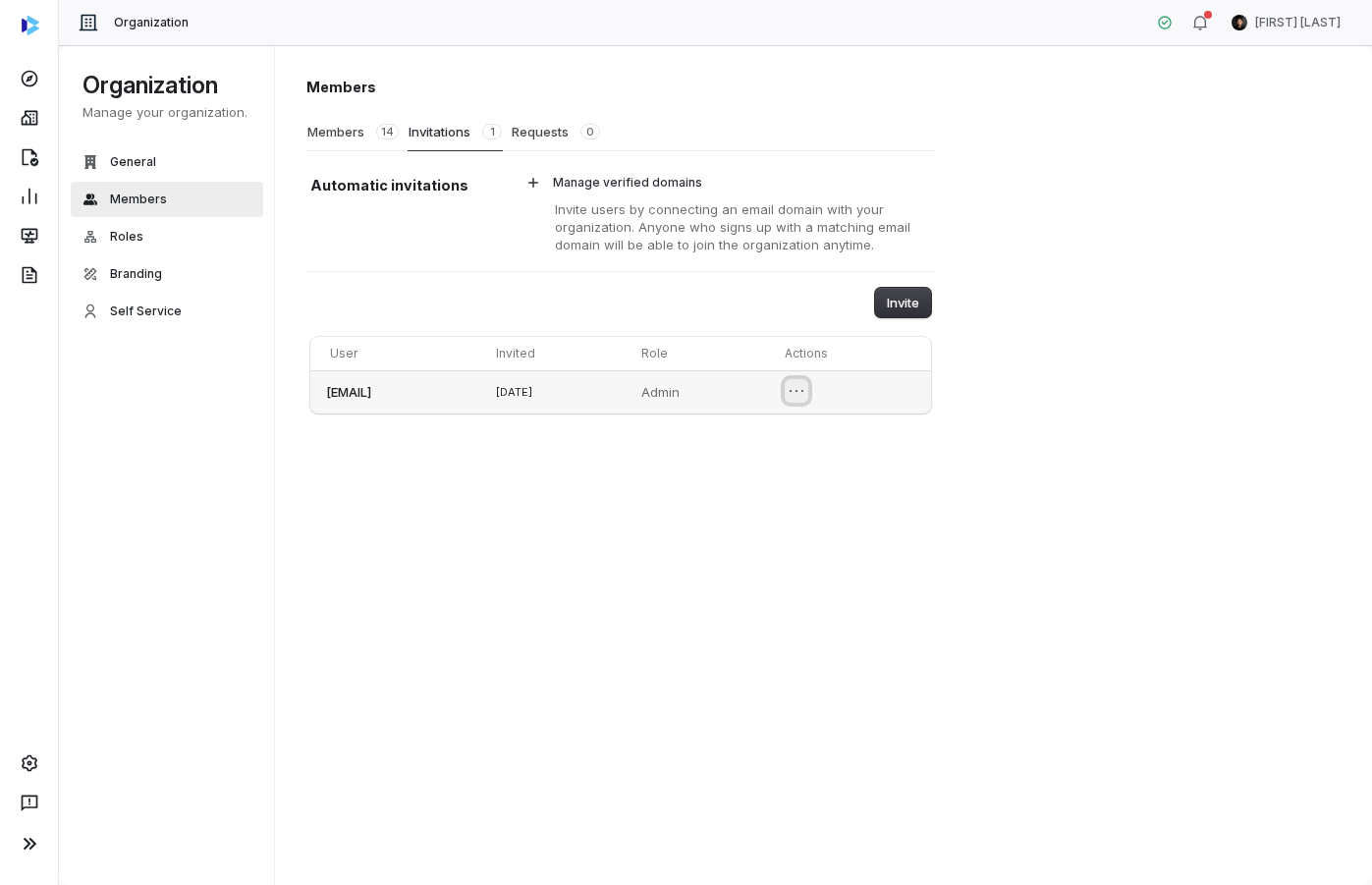 click 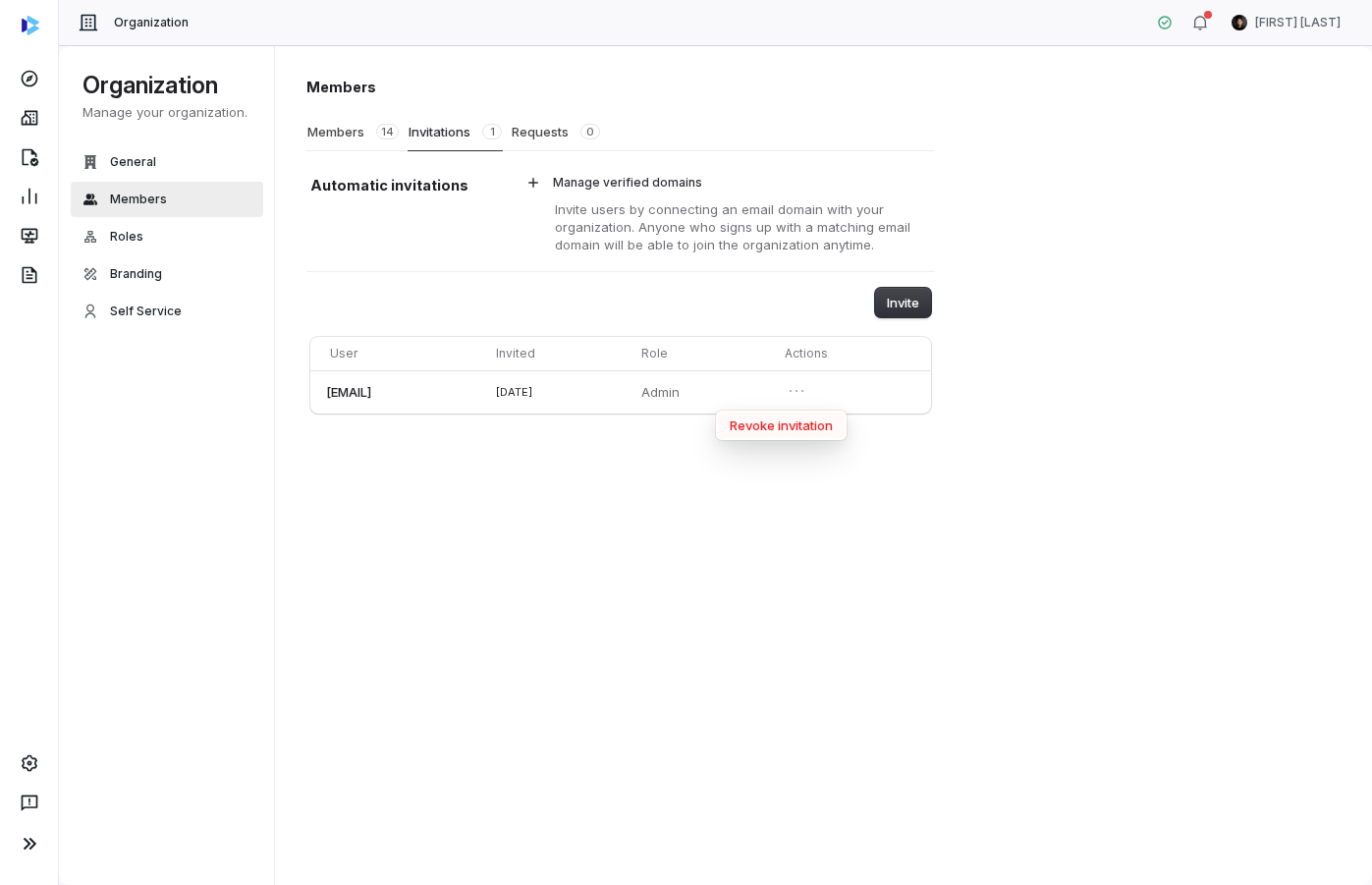 click on "Revoke invitation" at bounding box center (781, 425) 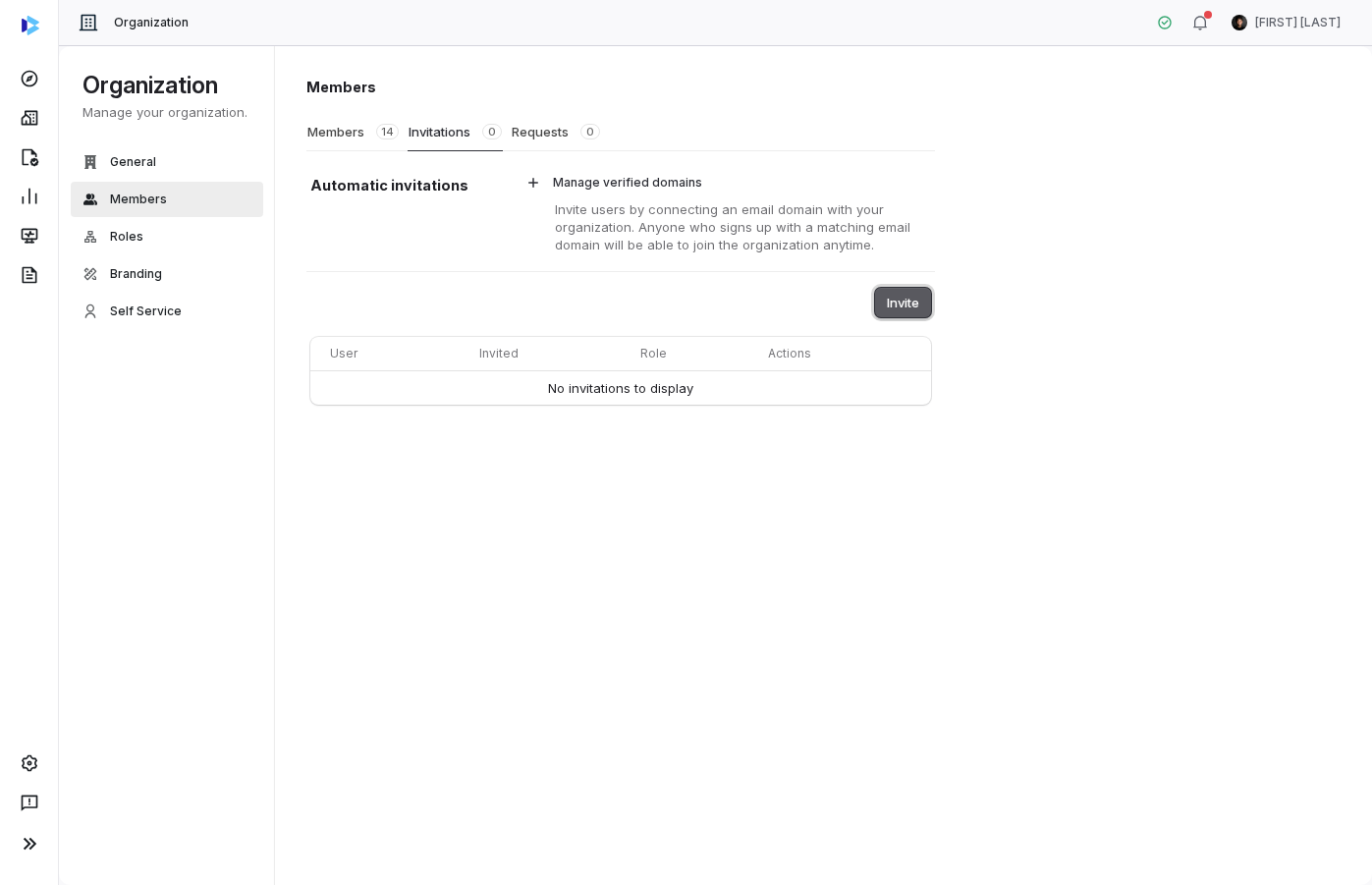 click on "Invite" at bounding box center (903, 303) 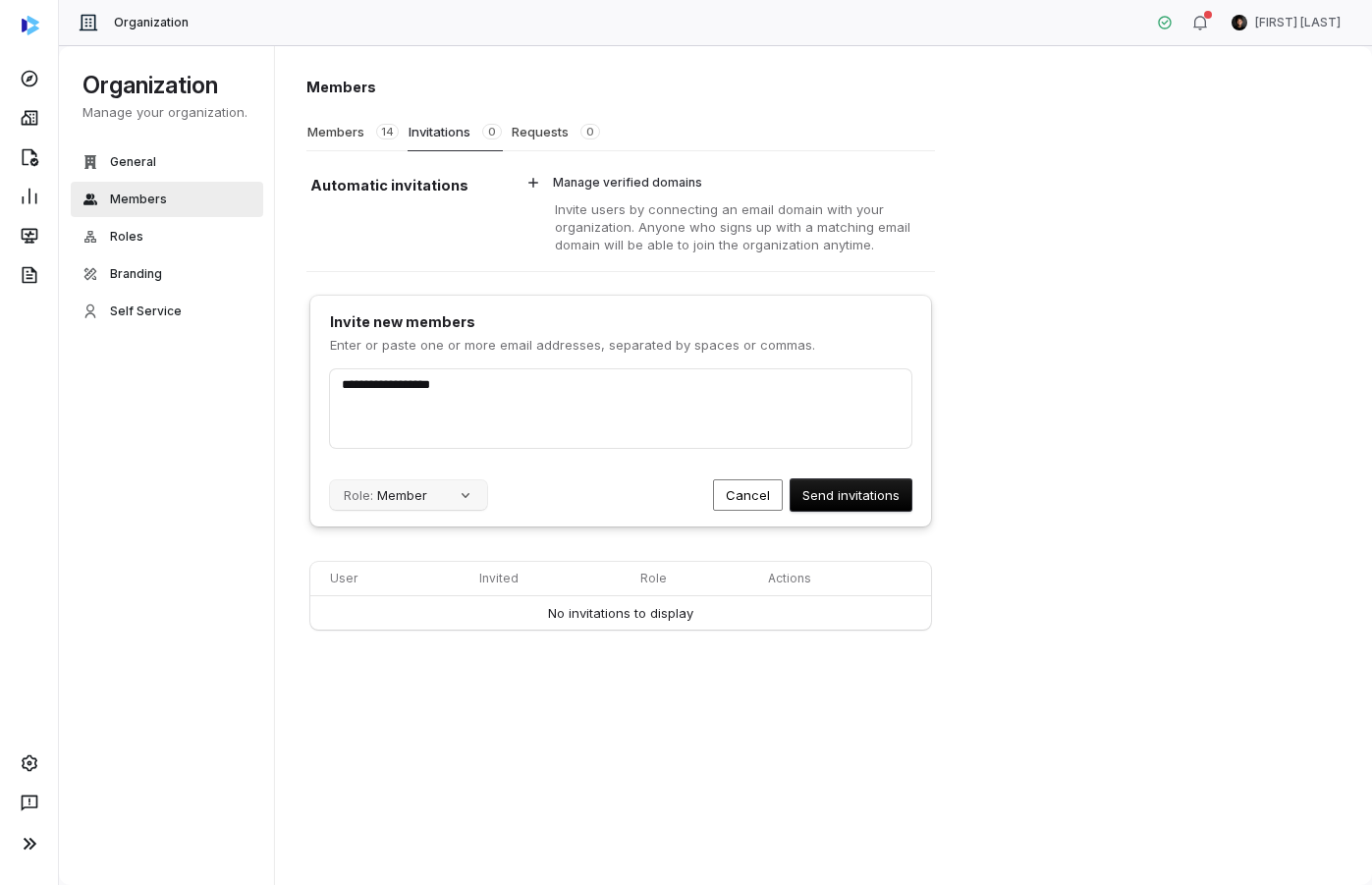 type on "**********" 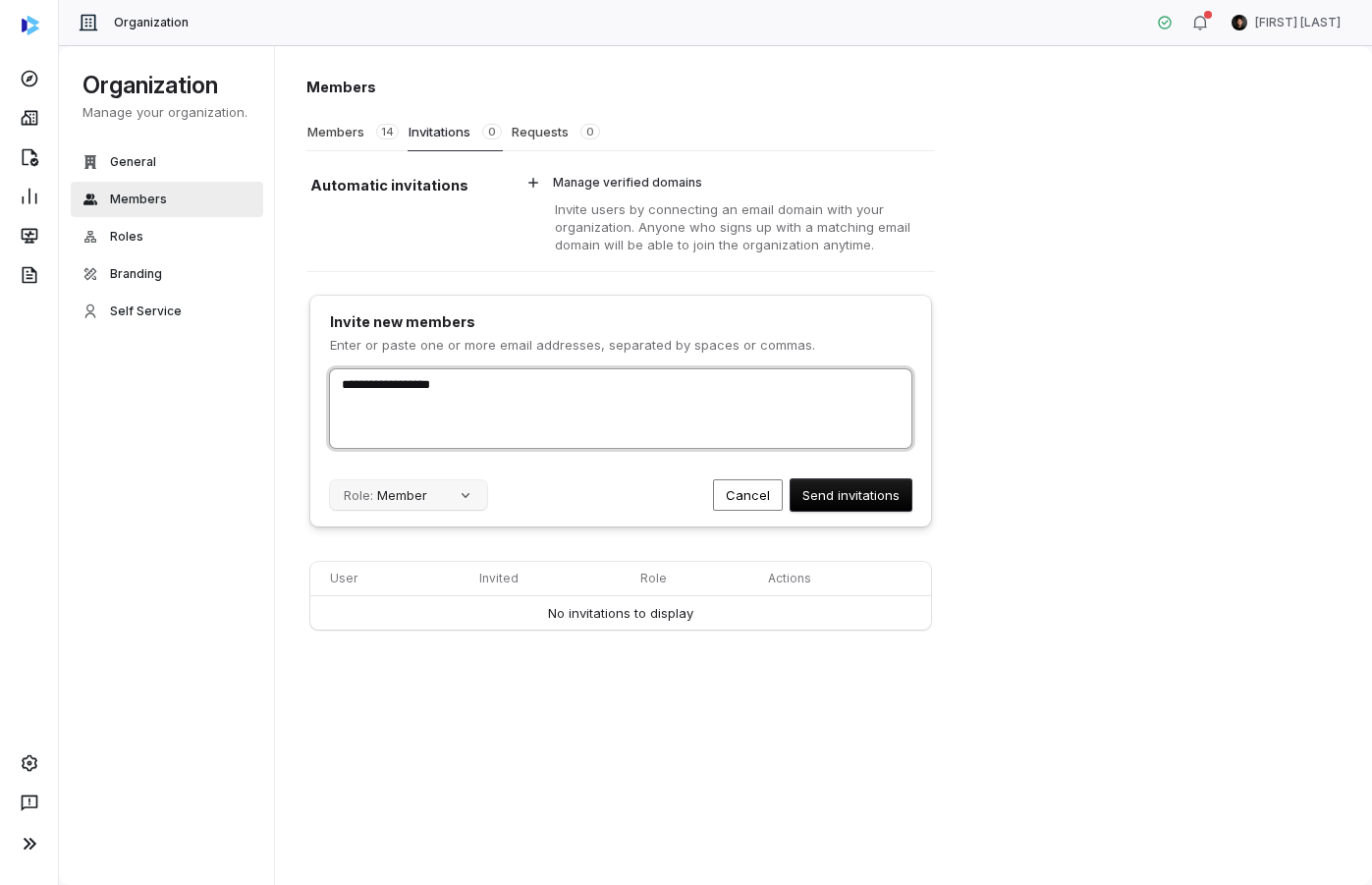 type 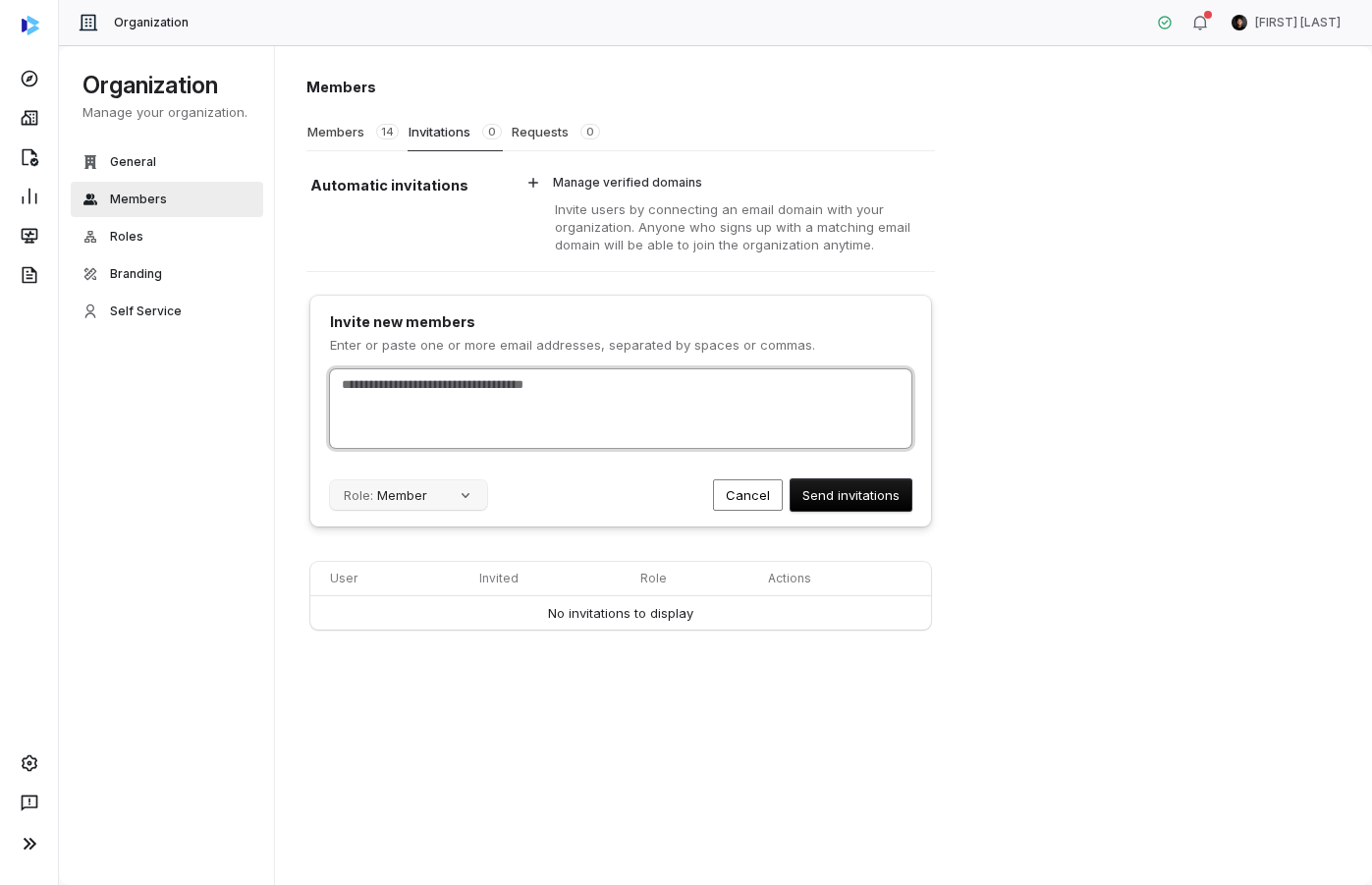 click on "Role: Member" at bounding box center [409, 495] 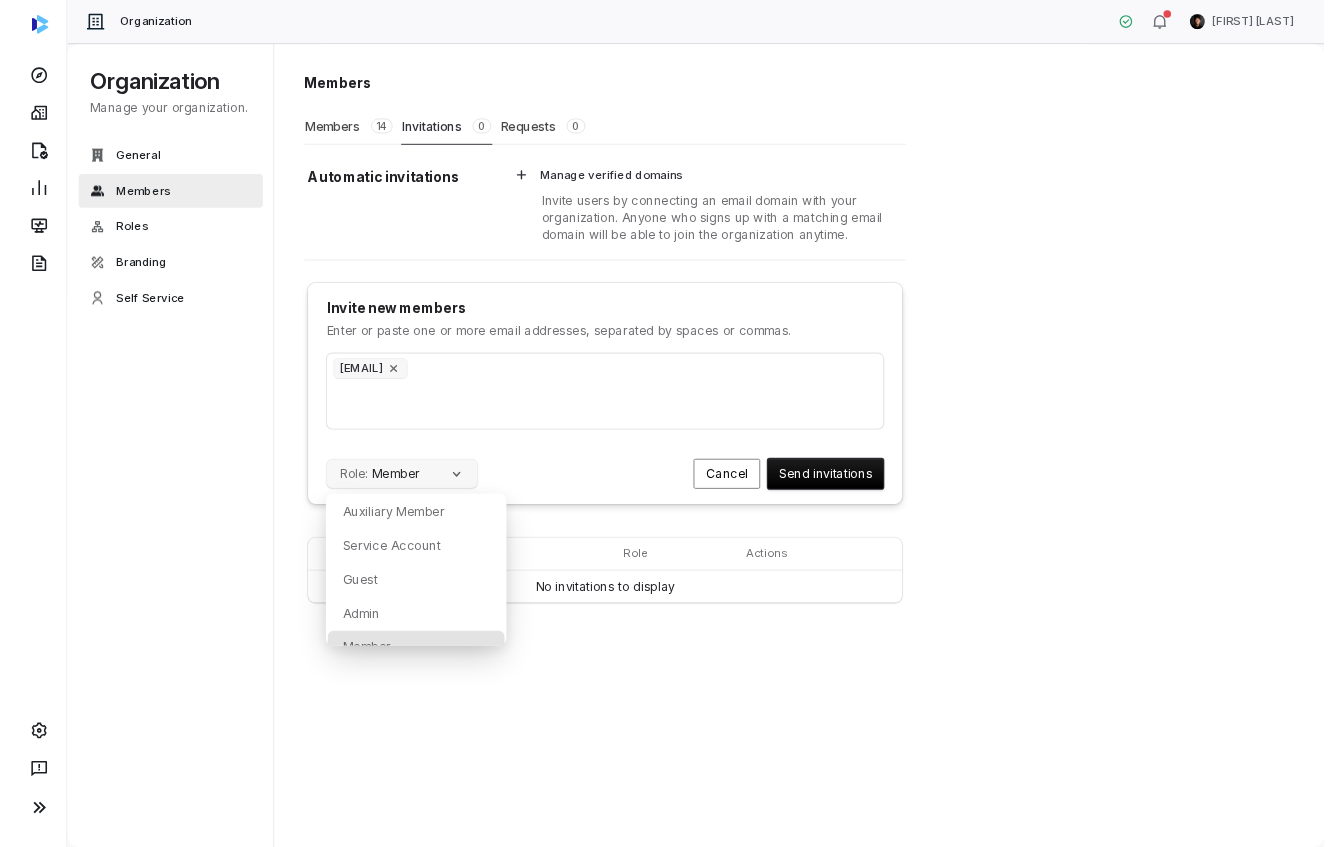 scroll, scrollTop: 18, scrollLeft: 0, axis: vertical 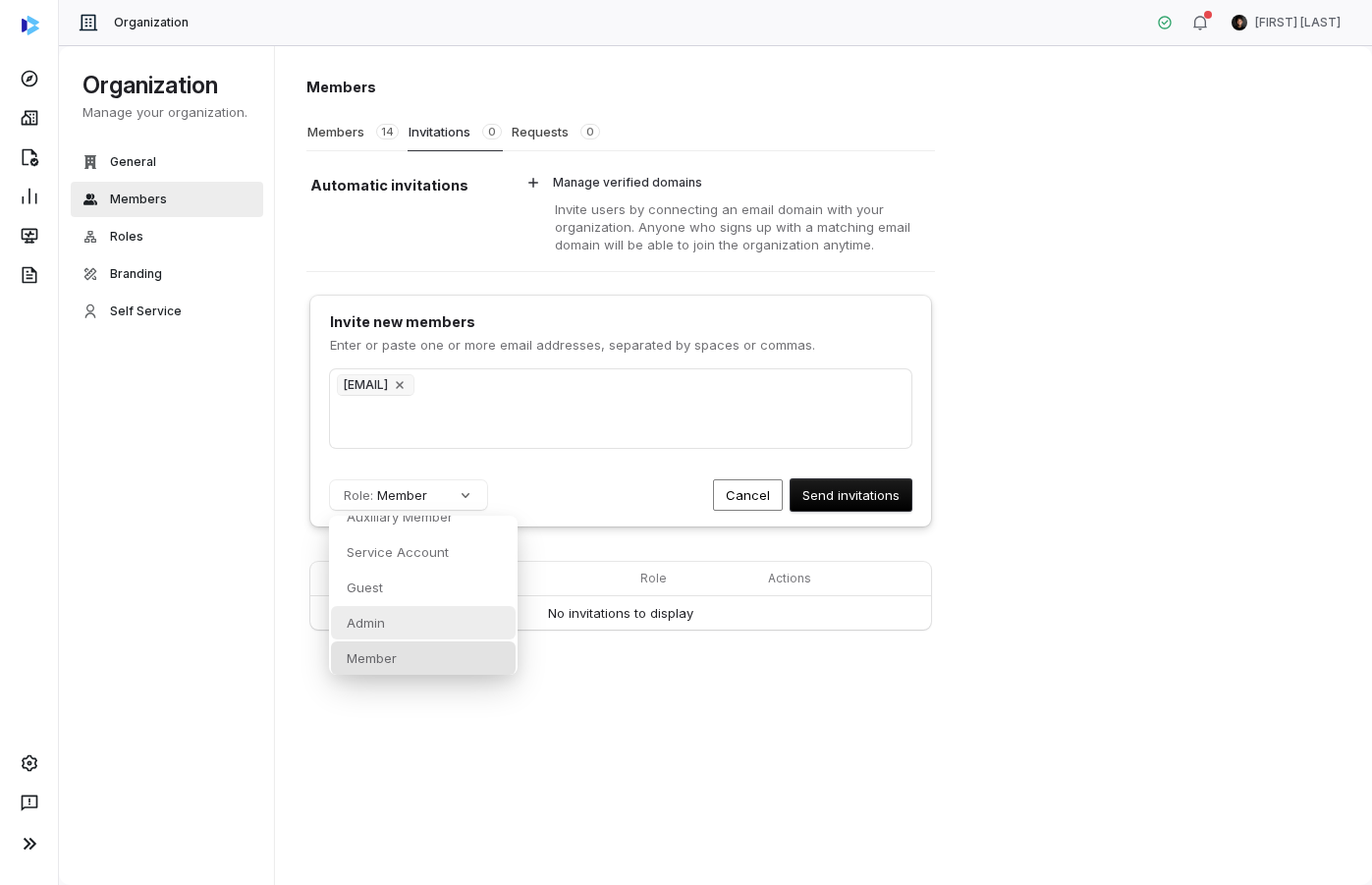 click on "Admin" at bounding box center [423, 623] 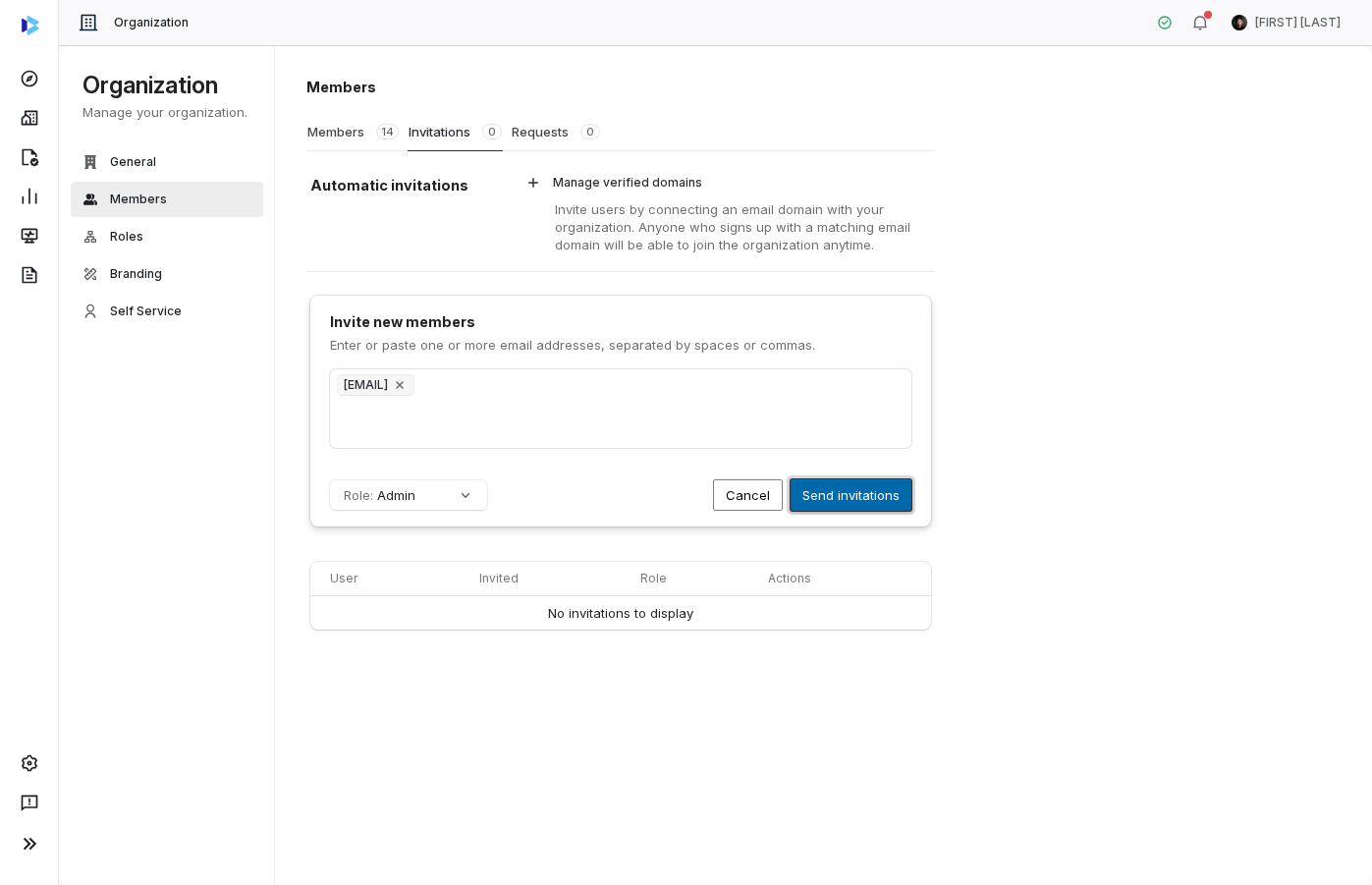 click on "Send invitations" at bounding box center [851, 495] 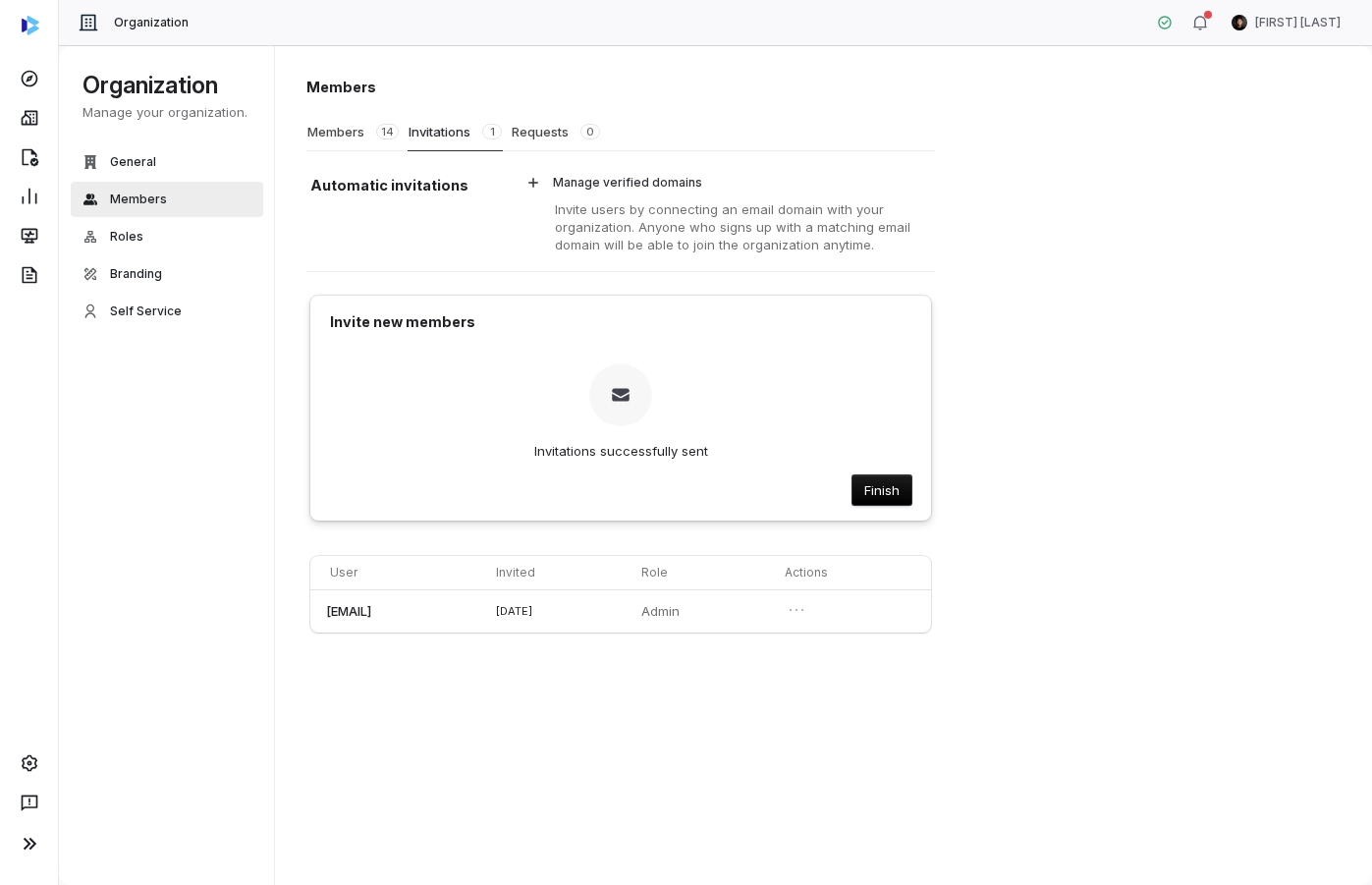 click on "Members Members 14 Invitations 1 Requests 0 Automatic invitations Manage verified domains Invite users by connecting an email domain with your organization. Anyone who signs up with a matching email domain will be able to join the organization anytime. Invite new members Invitations successfully sent Finish User Invited Role Actions brian@coverbase.ai 8/5/2025 Admin" at bounding box center [824, 466] 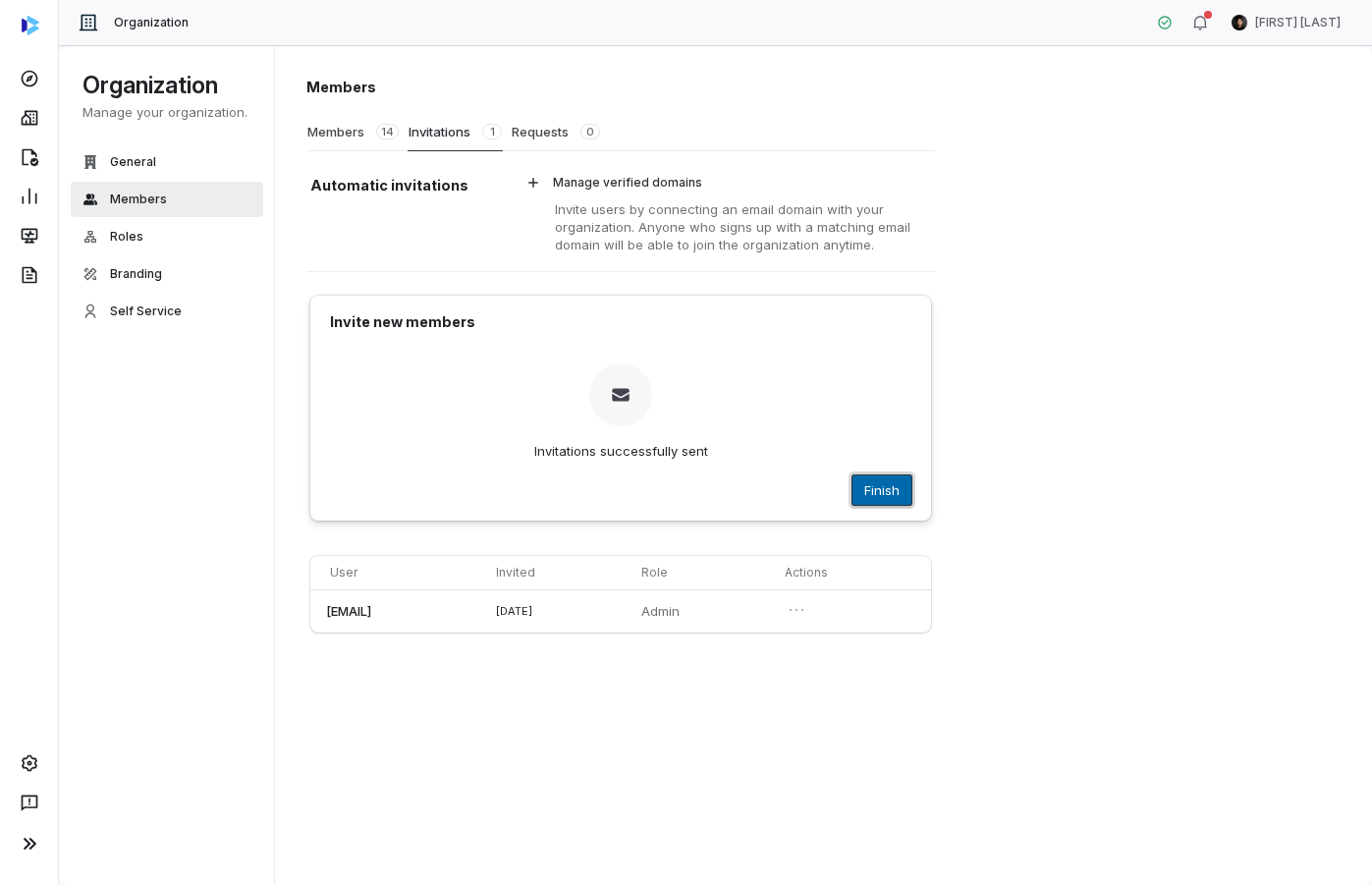 click on "Finish" at bounding box center [882, 490] 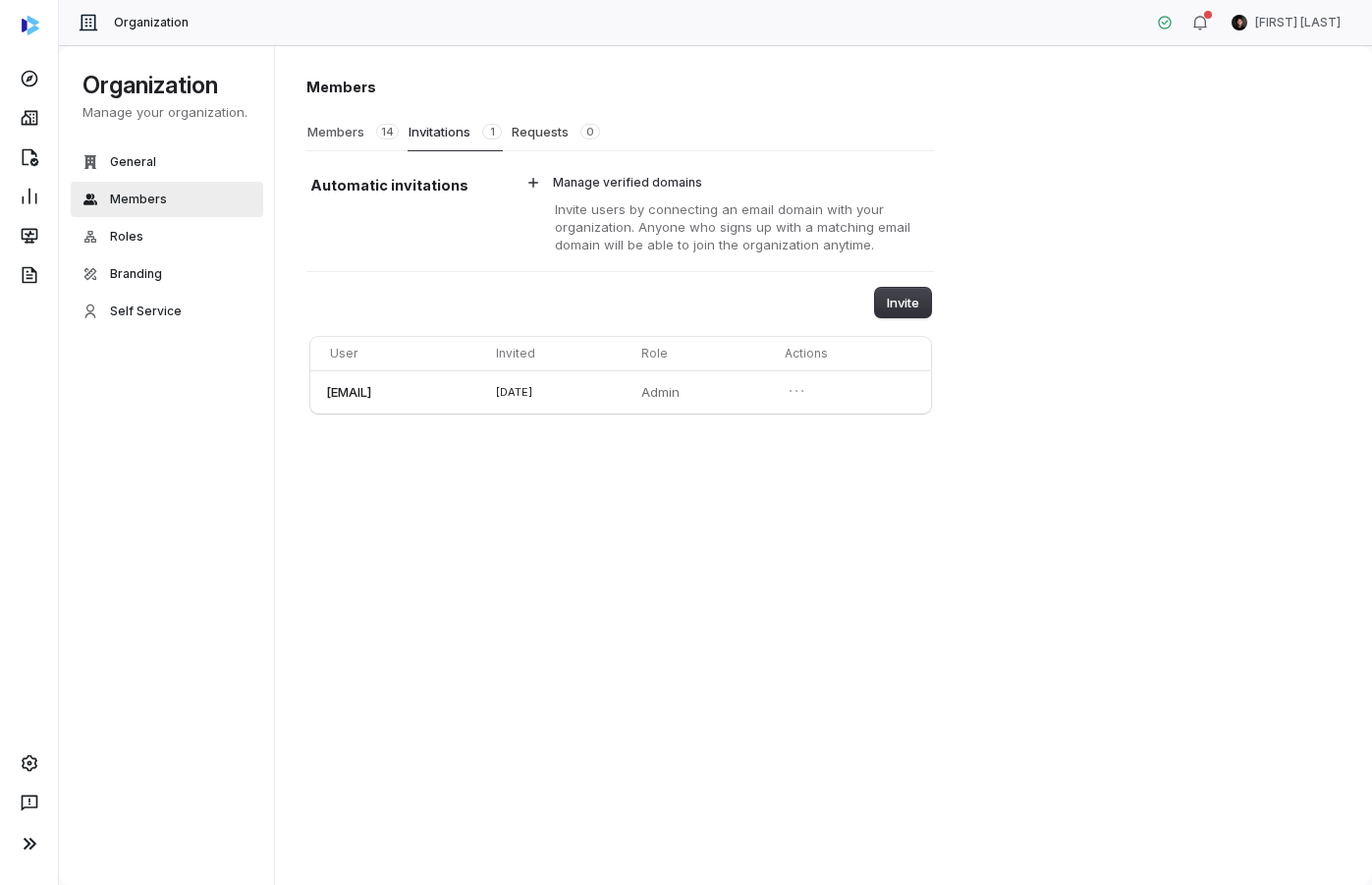 click on "Members 14" at bounding box center [353, 132] 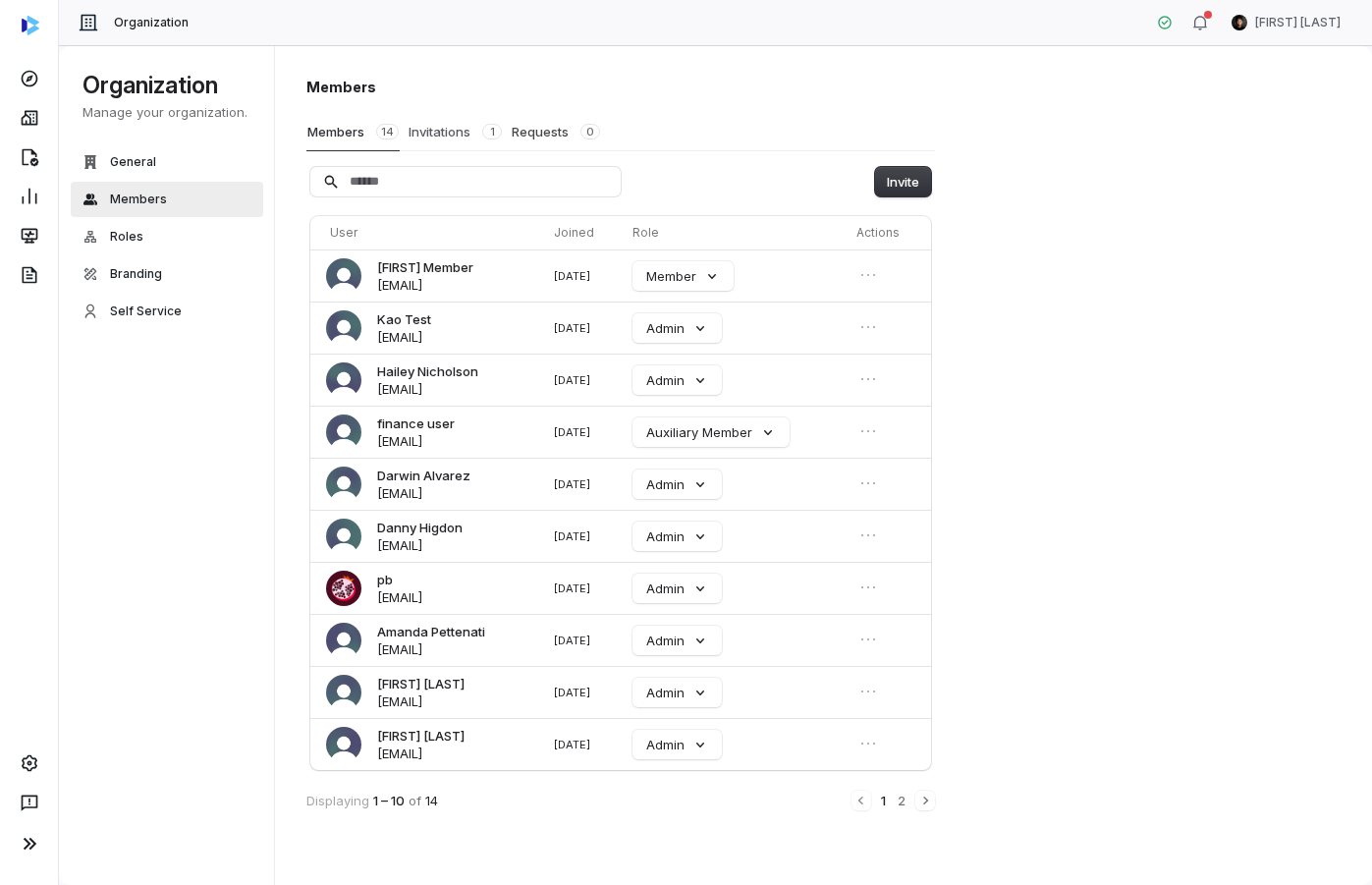 click on "Invitations 1" at bounding box center [455, 132] 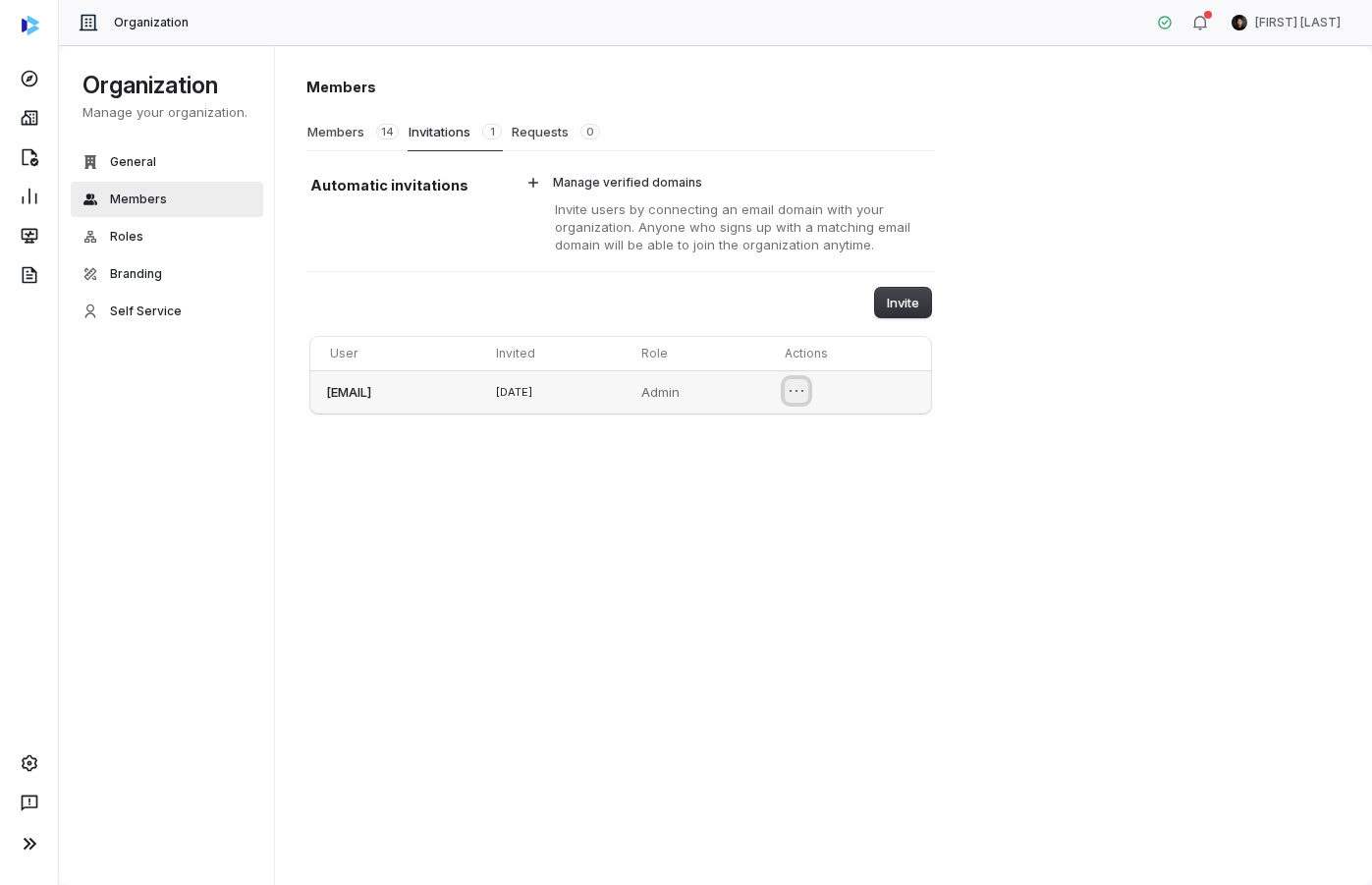 click 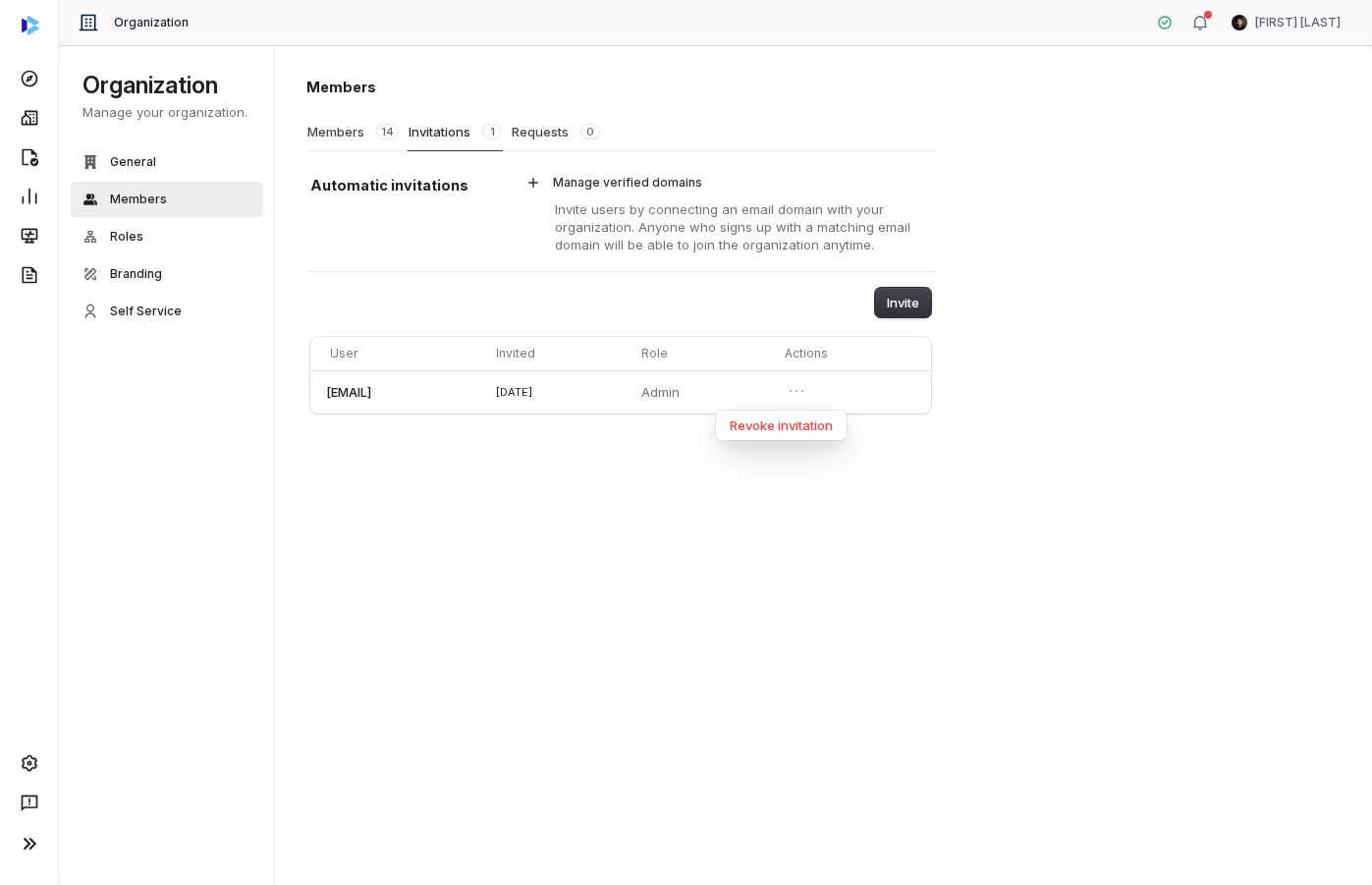 click on "Members Members 14 Invitations 1 Requests 0 Automatic invitations Manage verified domains Invite users by connecting an email domain with your organization. Anyone who signs up with a matching email domain will be able to join the organization anytime. Invite User Invited Role Actions brian@coverbase.ai 8/5/2025 Admin" at bounding box center (824, 466) 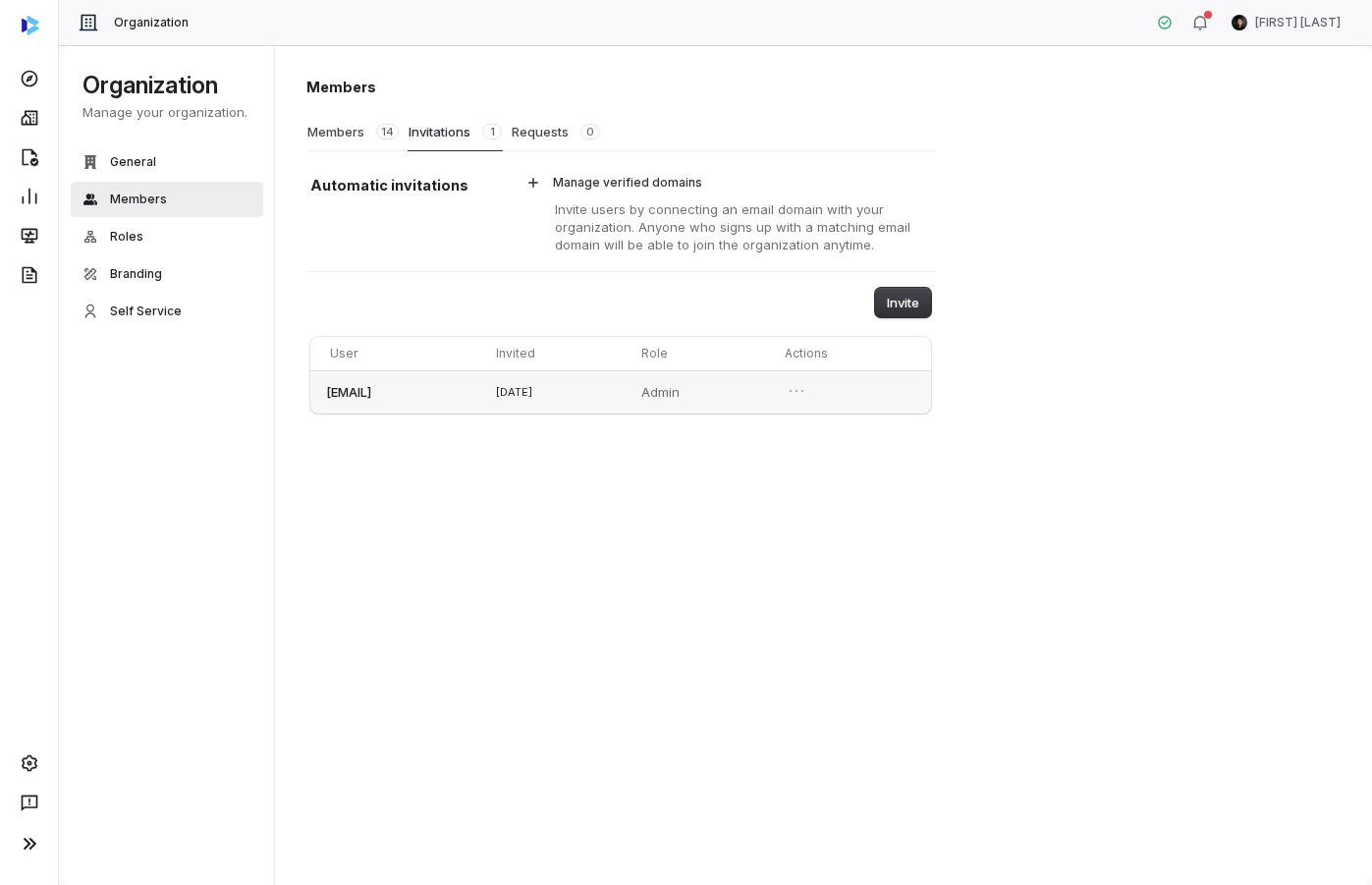 click on "brian@coverbase.ai" at bounding box center (349, 392) 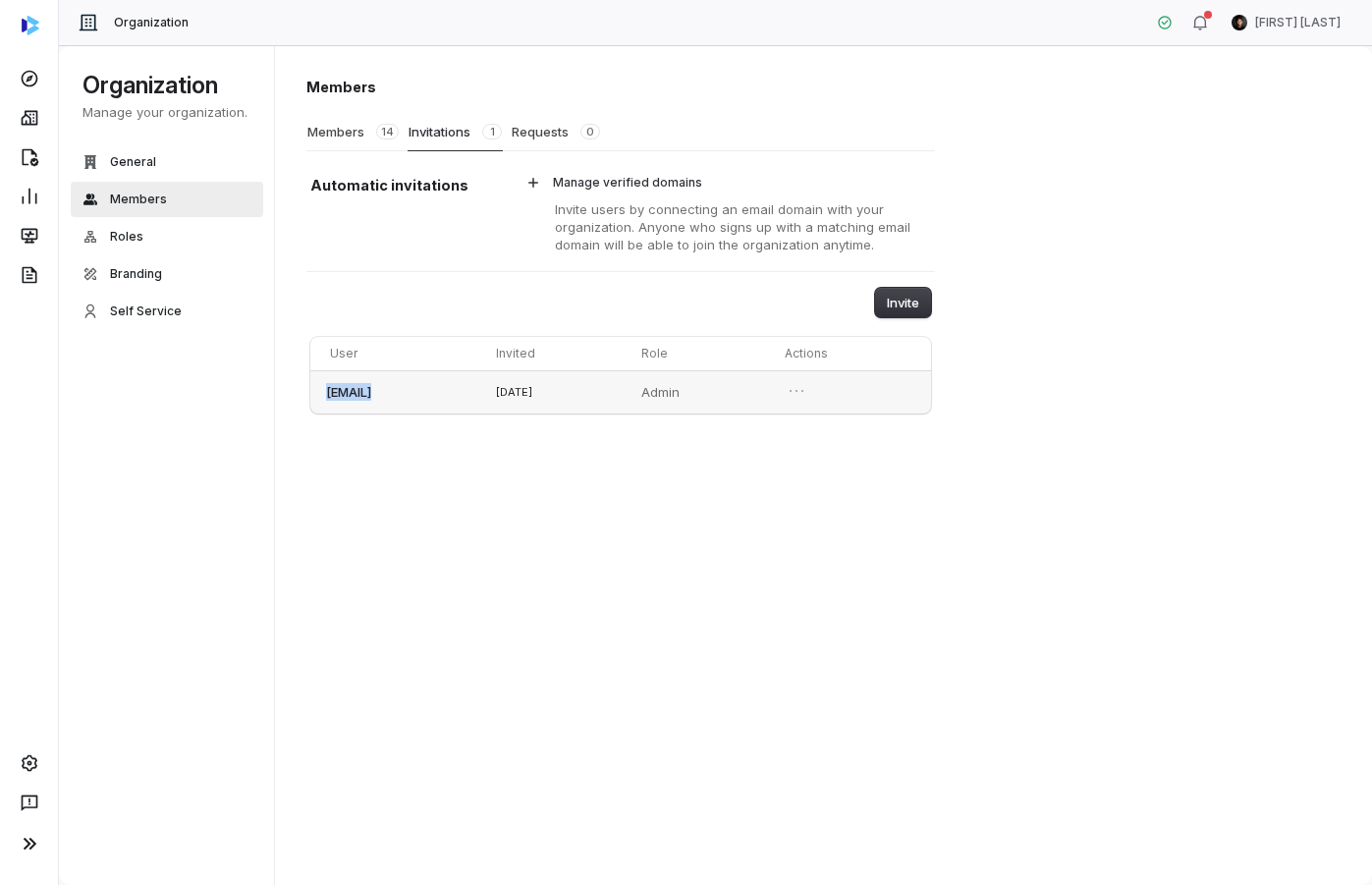 click on "brian@coverbase.ai" at bounding box center [349, 392] 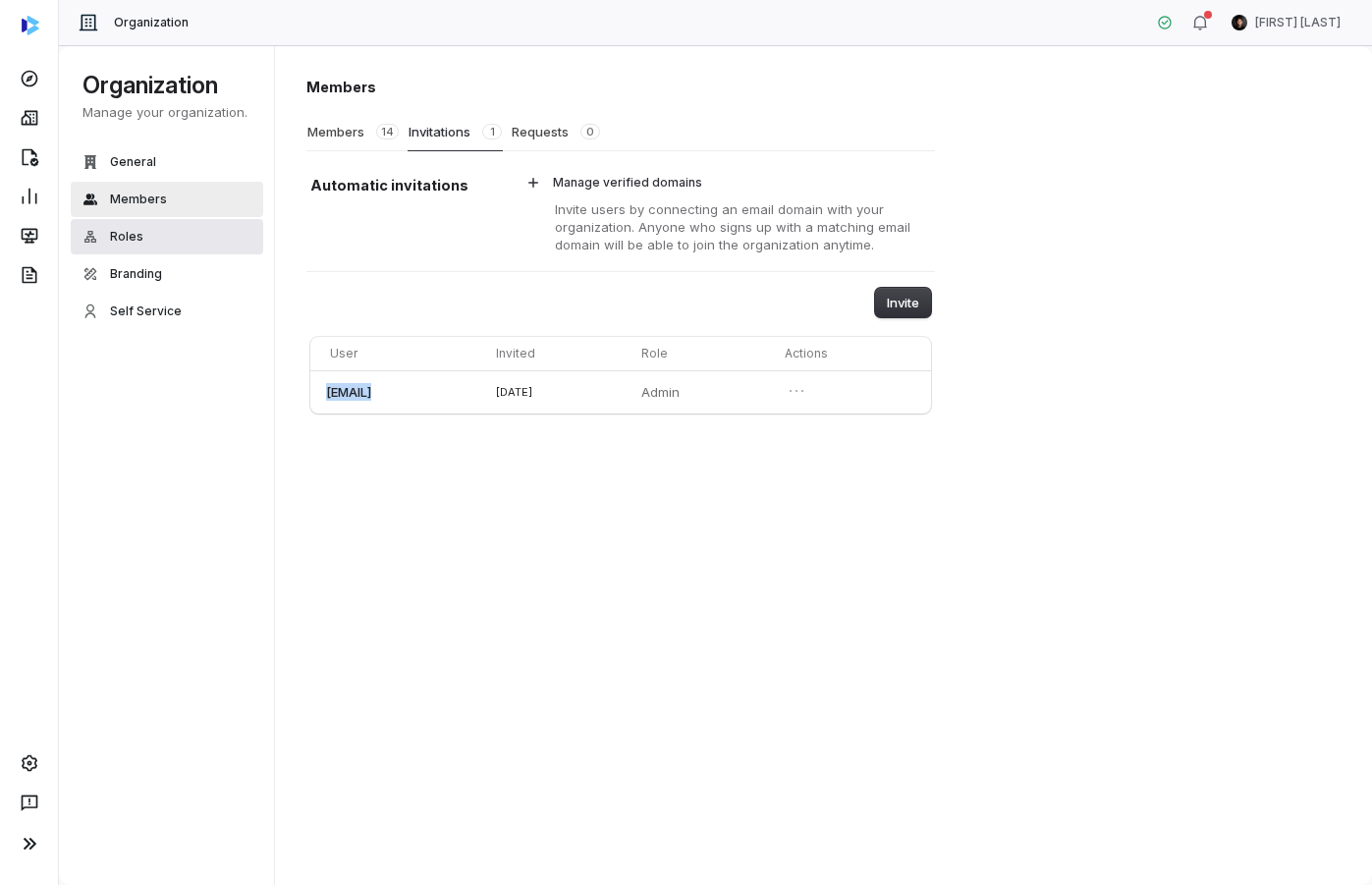 click on "Roles" at bounding box center [167, 237] 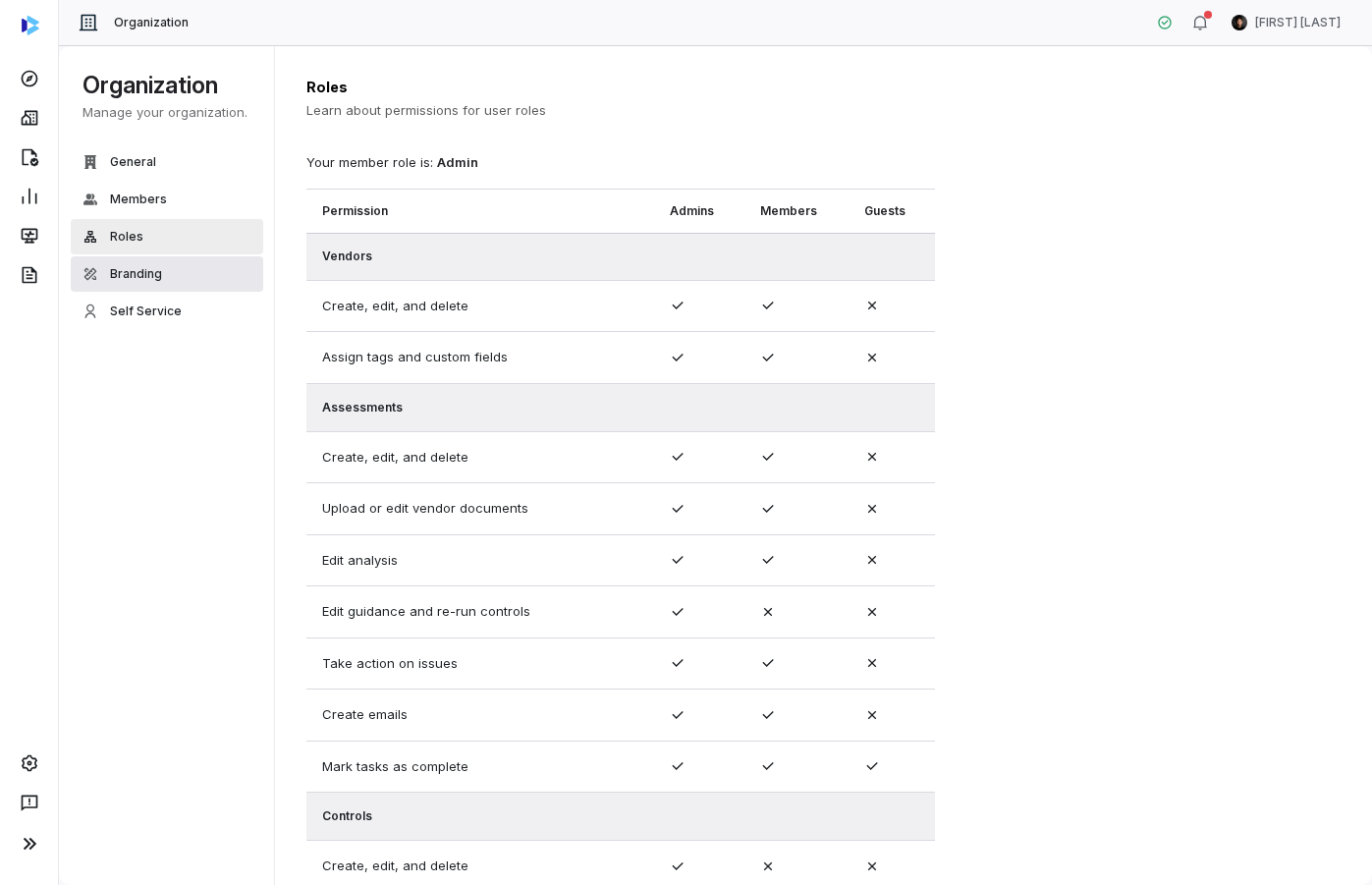 click on "Branding" at bounding box center (167, 274) 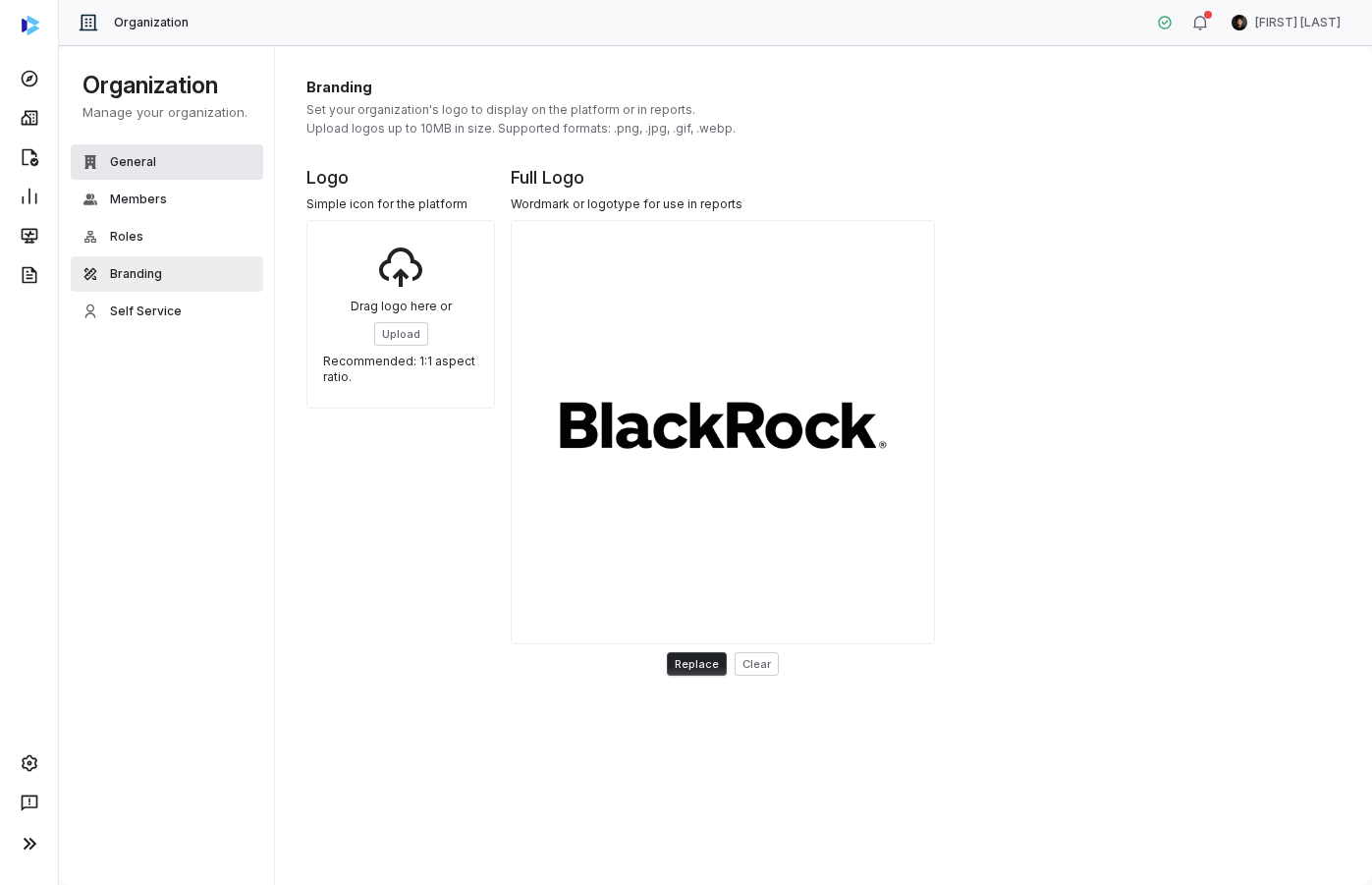 click on "General" at bounding box center [133, 162] 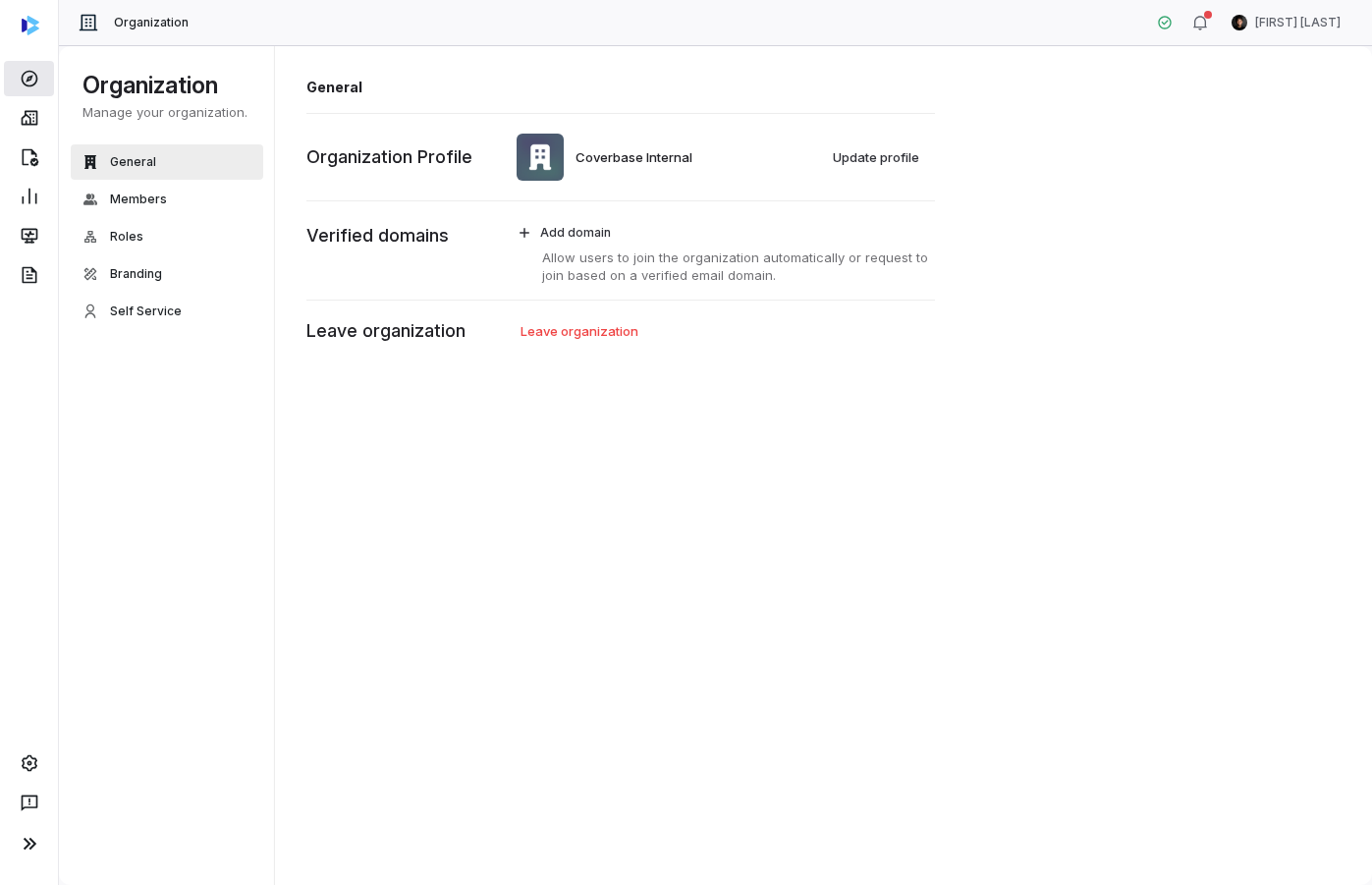 click 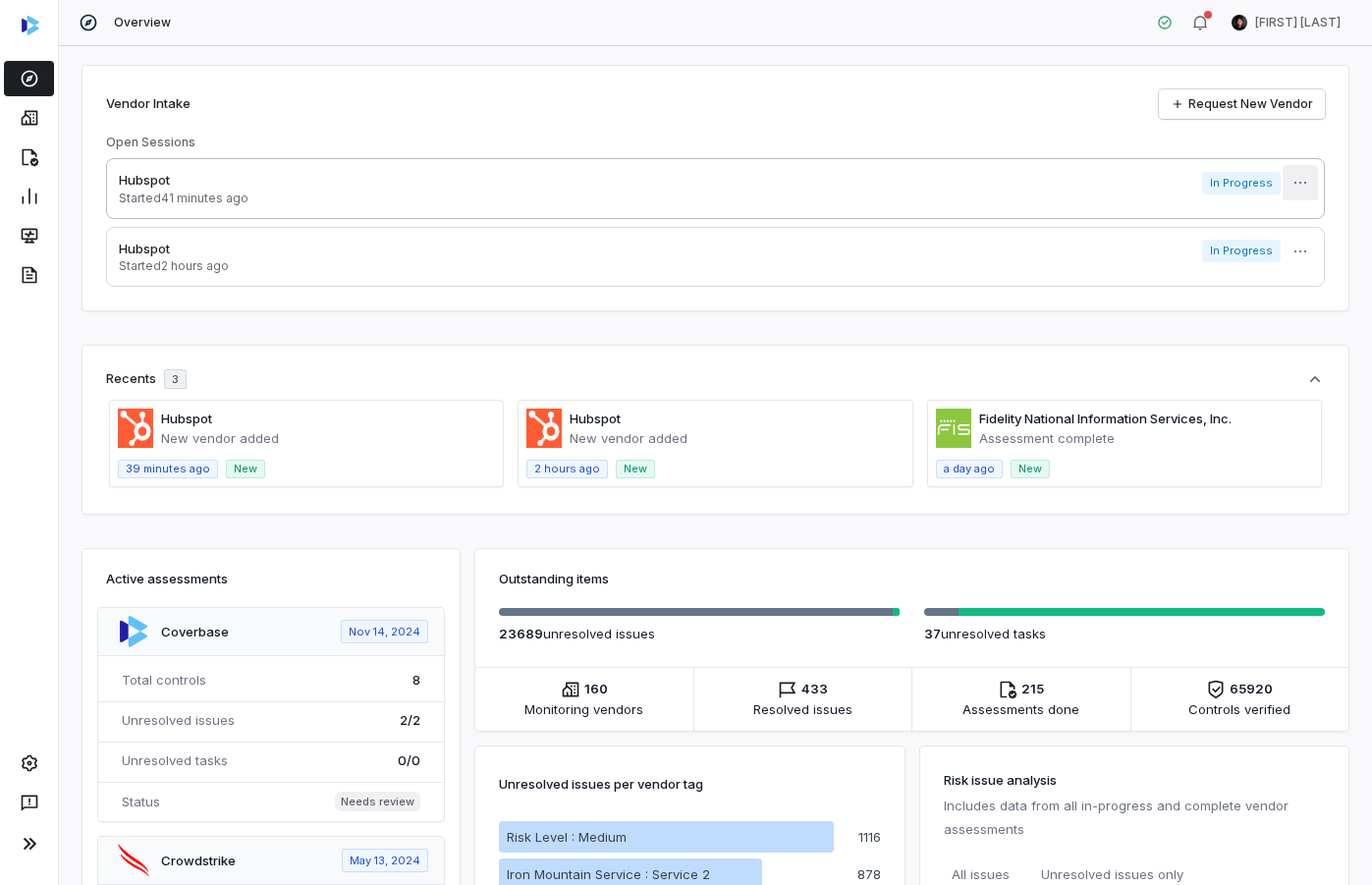 click on "Overview Clarence Chio Vendor Intake Request New Vendor Open Sessions Hubspot Started  41 minutes ago In Progress More Hubspot Started  2 hours ago In Progress More Recents 3 Hubspot New vendor added 39 minutes ago New Hubspot New vendor added 2 hours ago New Fidelity National Information Services, Inc. Assessment complete a day ago New Active assessments Coverbase Nov 14, 2024 Total controls 8 Unresolved issues 2  /  2 Unresolved tasks 0  /  0 Status Needs review Crowdstrike May 13, 2024 Total controls 855 Unresolved issues 739  /  742 Unresolved tasks 0  /  0 Status Needs review Drata Apr 17, 2024 Total controls 104 Unresolved issues 18  /  18 Unresolved tasks 0  /  0 Status Needs review JackHenry Feb 28, 2025 Total controls 334 Unresolved issues 281  /  282 Unresolved tasks 0  /  0 Status Needs review Mimecast Apr 19, 2024 Total controls 855 Unresolved issues 699  /  699 Unresolved tasks 1  /  1 Status Complete Crowdstrike May 13, 2024 Total controls 855 Unresolved issues 722  /  722 0  /" at bounding box center [686, 442] 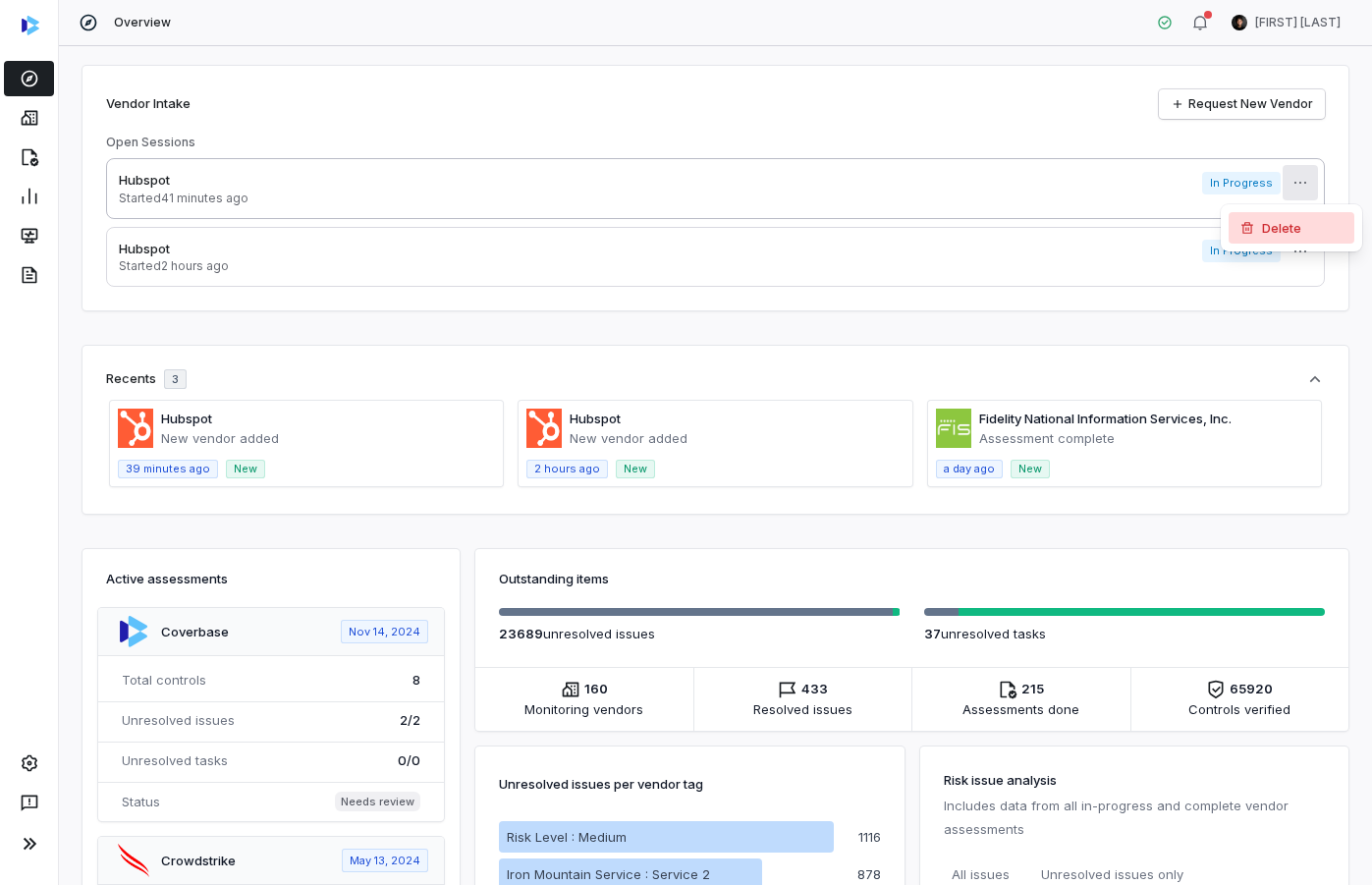 click on "Delete" at bounding box center (1291, 228) 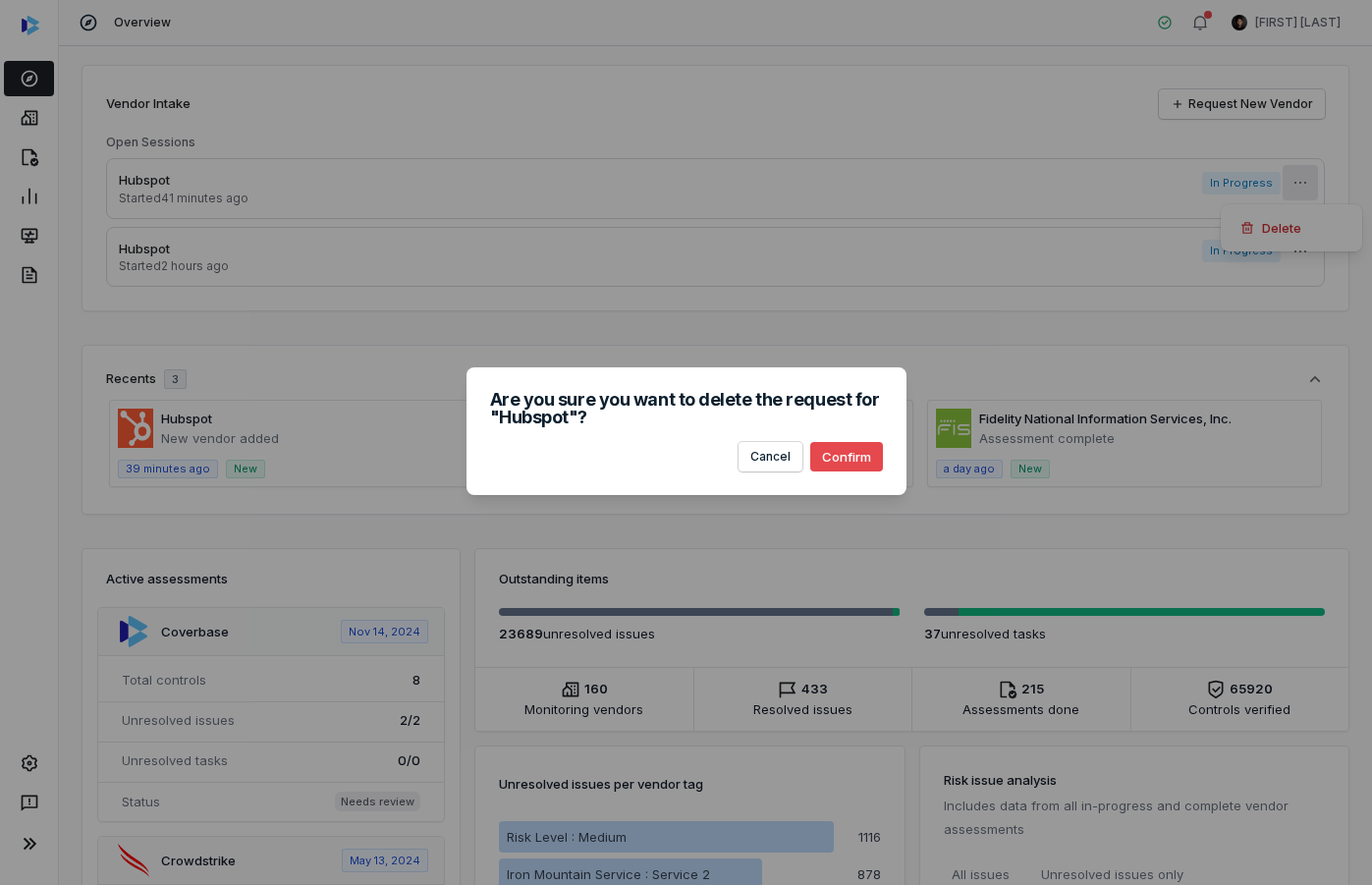click on "Confirm" at bounding box center [847, 457] 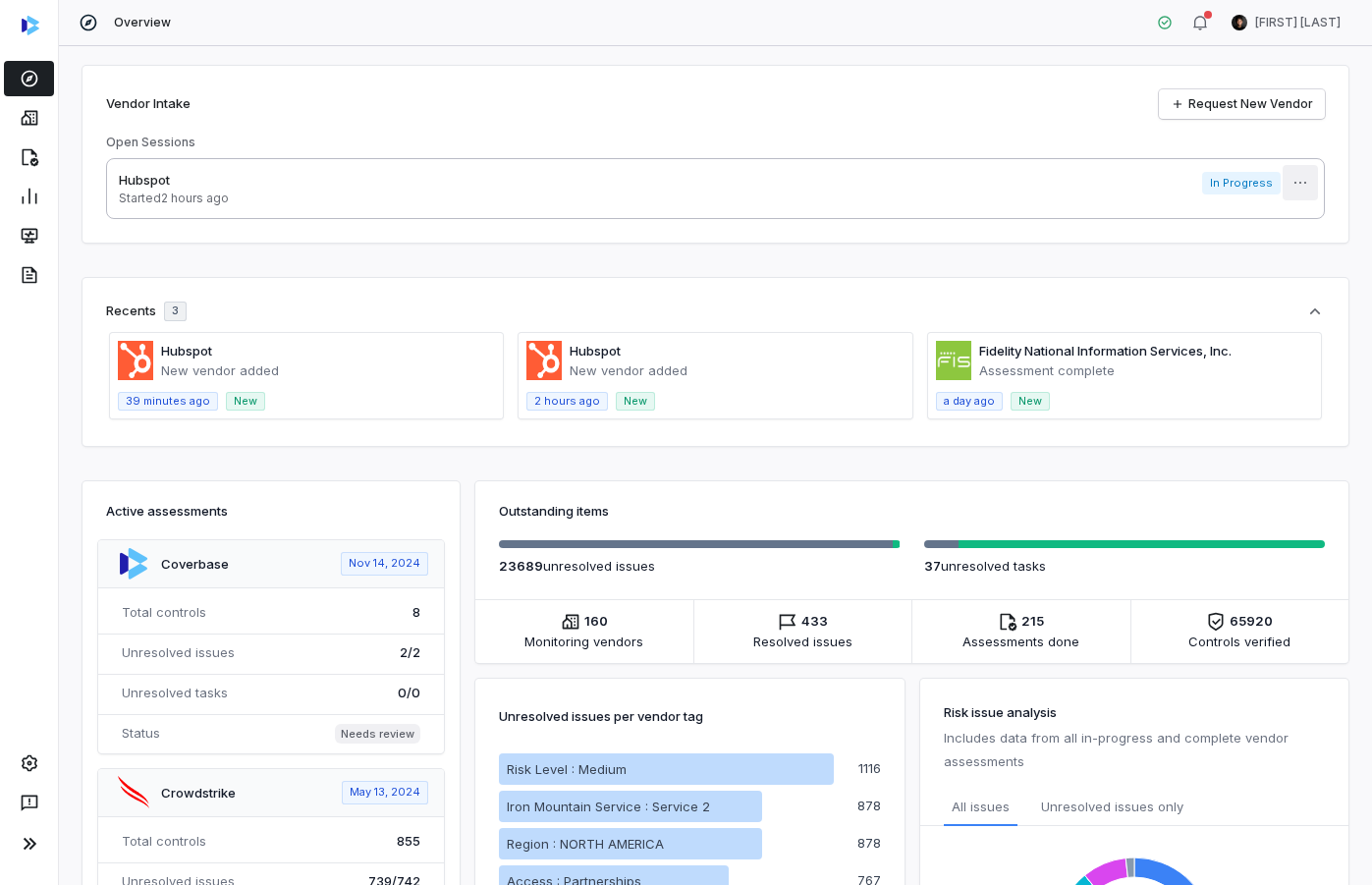 click on "Overview Clarence Chio Vendor Intake Request New Vendor Open Sessions Hubspot Started  2 hours ago In Progress More Recents 3 Hubspot New vendor added 39 minutes ago New Hubspot New vendor added 2 hours ago New Fidelity National Information Services, Inc. Assessment complete a day ago New Active assessments Coverbase Nov 14, 2024 Total controls 8 Unresolved issues 2  /  2 Unresolved tasks 0  /  0 Status Needs review Crowdstrike May 13, 2024 Total controls 855 Unresolved issues 739  /  742 Unresolved tasks 0  /  0 Status Needs review Drata Apr 17, 2024 Total controls 104 Unresolved issues 18  /  18 Unresolved tasks 0  /  0 Status Needs review JackHenry Feb 28, 2025 Total controls 334 Unresolved issues 281  /  282 Unresolved tasks 0  /  0 Status Needs review Mimecast Apr 19, 2024 Total controls 855 Unresolved issues 699  /  699 Unresolved tasks 1  /  1 Status Complete Crowdstrike May 13, 2024 Total controls 855 Unresolved issues 722  /  722 Unresolved tasks 0  /  0 Status Needs review SafeBase 0" at bounding box center [686, 442] 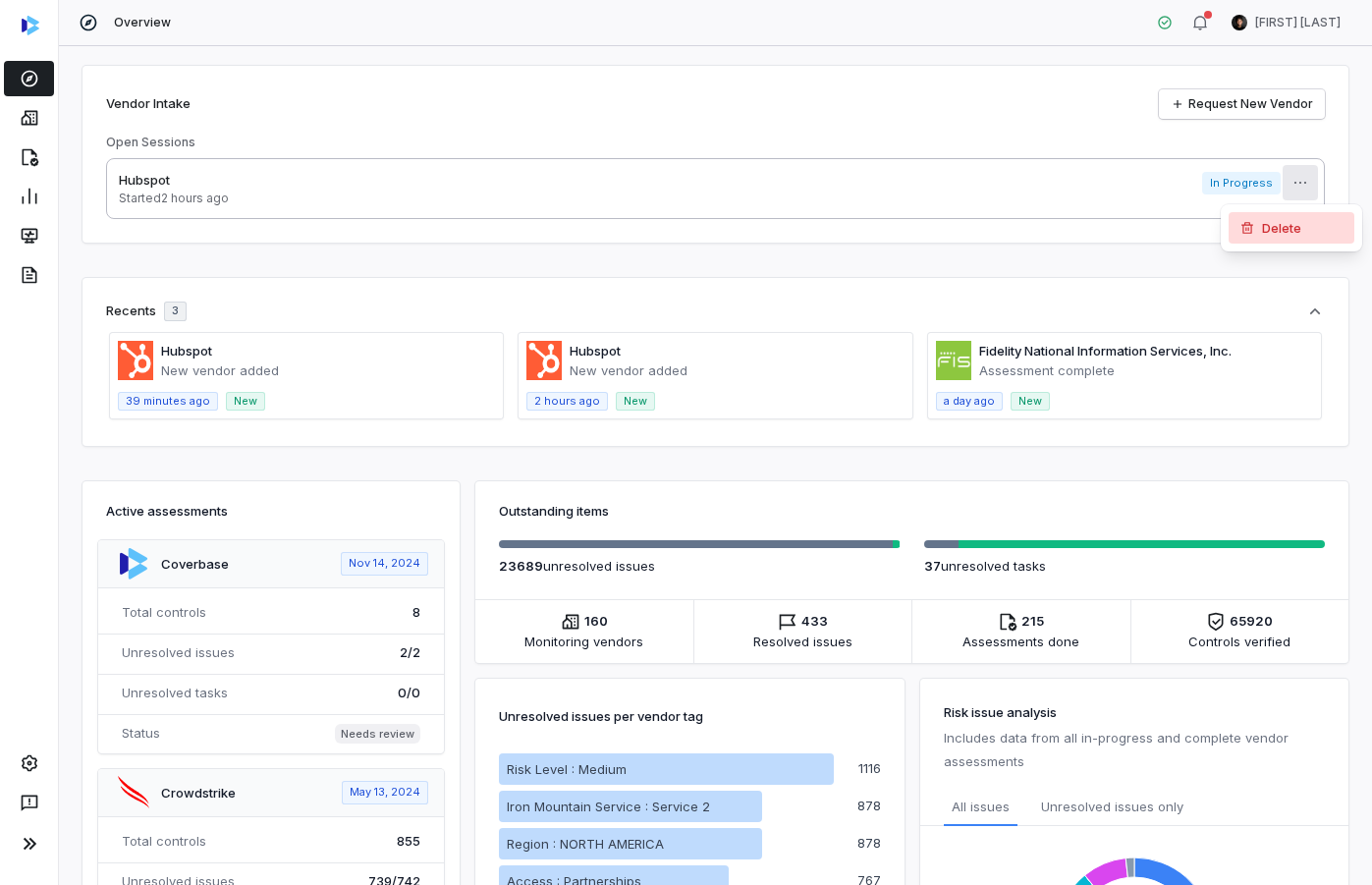 click on "Delete" at bounding box center [1291, 228] 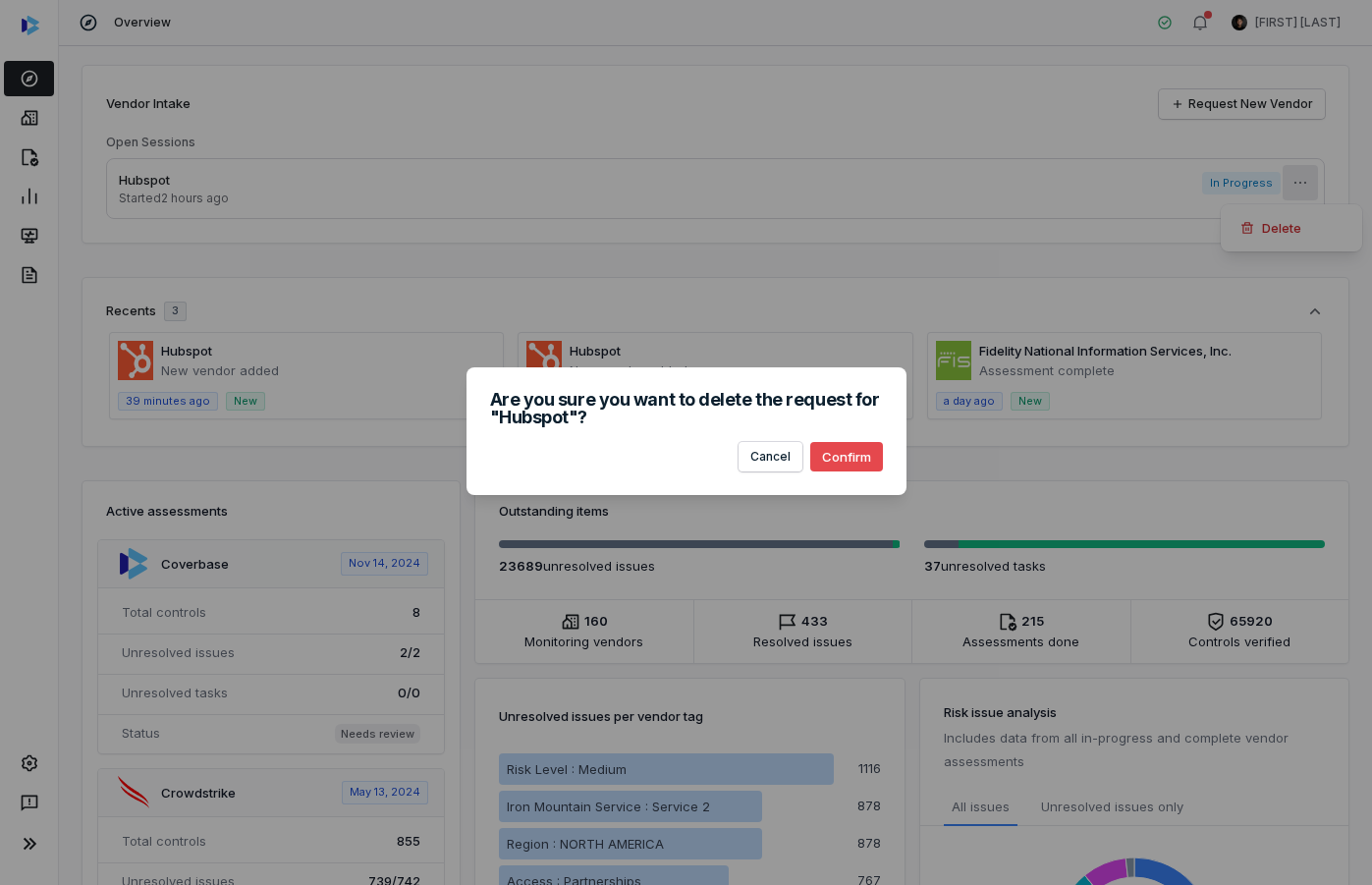 click on "Confirm" at bounding box center (847, 457) 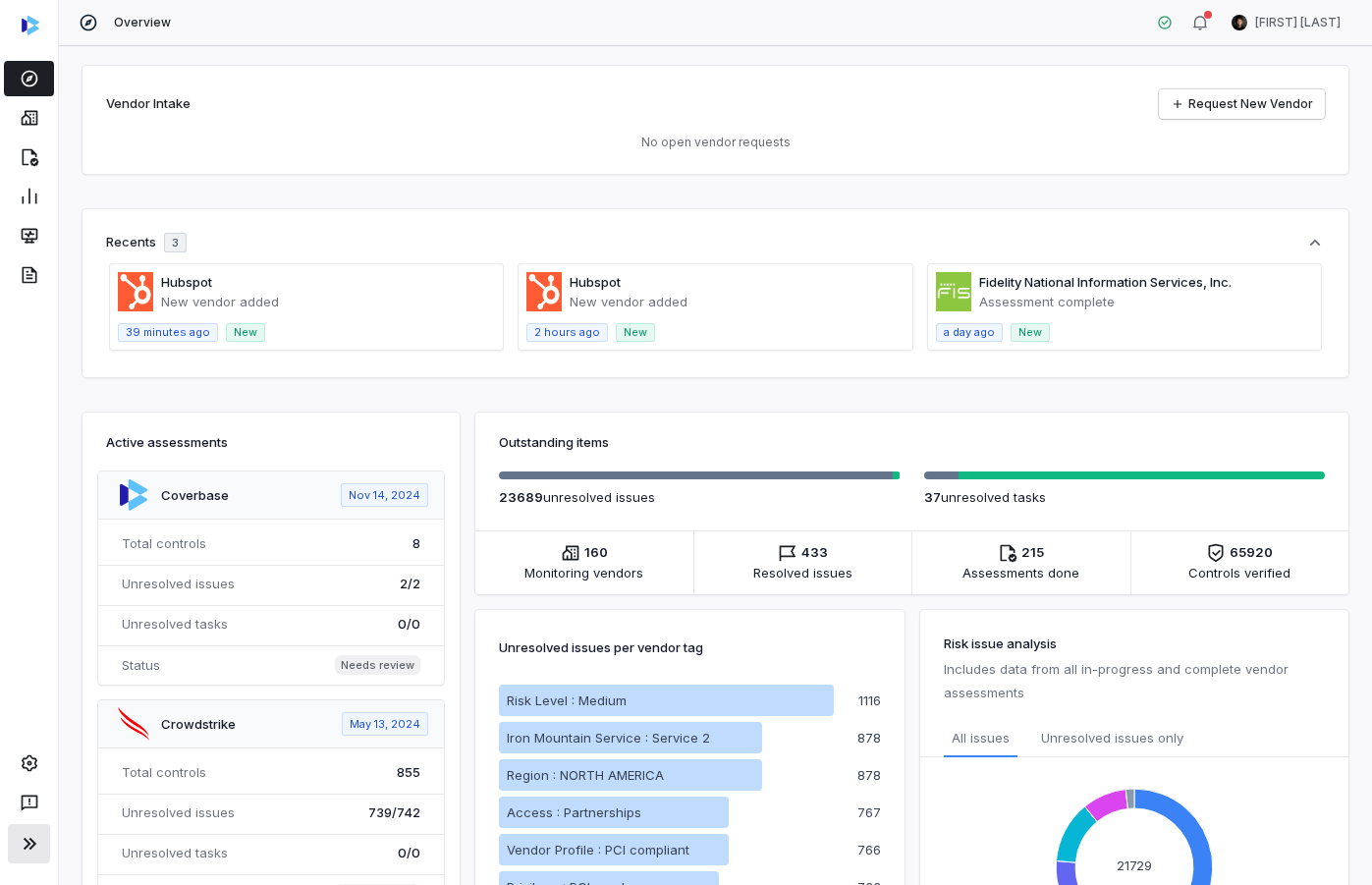 click 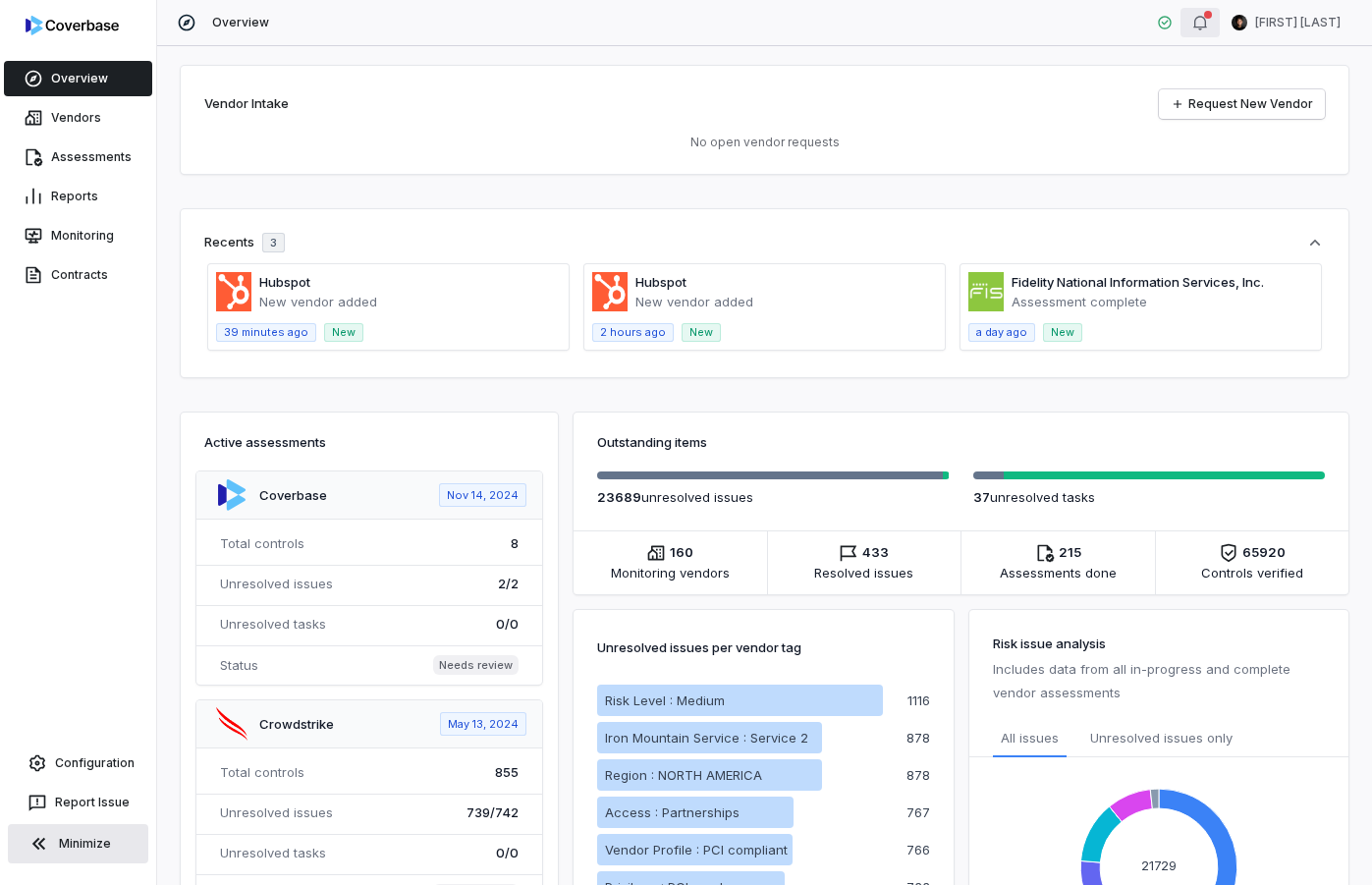 type 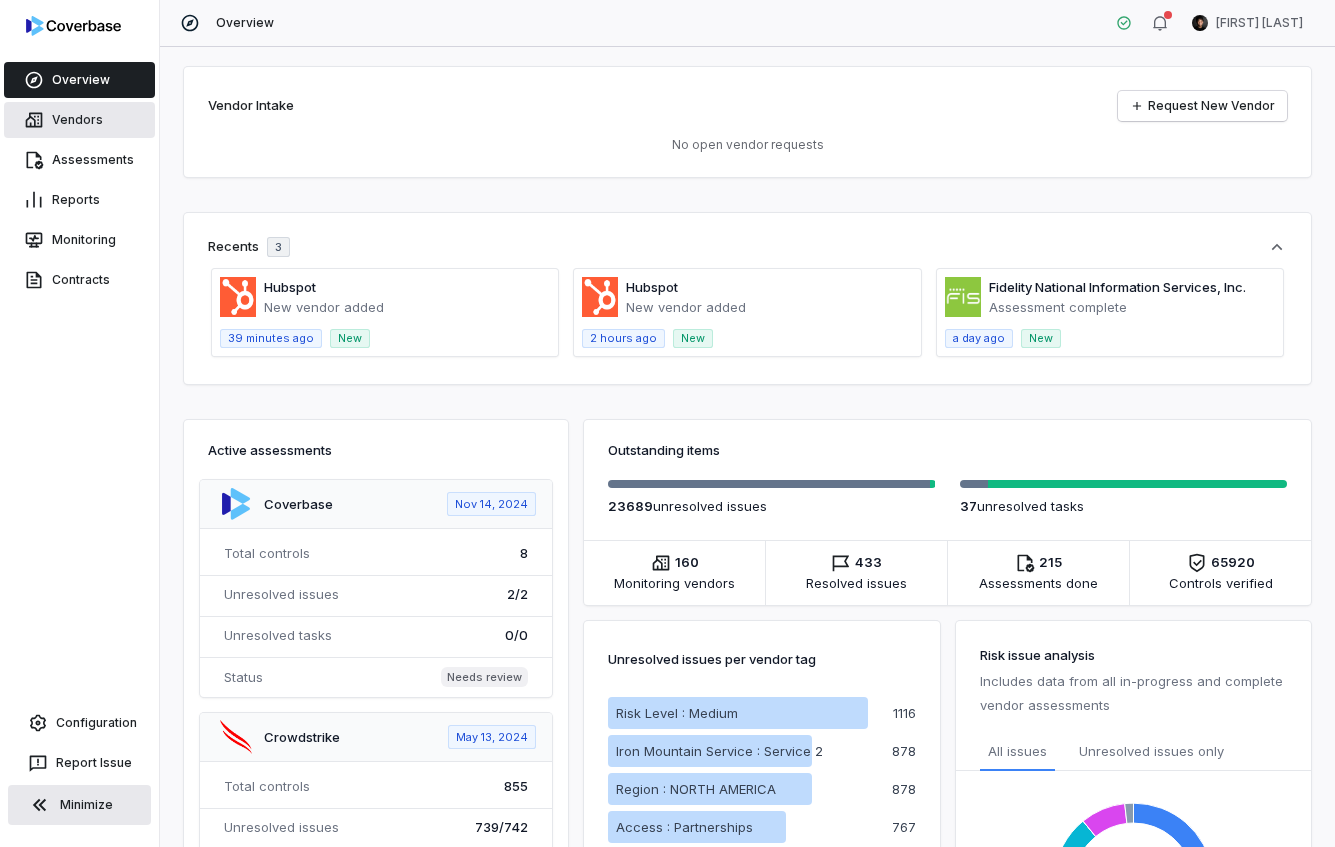 click on "Vendors" at bounding box center [79, 120] 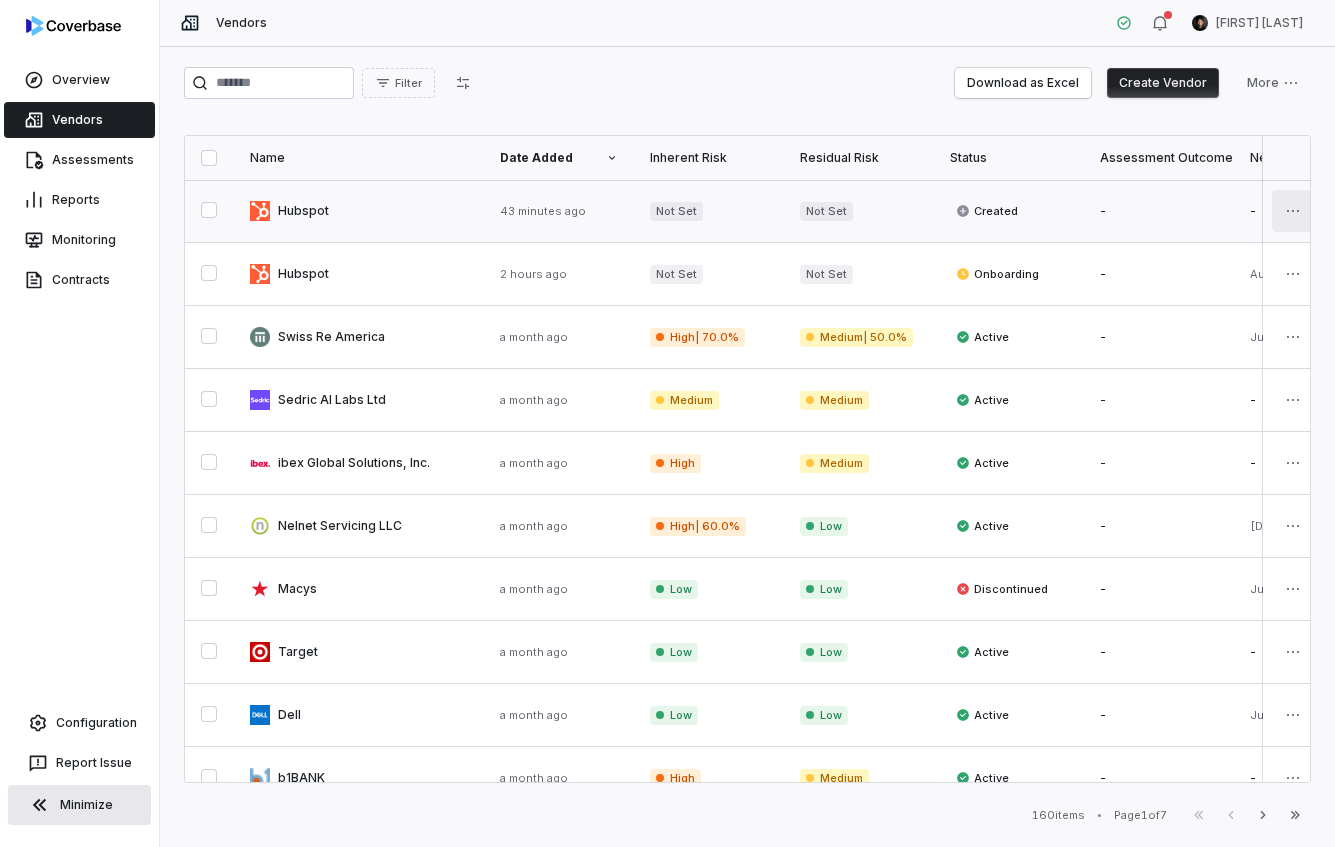 click on "Overview Vendors Assessments Reports Monitoring Contracts Configuration Report Issue Minimize Vendors Clarence Chio Filter Download as Excel Create Vendor More Name Date Added Inherent Risk Residual Risk Status Assessment Outcome Next Assessment Risk Analysts Relationship Owners # Issues # Open Issues Contract value Contract length Department Hubspot 43 minutes ago Not Set Not Set Created - - None None 0 0 - - -   Hubspot 2 hours ago Not Set Not Set Onboarding - Aug 5, 2027 None None 0 0 - - -   Swiss Re America a month ago High  | 70.0% Medium  | 50.0% Active - Jul 25, 2027 2  users 2  users 0 0 $157,000.00 1 year Finance   Sedric AI Labs Ltd a month ago Medium Medium Active - - 3  users Drew Hoover 0 0 $12,000.00 1 year IT   ibex Global Solutions, Inc. a month ago High Medium Active - - Danny Higdon Jen Hsin 0 0 $5,200.00 2 years Operations   Nelnet Servicing LLC a month ago High  | 60.0% Low Active - Jul 29, 2027 Jen Hsin Danny Higdon 0 0 $34,000.00 1 year Finance   Macys a month ago Low -" at bounding box center (667, 423) 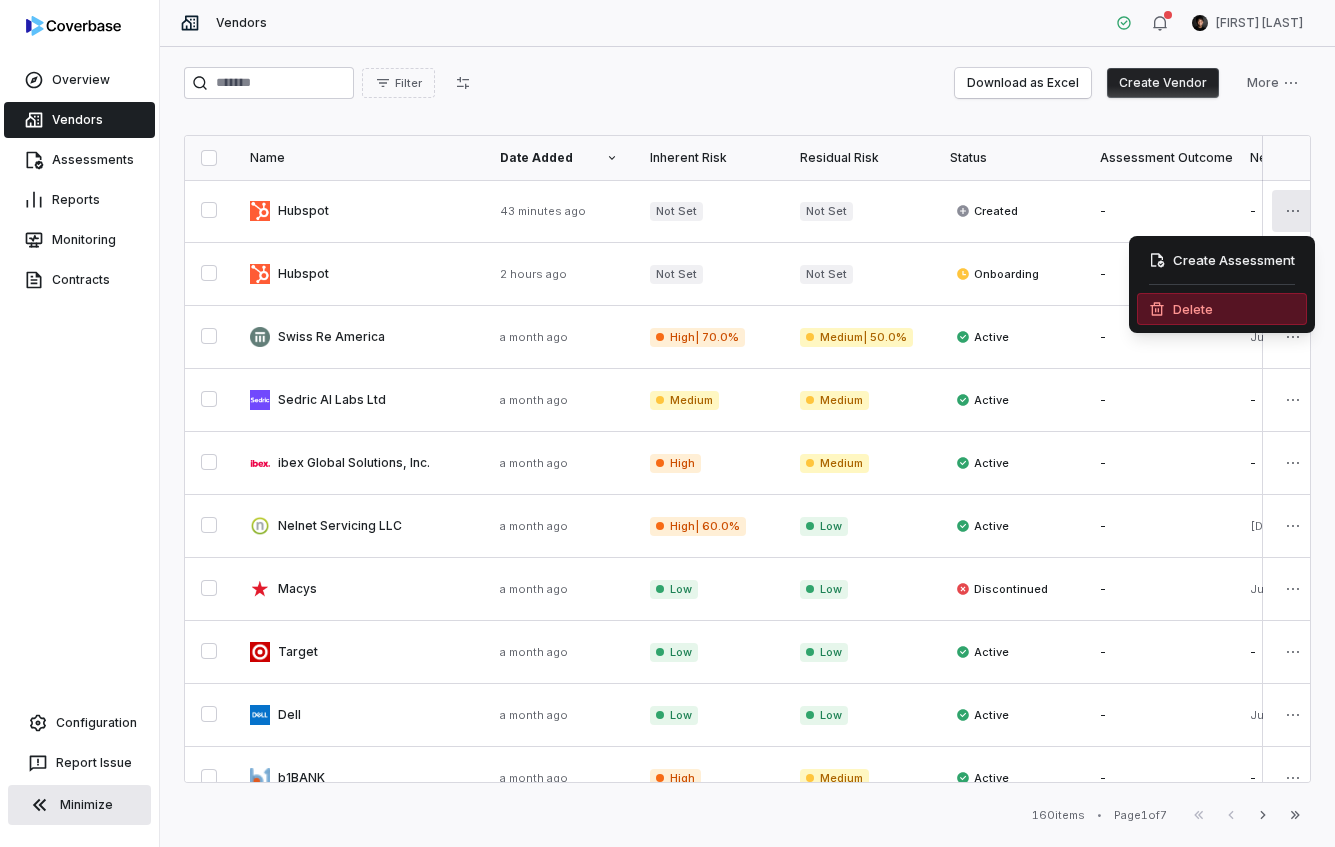 click on "Delete" at bounding box center (1222, 309) 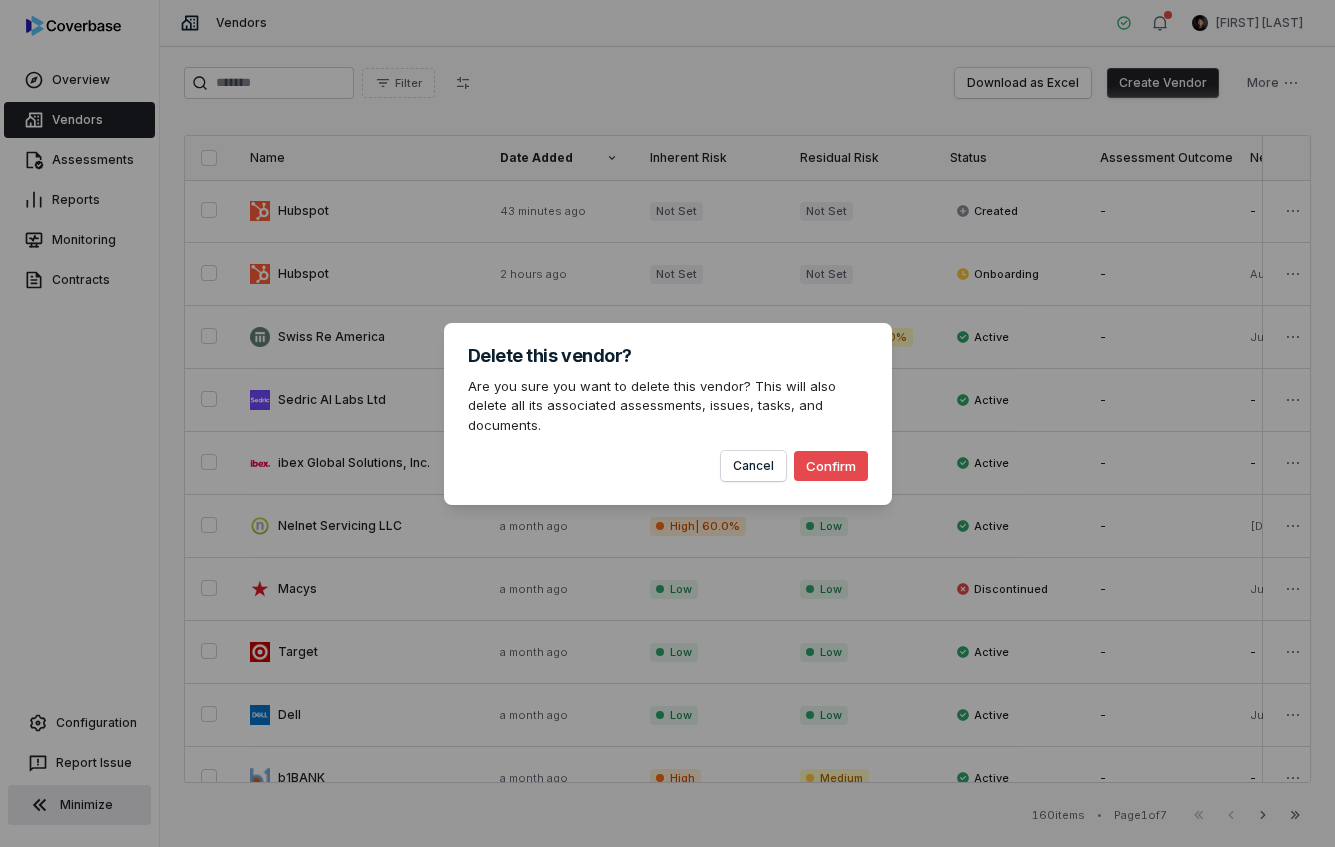 click on "Confirm" at bounding box center [831, 466] 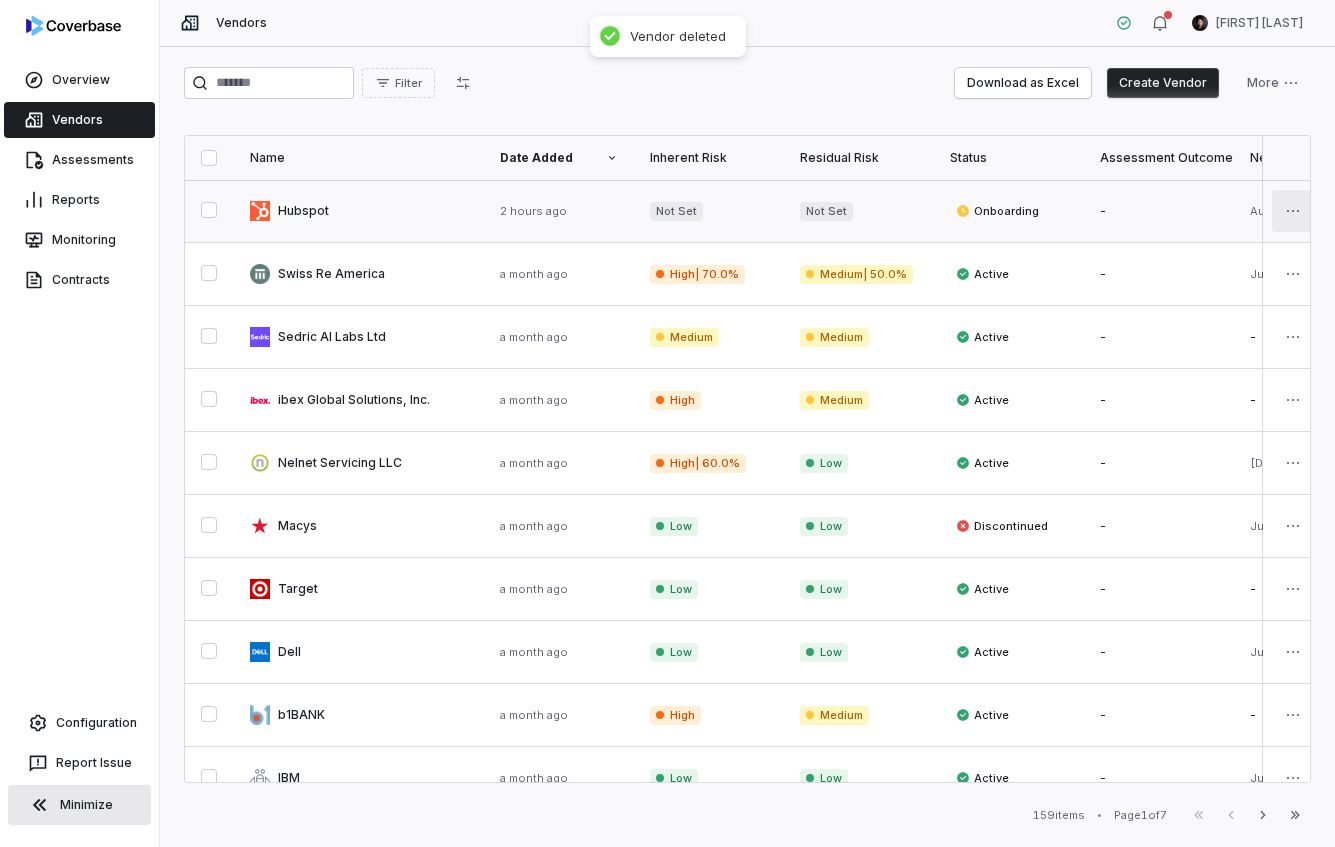 click on "Overview Vendors Assessments Reports Monitoring Contracts Configuration Report Issue Minimize Vendors Clarence Chio Filter Download as Excel Create Vendor More Name Date Added Inherent Risk Residual Risk Status Assessment Outcome Next Assessment Risk Analysts Relationship Owners # Issues # Open Issues Contract value Contract length Department Hubspot 2 hours ago Not Set Not Set Onboarding - Aug 5, 2027 None None 0 0 - - -   Swiss Re America a month ago High  | 70.0% Medium  | 50.0% Active - Jul 25, 2027 2  users 2  users 0 0 $157,000.00 1 year Finance   Sedric AI Labs Ltd a month ago Medium Medium Active - - 3  users Drew Hoover 0 0 $12,000.00 1 year IT   ibex Global Solutions, Inc. a month ago High Medium Active - - Danny Higdon Jen Hsin 0 0 $5,200.00 2 years Operations   Nelnet Servicing LLC a month ago High  | 60.0% Low Active - Jul 29, 2027 Jen Hsin Danny Higdon 0 0 $34,000.00 1 year Finance   Macys a month ago Low Low Discontinued - Jul 3, 2027 Rohan Chitalia 2  users 11 11 $50,259.00   -" at bounding box center (667, 423) 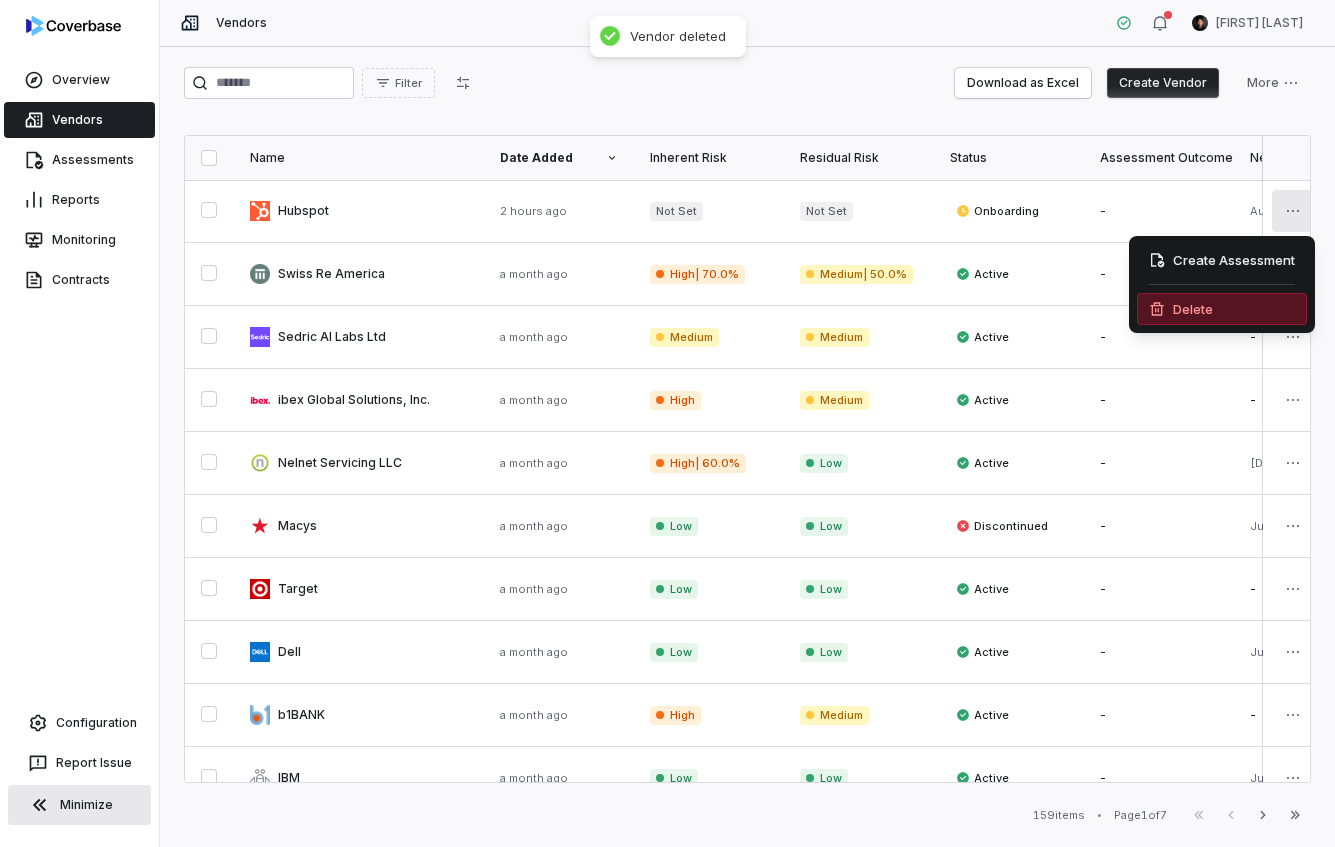 click on "Delete" at bounding box center (1222, 309) 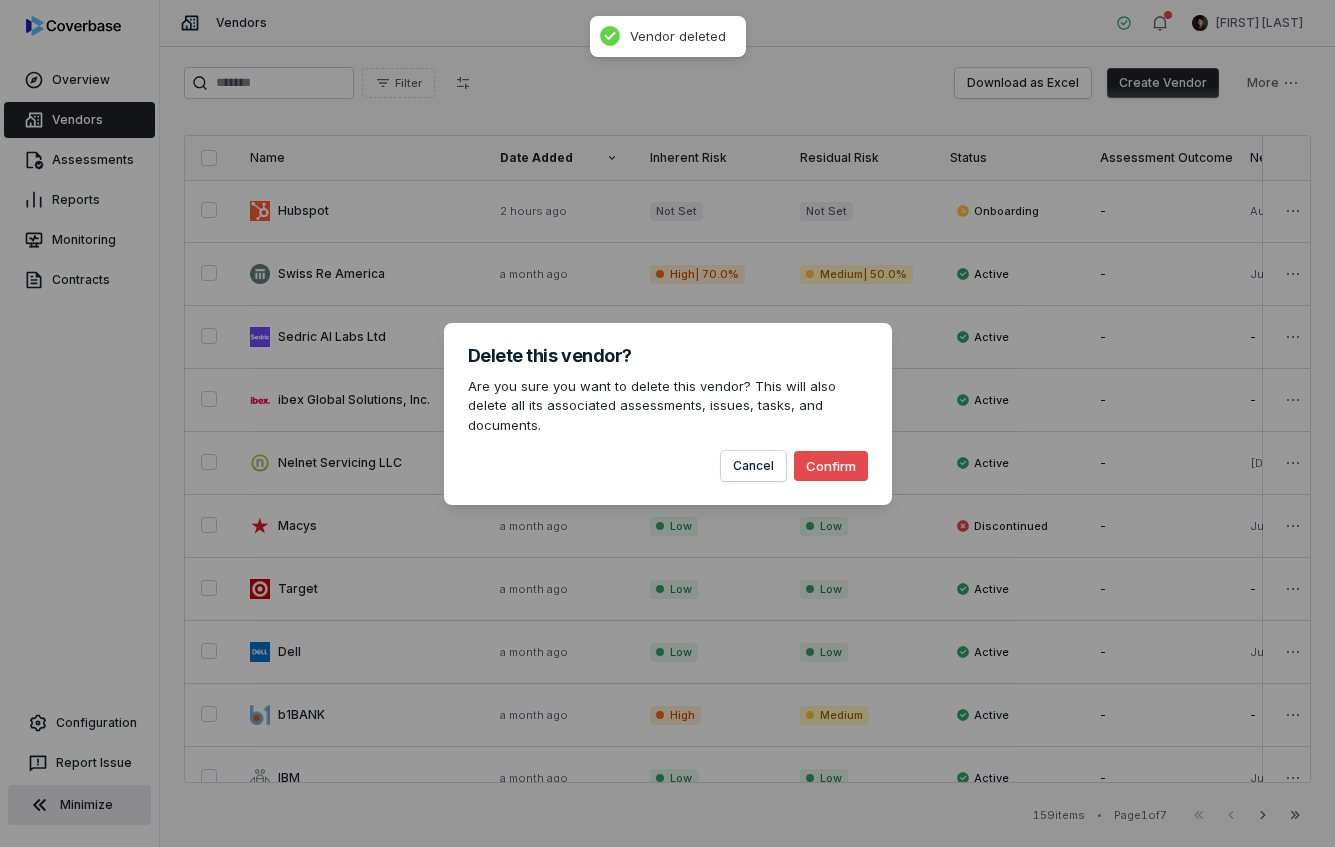 click on "Confirm" at bounding box center (831, 466) 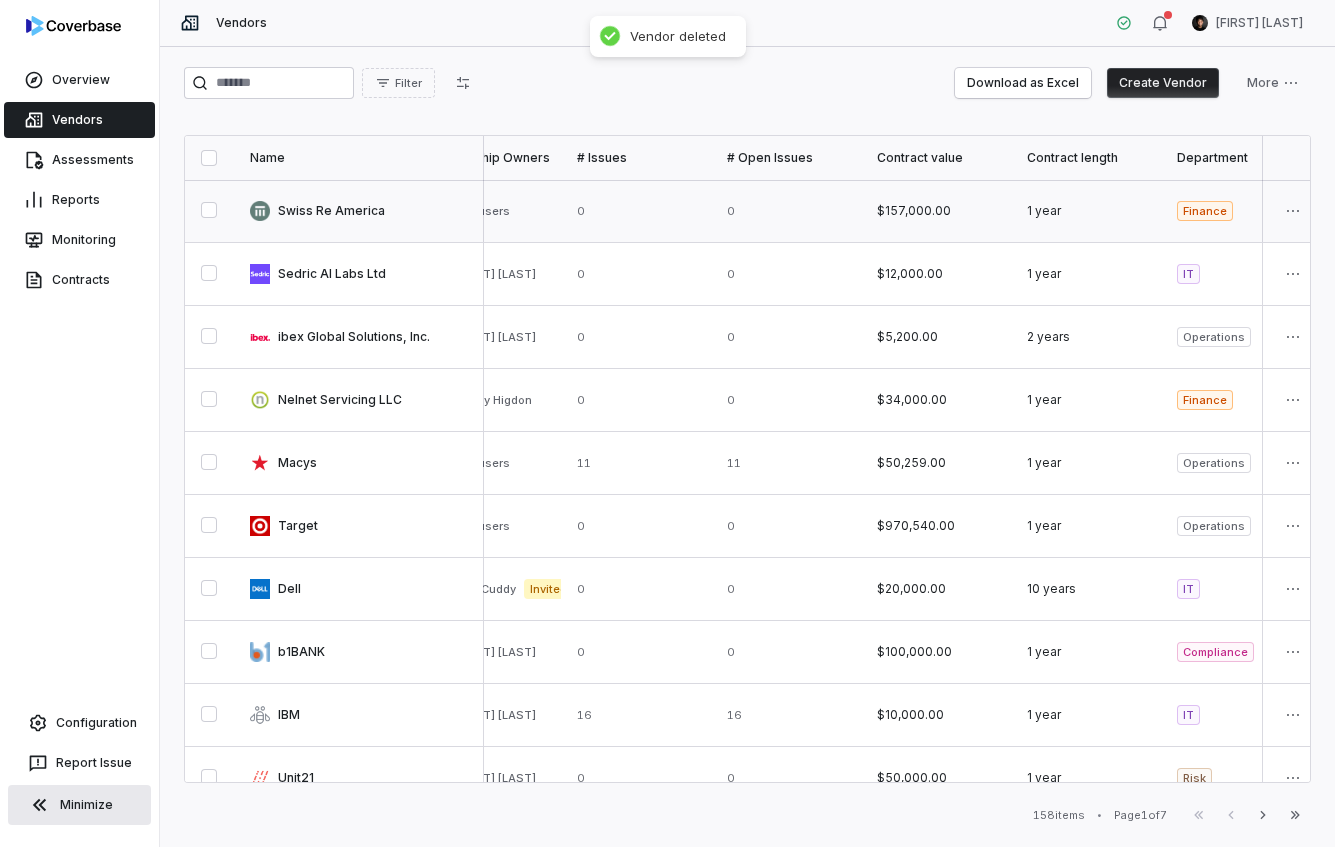 scroll, scrollTop: 0, scrollLeft: 0, axis: both 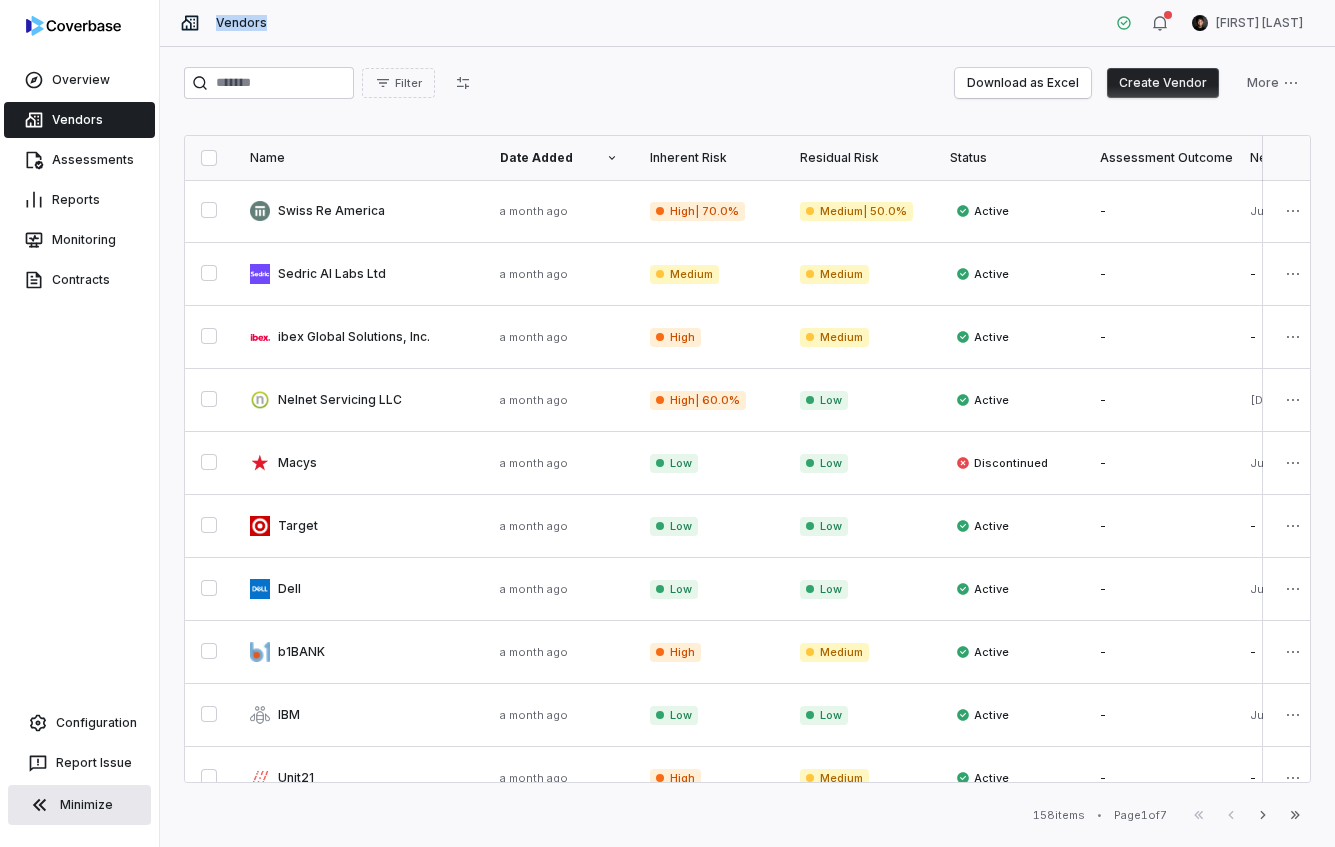 click on "Vendors" at bounding box center [79, 120] 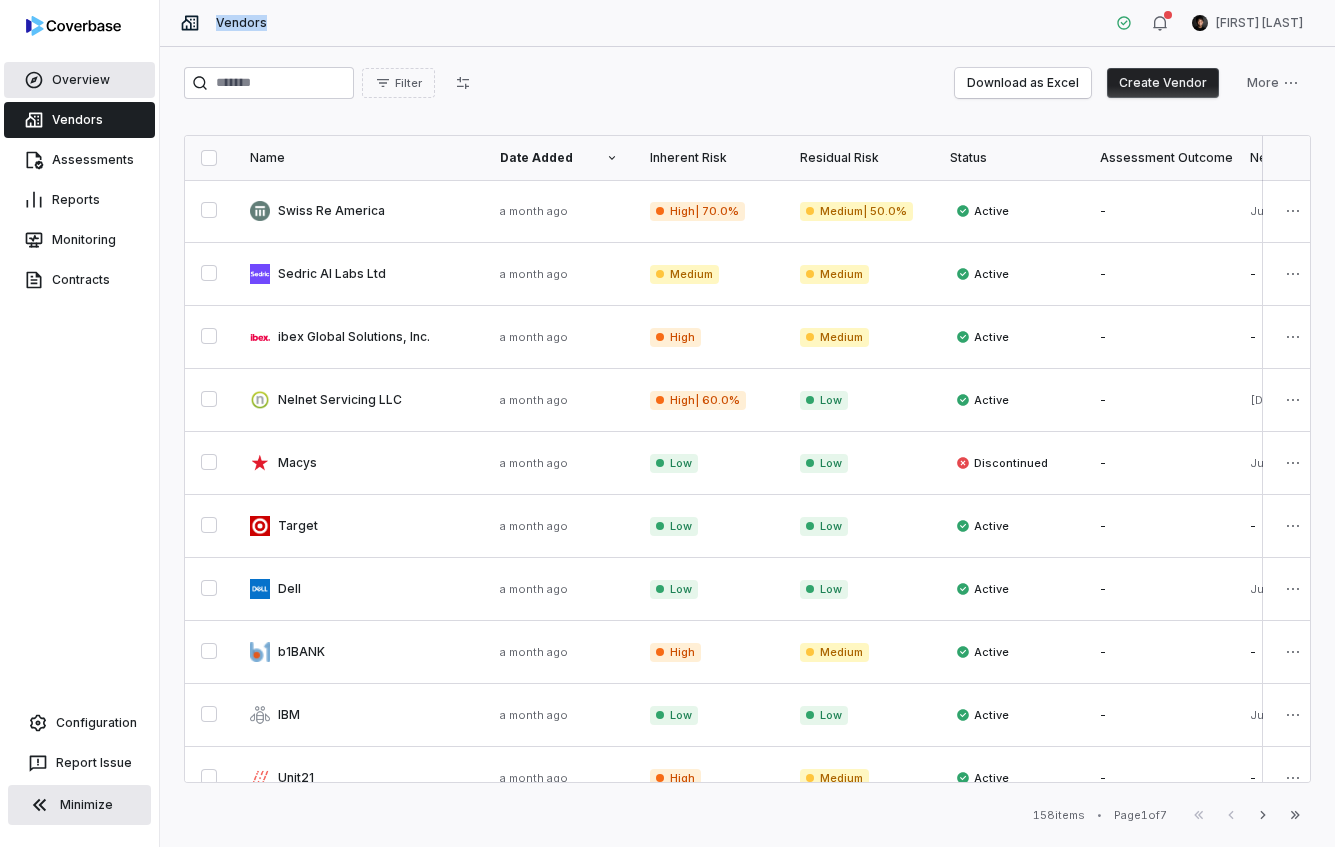click on "Overview" at bounding box center [79, 80] 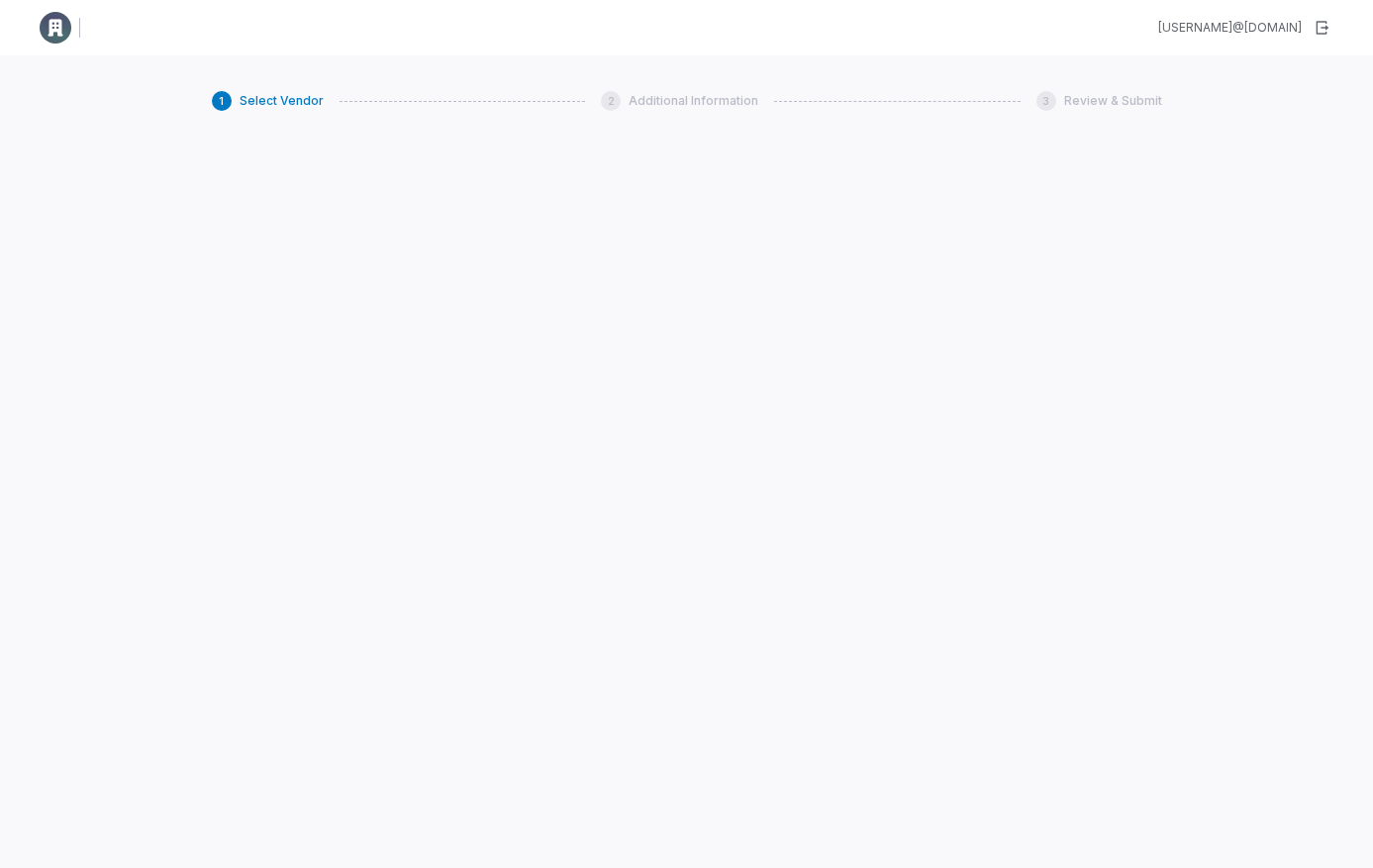scroll, scrollTop: 0, scrollLeft: 0, axis: both 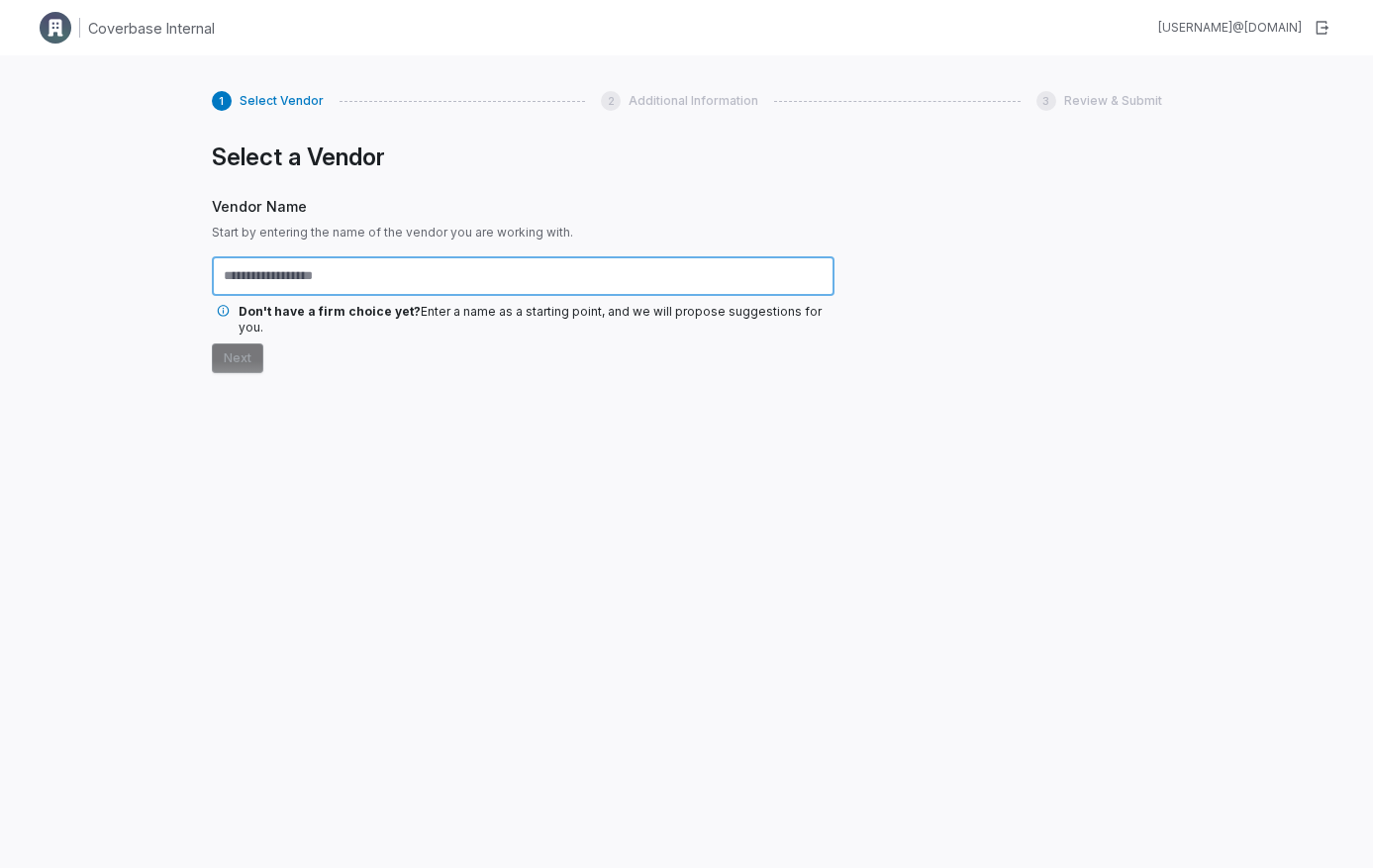 click at bounding box center [523, 276] 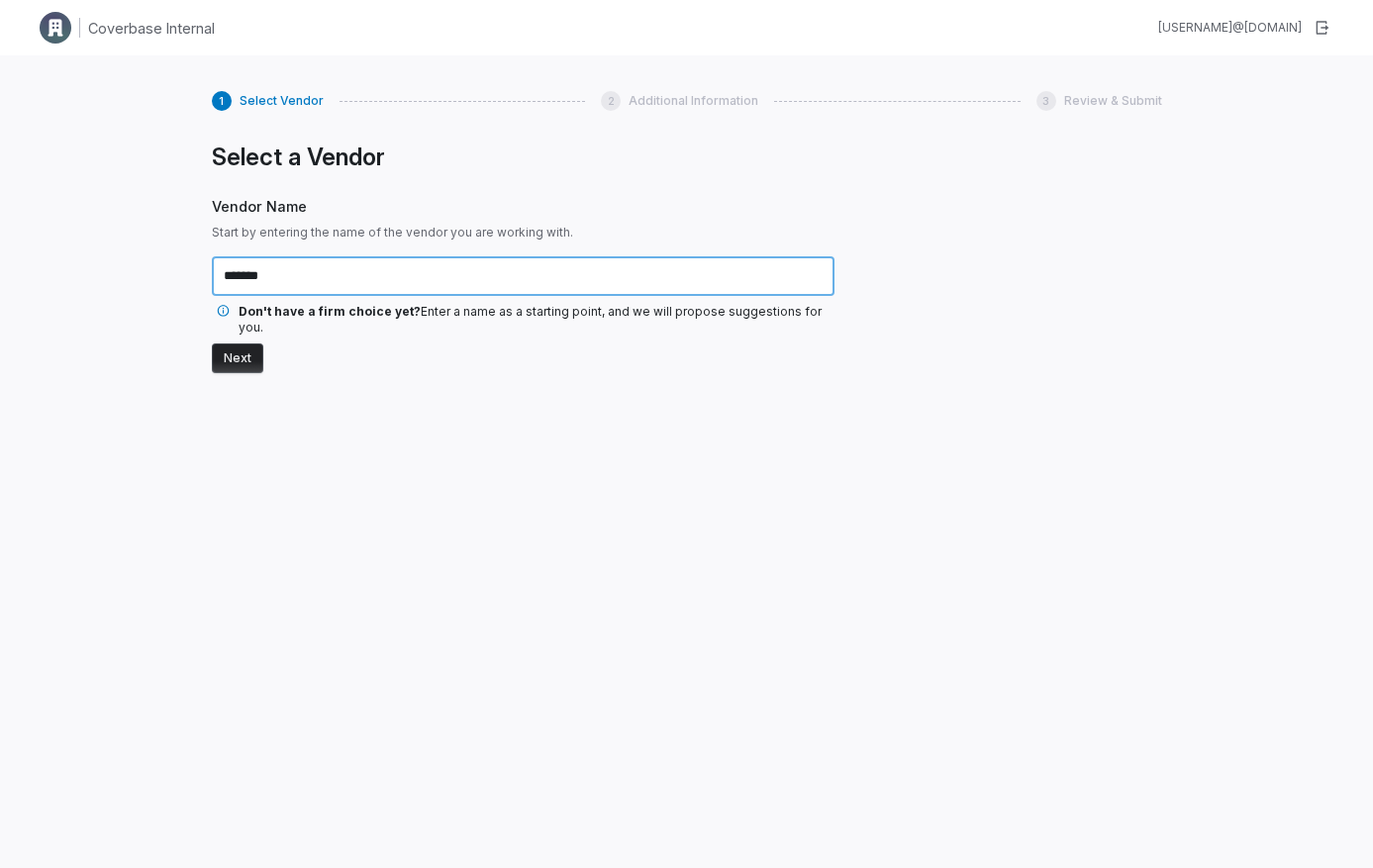 type on "*******" 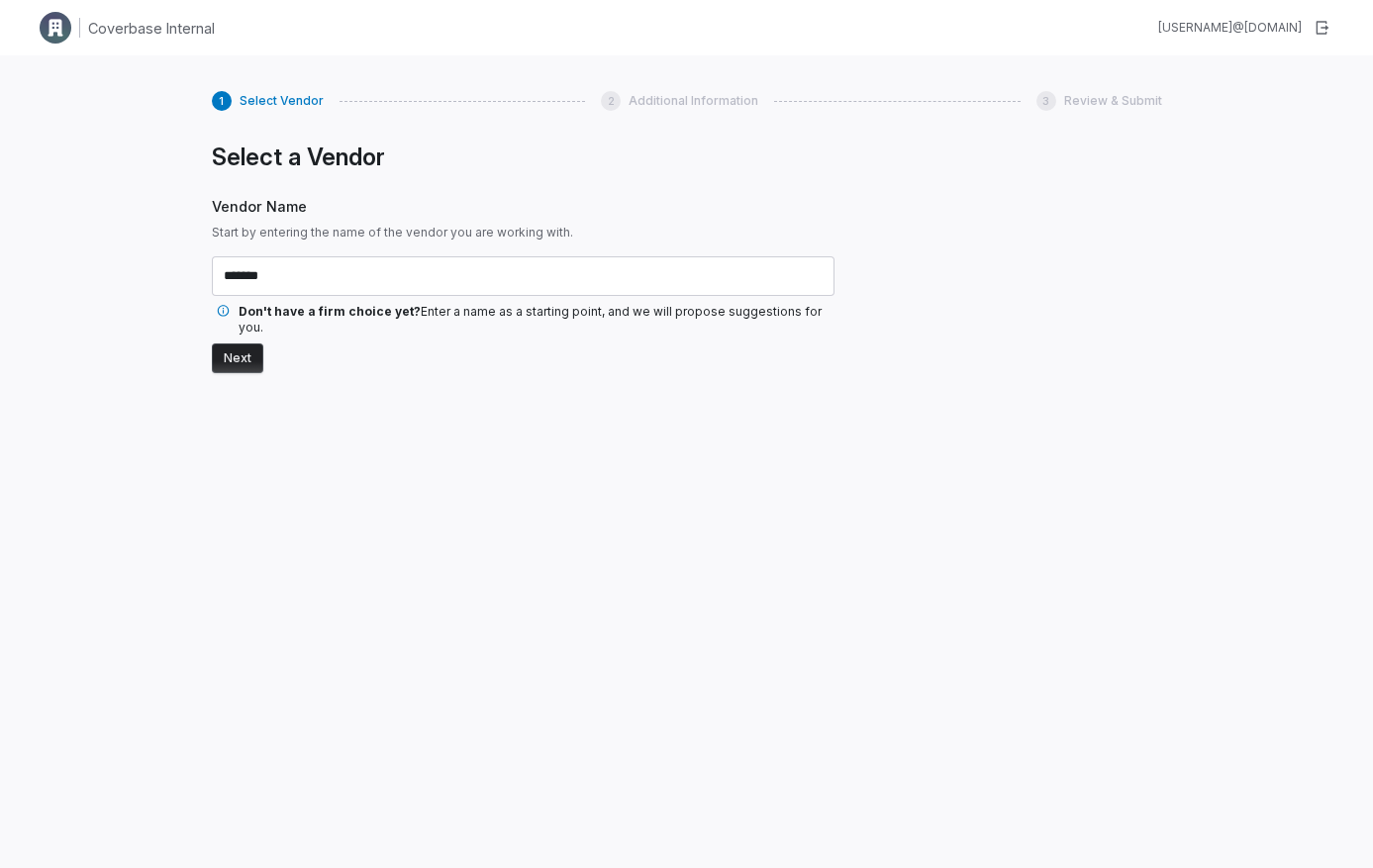 click on "Next" at bounding box center [238, 358] 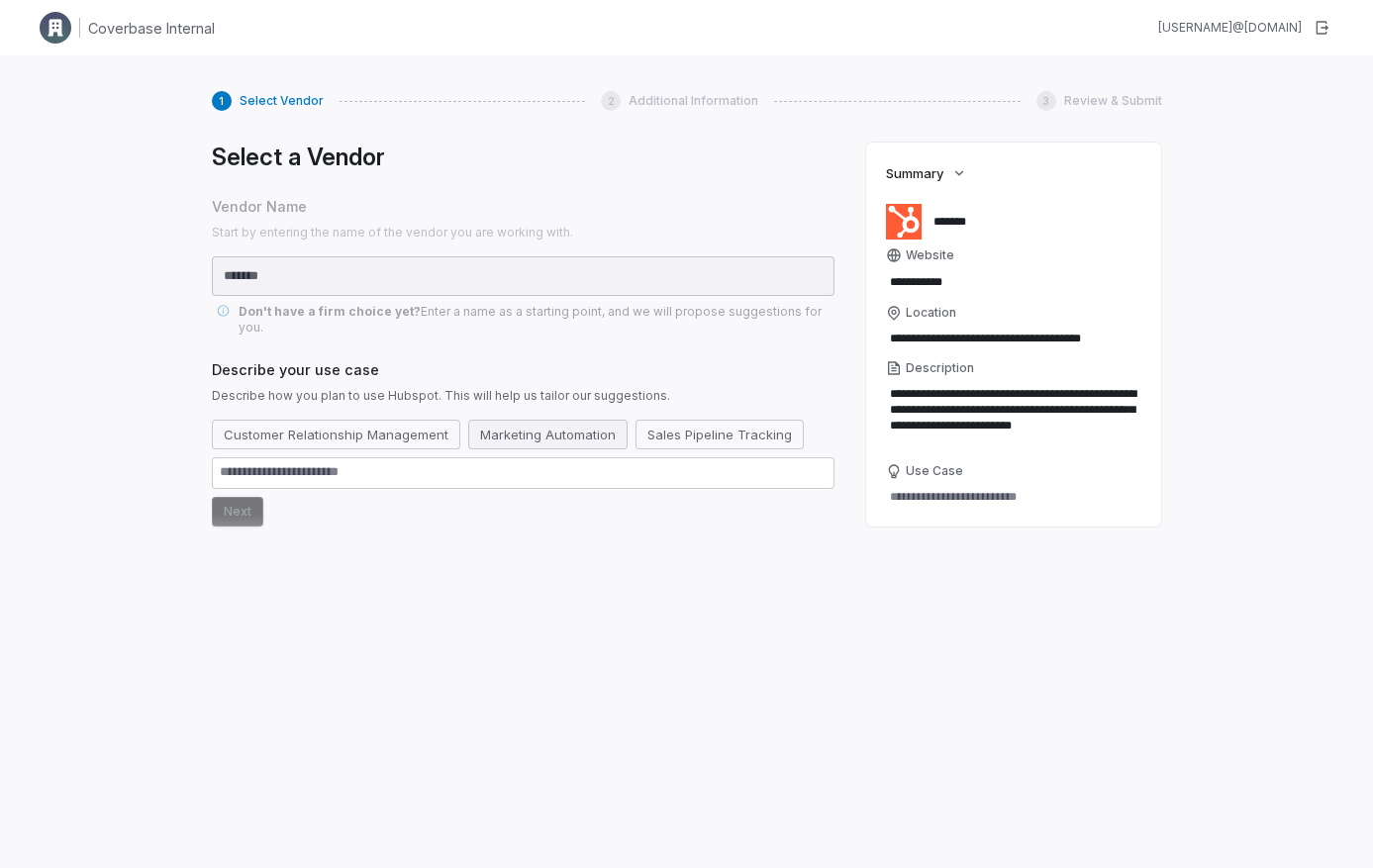 click on "Marketing Automation" at bounding box center [547, 434] 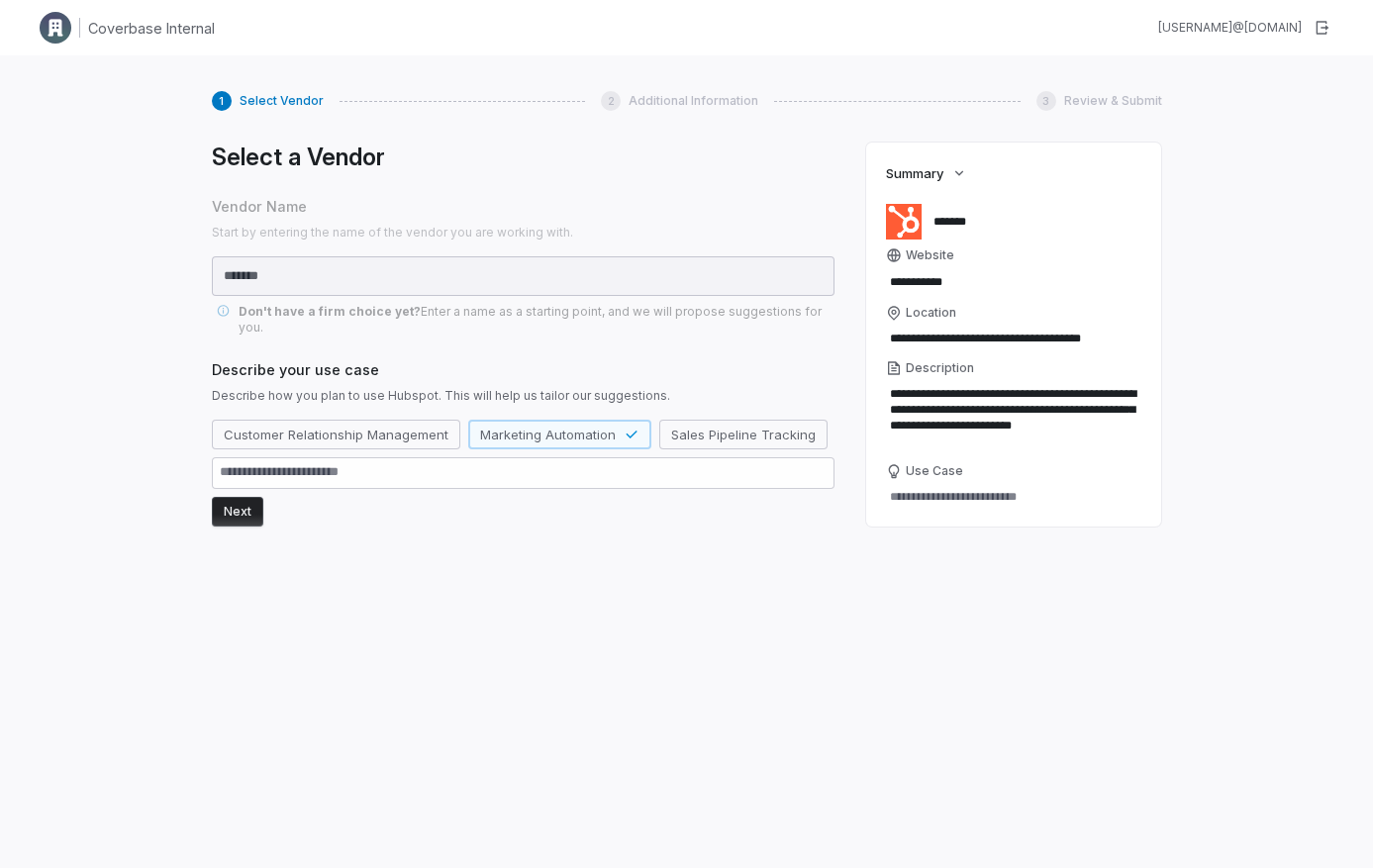 click on "Next" at bounding box center (238, 512) 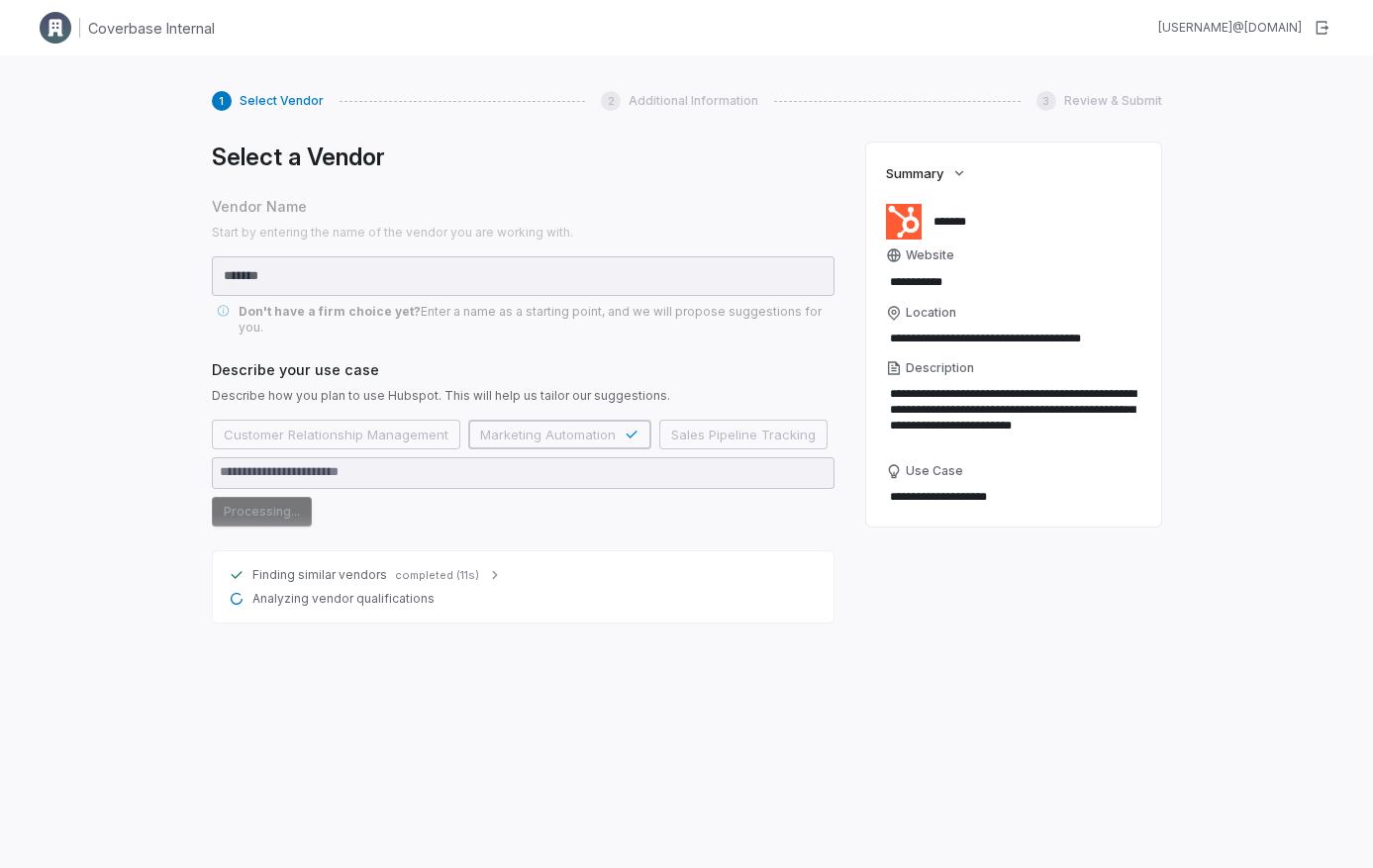 click 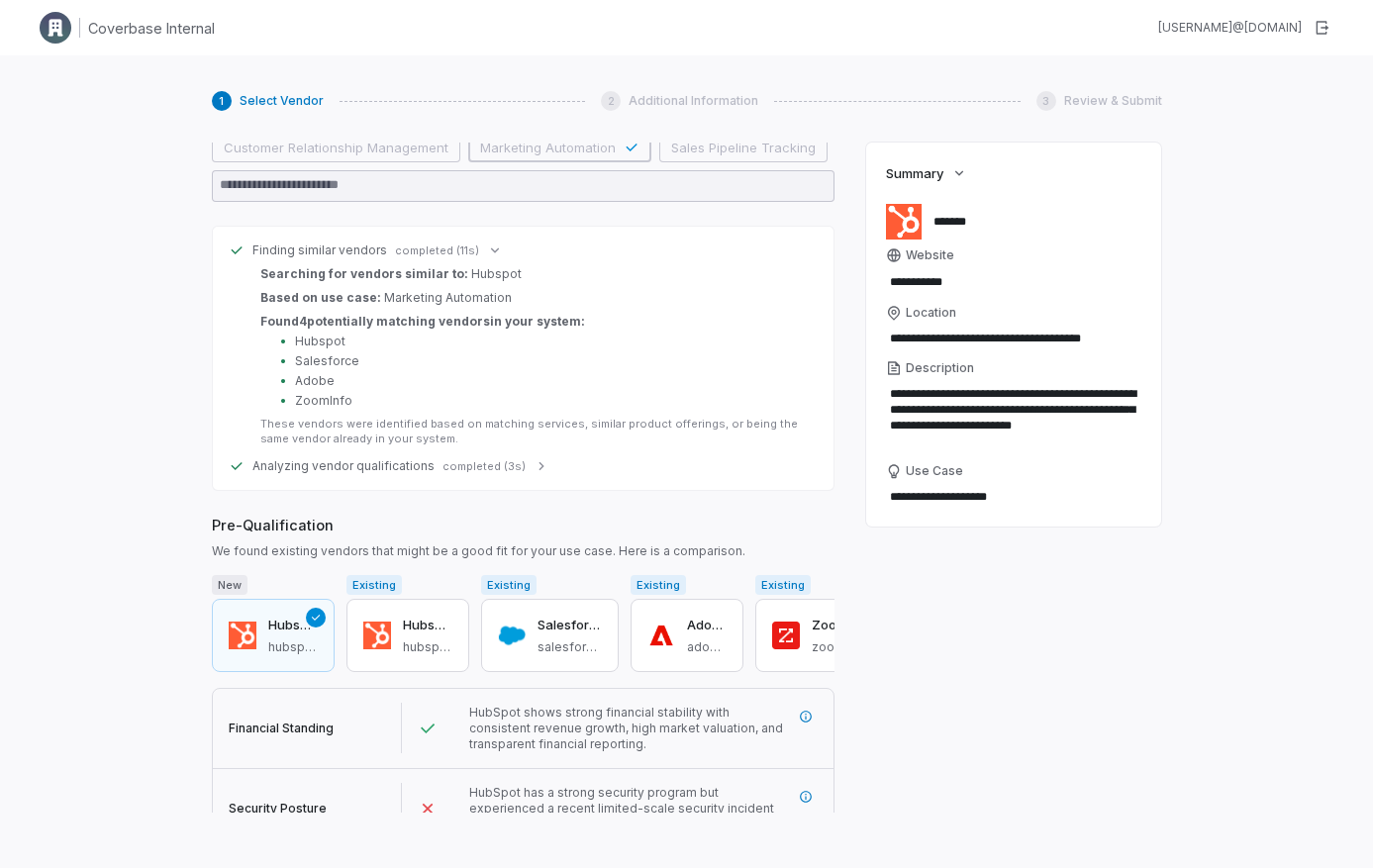 scroll, scrollTop: 279, scrollLeft: 0, axis: vertical 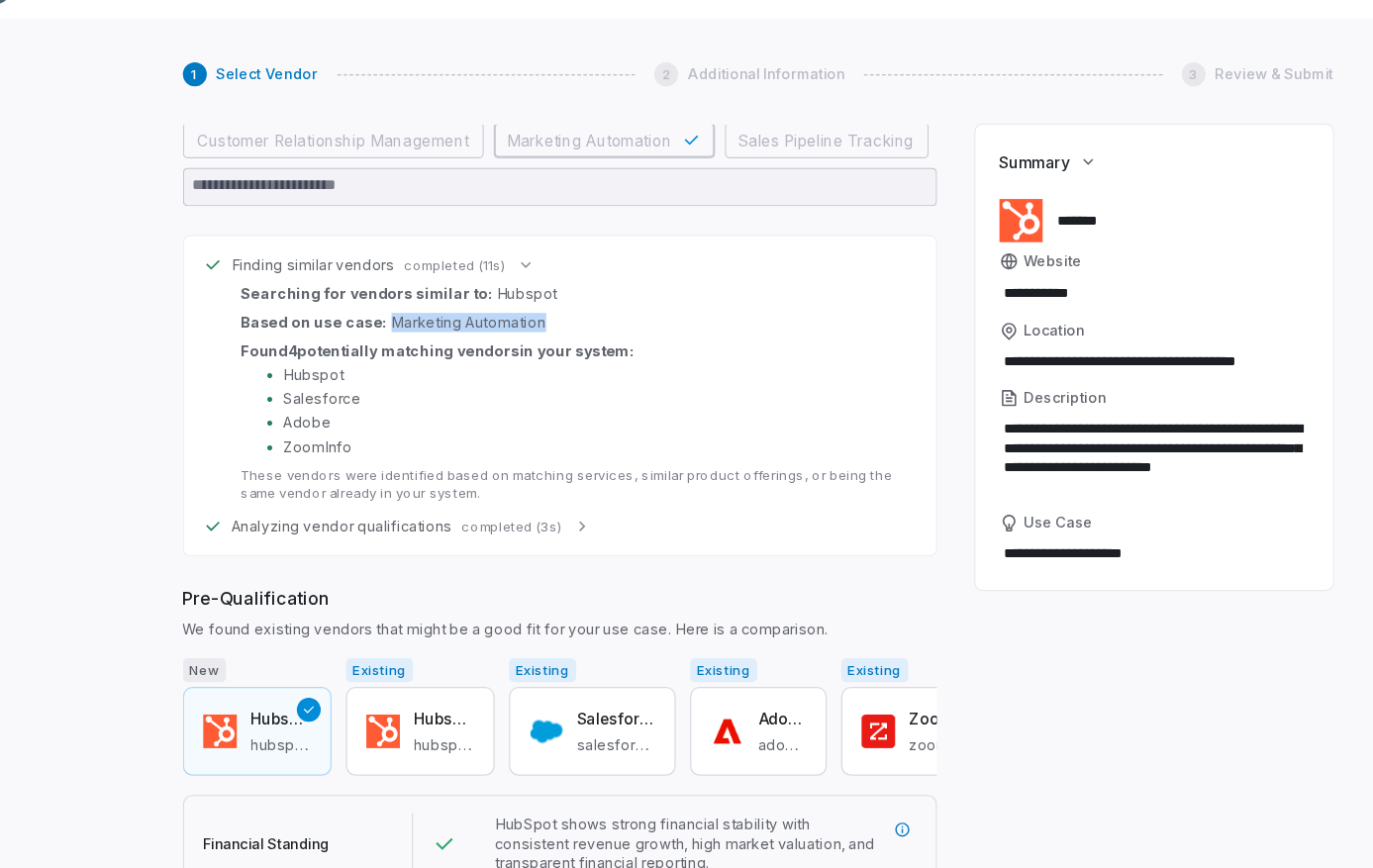 drag, startPoint x: 378, startPoint y: 291, endPoint x: 466, endPoint y: 300, distance: 88.45903 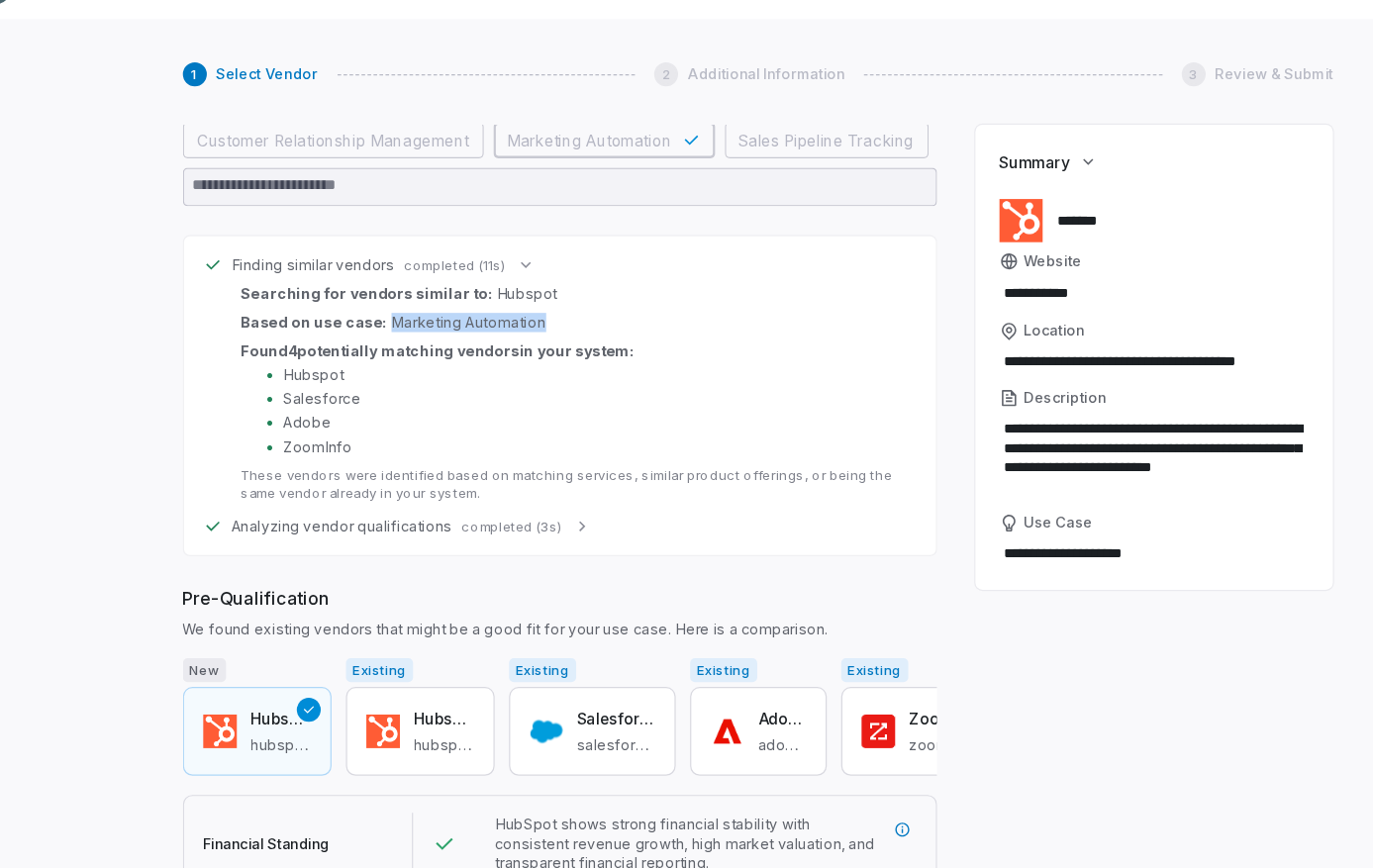 click on "Searching for vendors similar to:   Hubspot Based on use case:   Marketing Automation Found  4  potentially matching vendor s  in your system: • Hubspot • Salesforce • Adobe • ZoomInfo These vendors were identified based on matching services, similar product offerings, or being the same vendor already in your system." at bounding box center [535, 364] 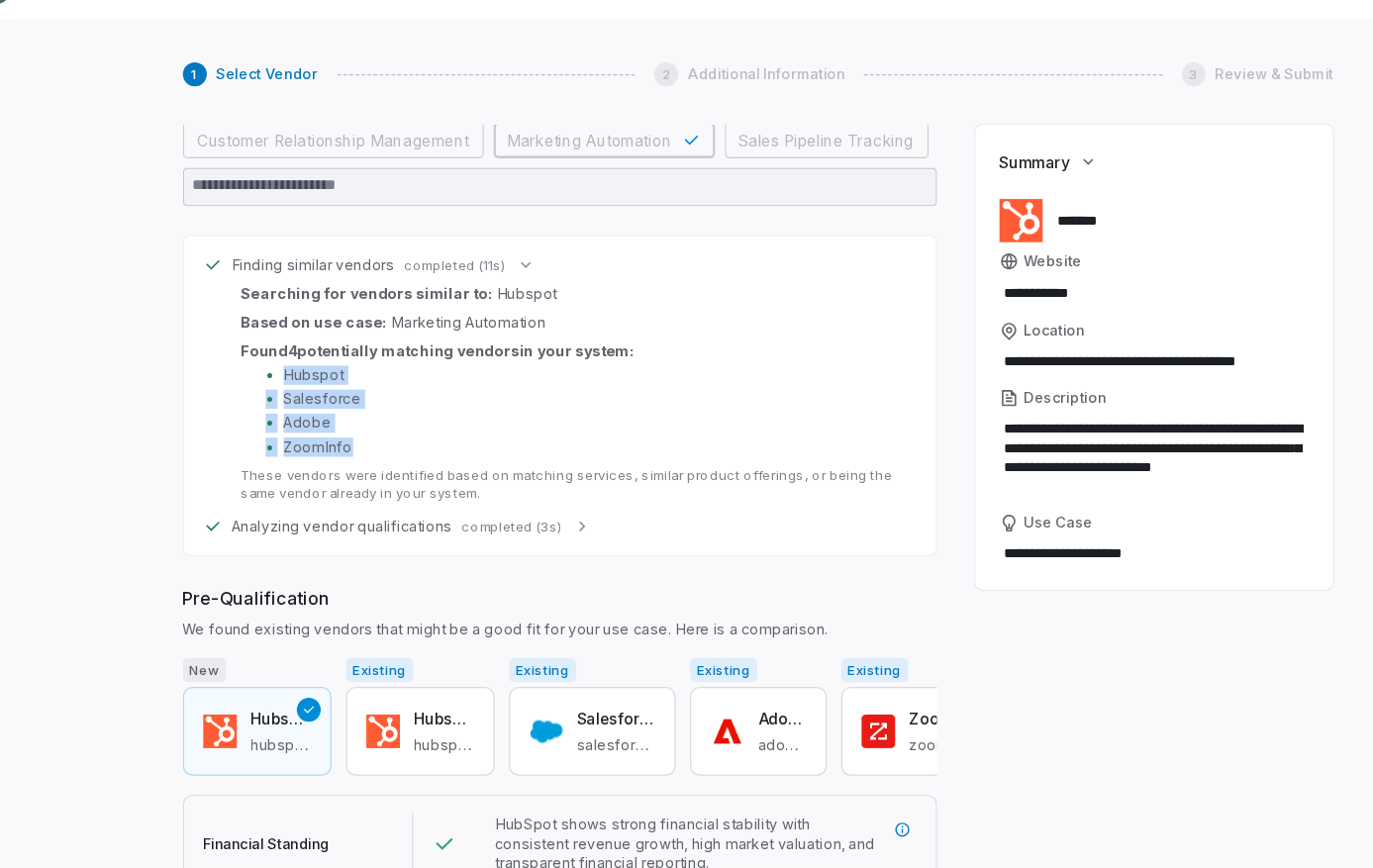 drag, startPoint x: 294, startPoint y: 330, endPoint x: 355, endPoint y: 392, distance: 86.977008 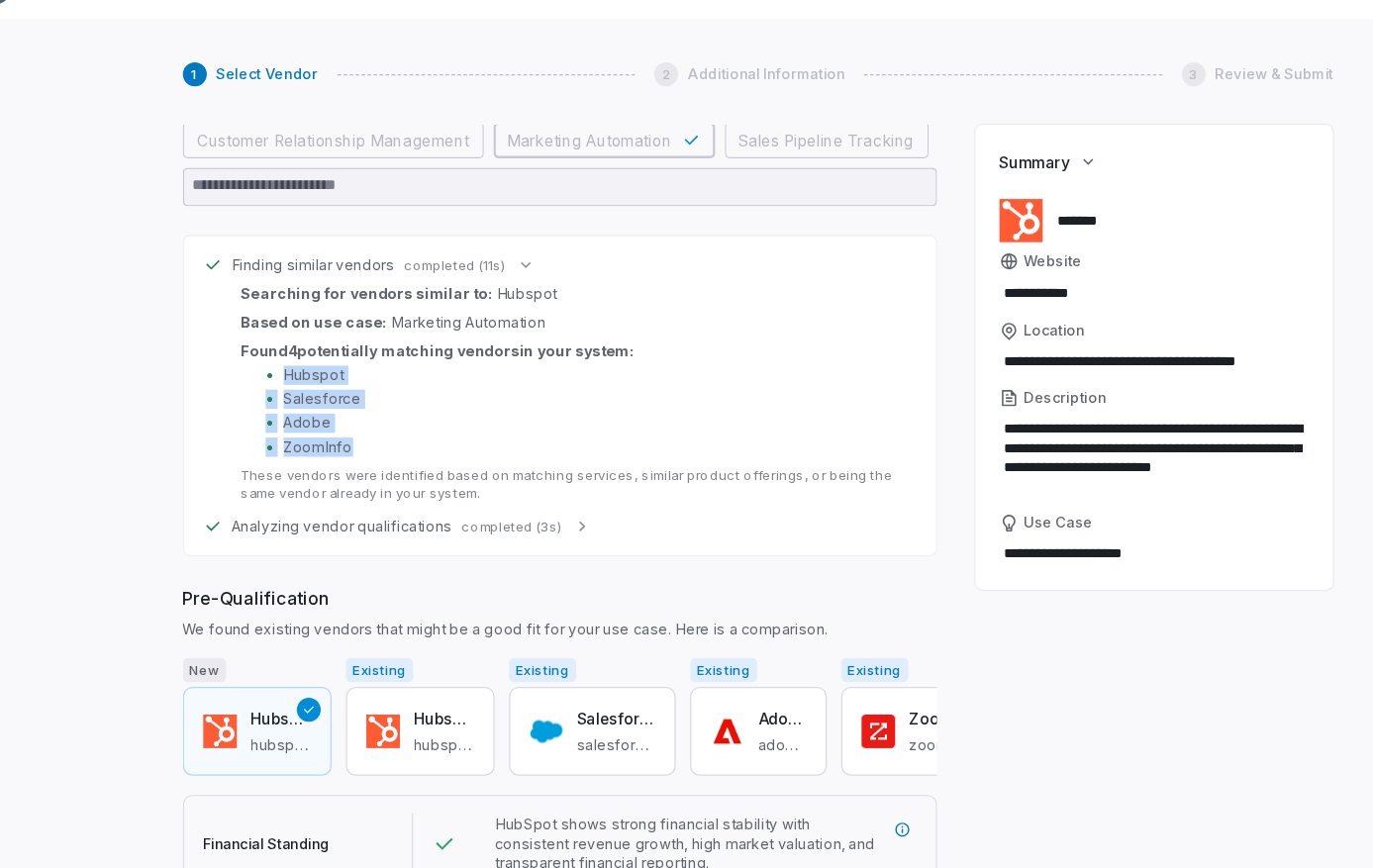 click on "• Hubspot • Salesforce • Adobe • ZoomInfo" at bounding box center [535, 379] 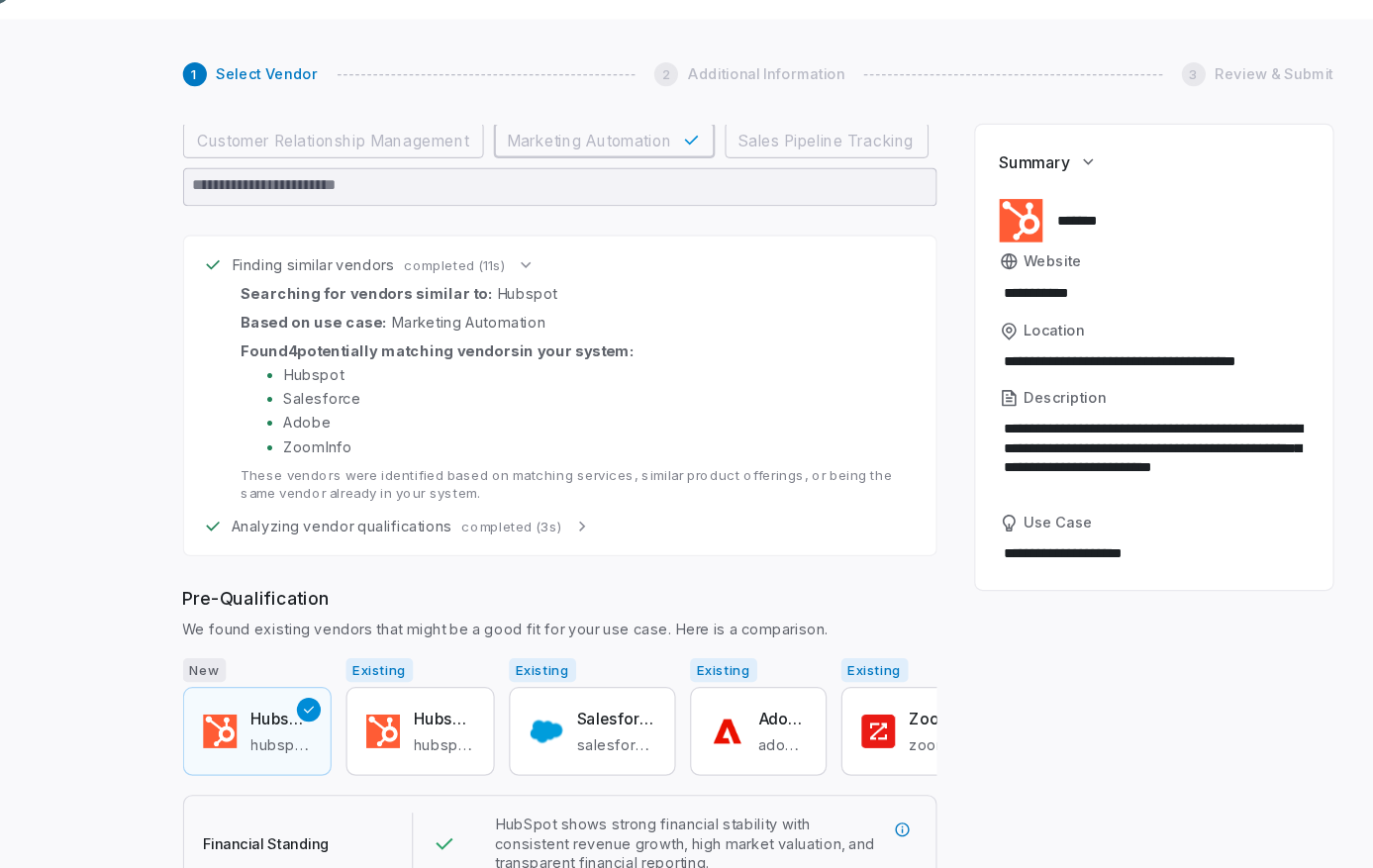 click on "Analyzing vendor qualifications" at bounding box center (343, 474) 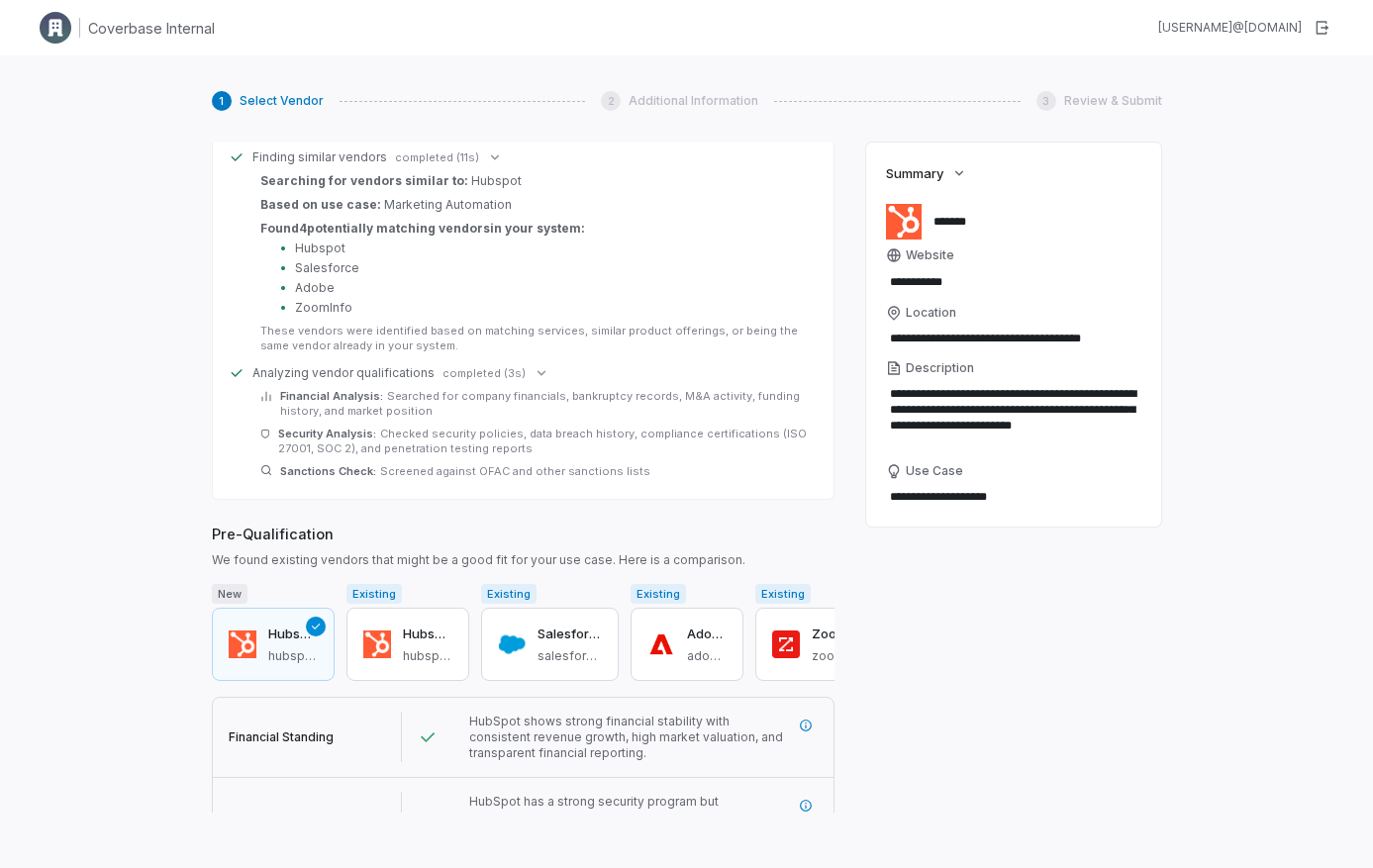 scroll, scrollTop: 503, scrollLeft: 0, axis: vertical 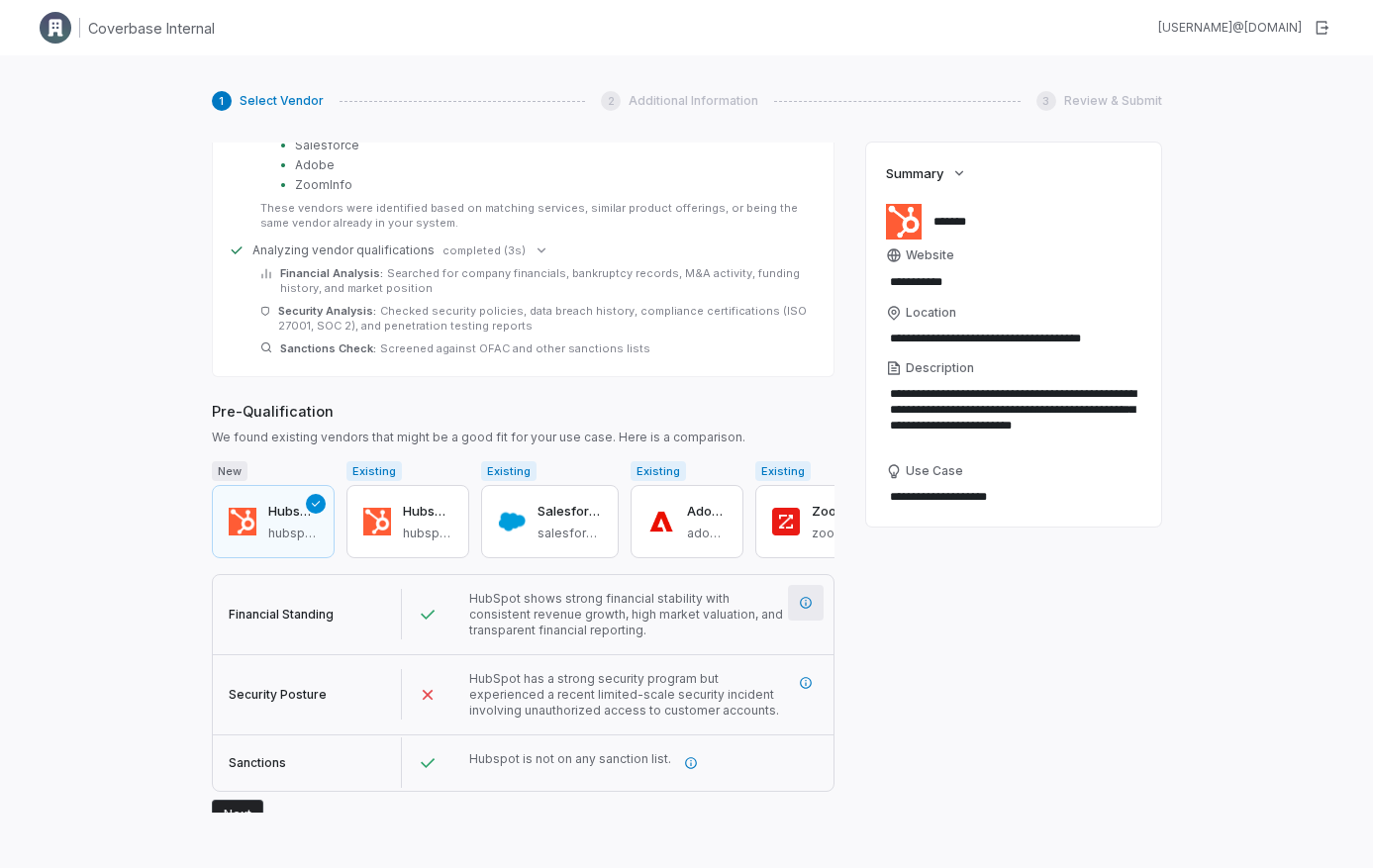 click 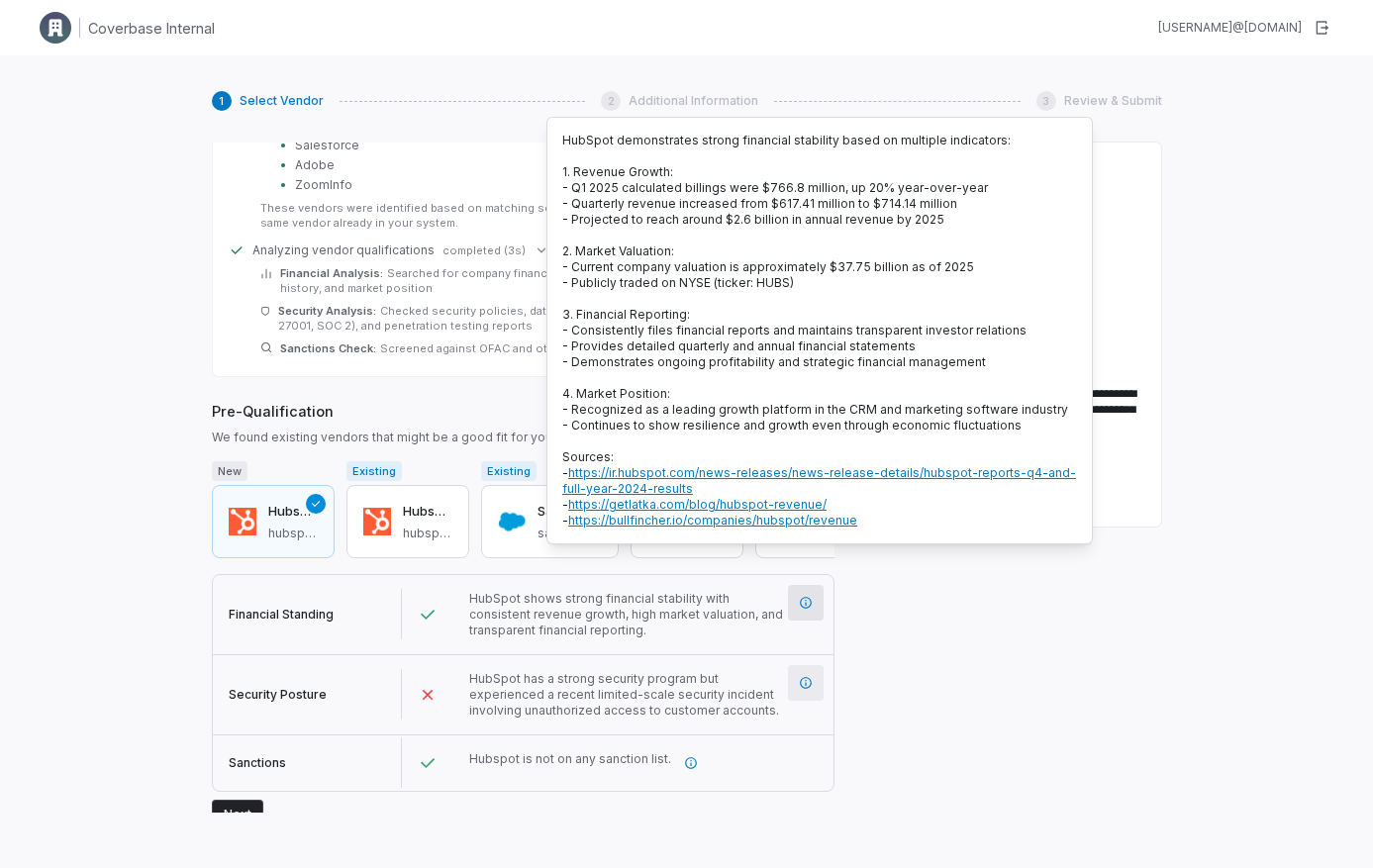 click 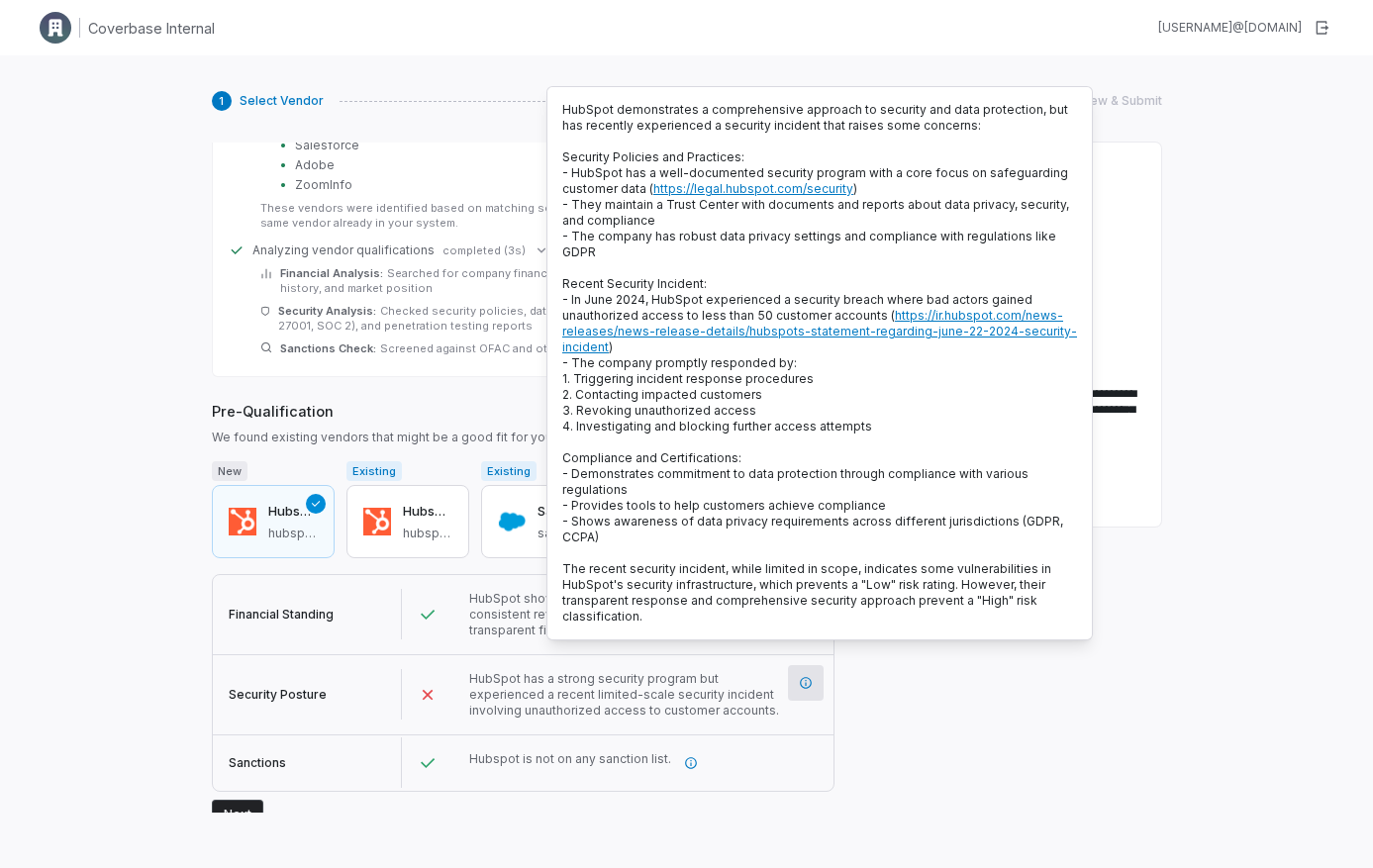 click on "**********" at bounding box center [1014, 477] 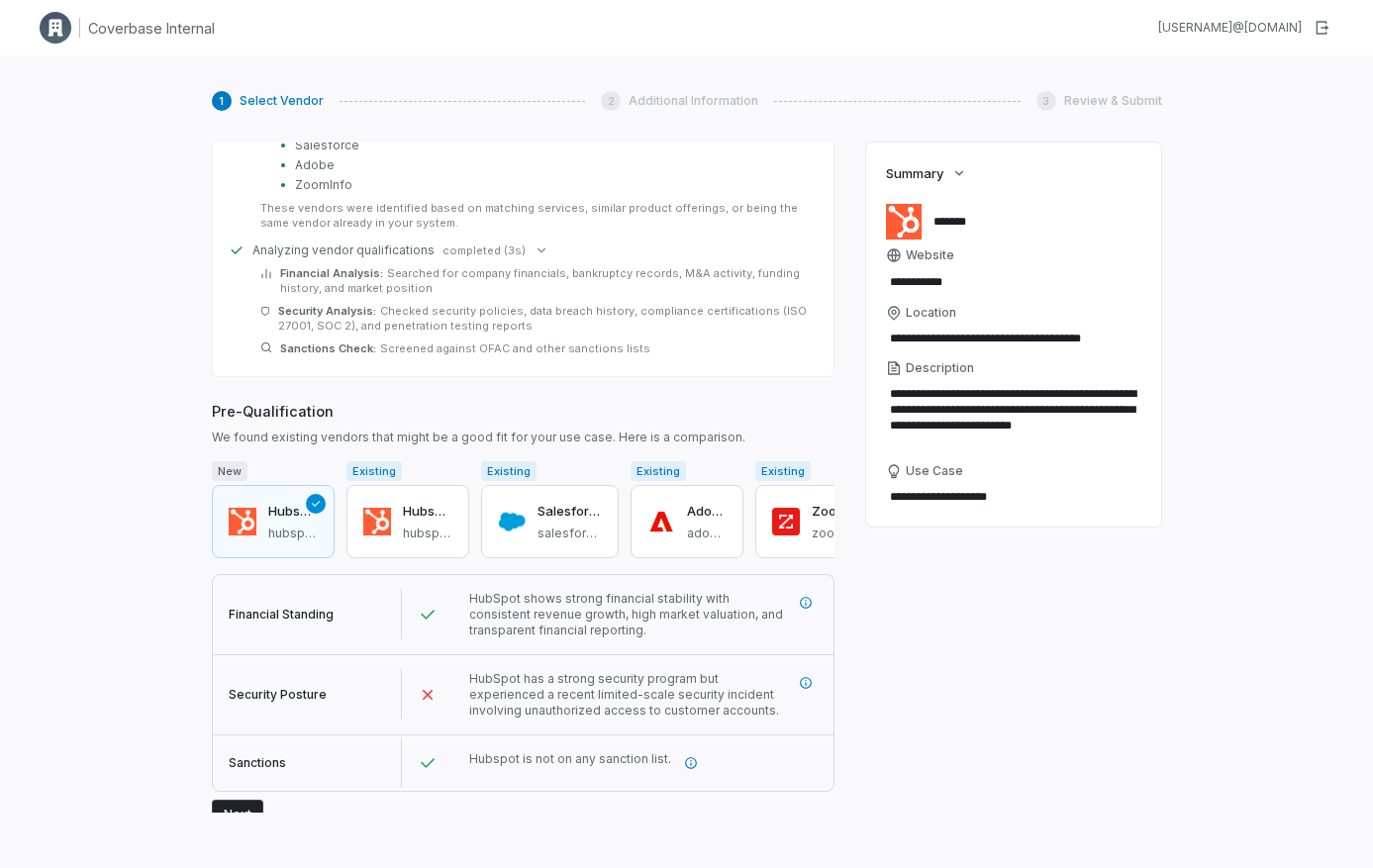 click on "Next" at bounding box center [238, 815] 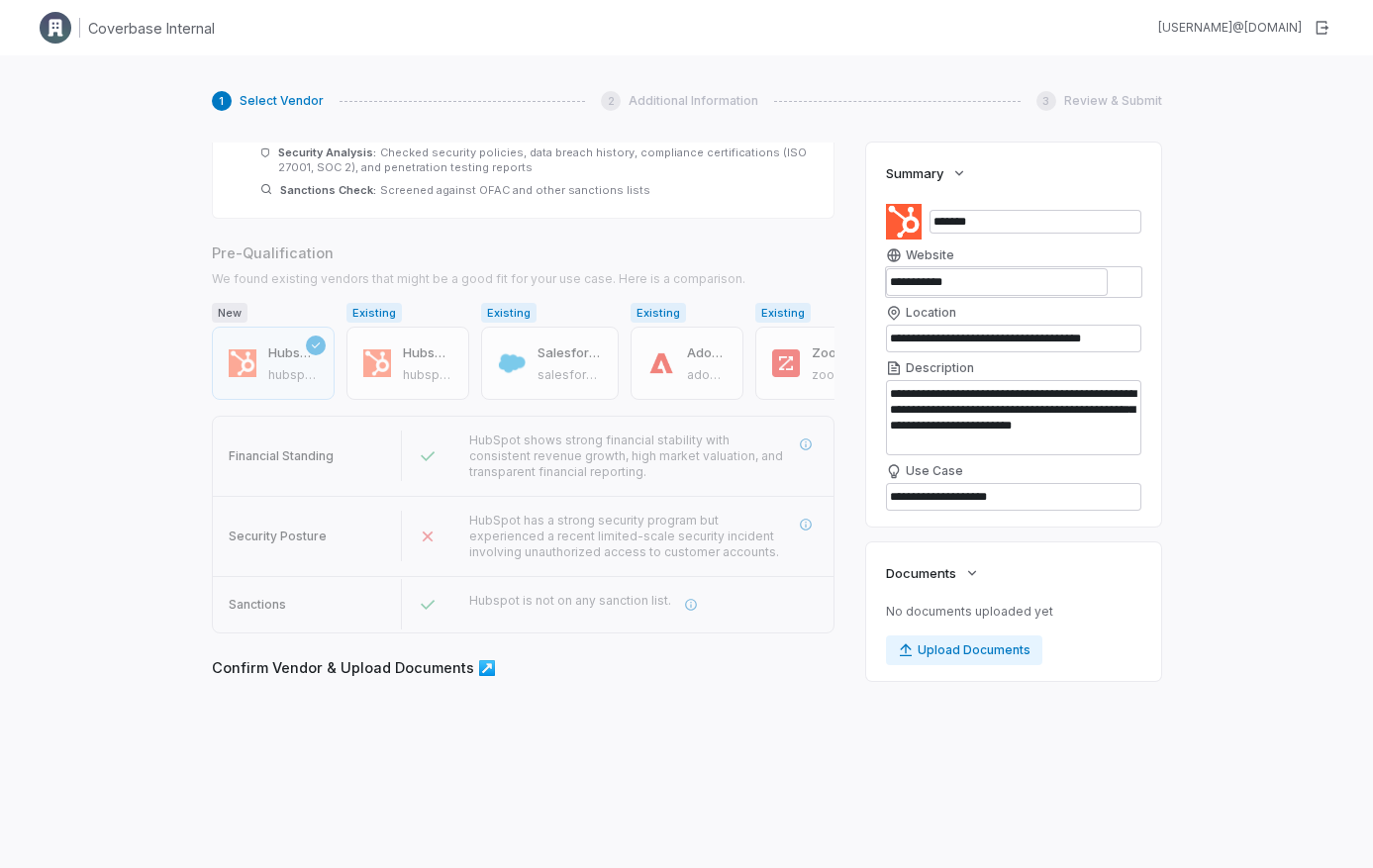 scroll, scrollTop: 686, scrollLeft: 0, axis: vertical 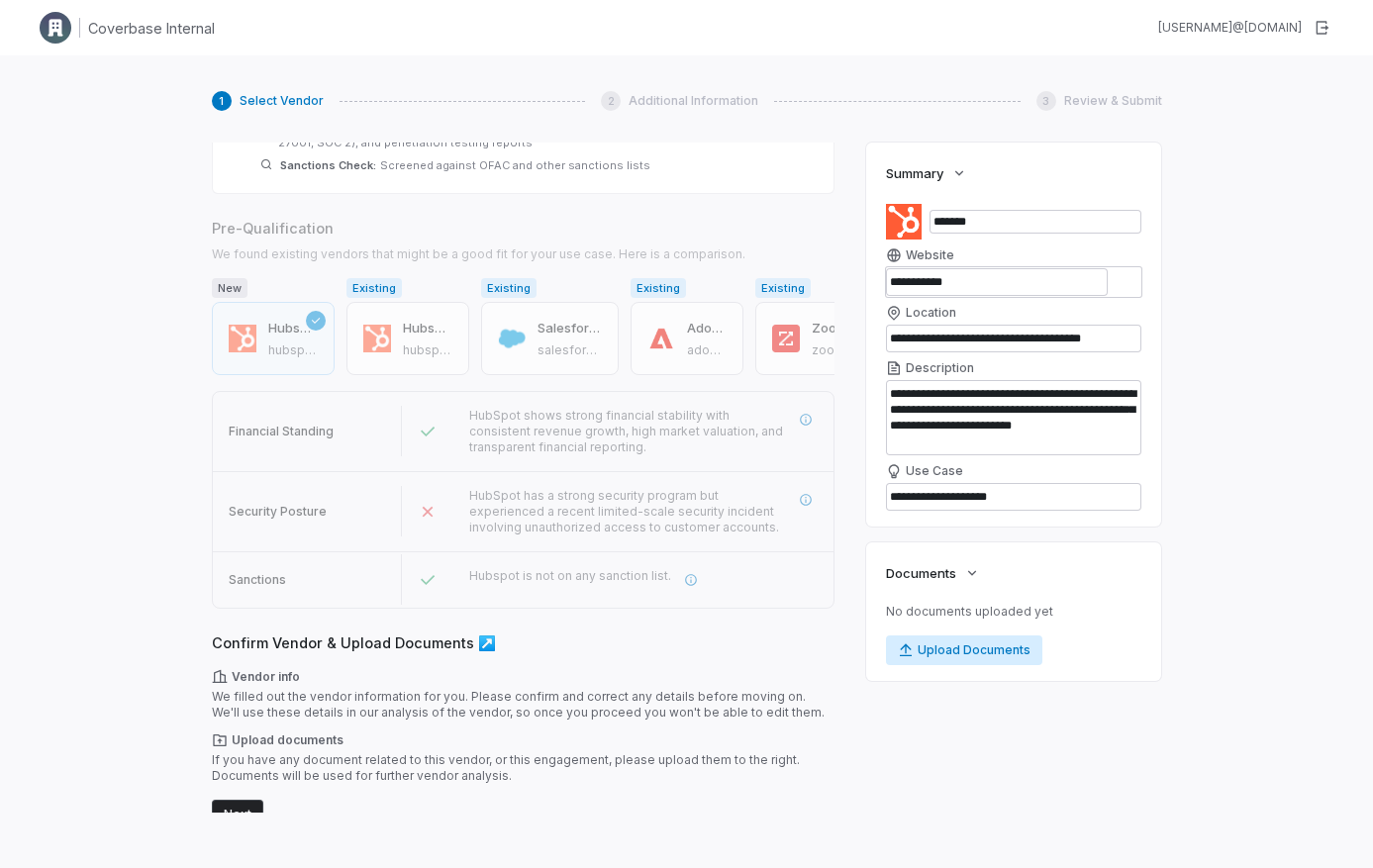 click on "Upload Documents" at bounding box center [964, 650] 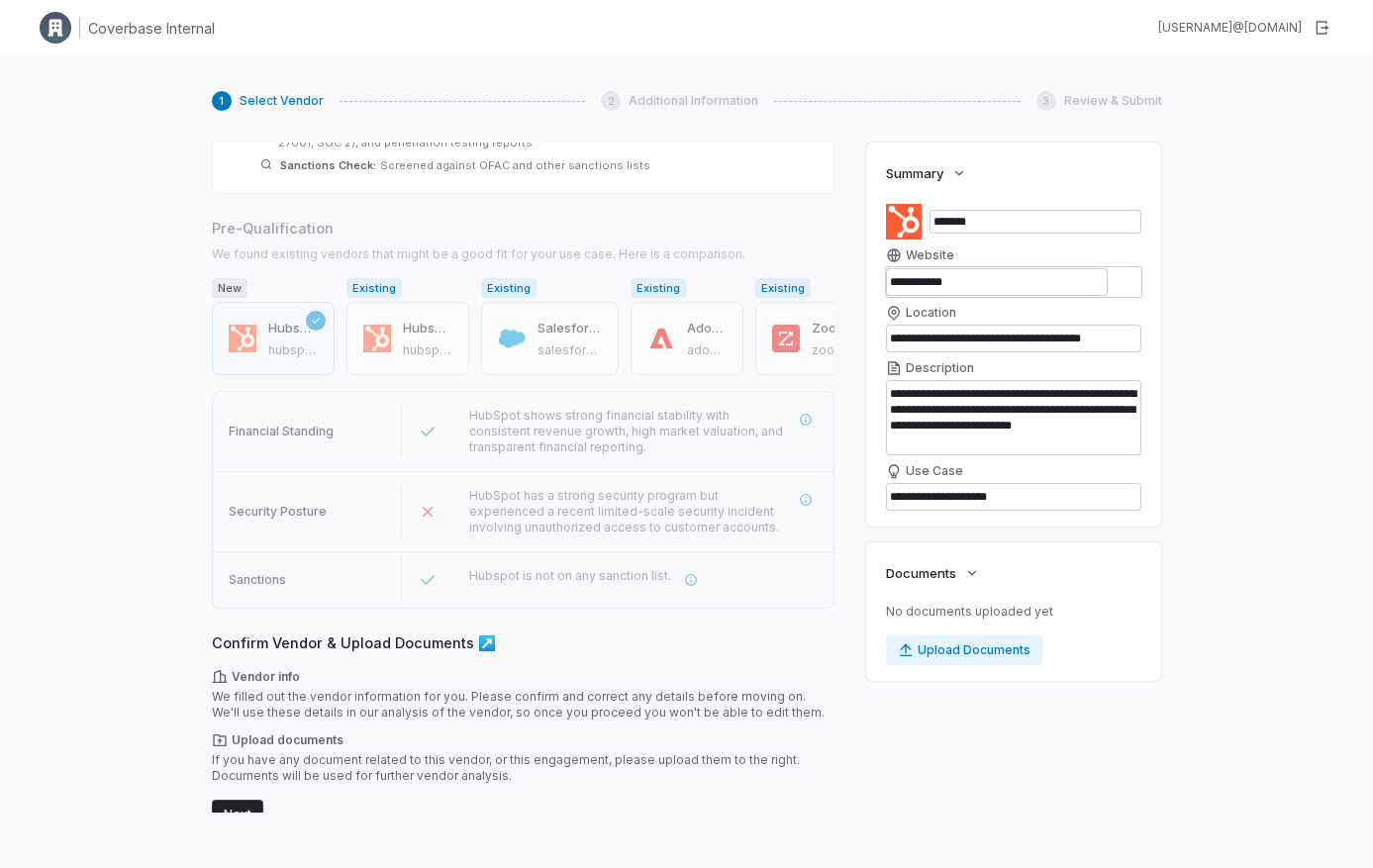 click on "Next" at bounding box center [238, 815] 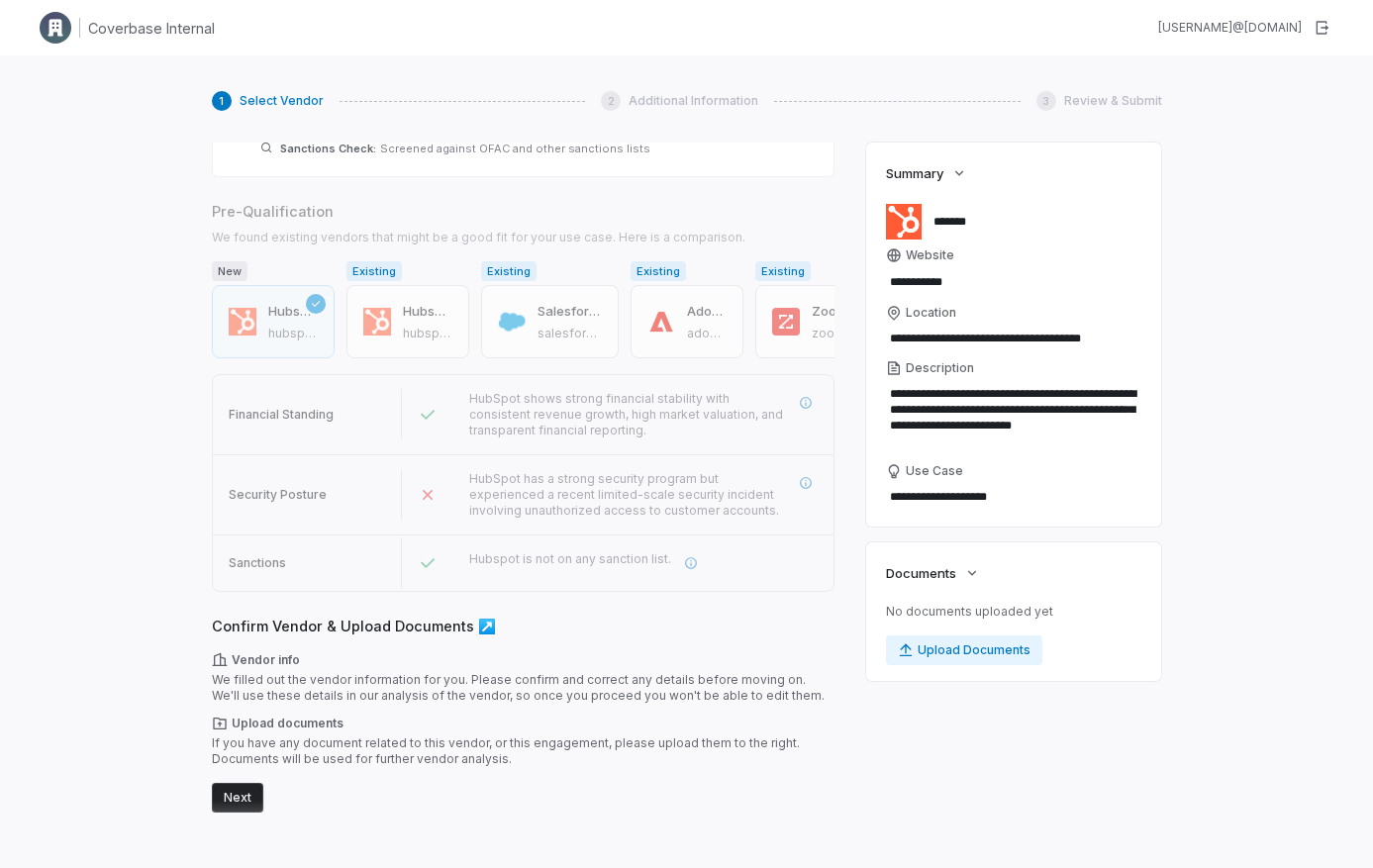 scroll, scrollTop: 686, scrollLeft: 0, axis: vertical 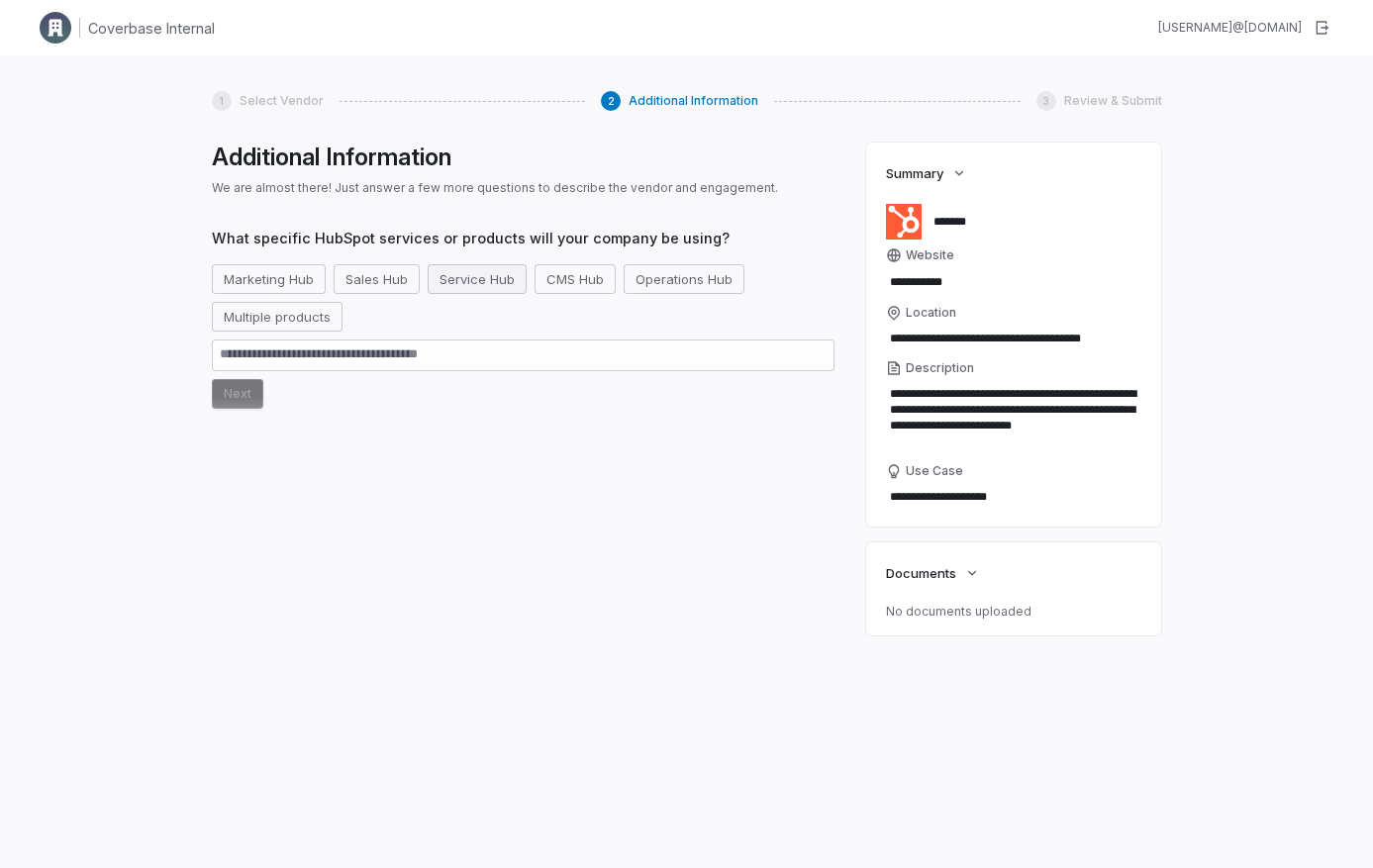 click on "Service Hub" at bounding box center [477, 279] 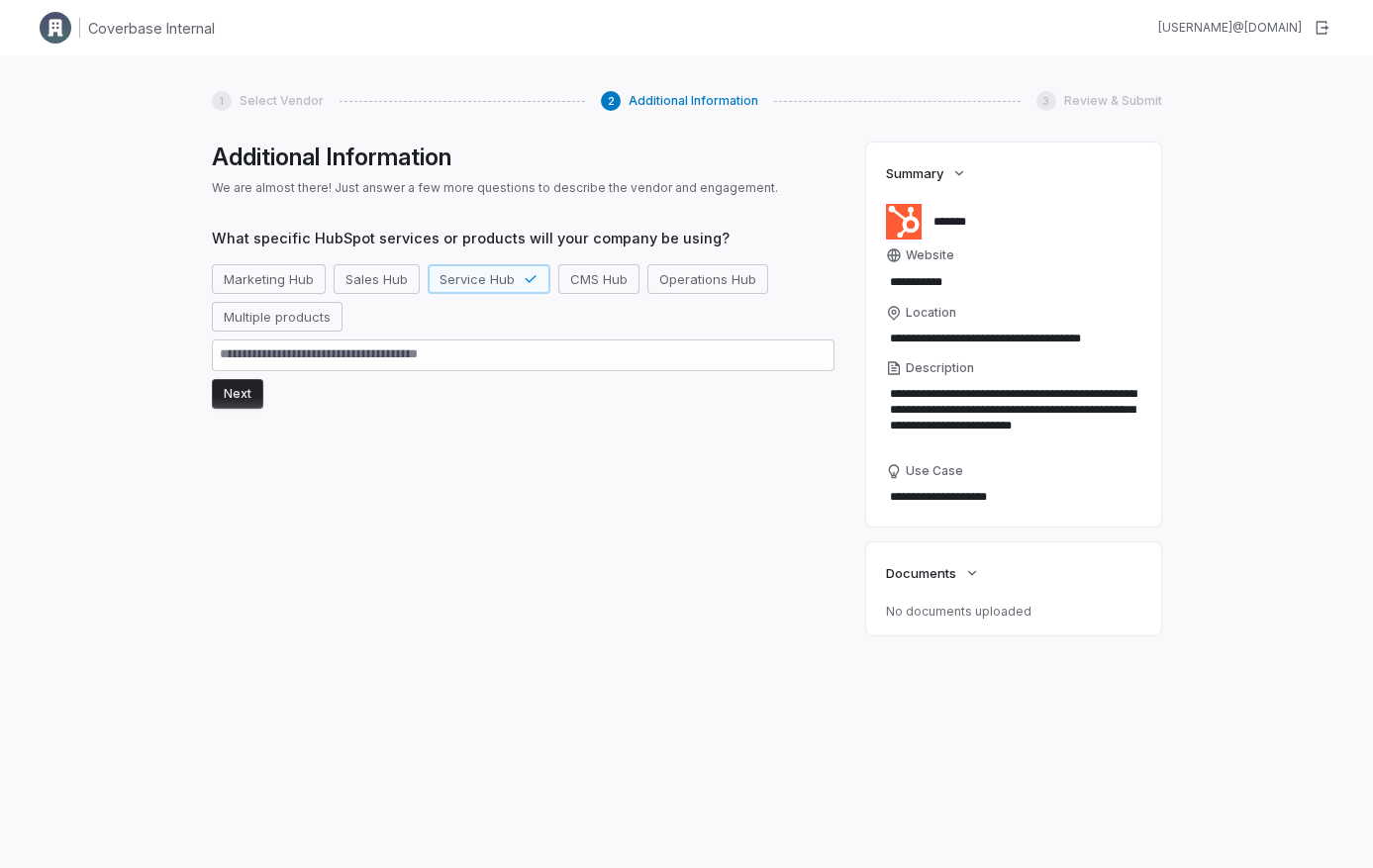 click on "Next" at bounding box center (238, 394) 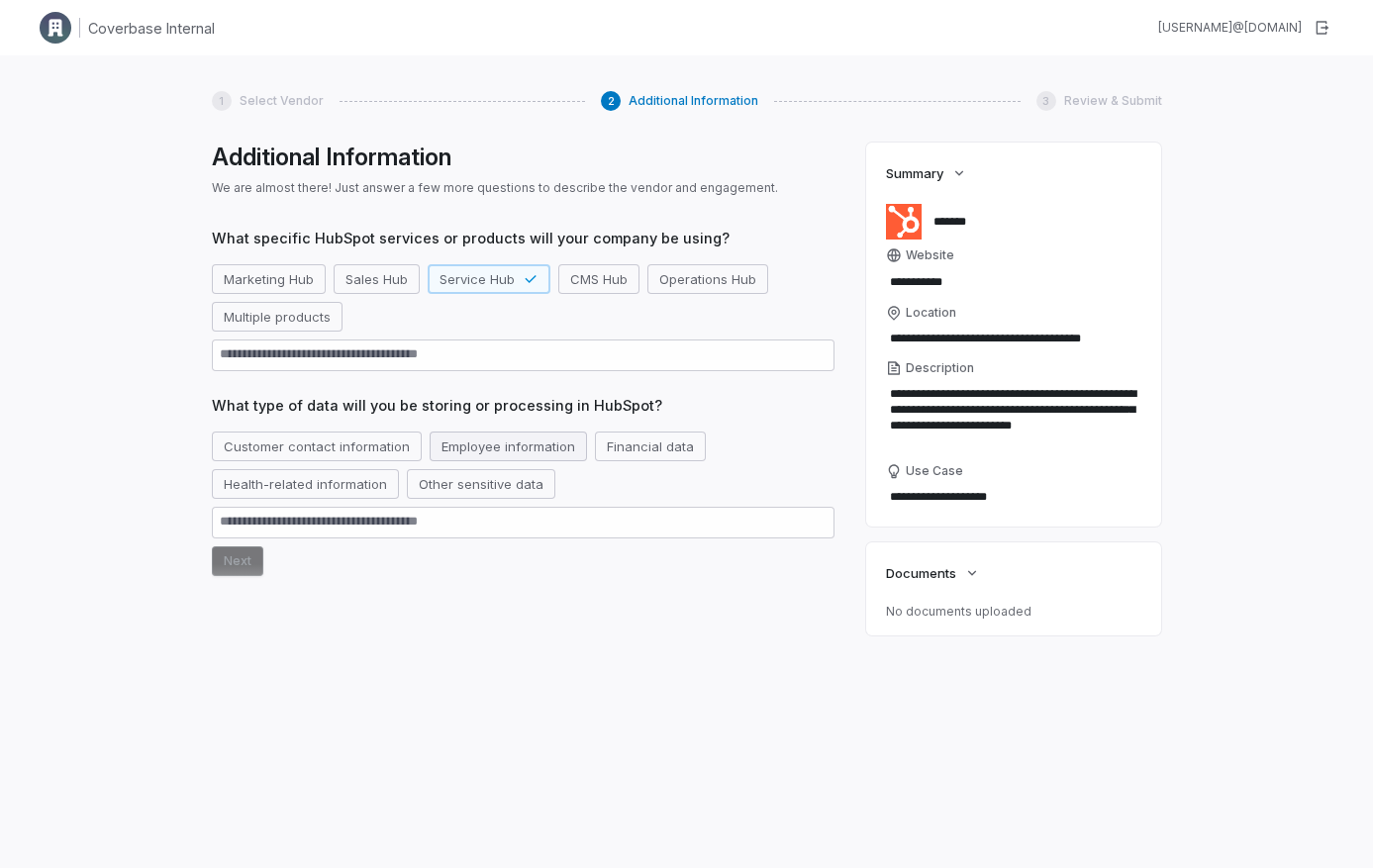 click on "Employee information" at bounding box center (508, 446) 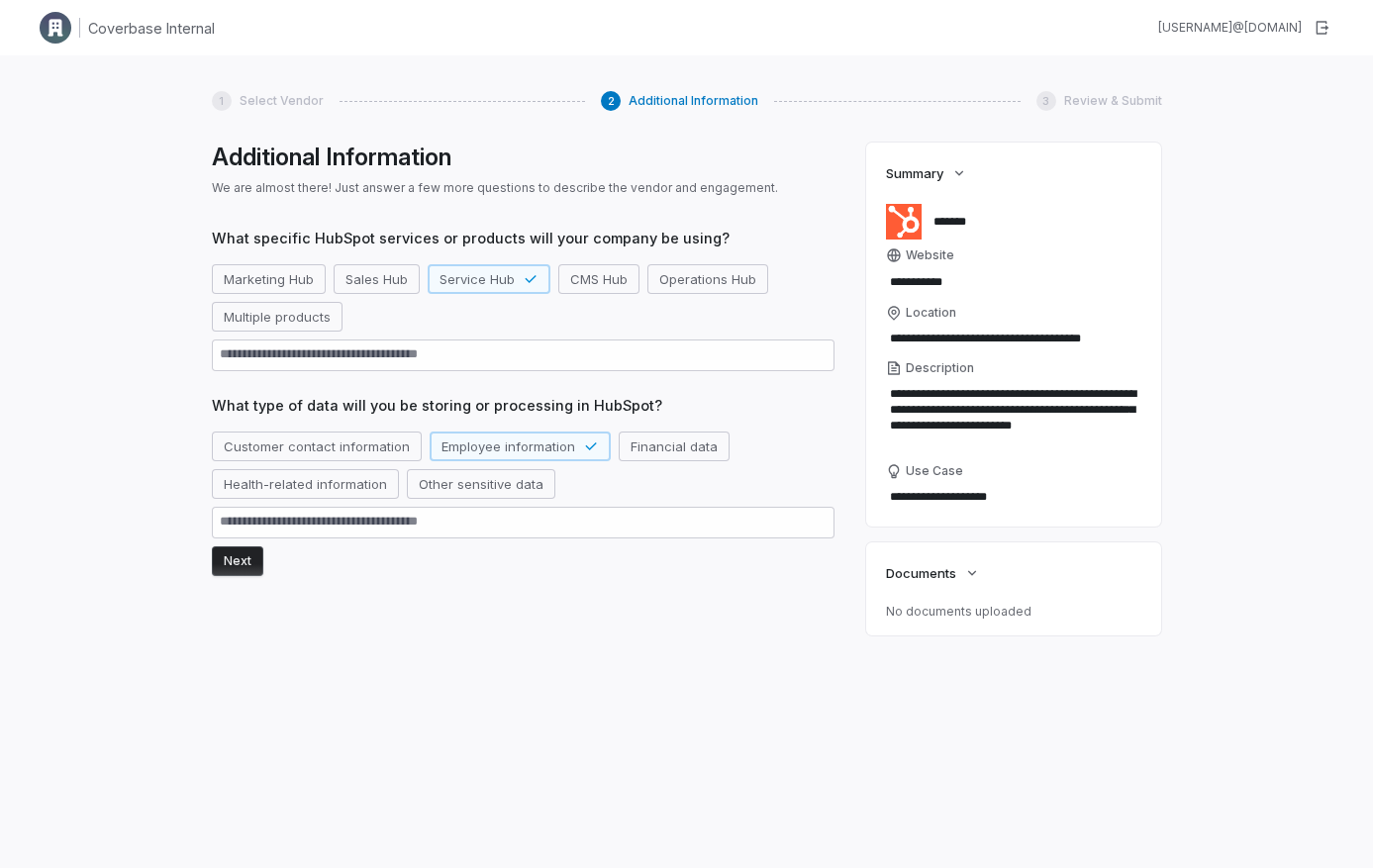 click on "Next" at bounding box center [238, 561] 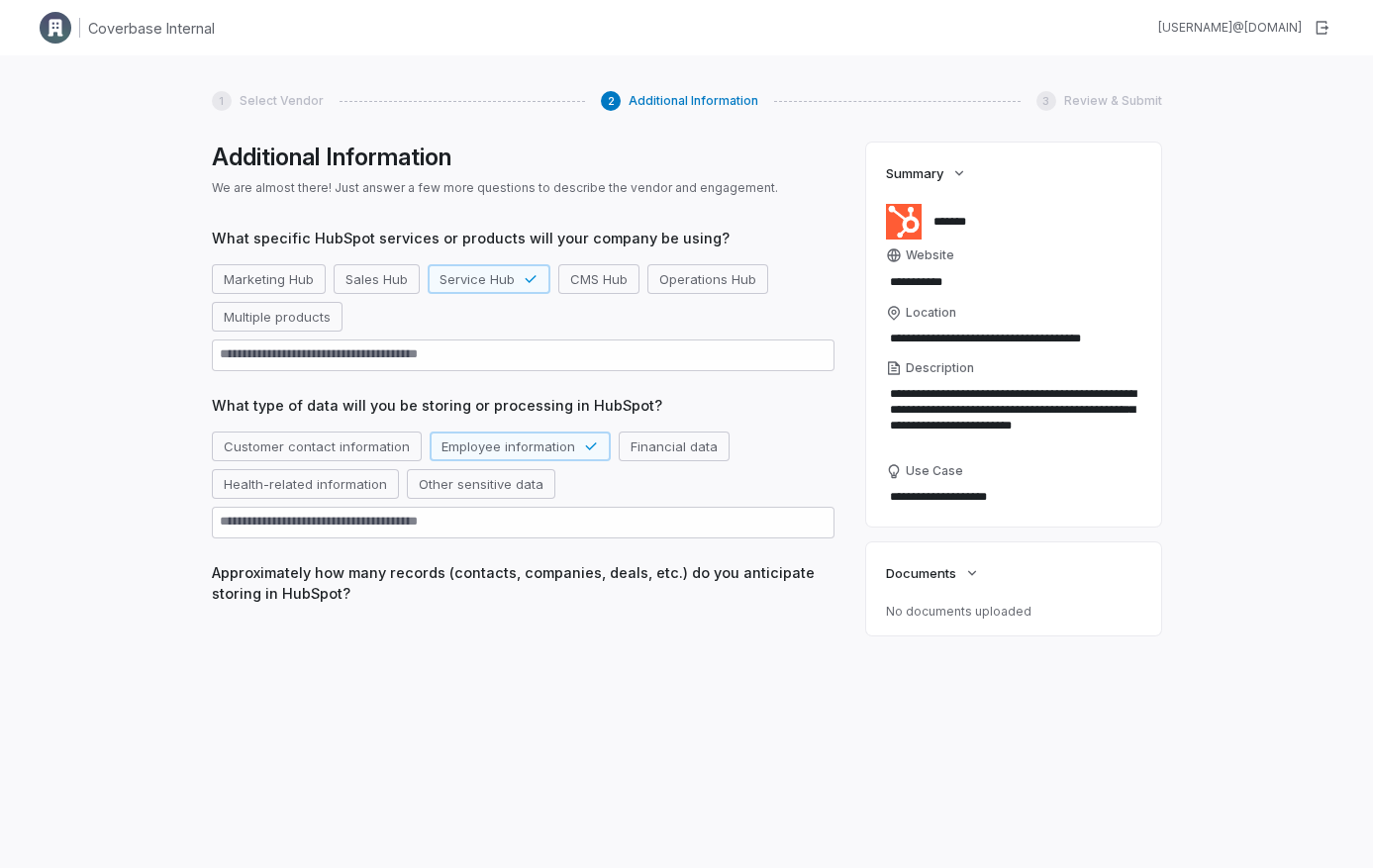 scroll, scrollTop: 41, scrollLeft: 0, axis: vertical 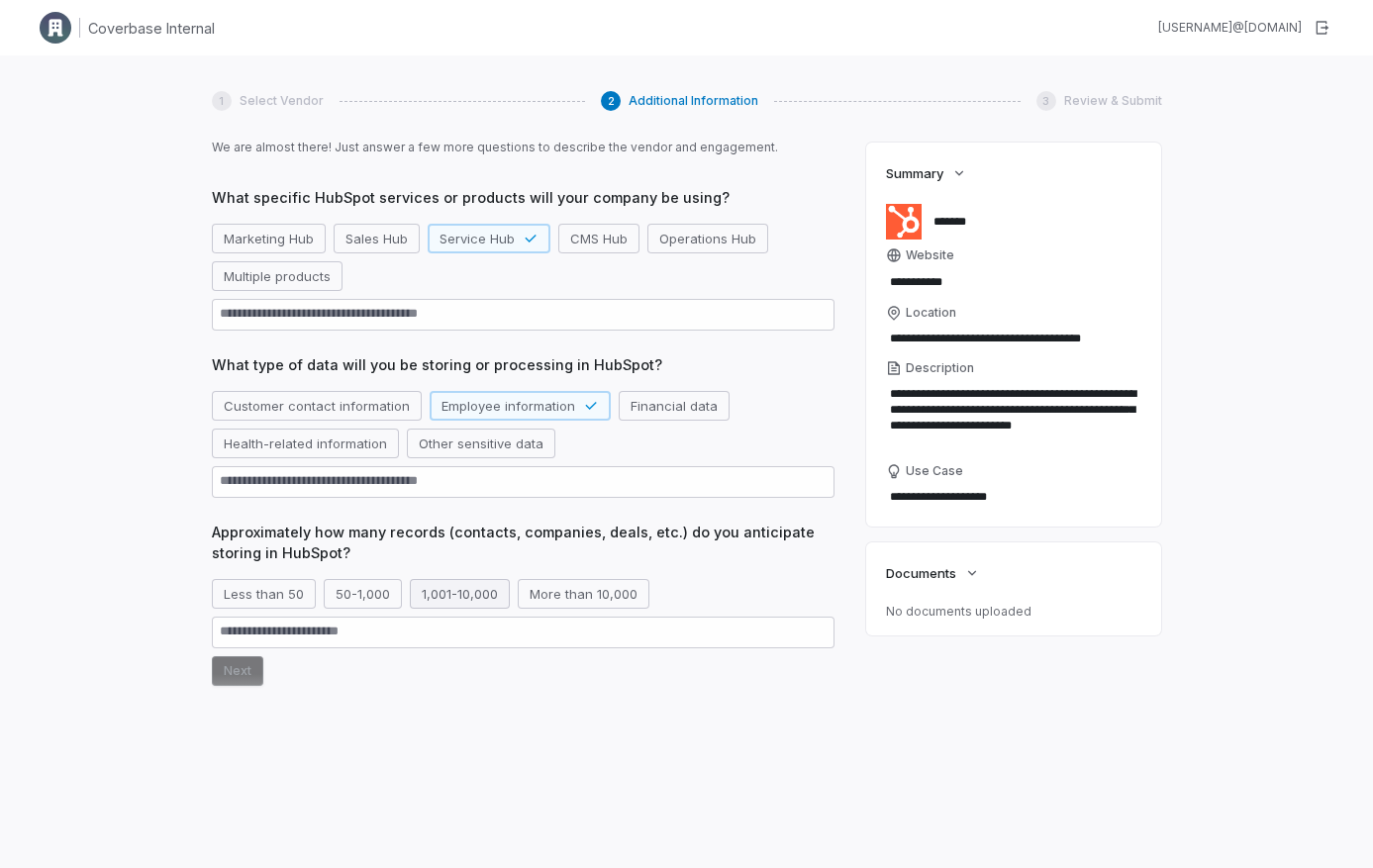click on "1,001-10,000" at bounding box center [459, 594] 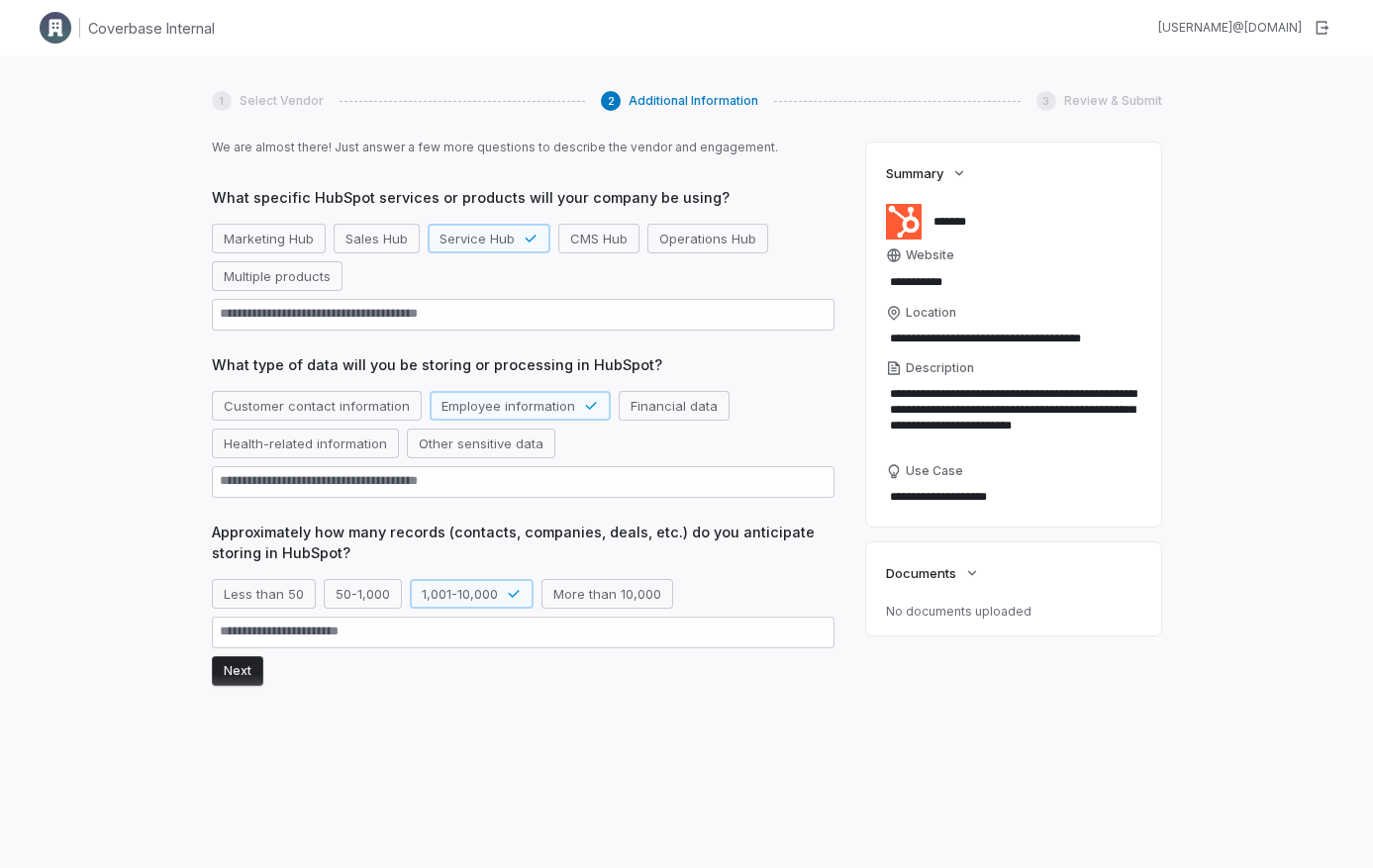 click on "Next" at bounding box center [238, 671] 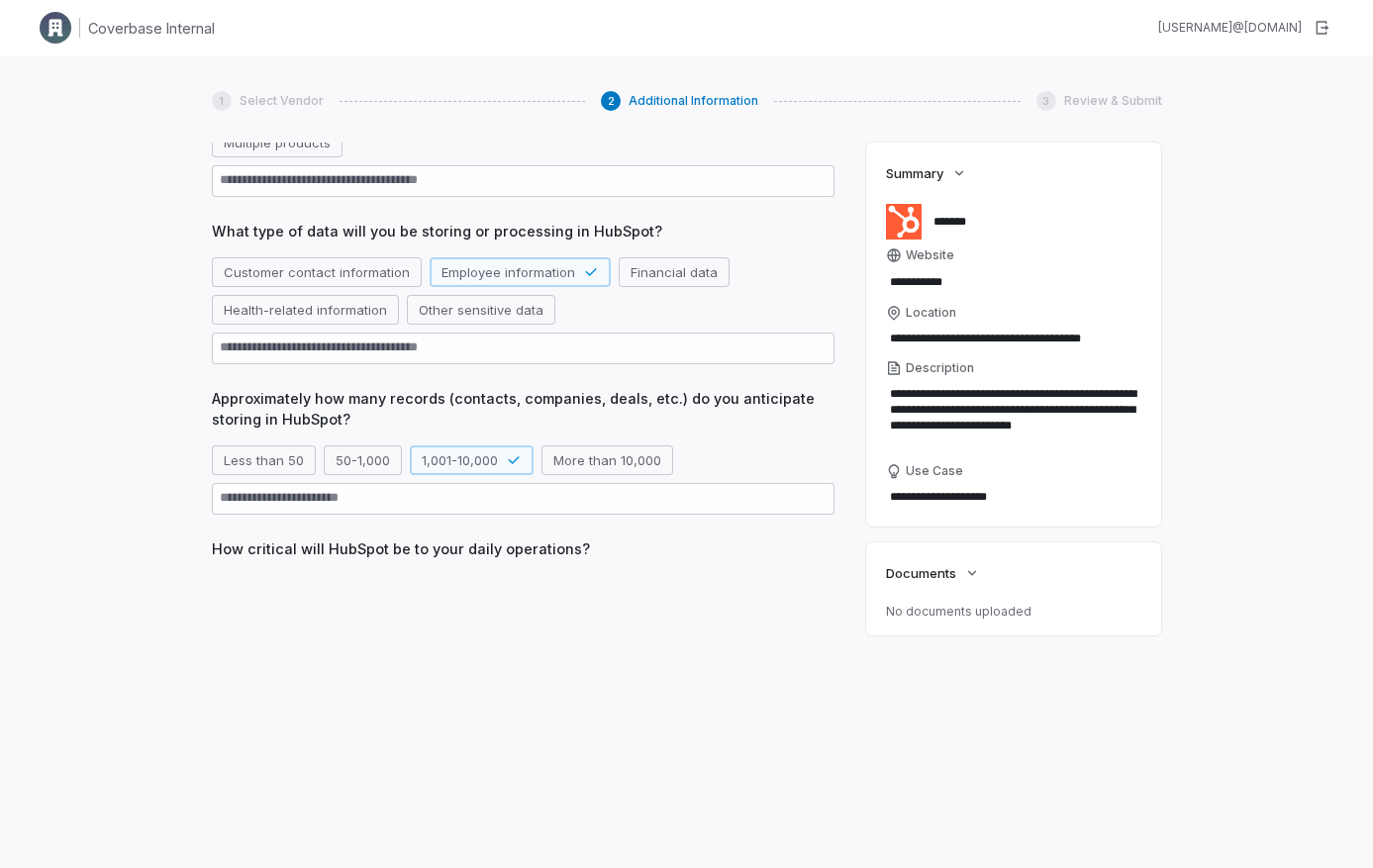 scroll, scrollTop: 184, scrollLeft: 0, axis: vertical 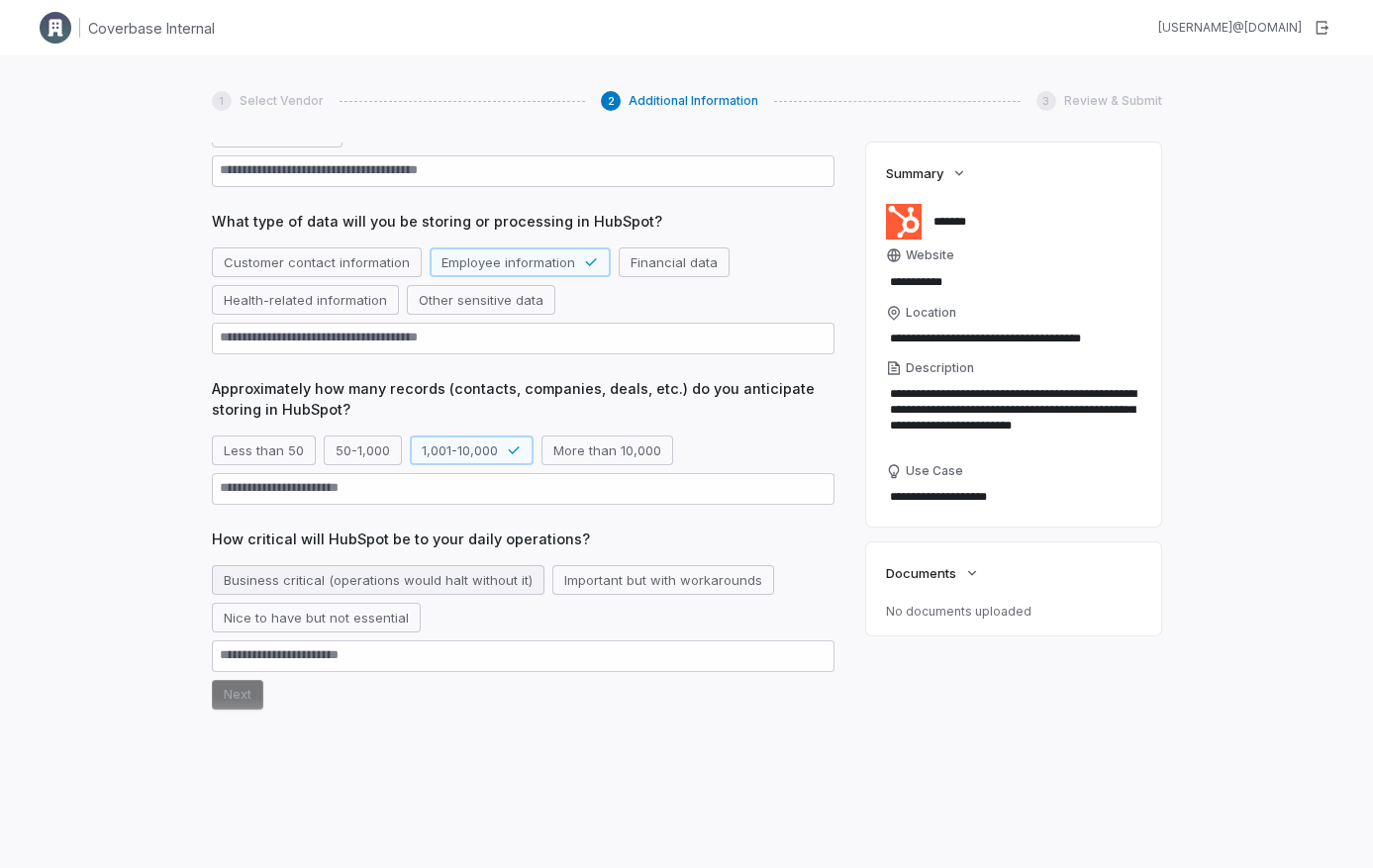 click on "Business critical (operations would halt without it)" at bounding box center [378, 580] 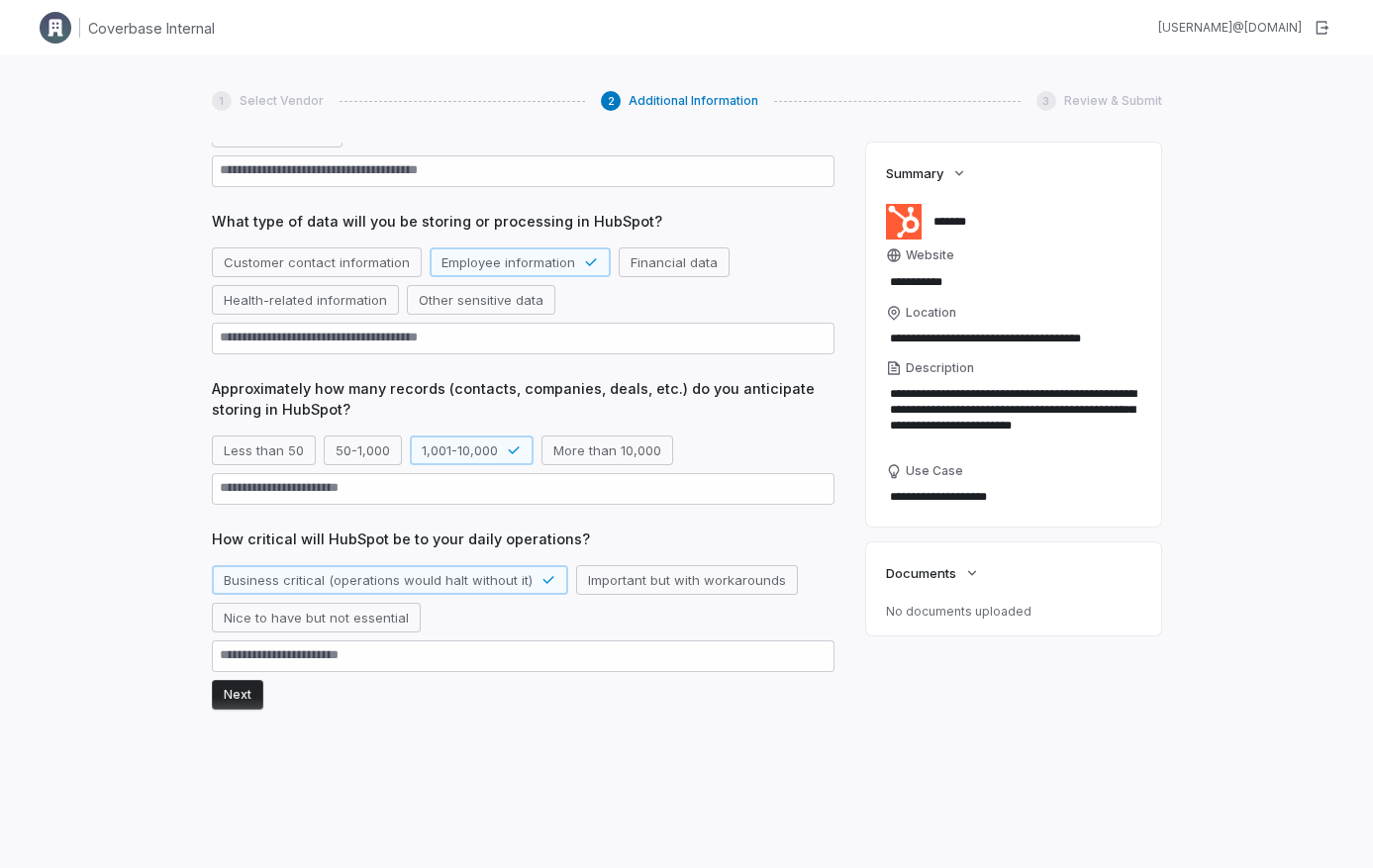 click on "Next" at bounding box center [238, 695] 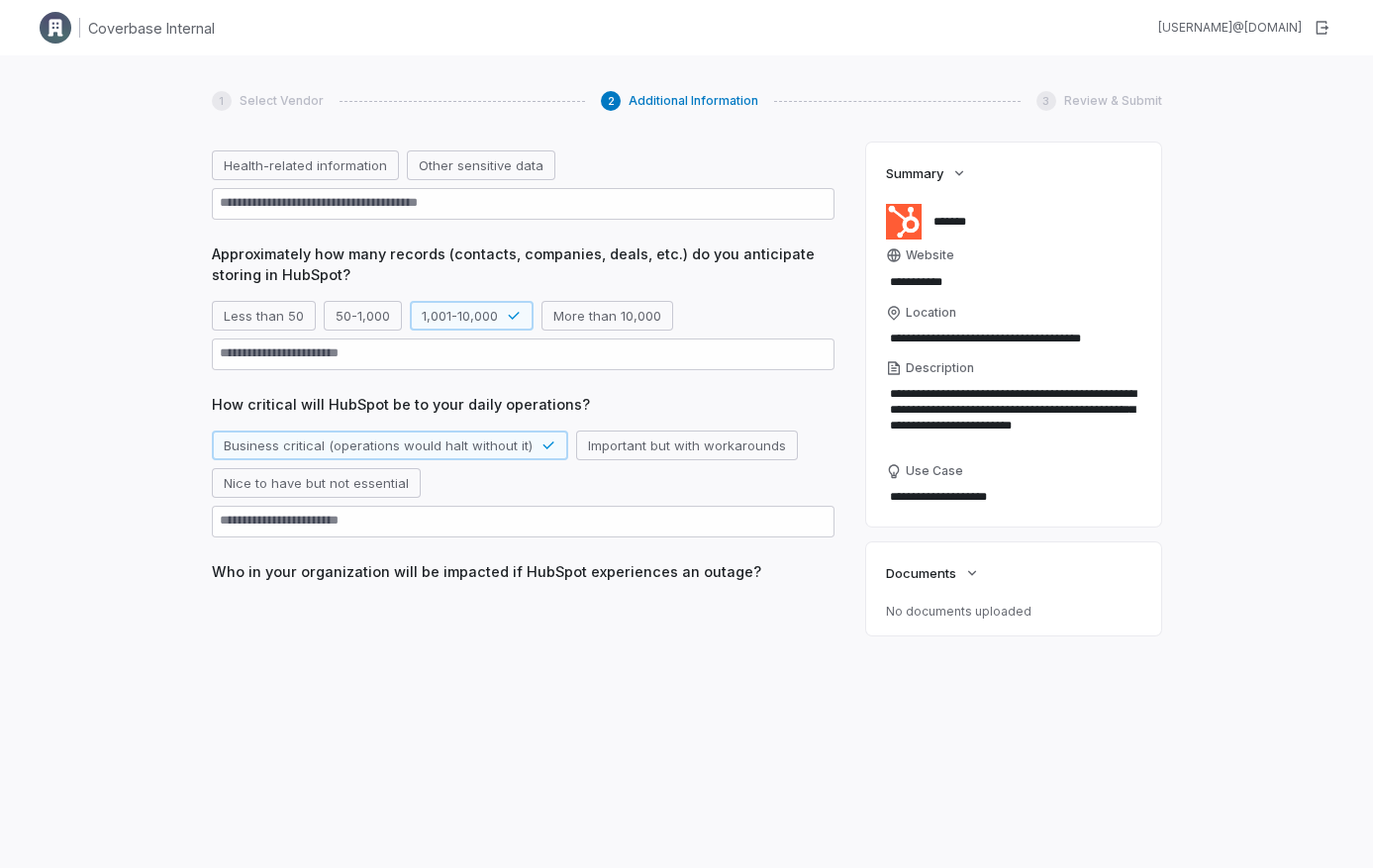 scroll, scrollTop: 328, scrollLeft: 0, axis: vertical 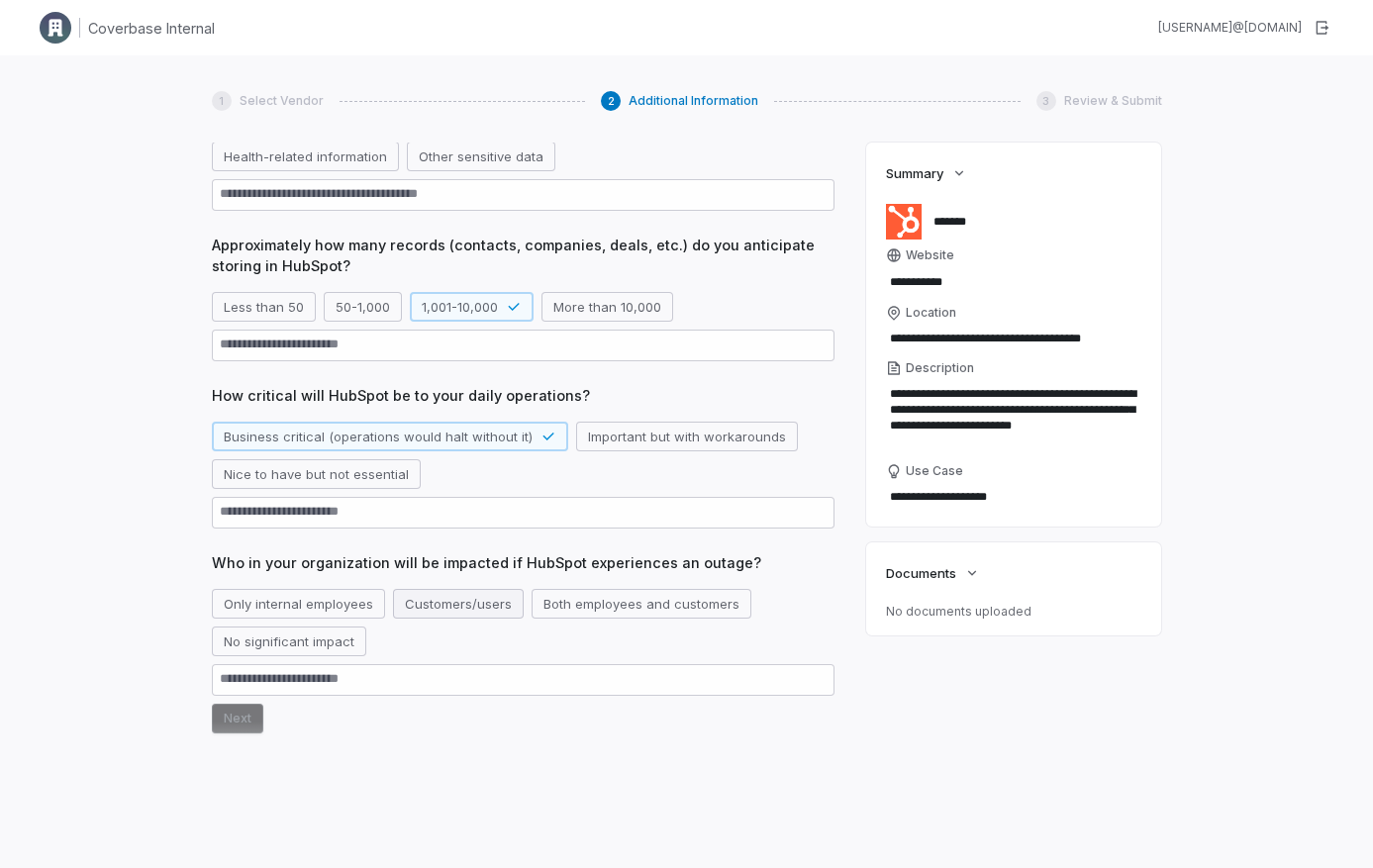click on "Customers/users" at bounding box center [458, 604] 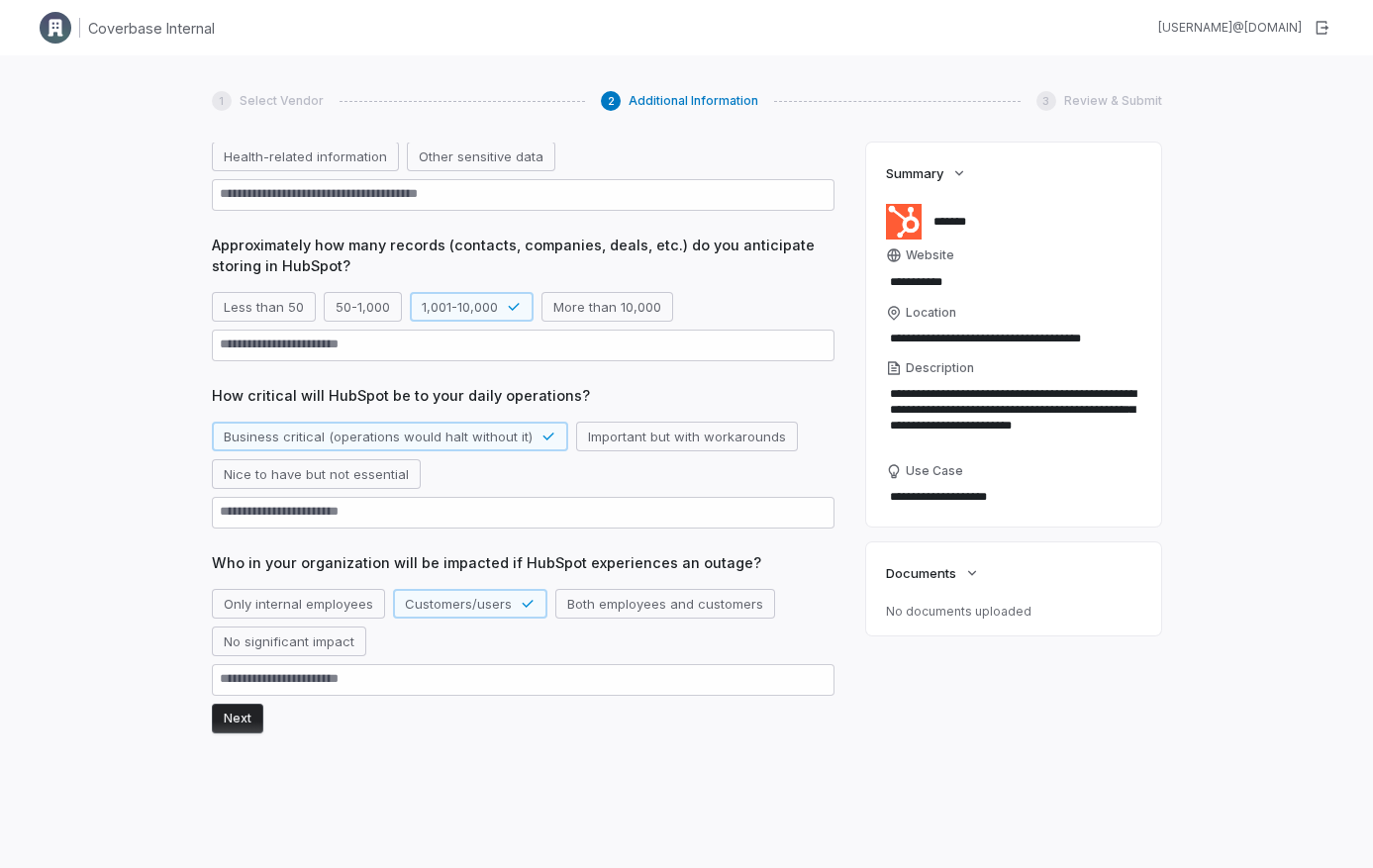 click on "Next" at bounding box center (238, 719) 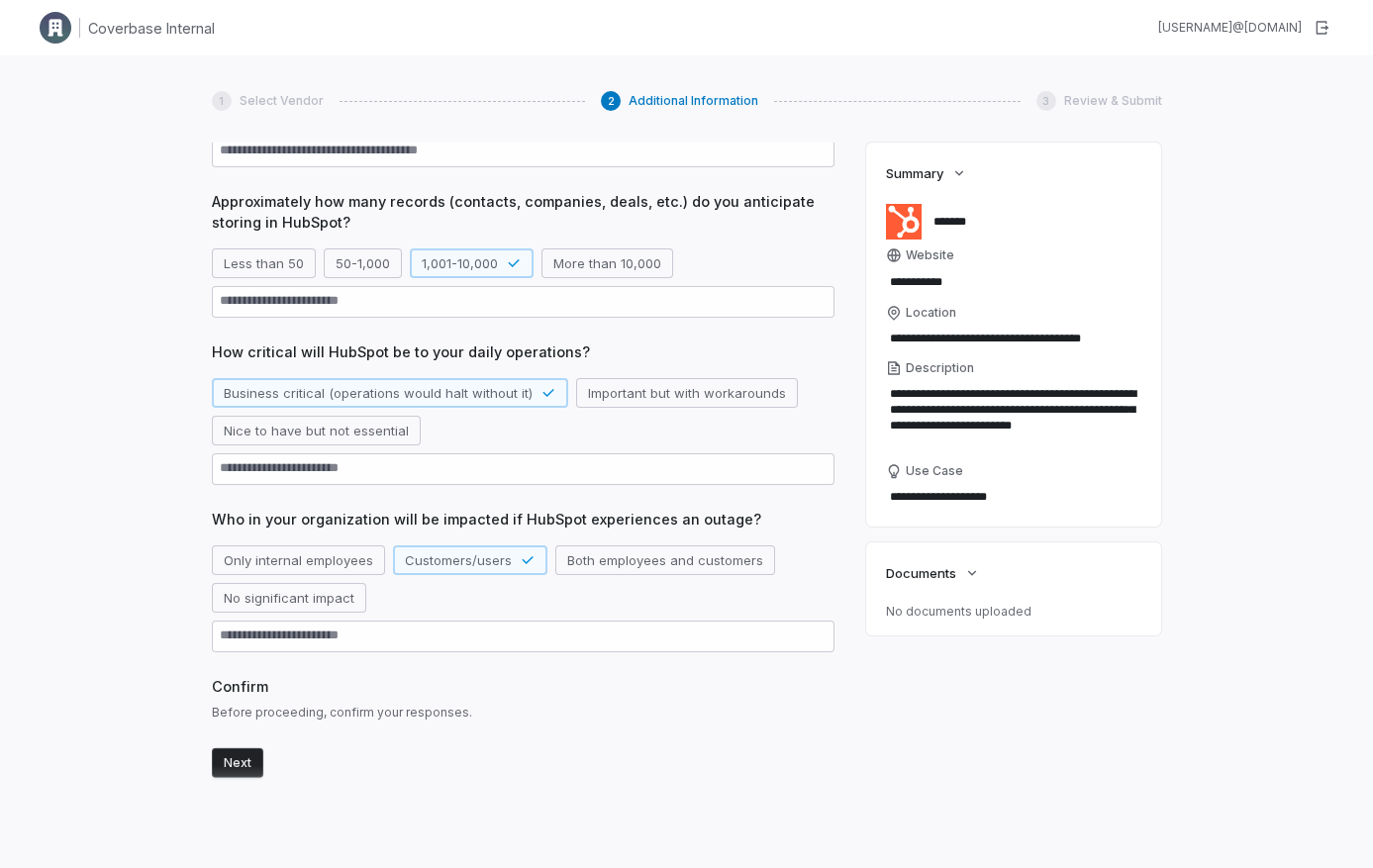 scroll, scrollTop: 388, scrollLeft: 0, axis: vertical 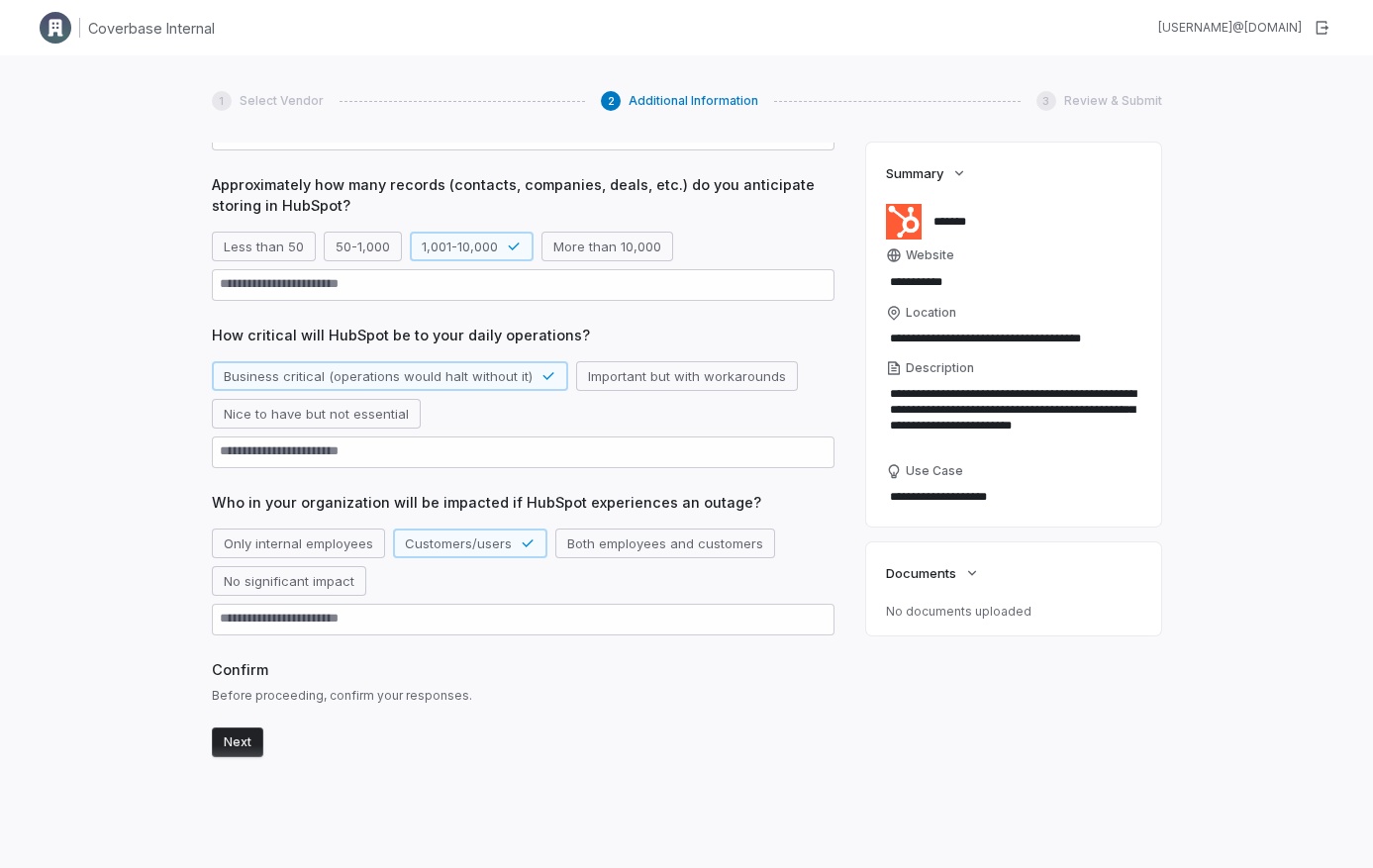 click on "Next" at bounding box center (238, 742) 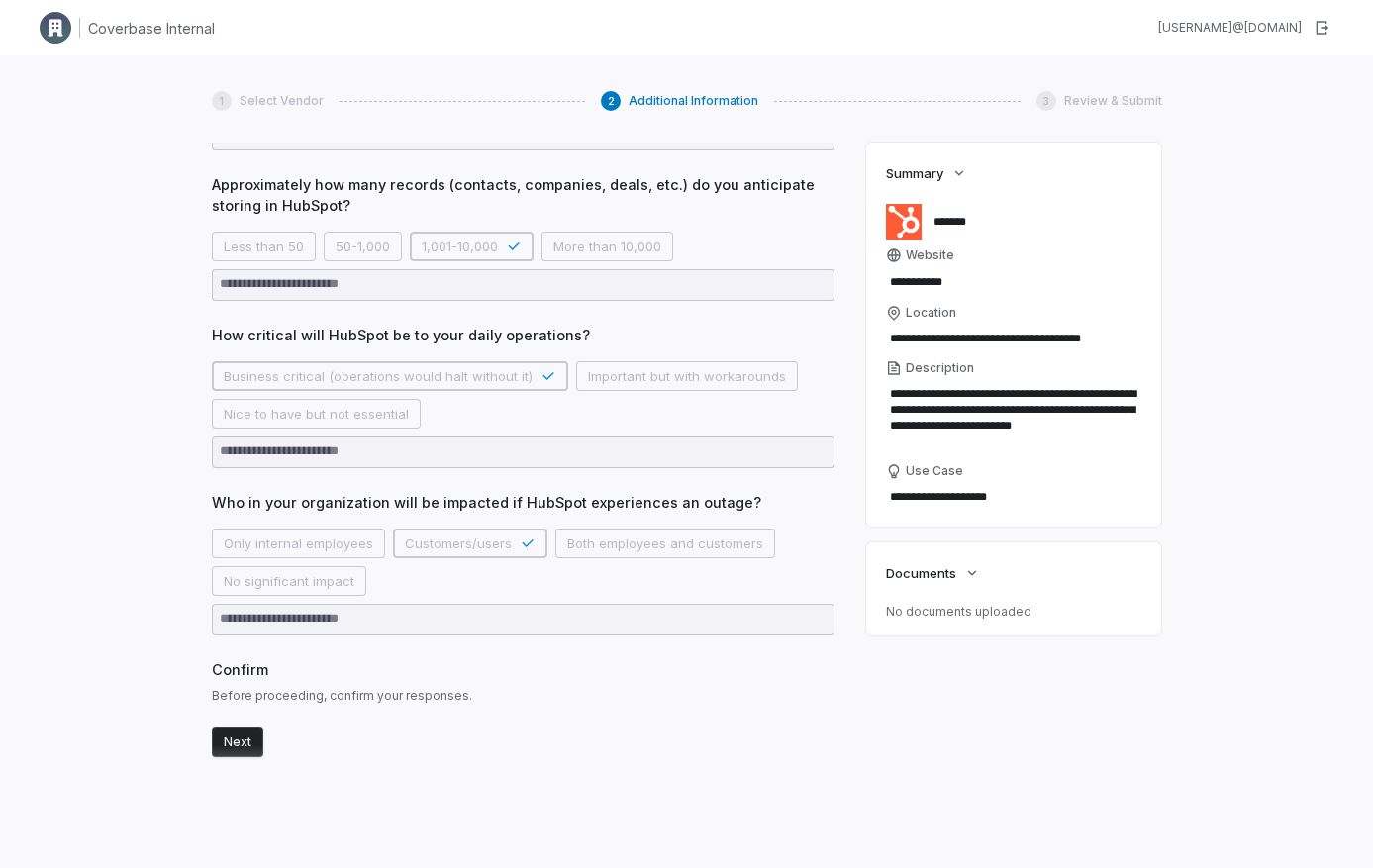 scroll, scrollTop: 388, scrollLeft: 0, axis: vertical 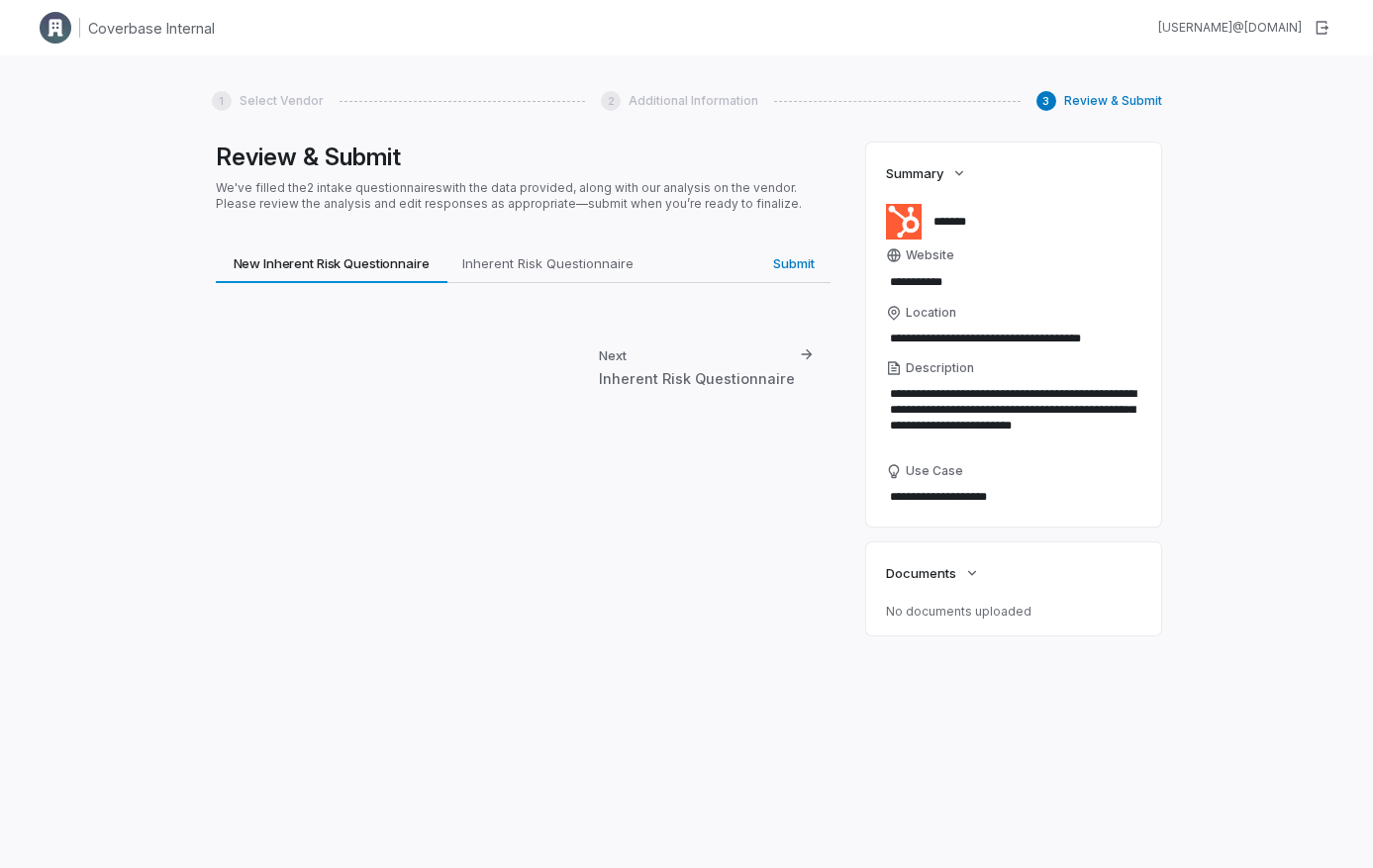 click on "Inherent Risk Questionnaire" at bounding box center (697, 378) 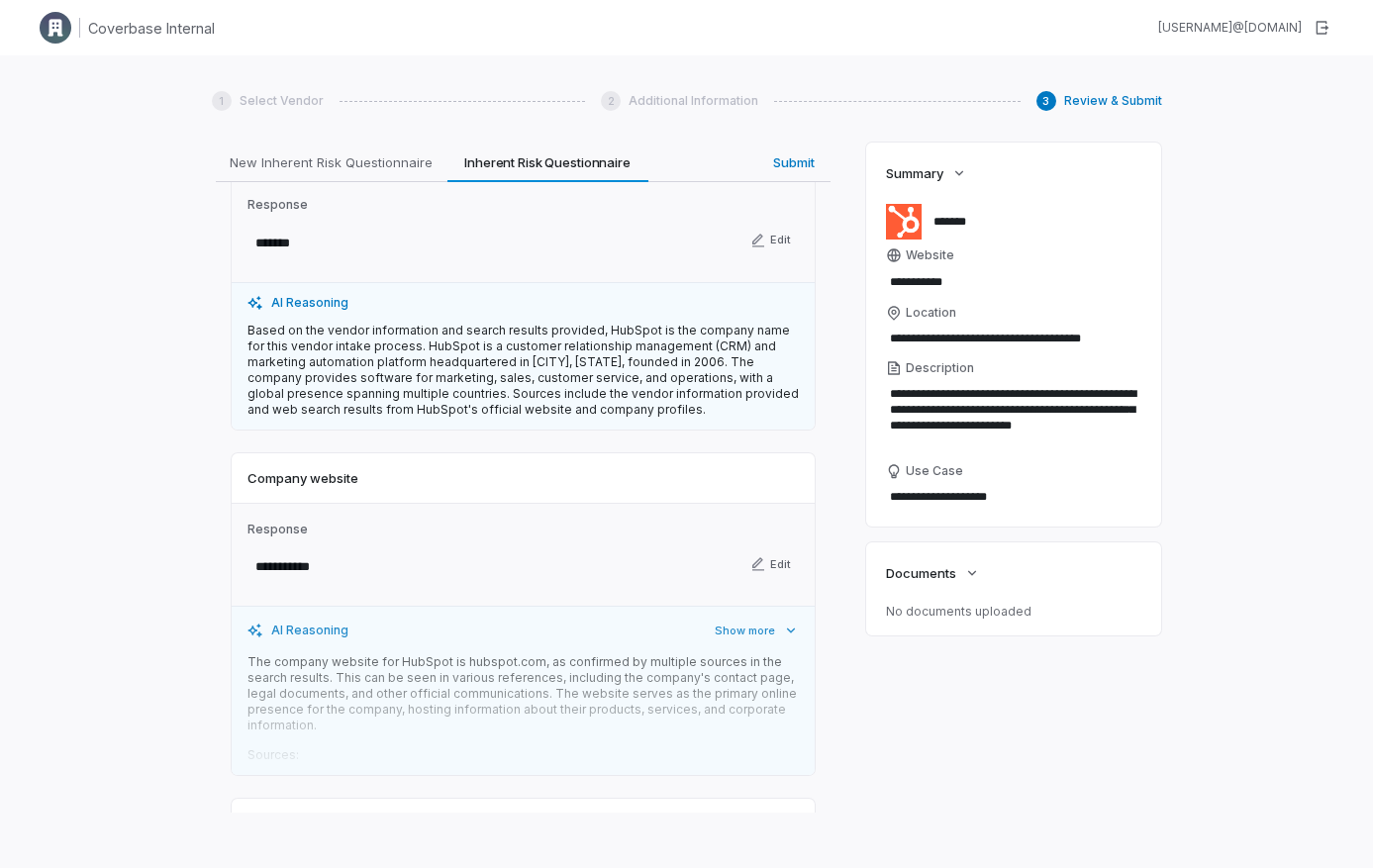 scroll, scrollTop: 0, scrollLeft: 0, axis: both 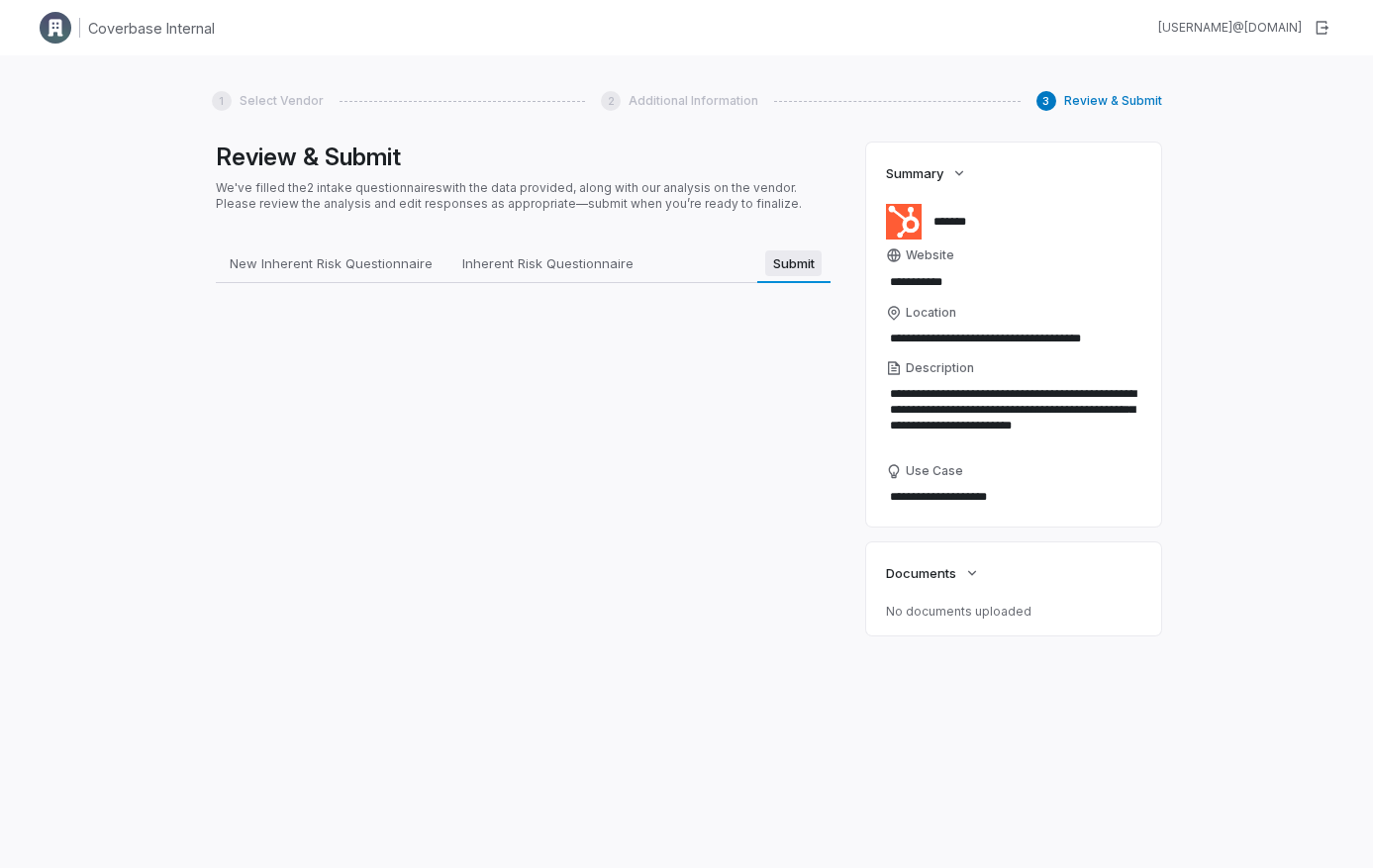 click on "Submit Submit" at bounding box center (794, 263) 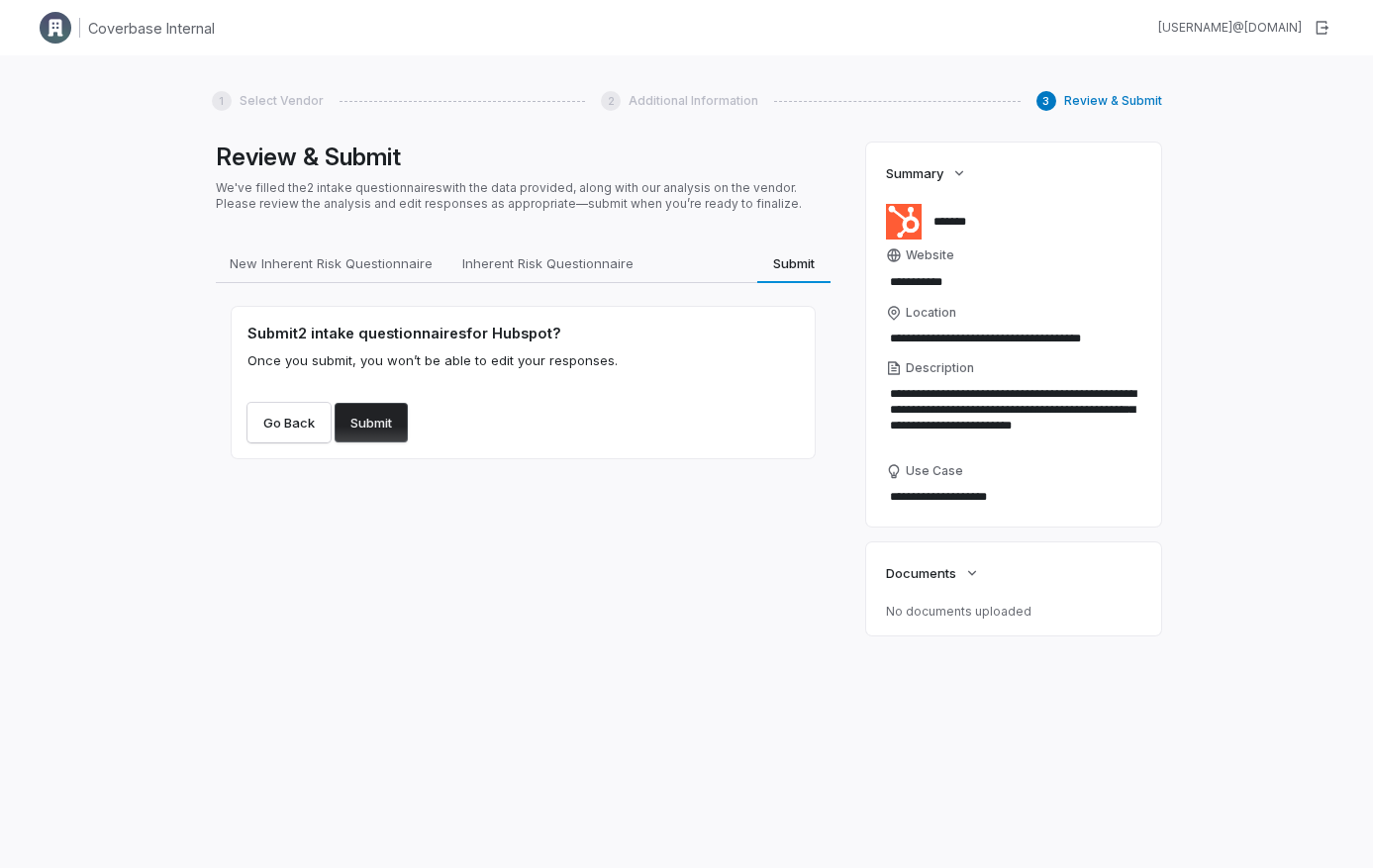 click on "Submit" at bounding box center (371, 423) 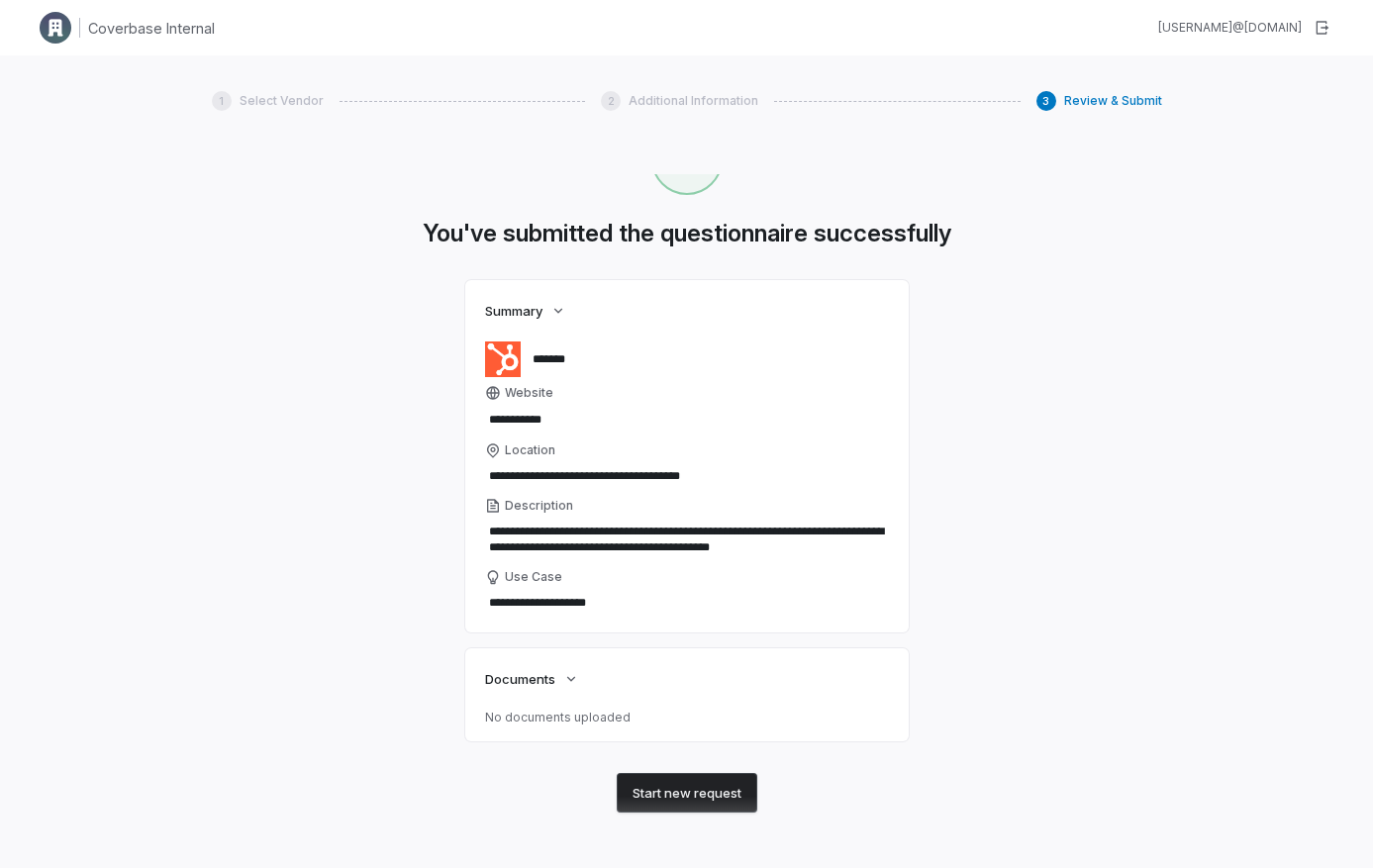 scroll, scrollTop: 0, scrollLeft: 0, axis: both 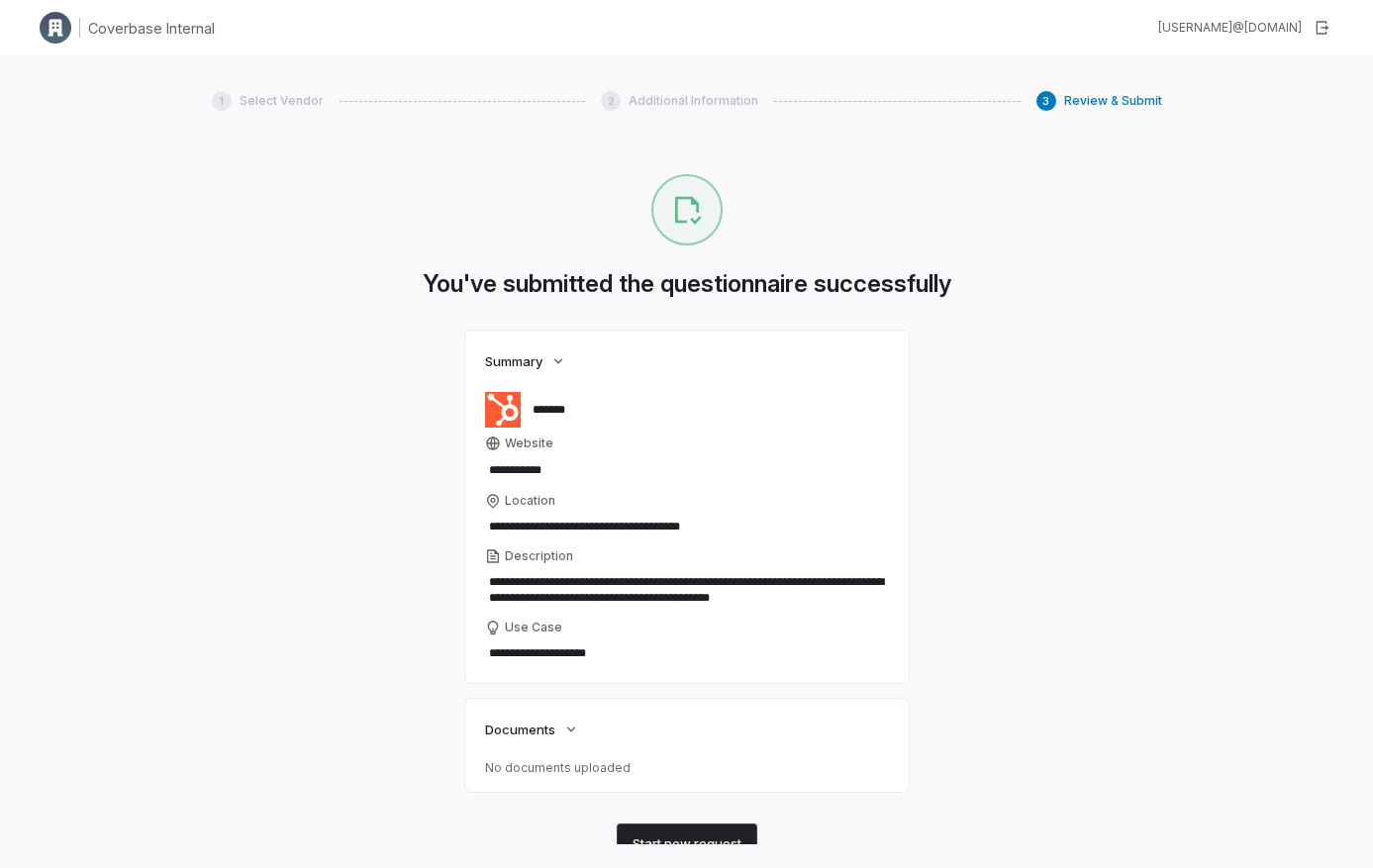 type on "*" 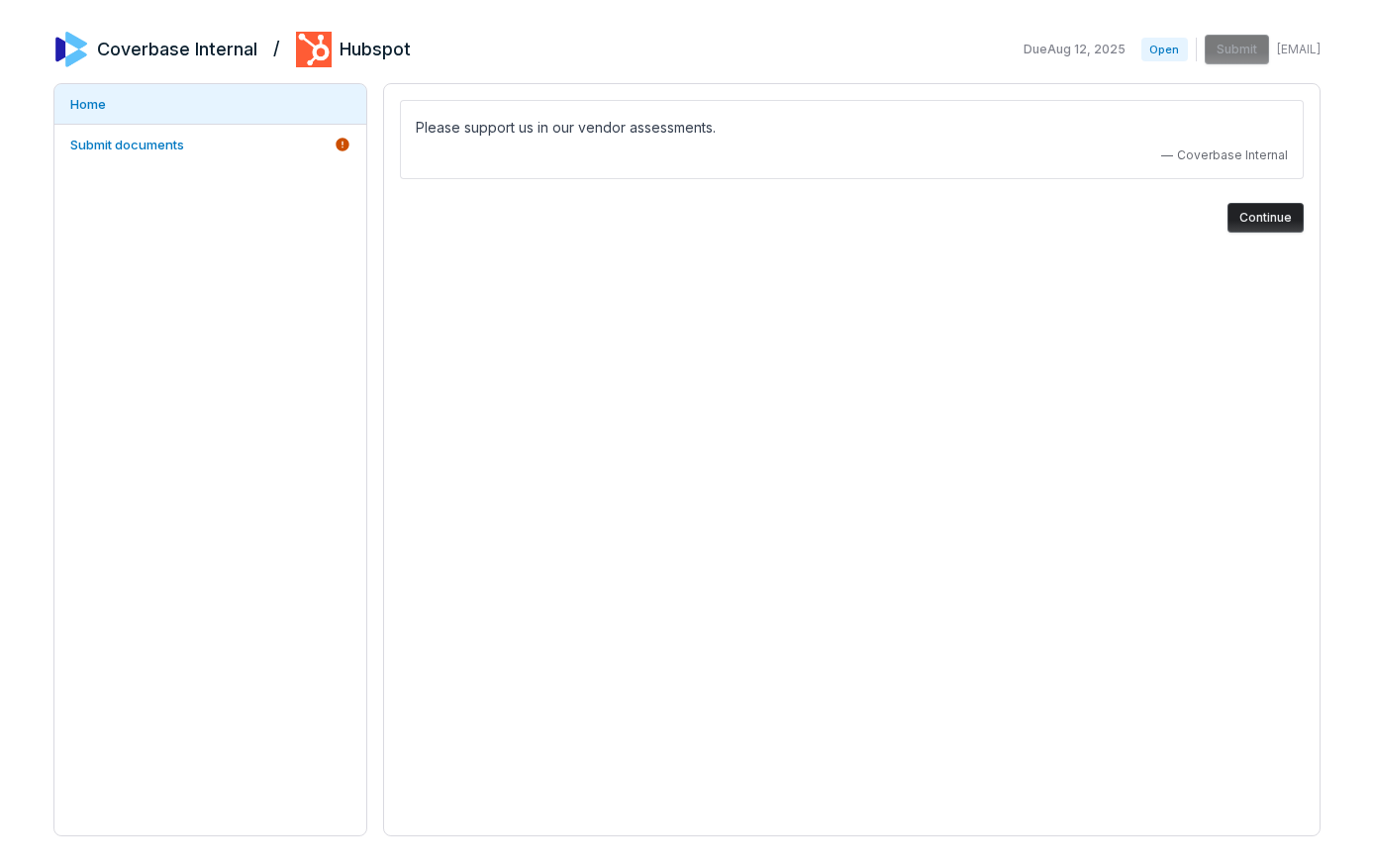 scroll, scrollTop: 0, scrollLeft: 0, axis: both 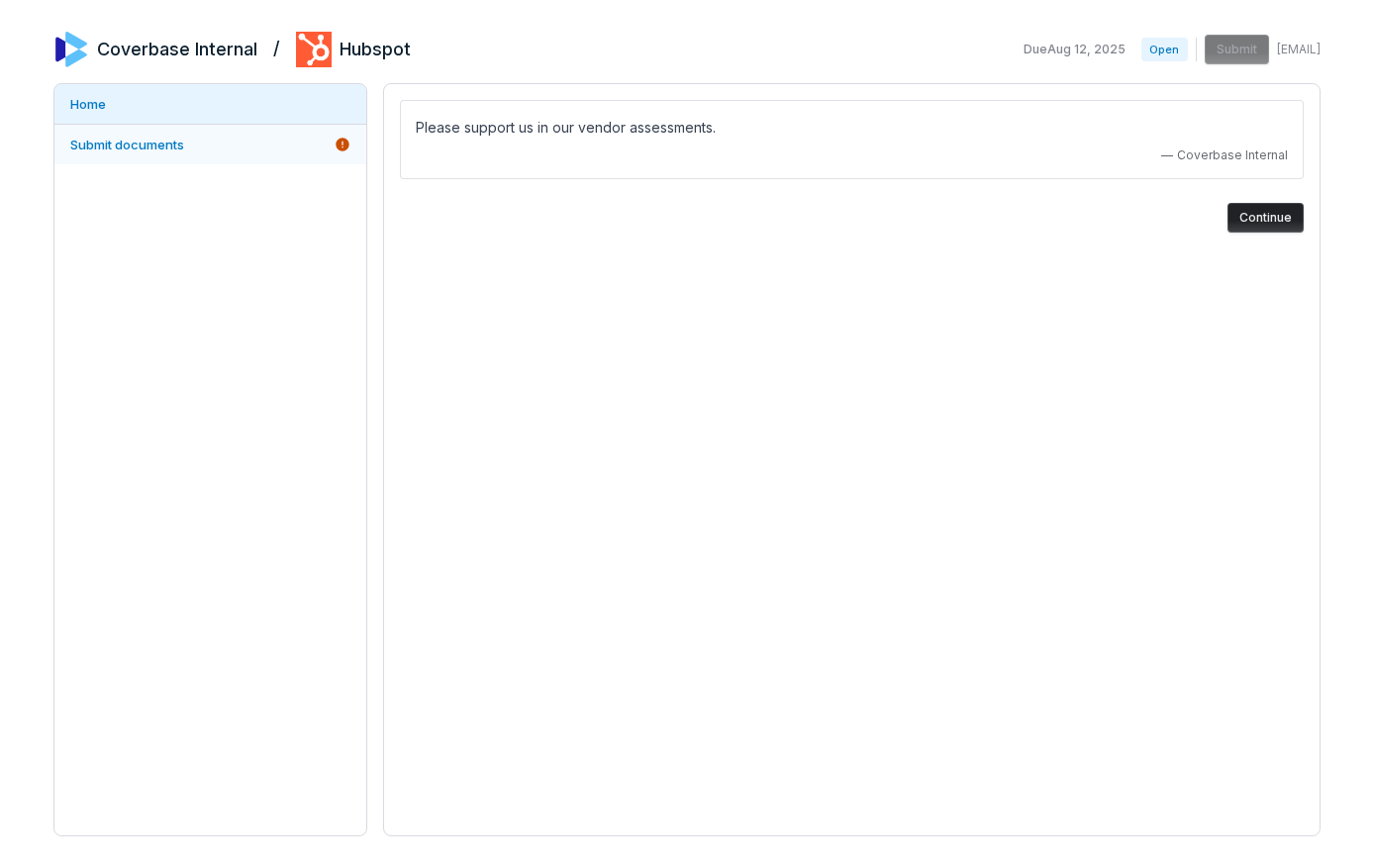 click on "Submit documents" at bounding box center [210, 145] 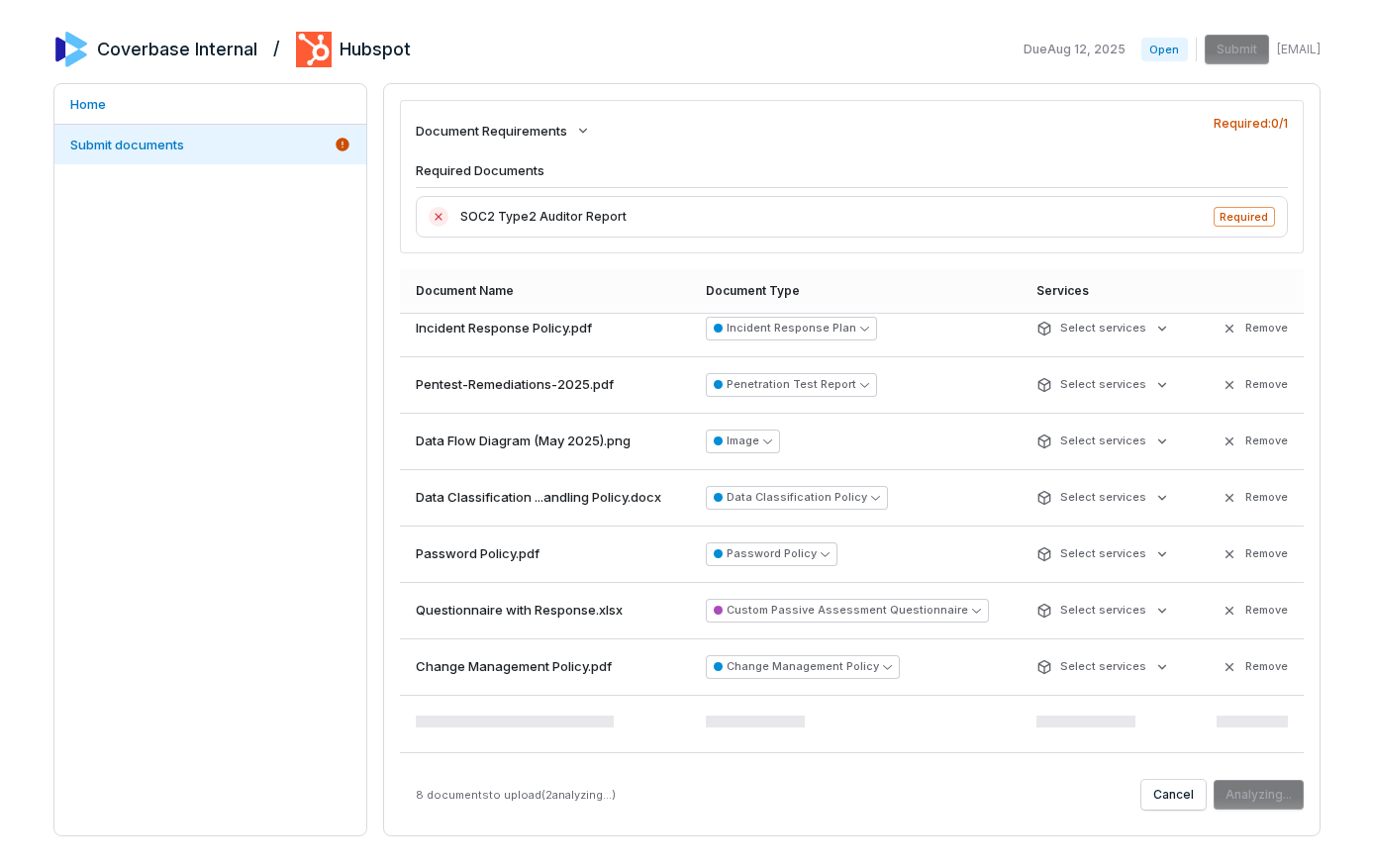 scroll, scrollTop: 76, scrollLeft: 0, axis: vertical 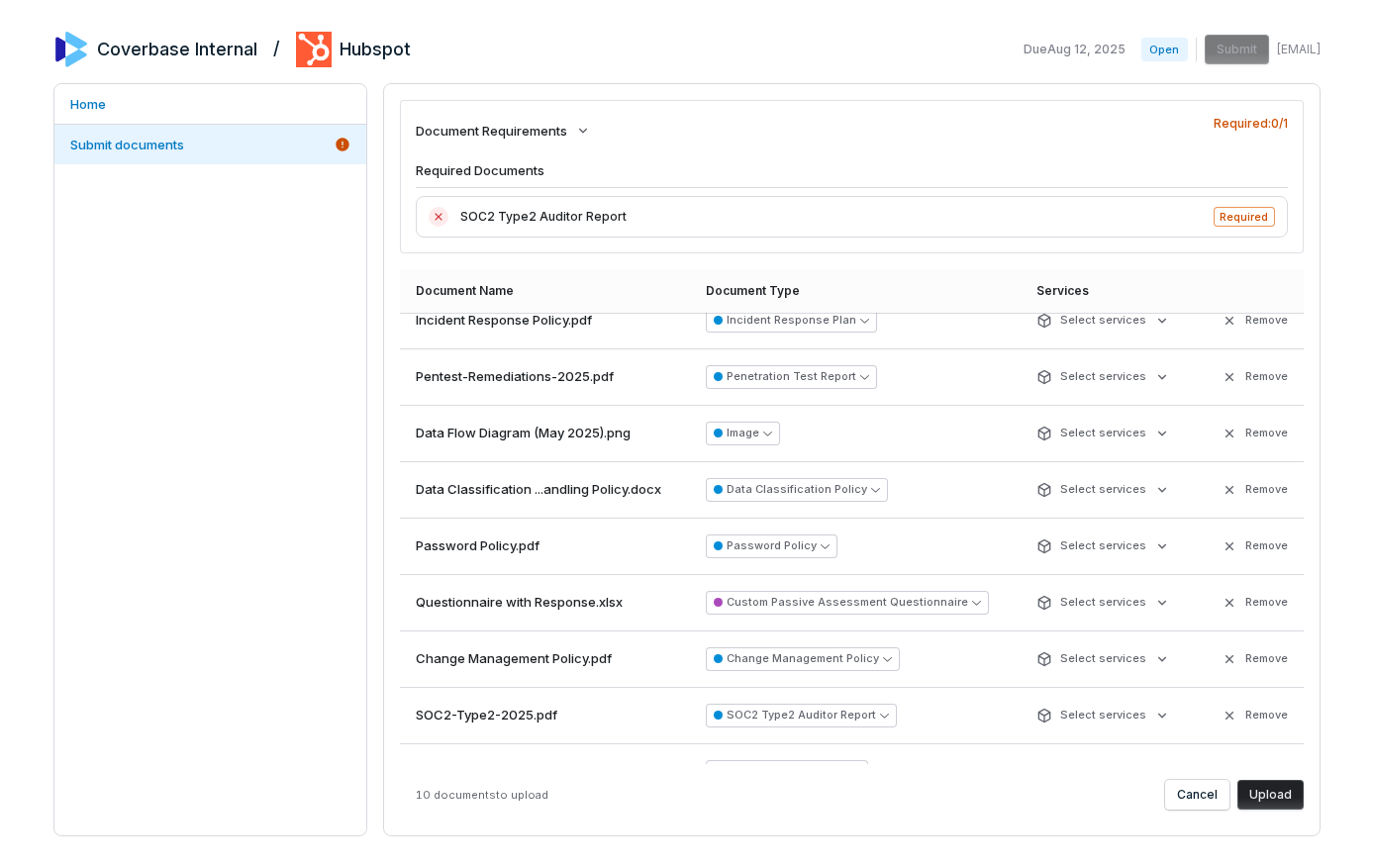 click on "Upload" at bounding box center (1270, 795) 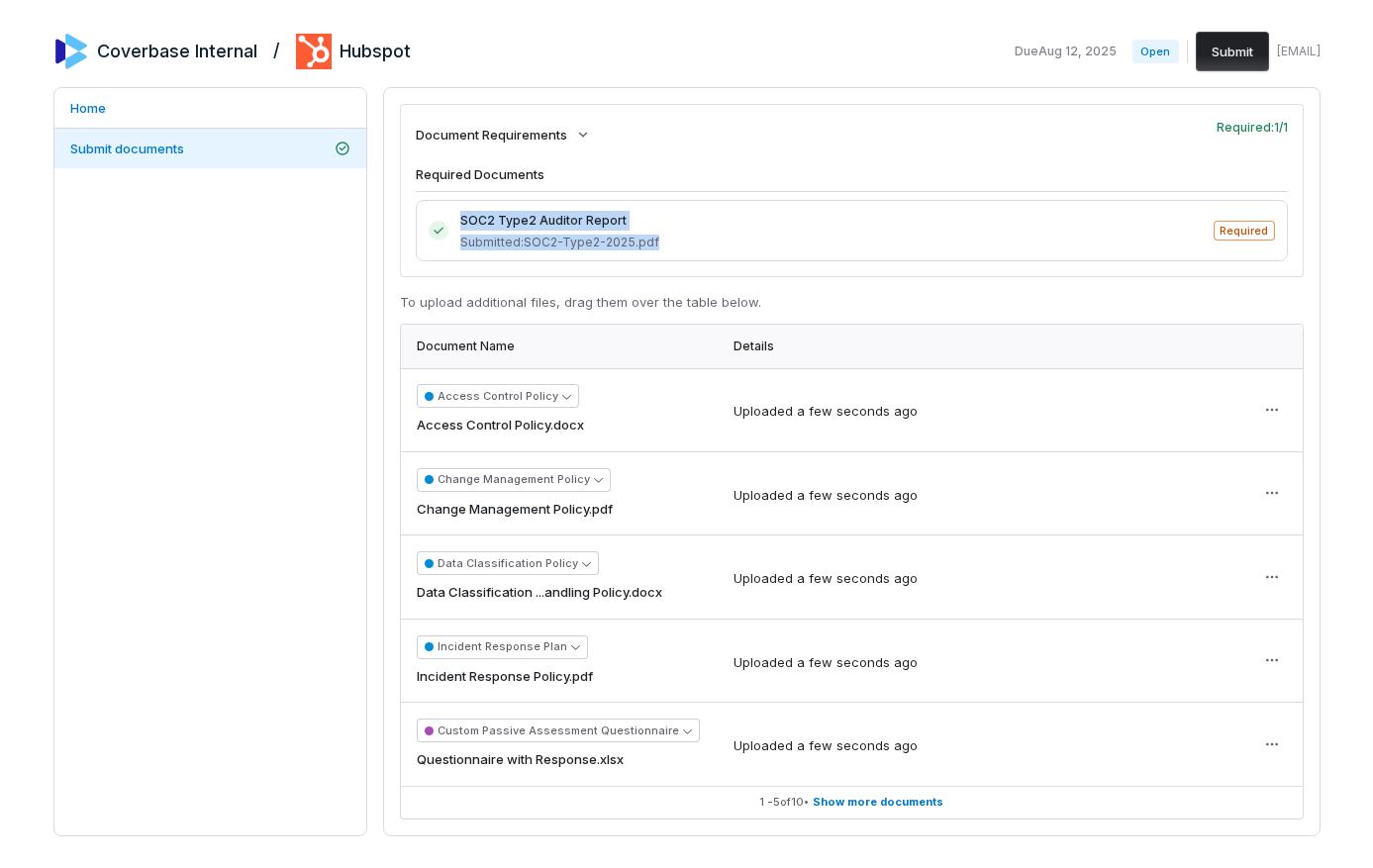 drag, startPoint x: 447, startPoint y: 219, endPoint x: 695, endPoint y: 243, distance: 249.15858 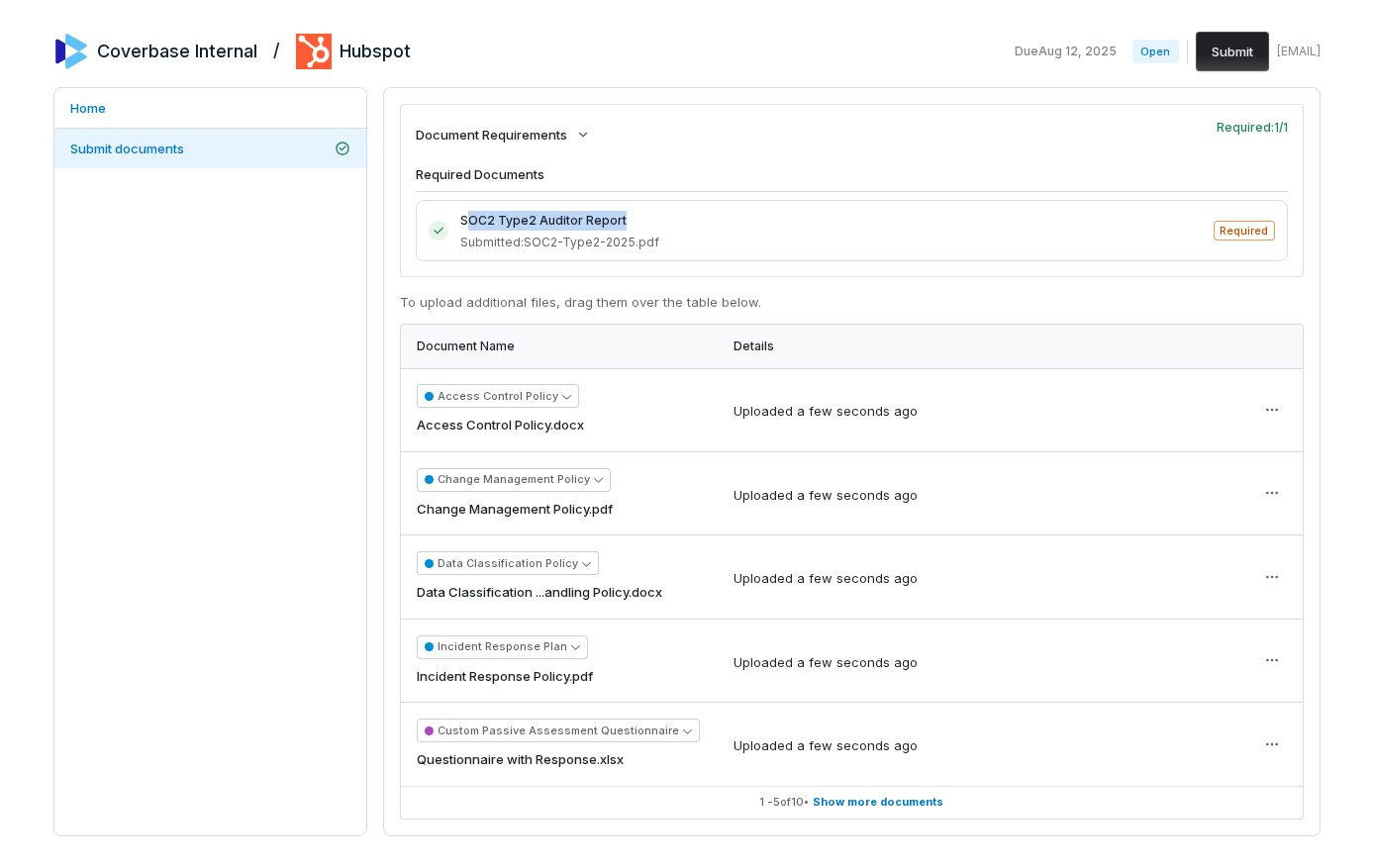 drag, startPoint x: 464, startPoint y: 218, endPoint x: 714, endPoint y: 226, distance: 250.12797 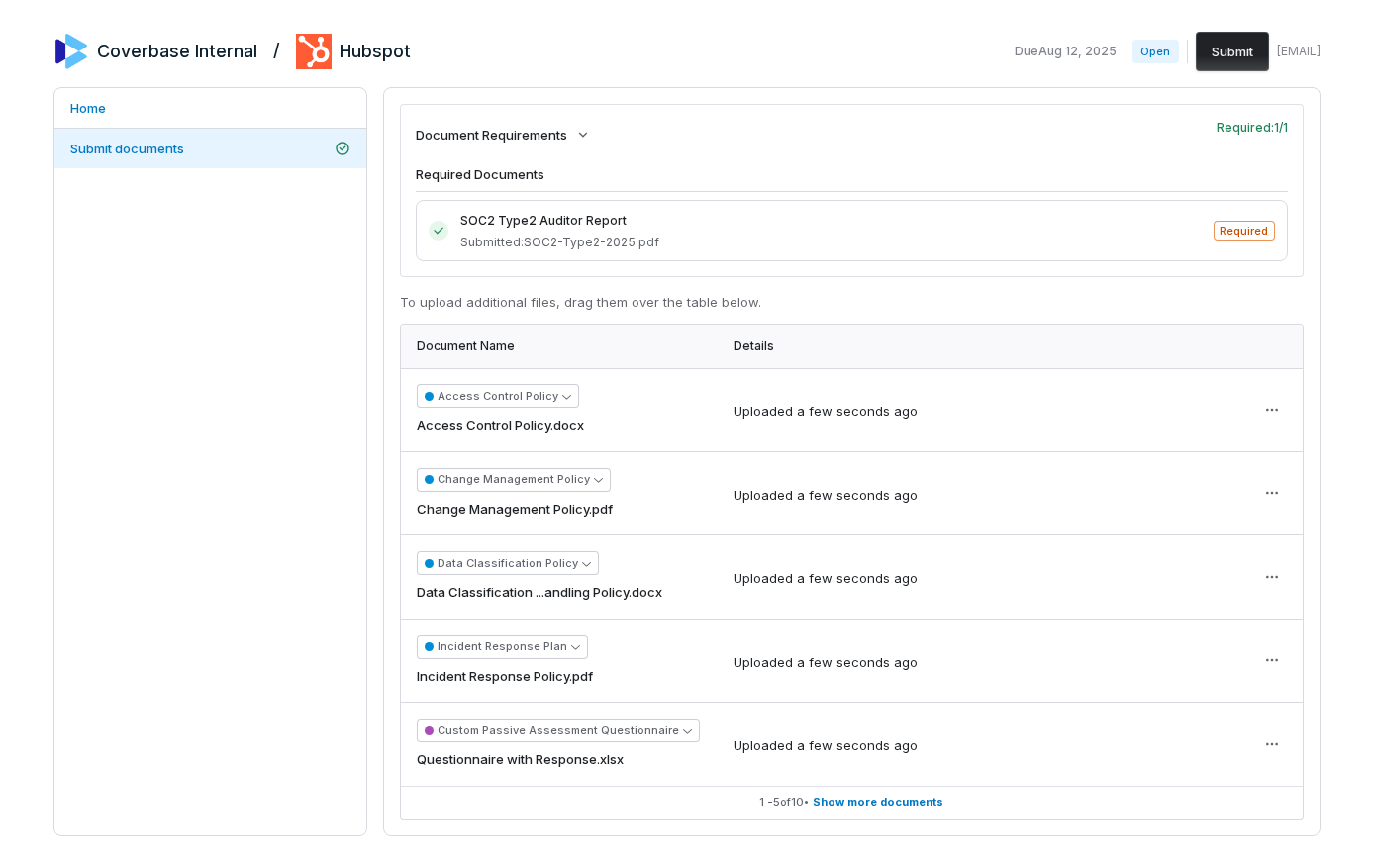 click on "SOC2 Type2 Auditor Report" at bounding box center (832, 221) 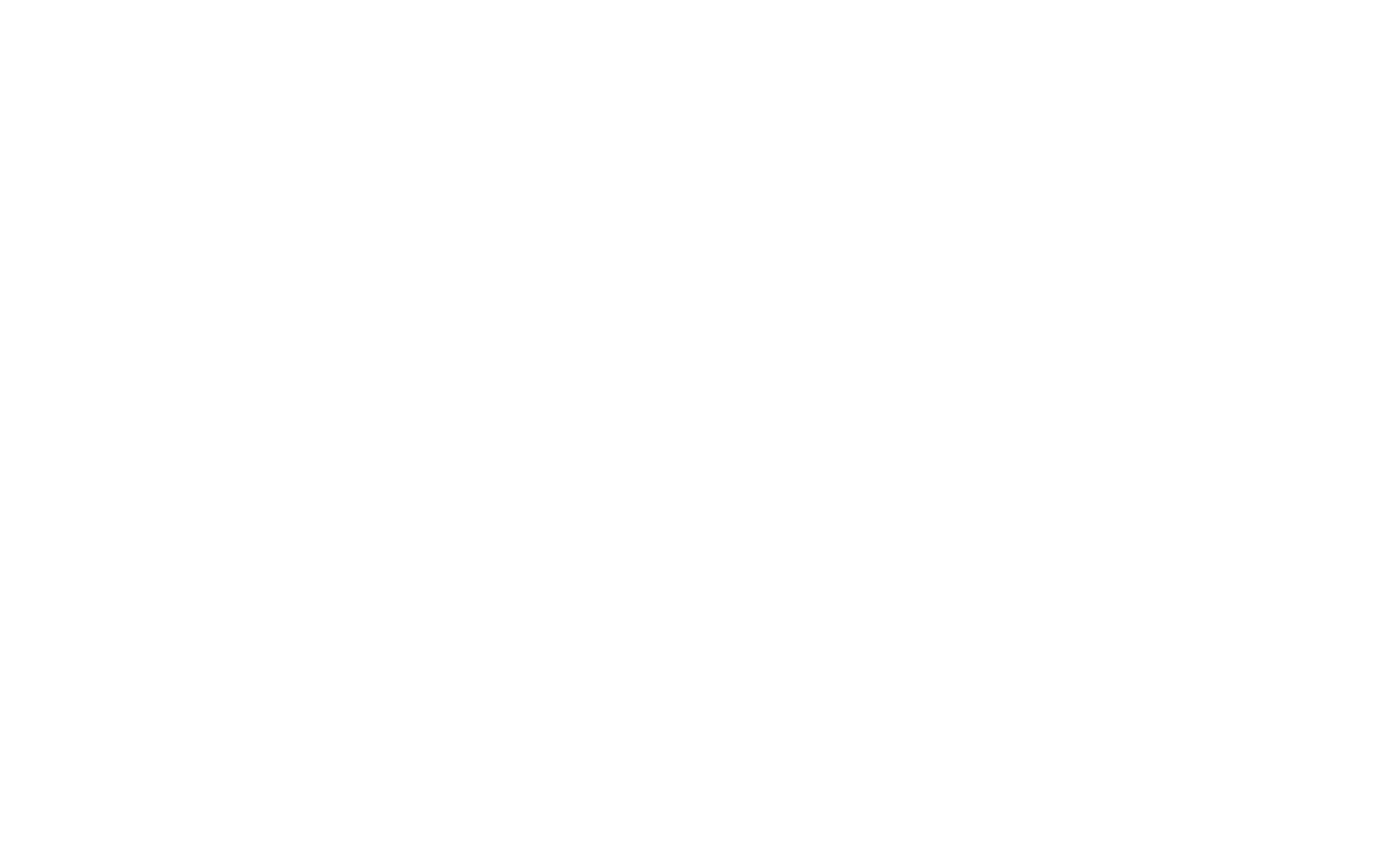 scroll, scrollTop: 0, scrollLeft: 0, axis: both 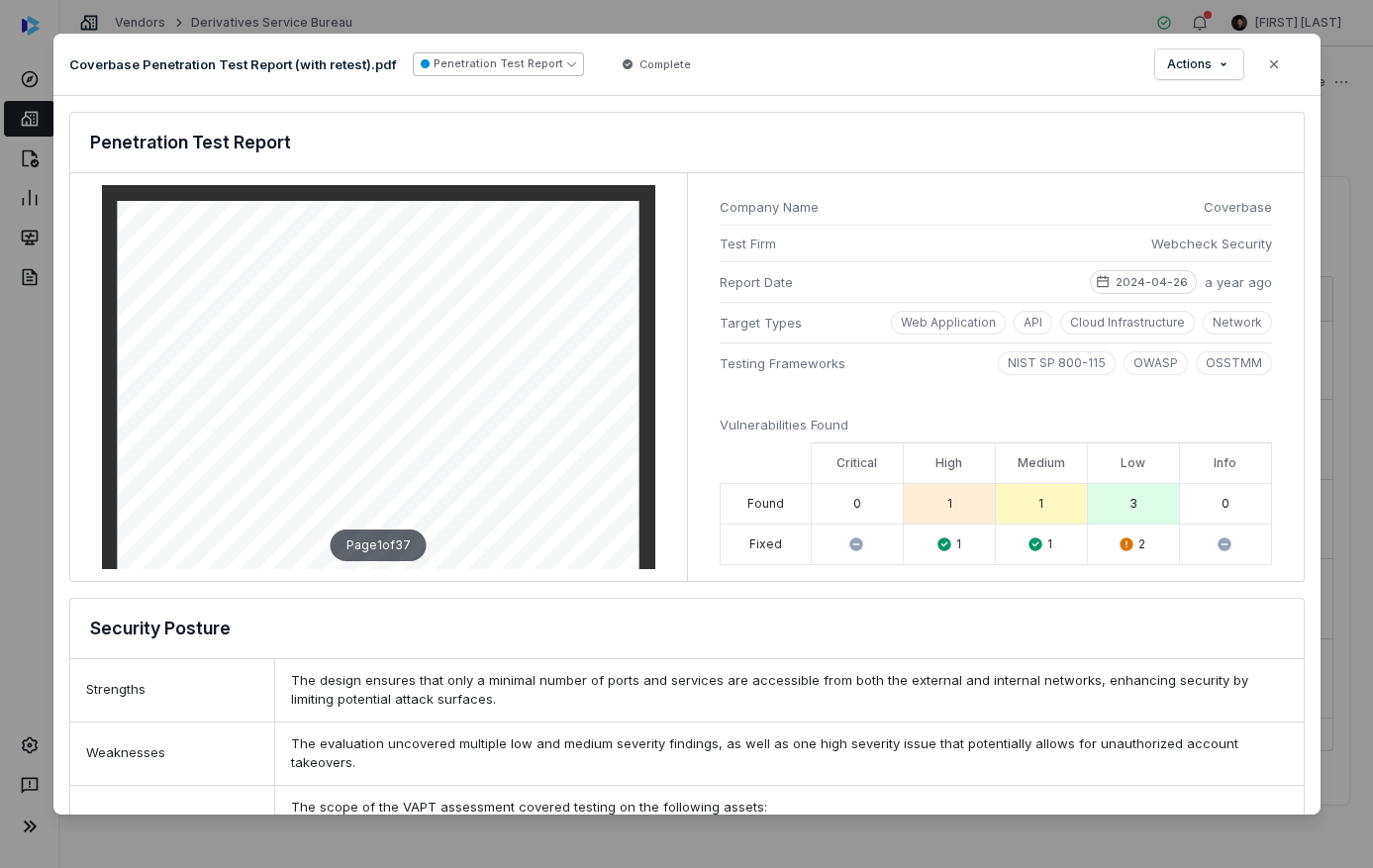 click 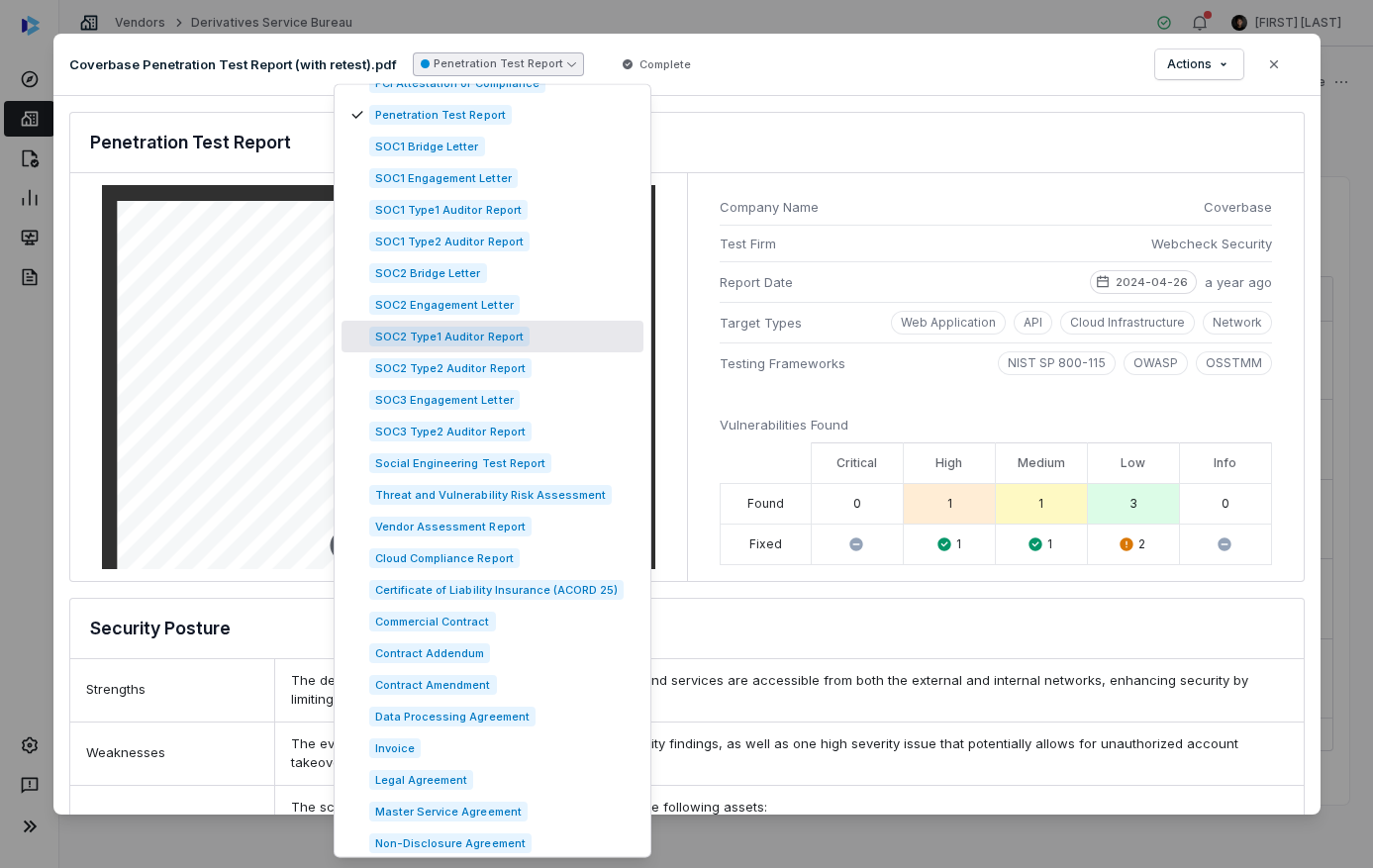 scroll, scrollTop: 189, scrollLeft: 0, axis: vertical 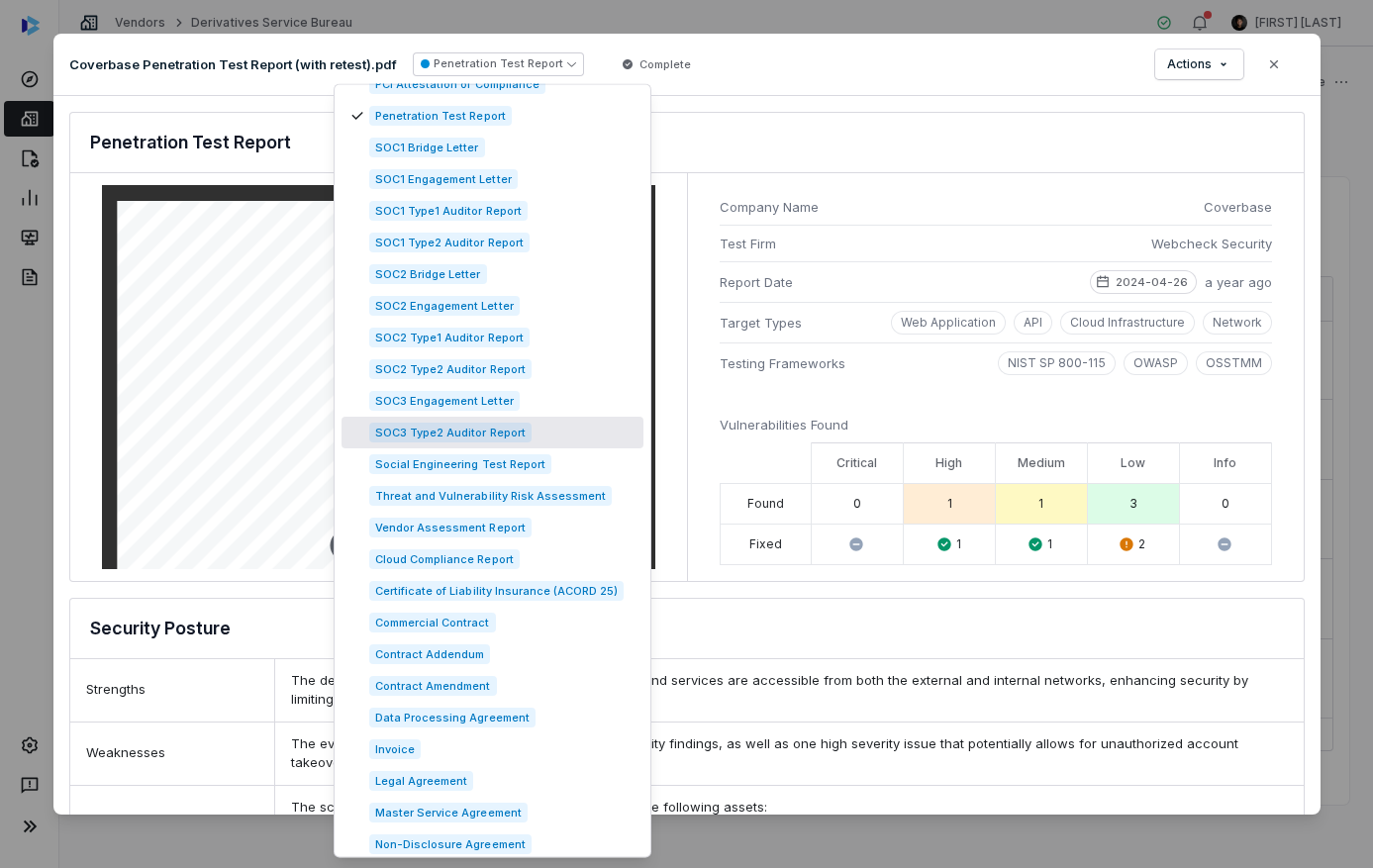 click on "Penetration Test Analysis Document:  Coverbase Penetration Test Report (with retest).pdf Penetration Test Report Page  1  of  37 Company Name Coverbase Test Firm Webcheck Security Report Date 2024-04-26 a year ago Target Types Web Application API Cloud Infrastructure Network Testing Frameworks NIST SP 800-115 OWASP OSSTMM Vulnerabilities Found Critical High Medium Low Info Found 0 1 1 3 0 Fixed 1 1 2 Security Posture Strengths The design ensures that only a minimal number of ports and services are accessible from both the external and internal networks, enhancing security by limiting potential attack surfaces. Weaknesses The evaluation uncovered multiple low and medium severity findings, as well as one high severity issue that potentially allows for unauthorized account takeovers. Scope Recommendations Implement input validation and sanitization practices Enhance access controls and authorization mechanisms Implement data minimization practices within the API design Implement security headers high Fixed N/A" at bounding box center [687, 455] 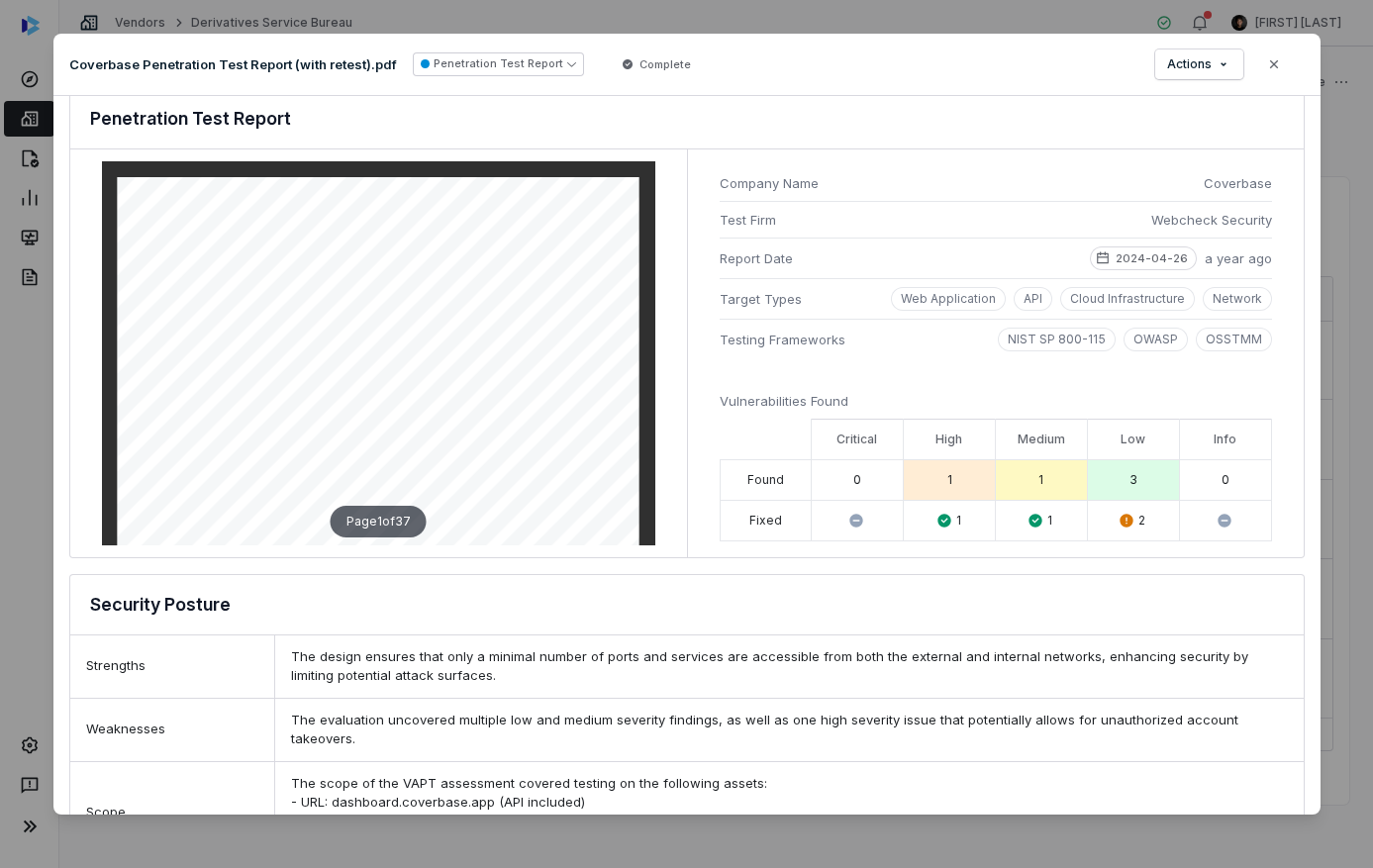 scroll, scrollTop: 25, scrollLeft: 0, axis: vertical 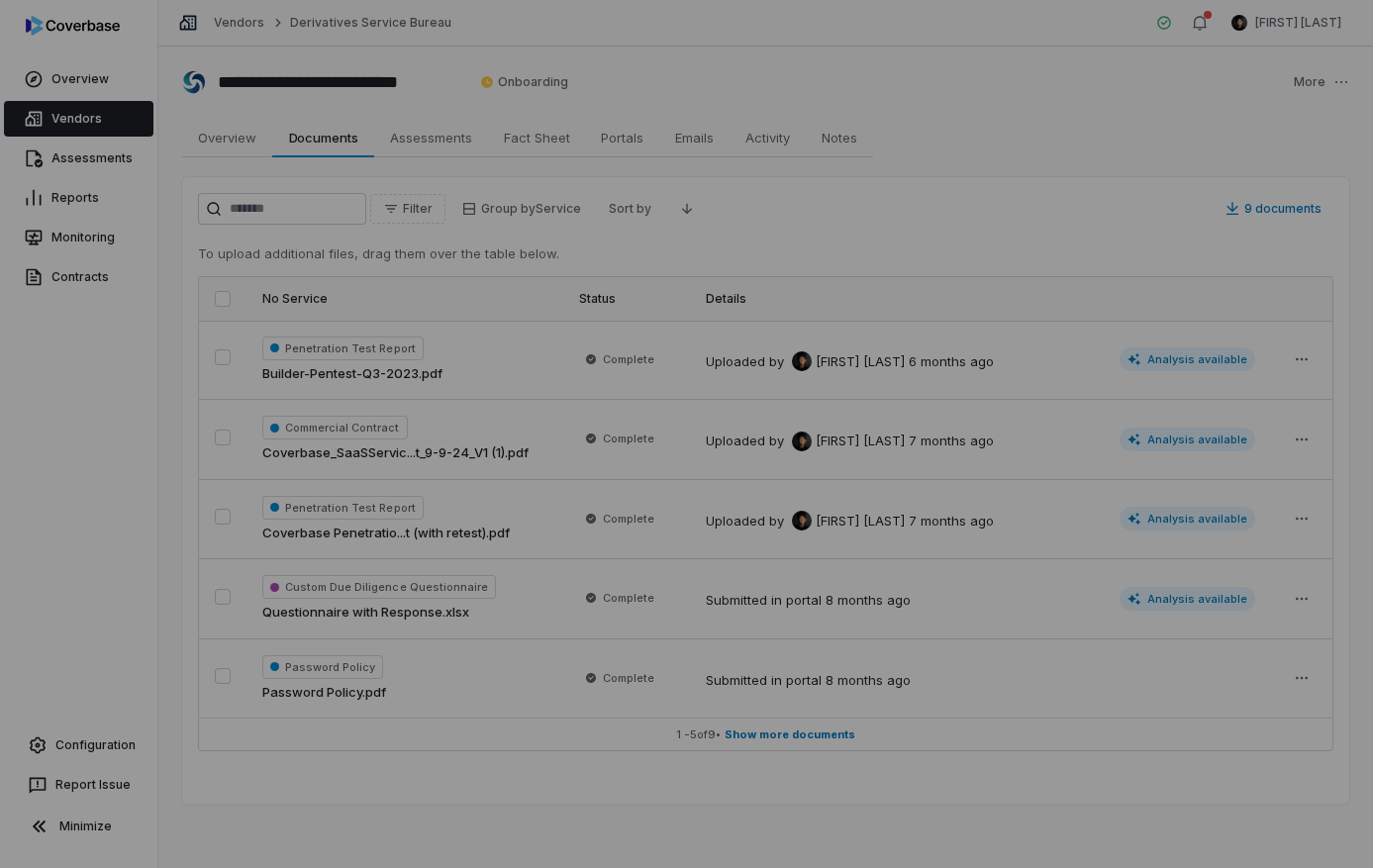click on "Document Preview" at bounding box center [686, 434] 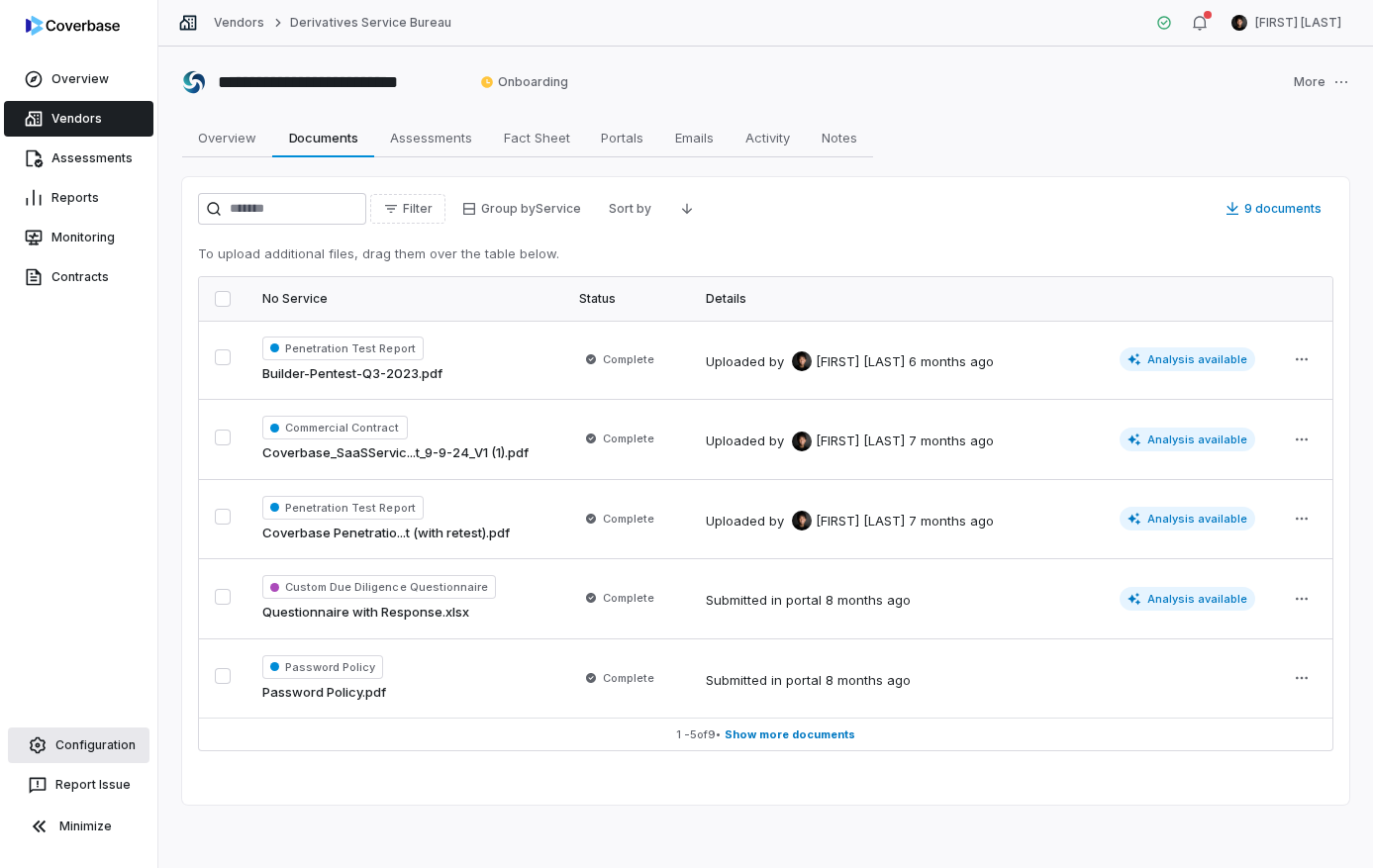 click on "Configuration" at bounding box center [78, 745] 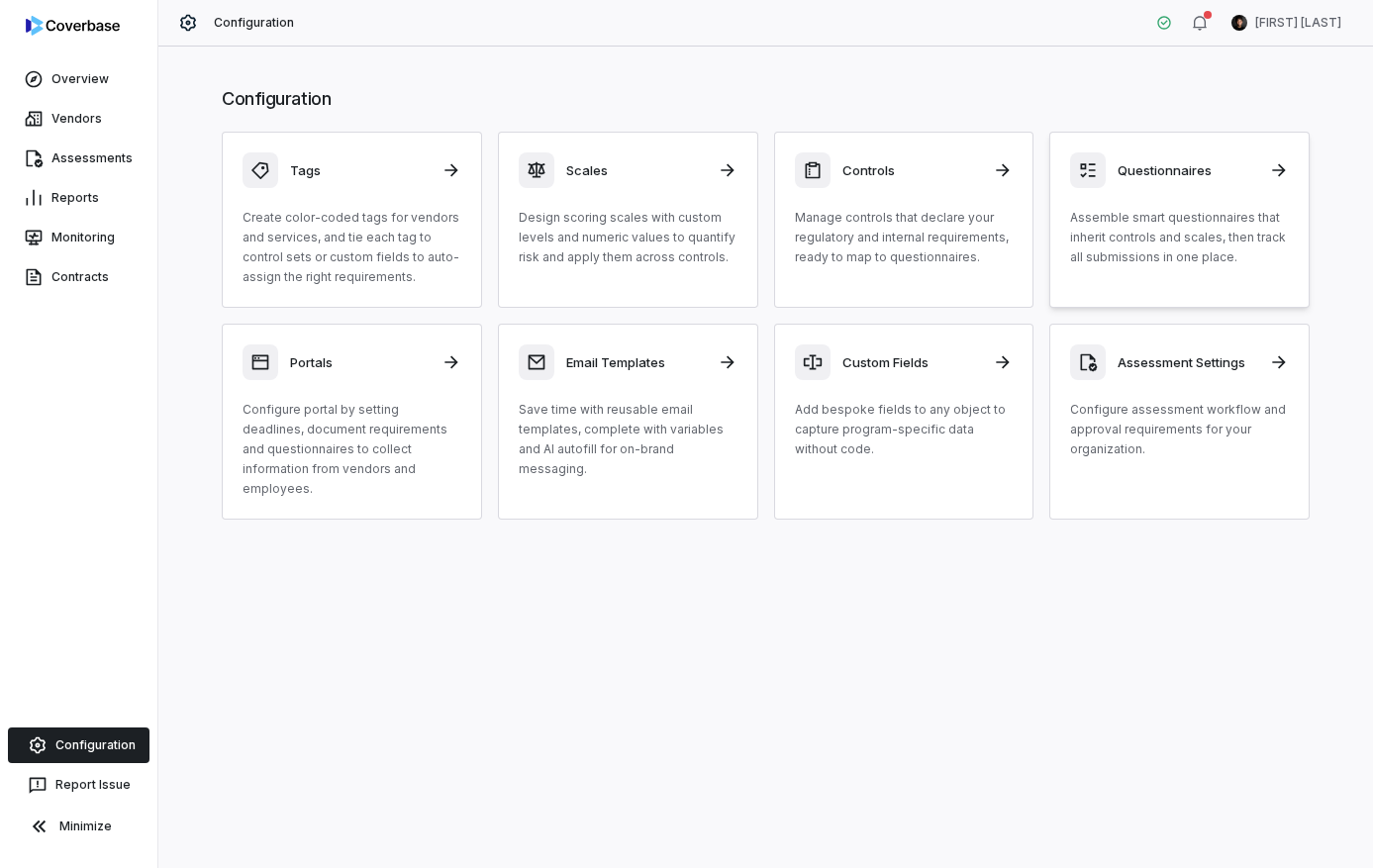 click on "Questionnaires" at bounding box center [1179, 170] 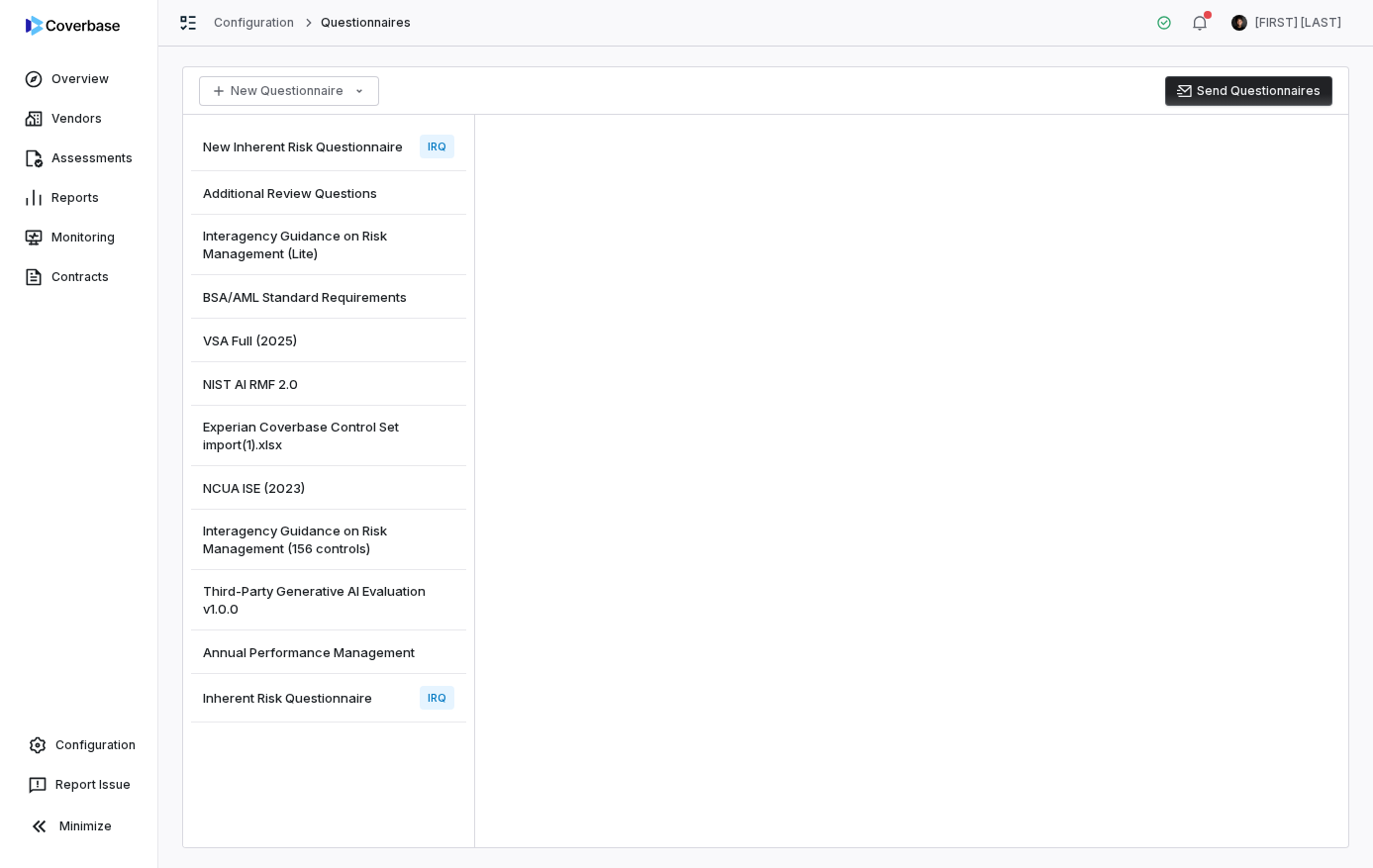 click on "Annual Performance Management" at bounding box center [309, 652] 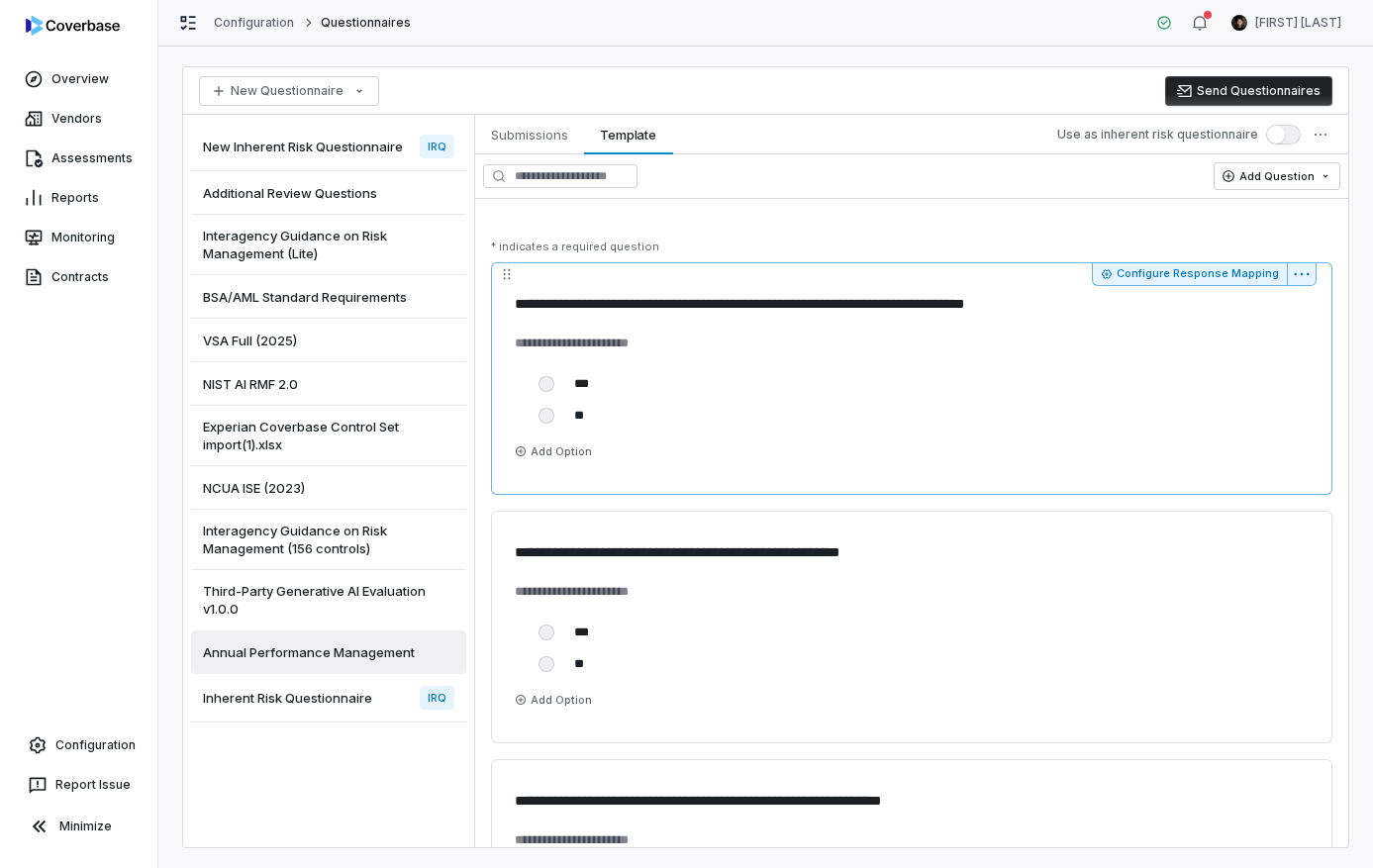 scroll, scrollTop: 134, scrollLeft: 0, axis: vertical 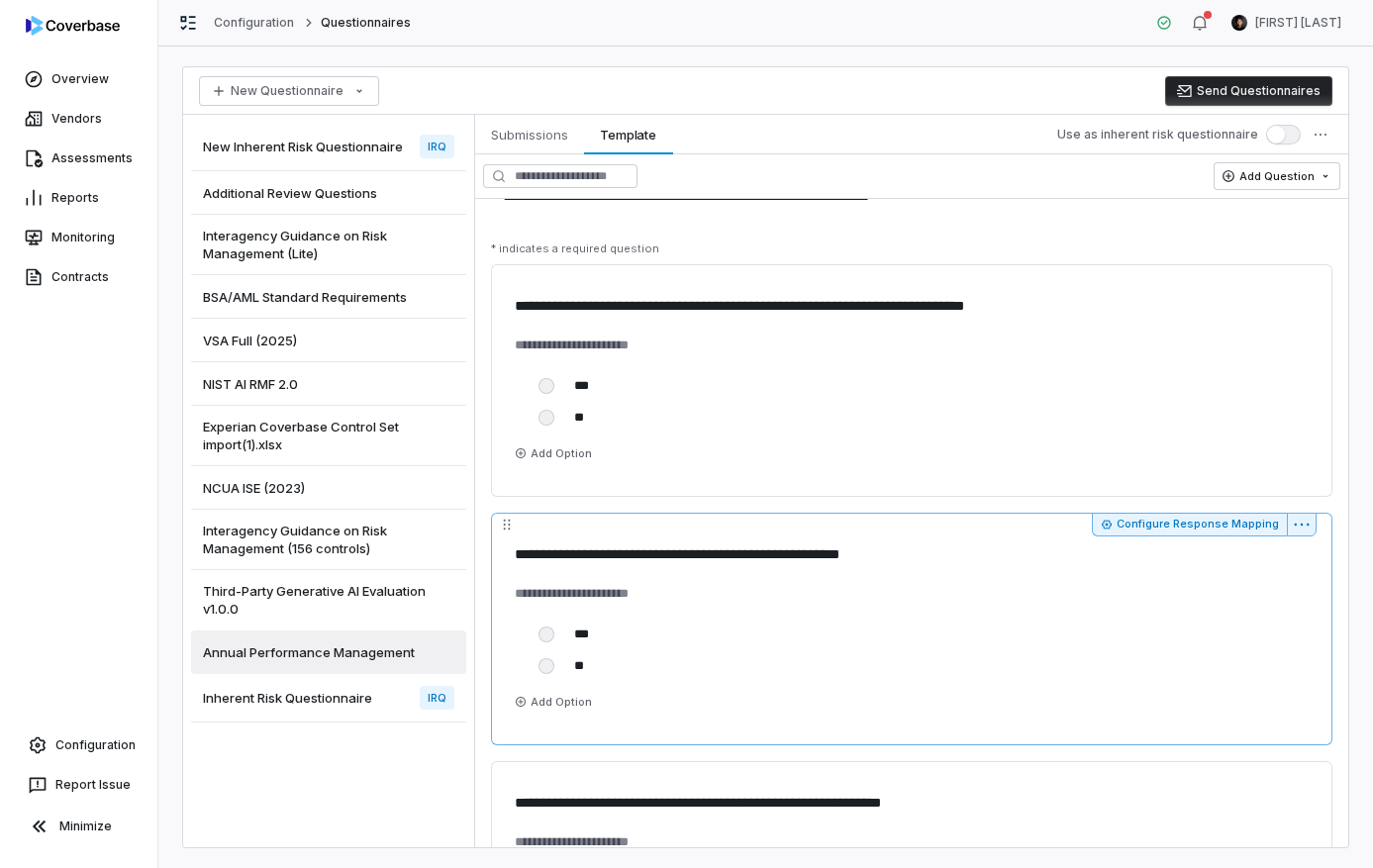 click on "*** **
To pick up a draggable item, press the space bar.
While dragging, use the arrow keys to move the item.
Press space again to drop the item in its new position, or press escape to cancel.
Add Option" at bounding box center [912, 662] 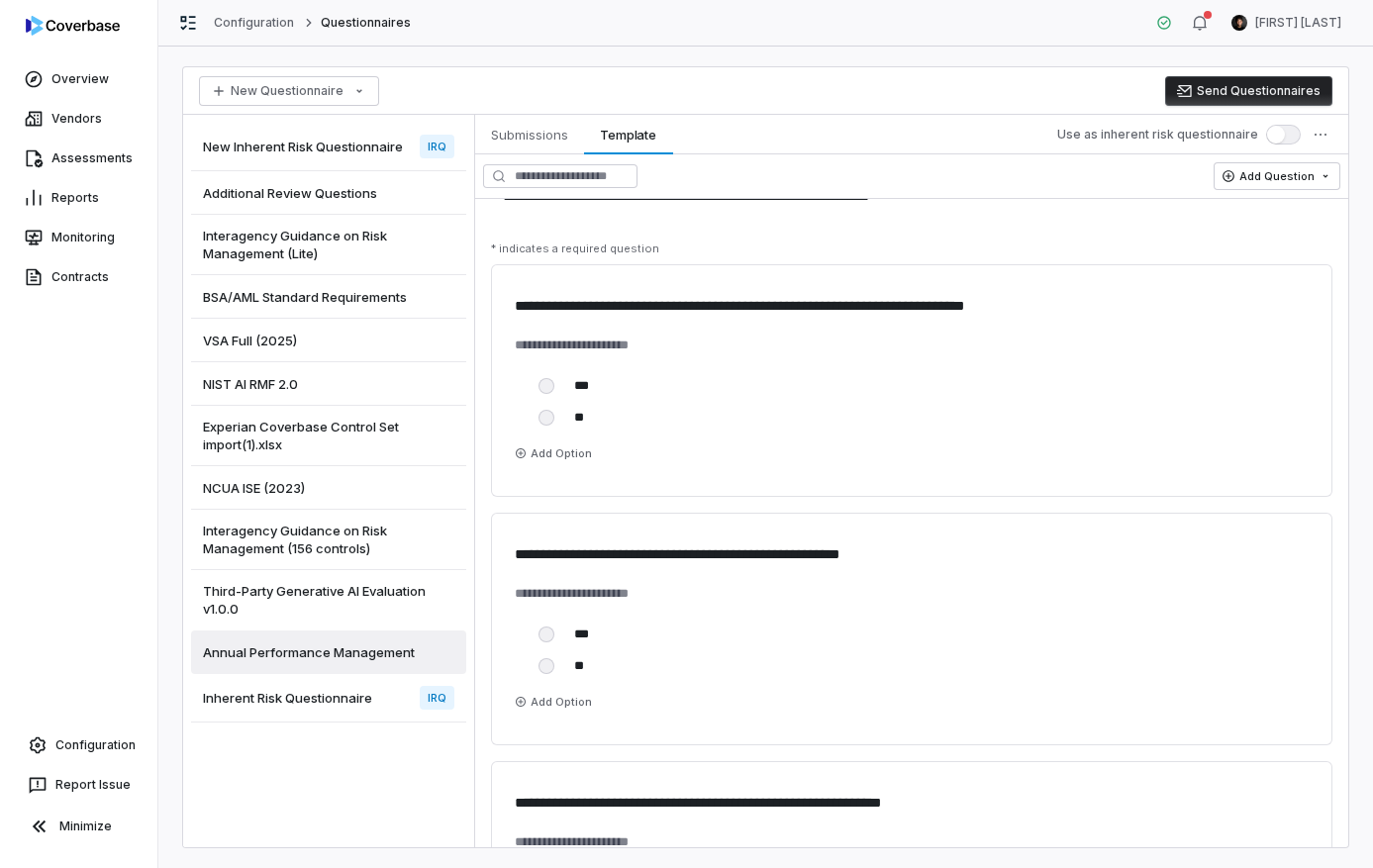 type on "*" 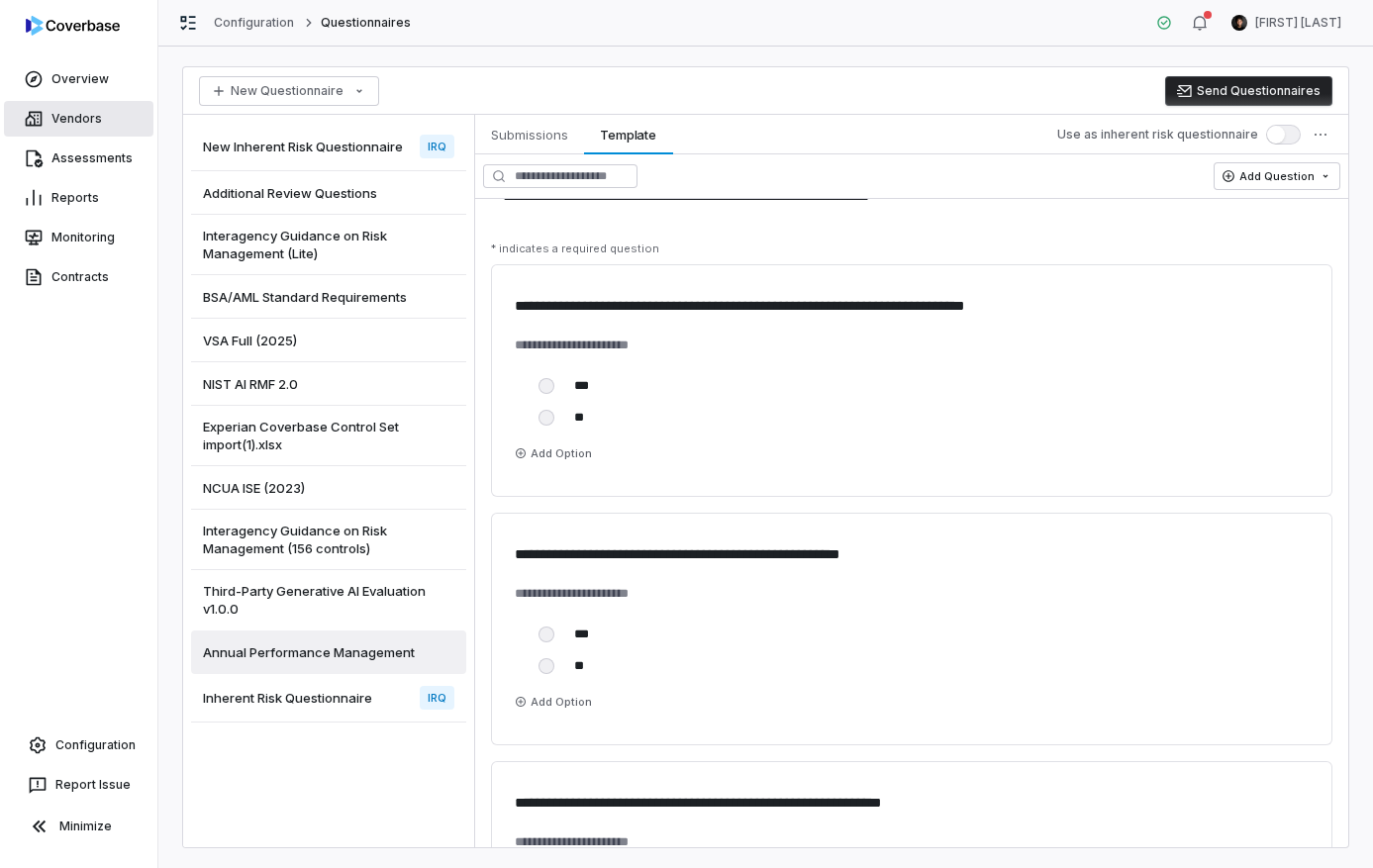 click on "Vendors" at bounding box center (78, 119) 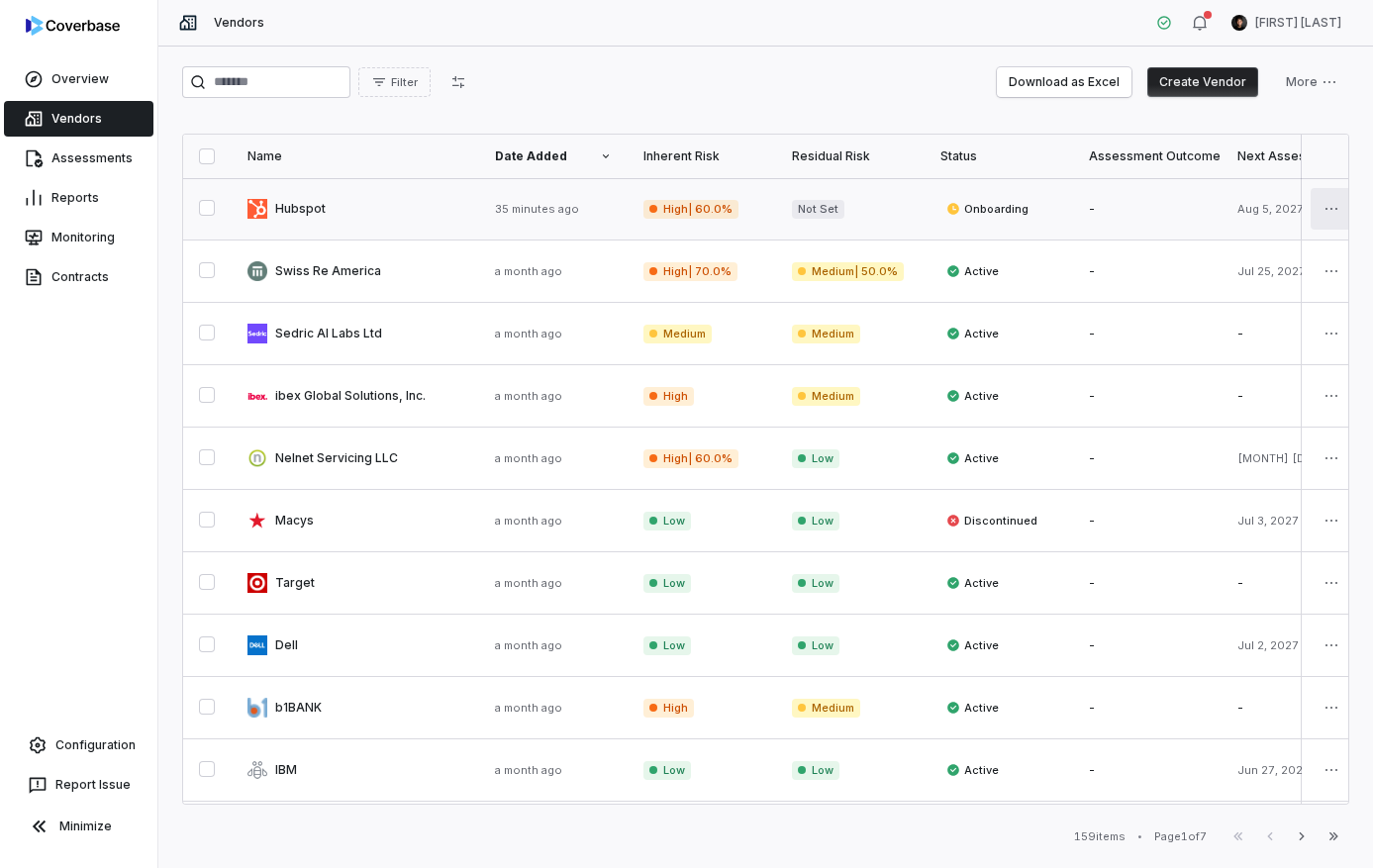 click on "Overview Vendors Assessments Reports Monitoring Contracts Configuration Report Issue Minimize Vendors [FIRST] [LAST] Filter Download as Excel Create Vendor More Name Date Added Inherent Risk Residual Risk Status Assessment Outcome Next Assessment Risk Analysts Relationship Owners # Issues # Open Issues Contract value Contract length Department Hubspot 35 minutes ago High  | 60.0% Not Set Onboarding - [MONTH] [DAY], [YEAR] None None 29 29 - - -   Swiss Re America a month ago High  | 70.0% Medium  | 50.0% Active - [MONTH] [DAY], [YEAR] 2  users 2  users 0 0 $157,000.00 1 year Finance   Sedric AI Labs Ltd a month ago Medium Medium Active - - 3  users [FIRST] [LAST] 0 0 $12,000.00 1 year IT   ibex Global Solutions, Inc. a month ago High Medium Active - - [FIRST] [LAST] [FIRST] [LAST] 0 0 $5,200.00 2 years Operations   Nelnet Servicing LLC a month ago High  | 60.0% Low Active - [MONTH] [DAY], [YEAR] [FIRST] [LAST] [FIRST] [LAST] 0 0 $34,000.00 1 year Finance   Macys a month ago Low Low Discontinued - [MONTH] [DAY], [YEAR] [FIRST] [LAST] 2  users 11 11   -" at bounding box center (686, 434) 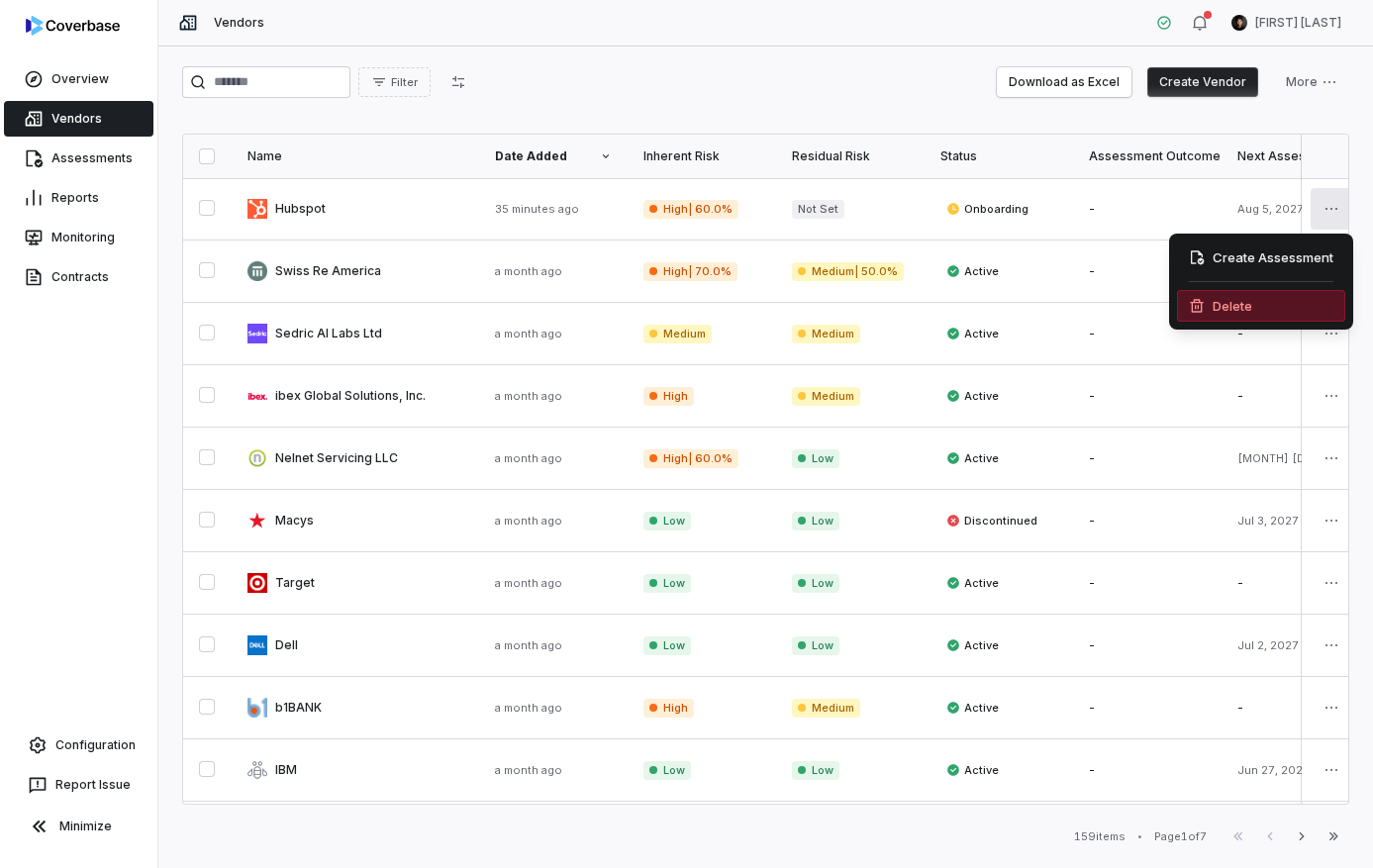 click on "Delete" at bounding box center [1261, 306] 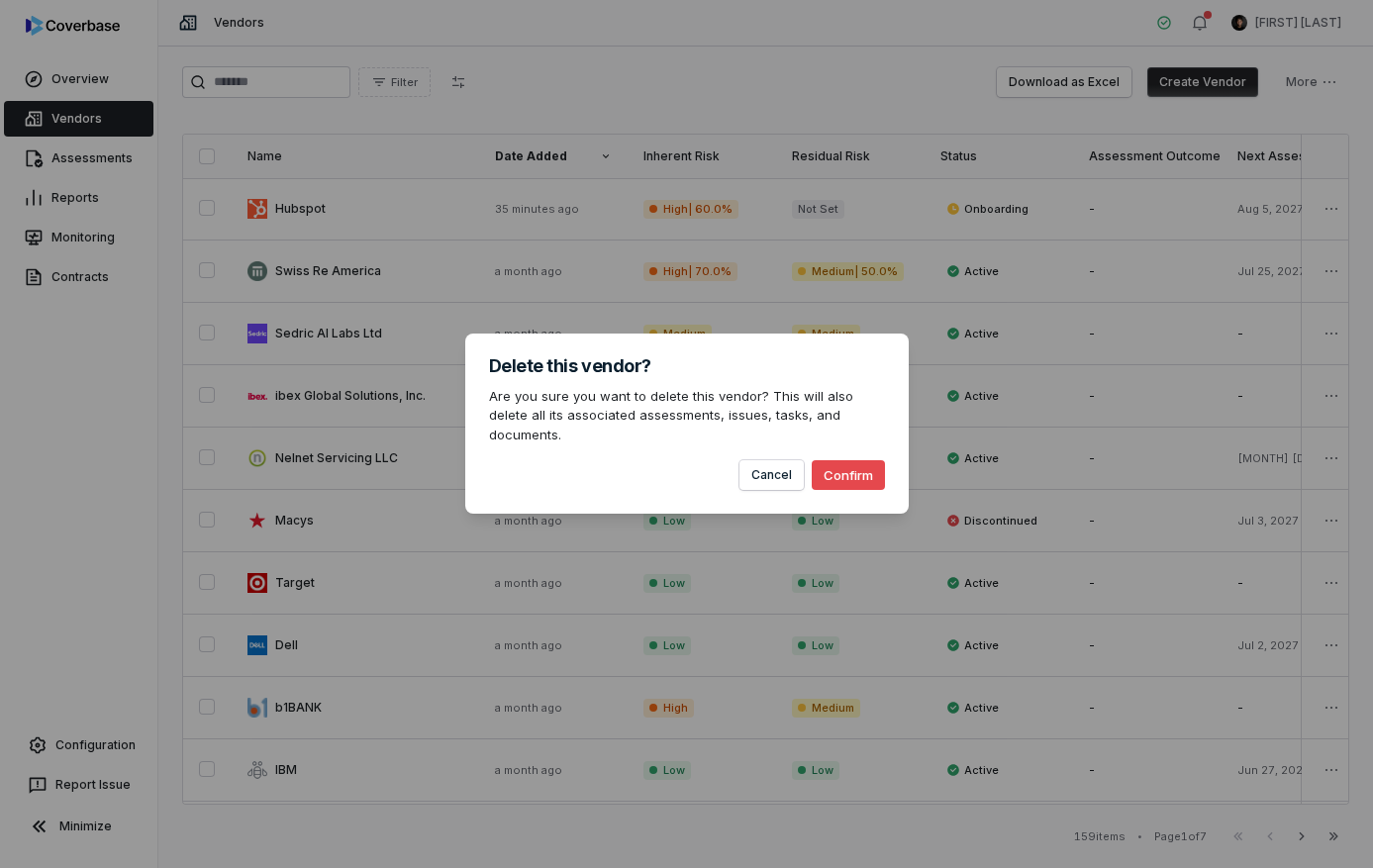 click on "Confirm" at bounding box center (848, 475) 